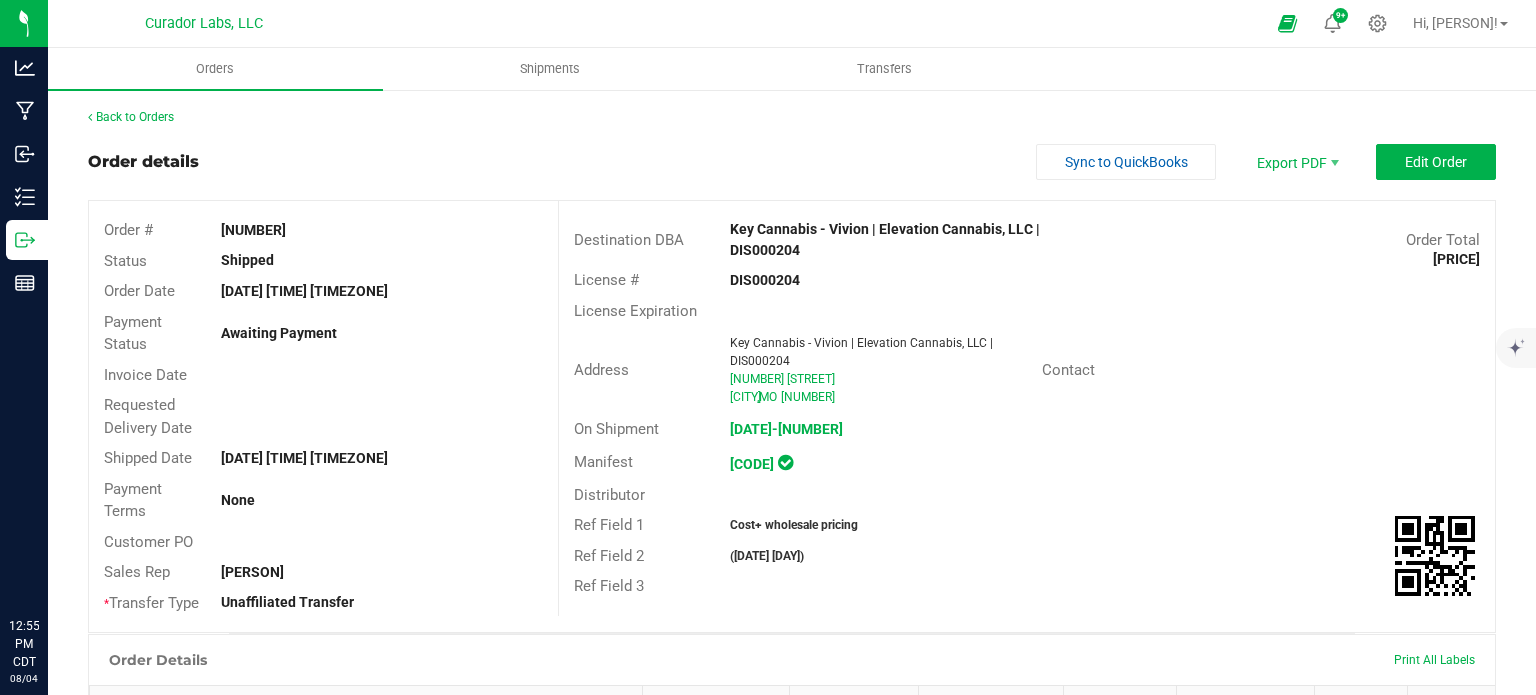 scroll, scrollTop: 0, scrollLeft: 0, axis: both 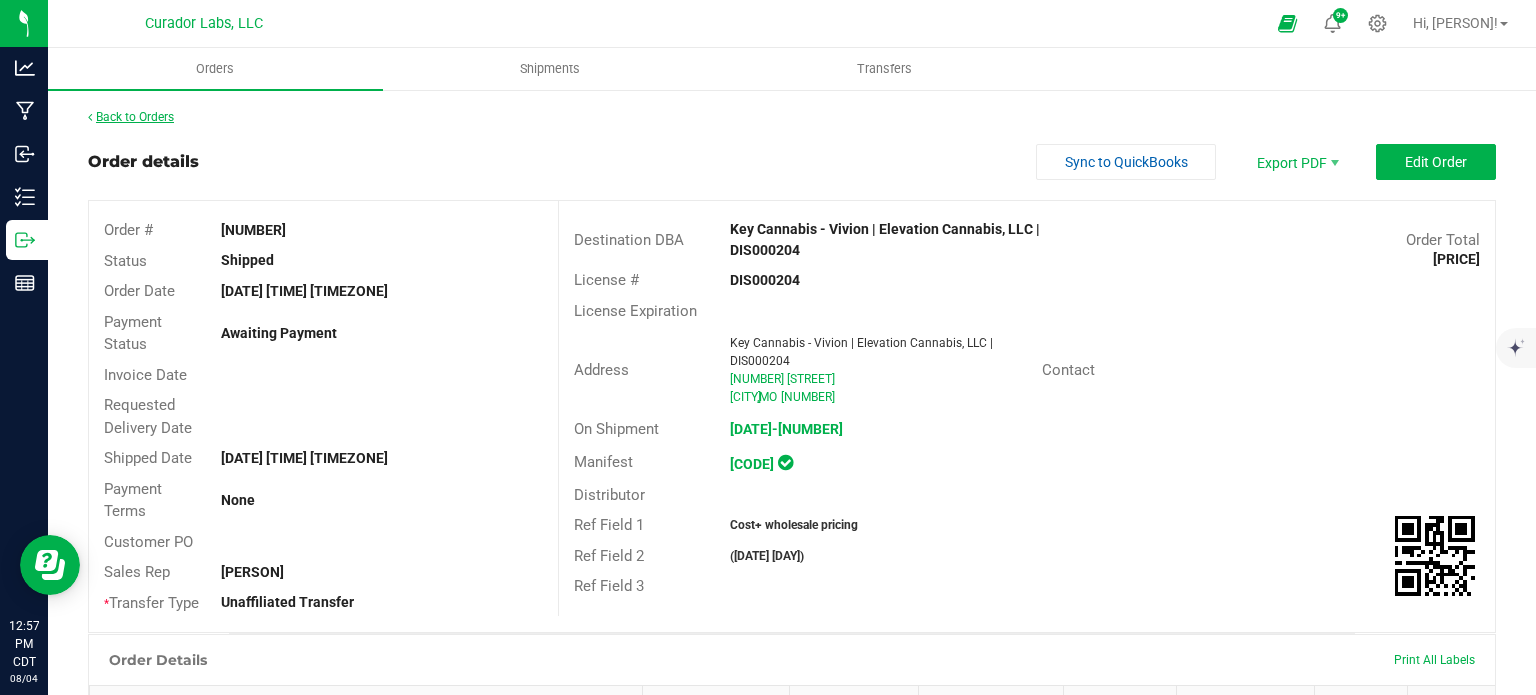 click on "Back to Orders" at bounding box center (131, 117) 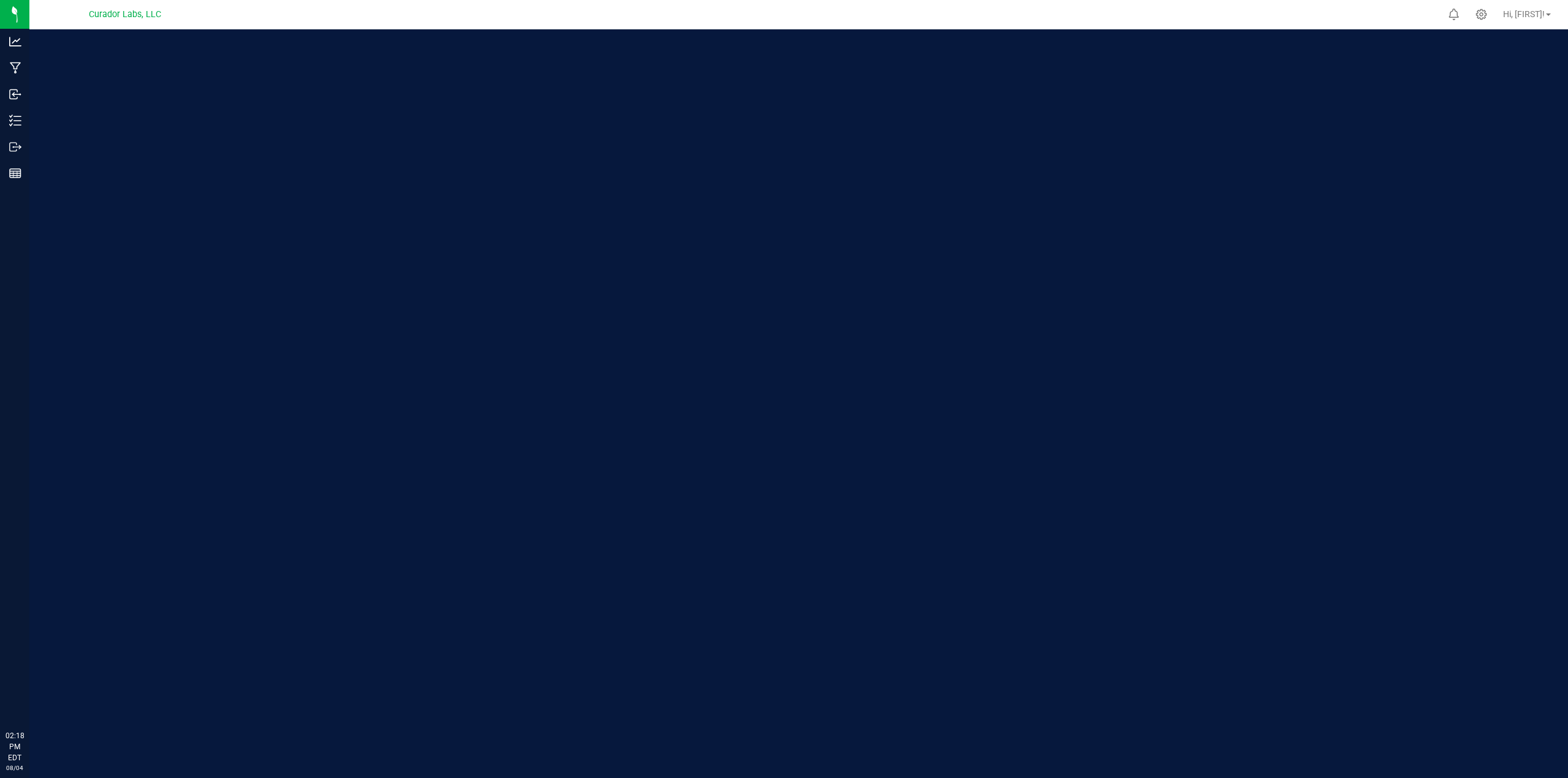 scroll, scrollTop: 0, scrollLeft: 0, axis: both 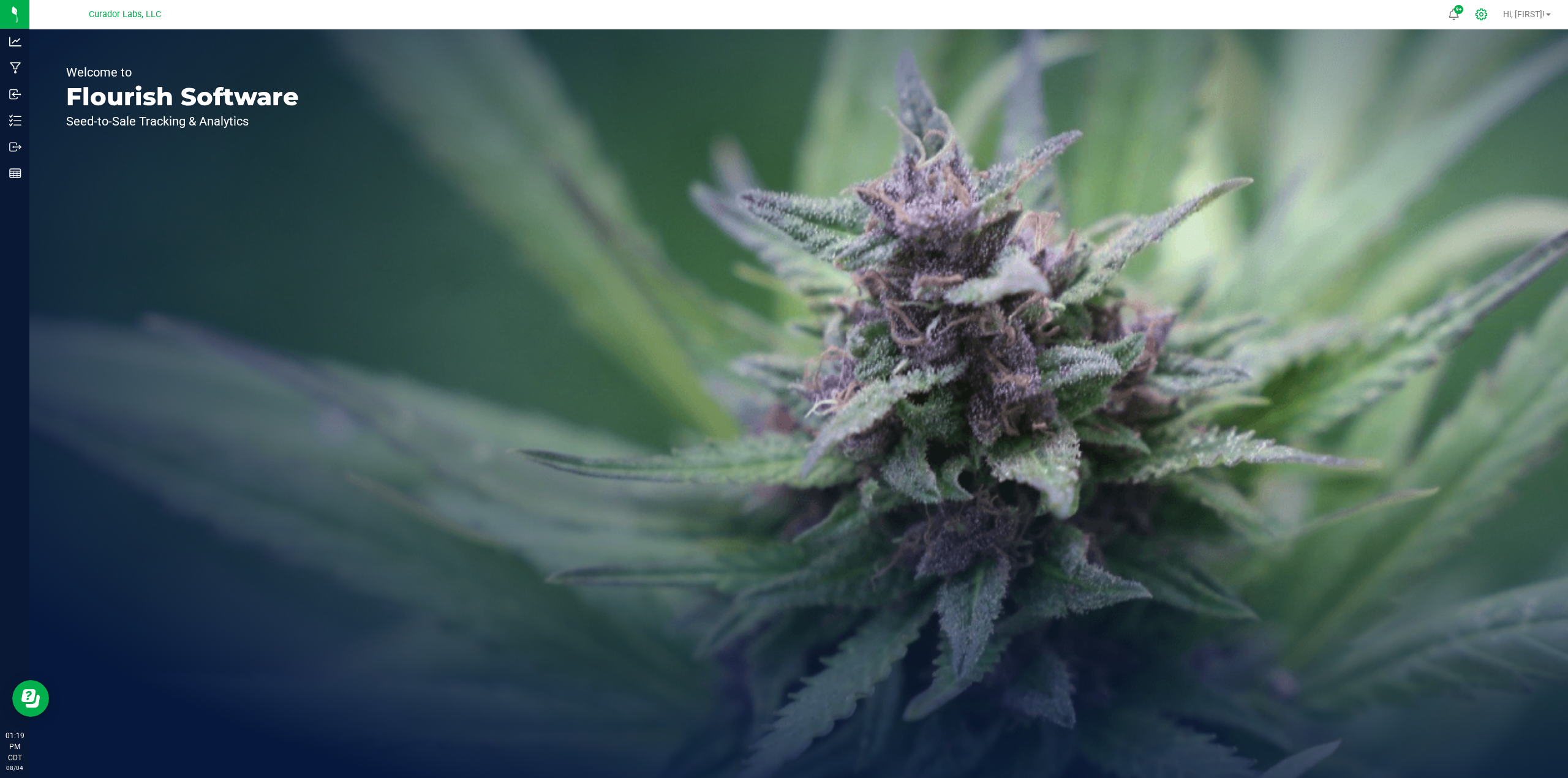 click 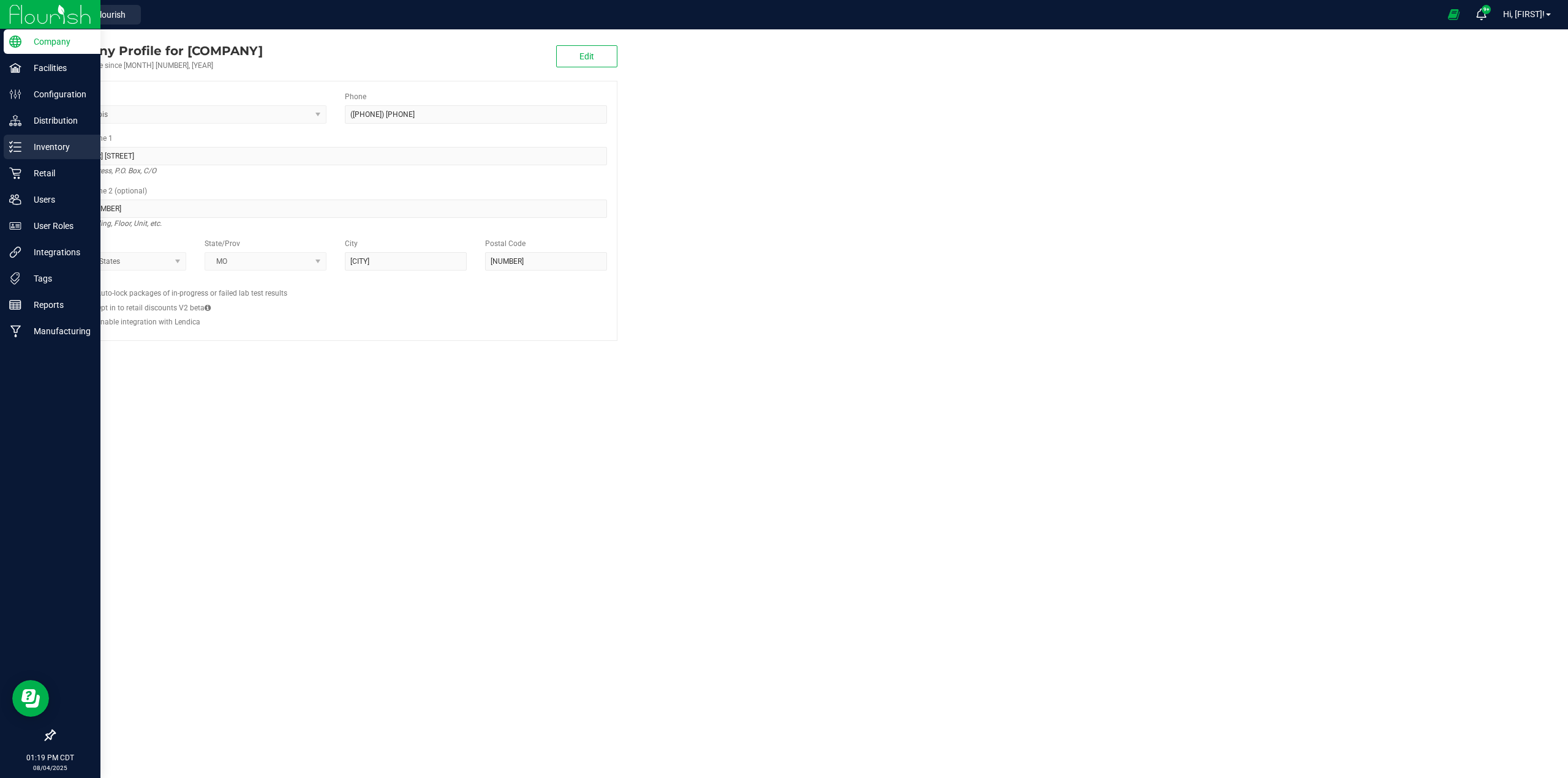 click on "Inventory" at bounding box center (58, 147) 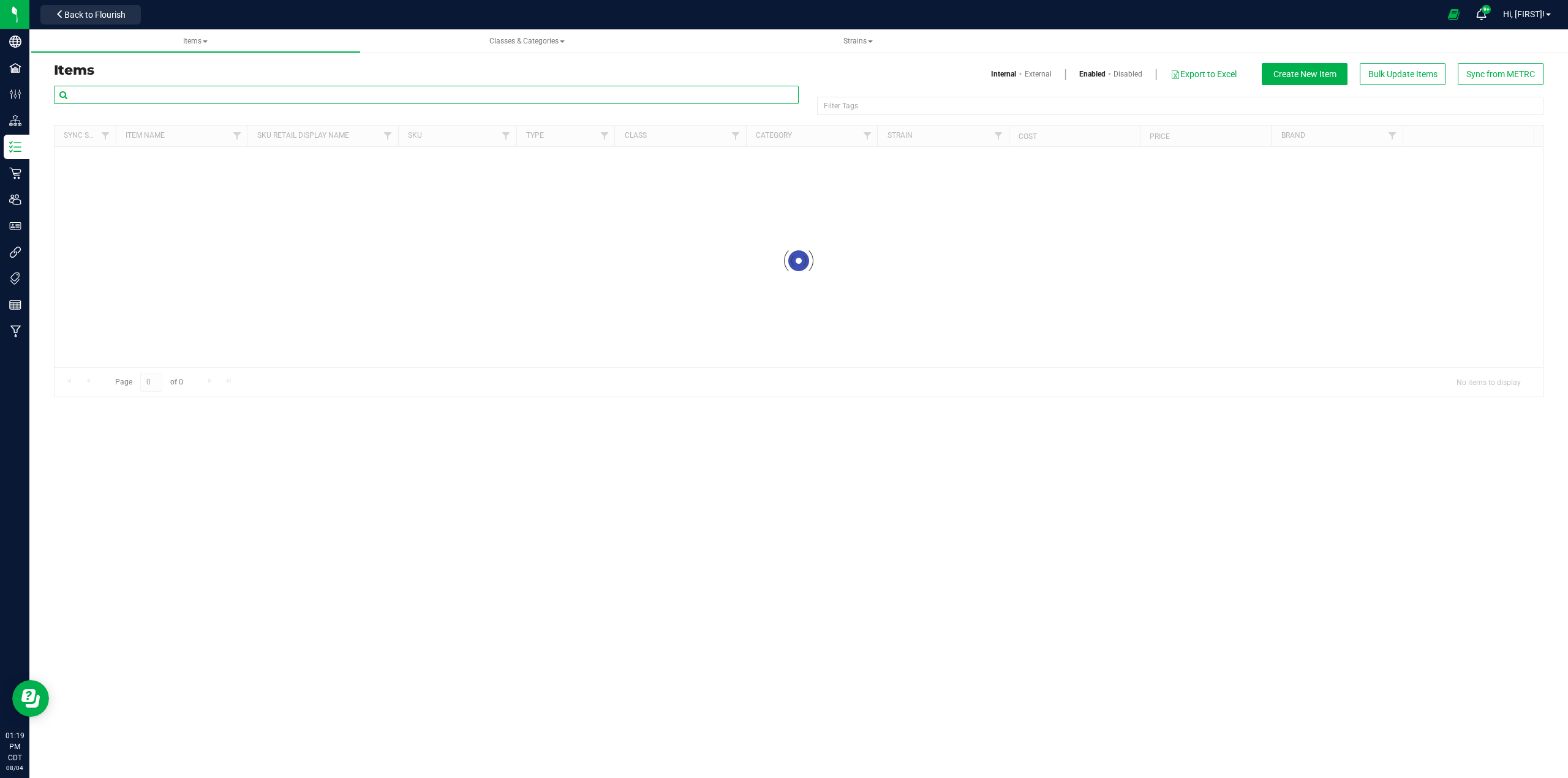 click at bounding box center [426, 95] 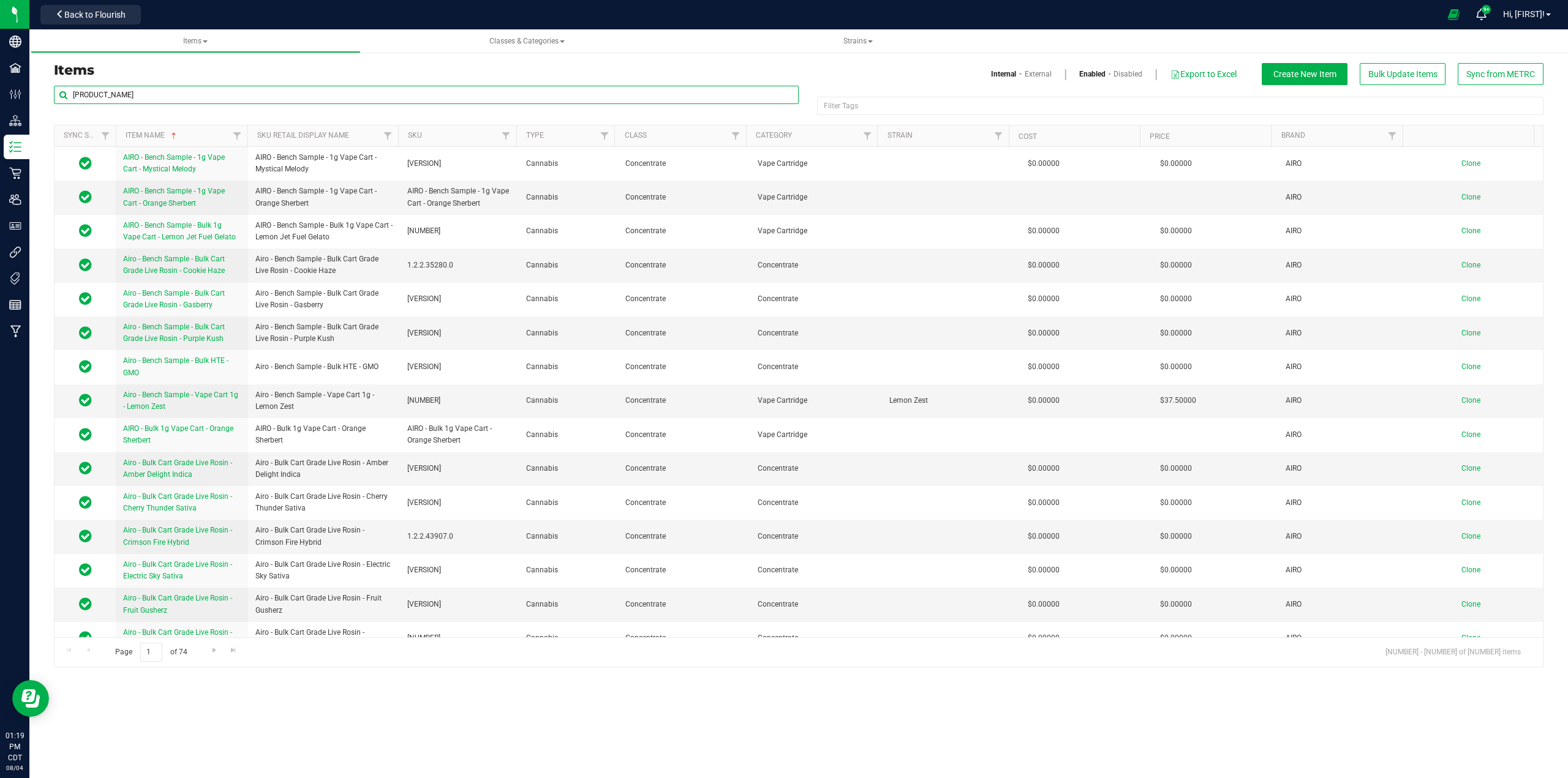 type on "doob operator" 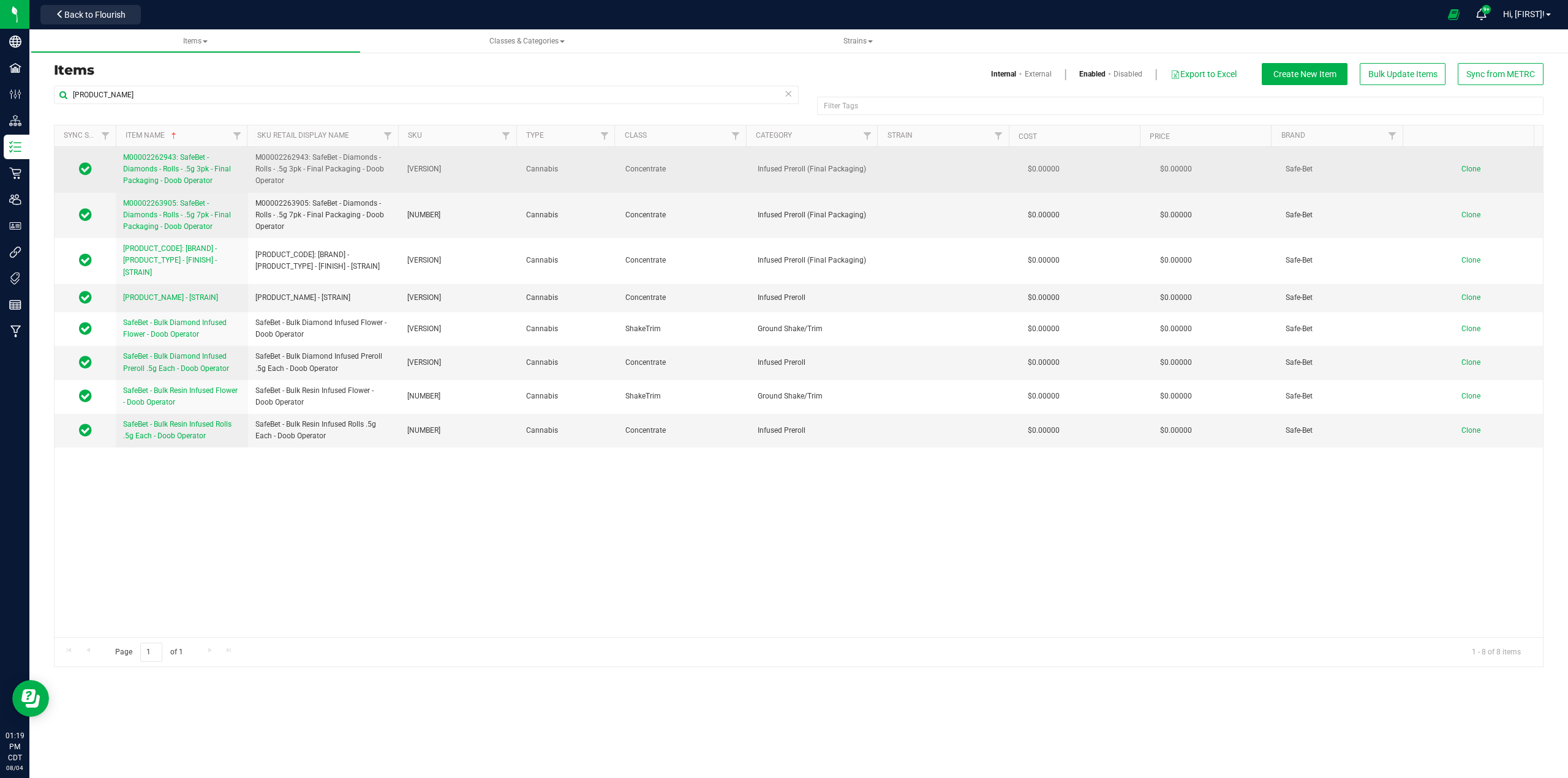 click on "[PRODUCT_CODE]: SafeBet - Diamonds - Rolls - .5g 3pk - Final Packaging - Doob Operator" at bounding box center [177, 169] 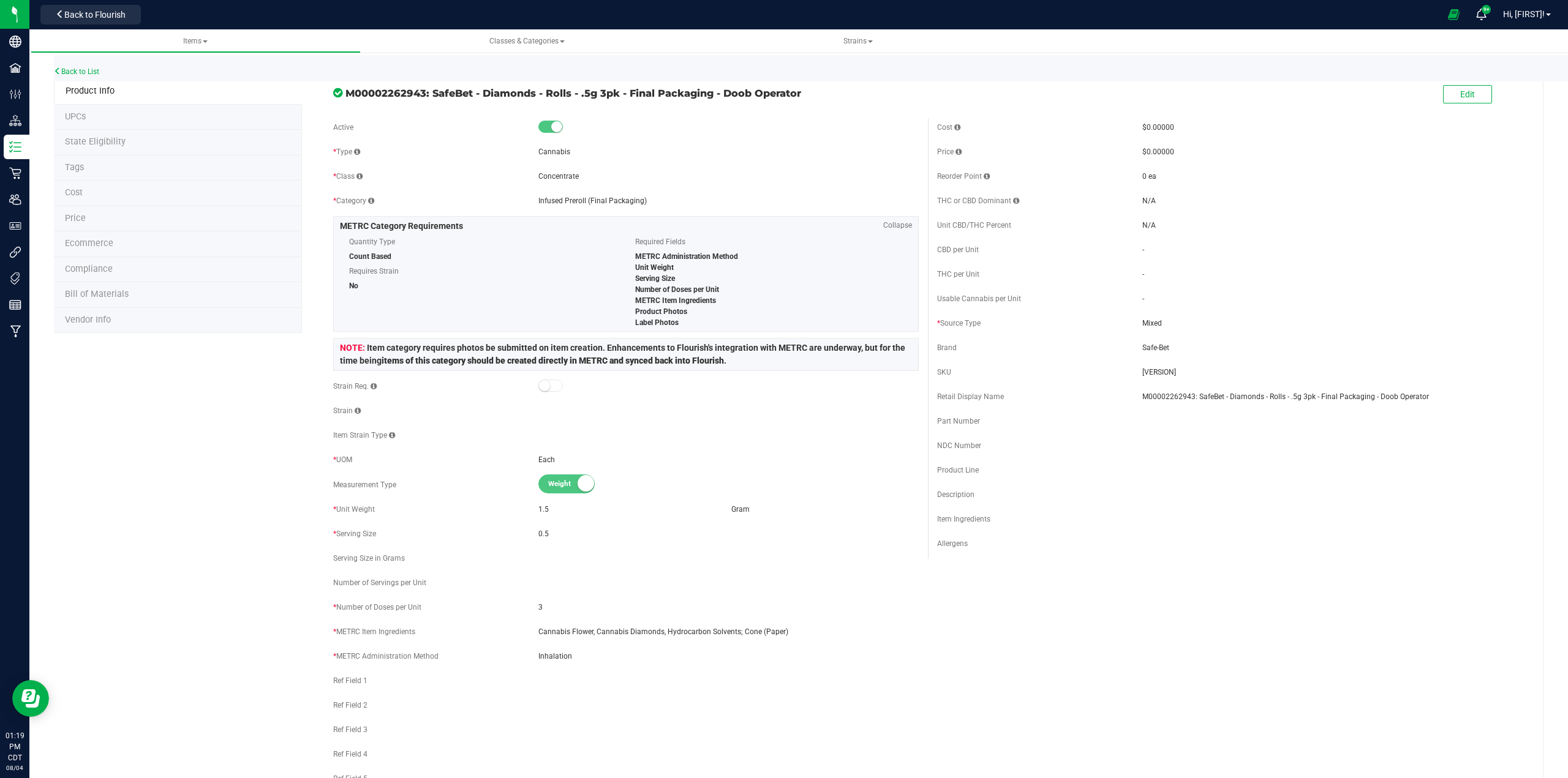 click on "Price" at bounding box center (178, 219) 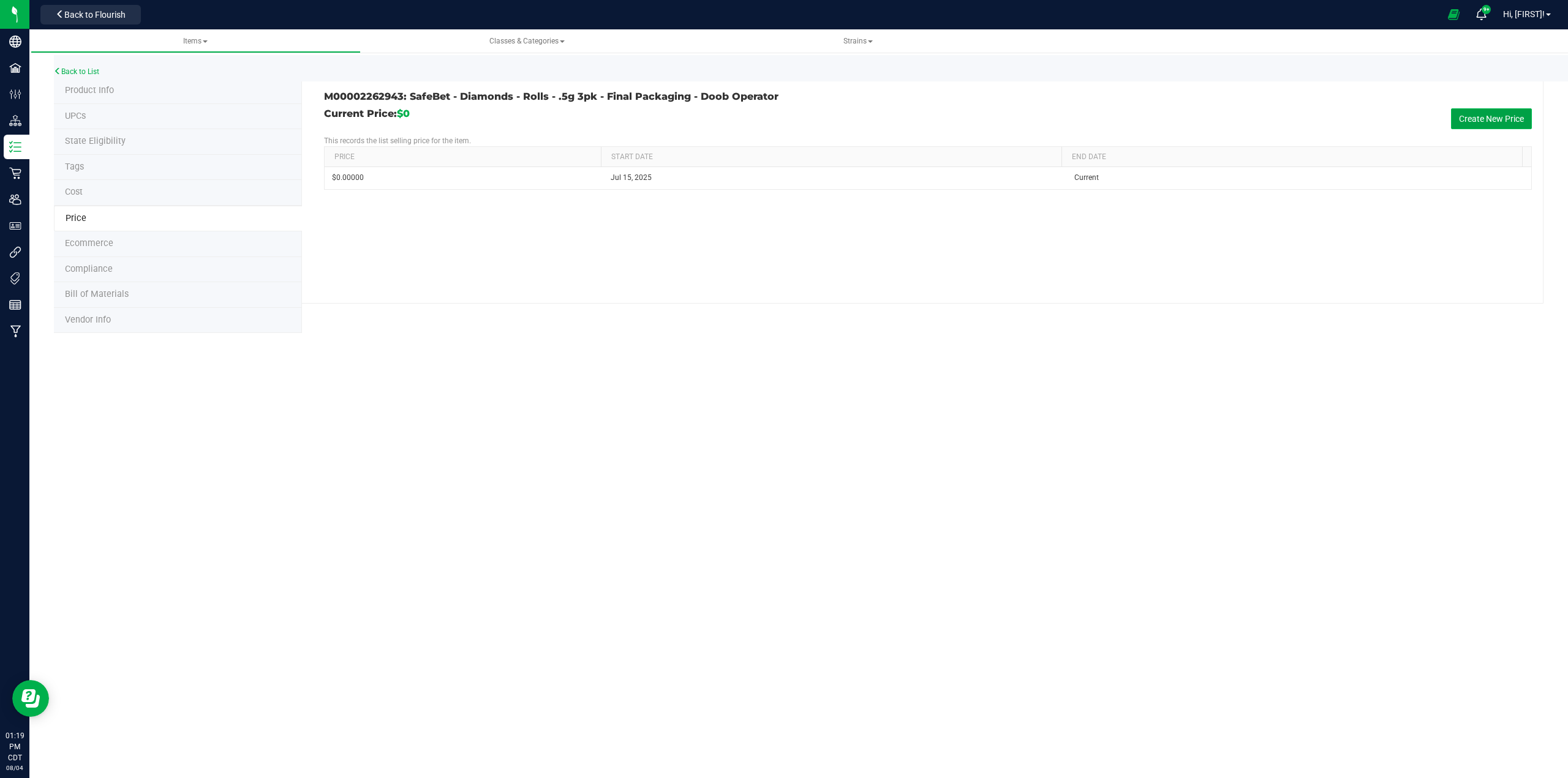 click on "Create New Price" at bounding box center [1491, 119] 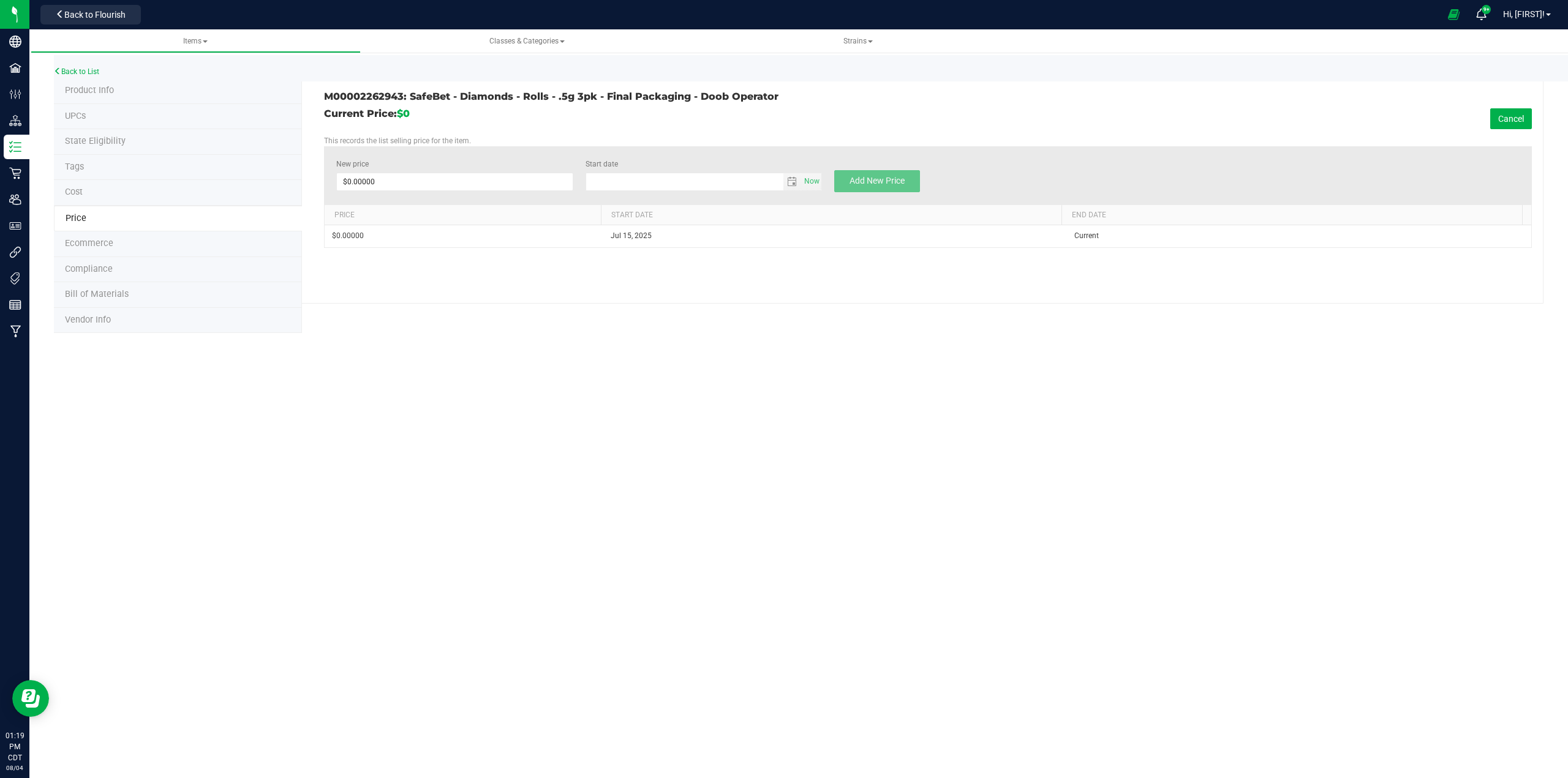 type on "8/4/2025" 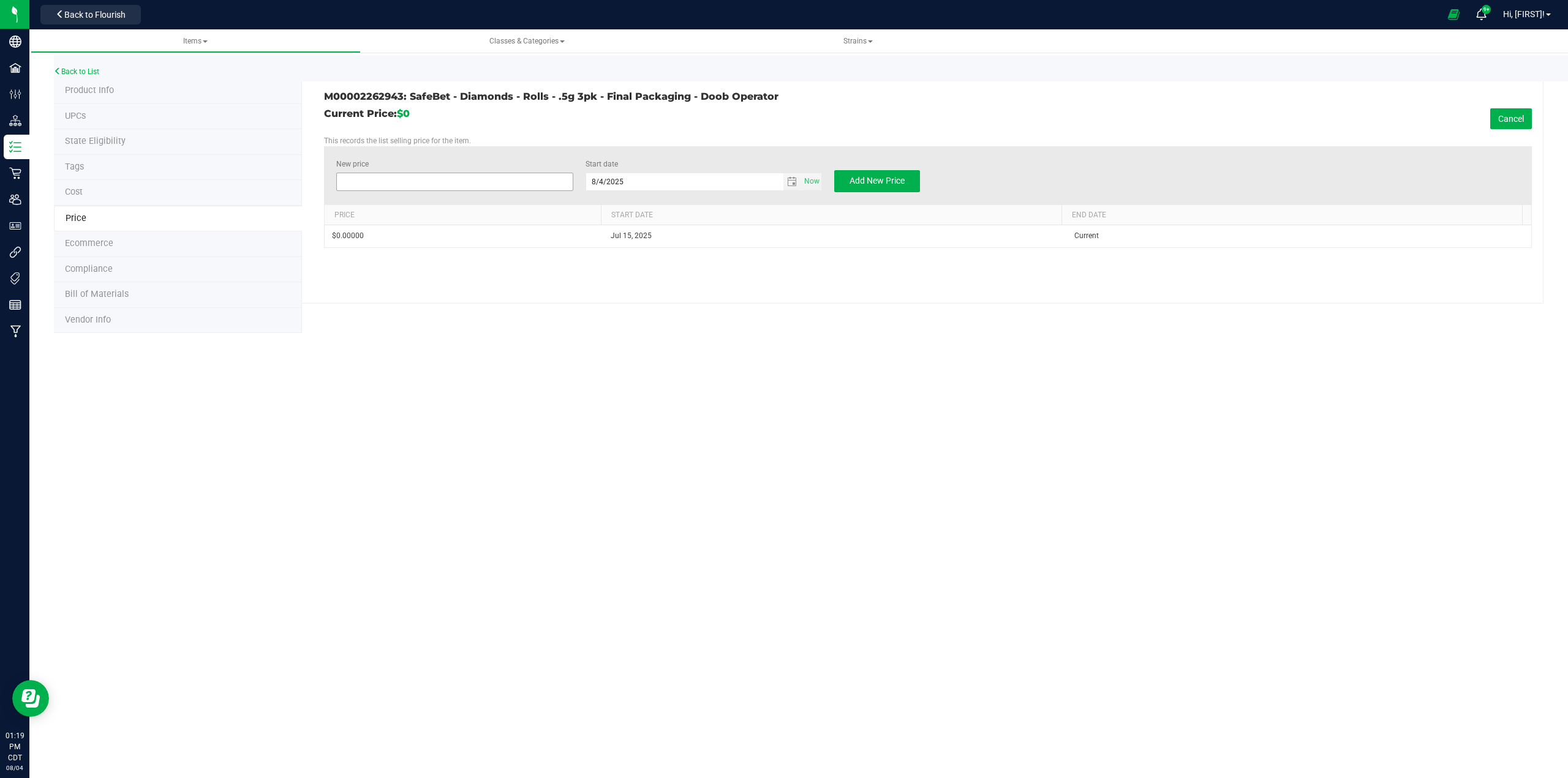 click at bounding box center [454, 182] 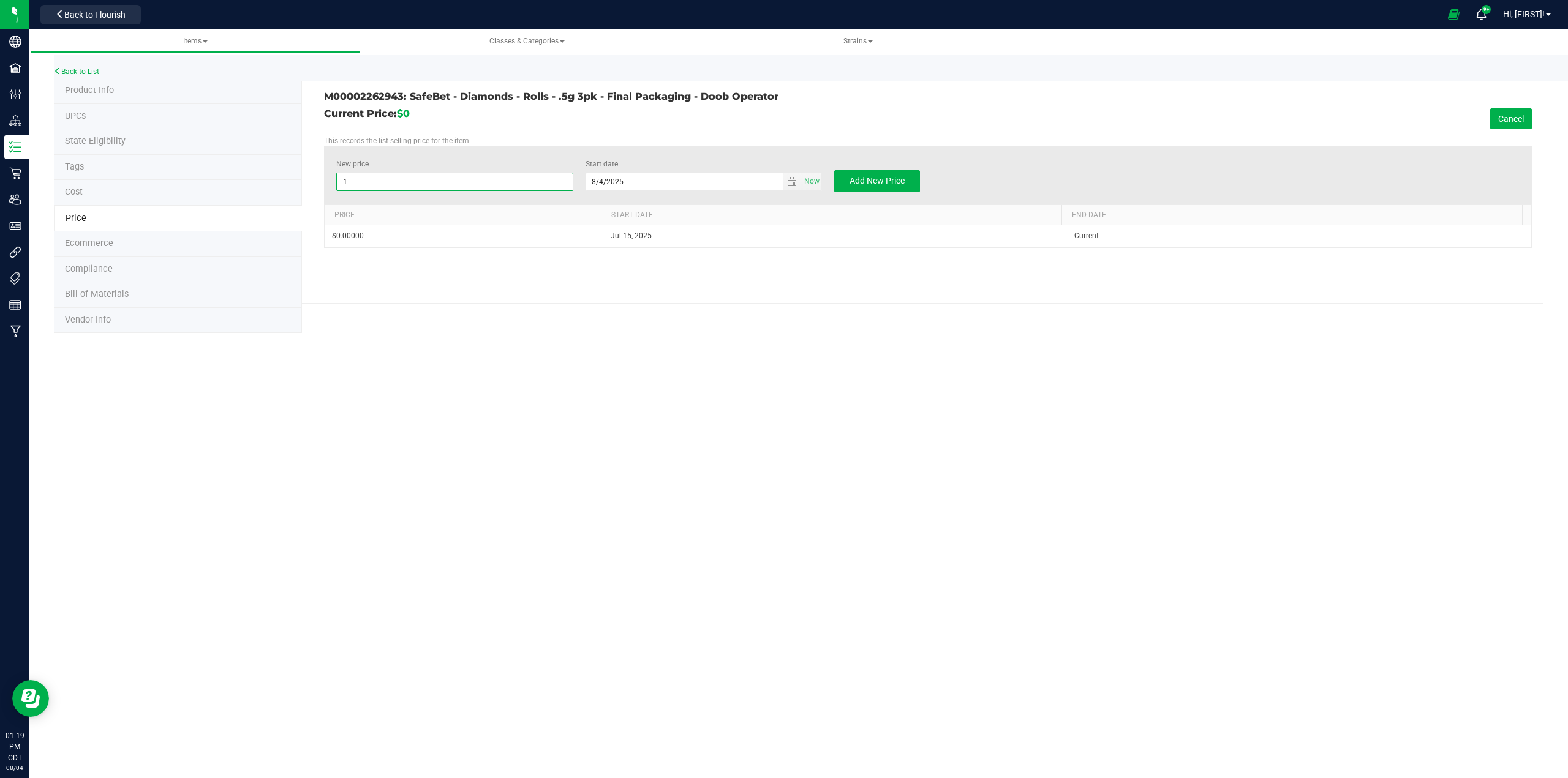type on "14" 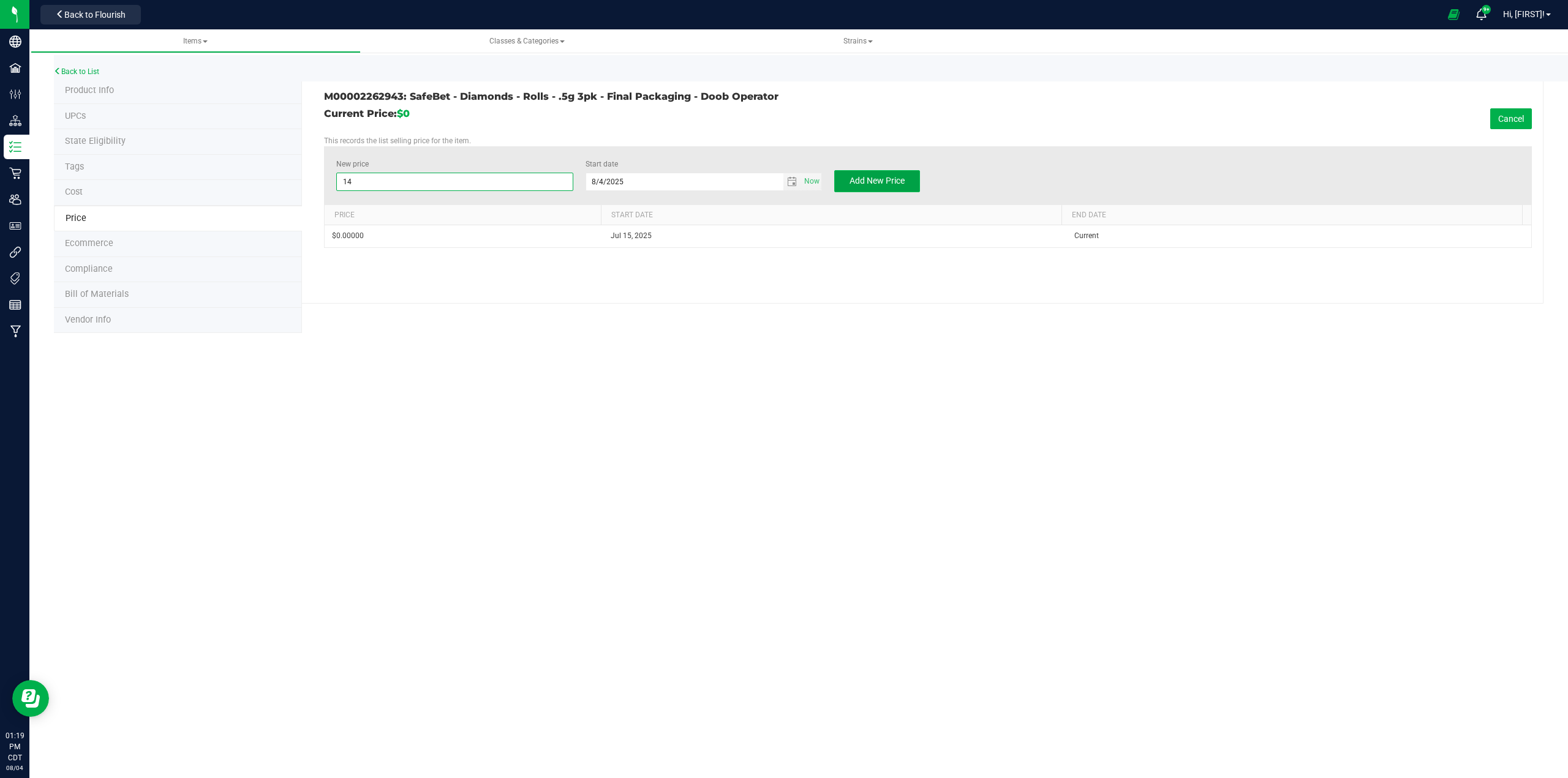 click on "Add New Price" at bounding box center (877, 181) 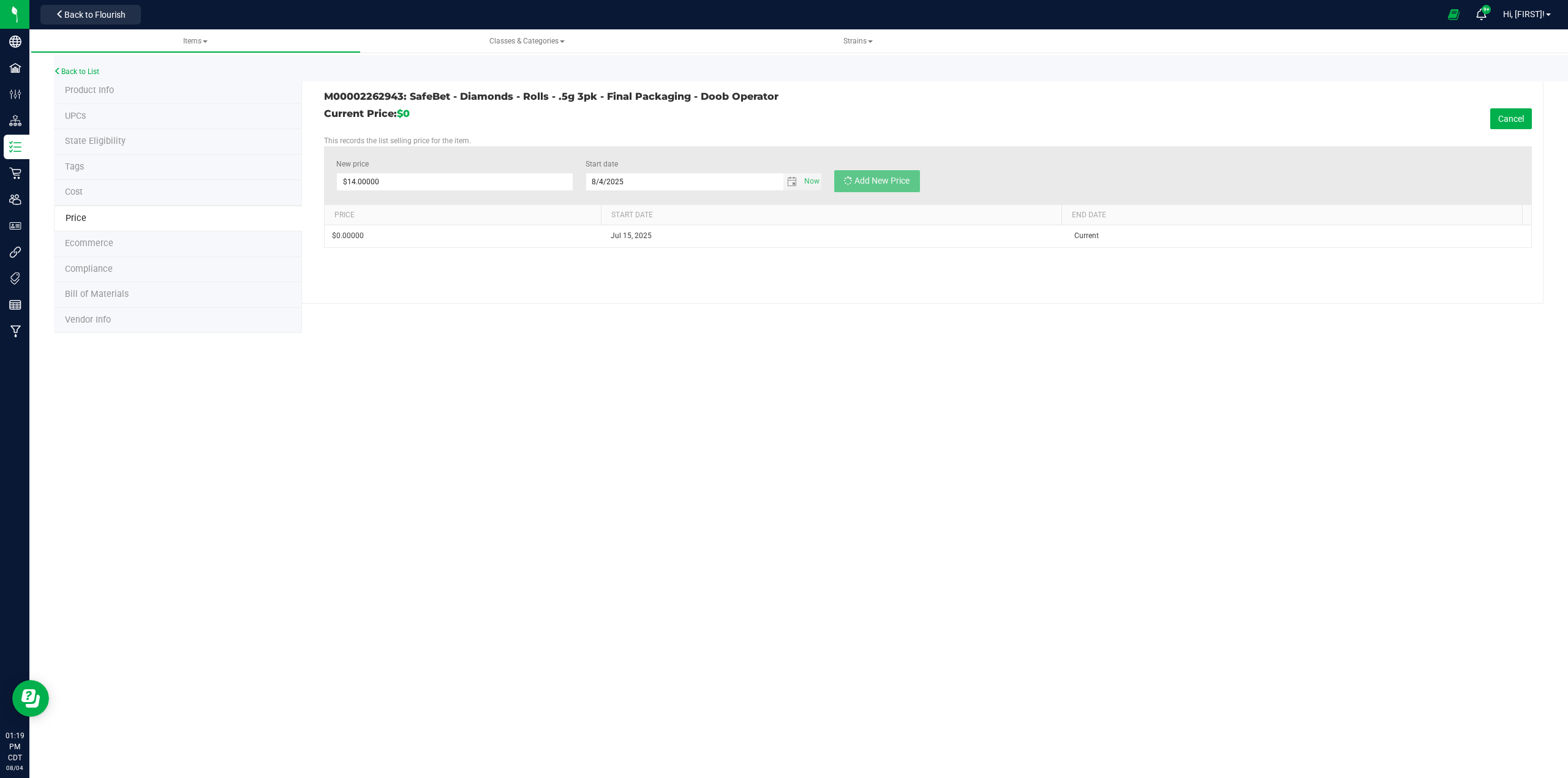 type on "$0.00000" 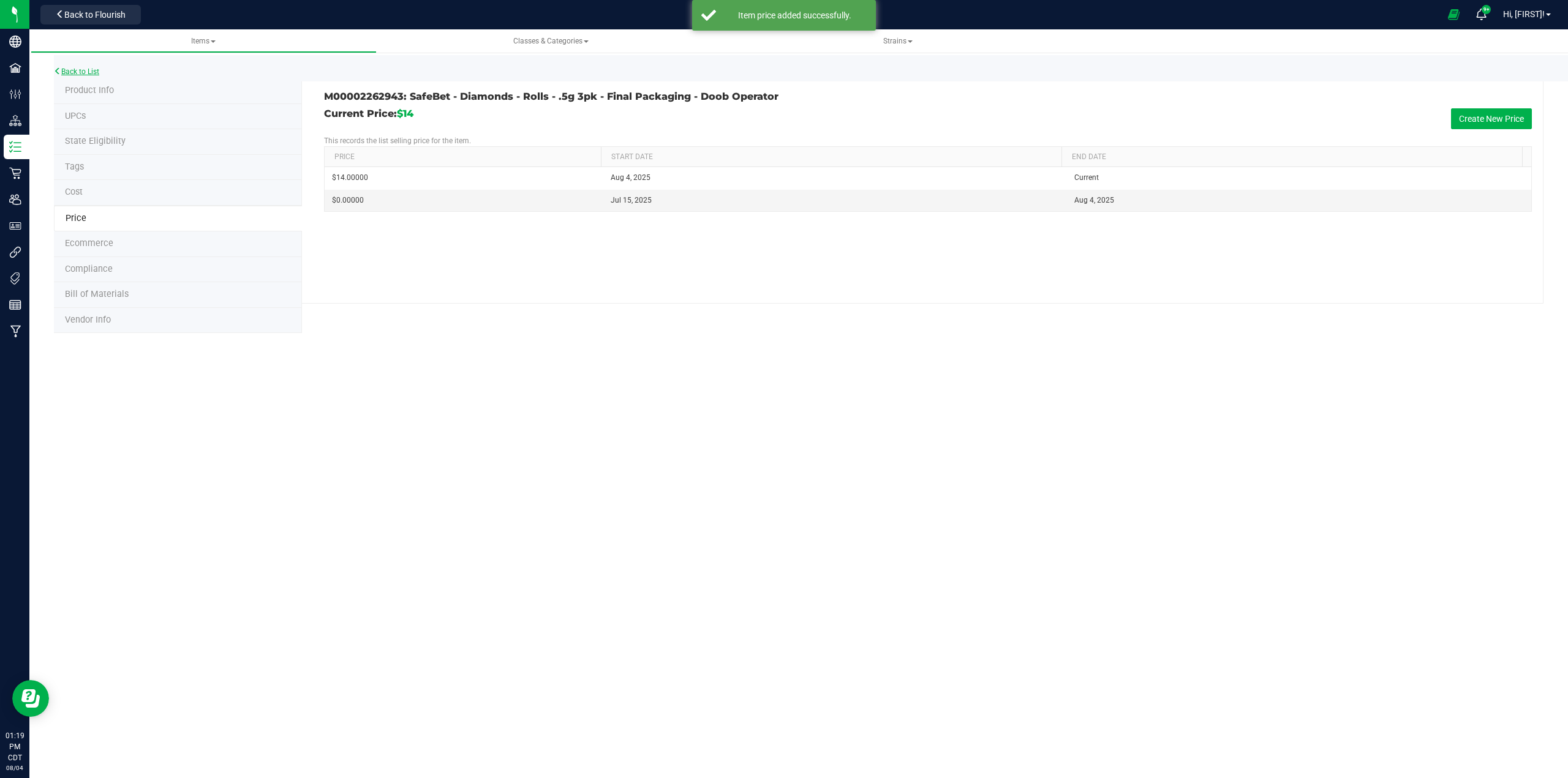click on "Back to List" at bounding box center [77, 72] 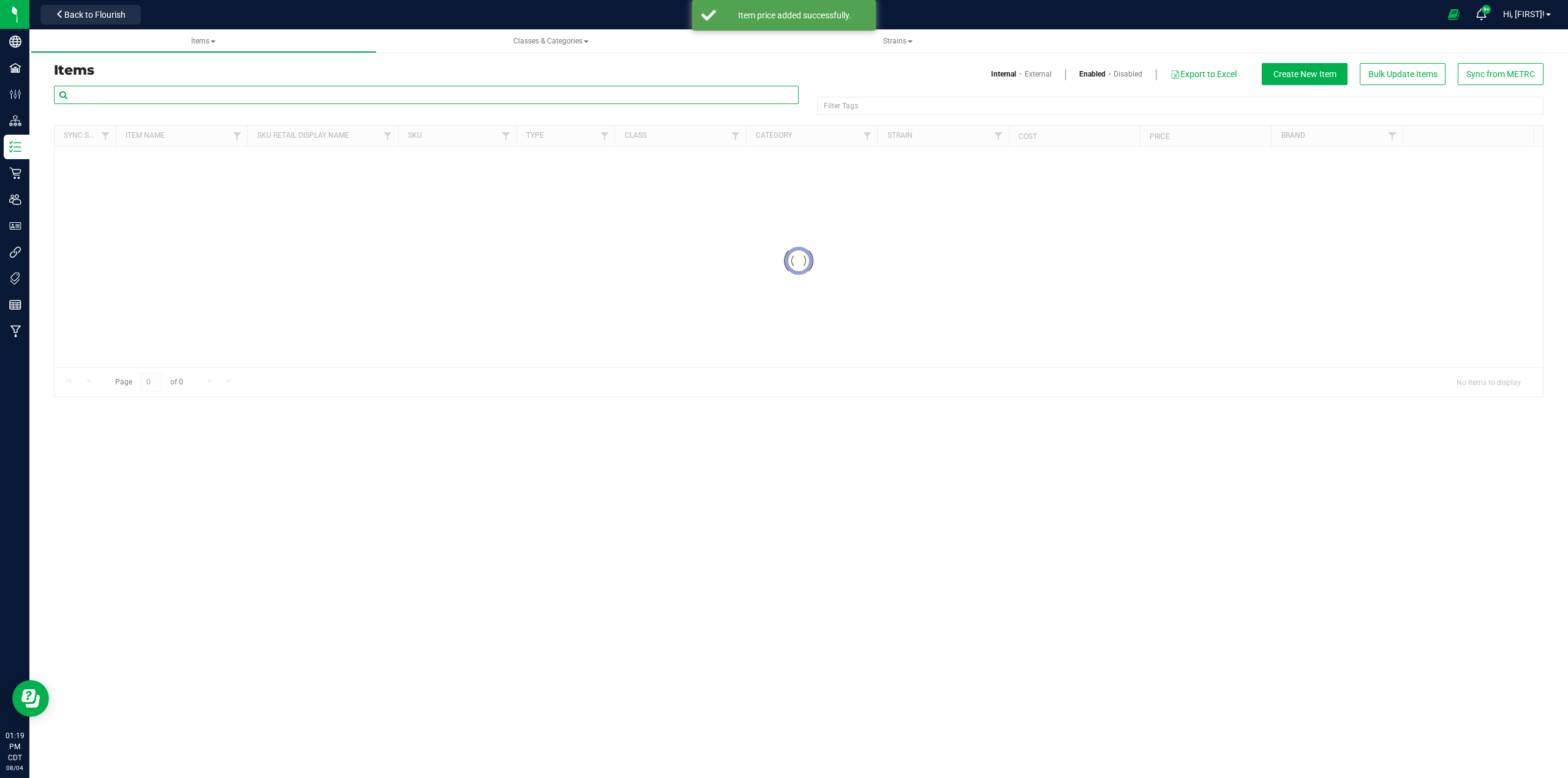 click at bounding box center (426, 95) 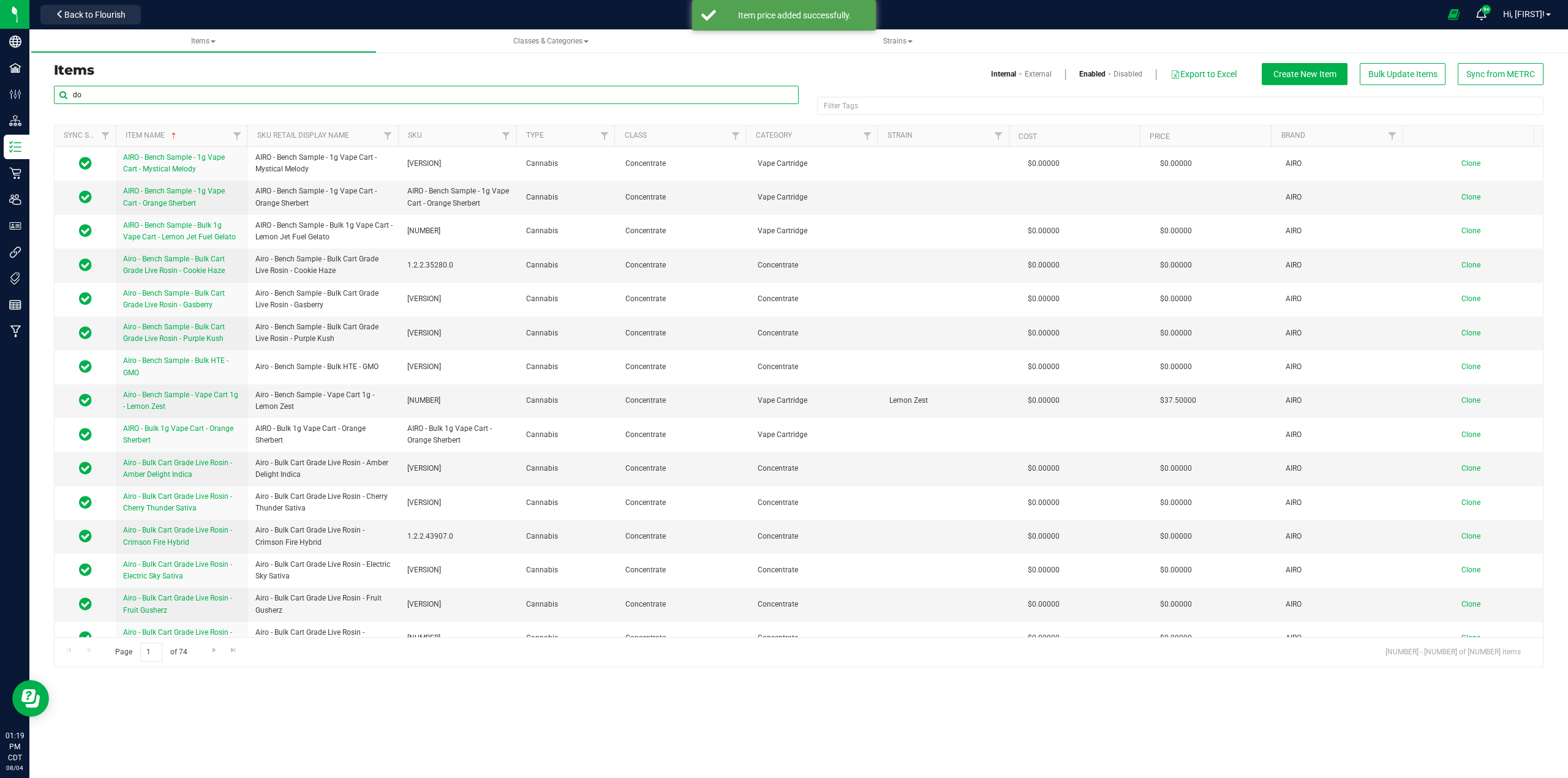 type on "d" 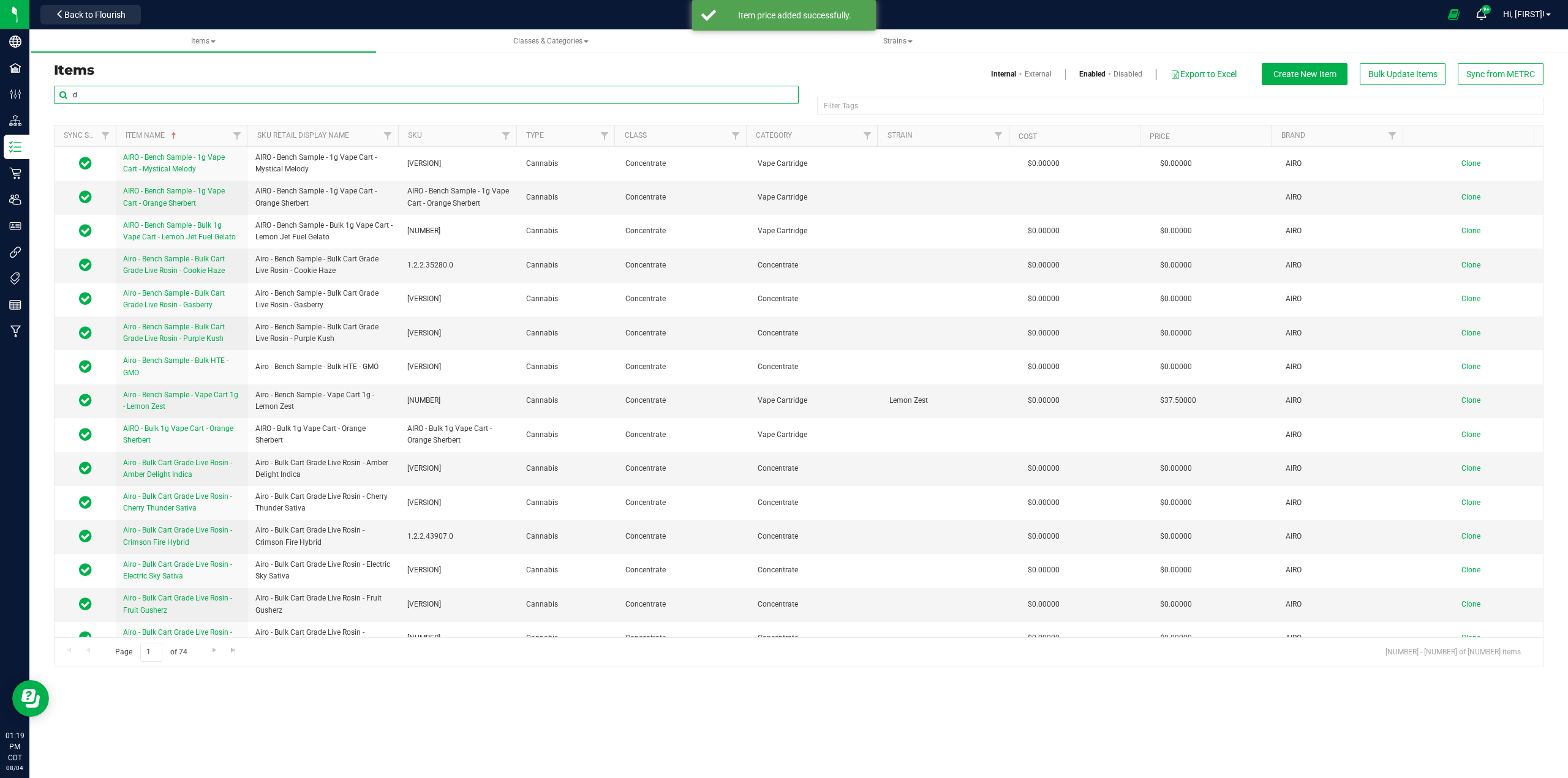 type 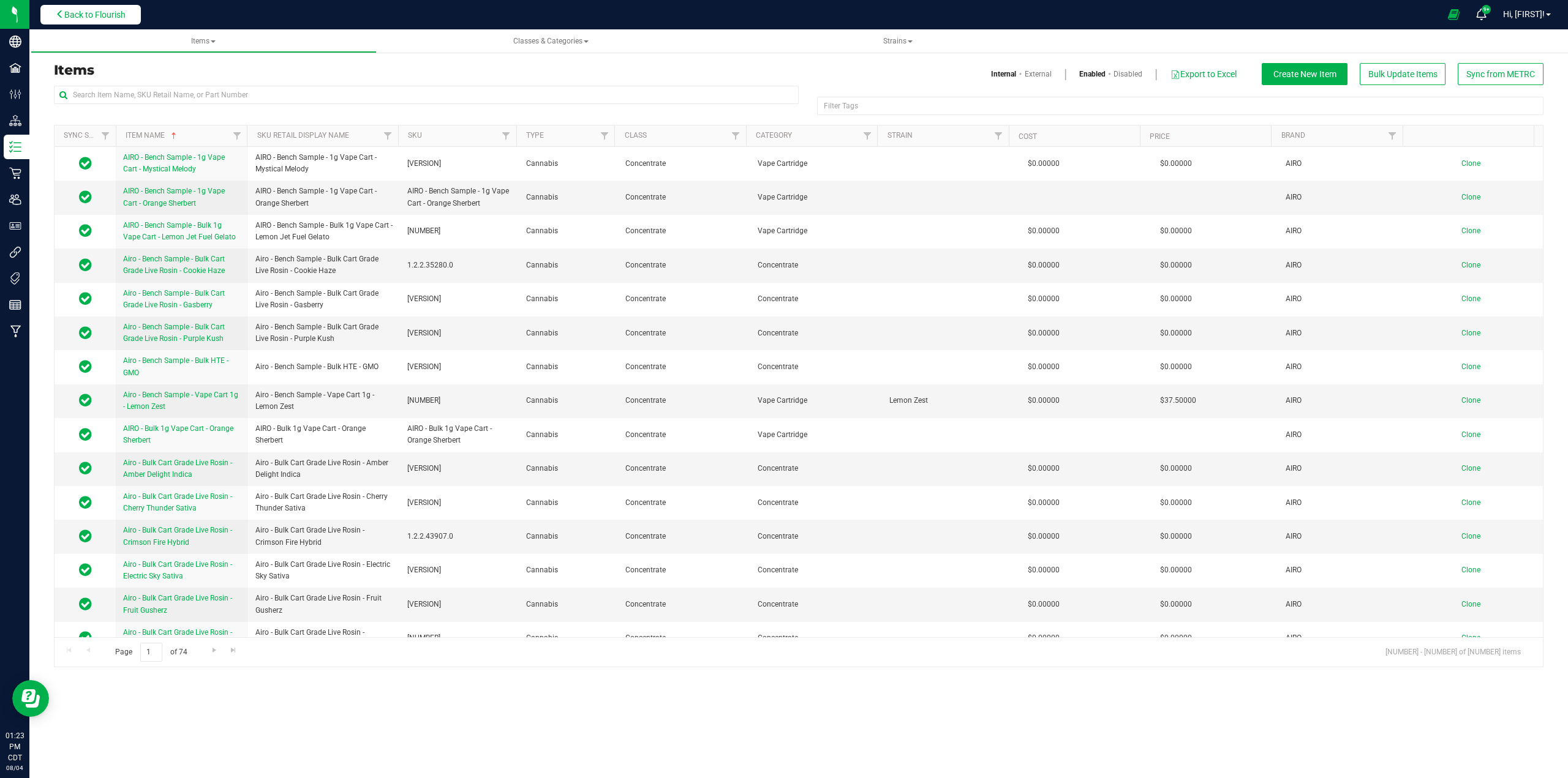 click on "Back to Flourish" at bounding box center [91, 15] 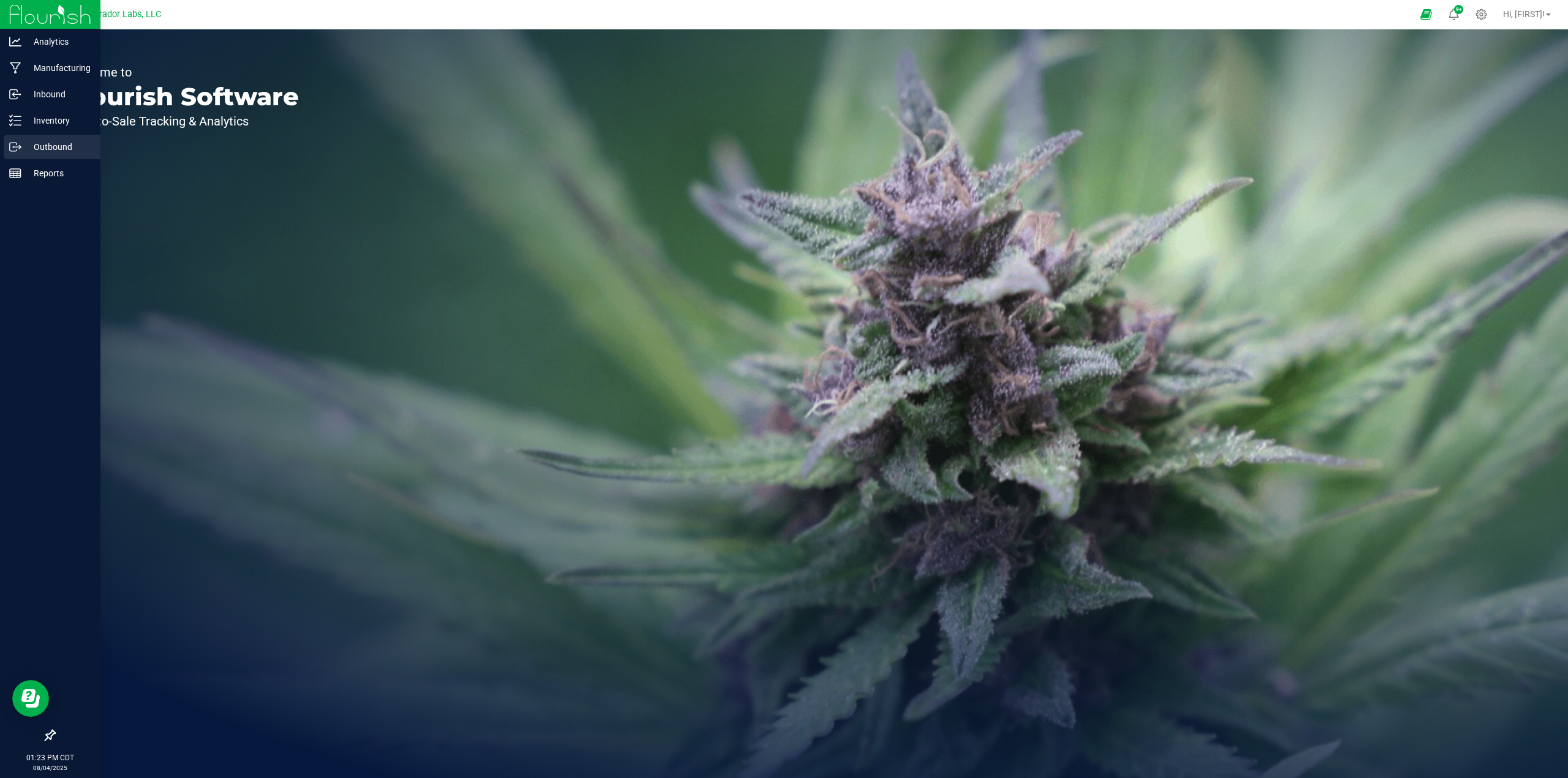 click on "Outbound" at bounding box center (52, 147) 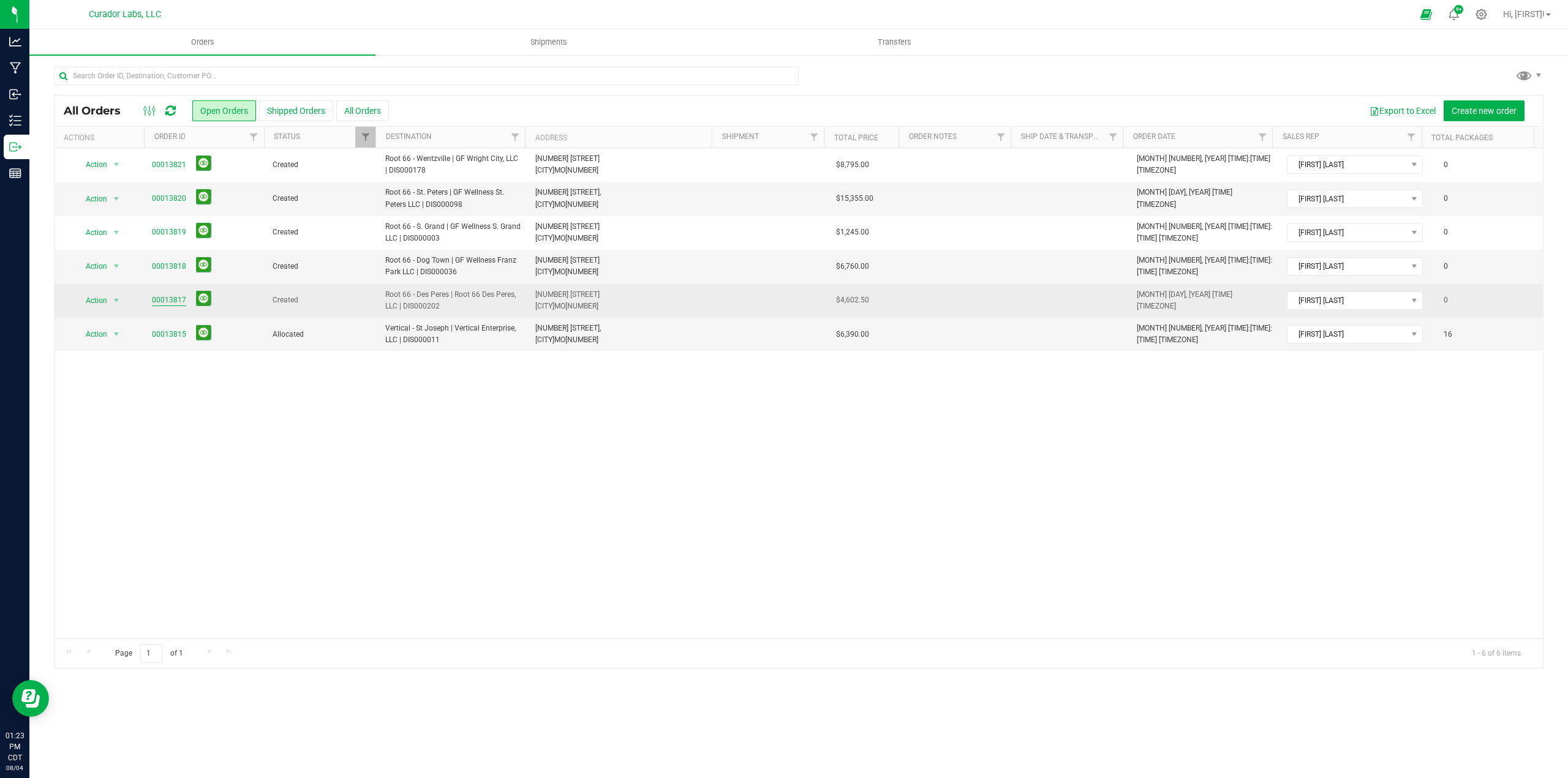 click on "00013817" at bounding box center [169, 300] 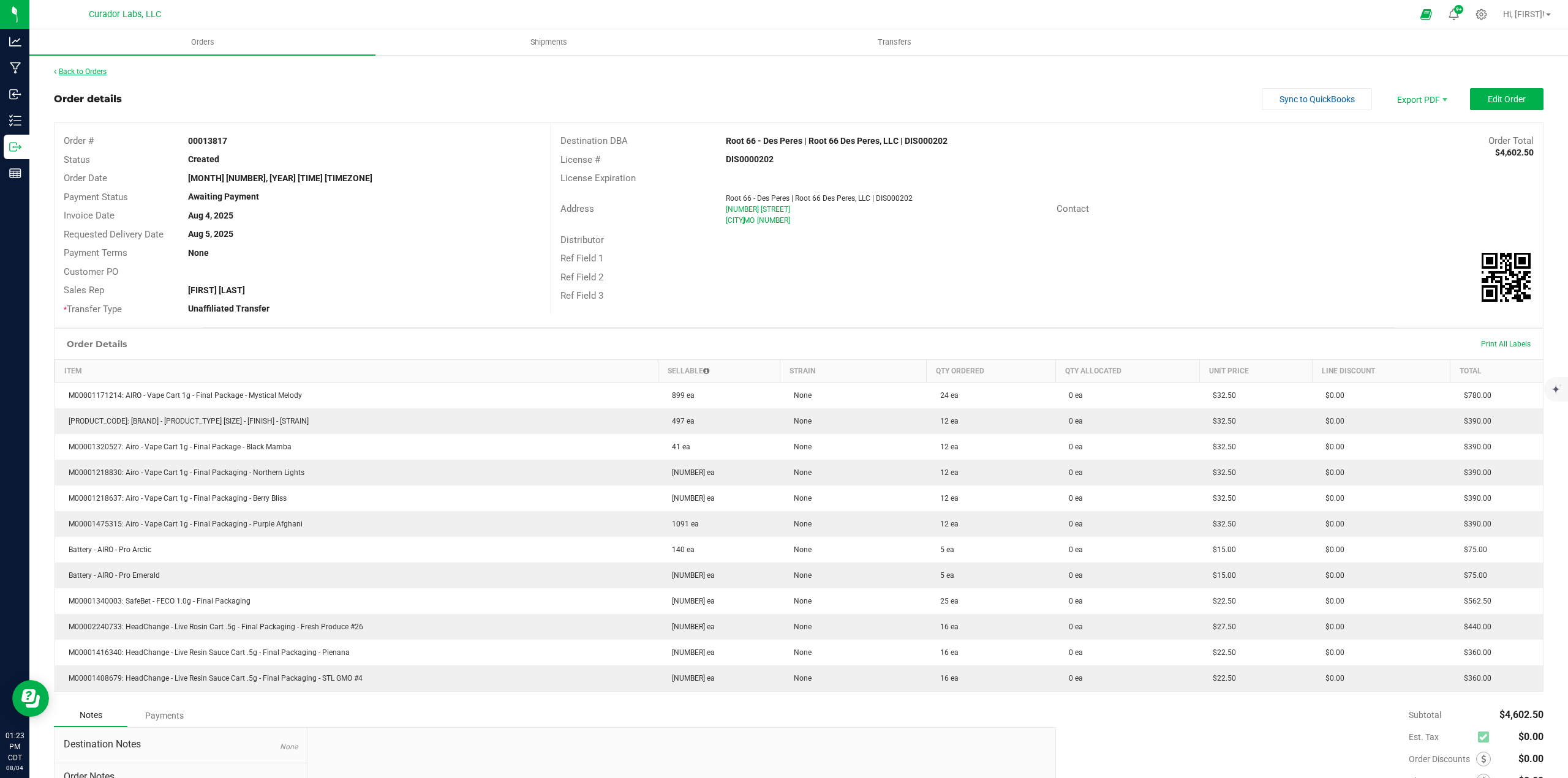 click on "Back to Orders" at bounding box center (80, 72) 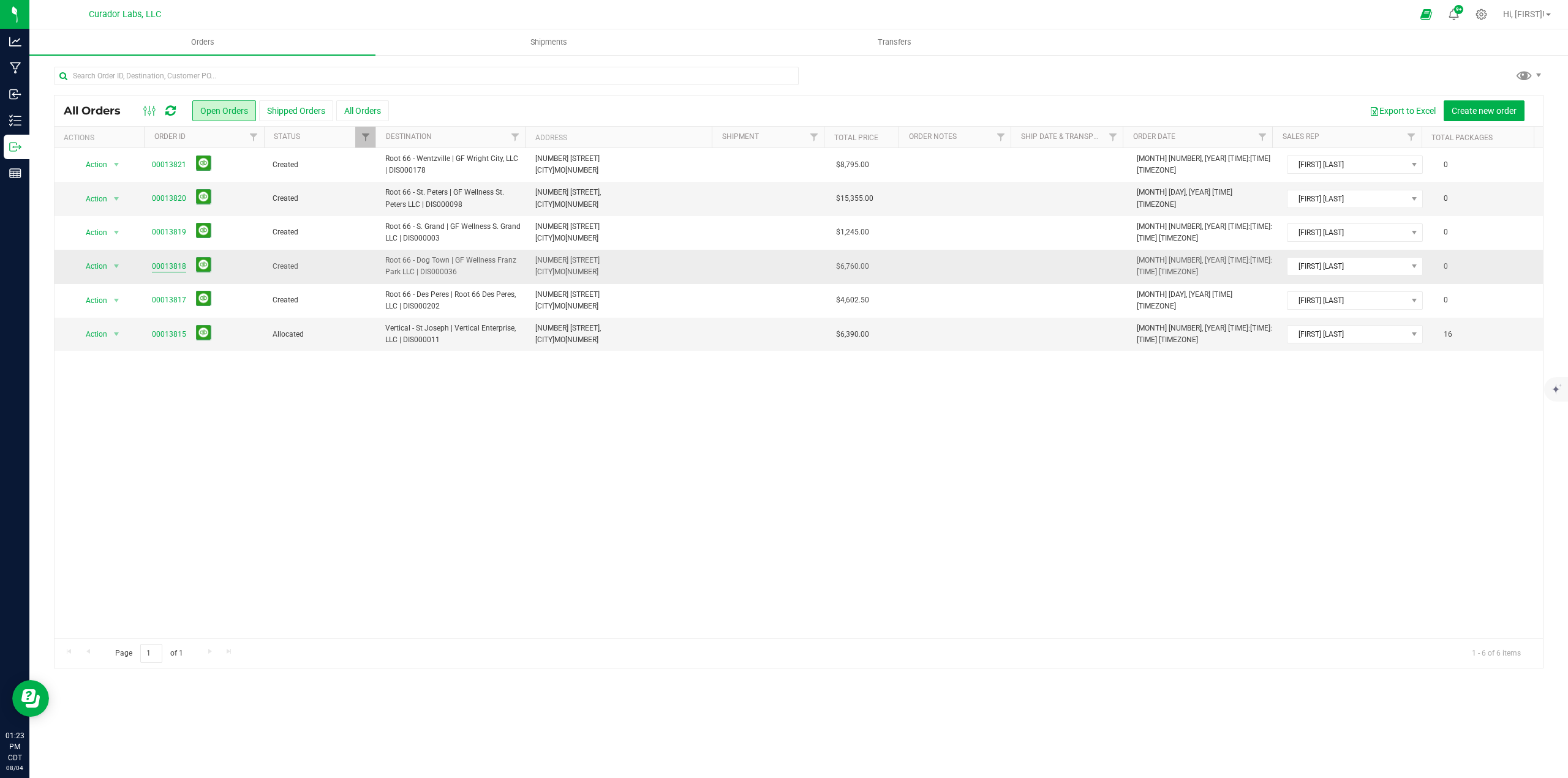 click on "00013818" at bounding box center [169, 266] 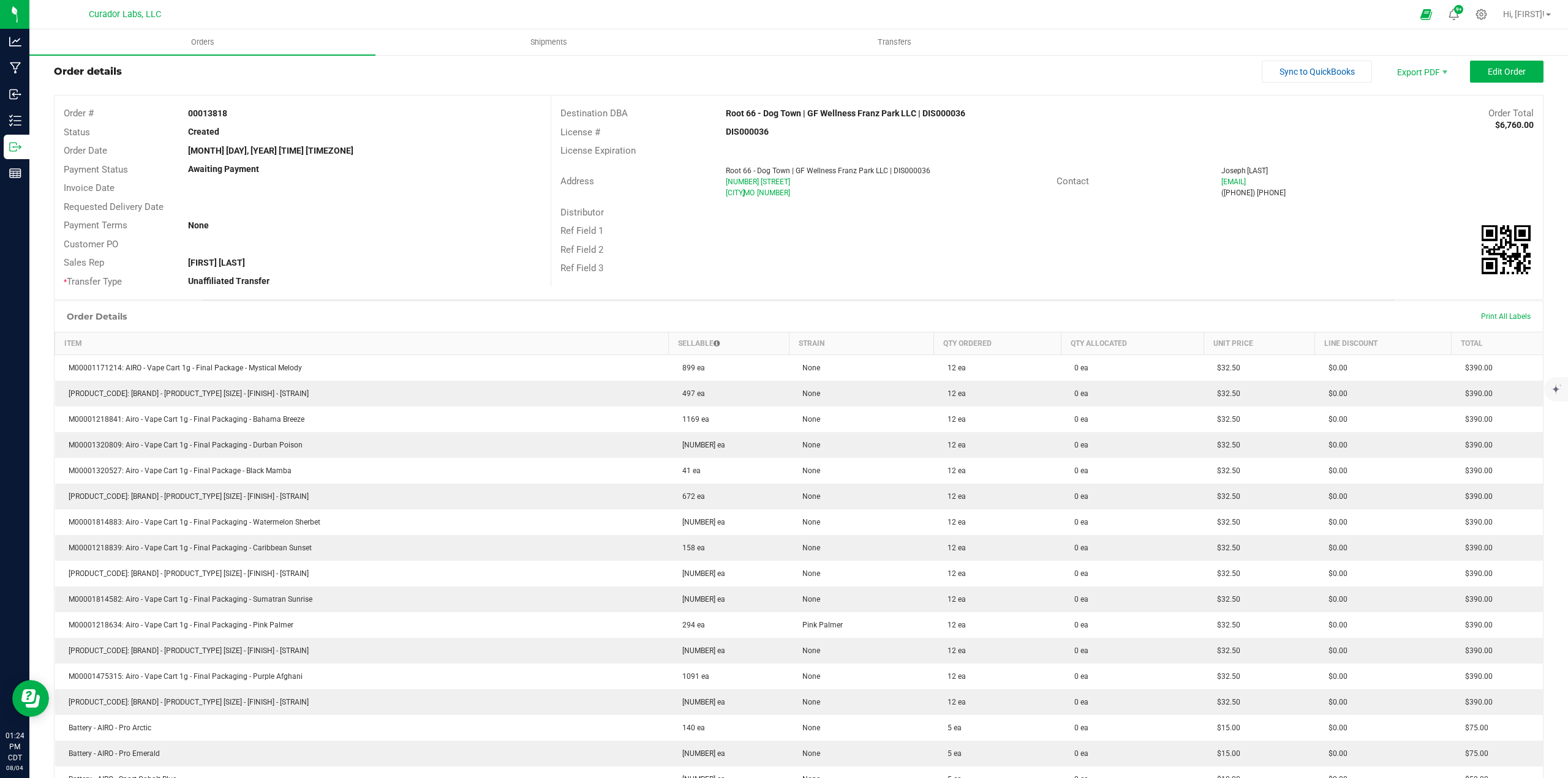 scroll, scrollTop: 0, scrollLeft: 0, axis: both 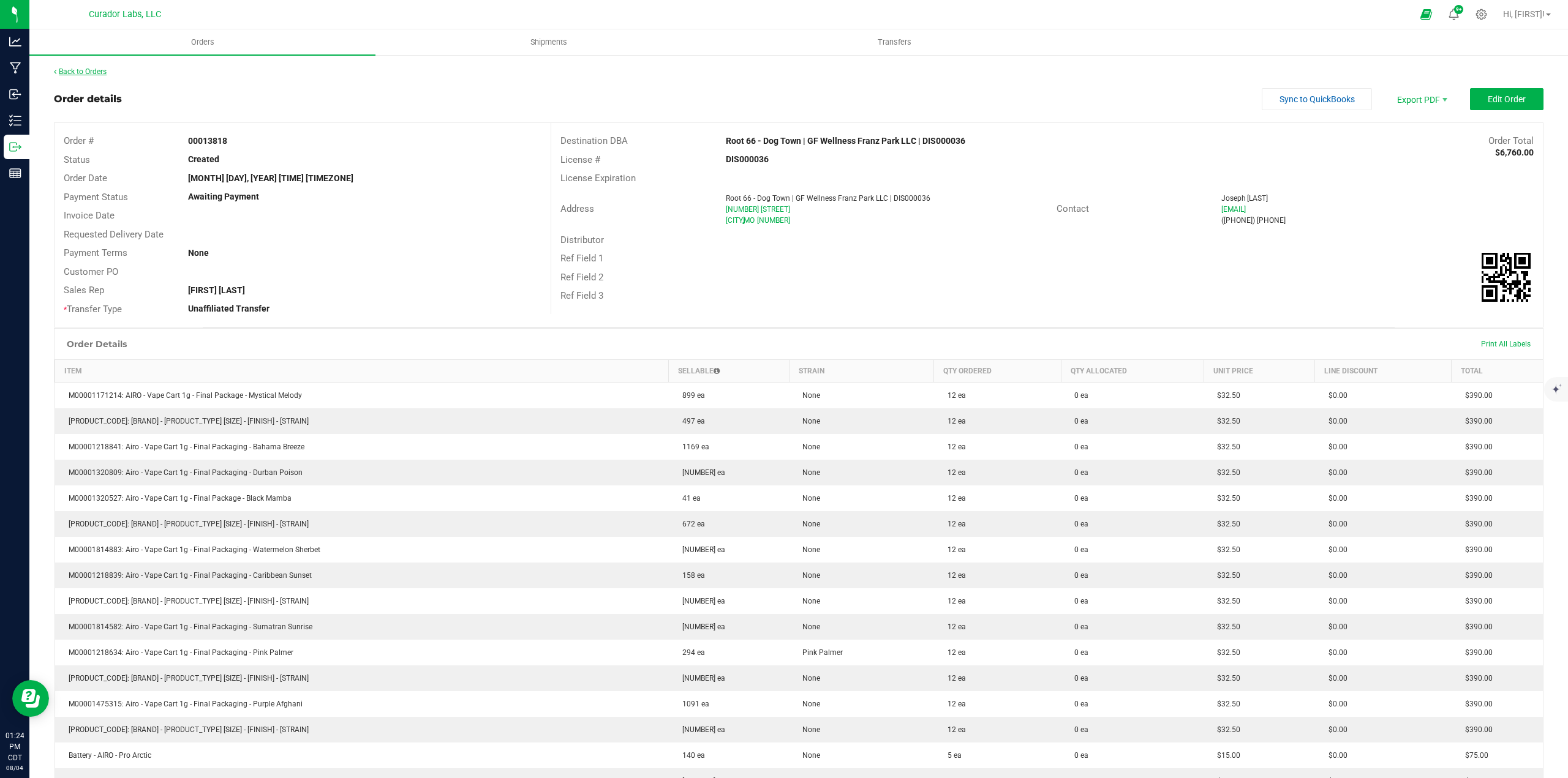 click on "Back to Orders" at bounding box center [80, 72] 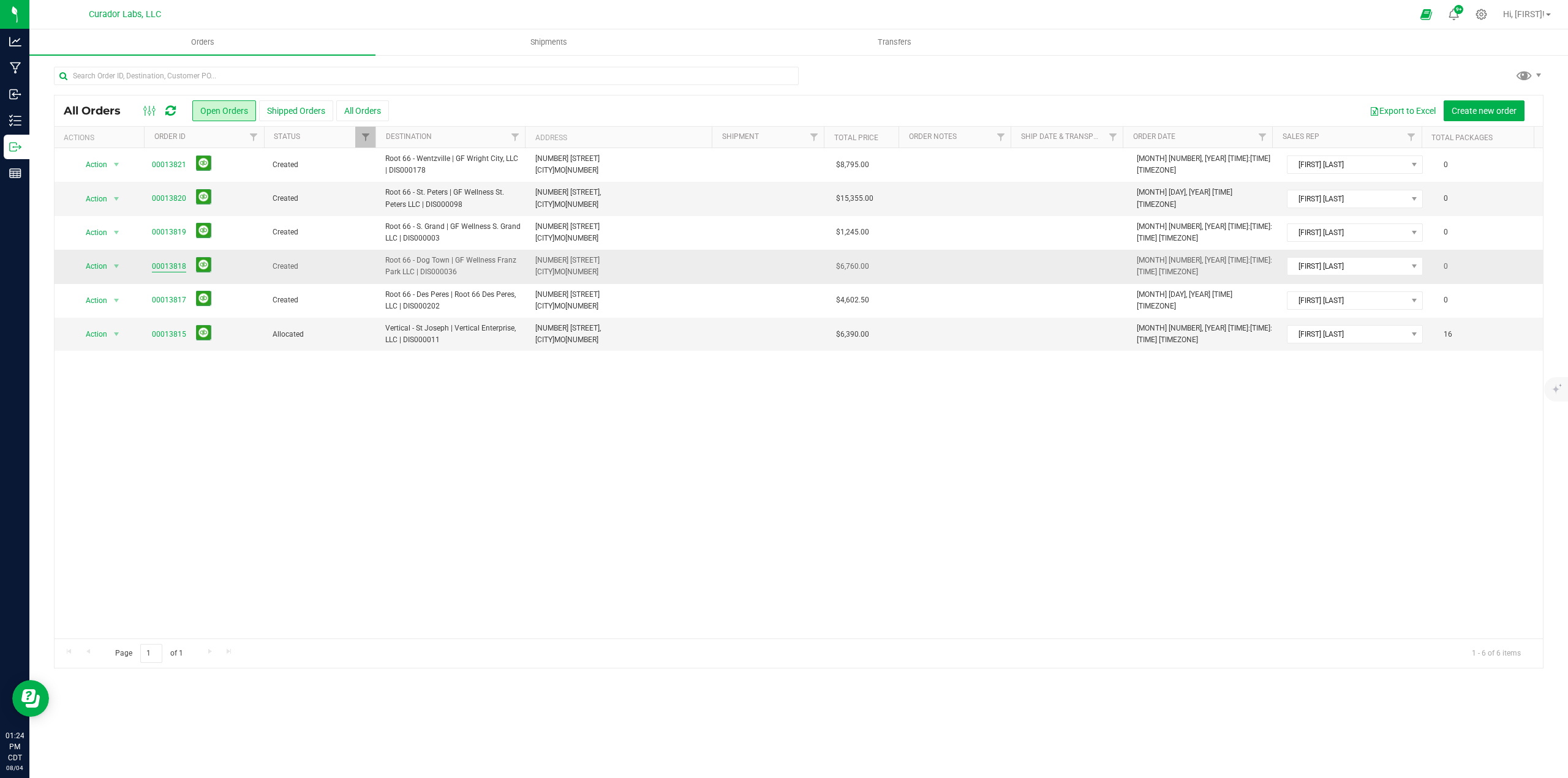 click on "00013818" at bounding box center [169, 266] 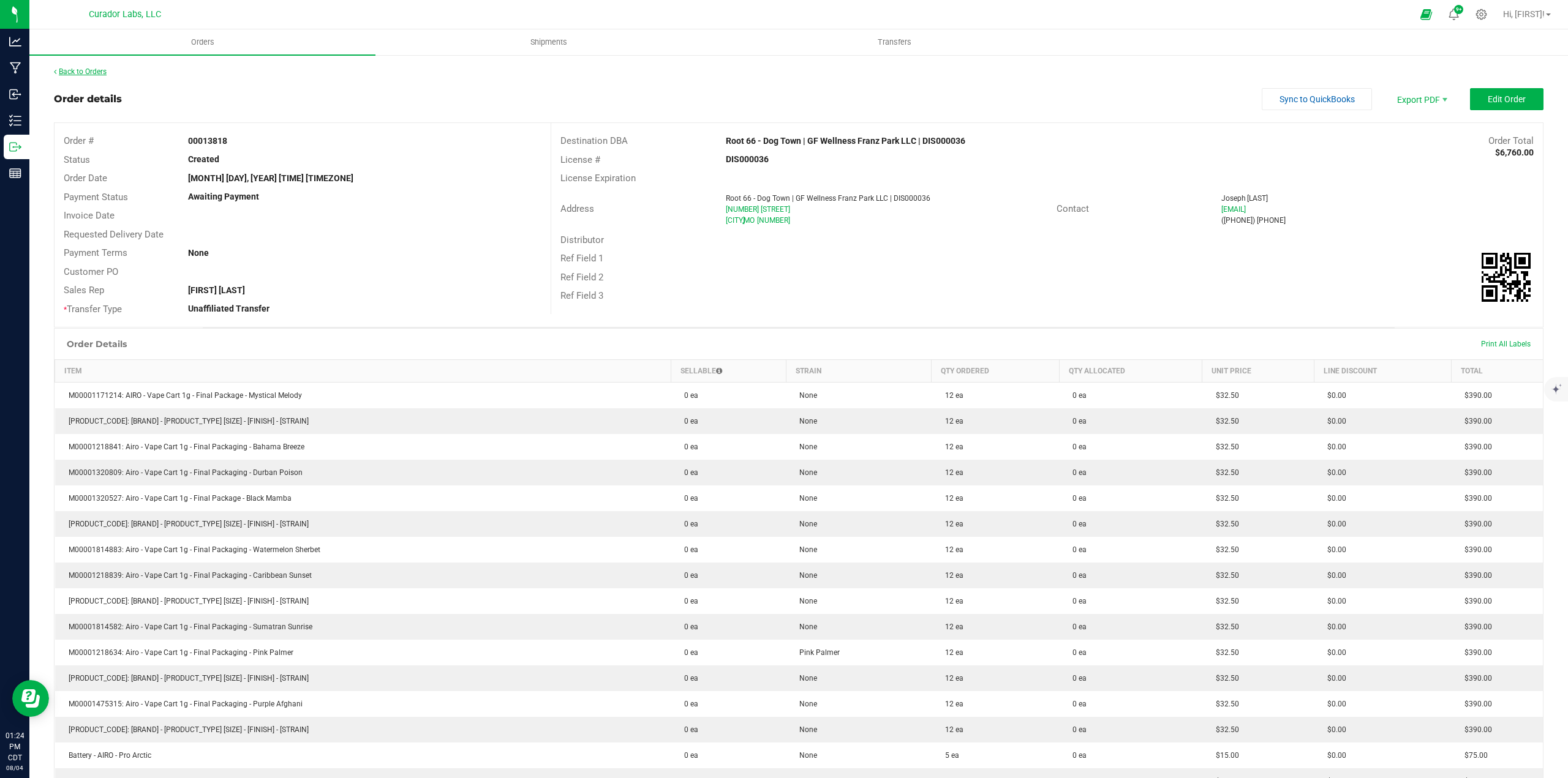 click on "Back to Orders" at bounding box center (80, 72) 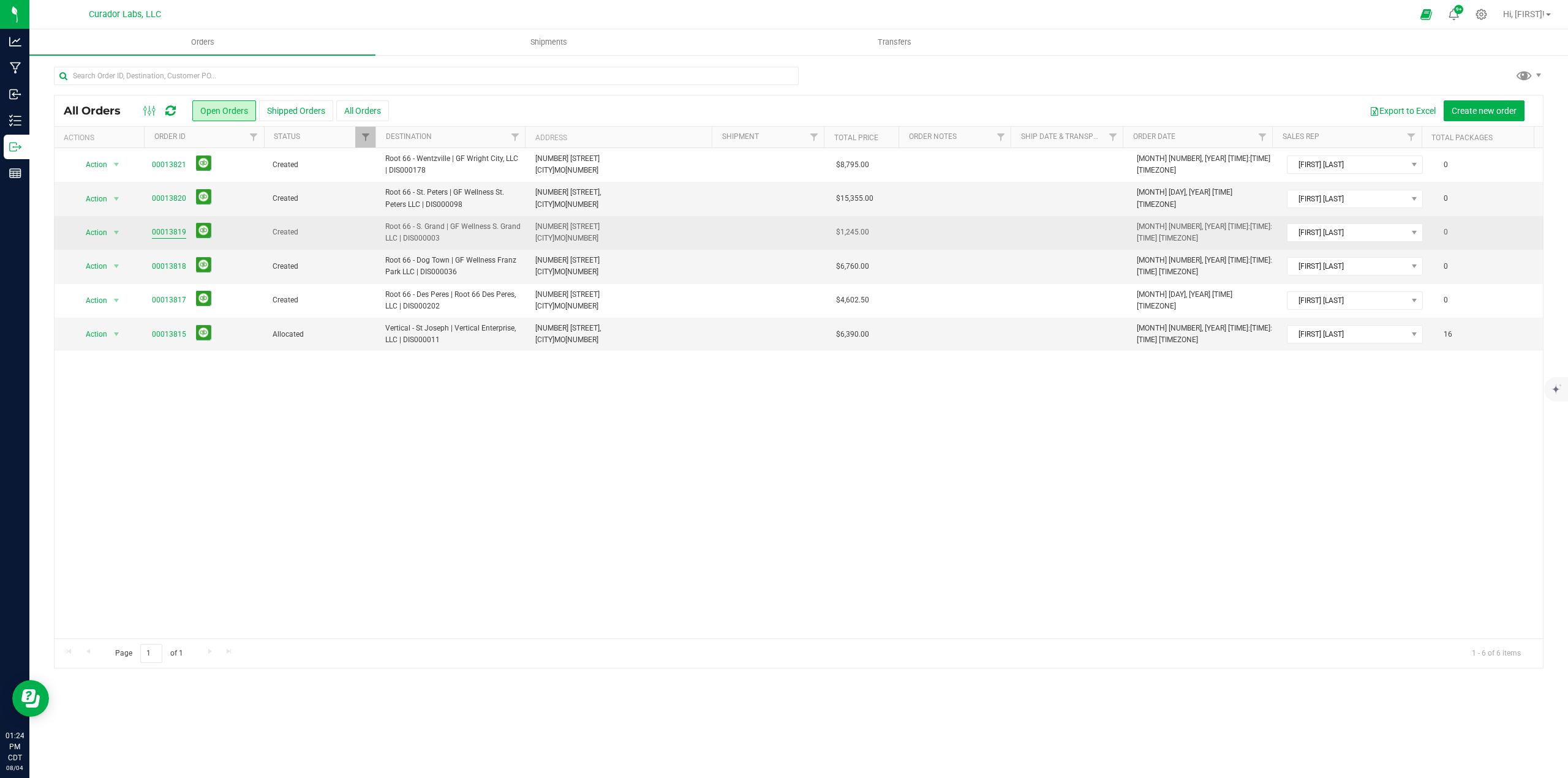 click on "00013819" at bounding box center (169, 232) 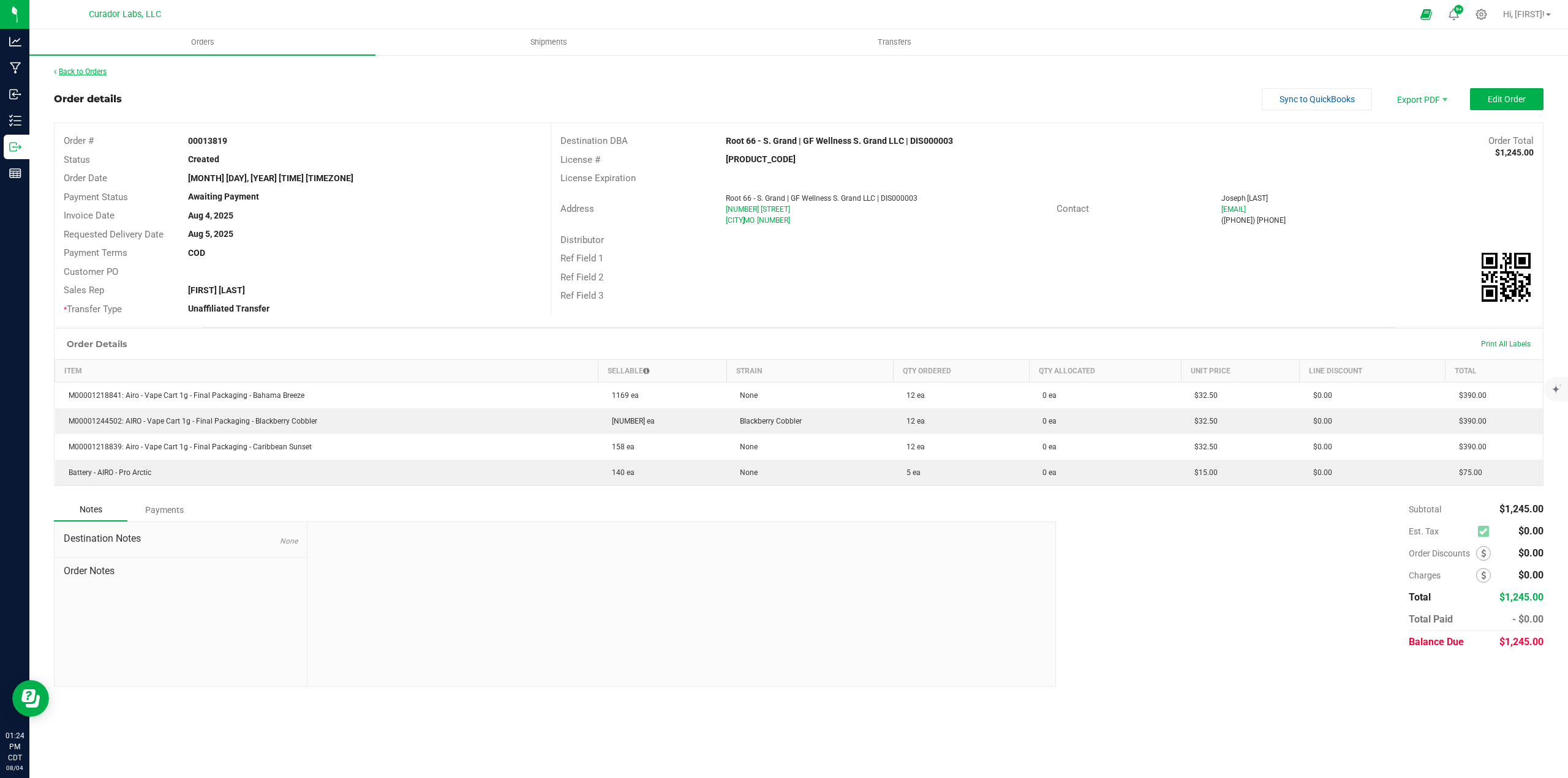 click on "Back to Orders" at bounding box center (80, 72) 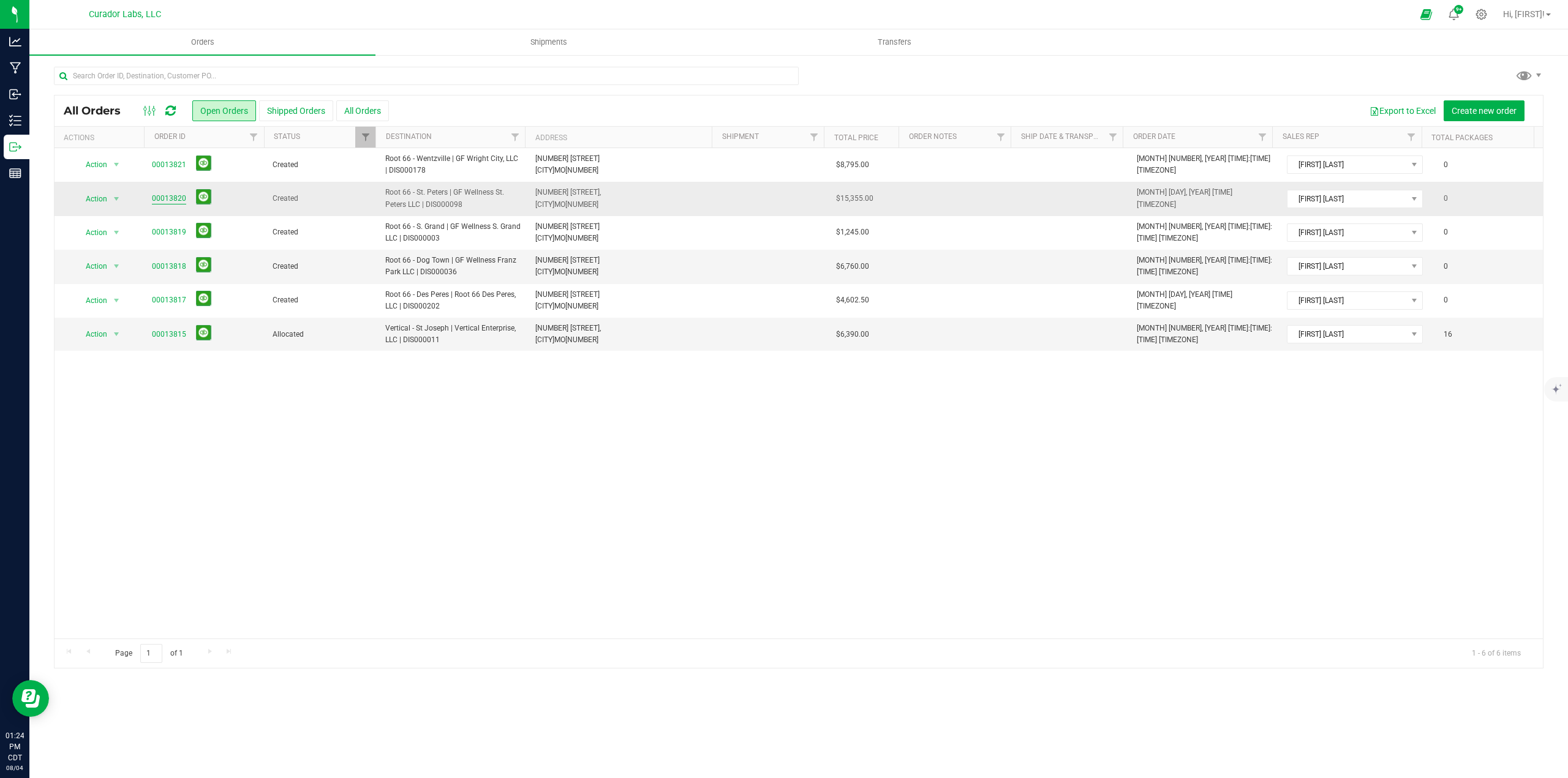 click on "00013820" at bounding box center (169, 198) 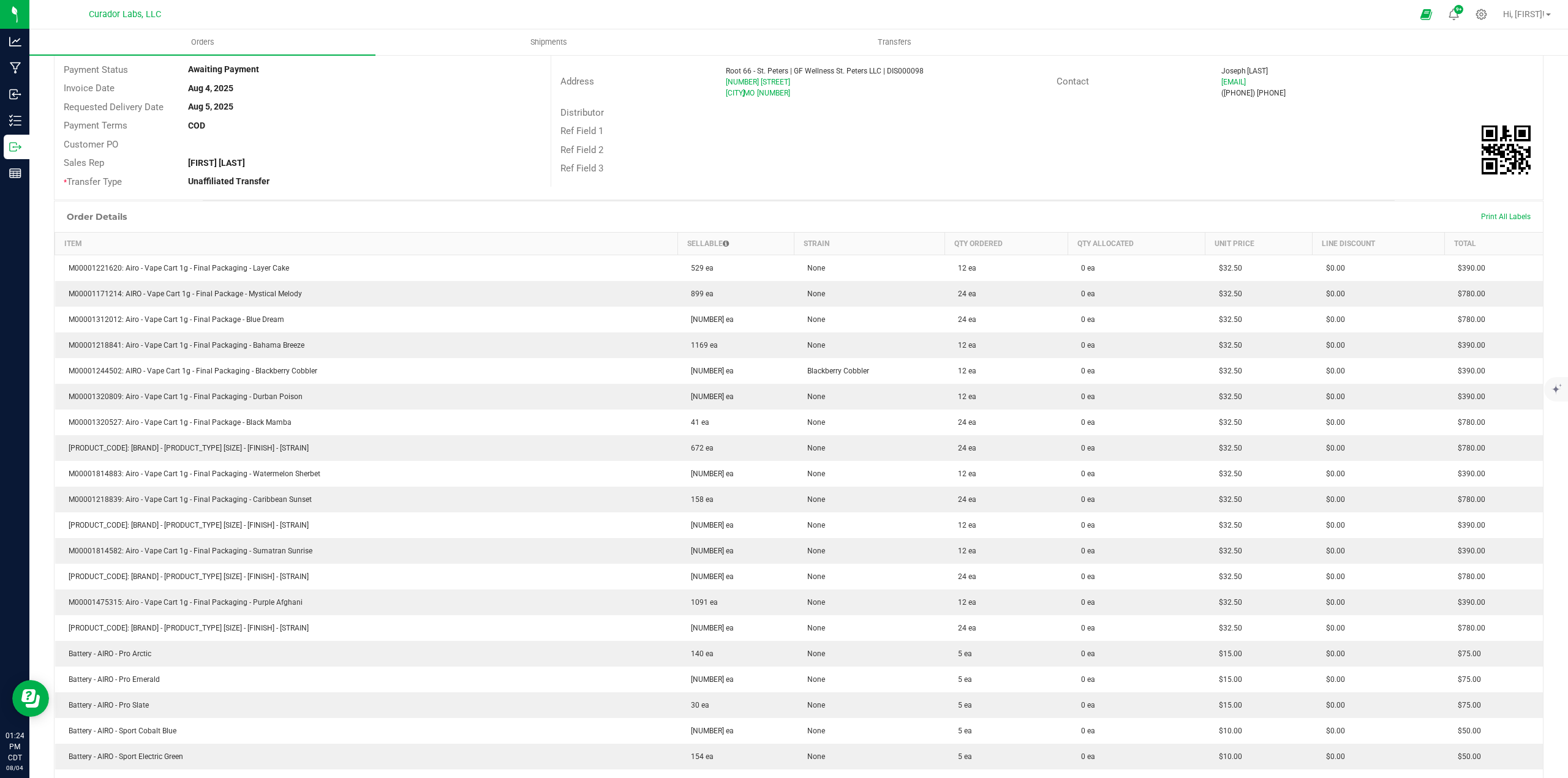 scroll, scrollTop: 0, scrollLeft: 0, axis: both 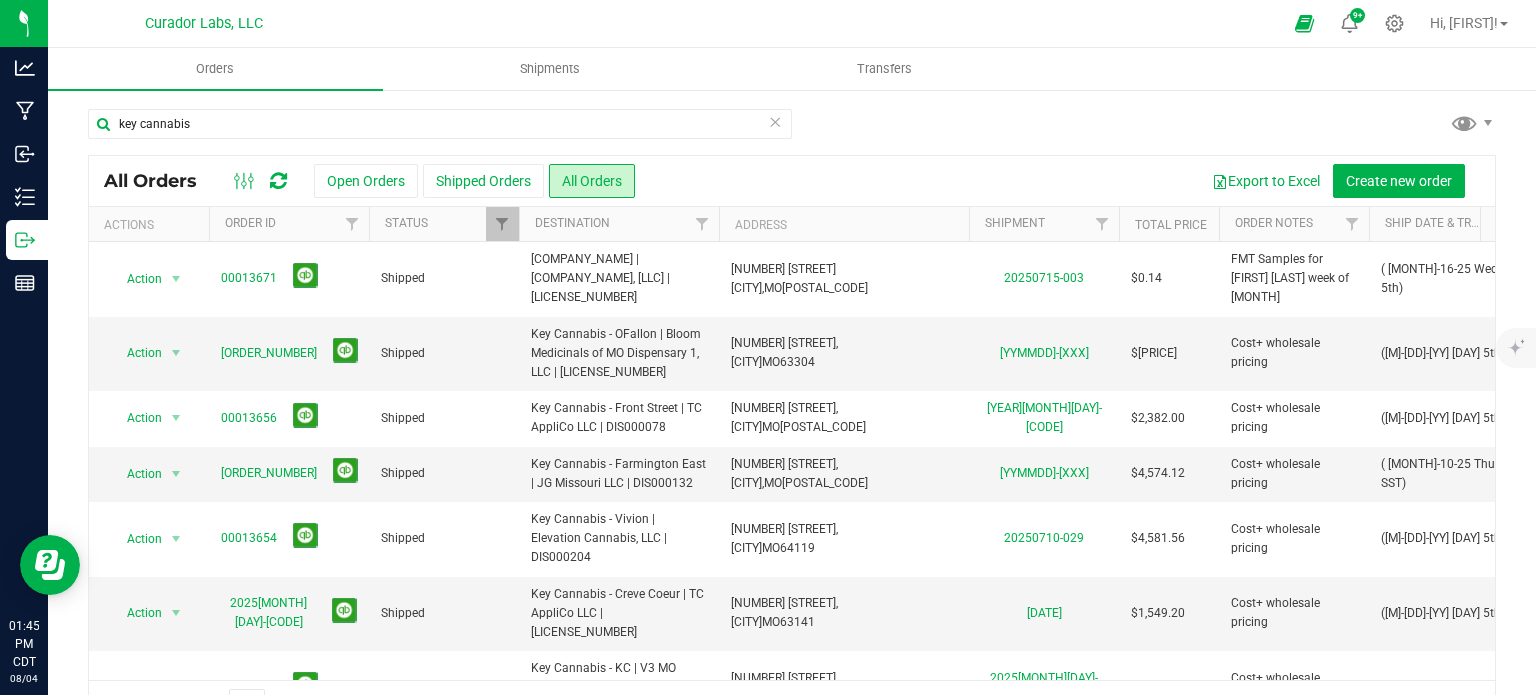 click at bounding box center (278, 181) 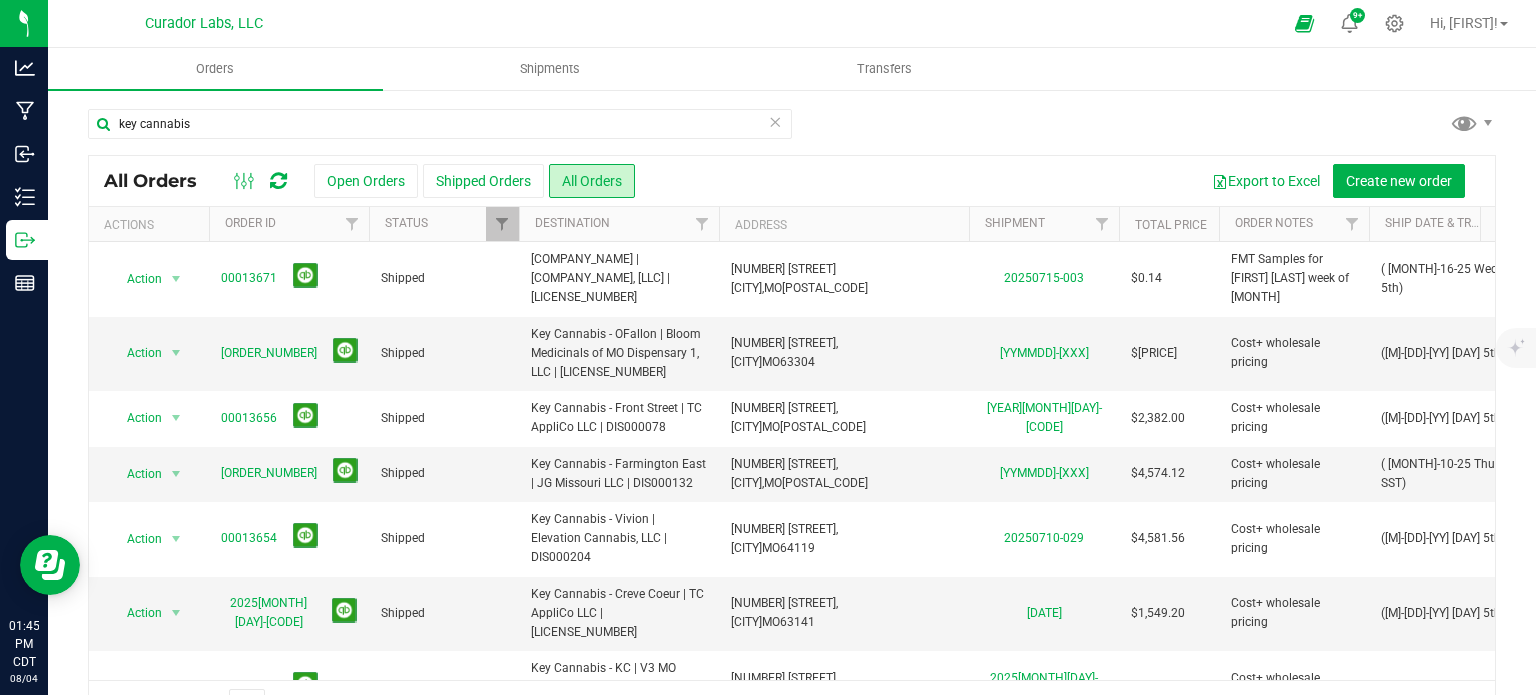 scroll, scrollTop: 0, scrollLeft: 0, axis: both 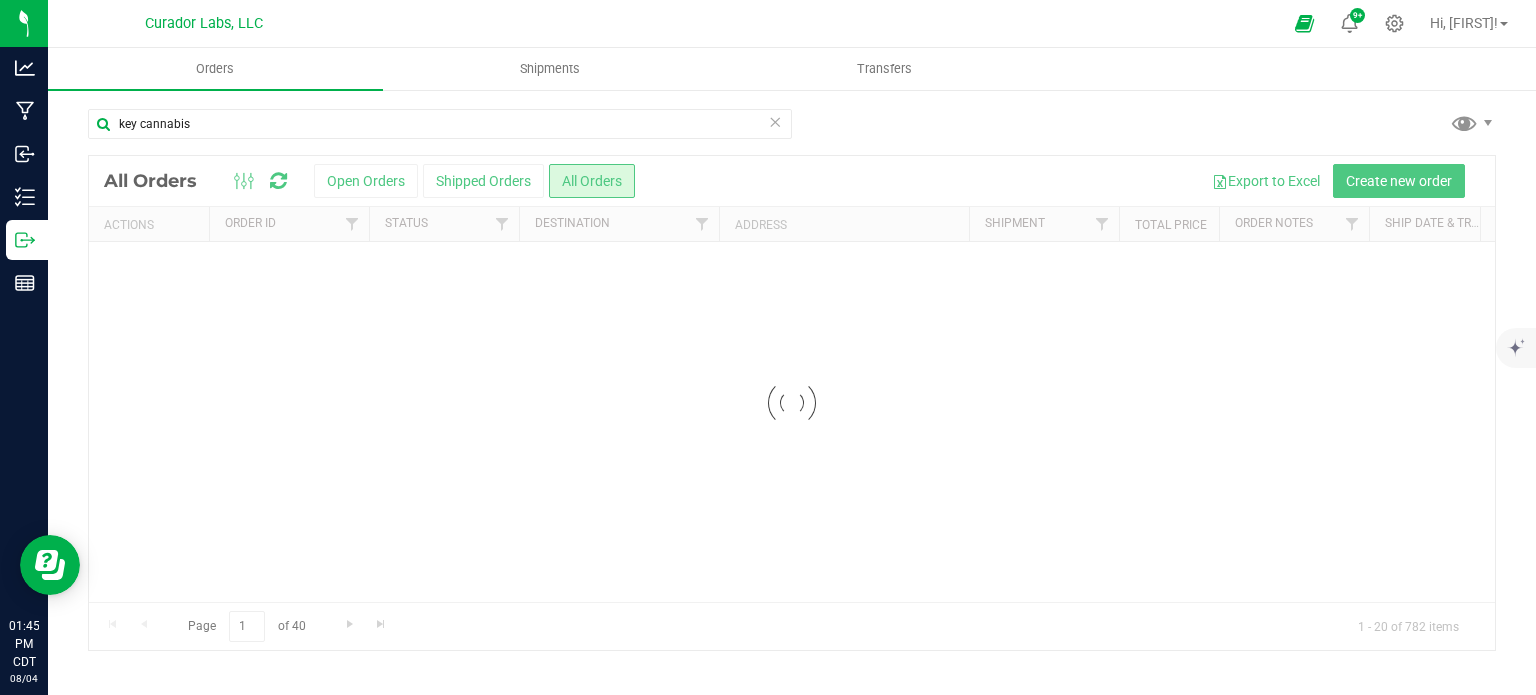 click at bounding box center [775, 121] 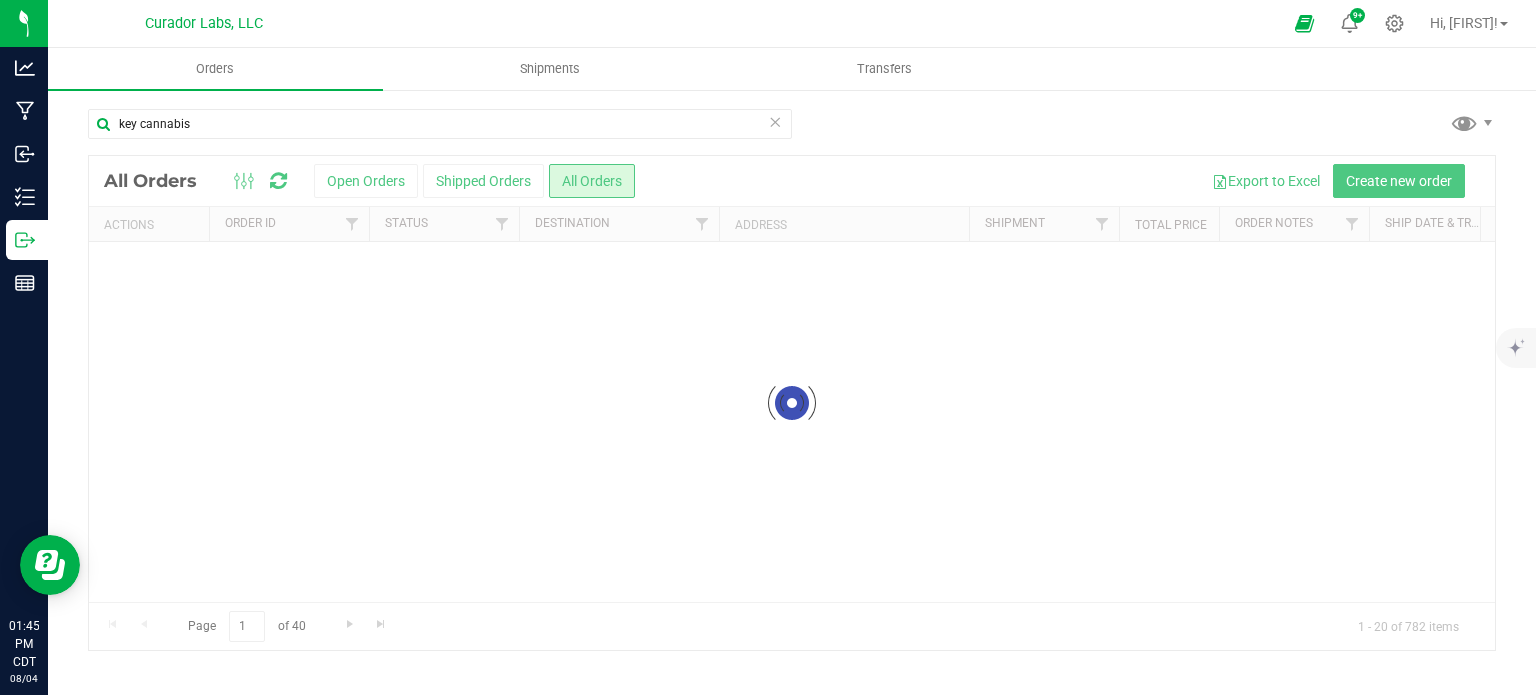 type 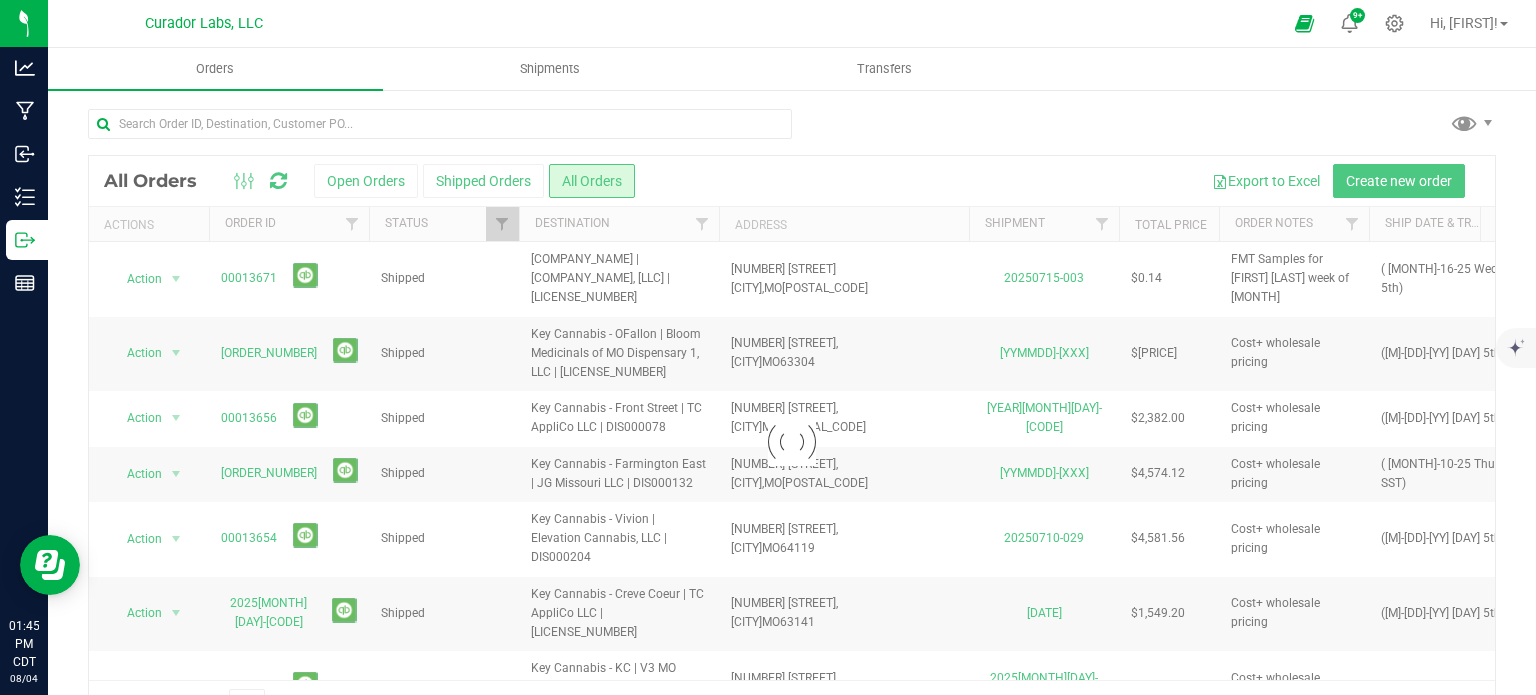 click at bounding box center [792, 442] 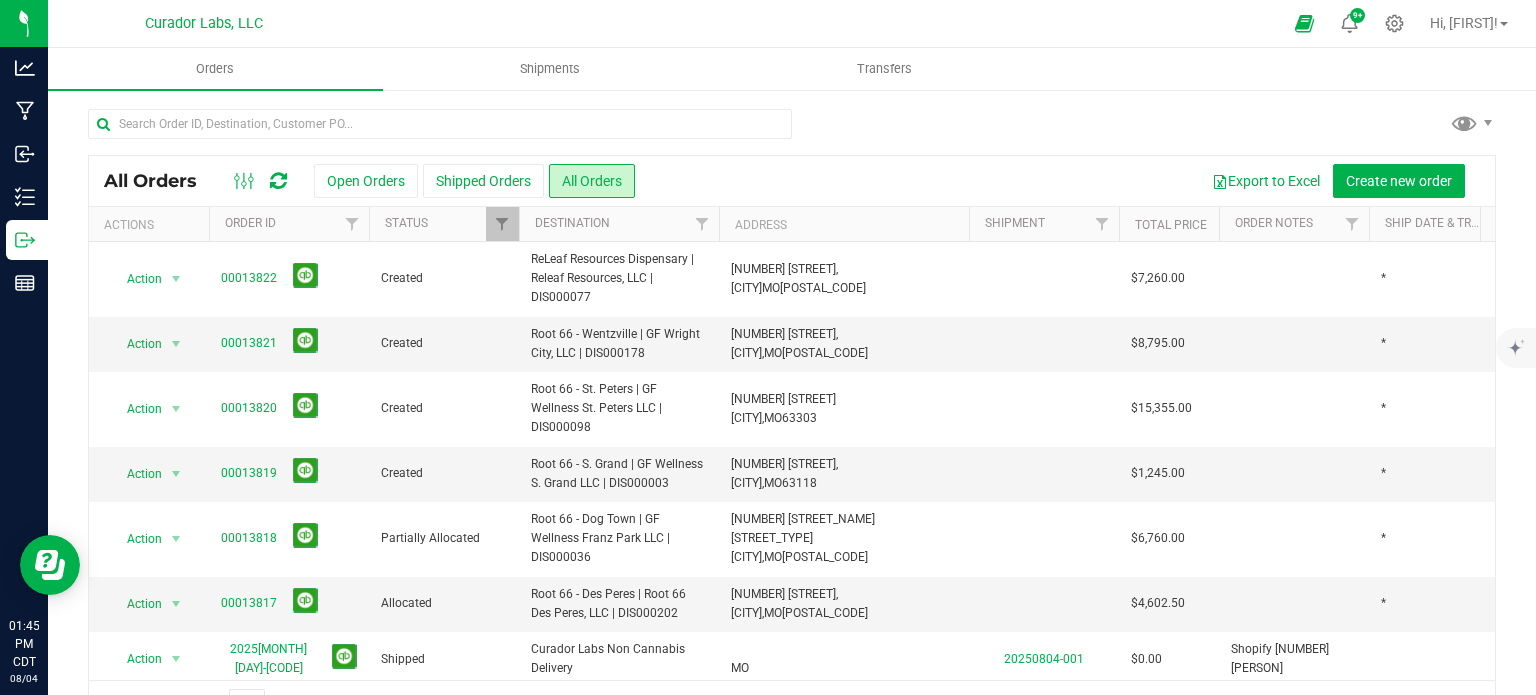 click on "Open Orders" at bounding box center [366, 181] 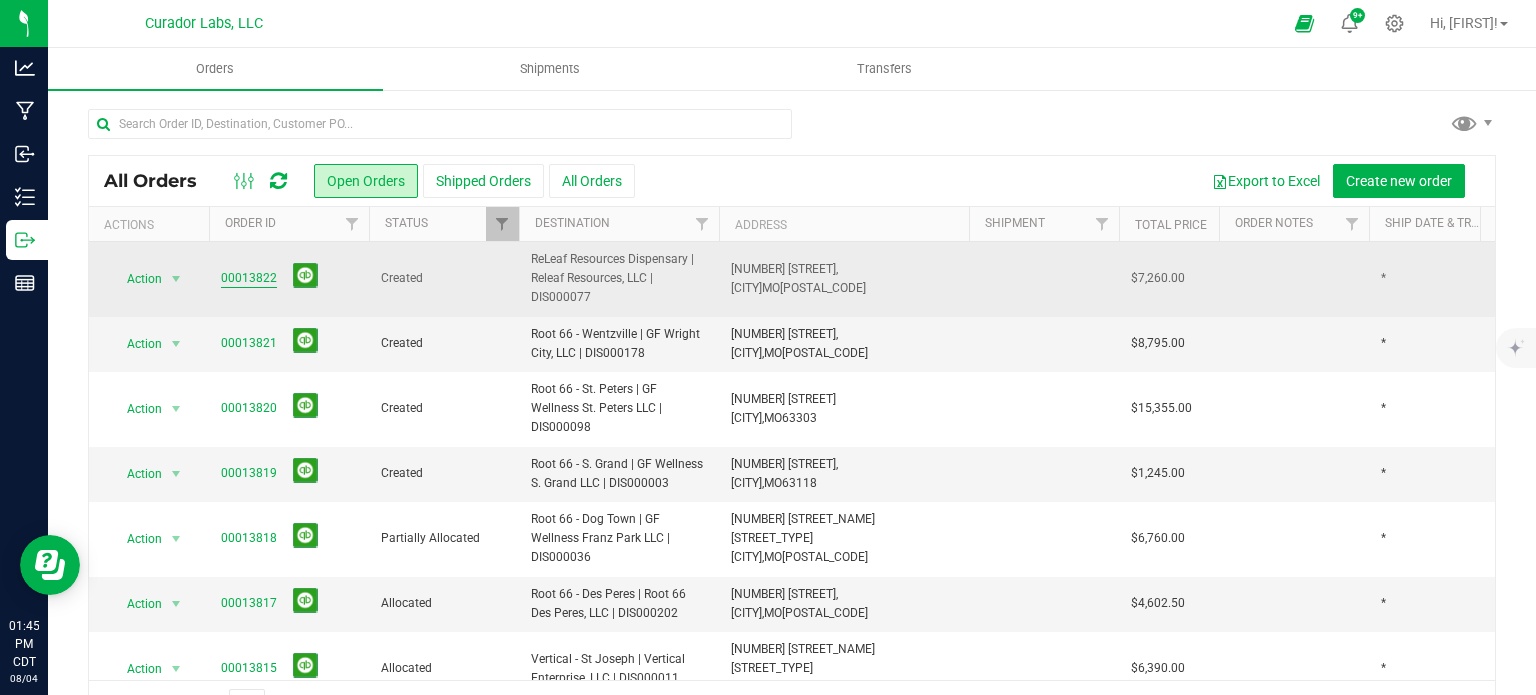 click on "00013822" at bounding box center [249, 278] 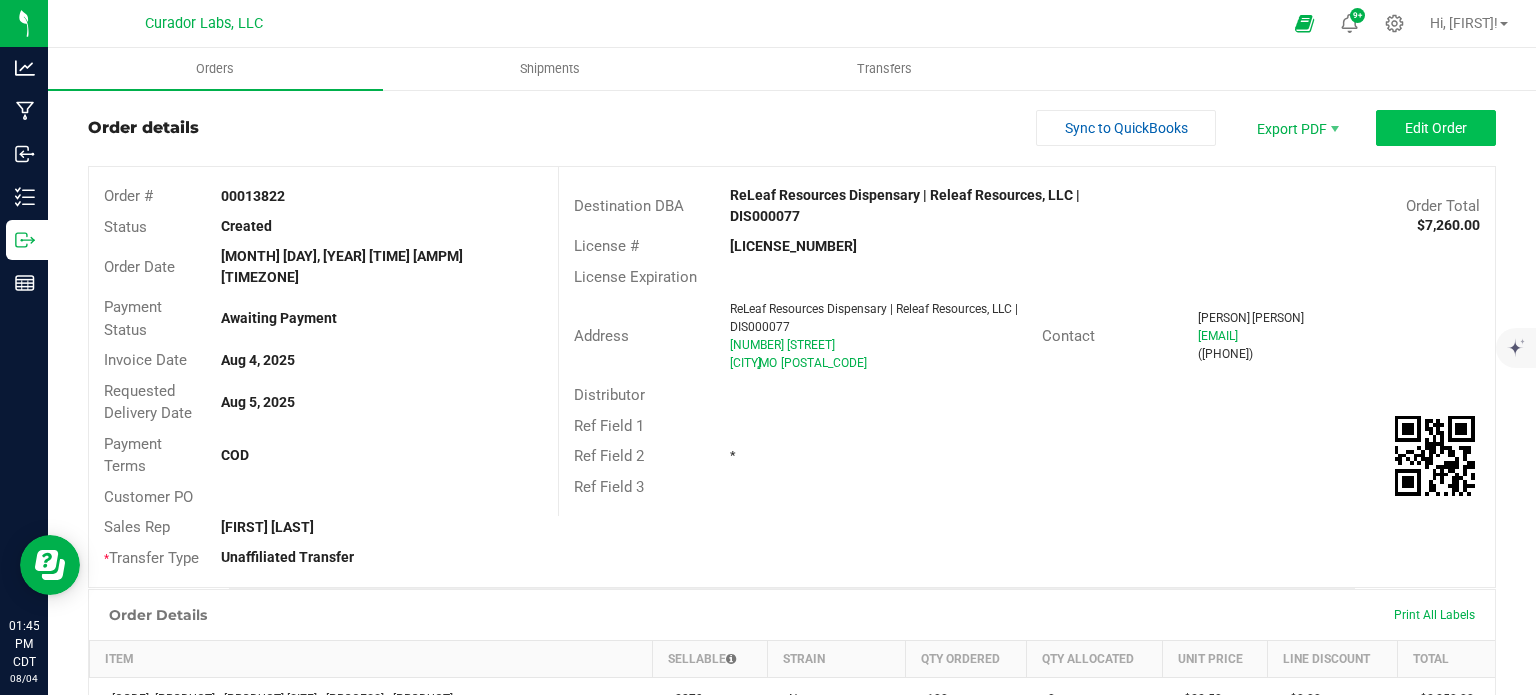 scroll, scrollTop: 0, scrollLeft: 0, axis: both 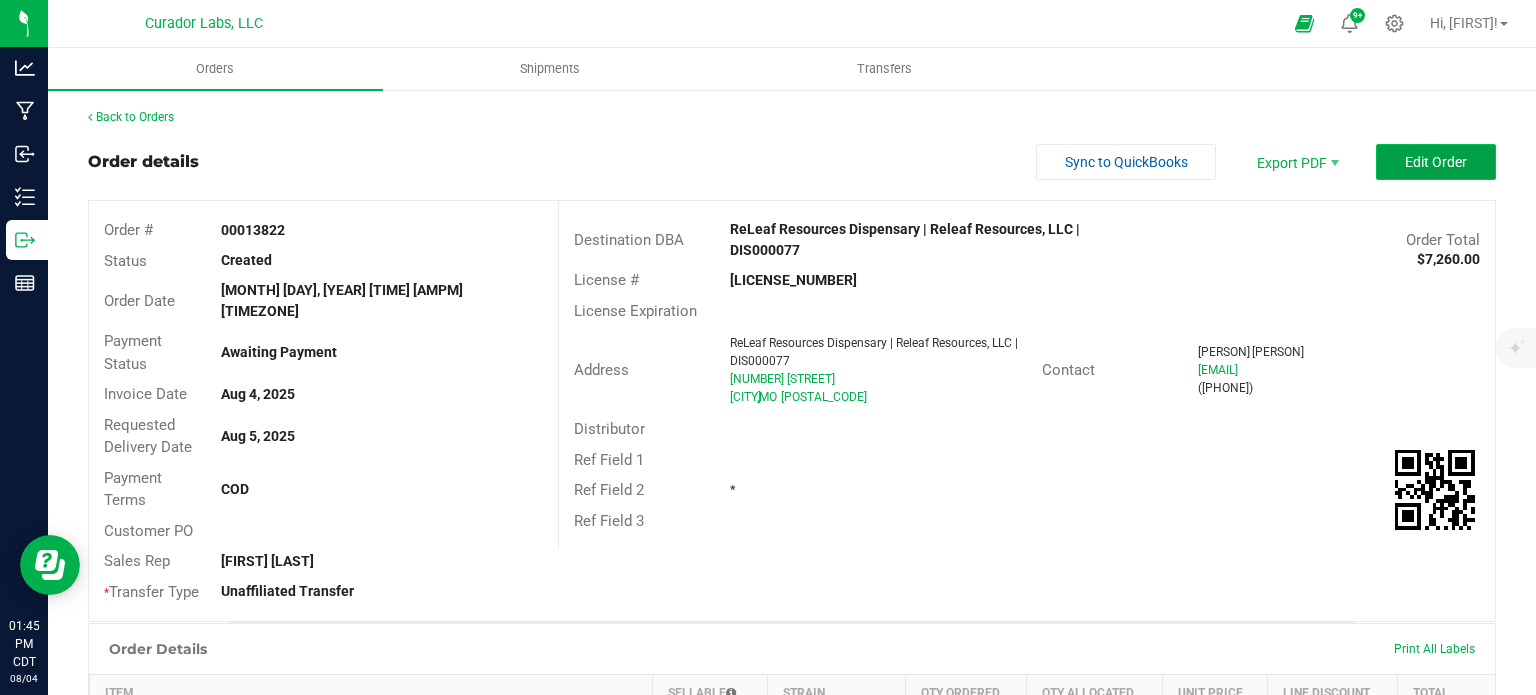 click on "Edit Order" at bounding box center (1436, 162) 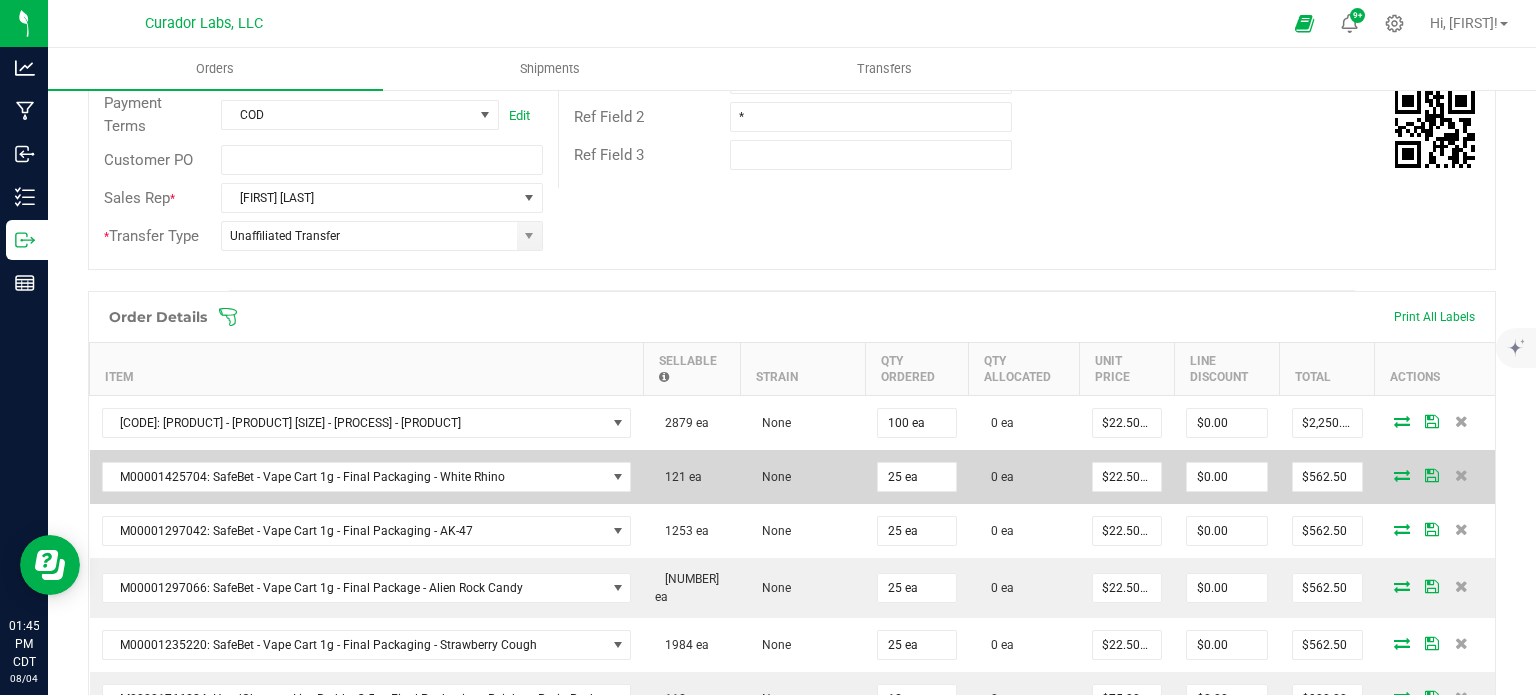 scroll, scrollTop: 400, scrollLeft: 0, axis: vertical 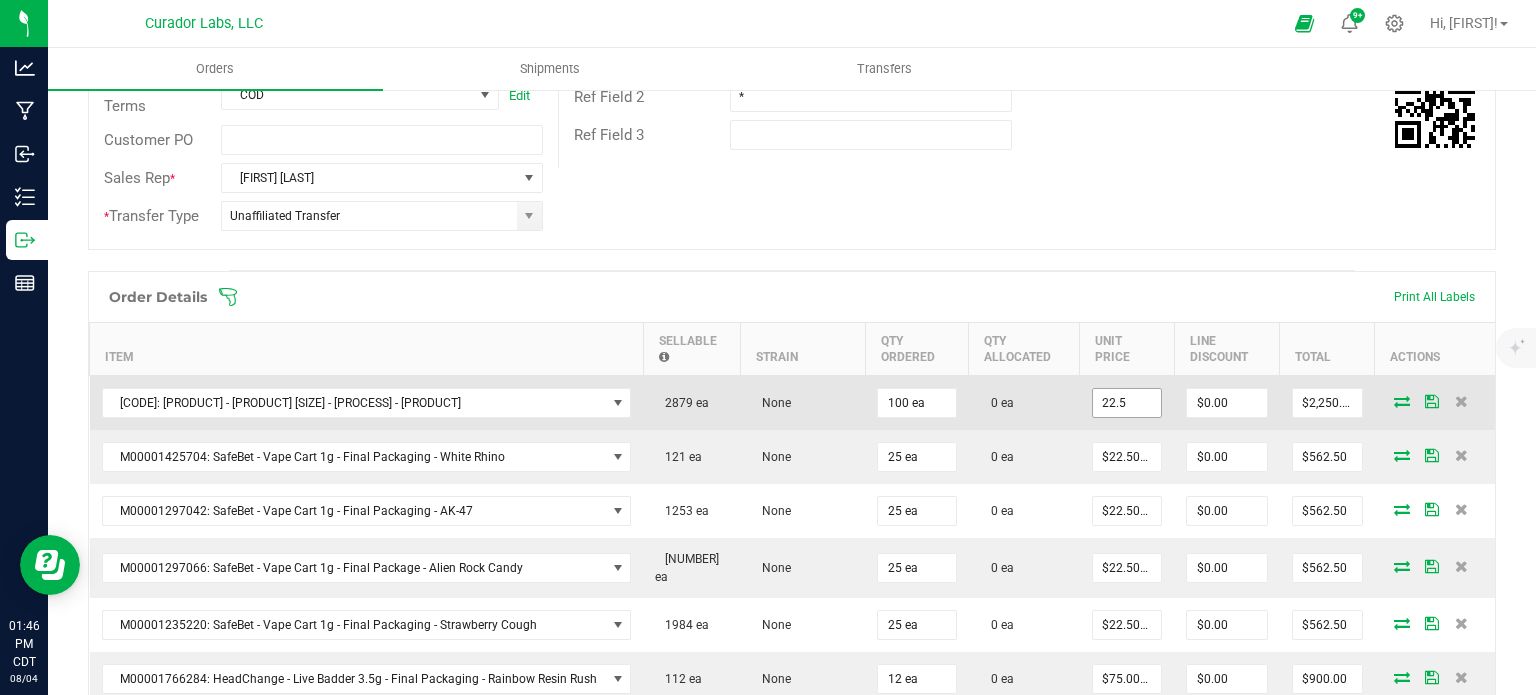 click on "22.5" at bounding box center (1127, 403) 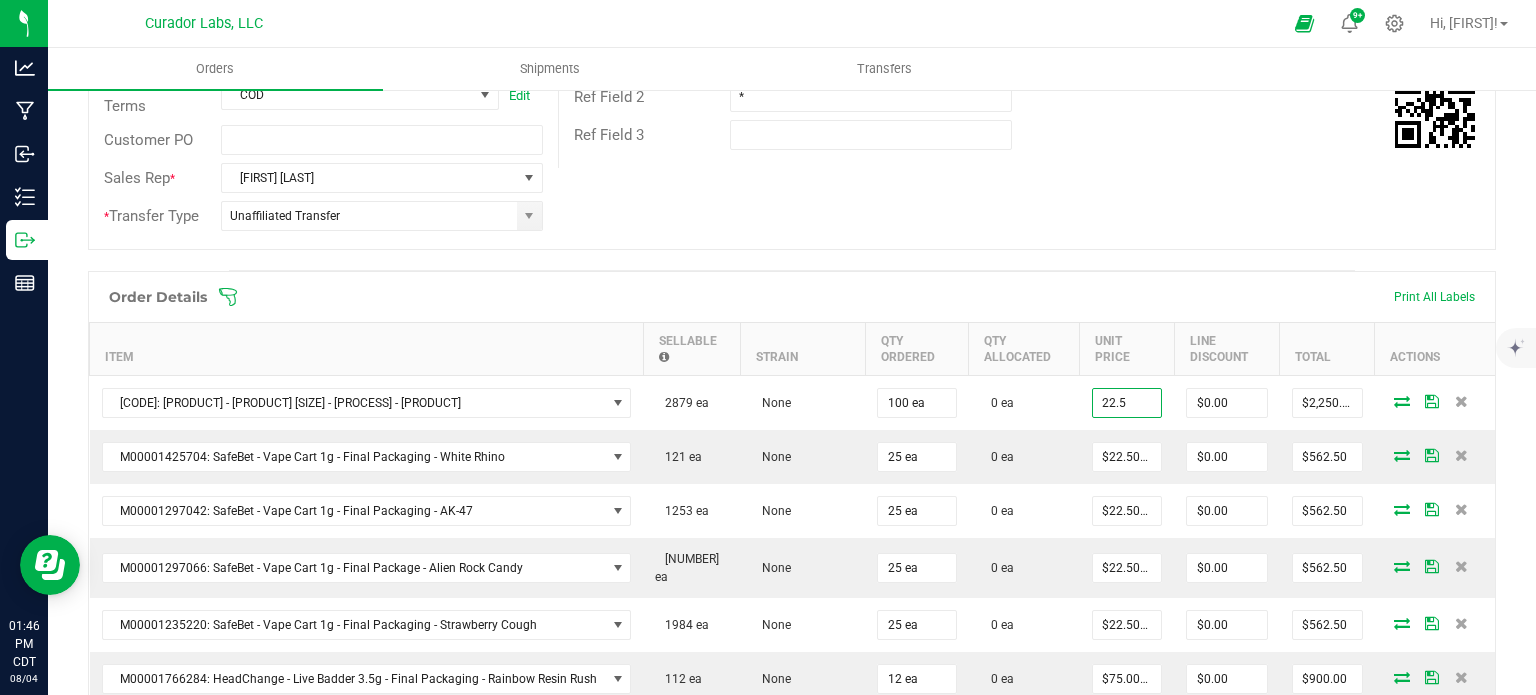type on "$22.50000" 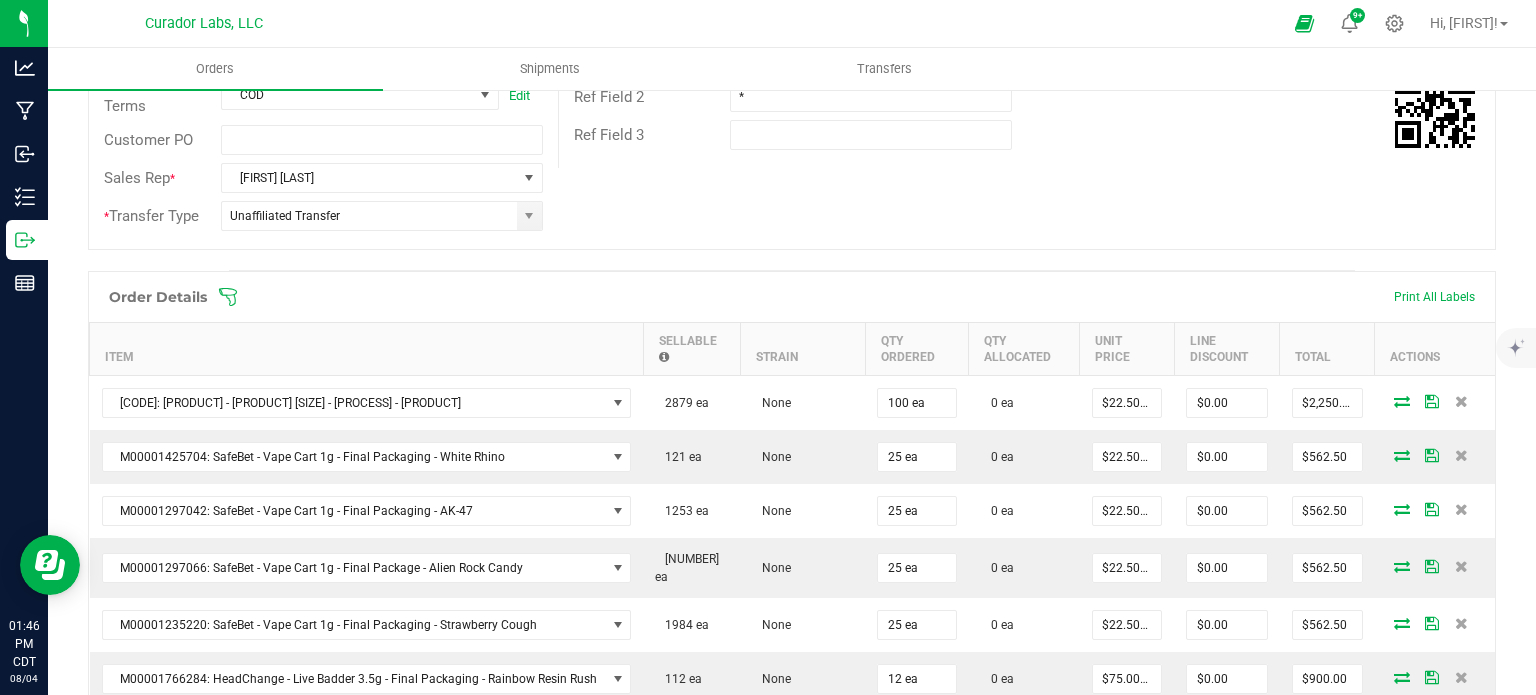 click on "Order # 00013822 Status Created Order Date [MONTH] 4, 2025 1:28 PM CDT Payment Status Awaiting Payment Invoice Date 08/04/2025 Requested Delivery Date 08/05/2025 Payment Terms COD Edit Customer PO Sales Rep * [FIRST] [LAST] * Transfer Type Unaffiliated Transfer Destination DBA * ReLeaf Resources Dispensary | Releaf Resources, LLC | DIS000077 Edit Order Total $[PRICE] License # DIS000077 License Expiration Address ReLeaf Resources Dispensary | Releaf Resources, LLC | DIS000077 [NUMBER] [STREET] [CITY] , MO [POSTAL_CODE] Contact Robert Clark [EMAIL] ([PHONE]) Distributor Select distributor Ref Field 1 Ref Field 2 * Ref Field 3" at bounding box center (792, 25) 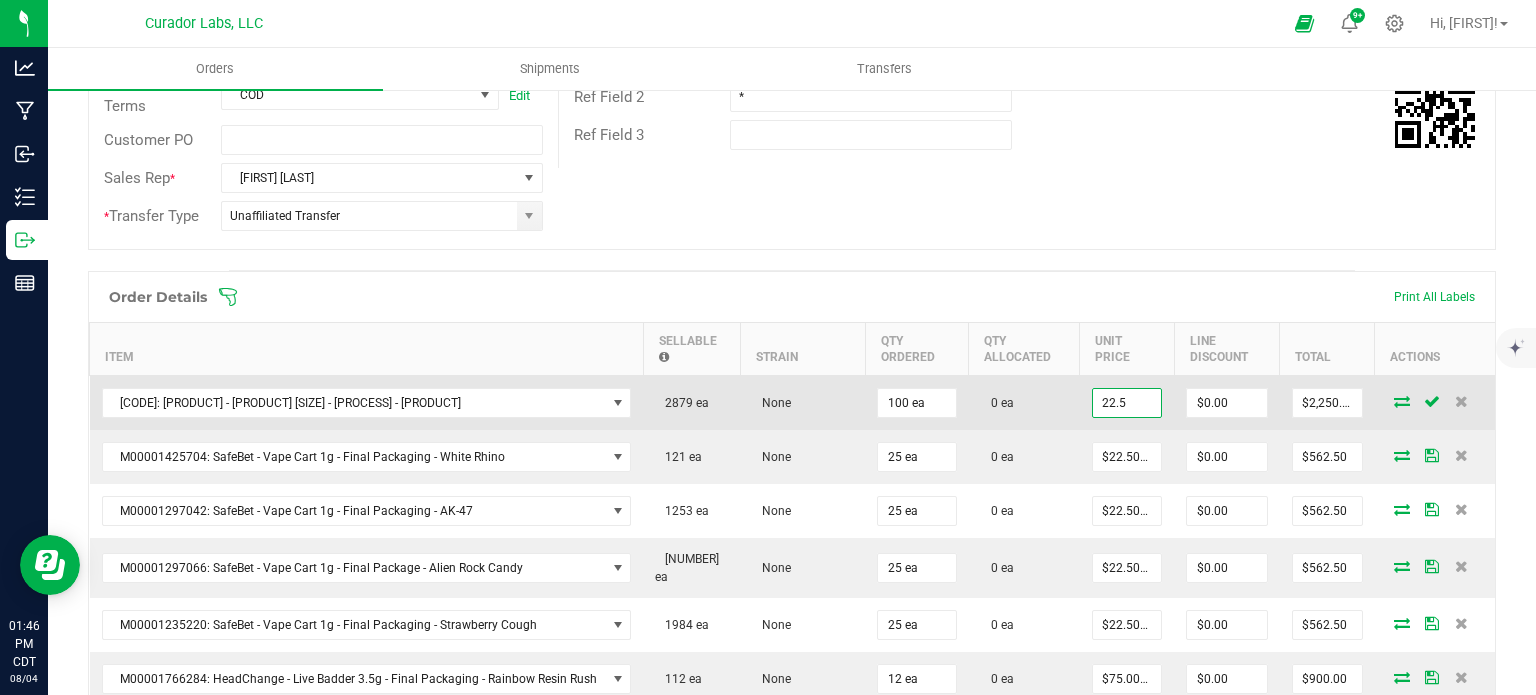 click on "22.5" at bounding box center [1127, 403] 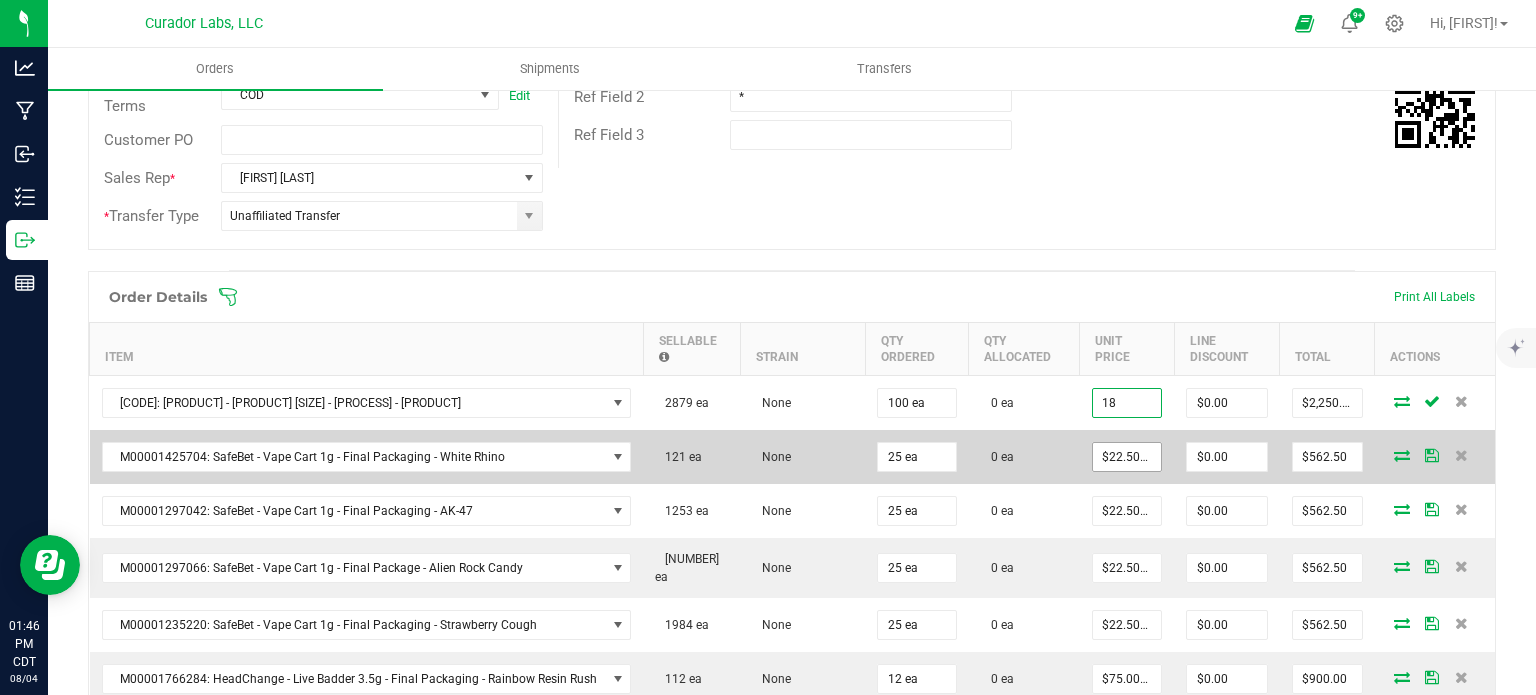 type on "18" 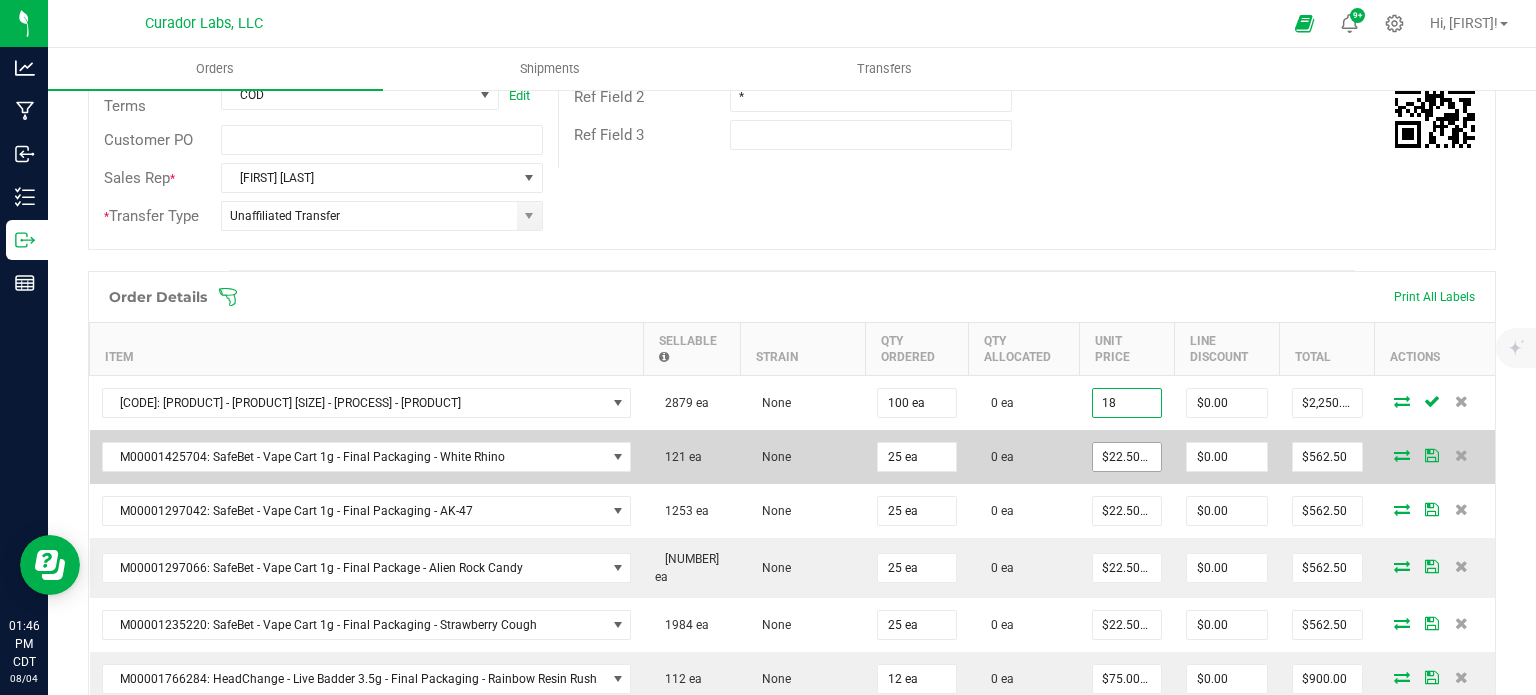 type on "22.5" 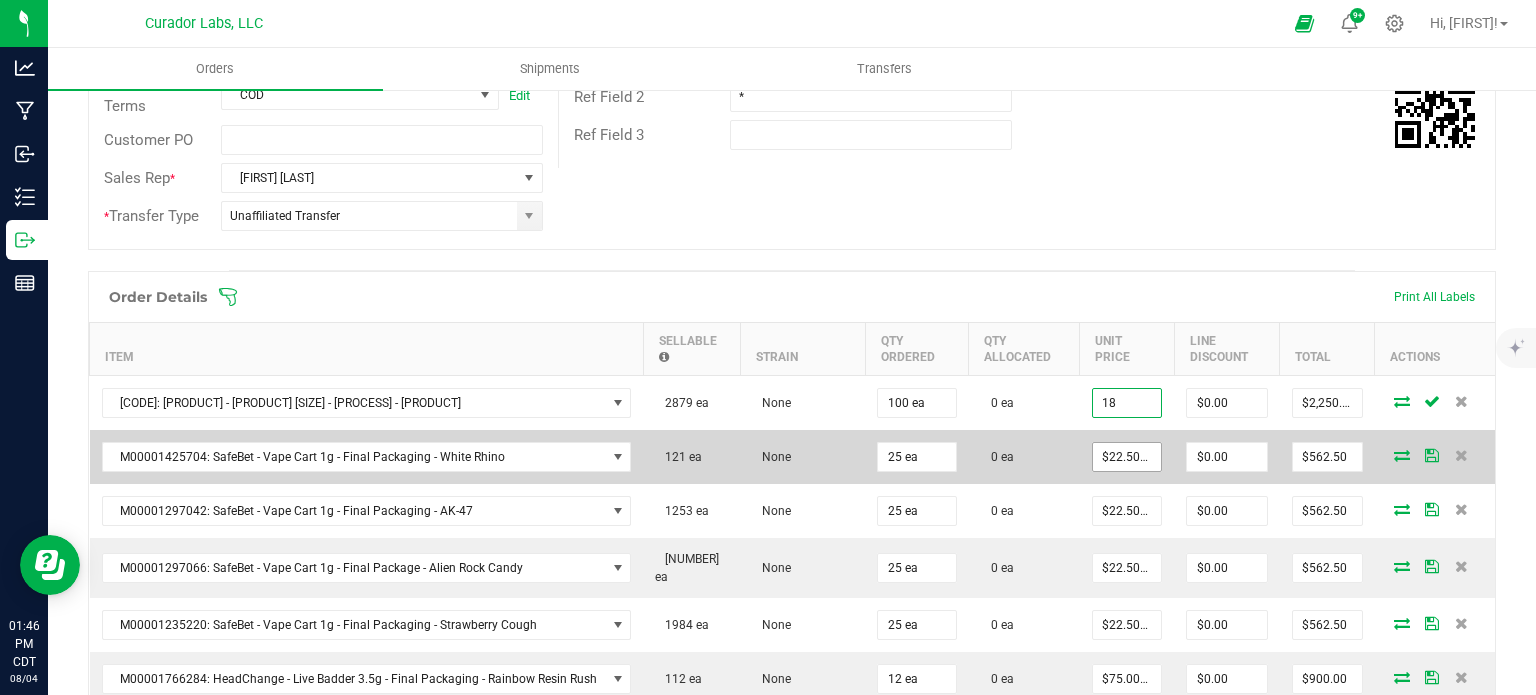 type on "$18.00000" 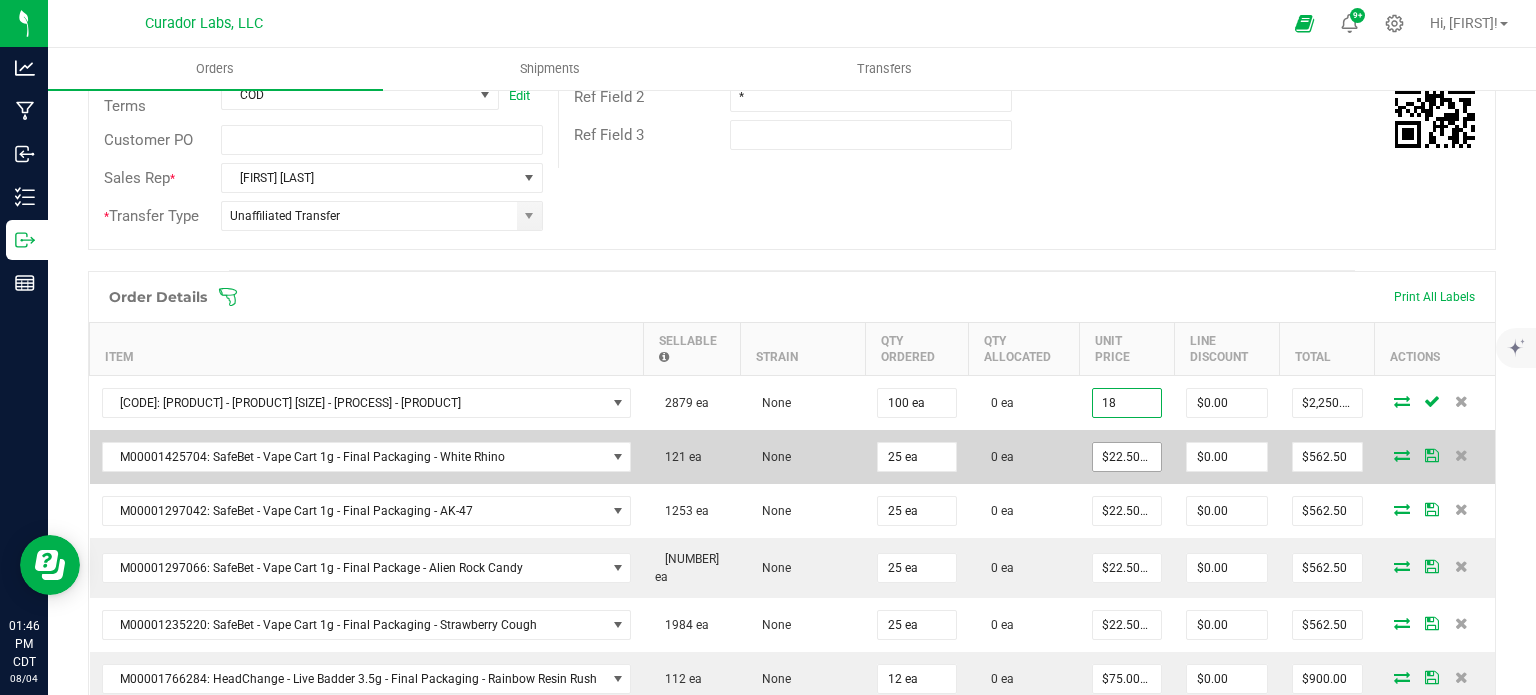 type on "$1,800.00" 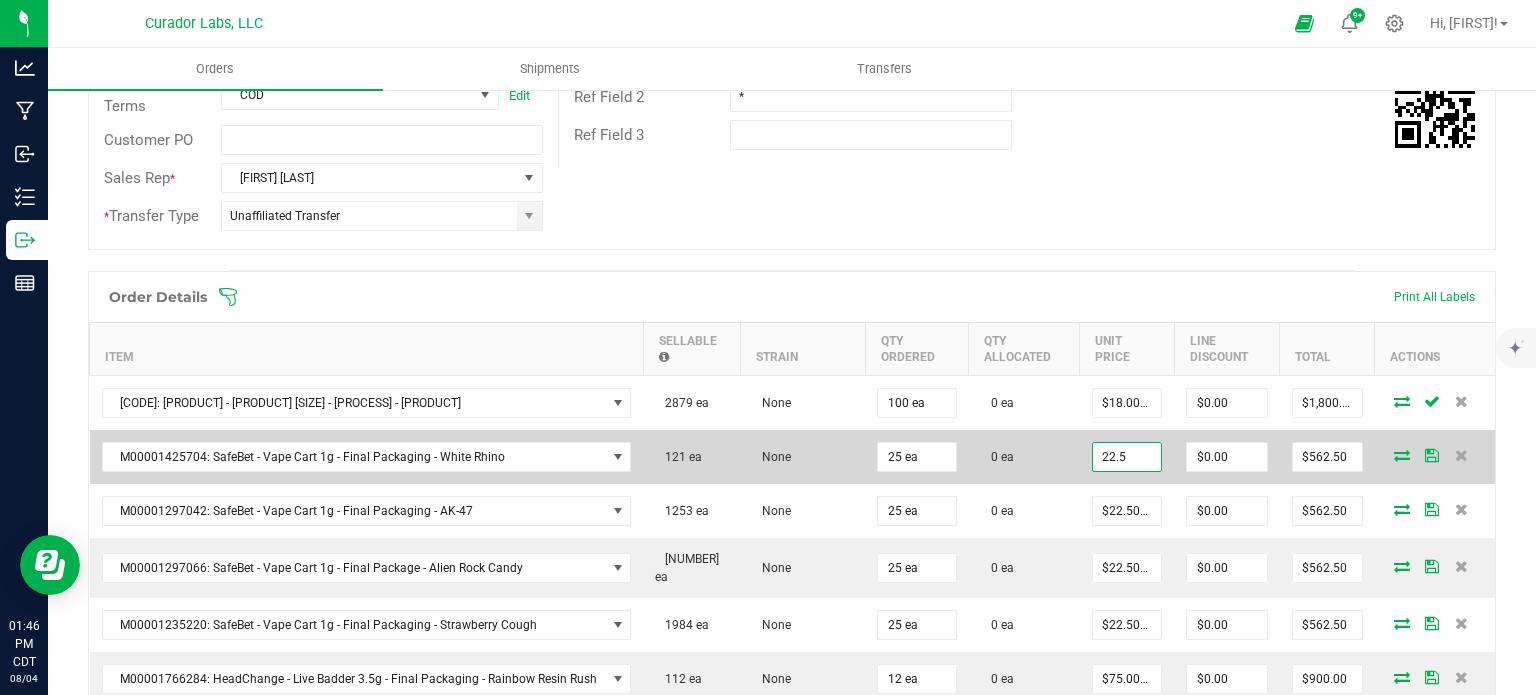 click on "22.5" at bounding box center (1127, 457) 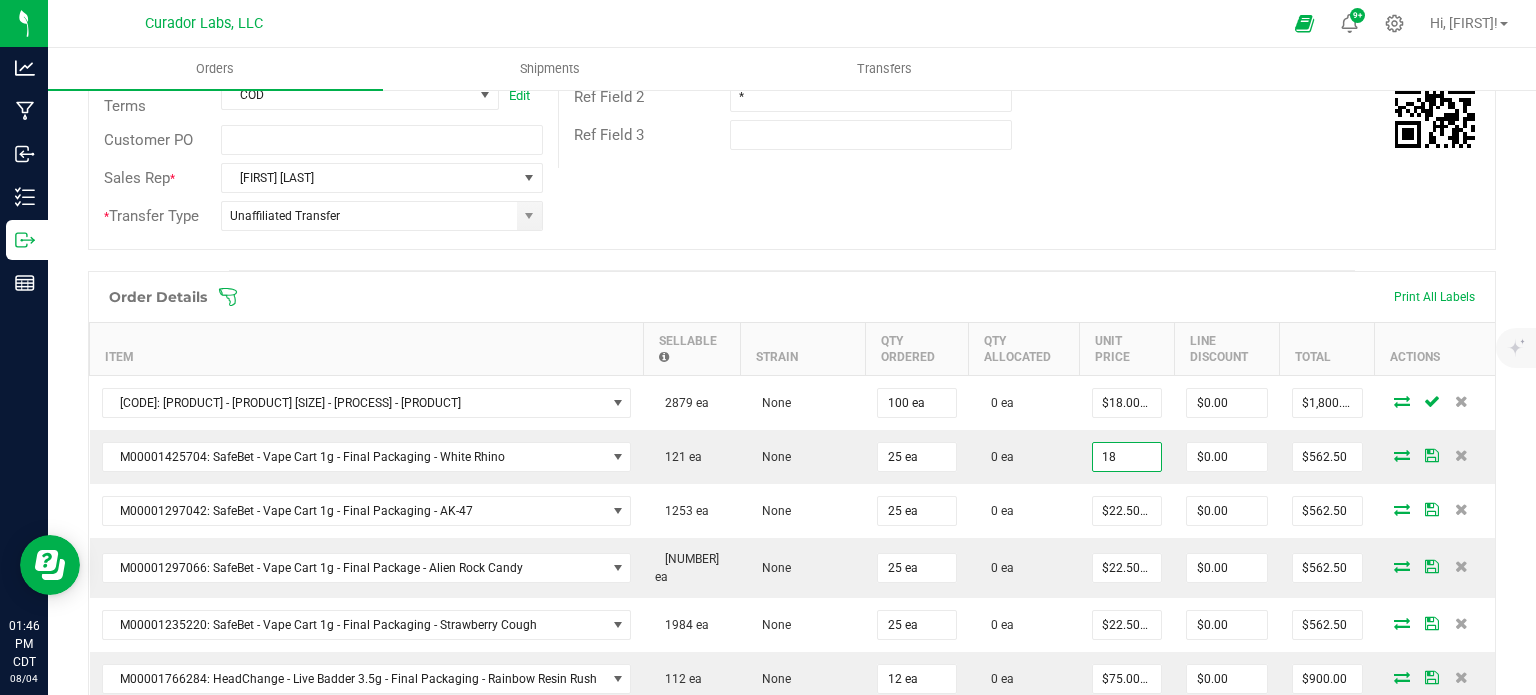 type on "$18.00000" 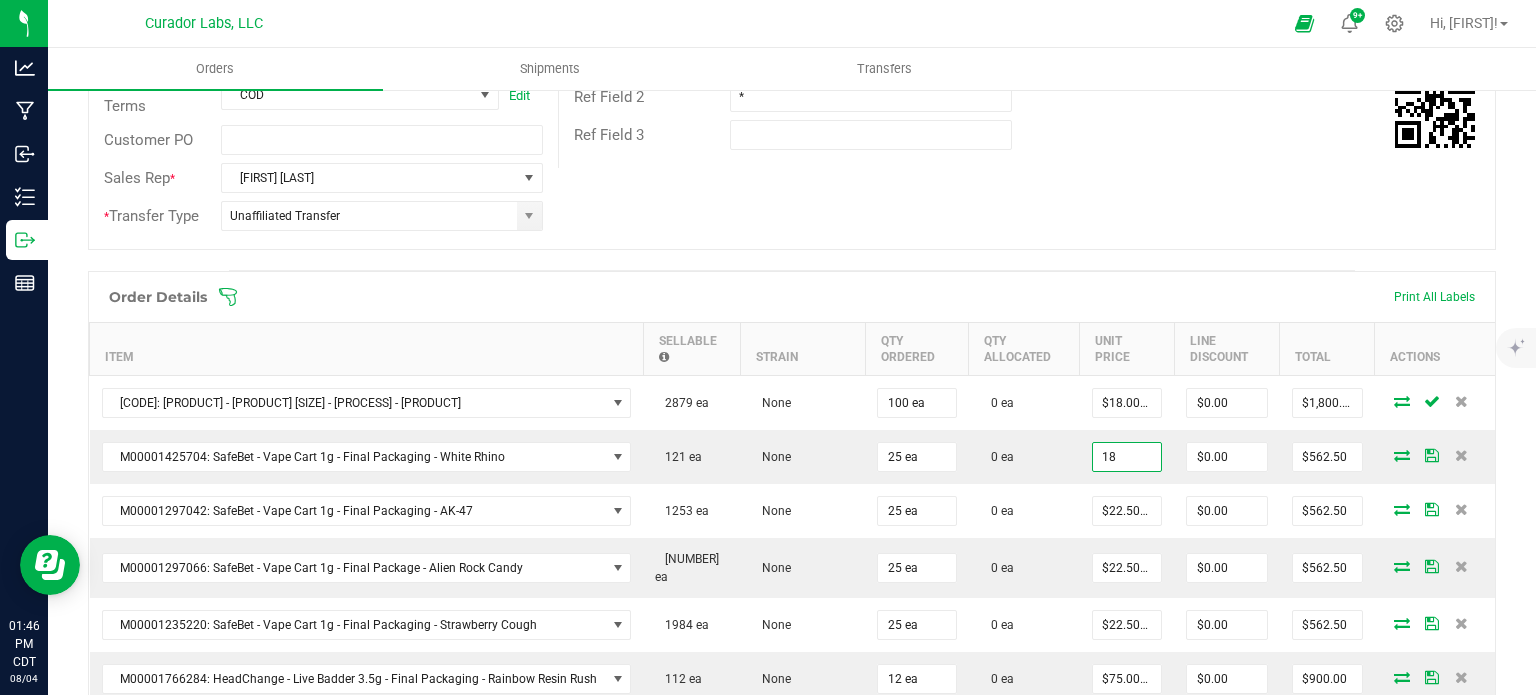 type on "$450.00" 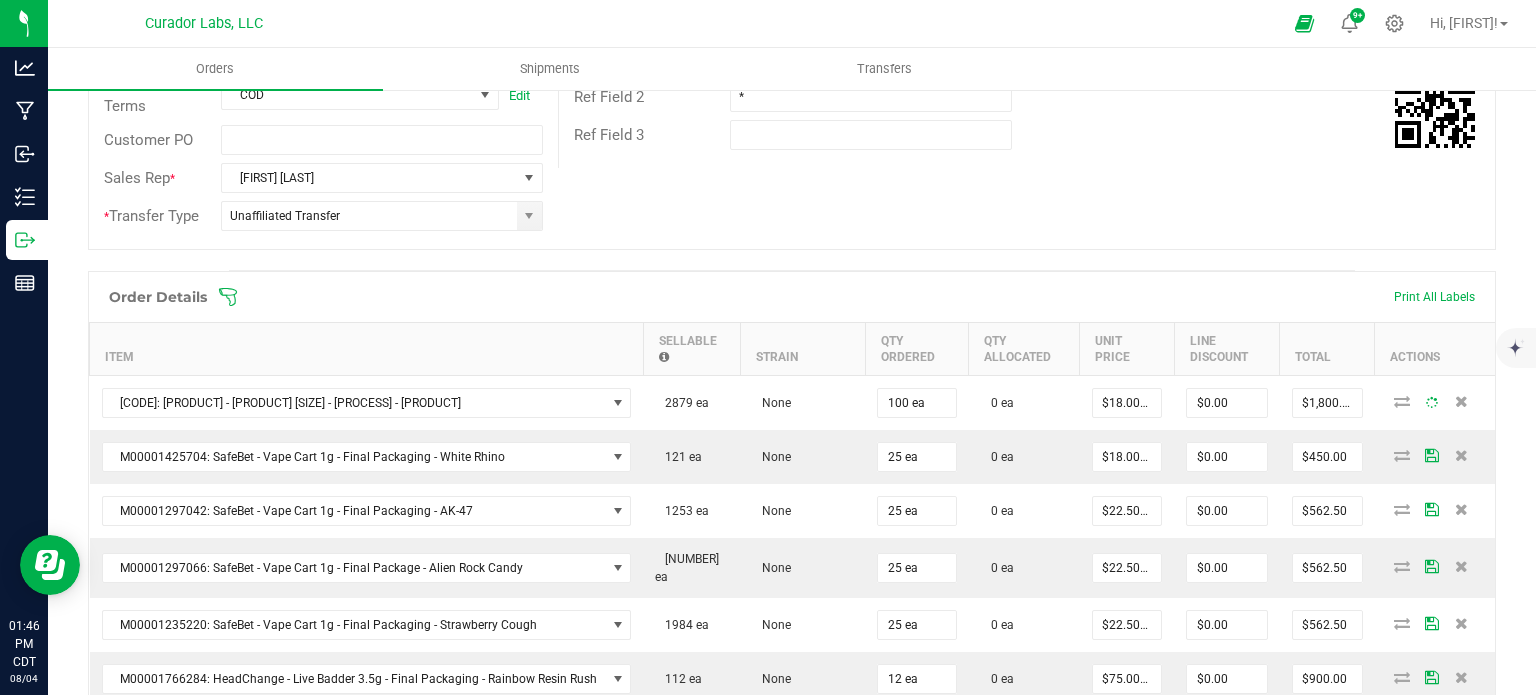 click on "Order #   [ORDER_NUMBER]   Status   Created   Order Date   [MONTH] [DD], [YYYY] [H]:[MM] [AMPM] [TIMEZONE]   Payment Status   Awaiting Payment   Invoice Date  [MM]/[DD]/[YYYY]  Requested Delivery Date  [MM]/[DD]/[YYYY]  Payment Terms  COD  Edit   Customer PO   Sales Rep   *  [PERSON] *  Transfer Type  Unaffiliated Transfer  Destination DBA  * [COMPANY_NAME] | [COMPANY_NAME], [LLC] | [LICENSE_NUMBER]  Edit   Order Total   [PRICE]   License #   [LICENSE_NUMBER]   License Expiration   Address  [COMPANY_NAME] | [COMPANY_NAME], [LLC] | [LICENSE_NUMBER] [NUMBER] [STREET] [CITY]  ,  [STATE] [POSTAL_CODE]  Contact  [PERSON] [EMAIL]  ([PHONE_NUMBER])   Distributor  Select distributor  Ref Field 1   Ref Field 2  *  Ref Field 3" at bounding box center [792, 502] 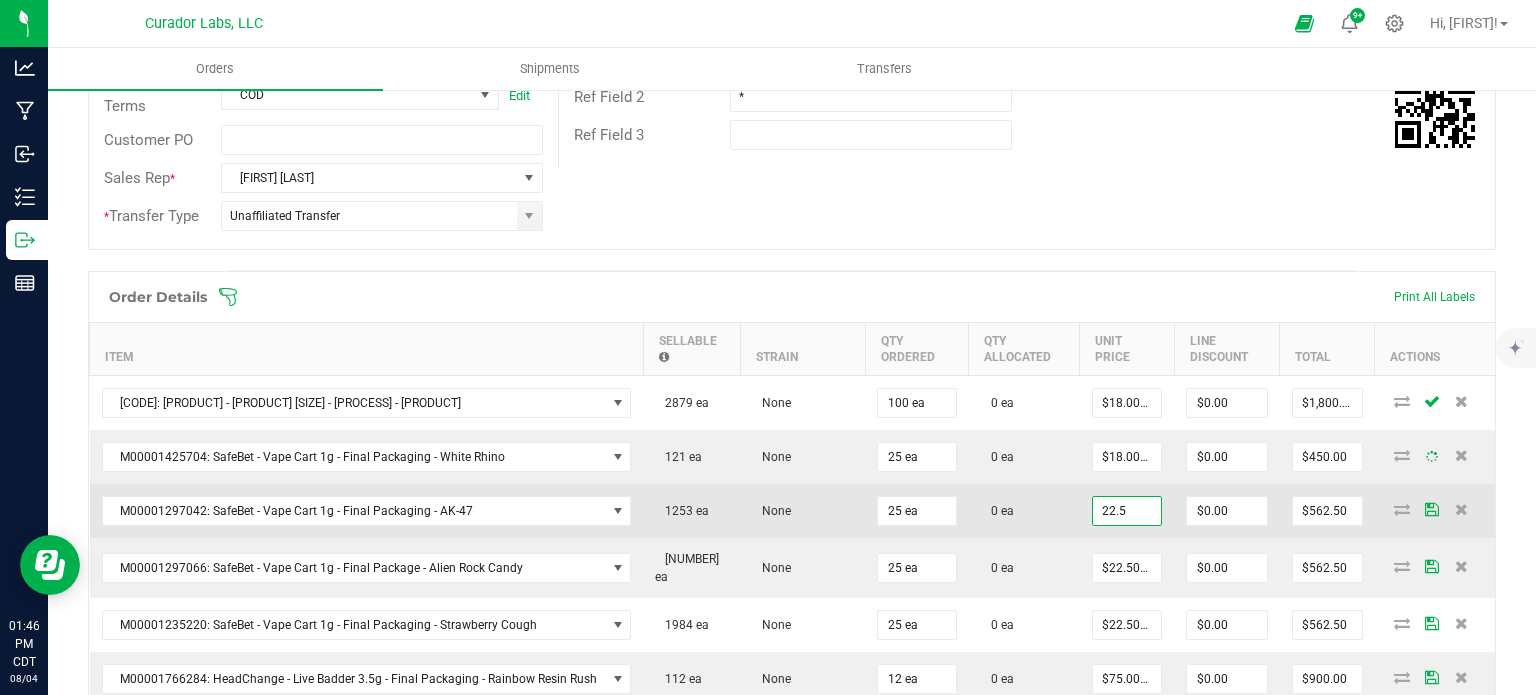 click on "22.5" at bounding box center [1127, 511] 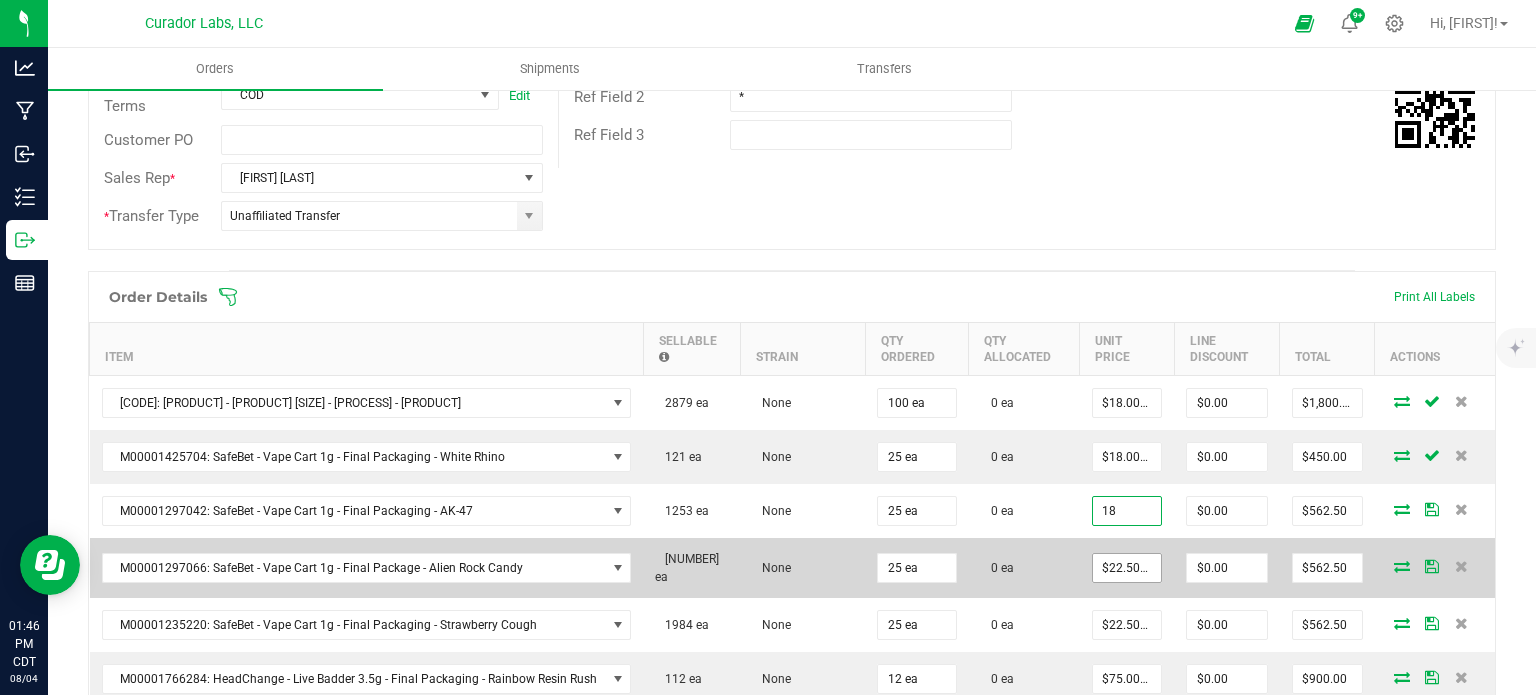 type on "$18.00000" 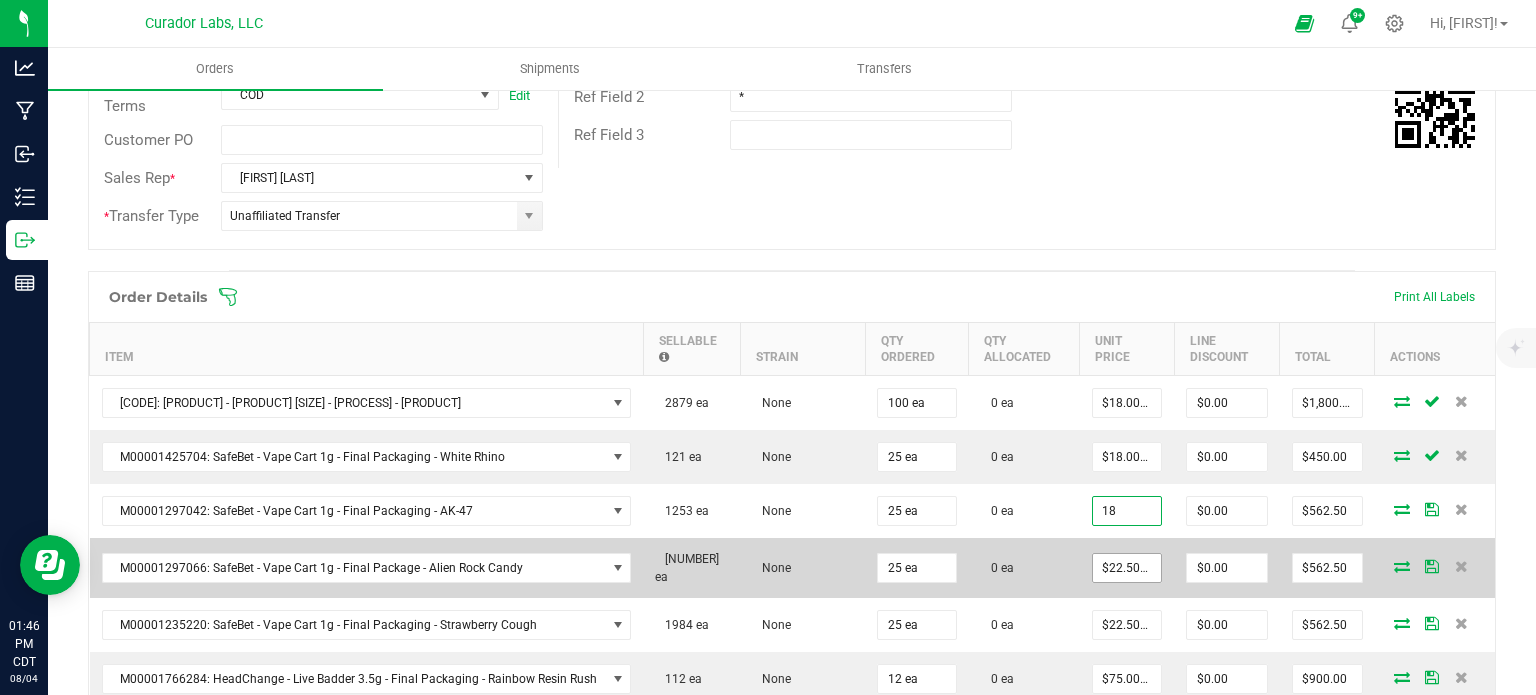 type on "$450.00" 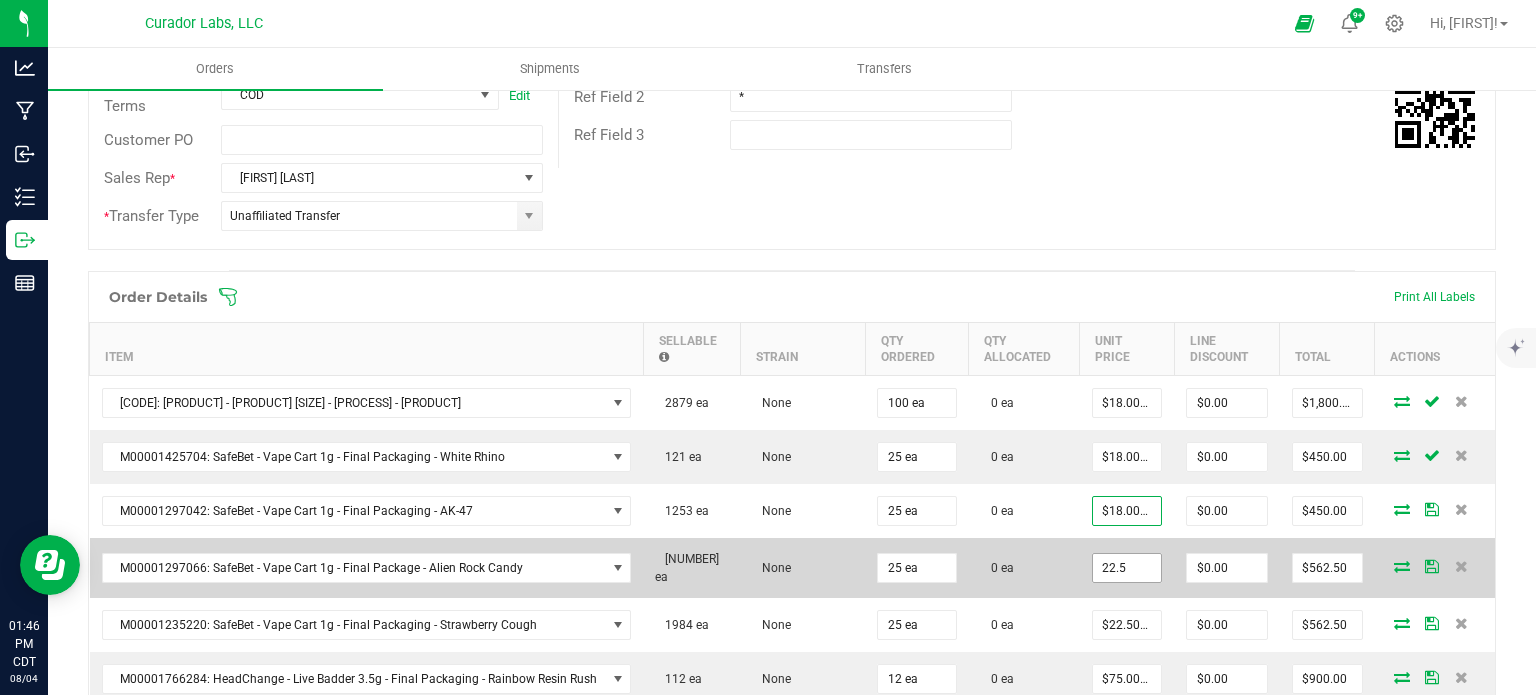 click on "22.5" at bounding box center [1127, 568] 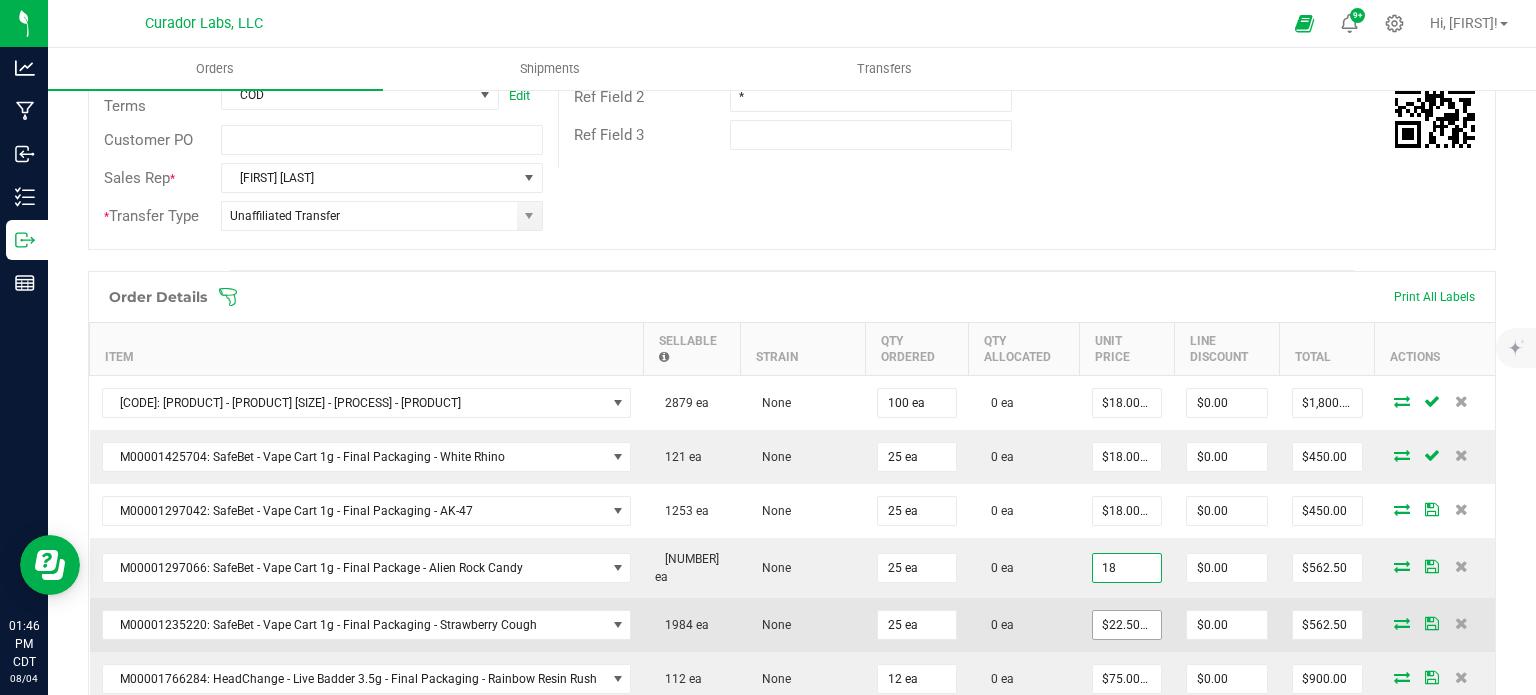 type on "$18.00000" 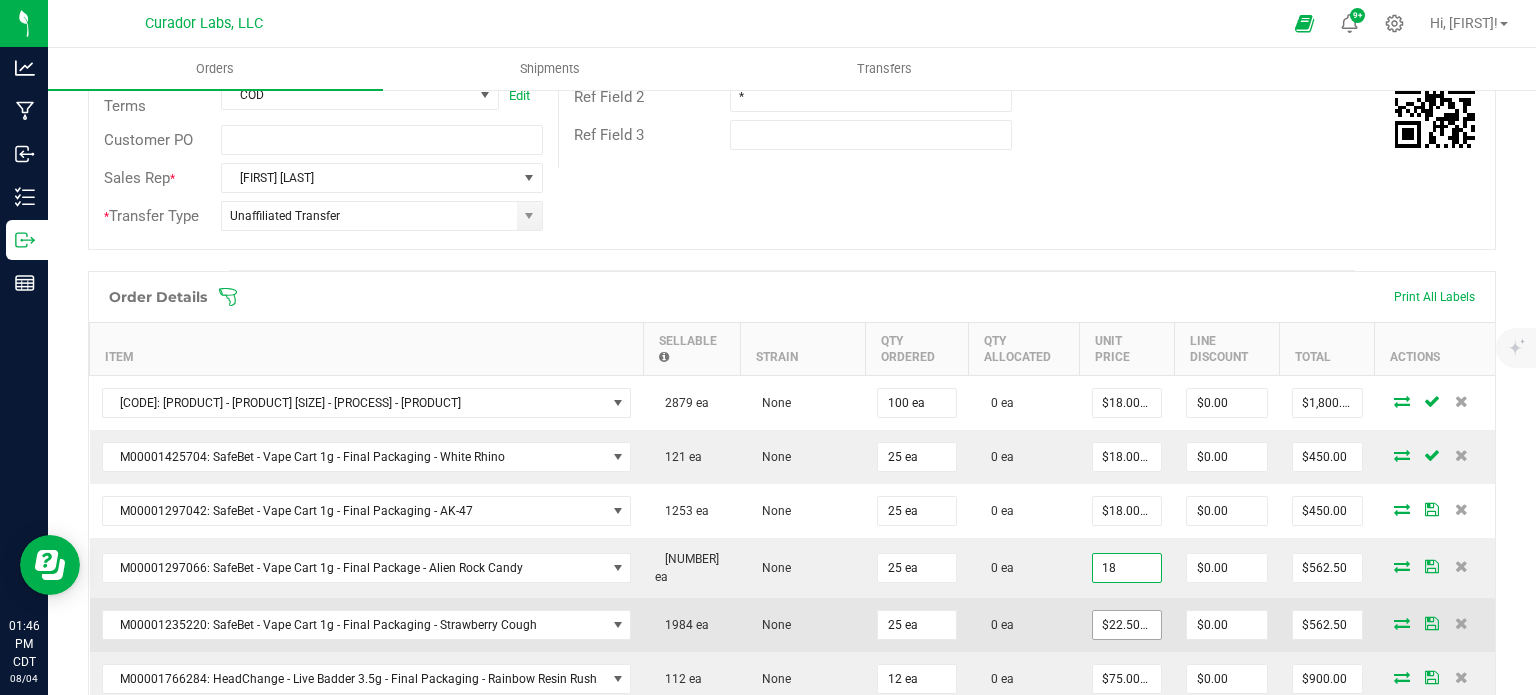 type on "$450.00" 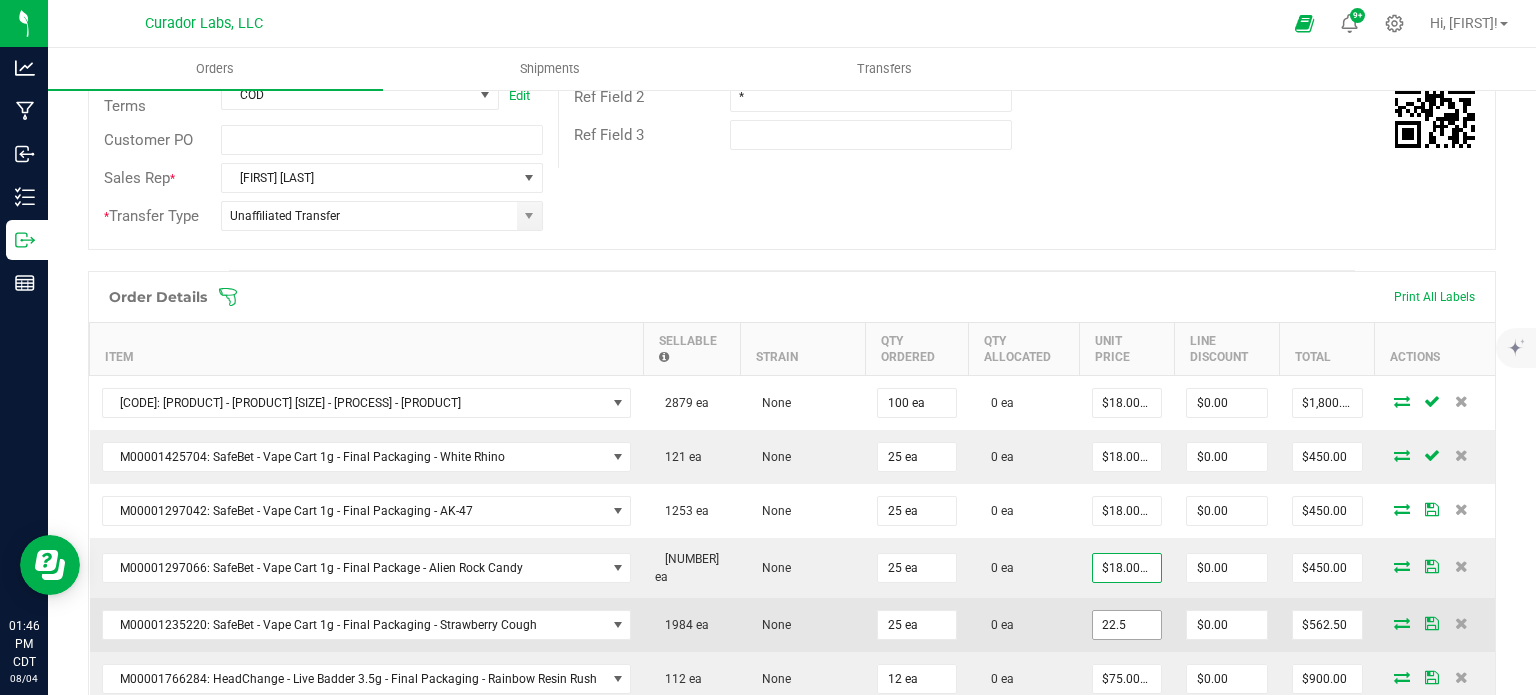 click on "22.5" at bounding box center [1127, 625] 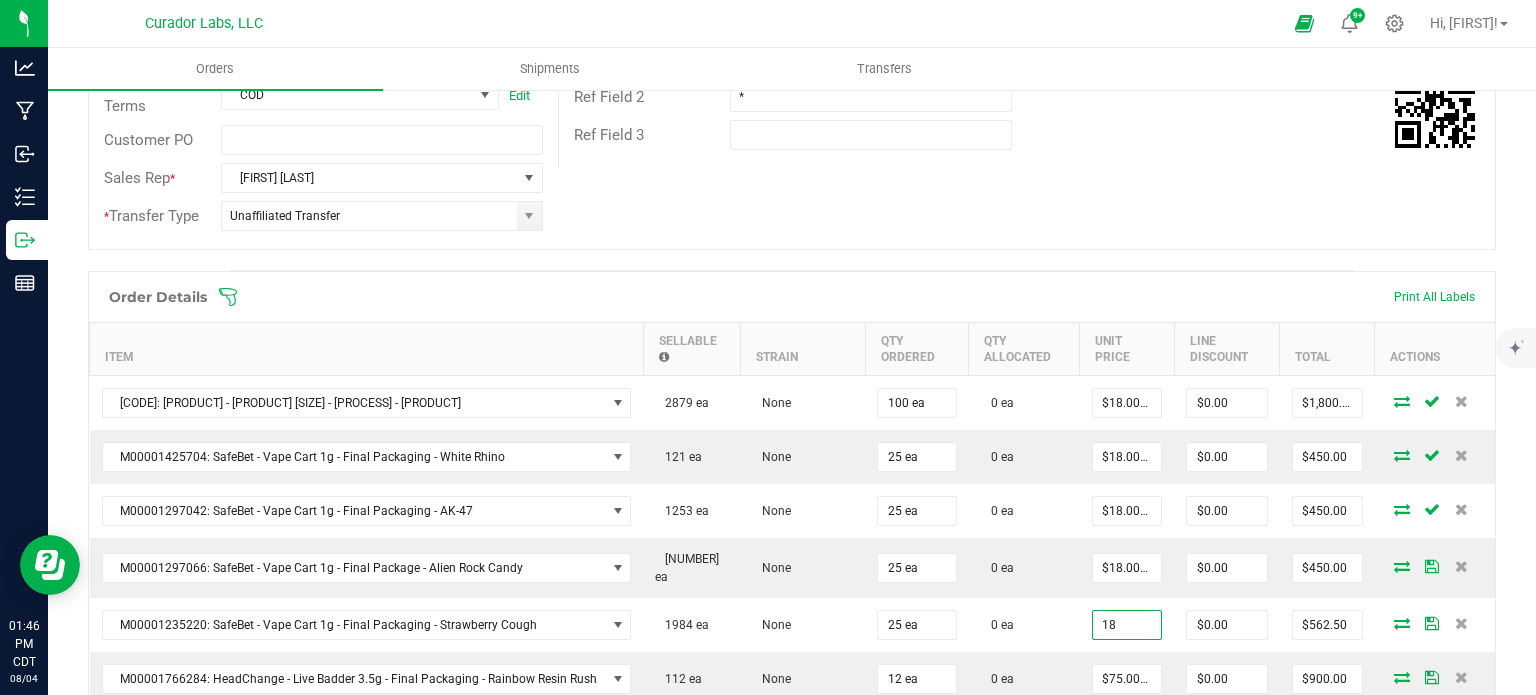 type on "$18.00000" 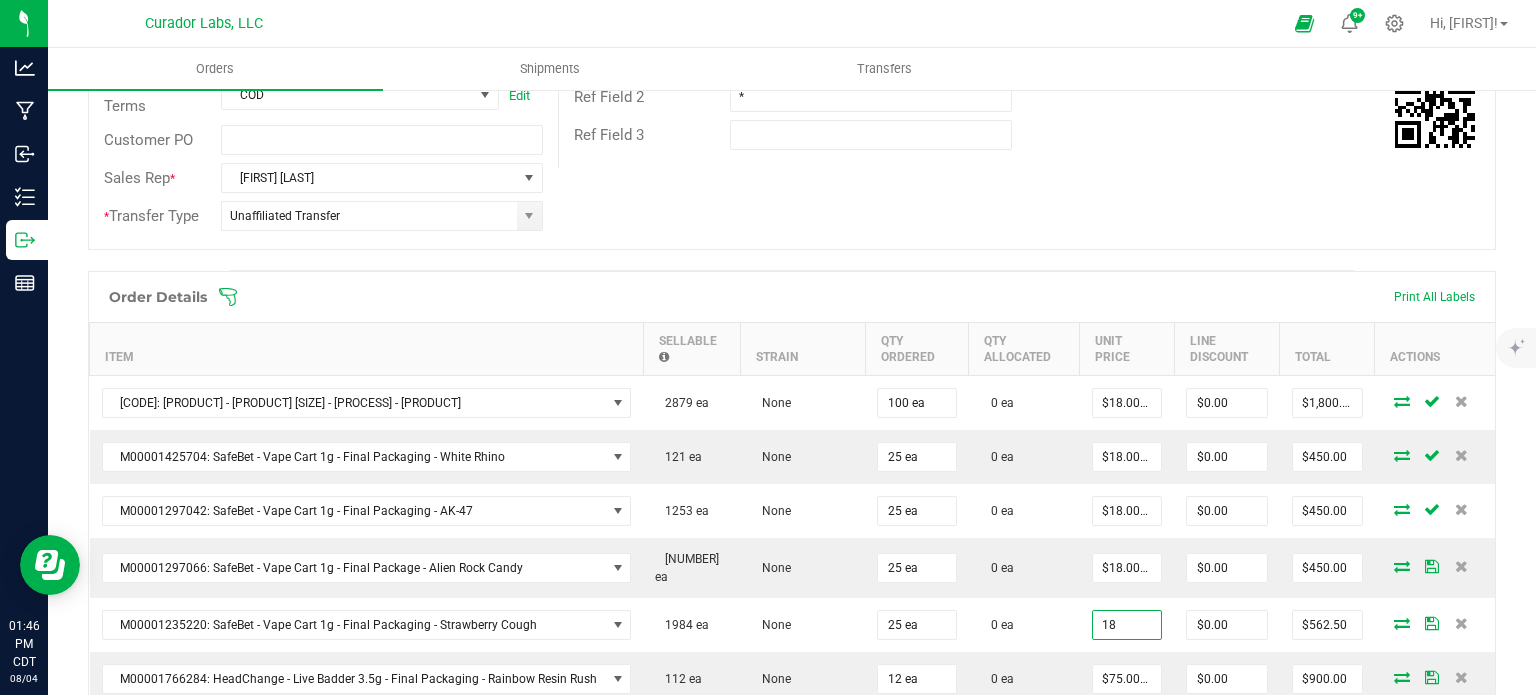type on "$450.00" 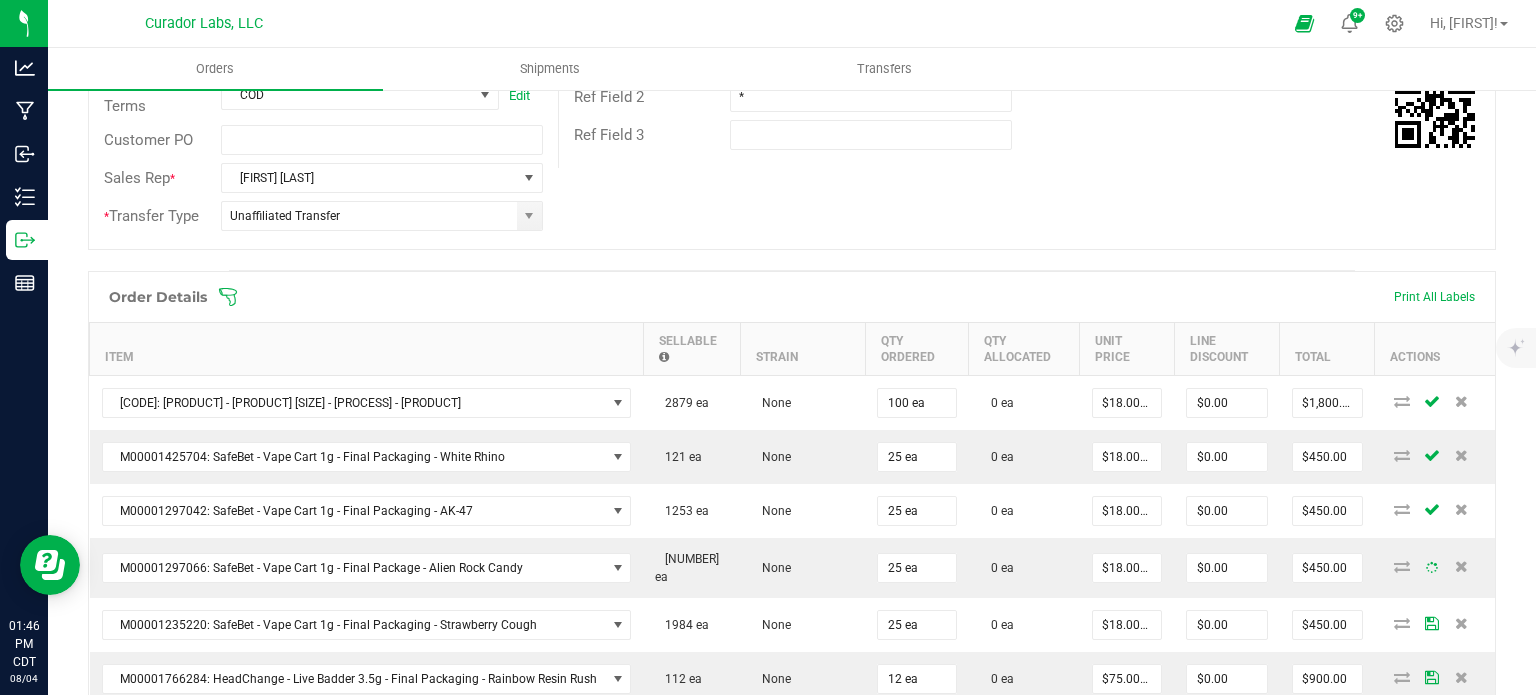 click on "Order #   [ORDER_NUMBER]   Status   Created   Order Date   [MONTH] [DAY], [YEAR] [HOUR]:[MINUTE] [TIMEZONE]   Payment Status   Awaiting Payment   Invoice Date  [MONTH]/[DAY]/[YEAR]   Requested Delivery Date  [MONTH]/[DAY]/[YEAR]   Payment Terms  COD  Edit   Customer PO   Sales Rep   *  [FIRST] [LAST] *  Transfer Type  Unaffiliated Transfer  Destination DBA  * ReLeaf Resources Dispensary | Releaf Resources, LLC | [LICENSE_NUMBER]  Edit   Order Total   $[NUMBER]   License #   [LICENSE_NUMBER]   License Expiration   Address  ReLeaf Resources Dispensary | Releaf Resources, LLC | [LICENSE_NUMBER] [NUMBER] [STREET] [CITY]  ,  MO [POSTAL_CODE]  Contact  [FIRST] [LAST] [EMAIL]  ([PHONE])   Distributor  Select distributor  Ref Field 1   Ref Field 2  *  Ref Field 3" at bounding box center [792, 25] 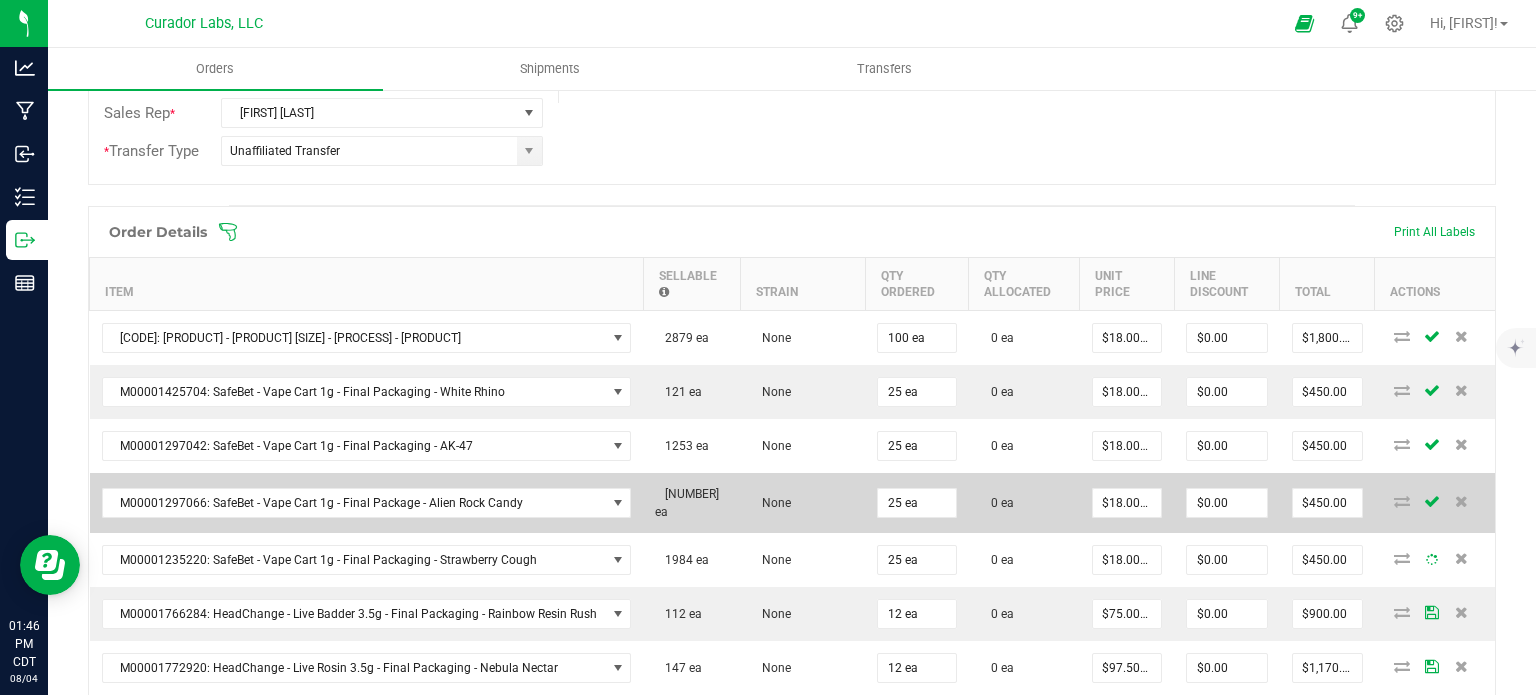 scroll, scrollTop: 500, scrollLeft: 0, axis: vertical 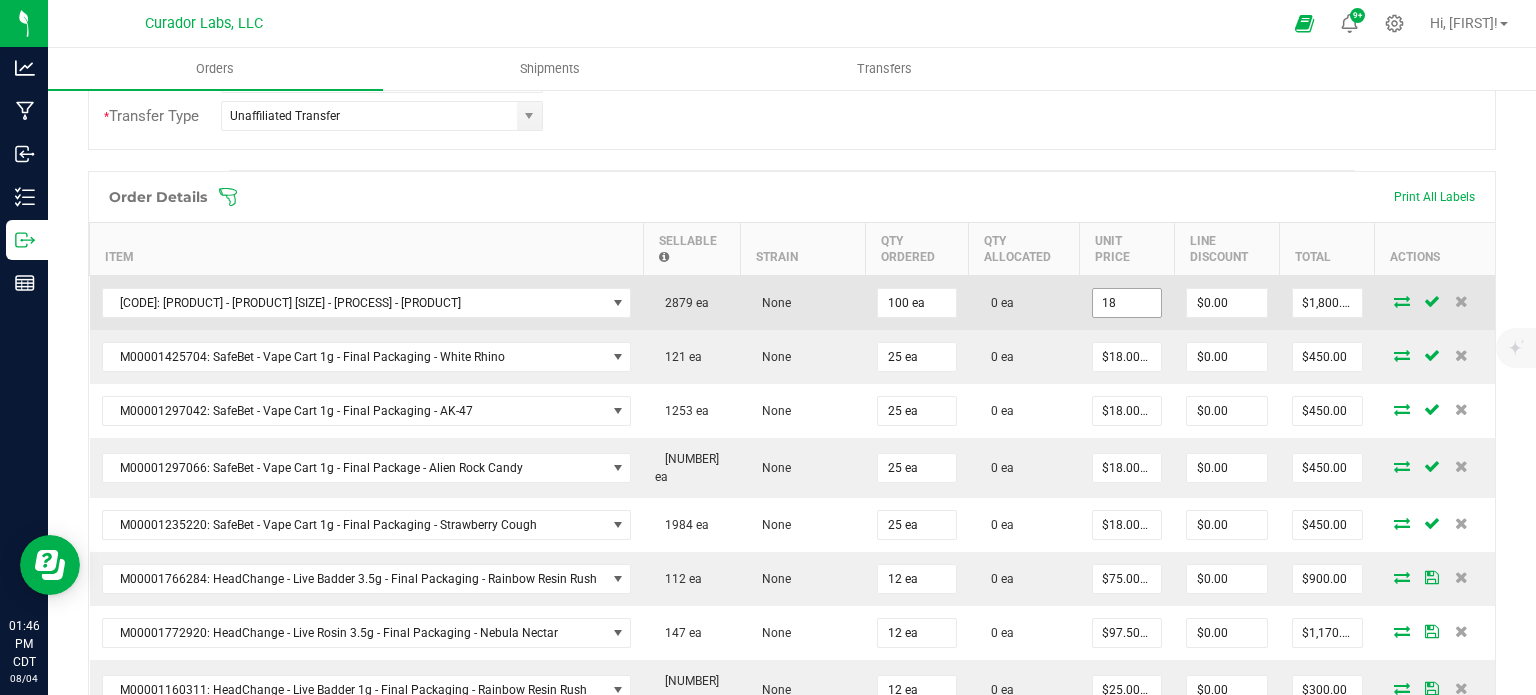click on "18" at bounding box center [1127, 303] 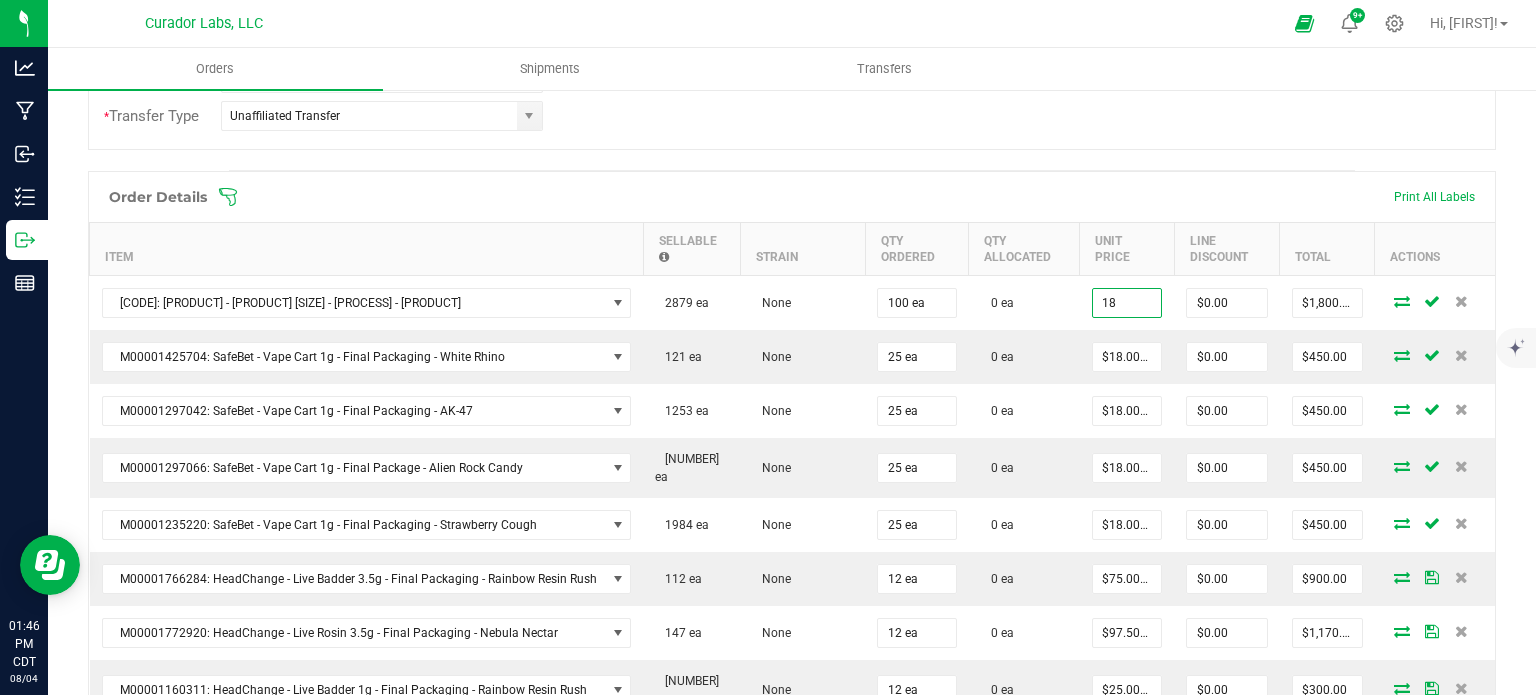 type on "$18.00000" 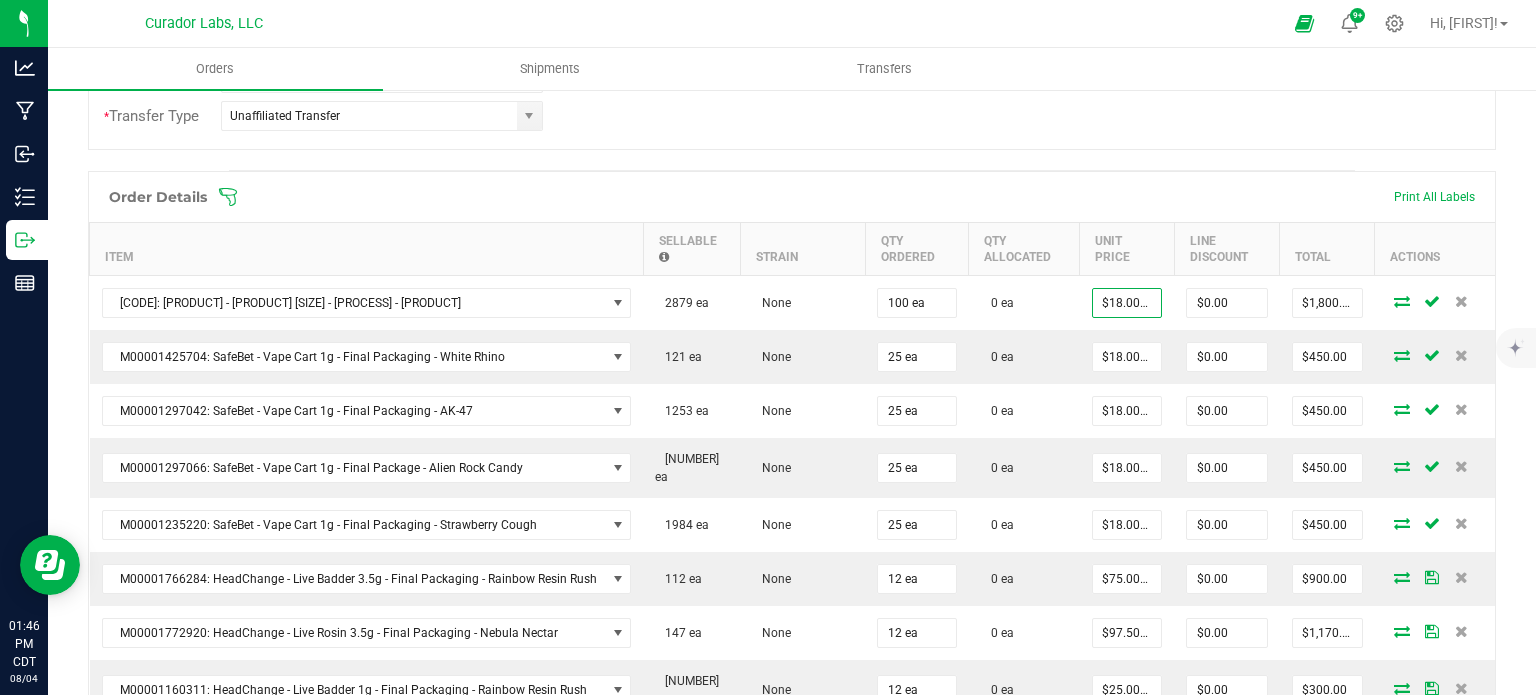 click on "Order Details Print All Labels" at bounding box center (792, 197) 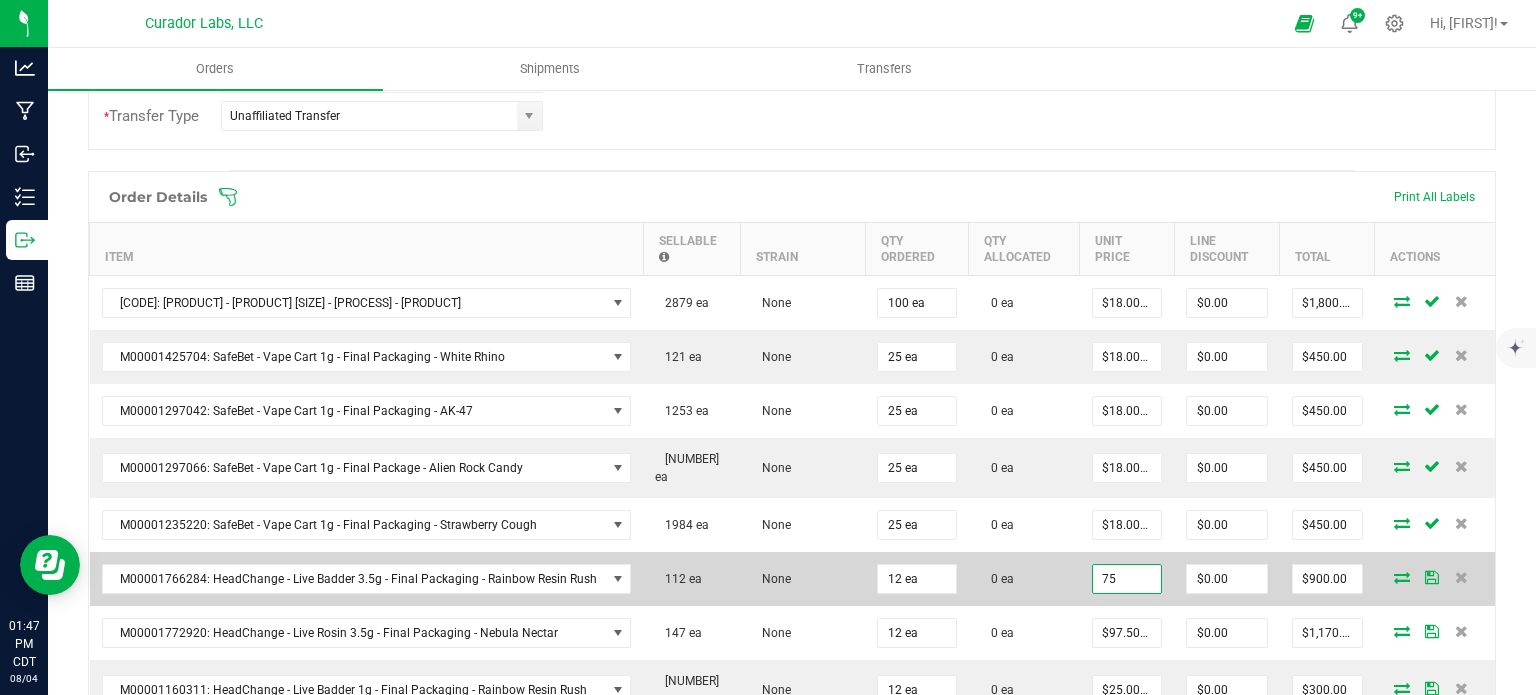 click on "75" at bounding box center (1127, 579) 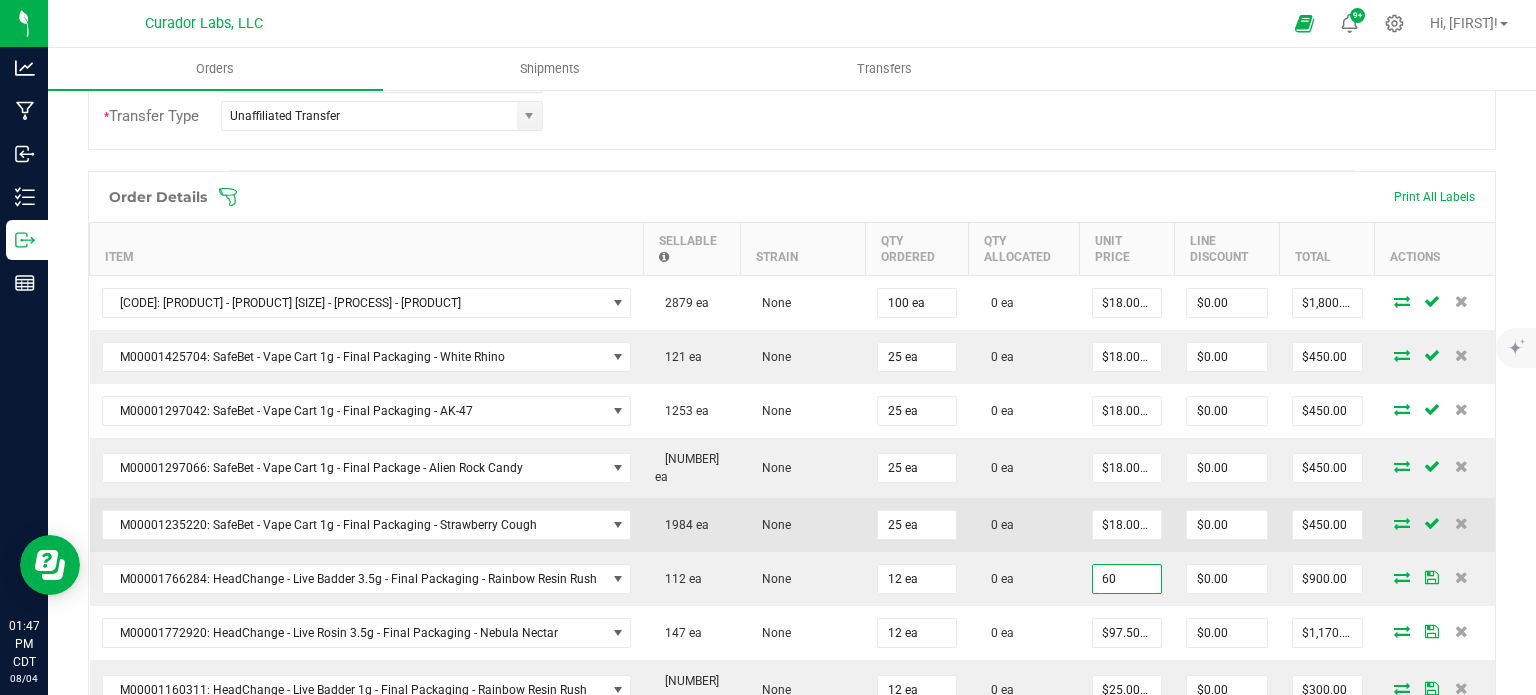 type on "$60.00000" 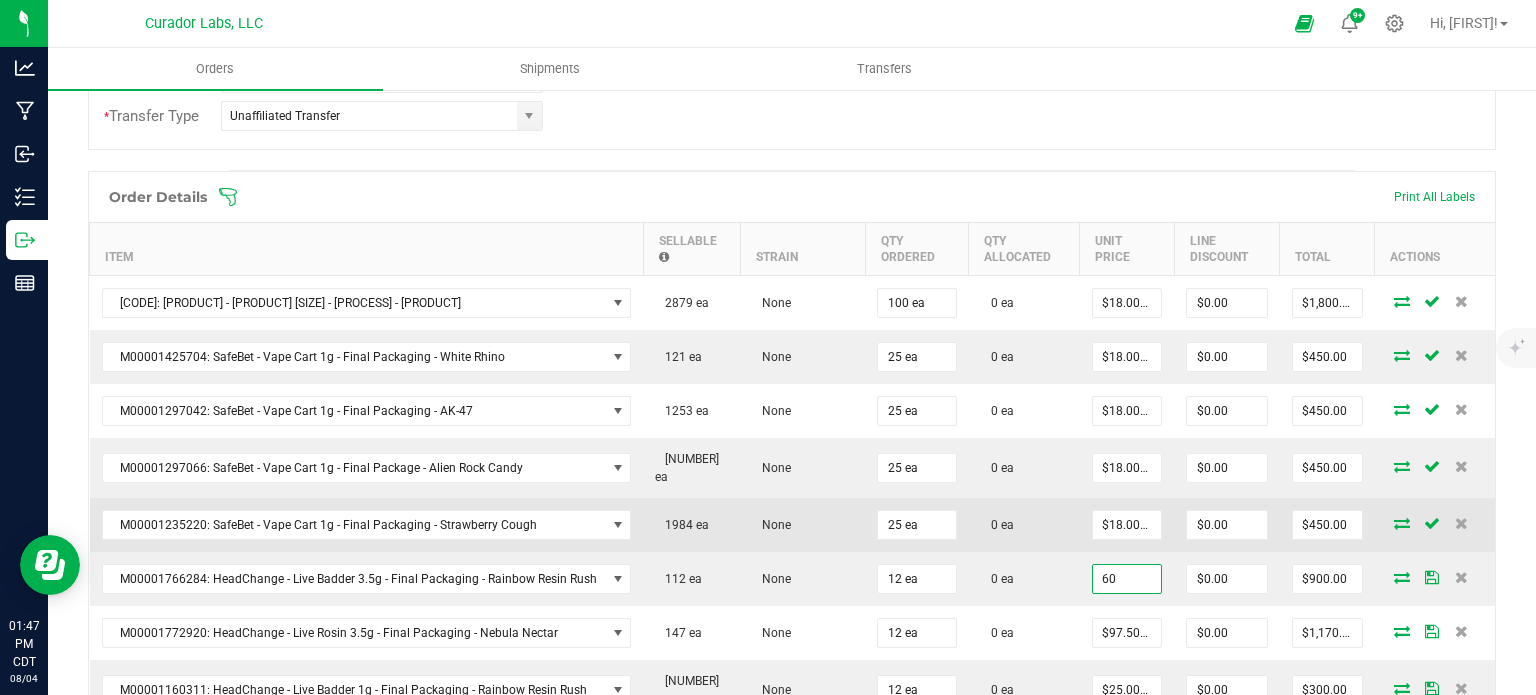 type on "$720.00" 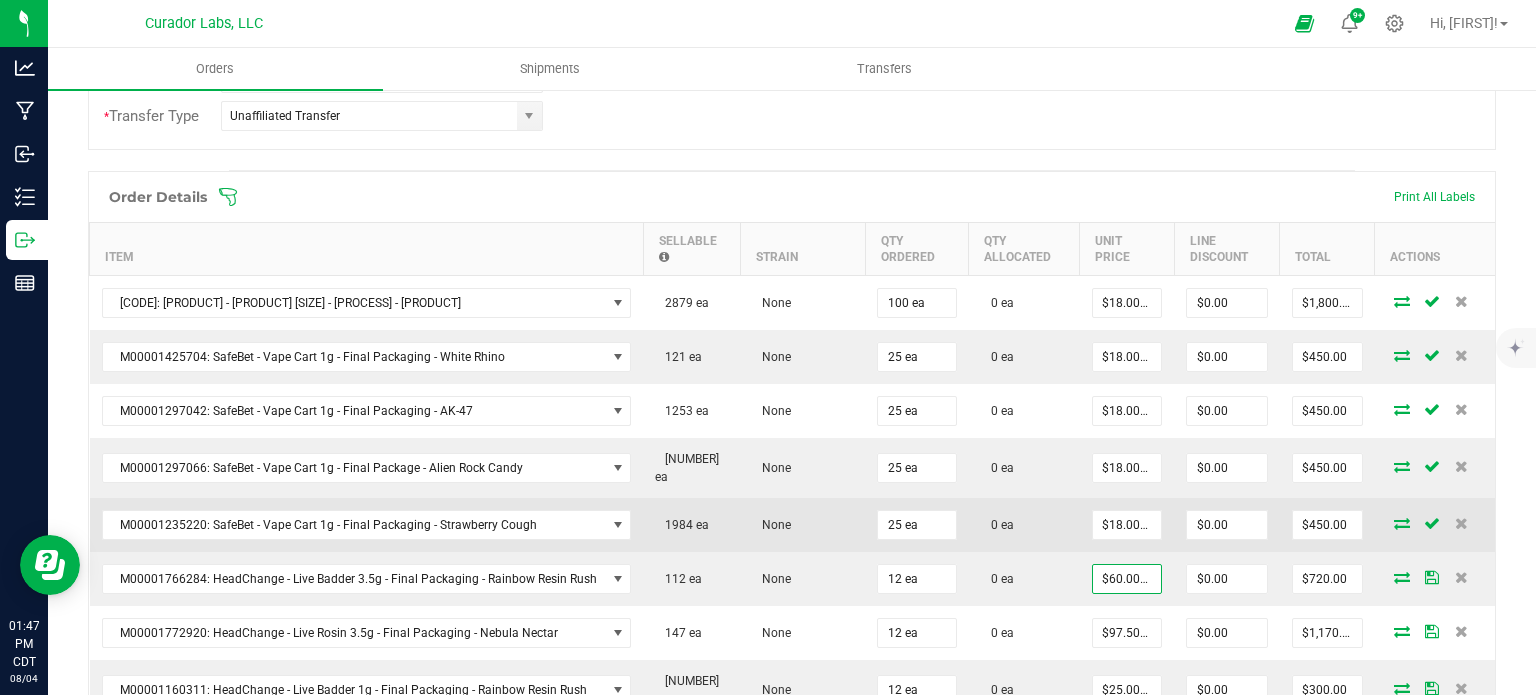 click on "0 ea" at bounding box center (1024, 525) 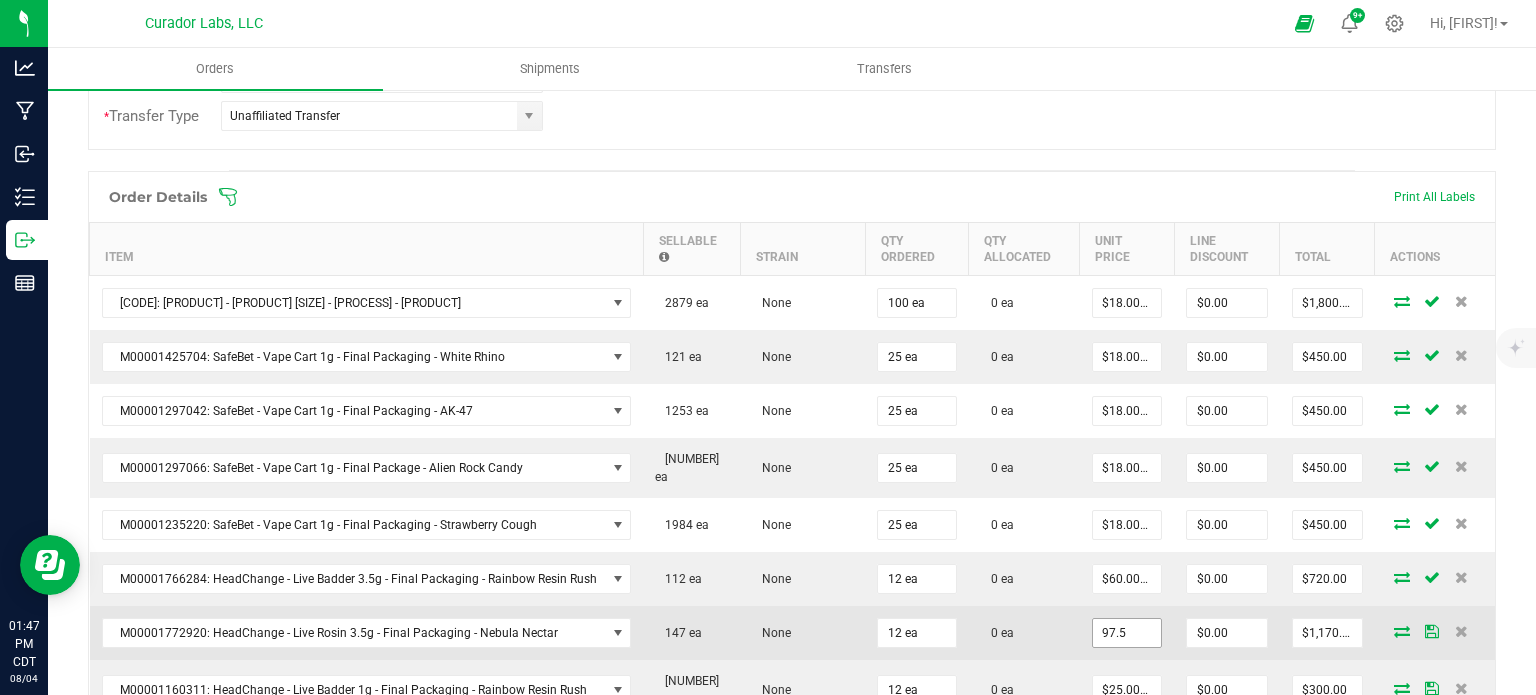 click on "97.5" at bounding box center (1127, 633) 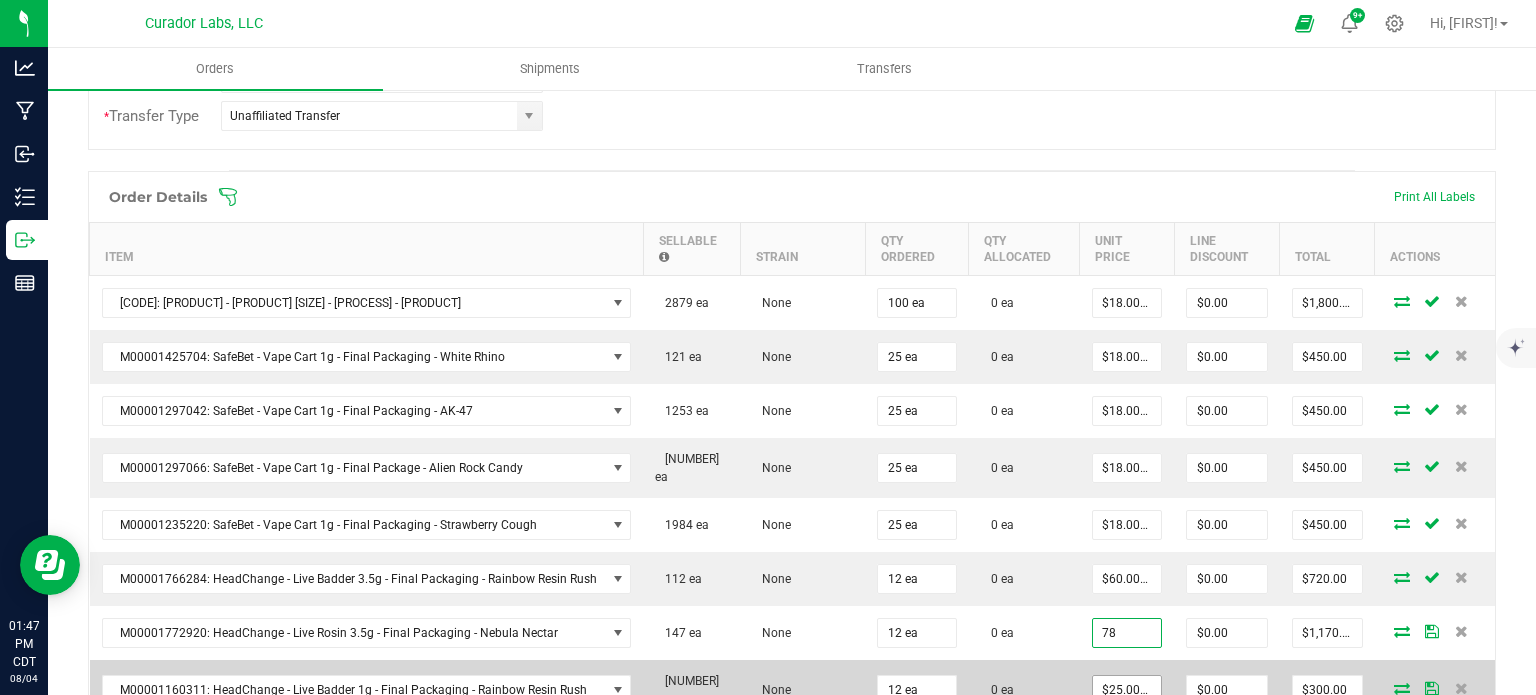 type on "$78.00000" 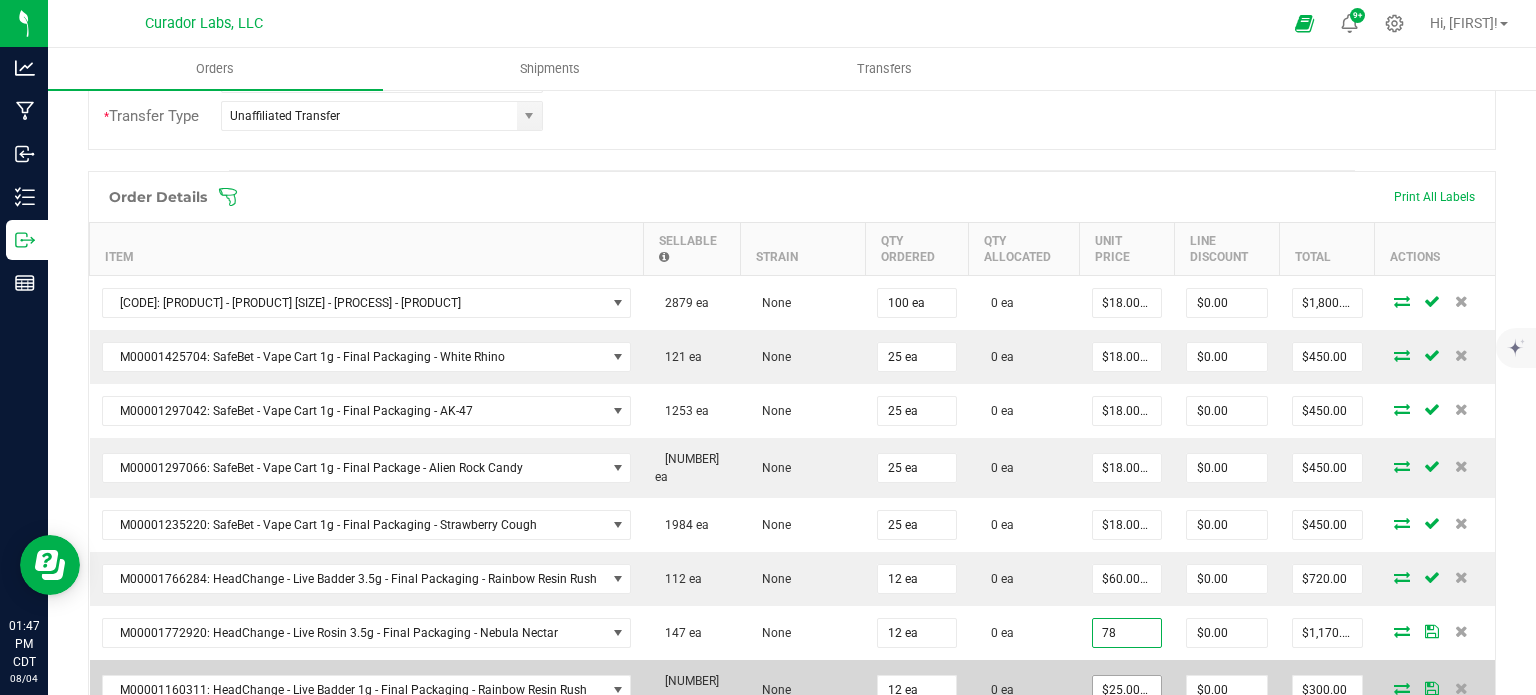 type on "$936.00" 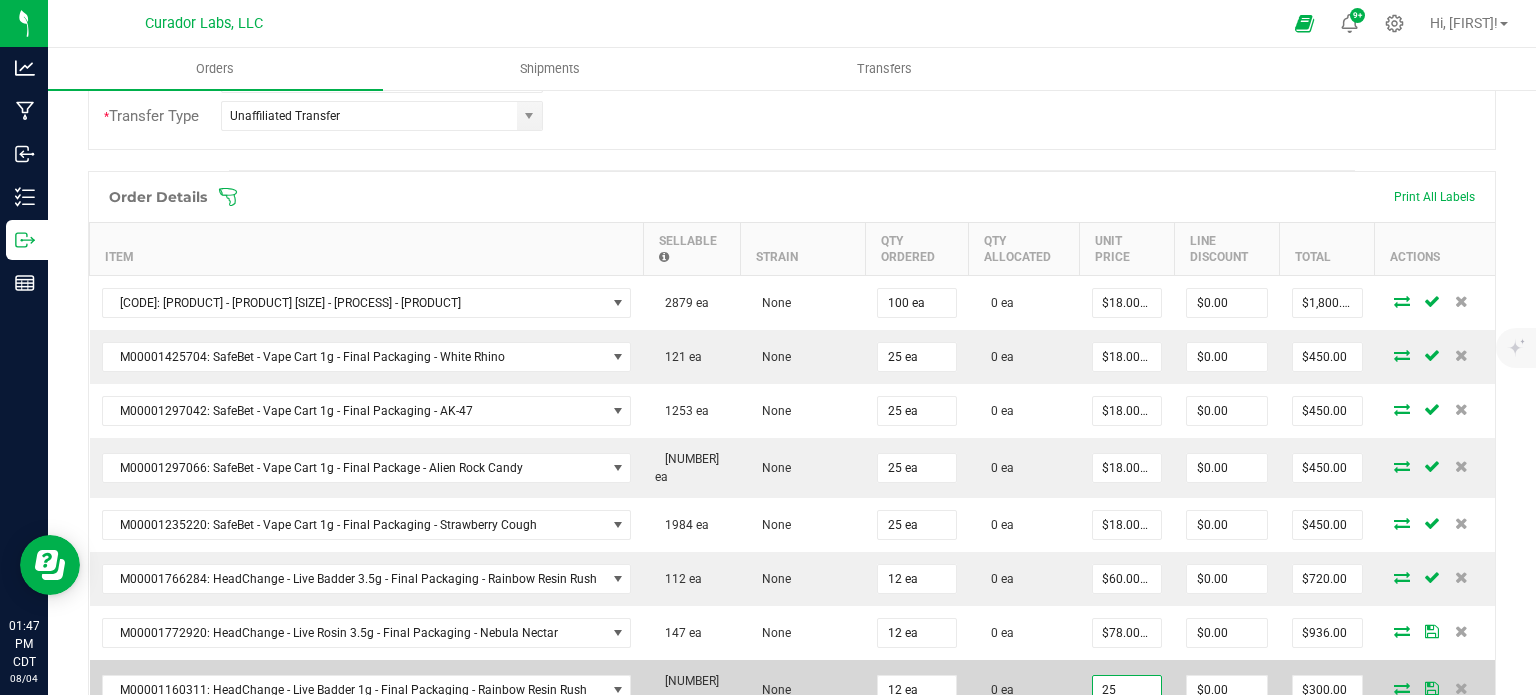 click on "25" at bounding box center (1127, 690) 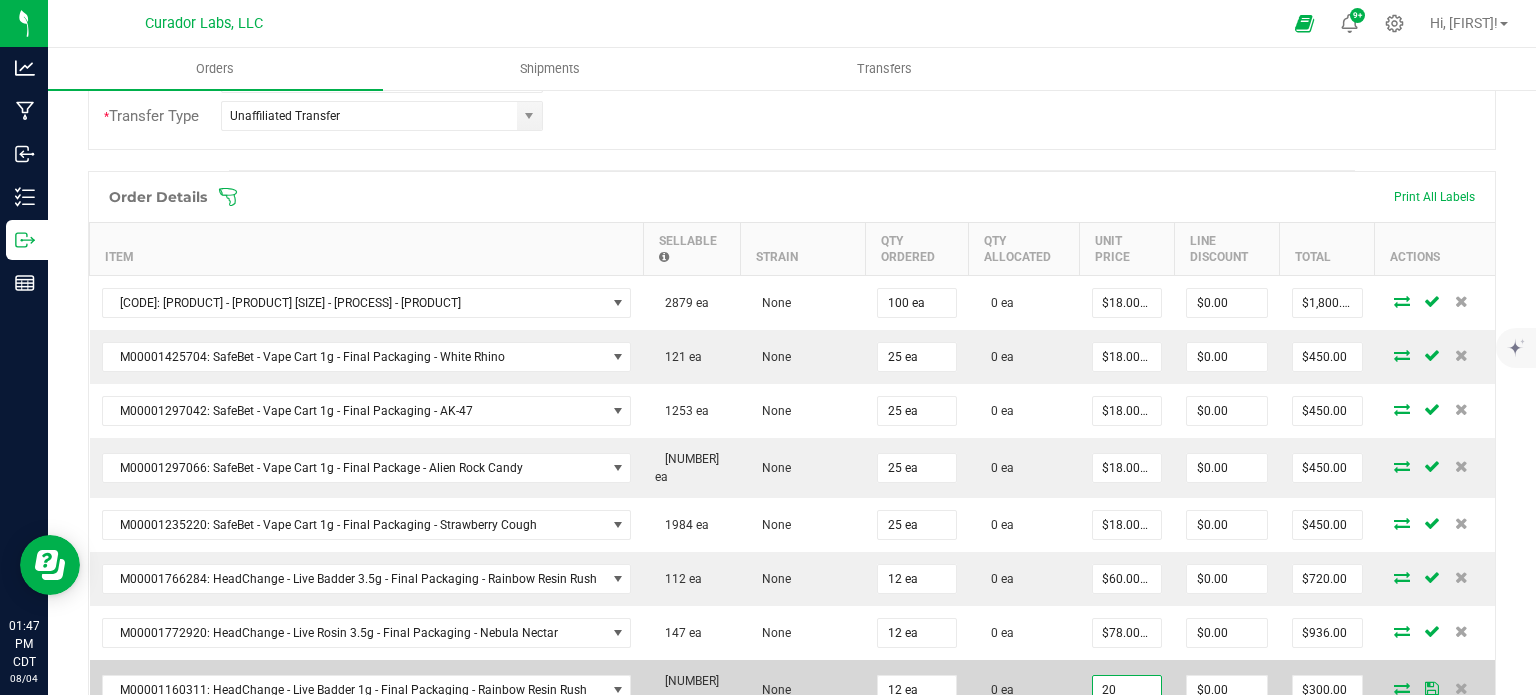 type on "$20.00000" 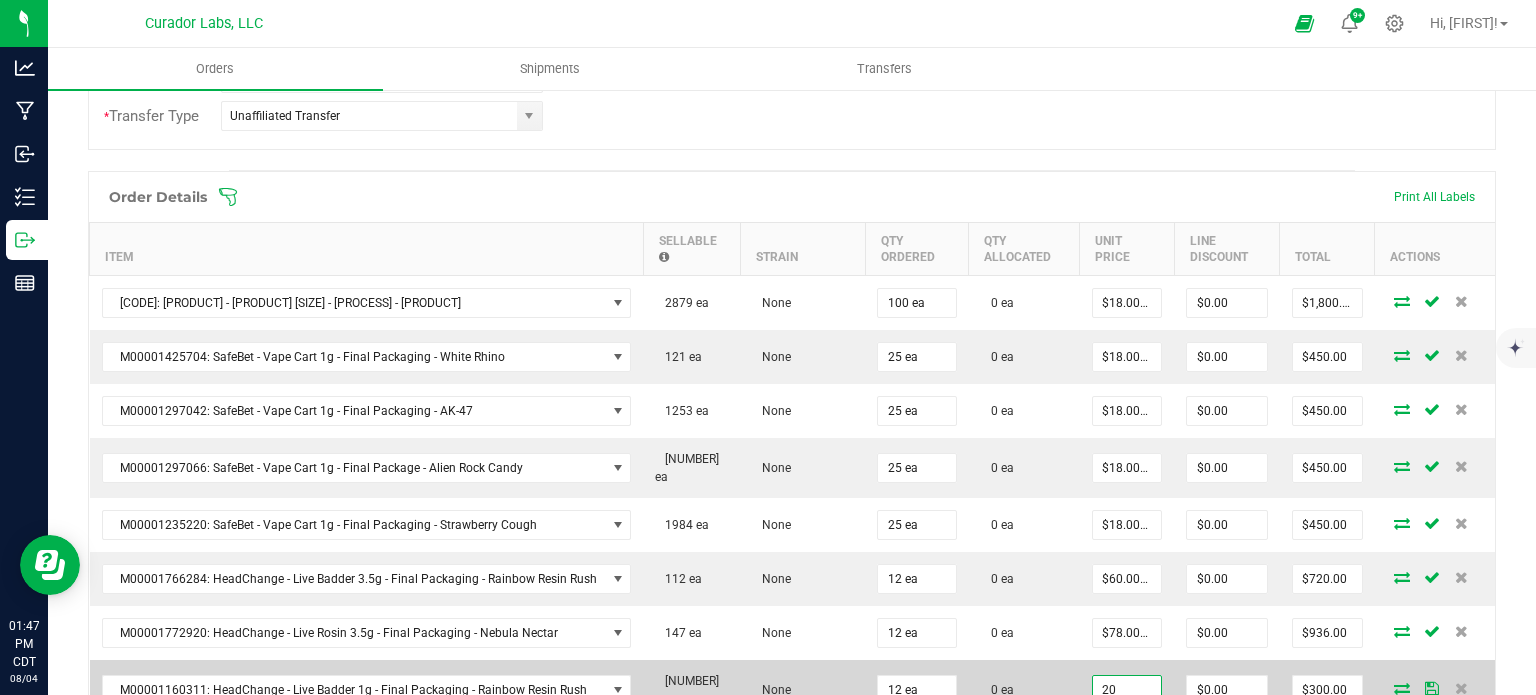 type on "$240.00" 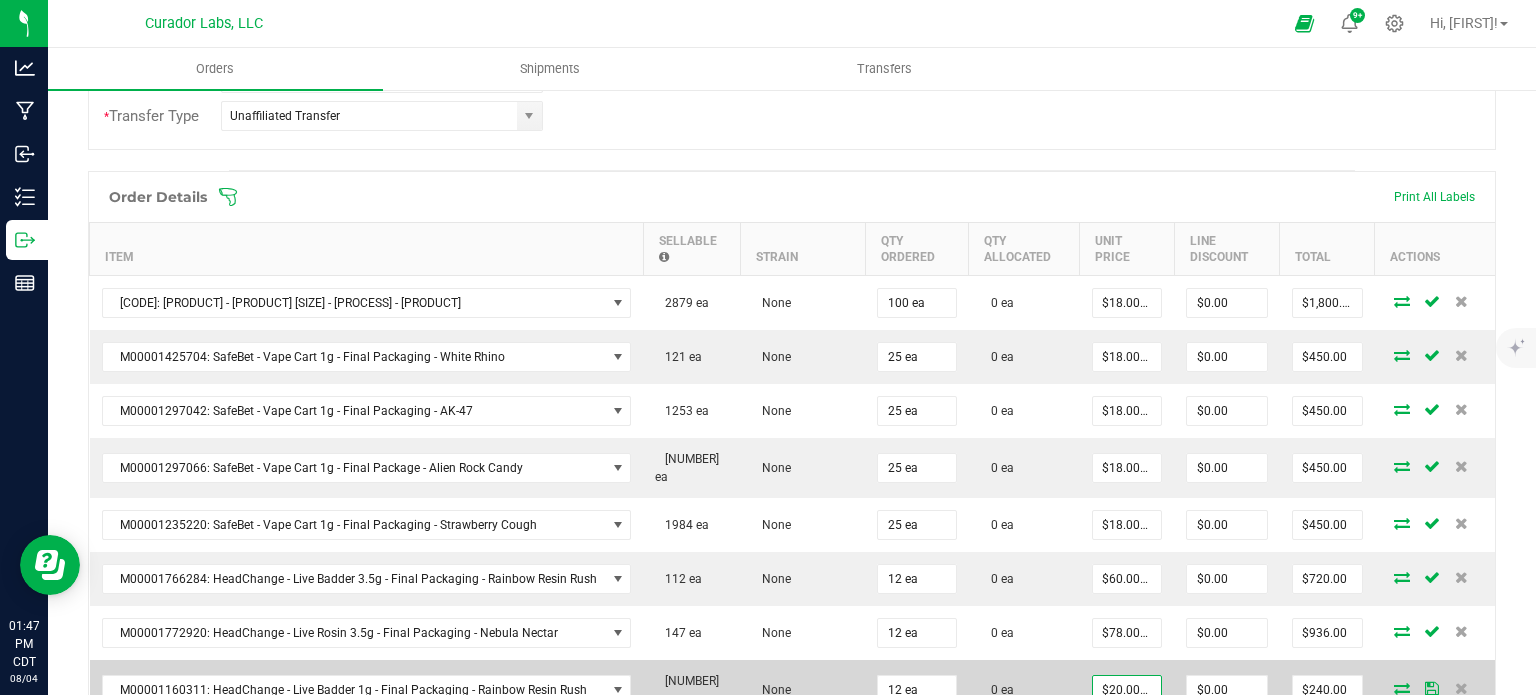 click on "0 ea" at bounding box center [1024, 690] 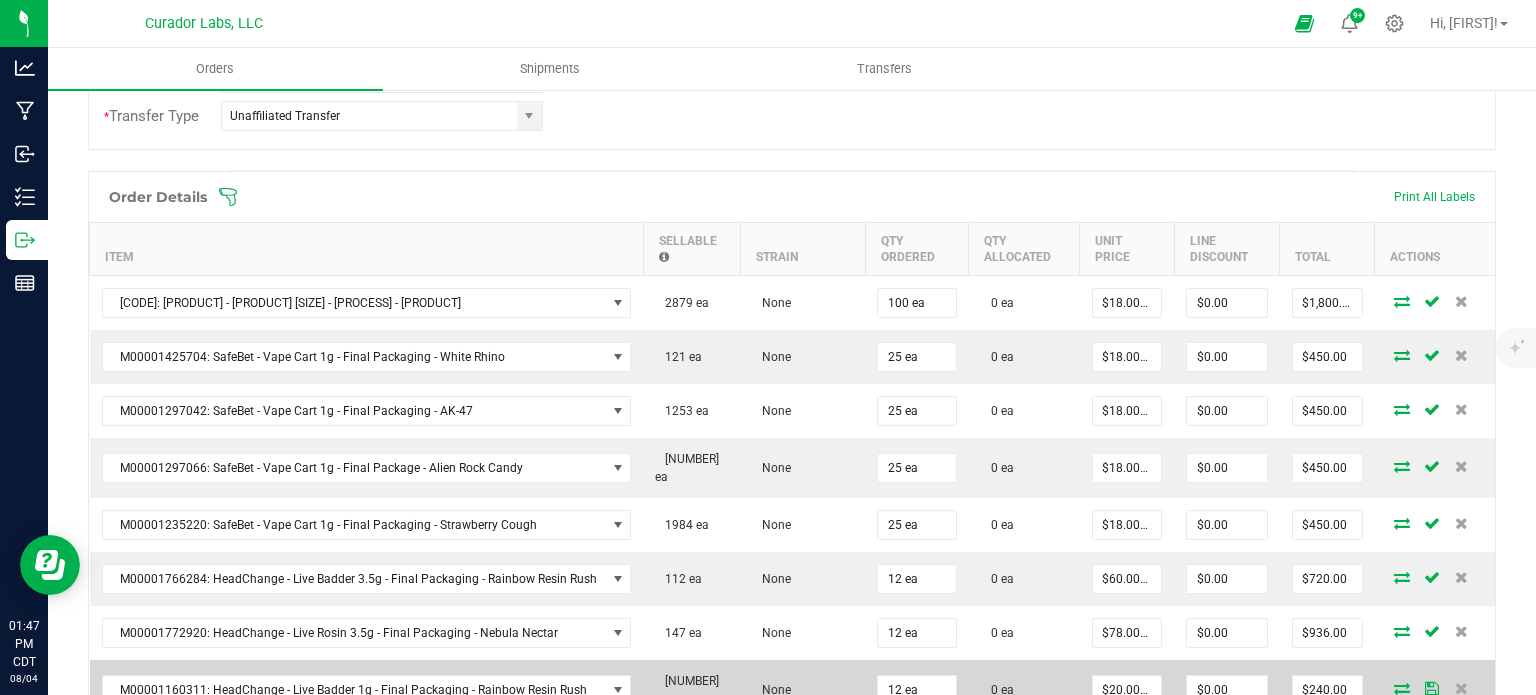 scroll, scrollTop: 700, scrollLeft: 0, axis: vertical 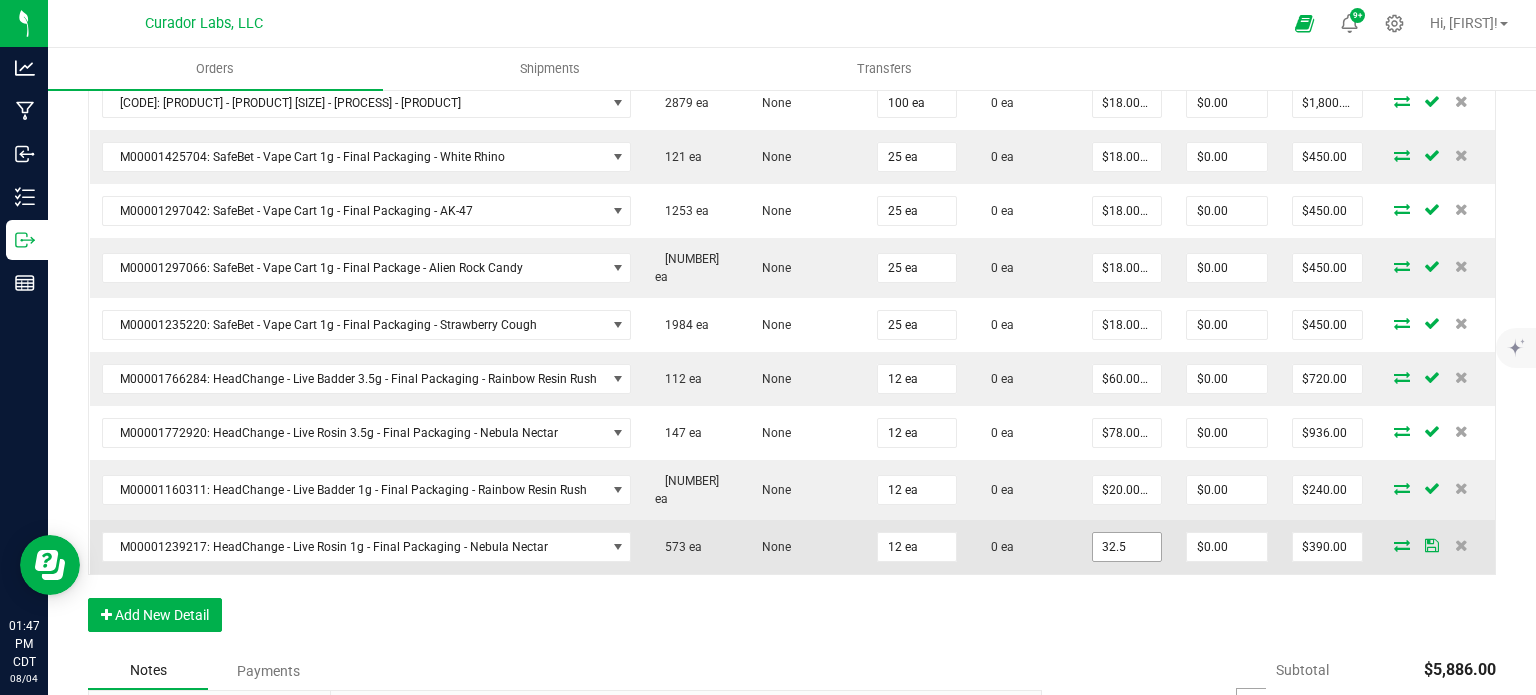 click on "32.5" at bounding box center (1127, 547) 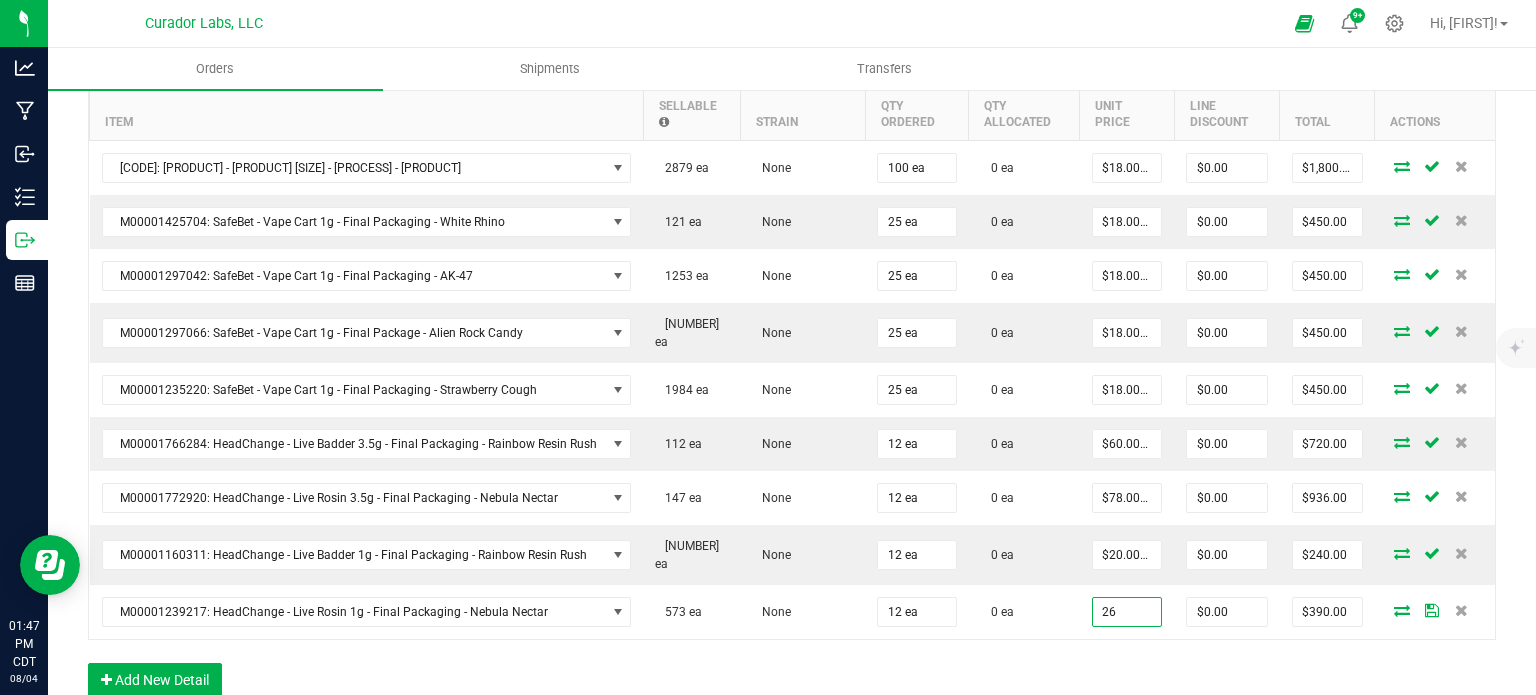 type on "$26.00000" 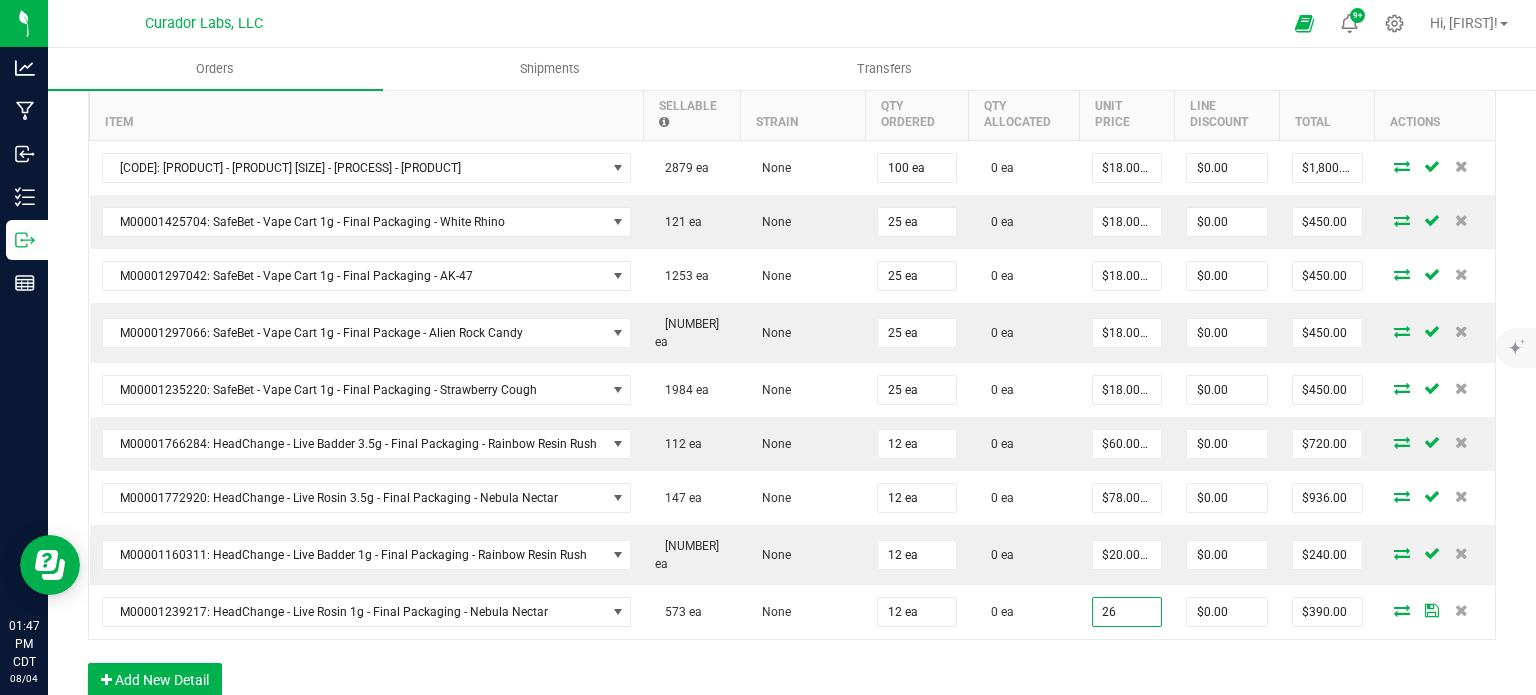 type on "$312.00" 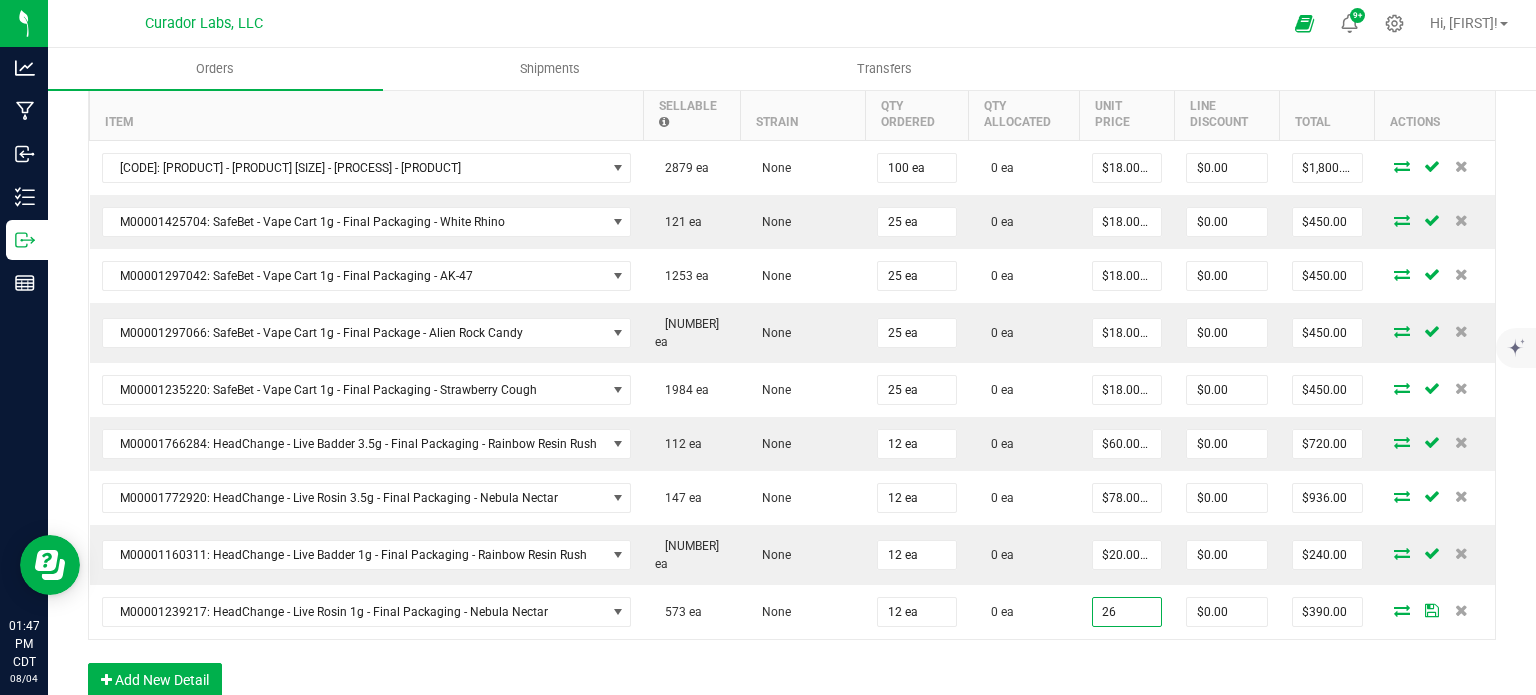 scroll, scrollTop: 600, scrollLeft: 0, axis: vertical 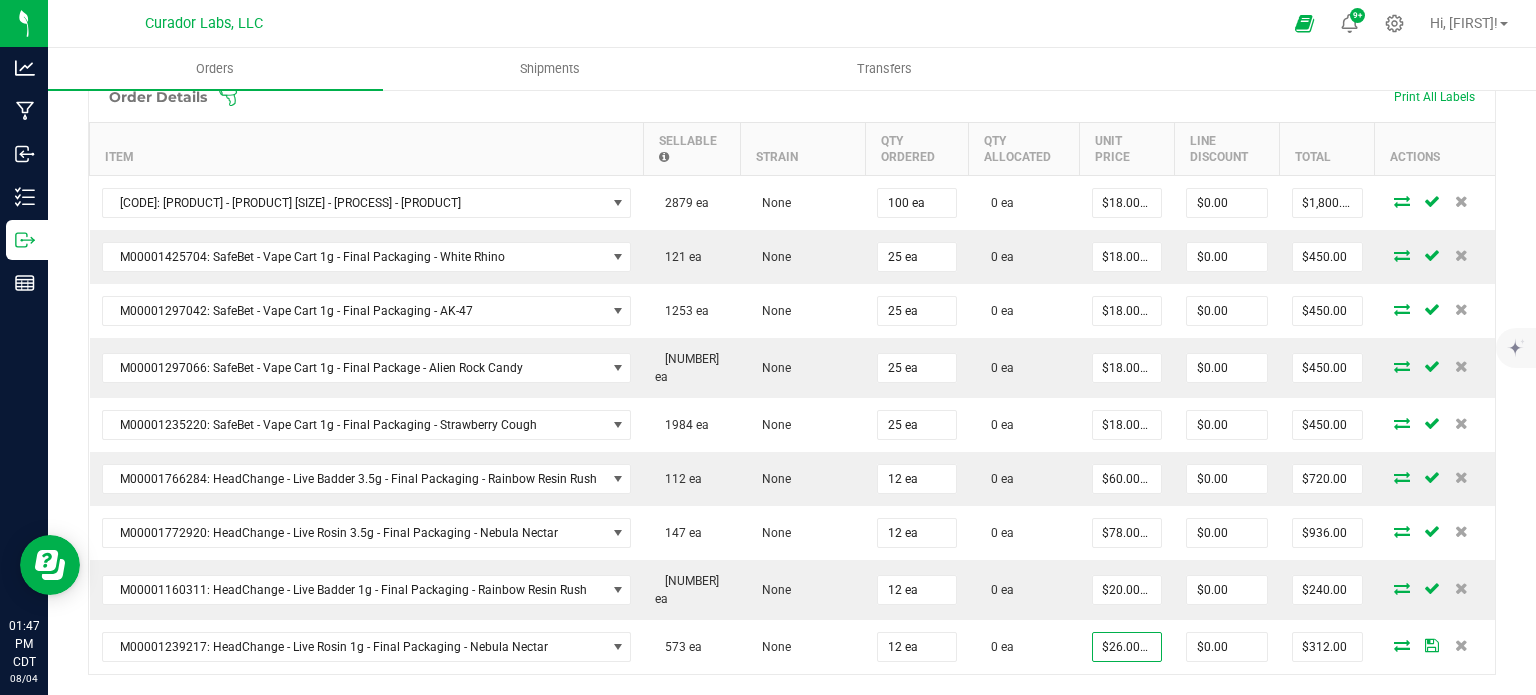 click on "Order Details Print All Labels Item  Sellable  Strain Qty Ordered Qty Allocated Unit Price Line Discount Total Actions M[NUMBER]:[BRAND] - [PRODUCT] [SIZE] - [FINISH] - [STRAIN] [NUMBER] ea   None  [NUMBER] ea  [NUMBER] ea  [PRICE] [PRICE] [PRICE] M[NUMBER]: [BRAND] - [PRODUCT] [SIZE] - [FINISH] - [STRAIN] [NUMBER] ea   None  [NUMBER] ea  [NUMBER] ea  [PRICE] [PRICE] [PRICE] M[NUMBER]: [BRAND] - [PRODUCT] [SIZE] - [FINISH] - [STRAIN] [NUMBER] ea   None  [NUMBER] ea  [NUMBER] ea  [PRICE] [PRICE] [PRICE] M[NUMBER]: [BRAND] - [PRODUCT] [SIZE] - [FINISH] - [STRAIN] [NUMBER] ea   None  [NUMBER] ea  [NUMBER] ea  [PRICE] [PRICE] [PRICE] M[NUMBER]: [BRAND] - [PRODUCT] [SIZE] - [FINISH] - [STRAIN] [NUMBER] ea   None  [NUMBER] ea  [NUMBER] ea  [PRICE] [PRICE] [PRICE] M[NUMBER]: [BRAND] - [PRODUCT] [SIZE] - [FINISH] - [STRAIN] [NUMBER] ea   None  [NUMBER] ea  [NUMBER] ea  [PRICE] [PRICE]" at bounding box center [792, 411] 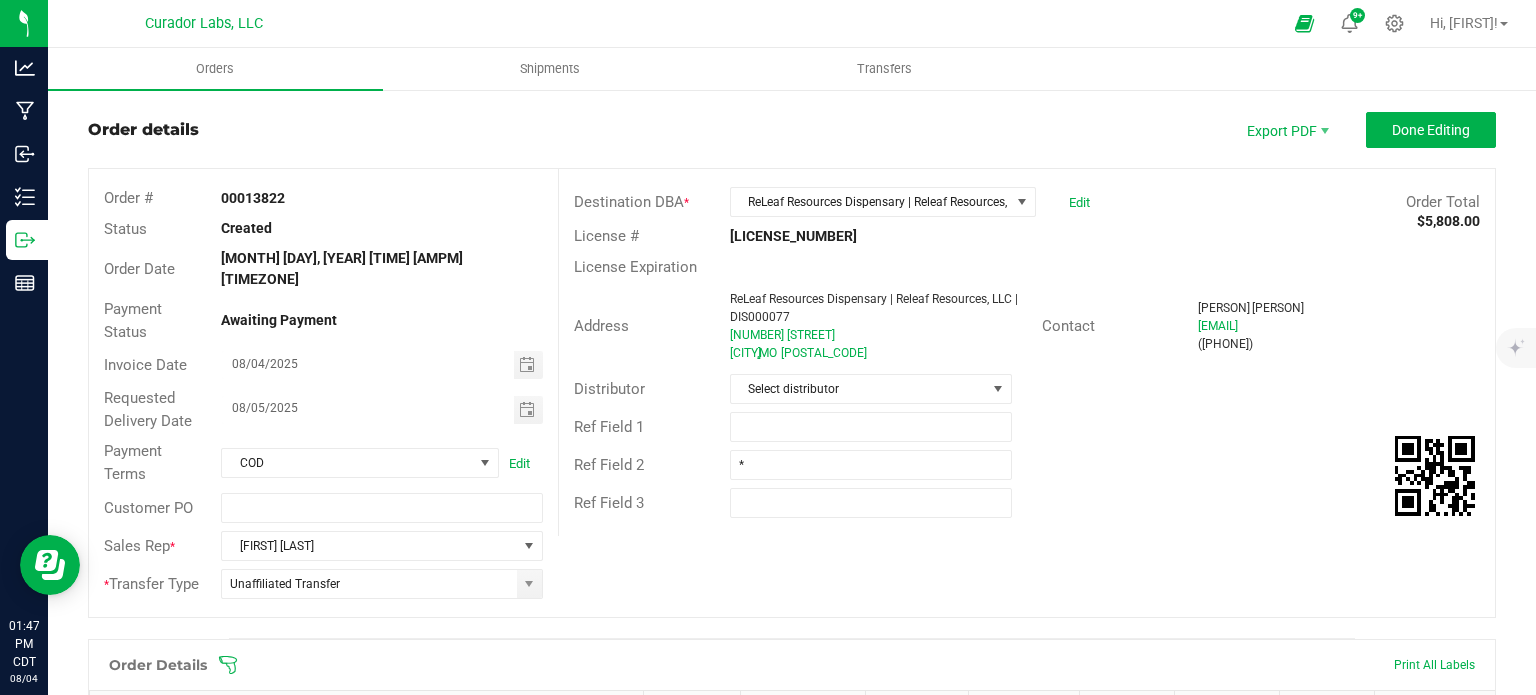 scroll, scrollTop: 0, scrollLeft: 0, axis: both 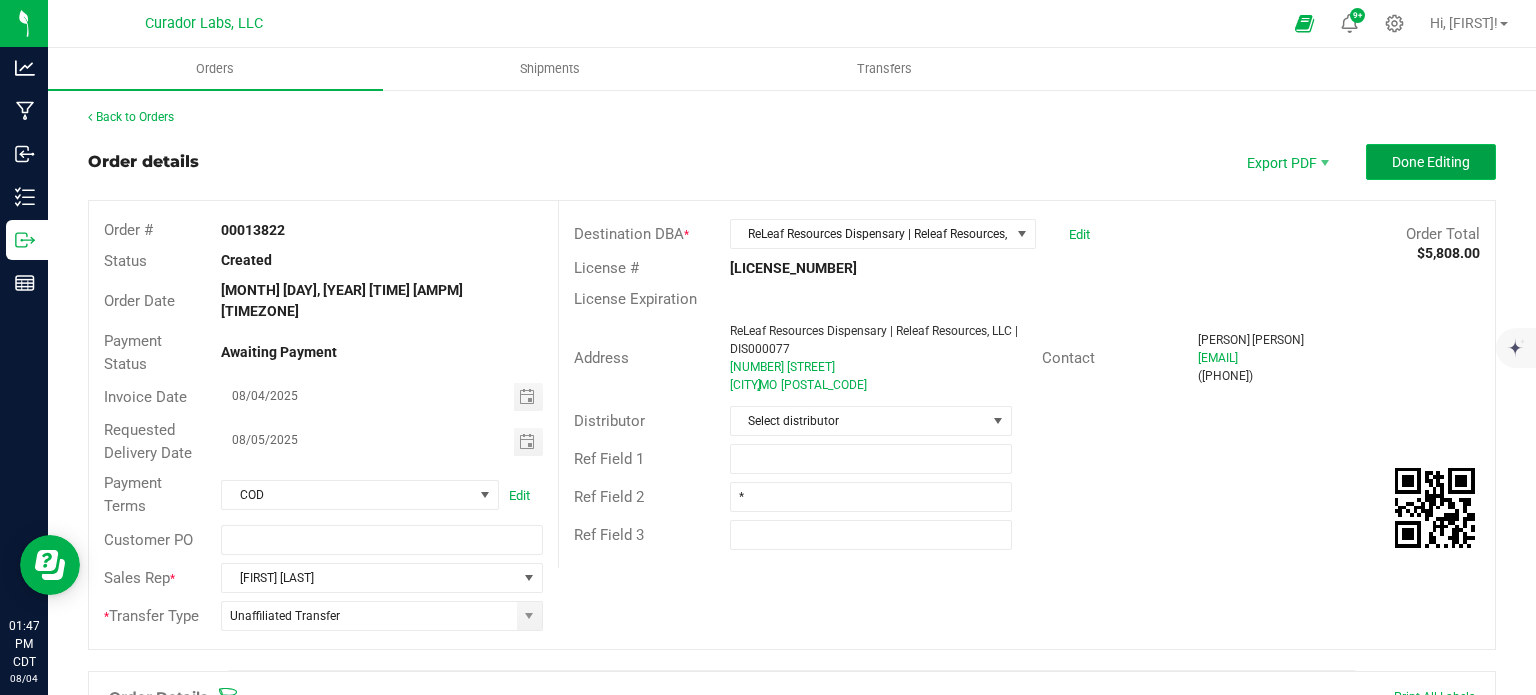 click on "Done Editing" at bounding box center [1431, 162] 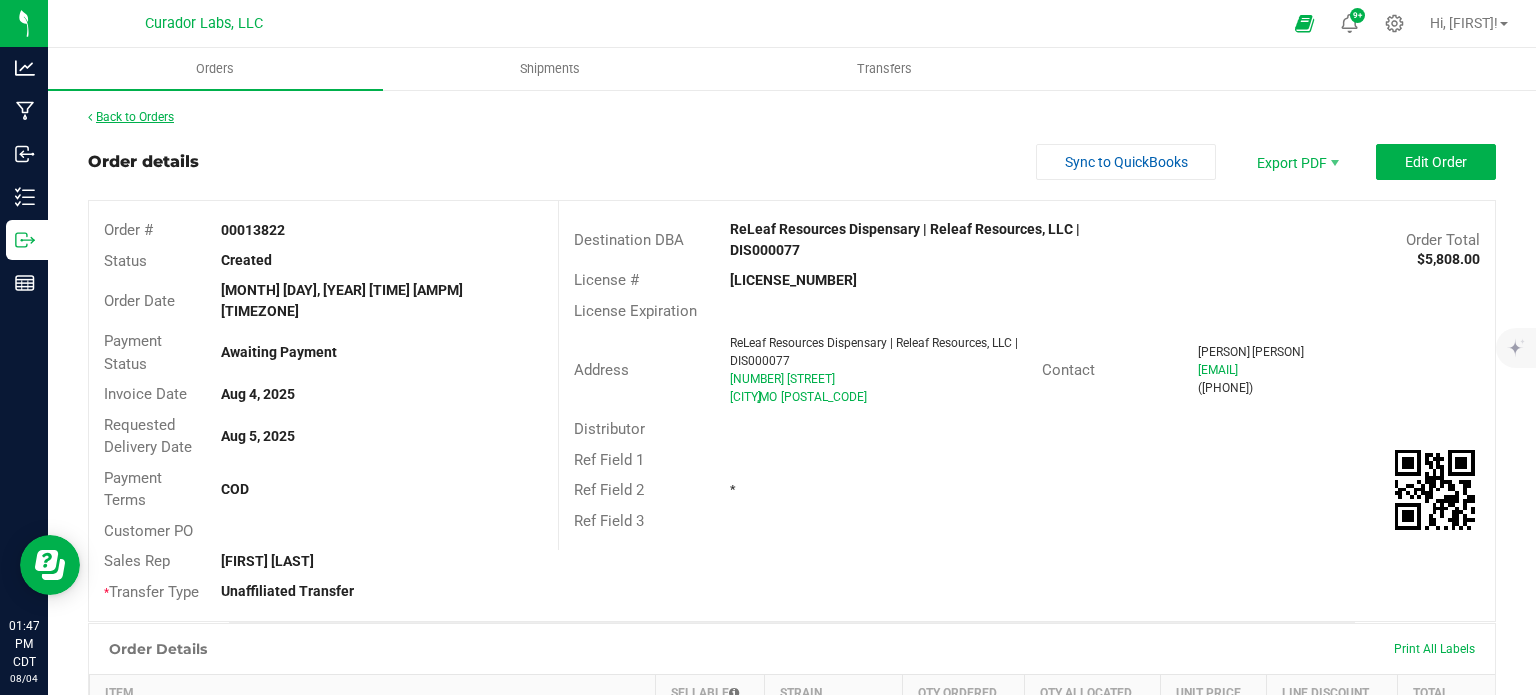 click on "Back to Orders" at bounding box center [131, 117] 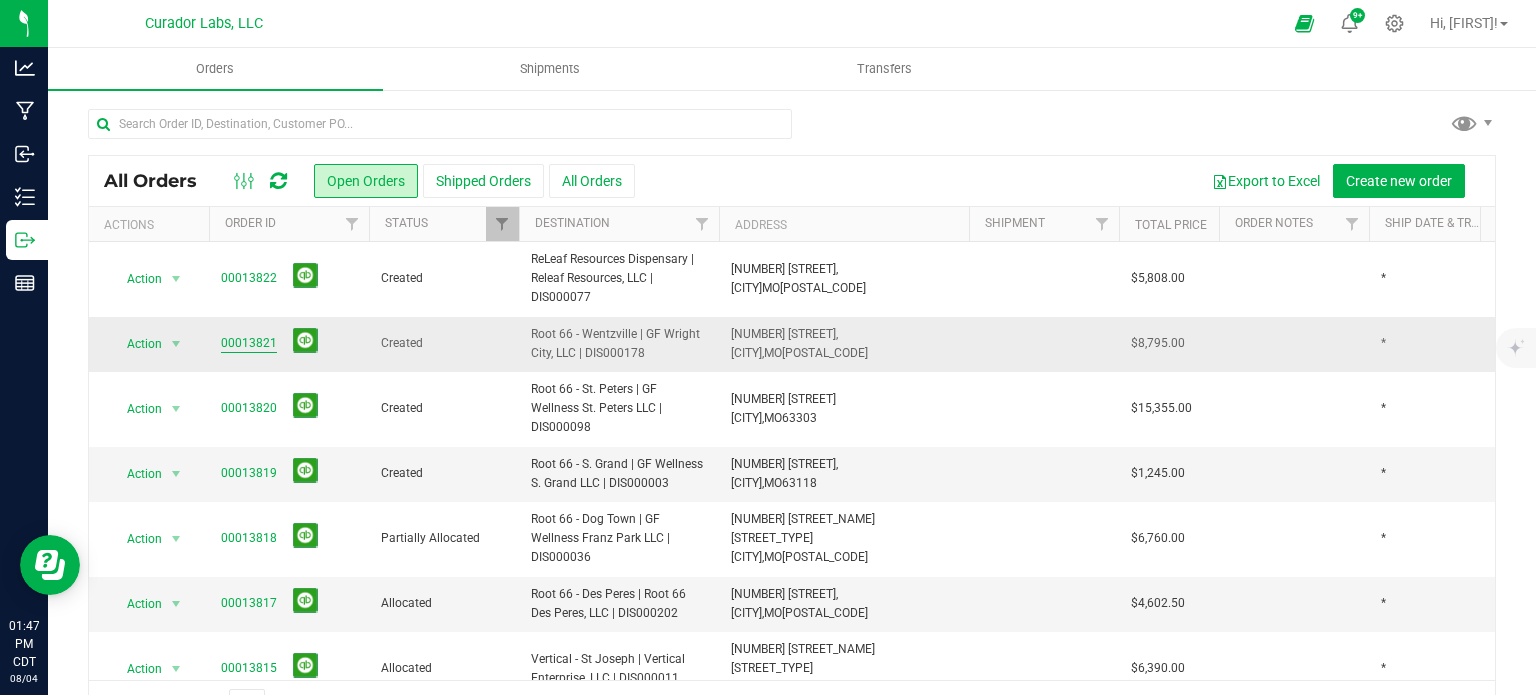 click on "00013821" at bounding box center (249, 343) 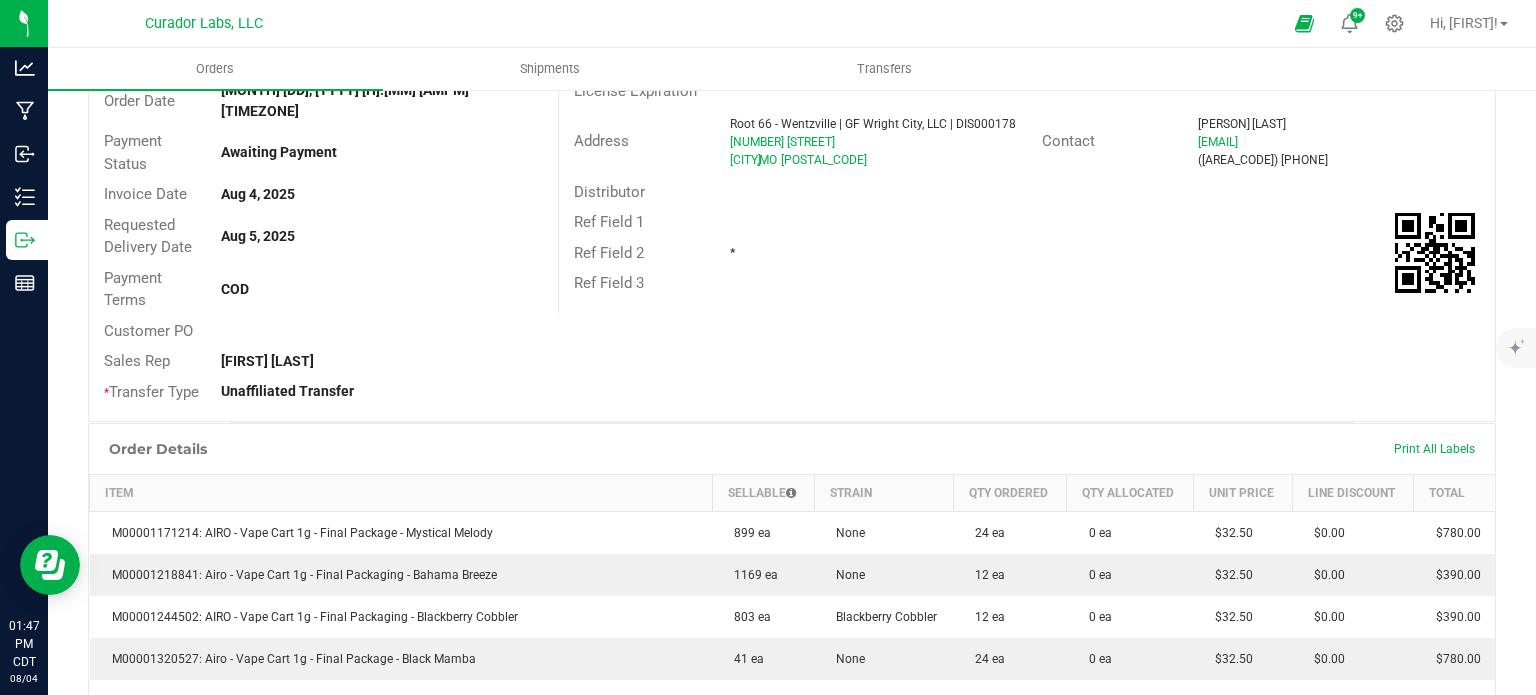 scroll, scrollTop: 0, scrollLeft: 0, axis: both 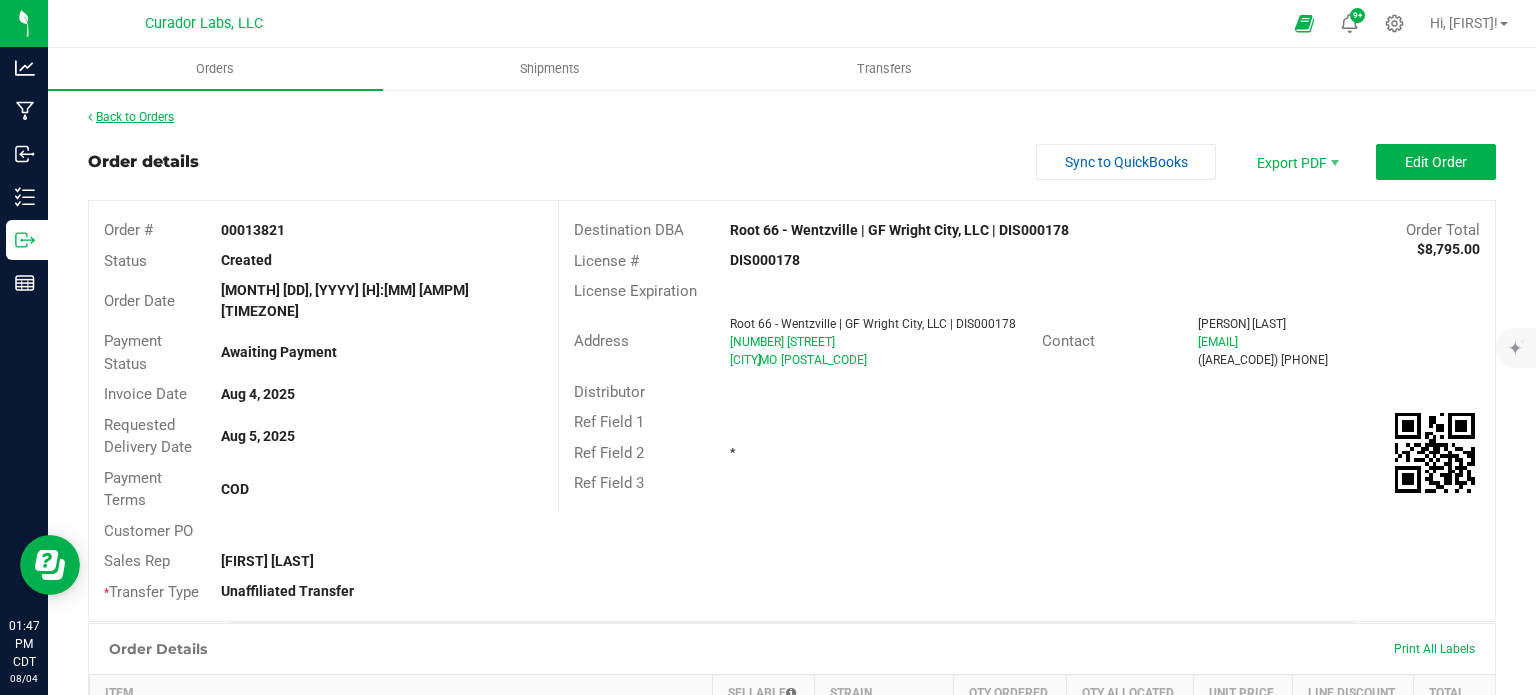 click on "Back to Orders" at bounding box center (131, 117) 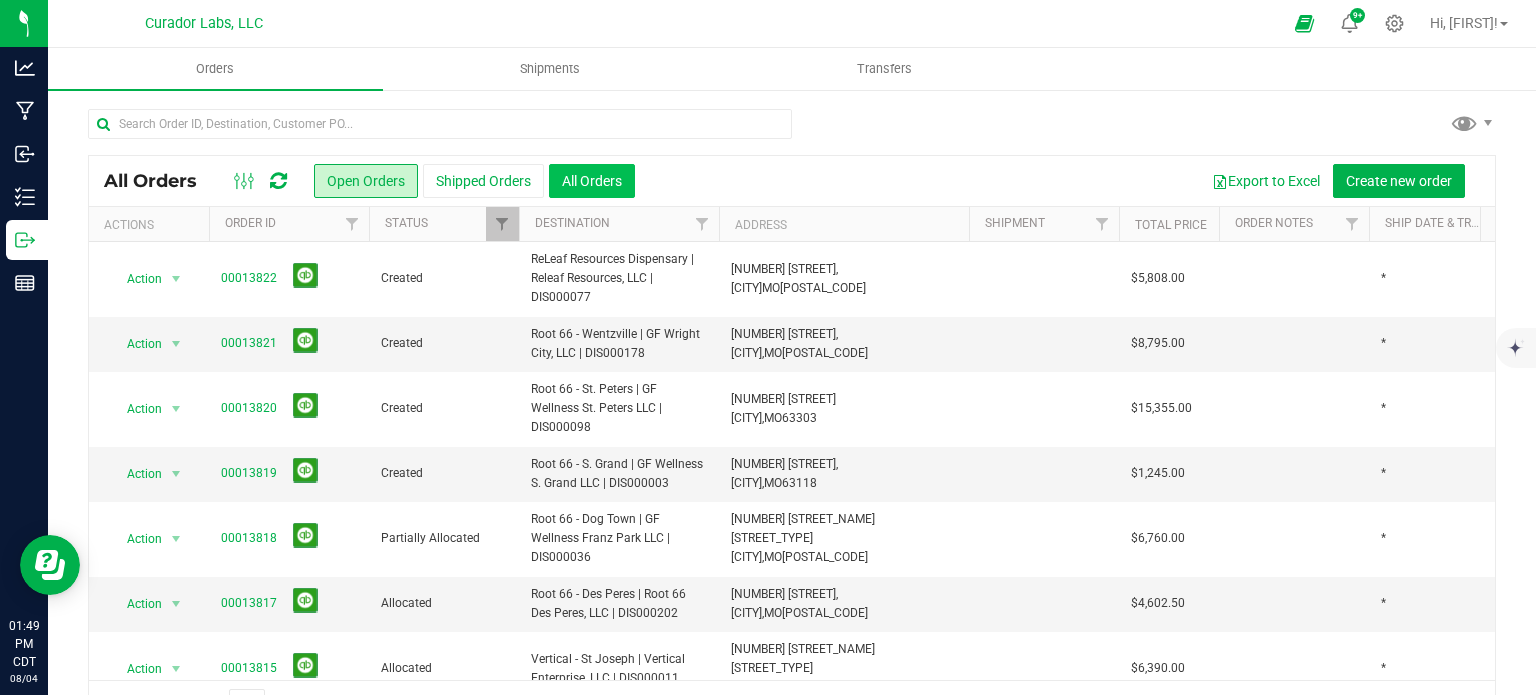 click on "All Orders" at bounding box center (592, 181) 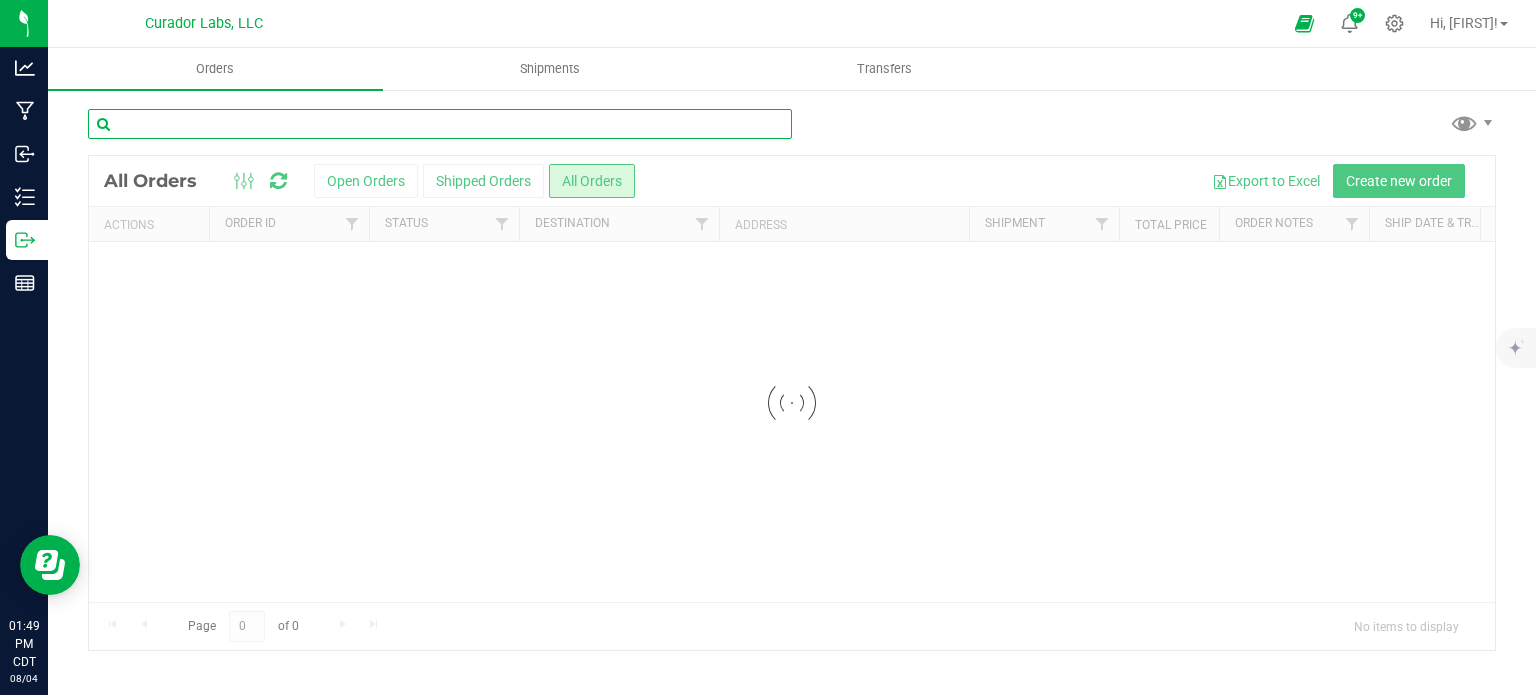 click at bounding box center [440, 124] 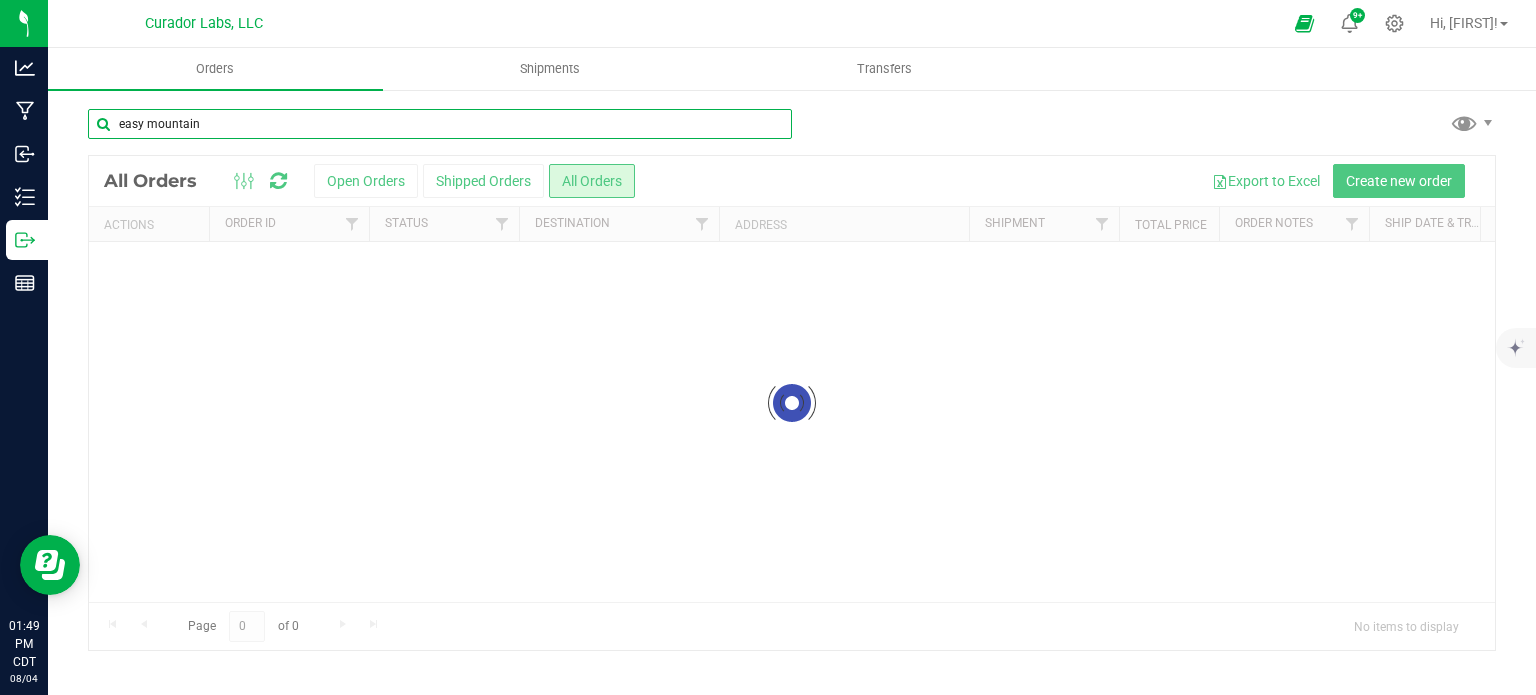 type on "easy mountain" 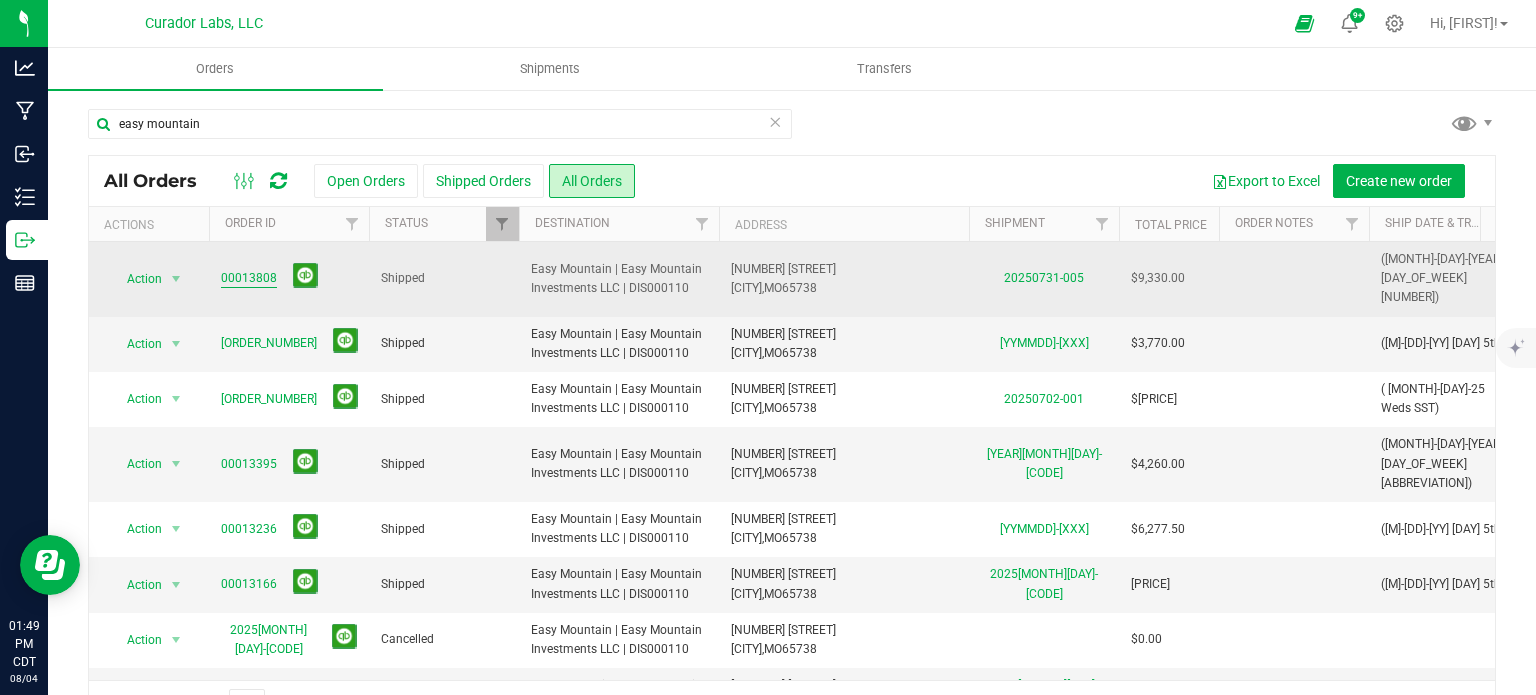 click on "00013808" at bounding box center (249, 278) 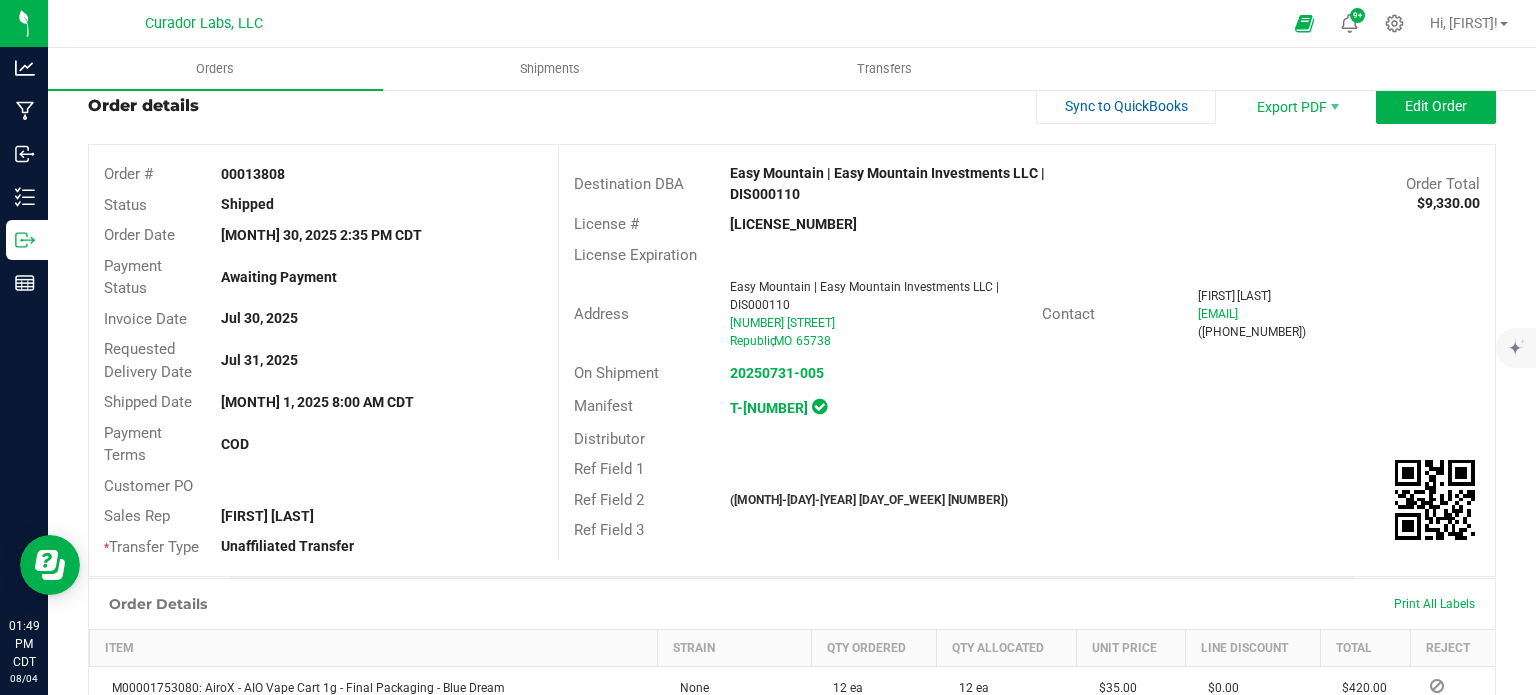 scroll, scrollTop: 0, scrollLeft: 0, axis: both 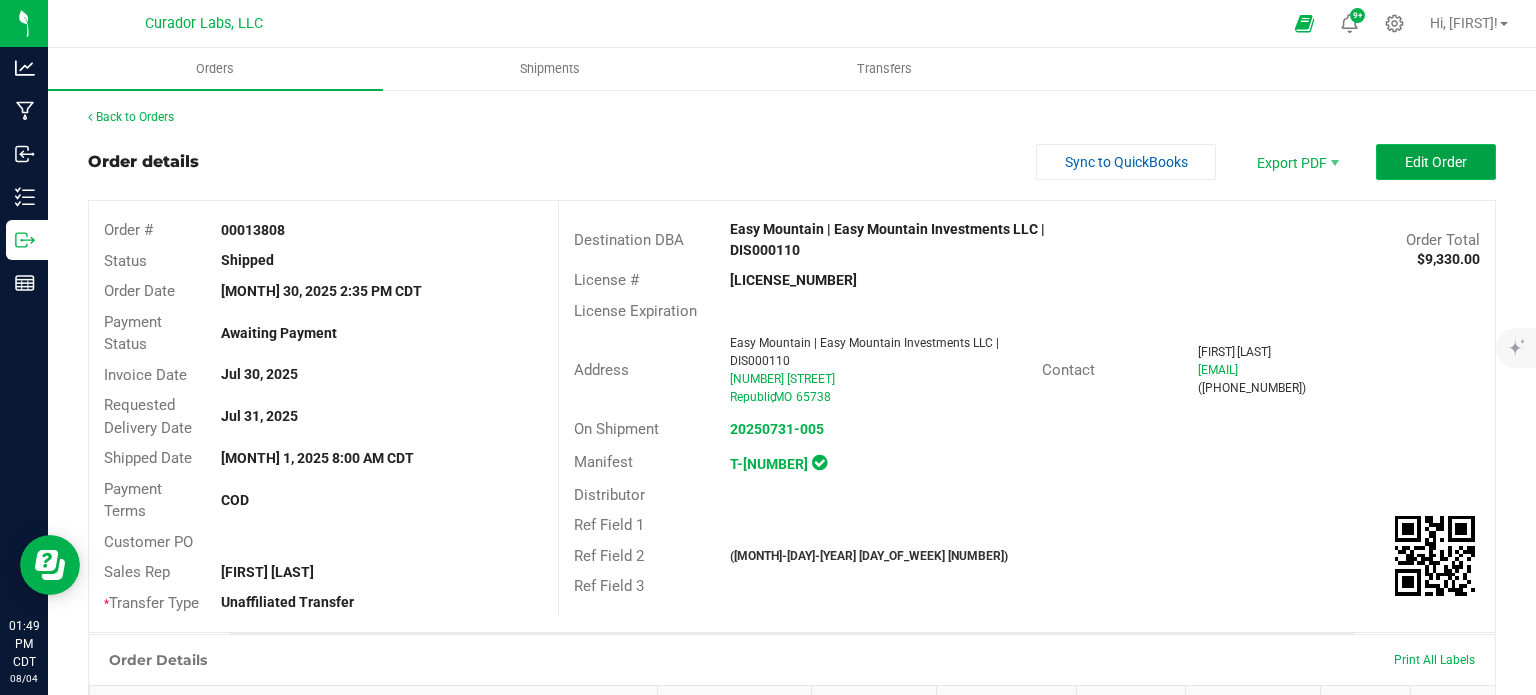 click on "Edit Order" at bounding box center (1436, 162) 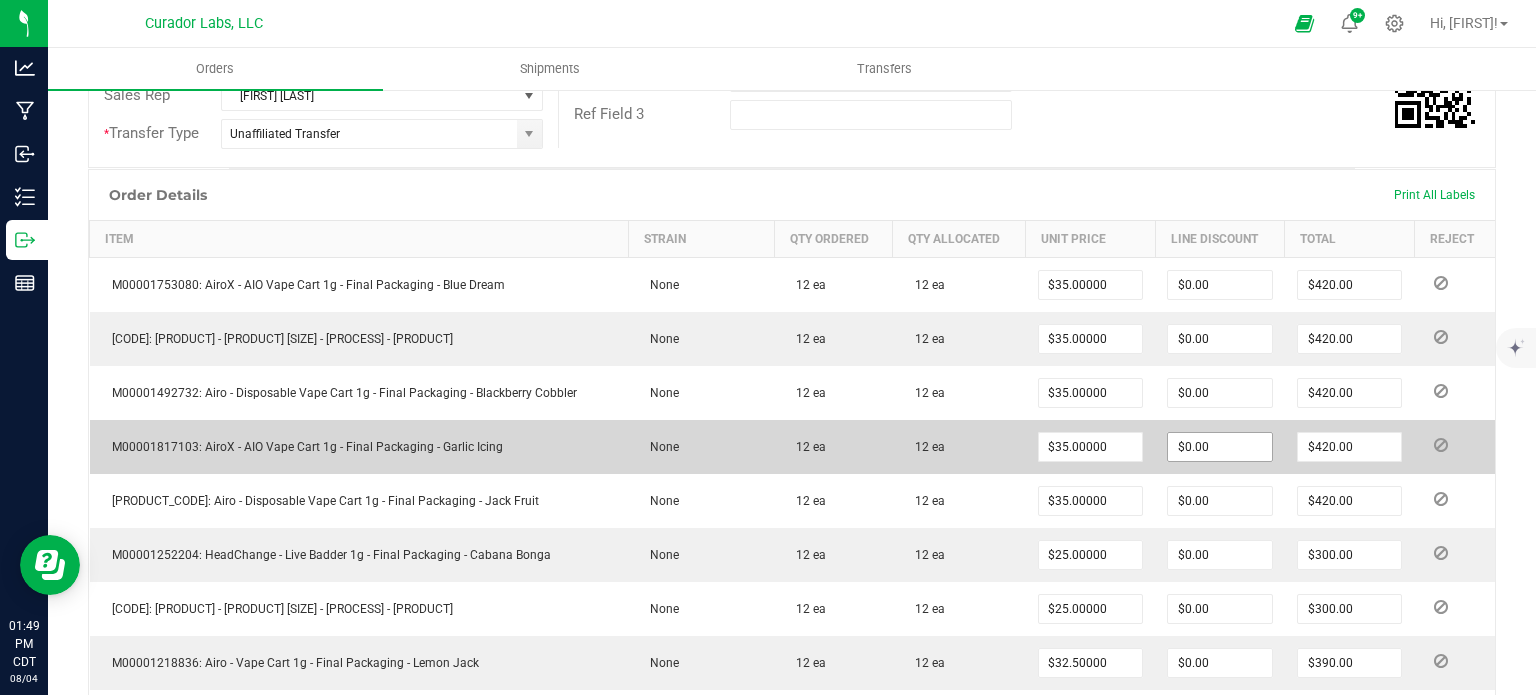 scroll, scrollTop: 500, scrollLeft: 0, axis: vertical 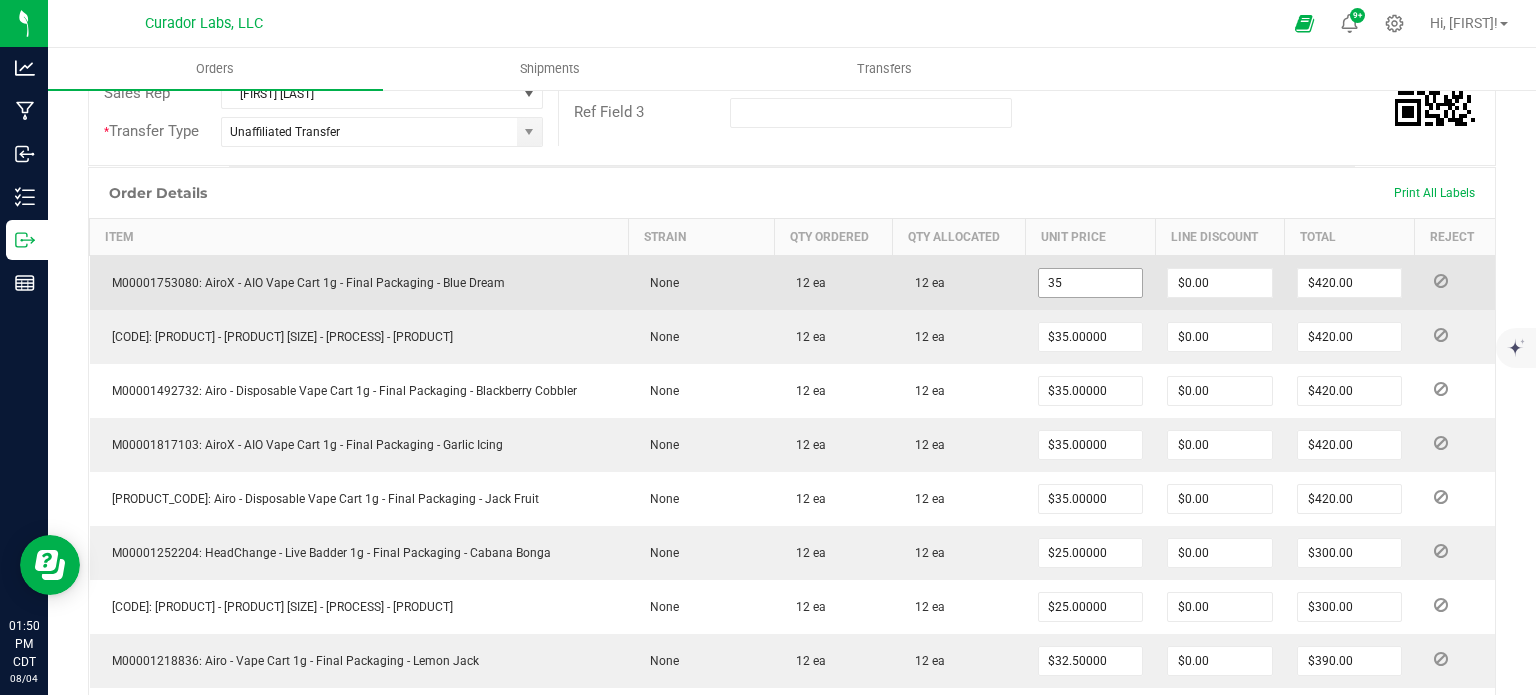 click on "35" at bounding box center [1091, 283] 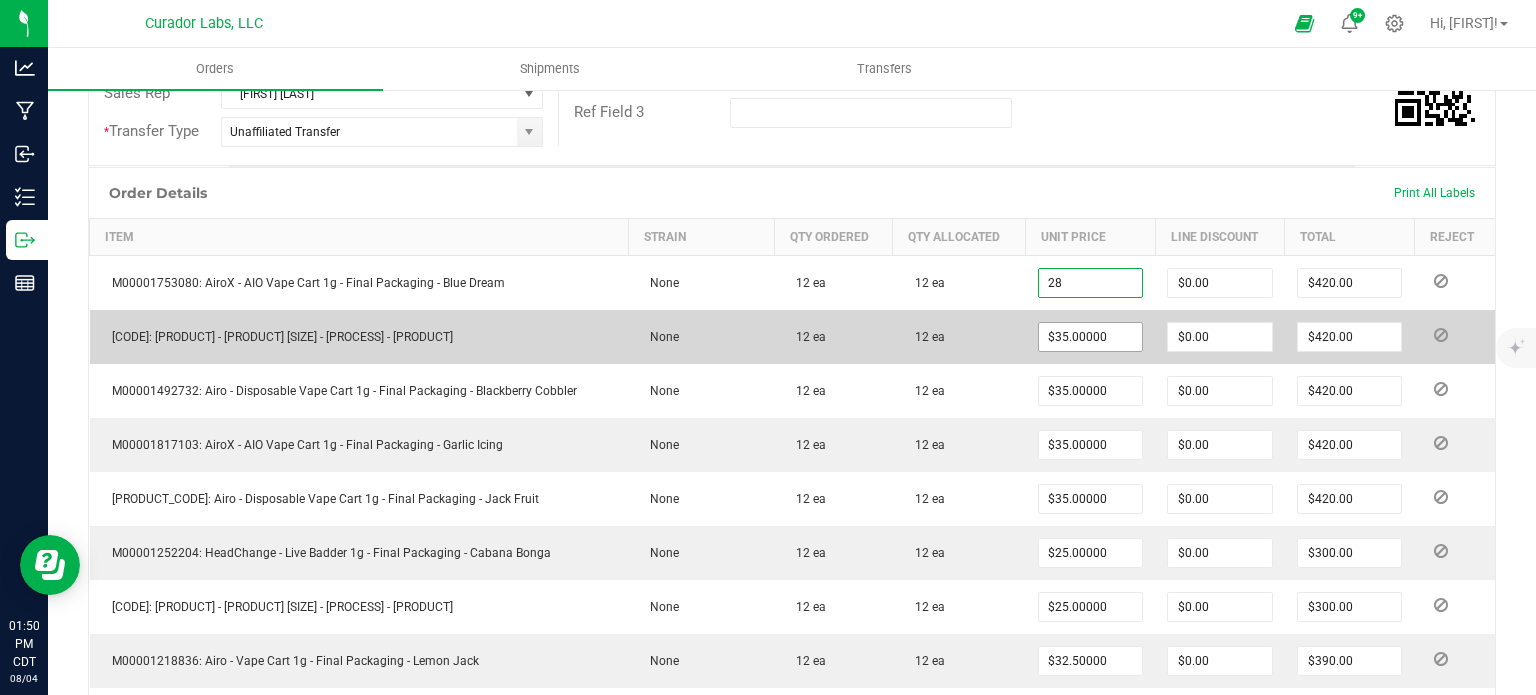 type on "$28.00000" 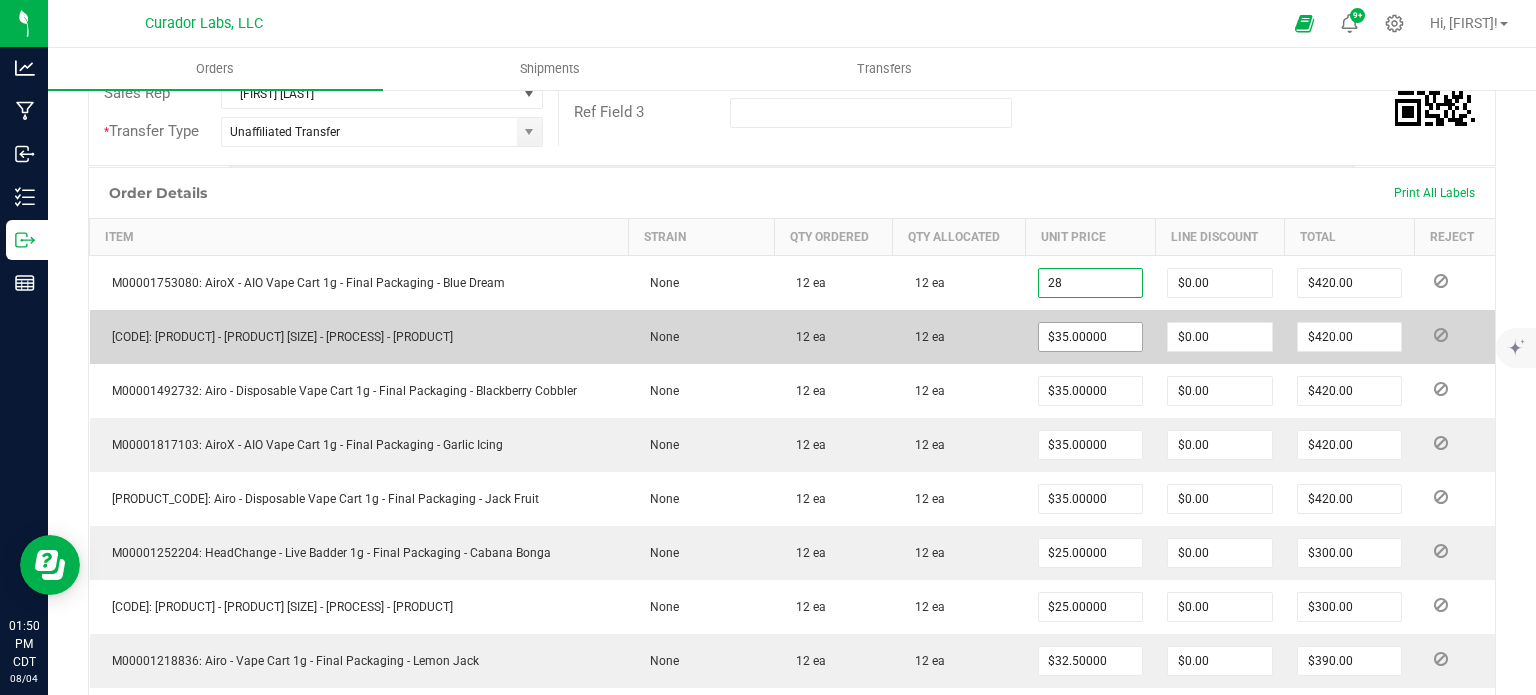 type on "$336.00" 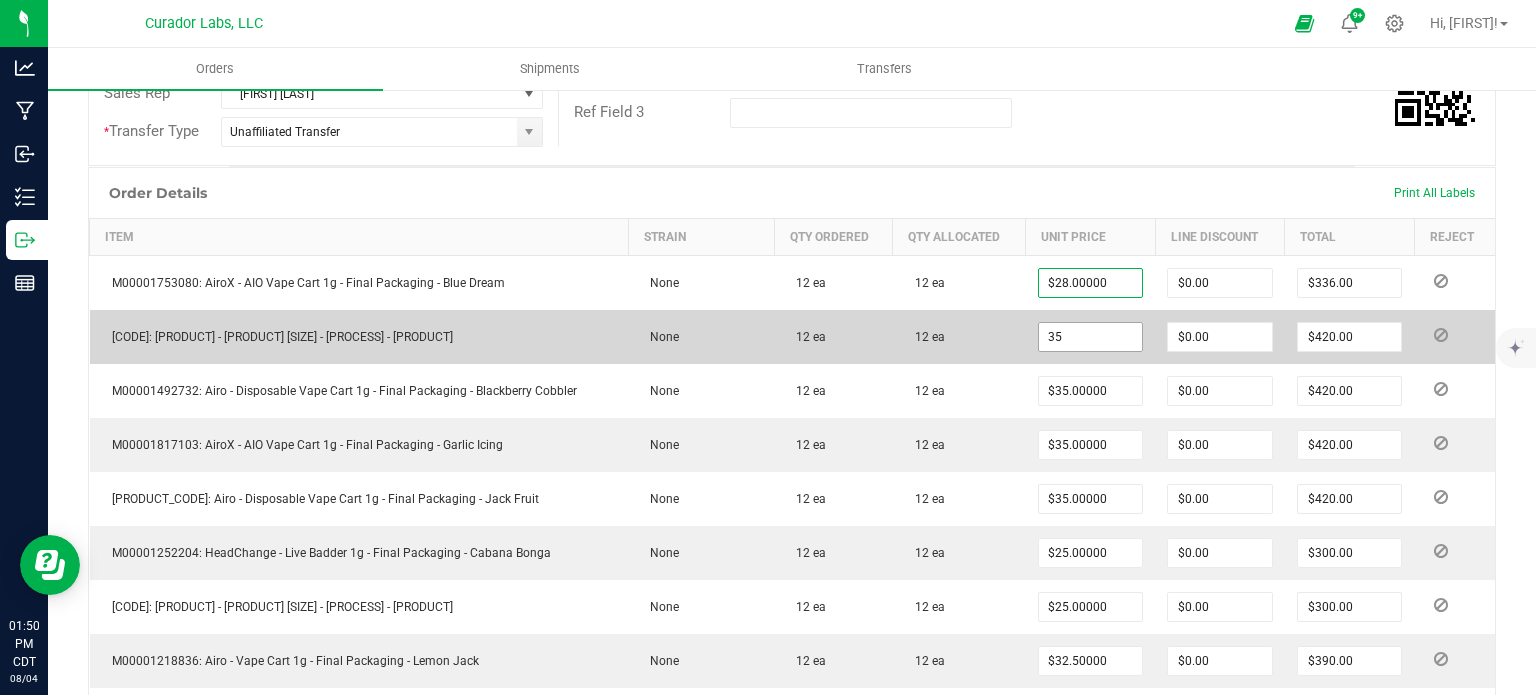 click on "35" at bounding box center [1091, 337] 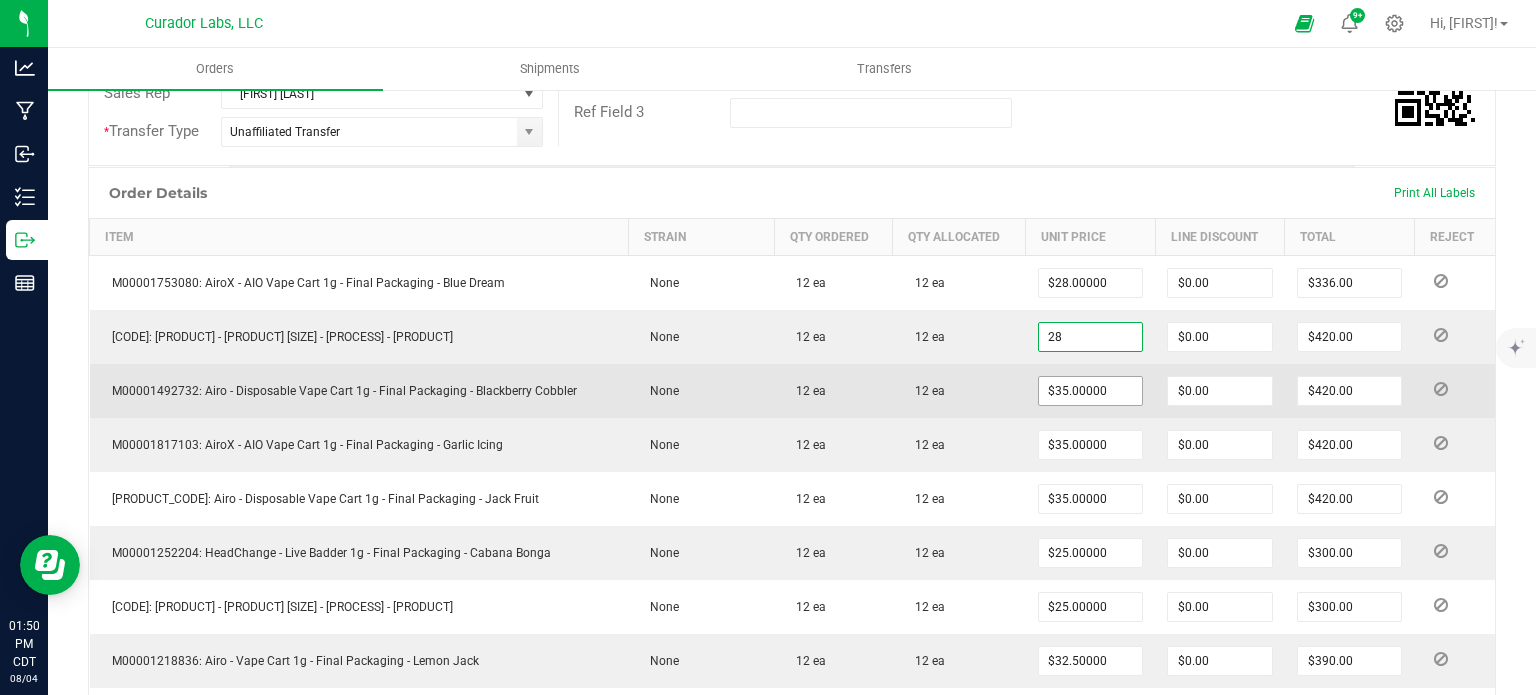 type on "$28.00000" 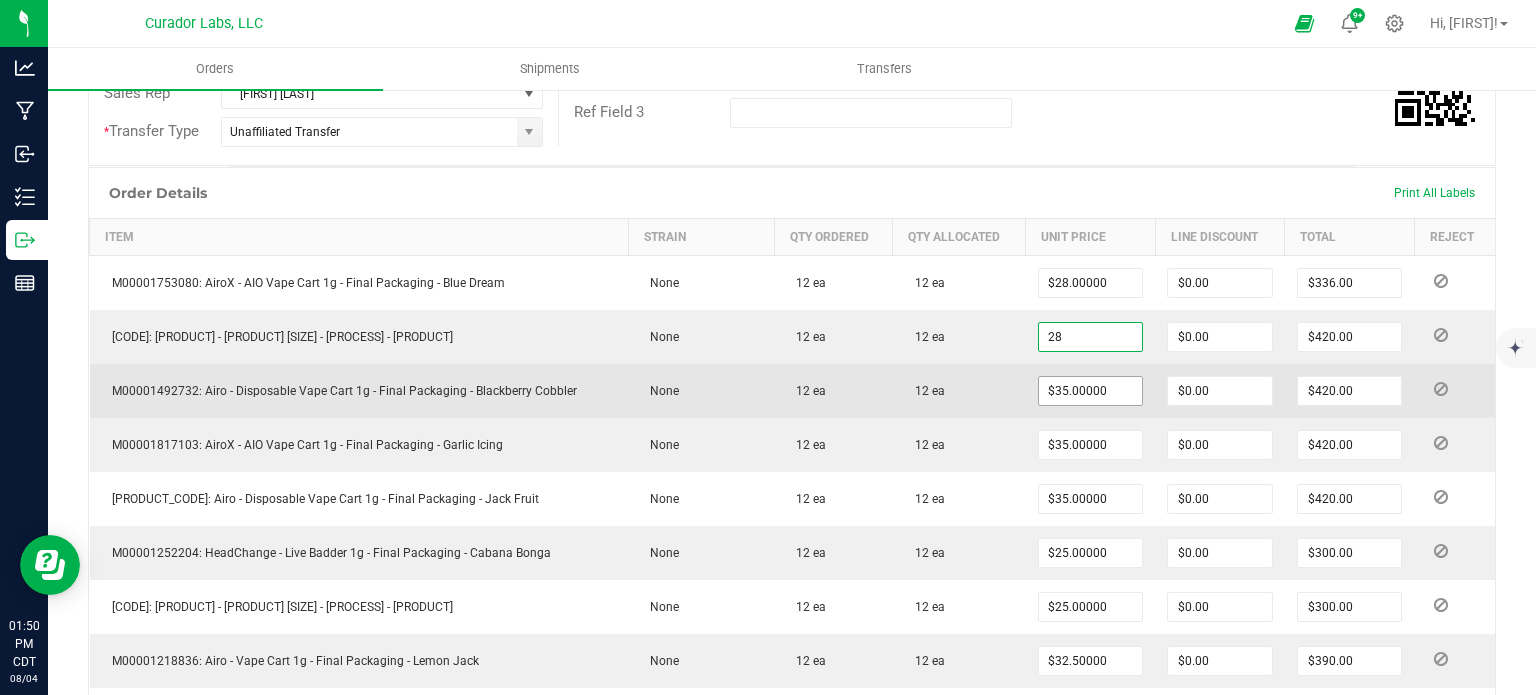 type on "$336.00" 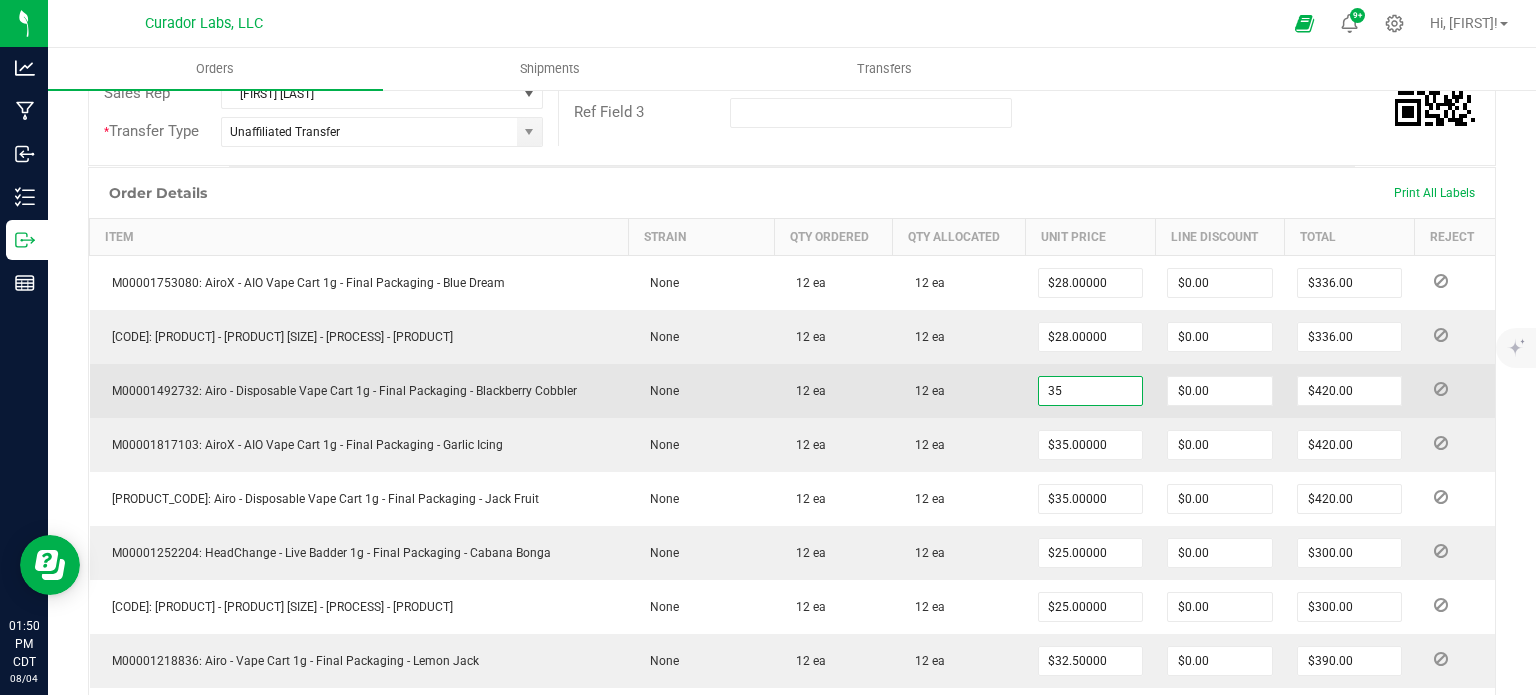 click on "35" at bounding box center [1091, 391] 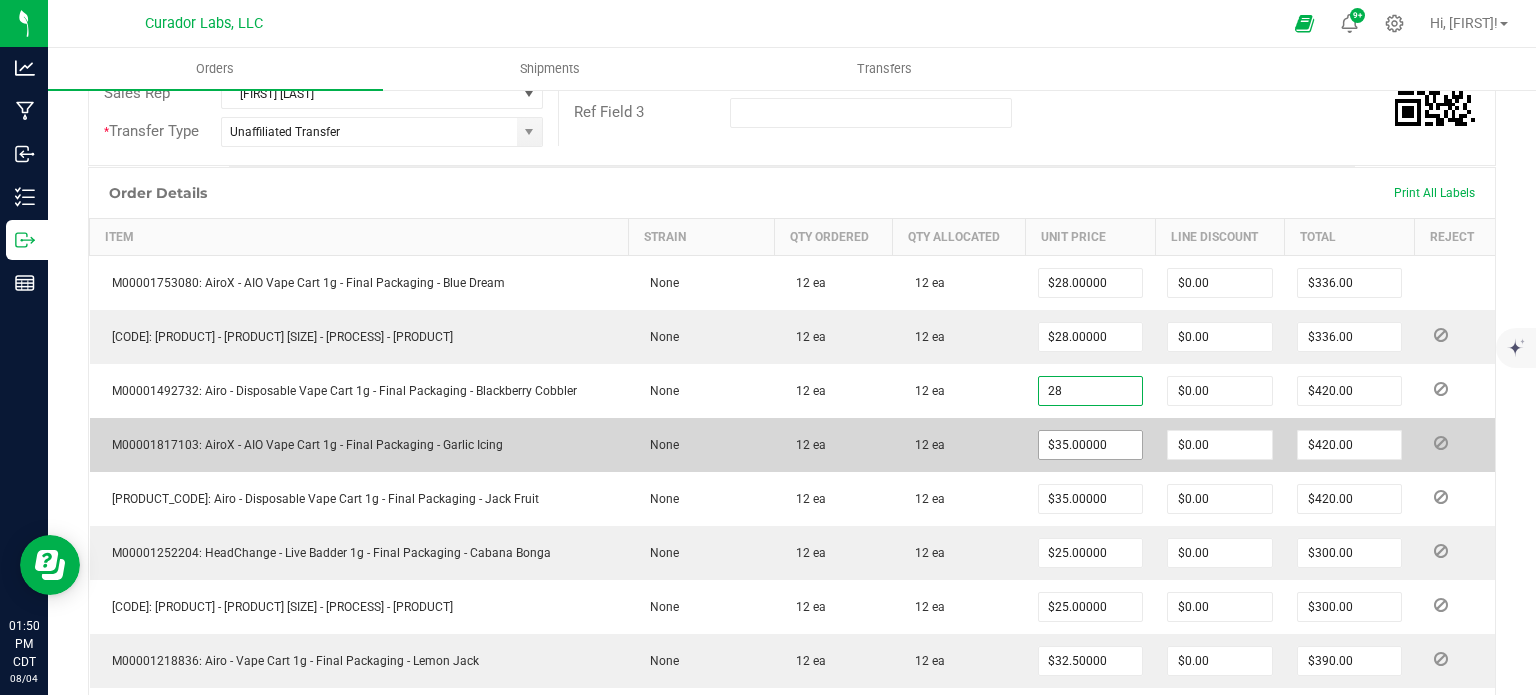 type on "$28.00000" 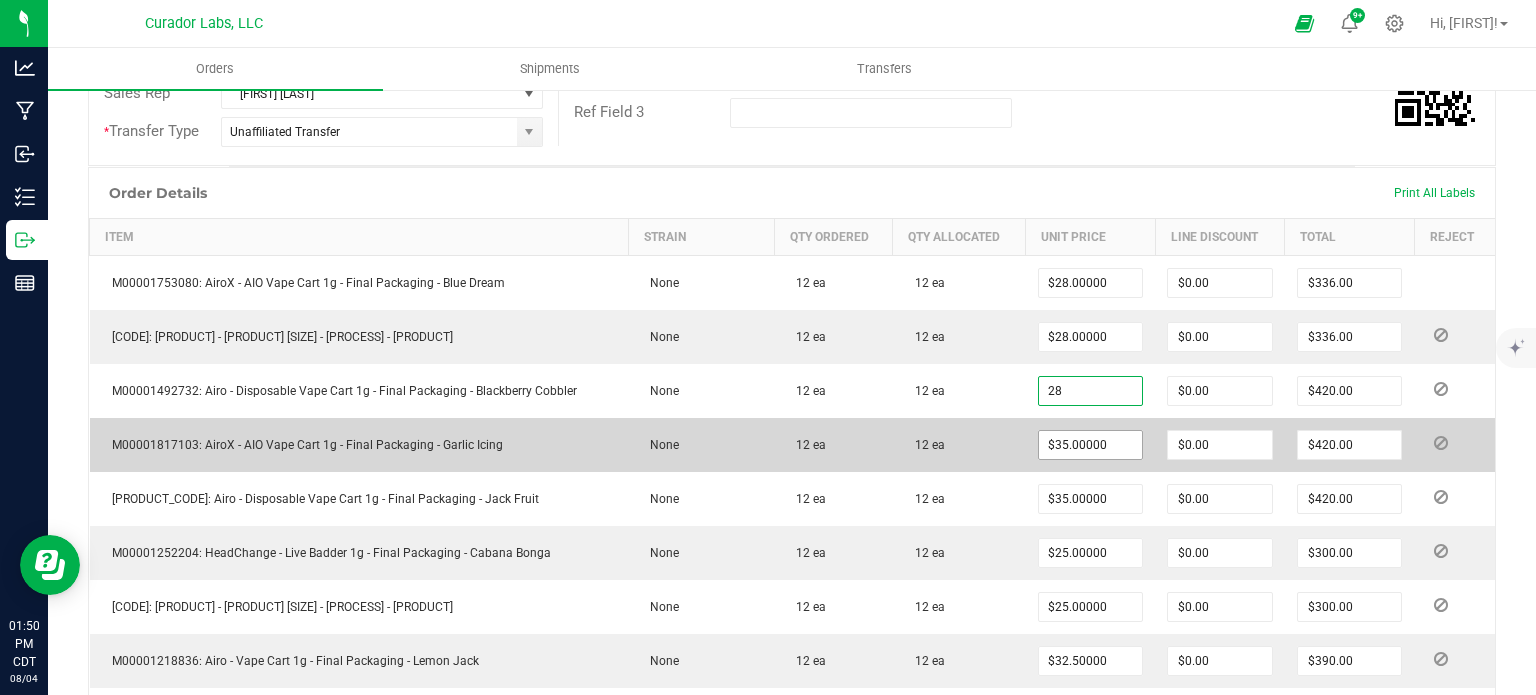 type on "$336.00" 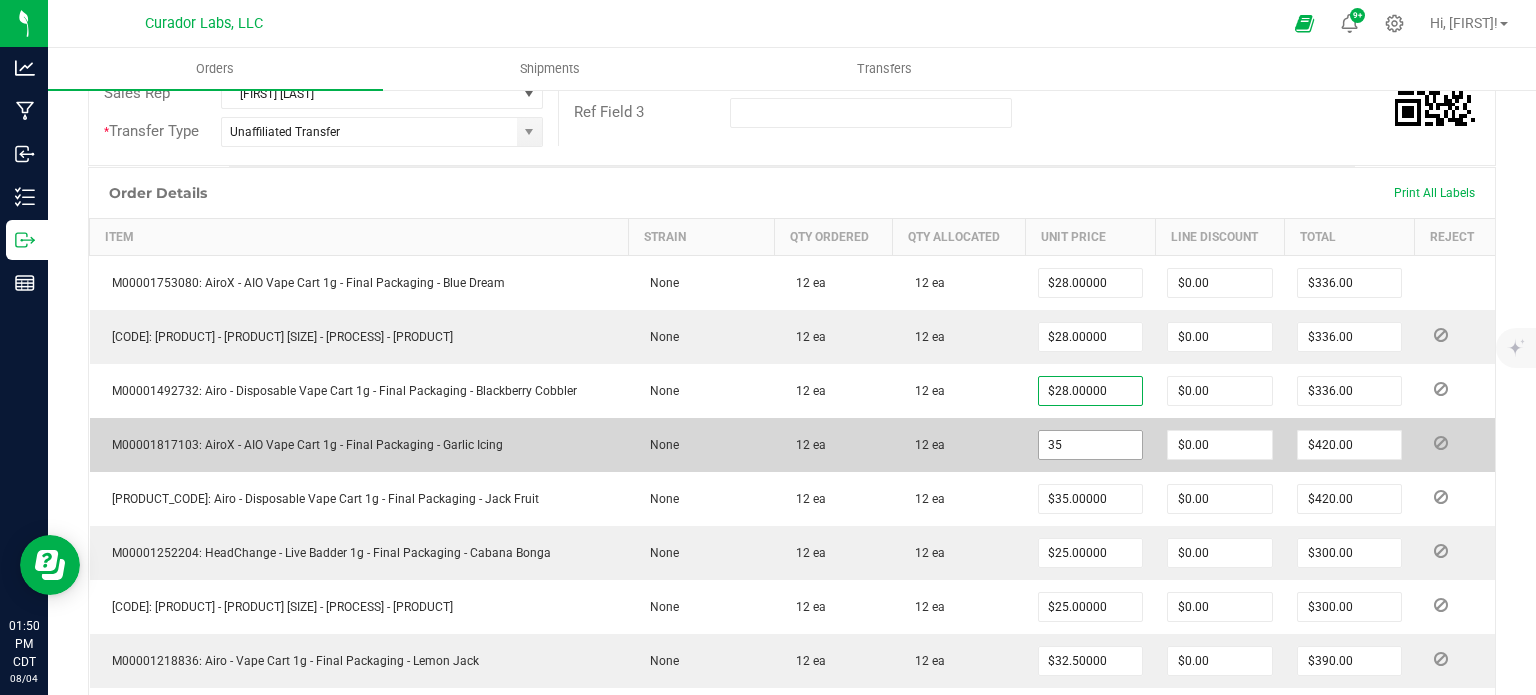 click on "35" at bounding box center [1091, 445] 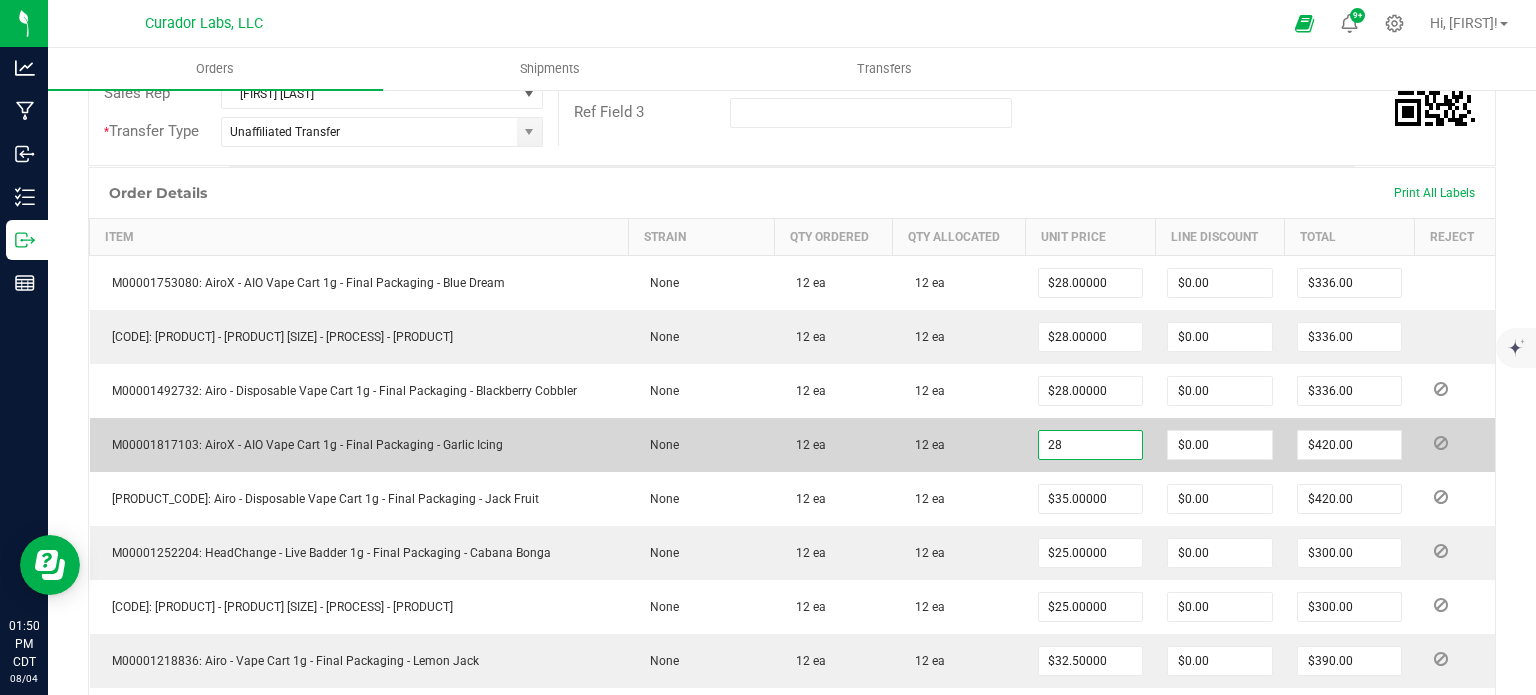 type on "$28.00000" 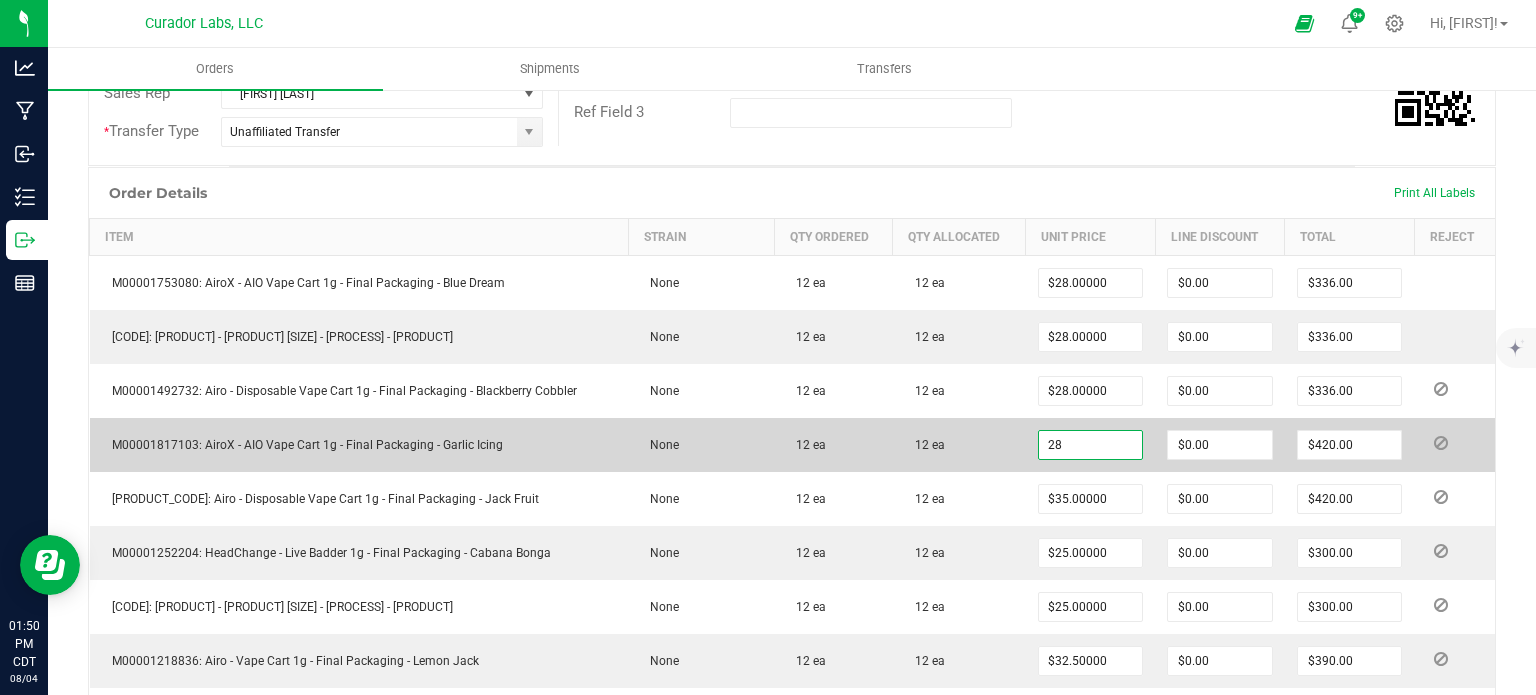 type on "$336.00" 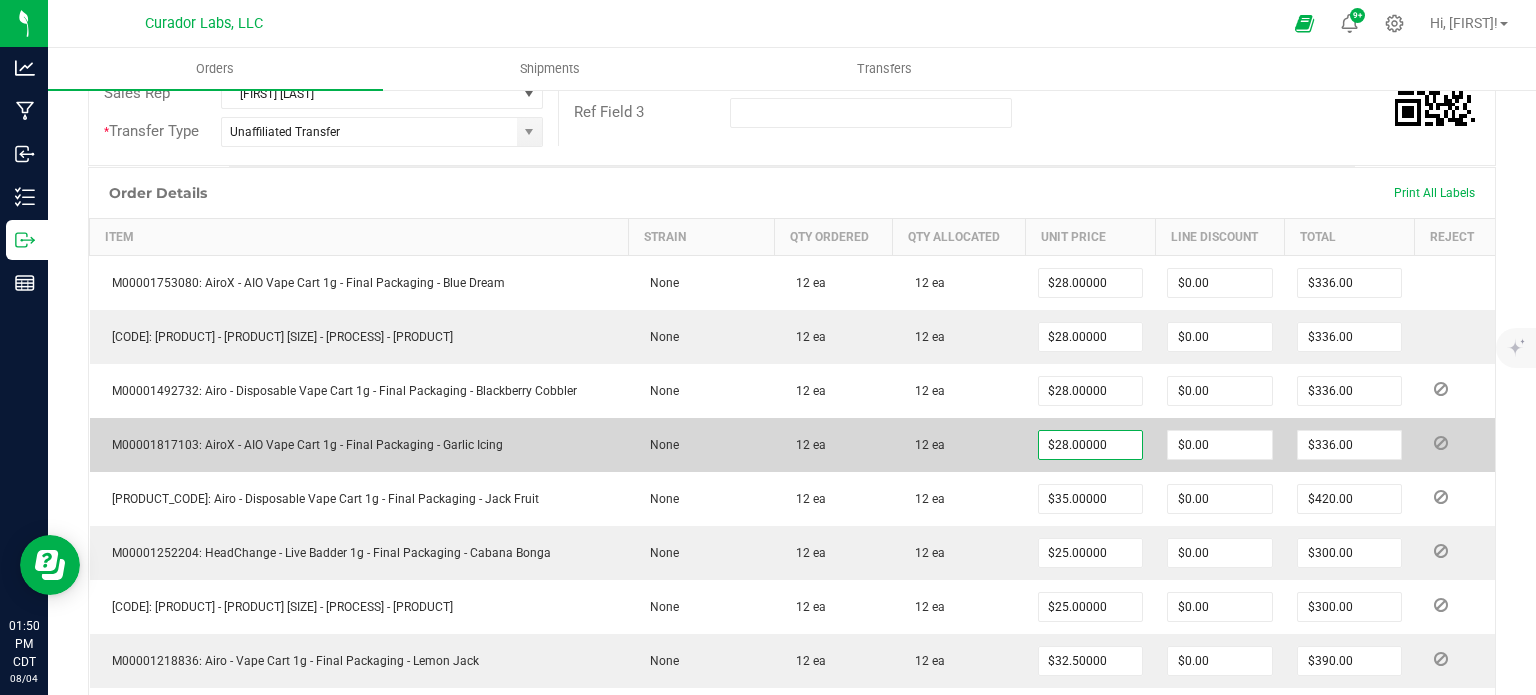 click on "12 ea" at bounding box center [959, 445] 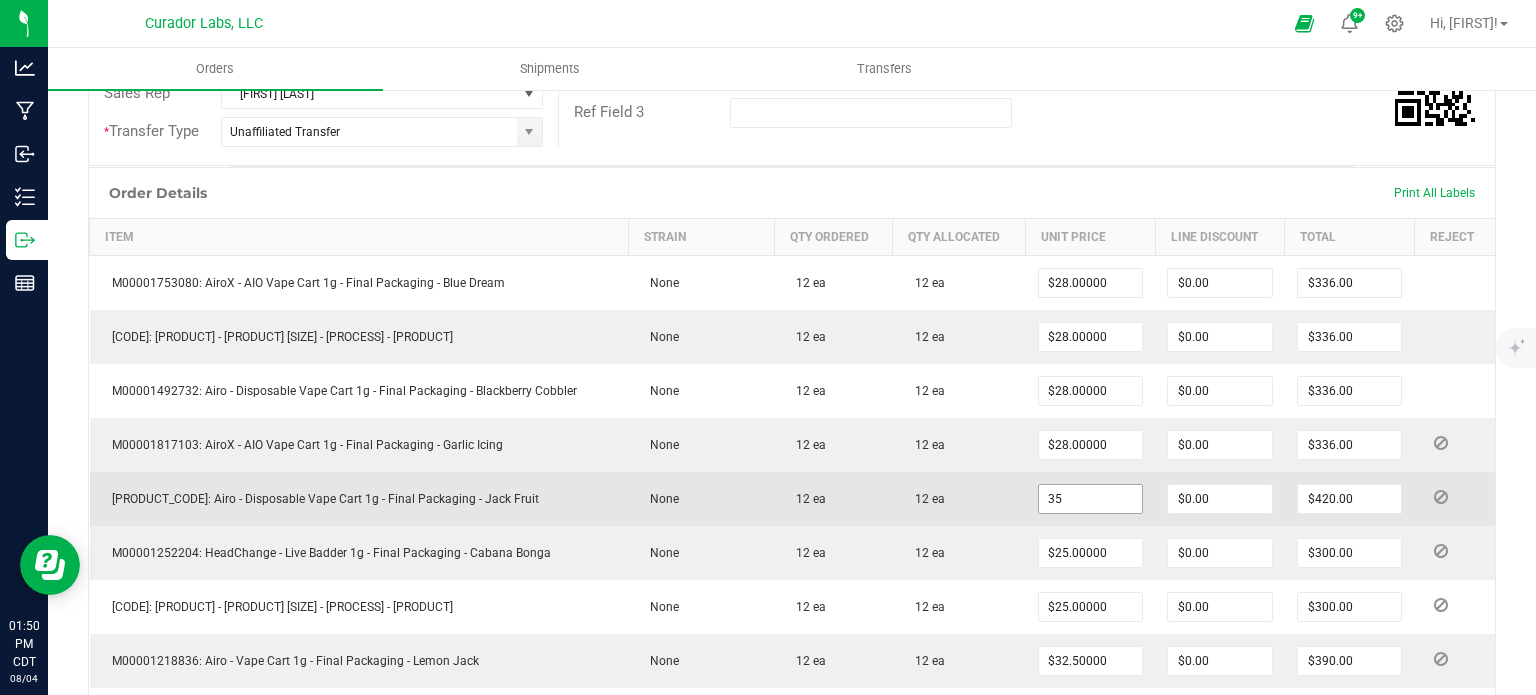 click on "35" at bounding box center [1091, 499] 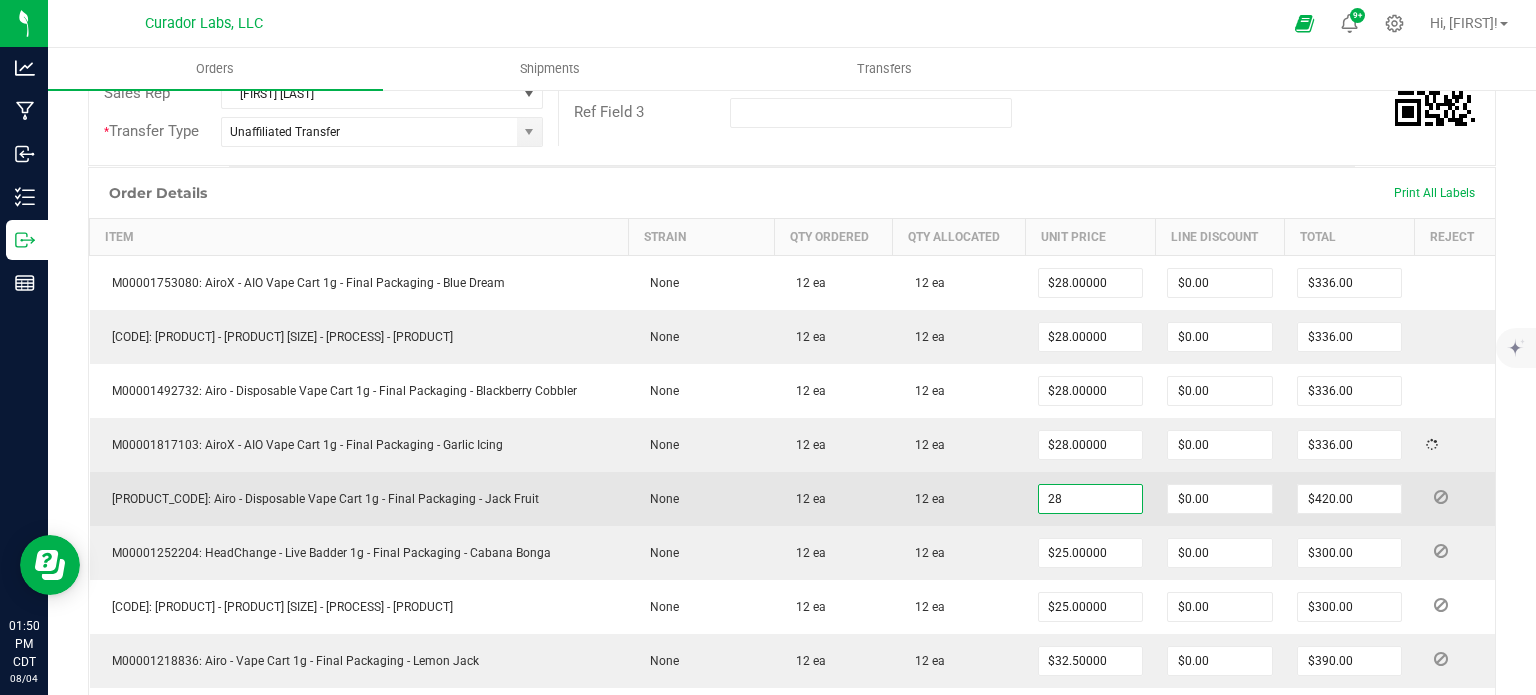 type on "$28.00000" 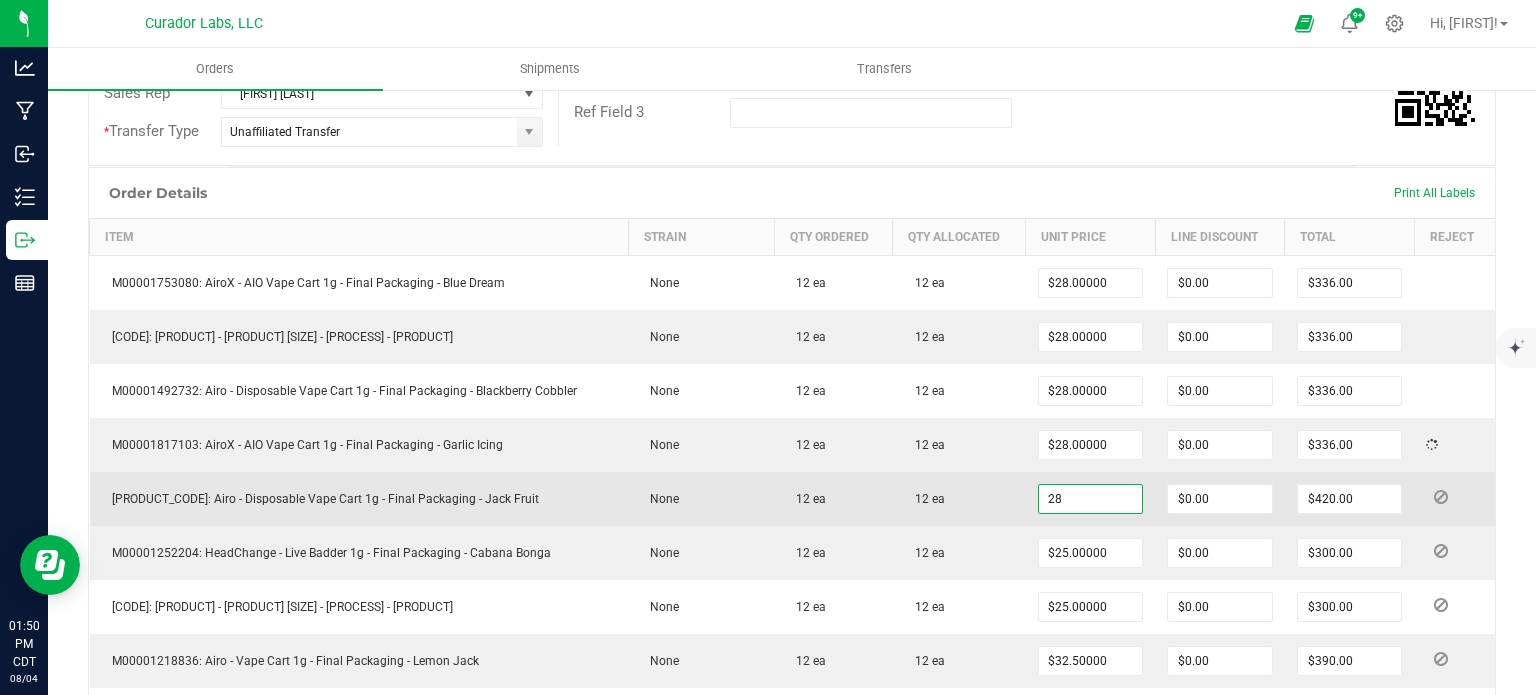 type on "$336.00" 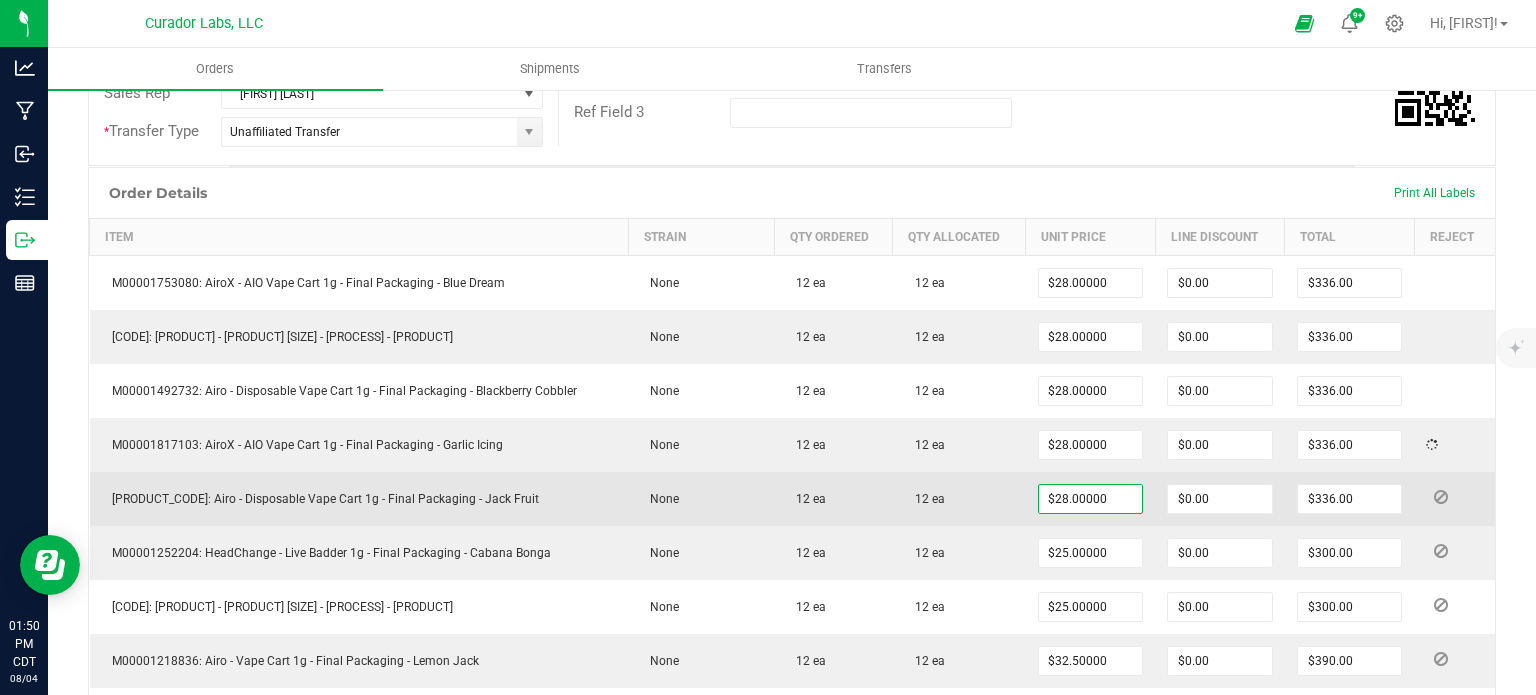 click on "12 ea" at bounding box center [959, 499] 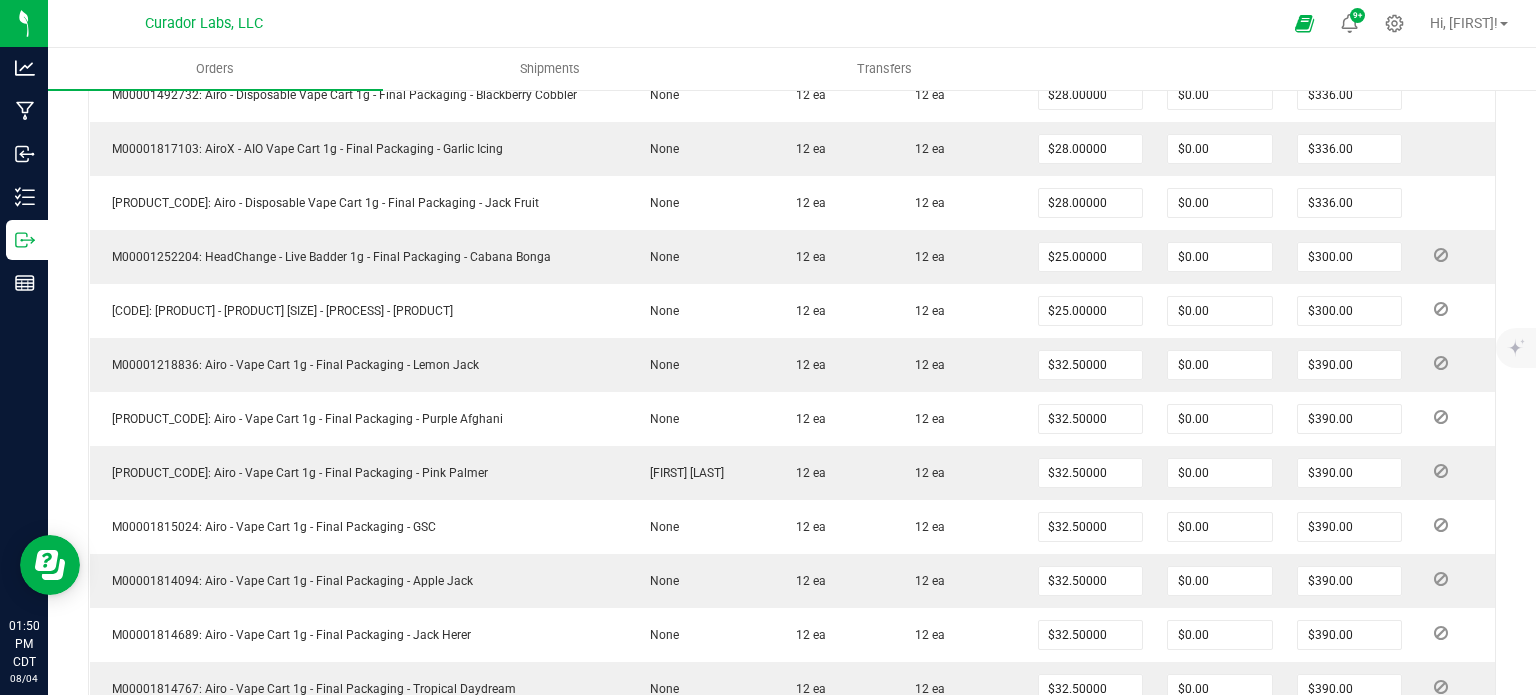 scroll, scrollTop: 800, scrollLeft: 0, axis: vertical 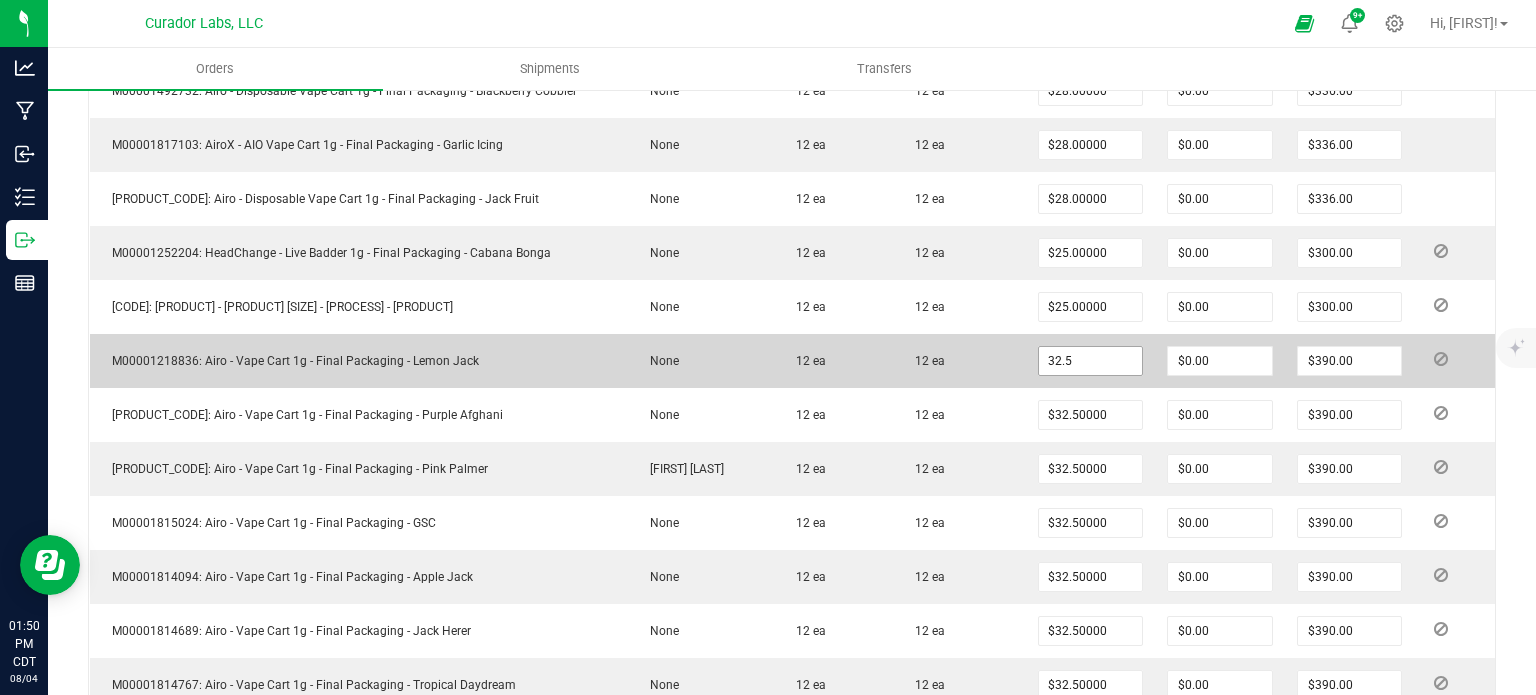 click on "32.5" at bounding box center [1091, 361] 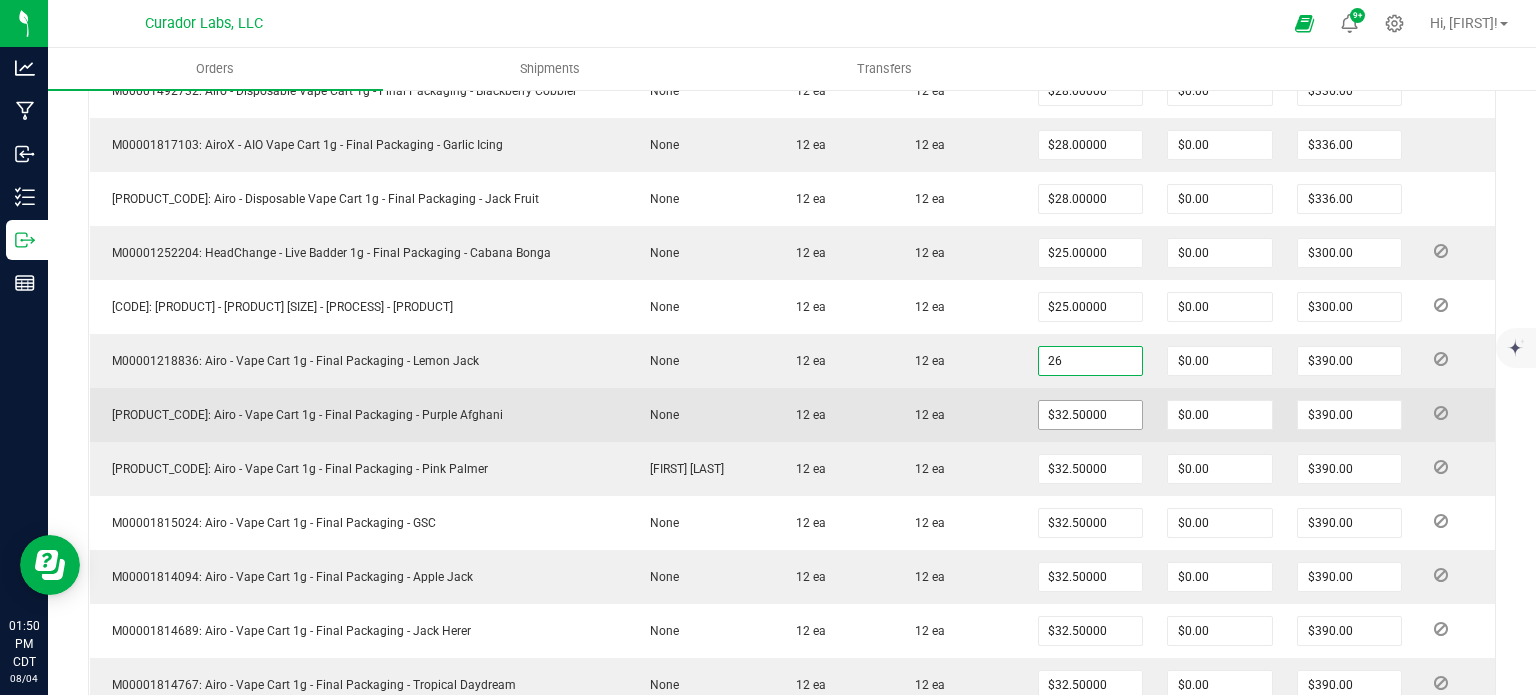 type on "$26.00000" 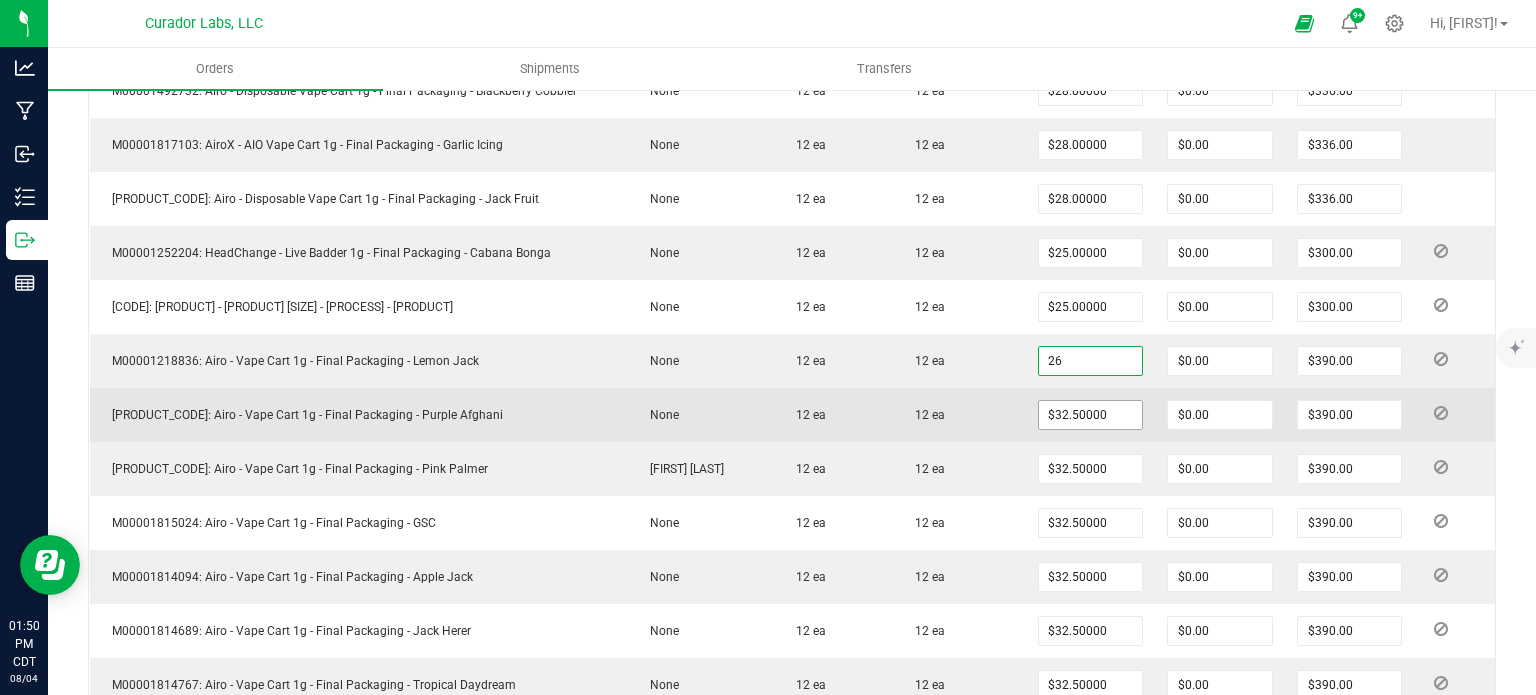 type on "$312.00" 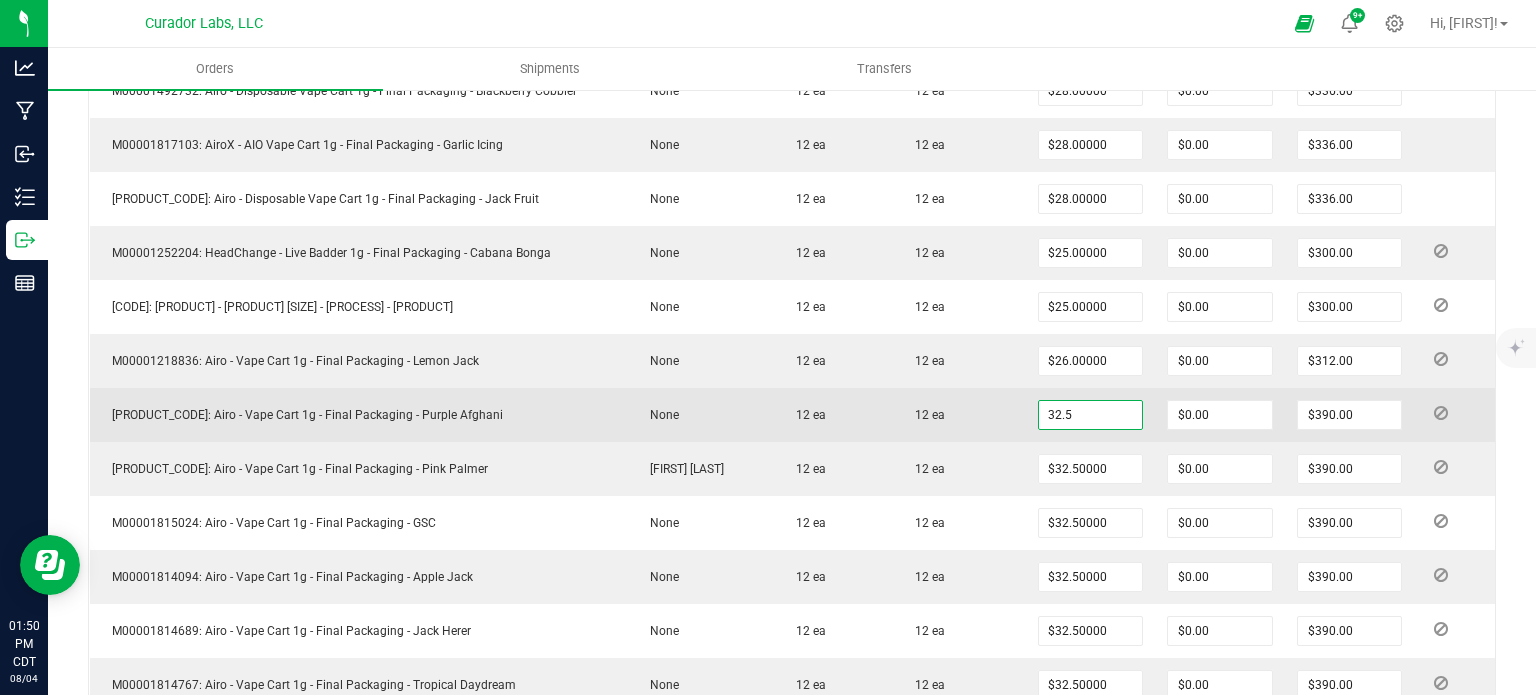 click on "32.5" at bounding box center (1091, 415) 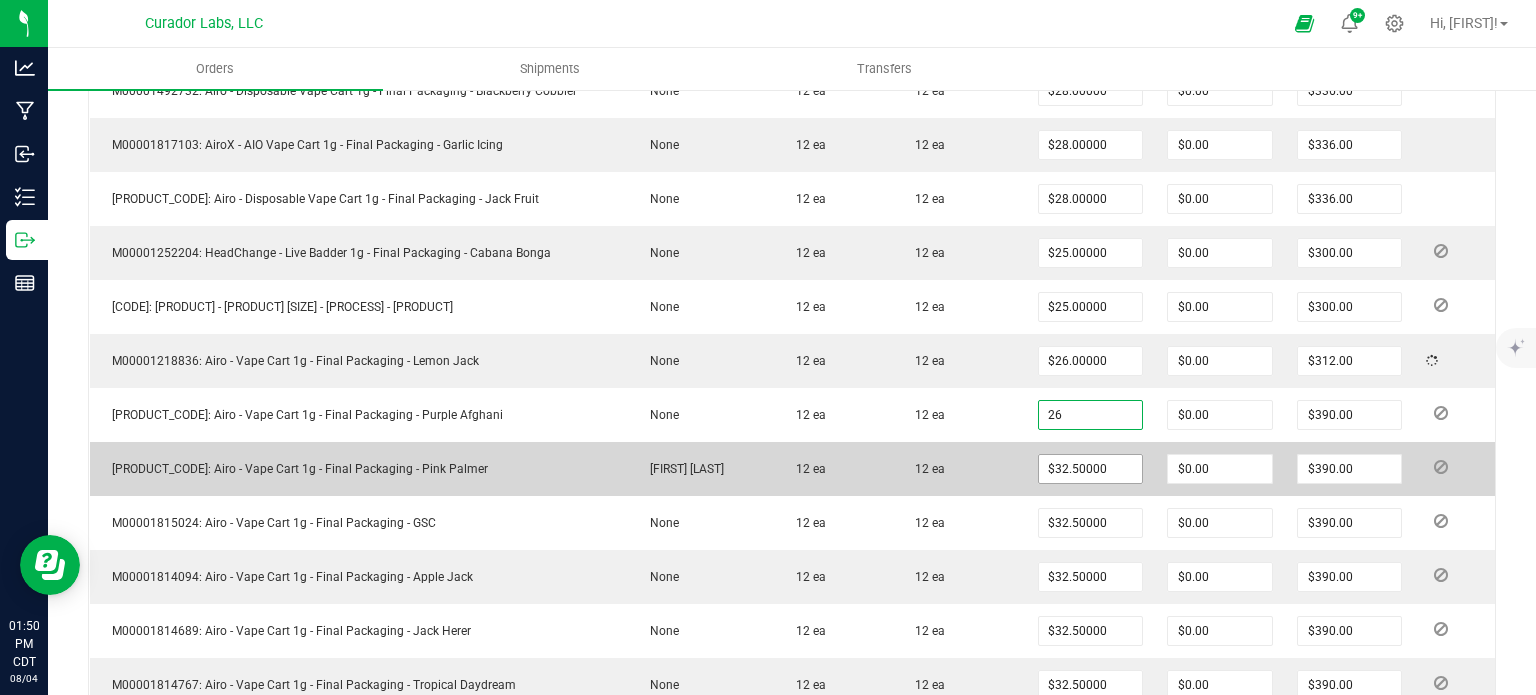 type on "$26.00000" 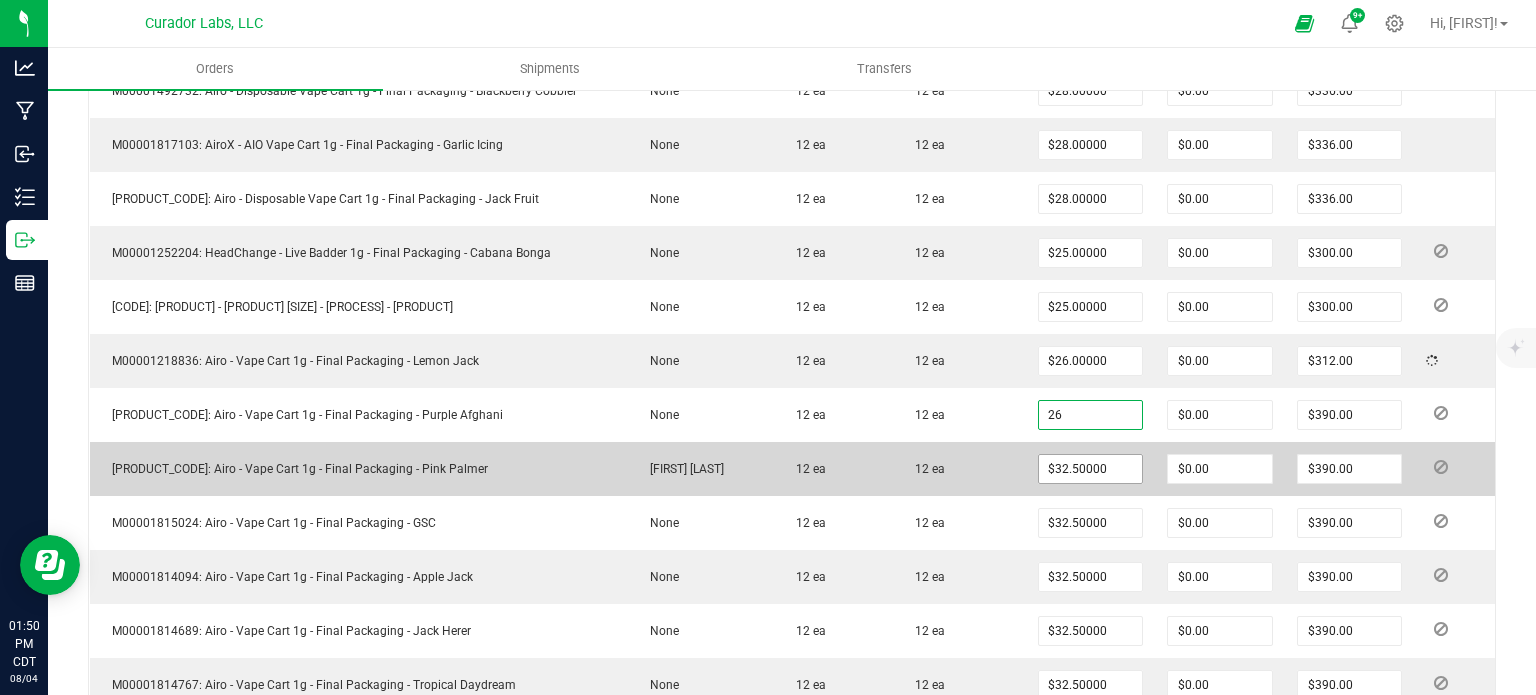 type on "$312.00" 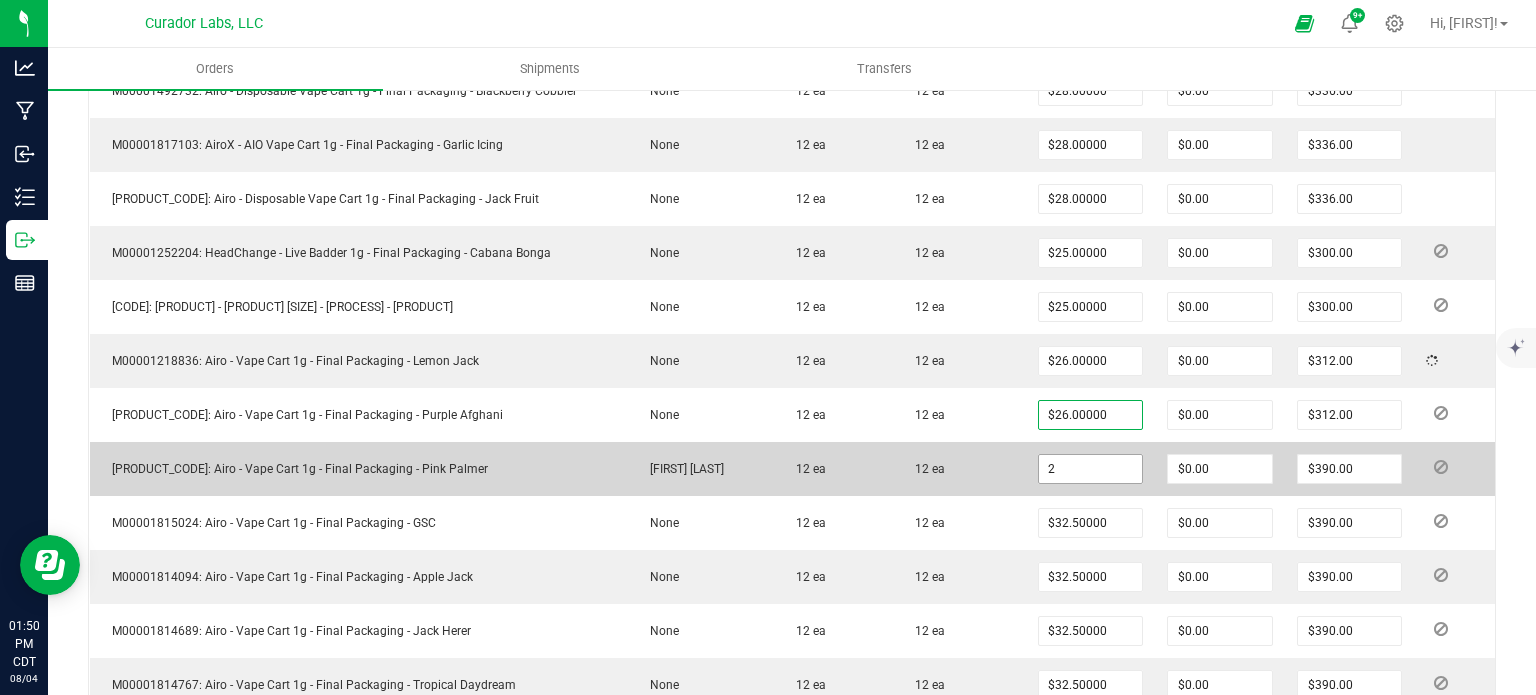 click on "2" at bounding box center (1091, 469) 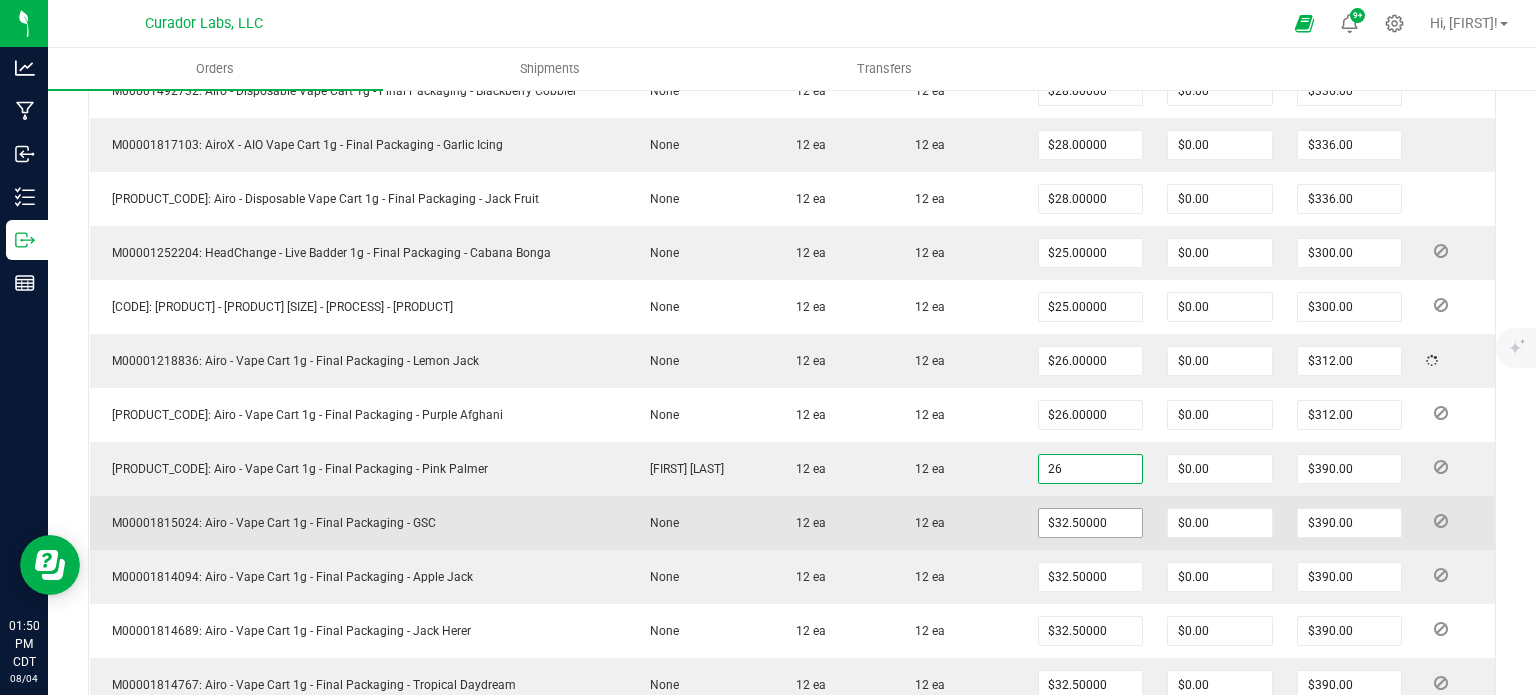 type on "$26.00000" 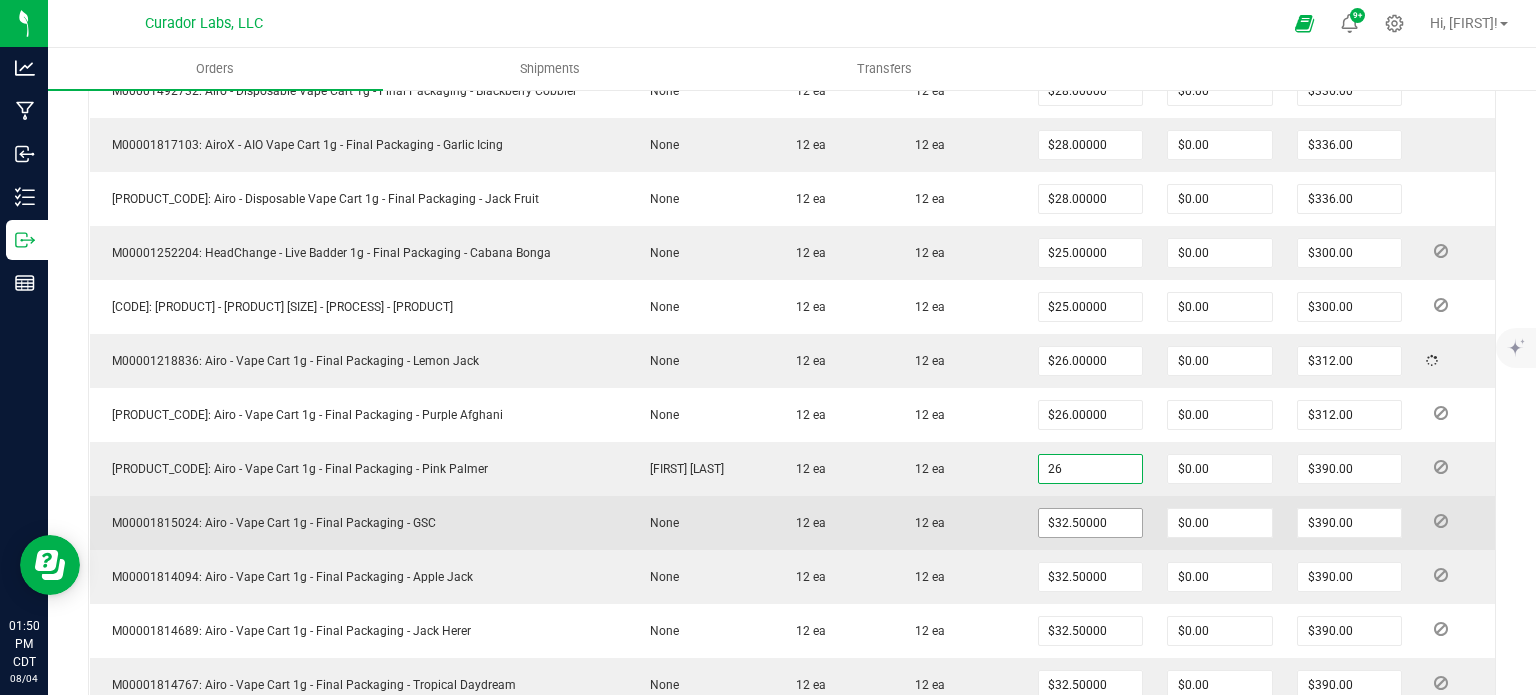 type on "$312.00" 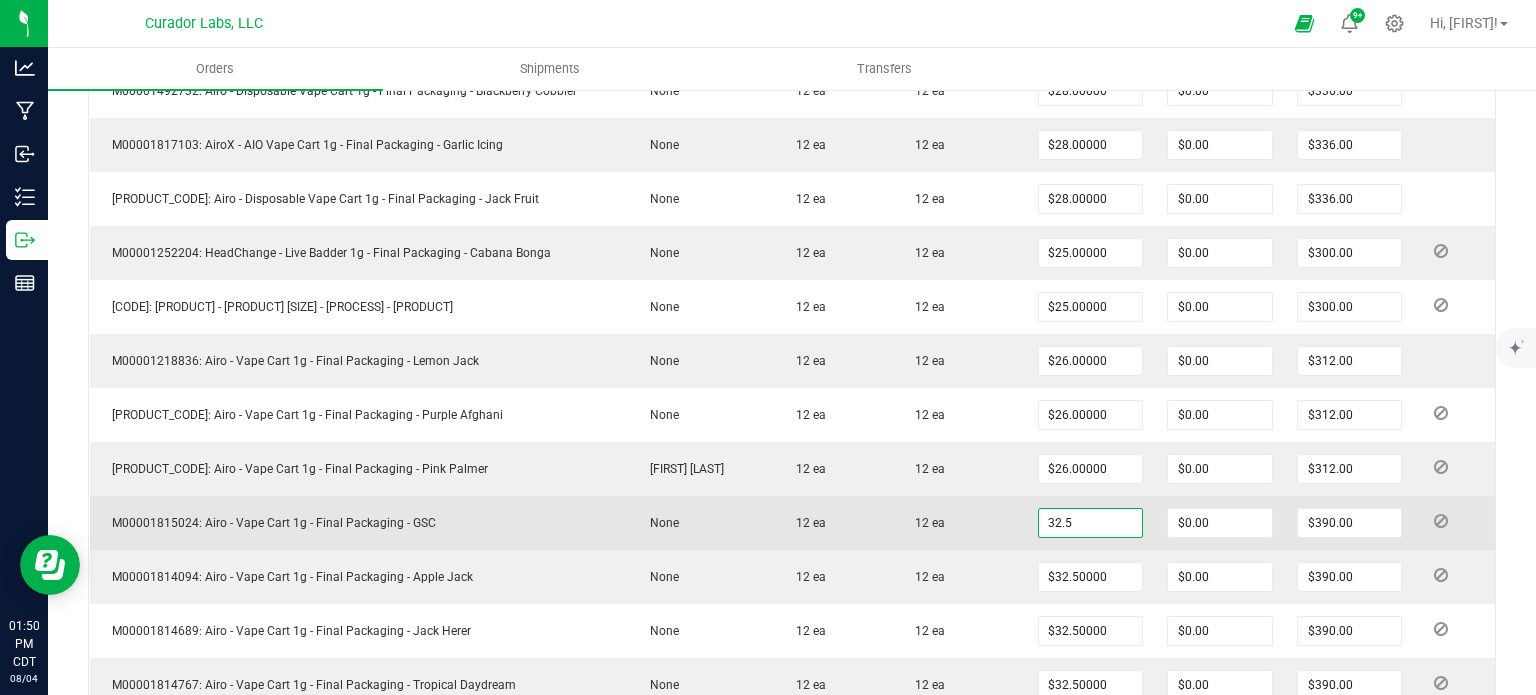 click on "32.5" at bounding box center [1091, 523] 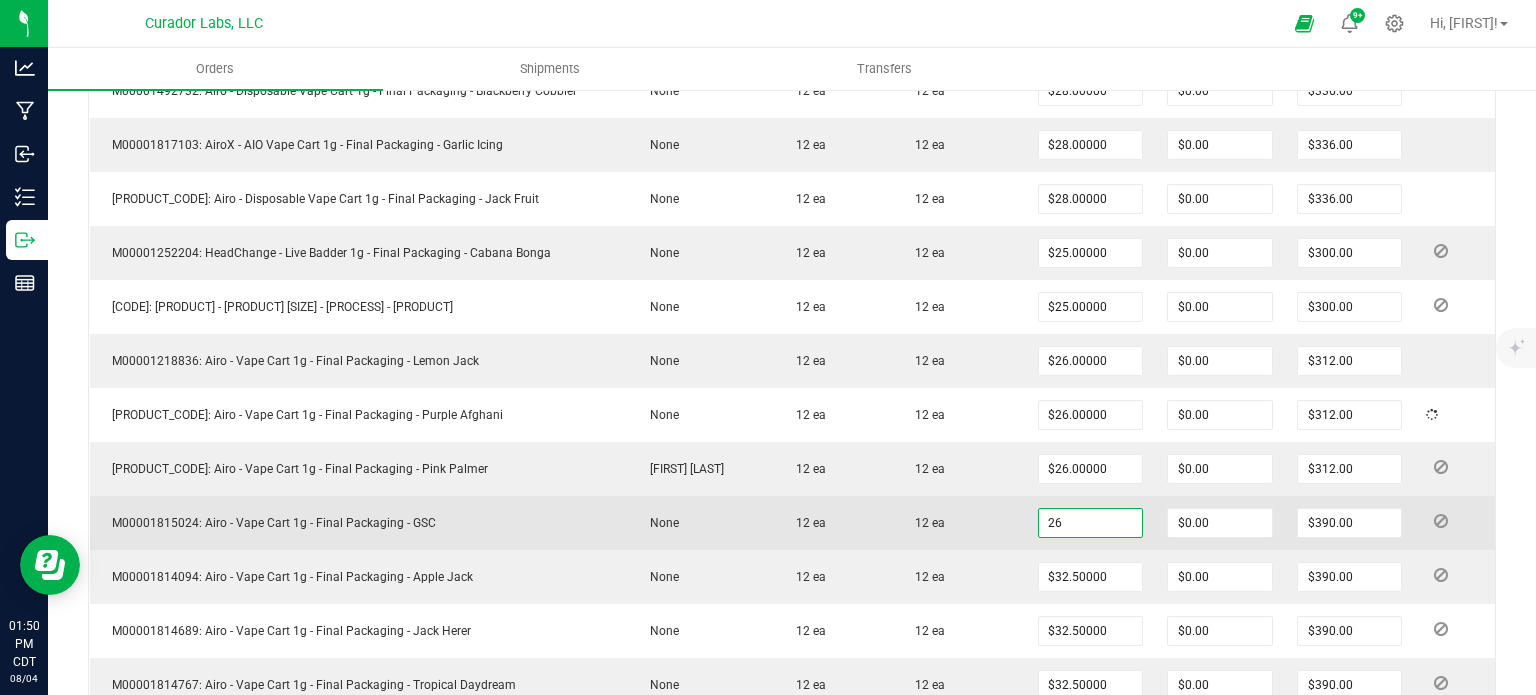 type on "$26.00000" 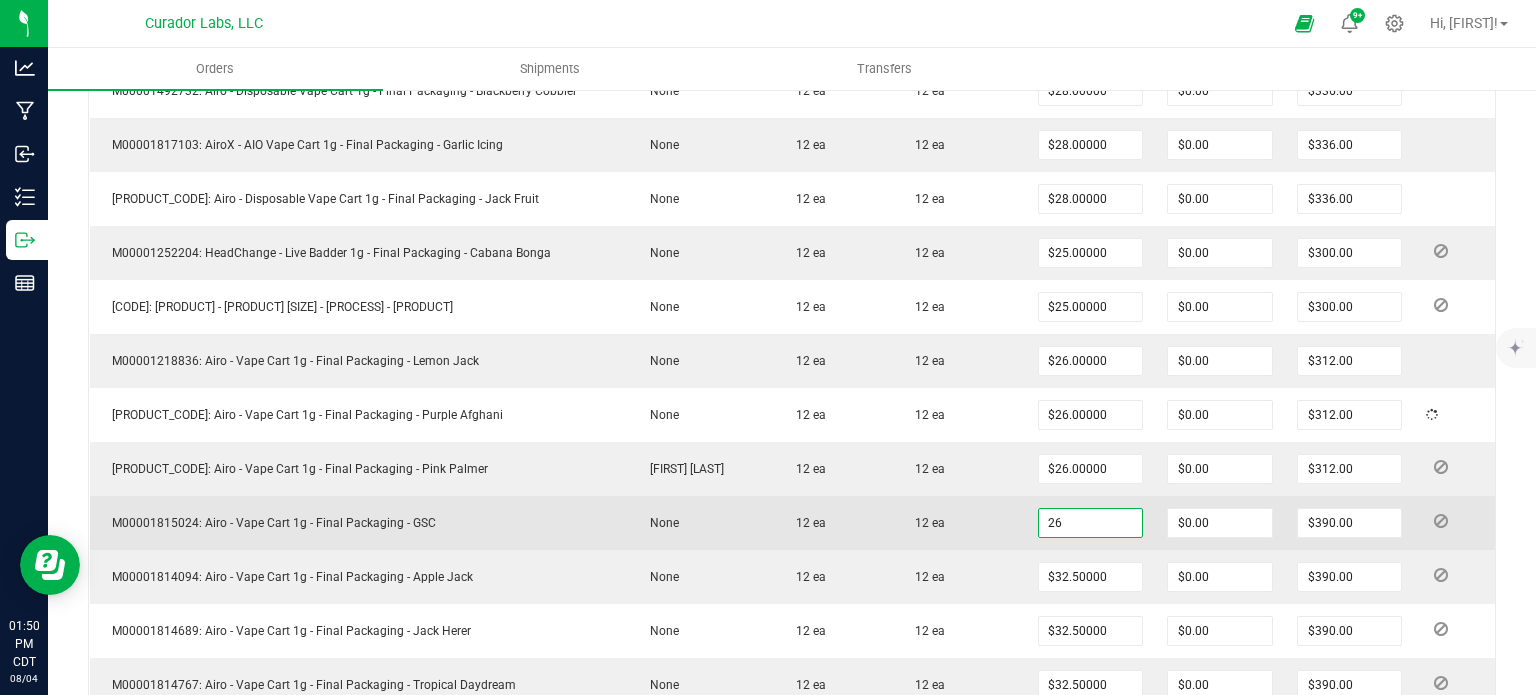 type on "$312.00" 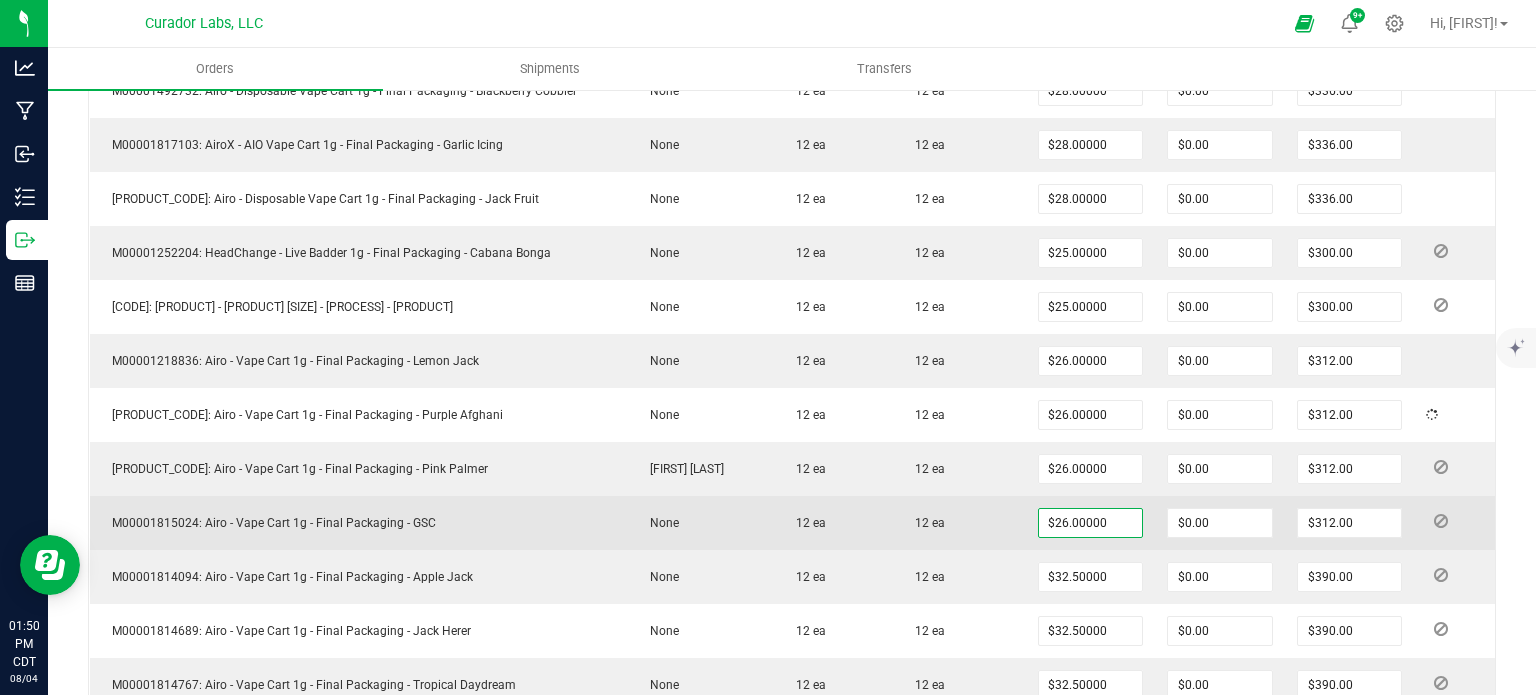 click on "12 ea" at bounding box center [959, 523] 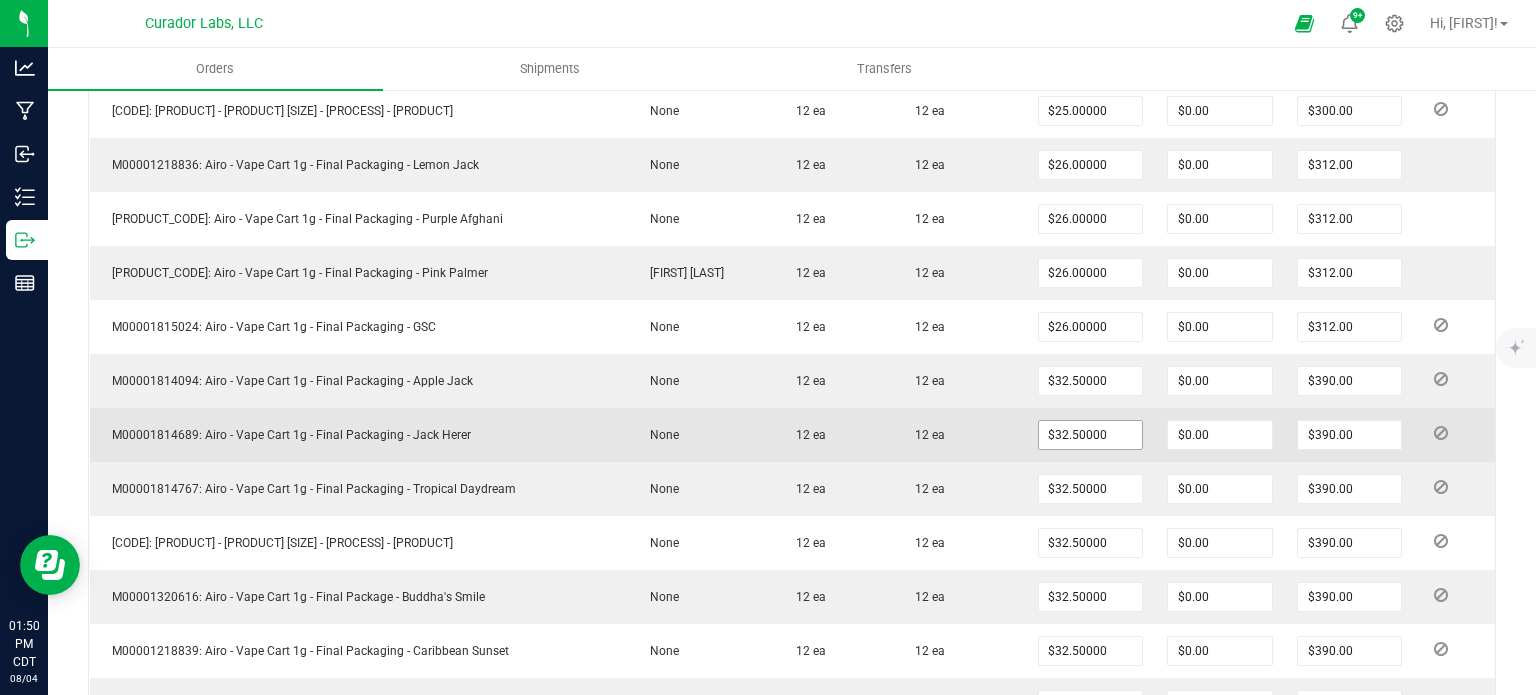 scroll, scrollTop: 1000, scrollLeft: 0, axis: vertical 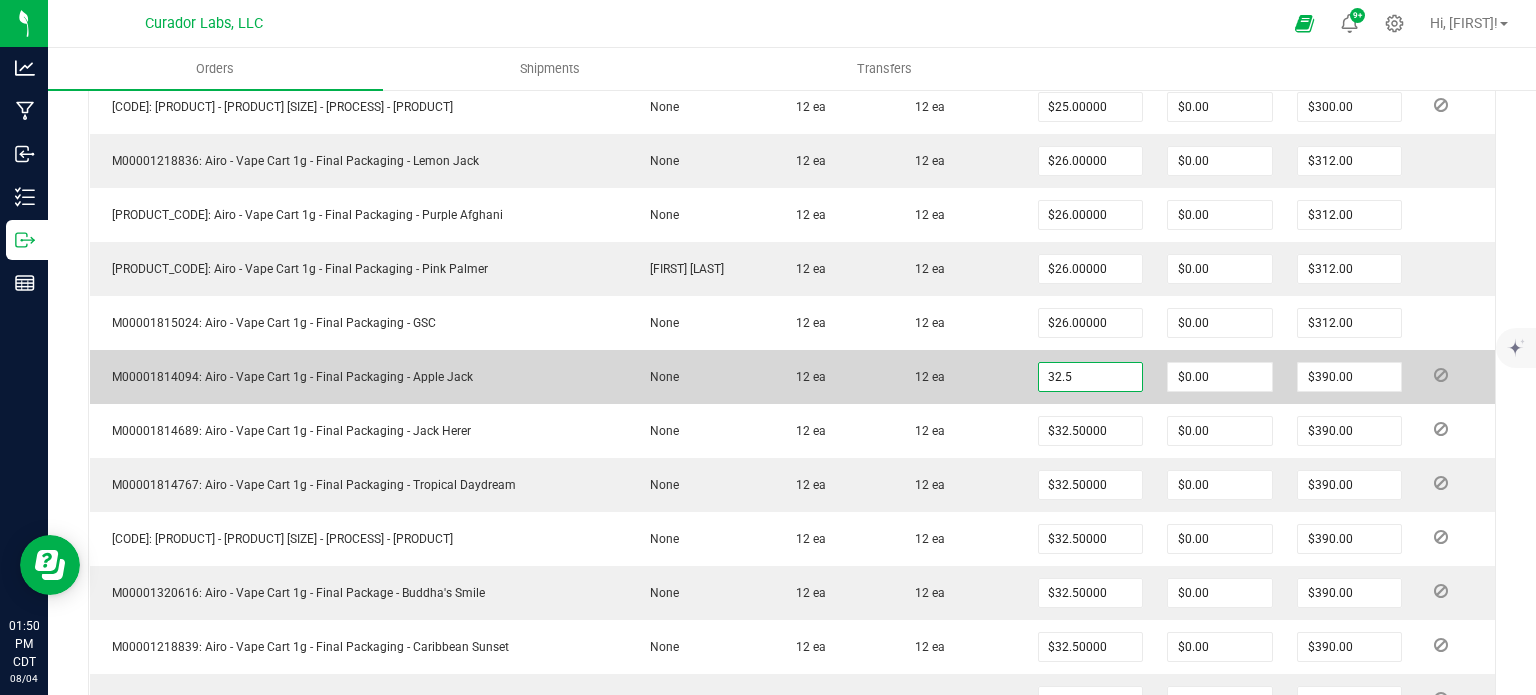 click on "32.5" at bounding box center (1091, 377) 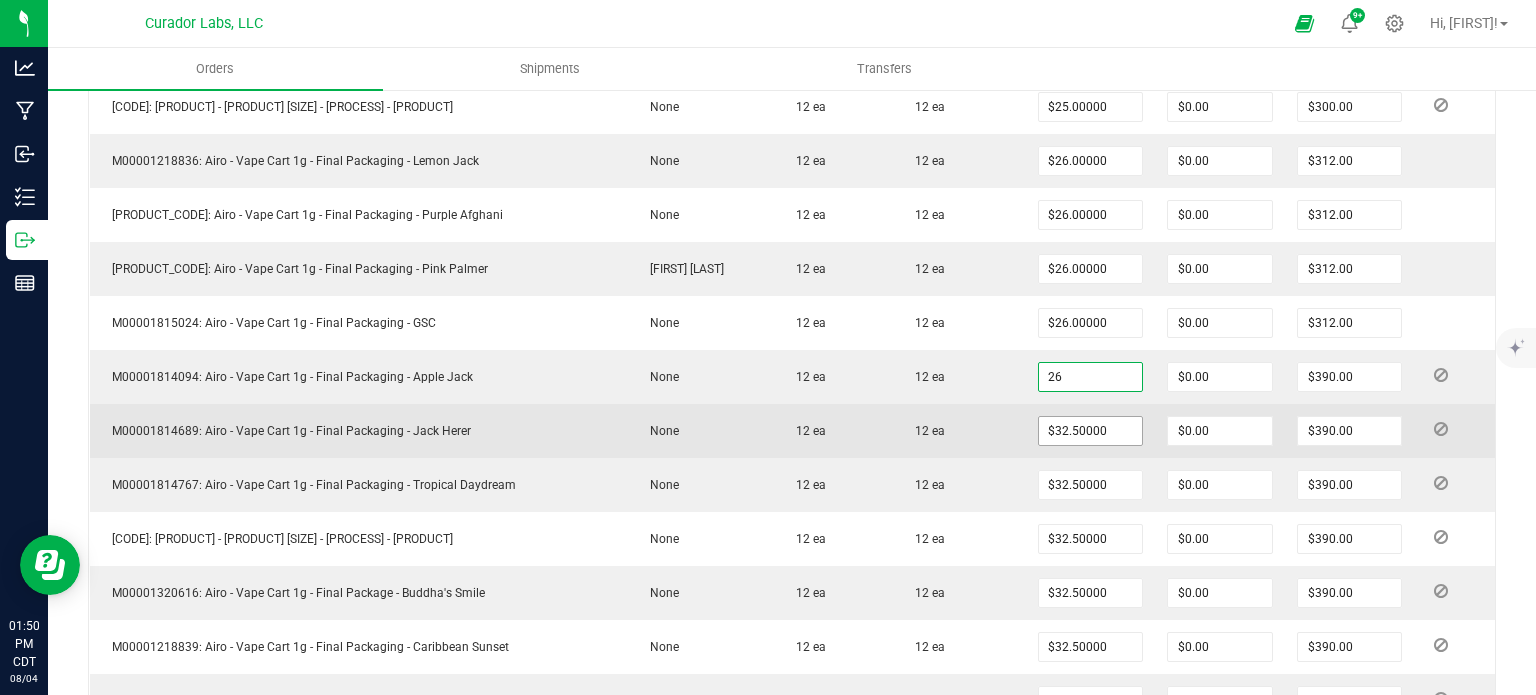 type on "$26.00000" 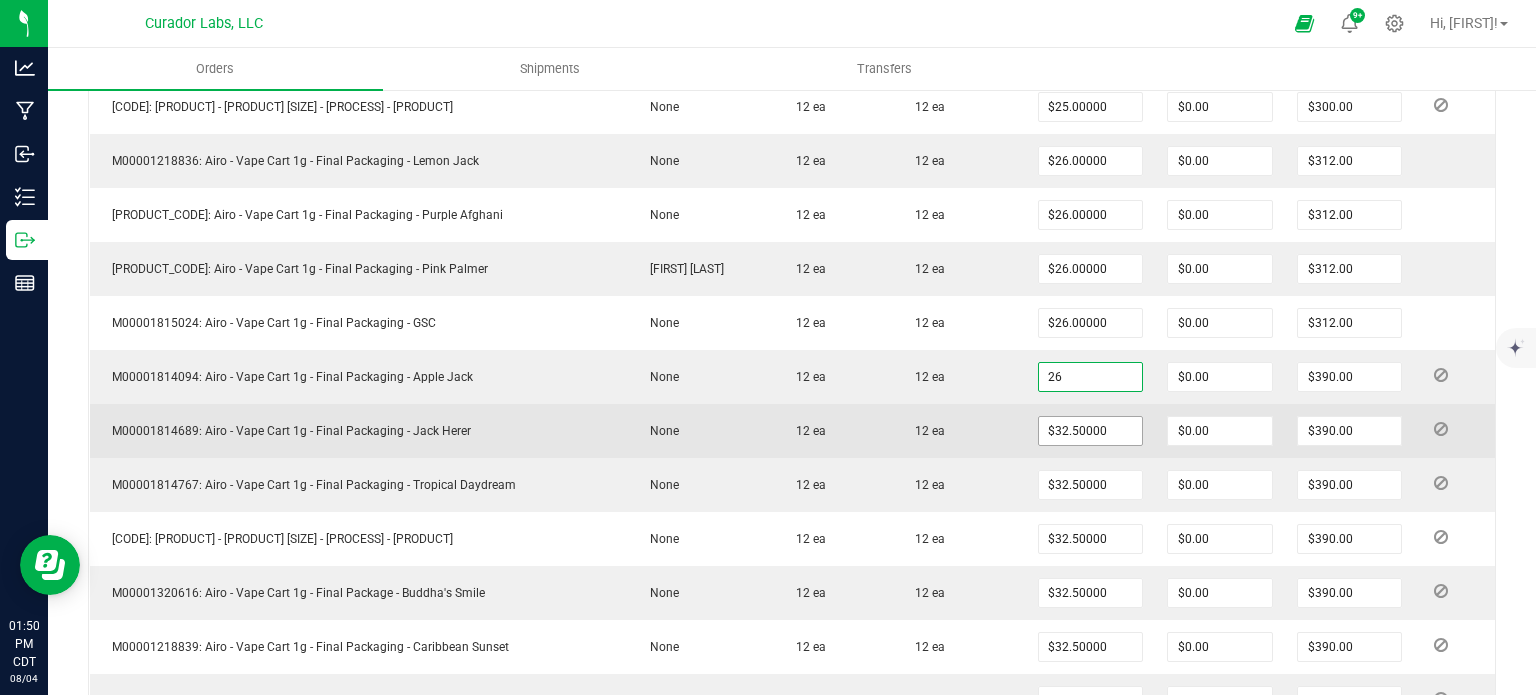 type on "$312.00" 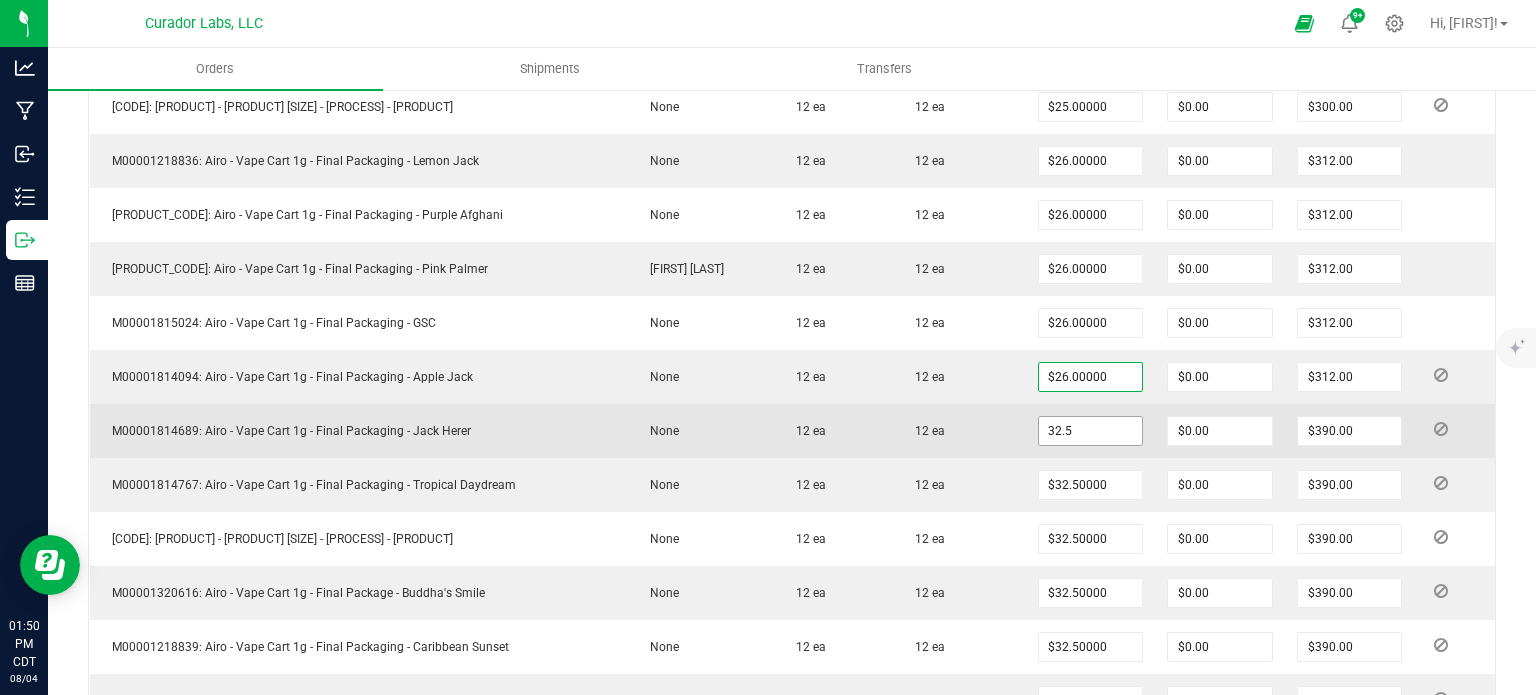 click on "32.5" at bounding box center (1091, 431) 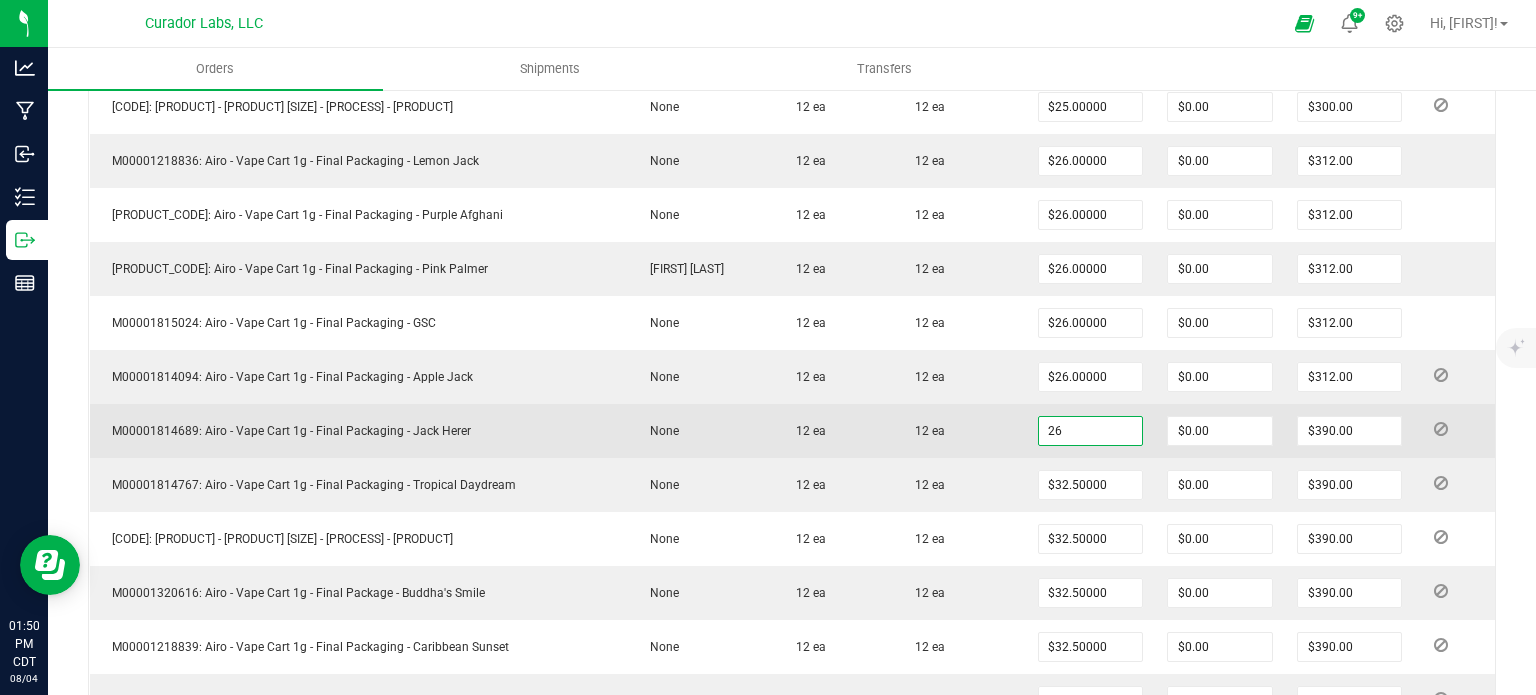 type on "$26.00000" 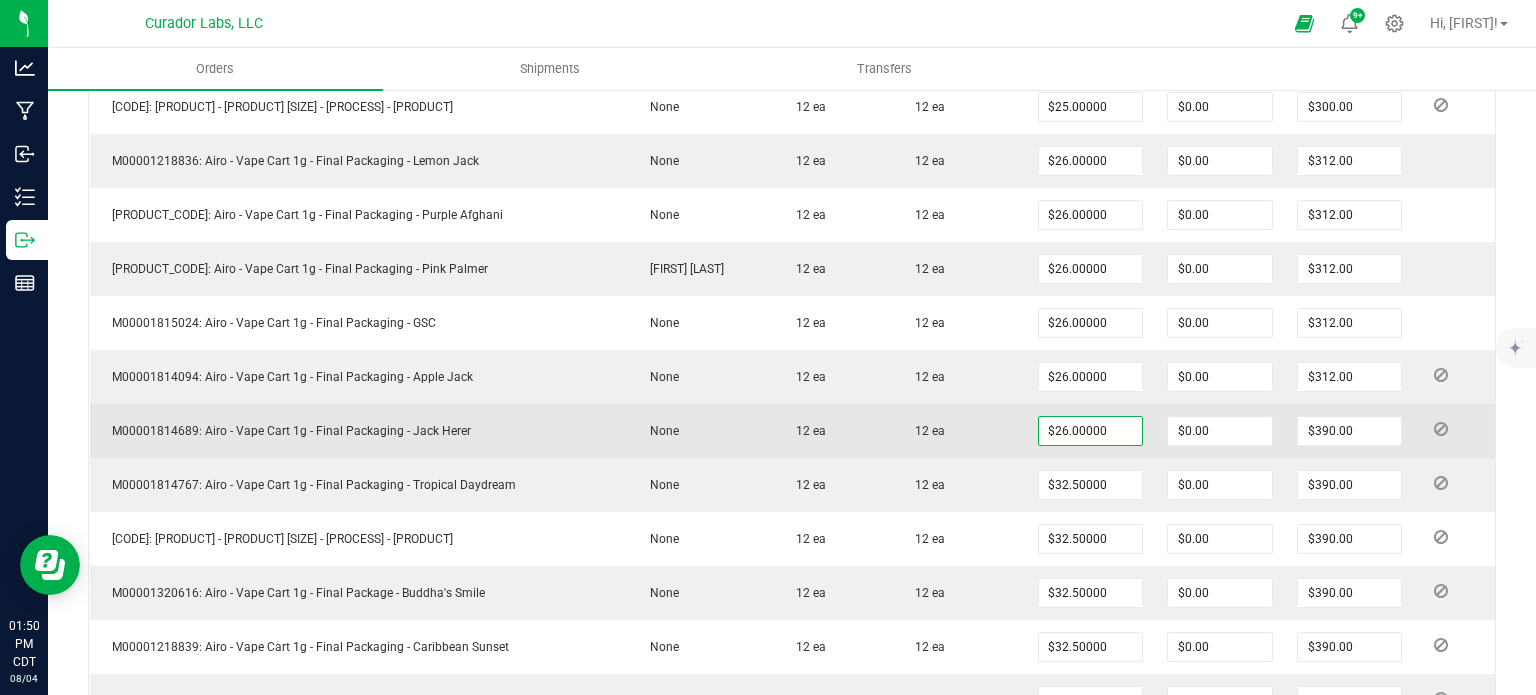 type on "$312.00" 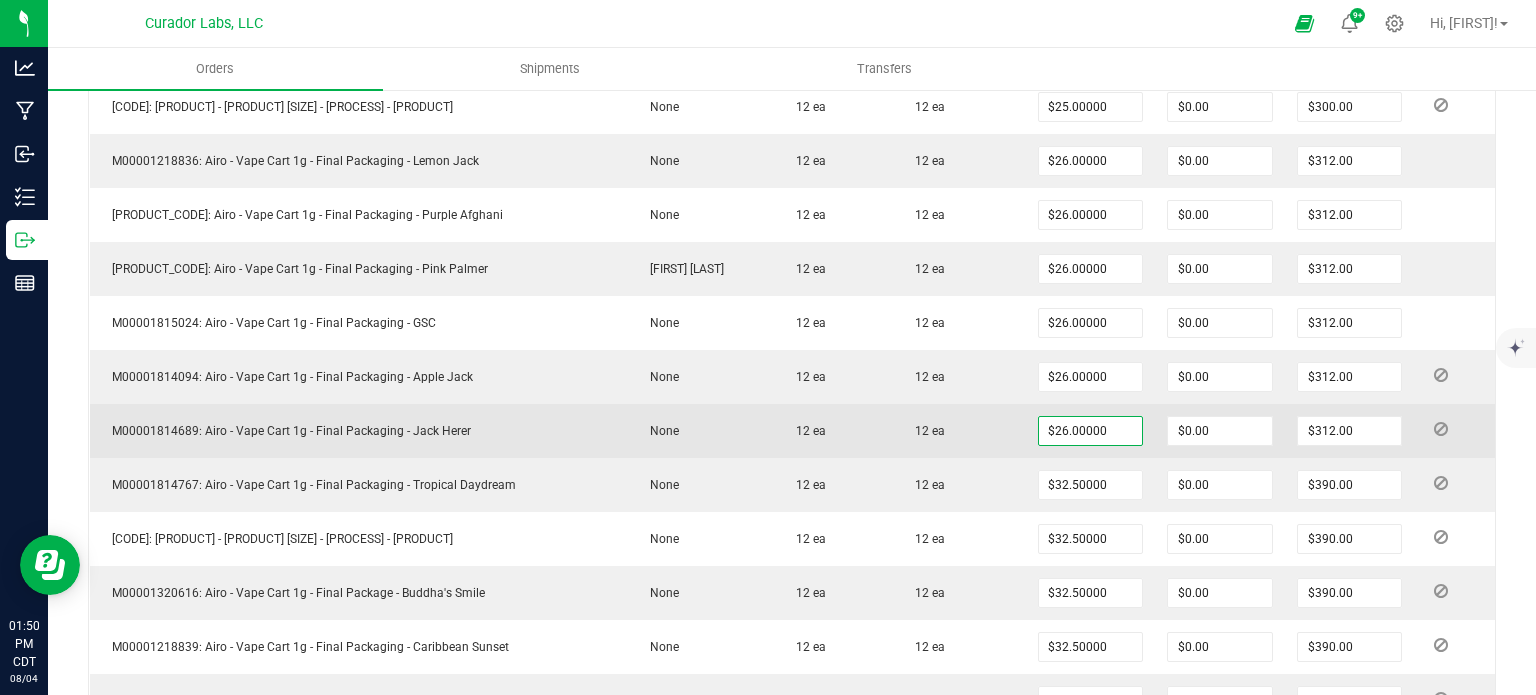 click on "12 ea" at bounding box center [959, 431] 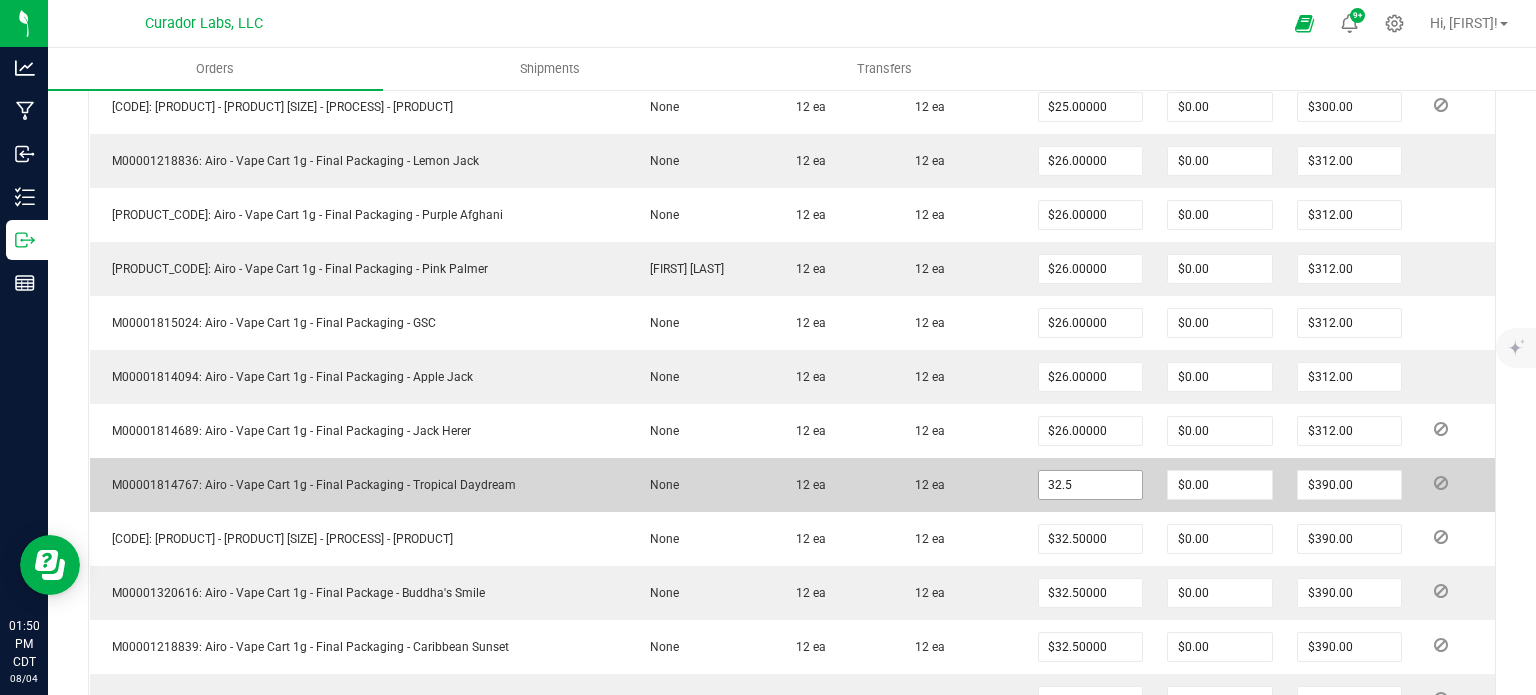 click on "32.5" at bounding box center [1091, 485] 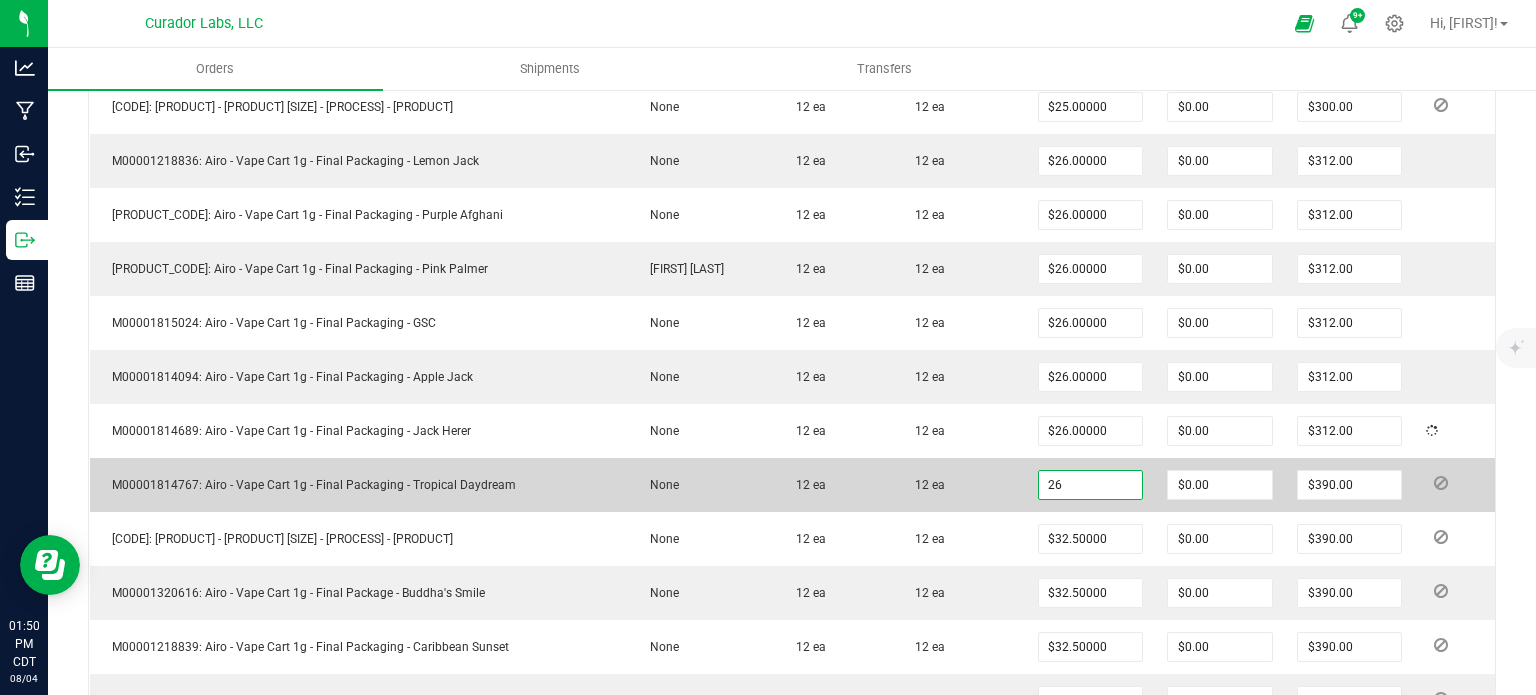 type on "$26.00000" 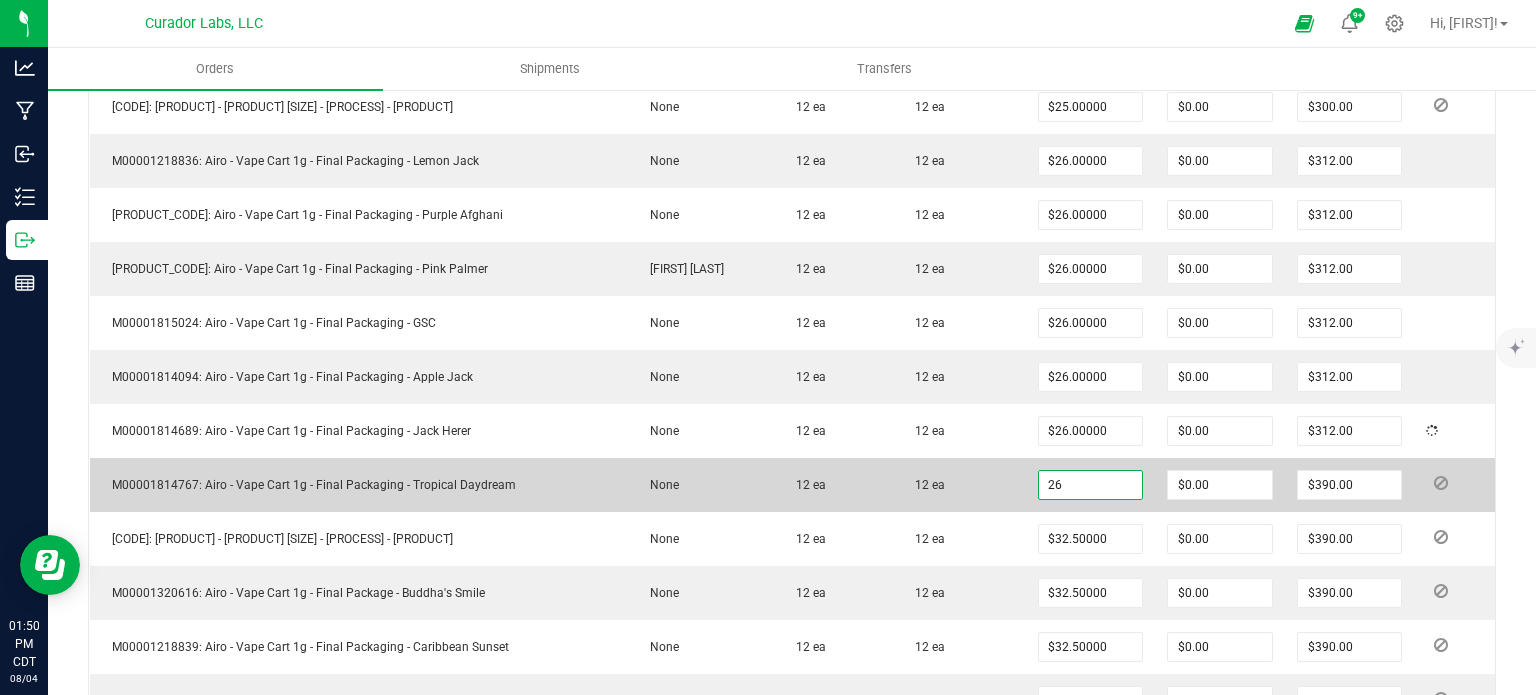 type on "$312.00" 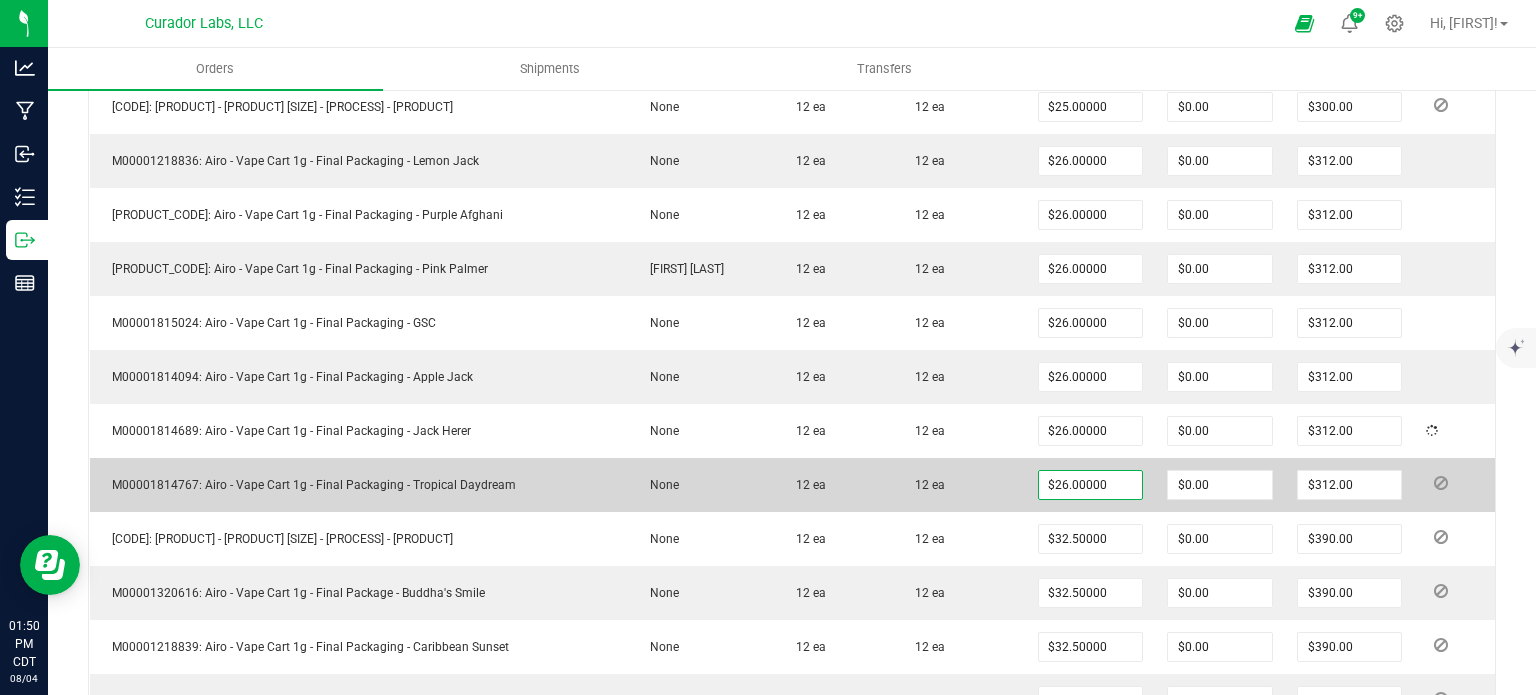 click on "12 ea" at bounding box center (959, 485) 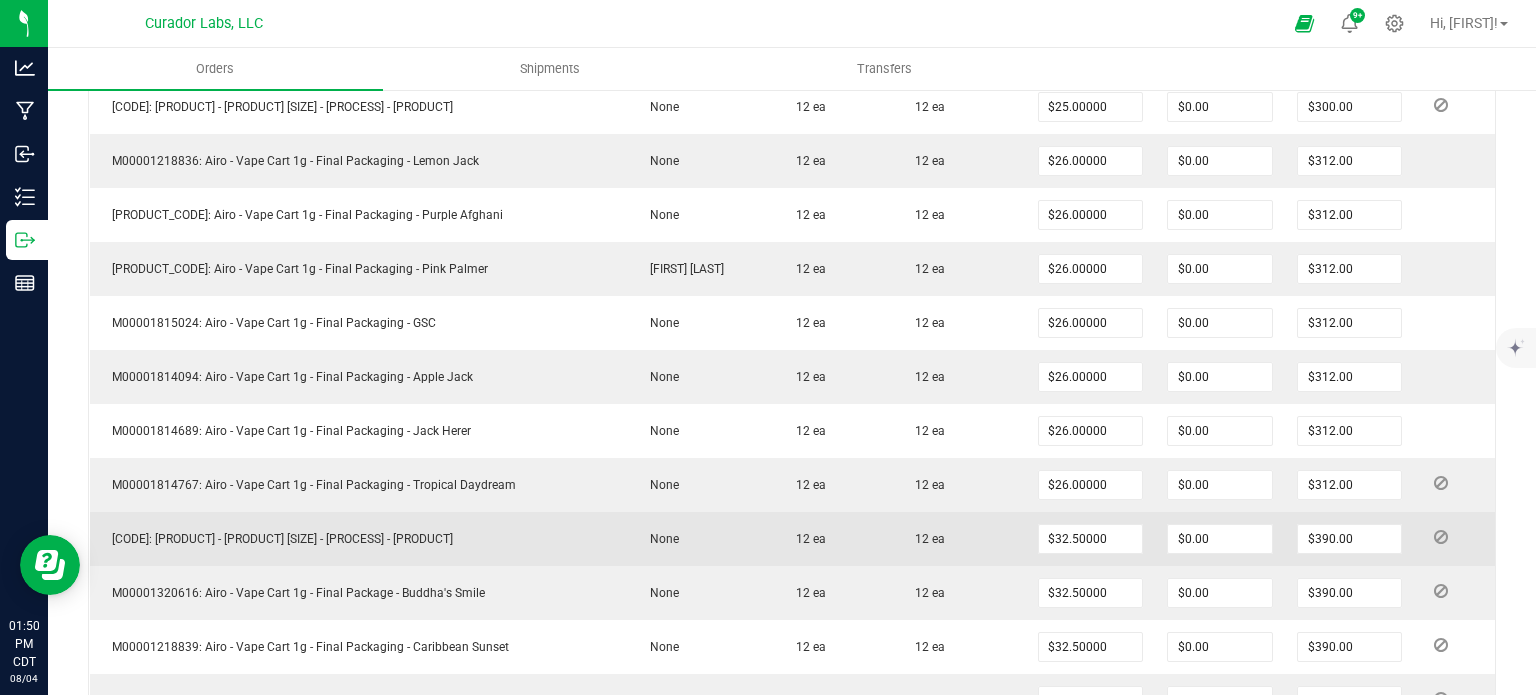 scroll, scrollTop: 1100, scrollLeft: 0, axis: vertical 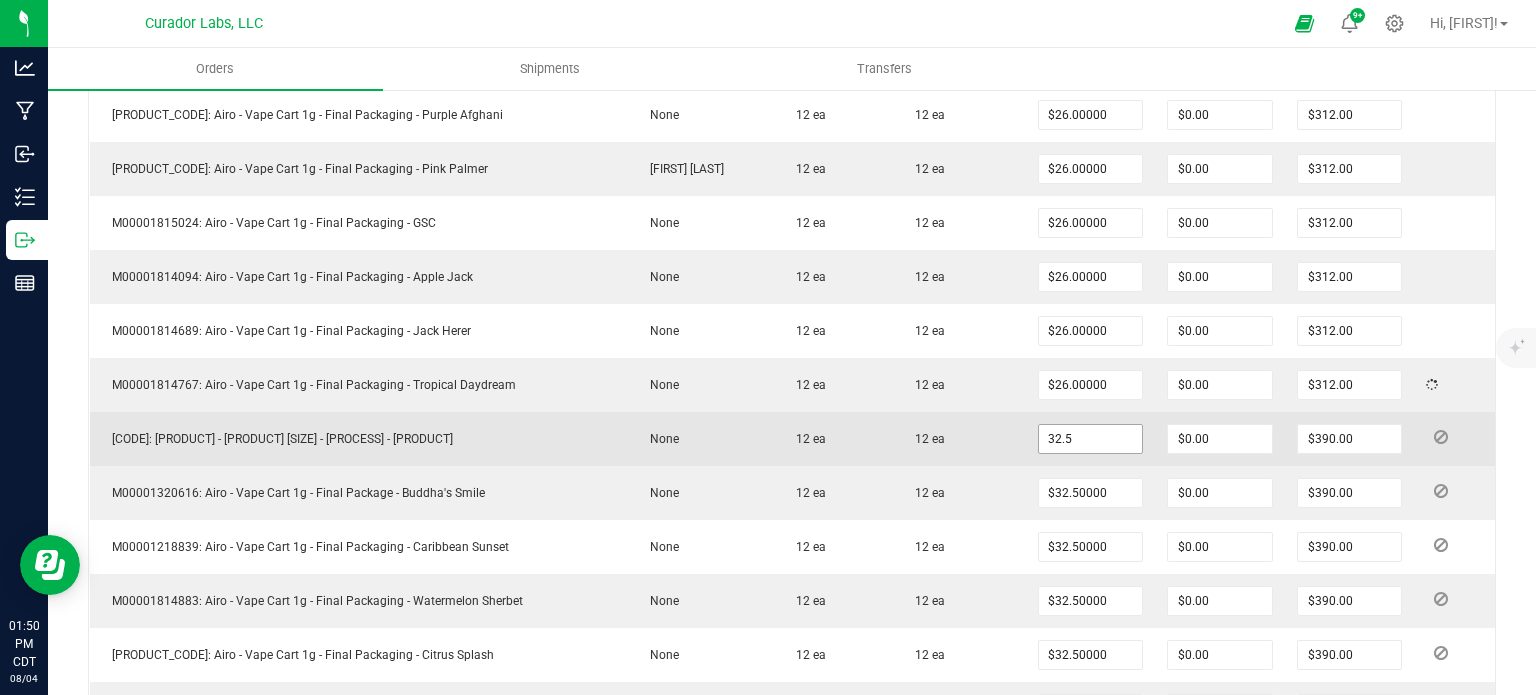 click on "32.5" at bounding box center [1091, 439] 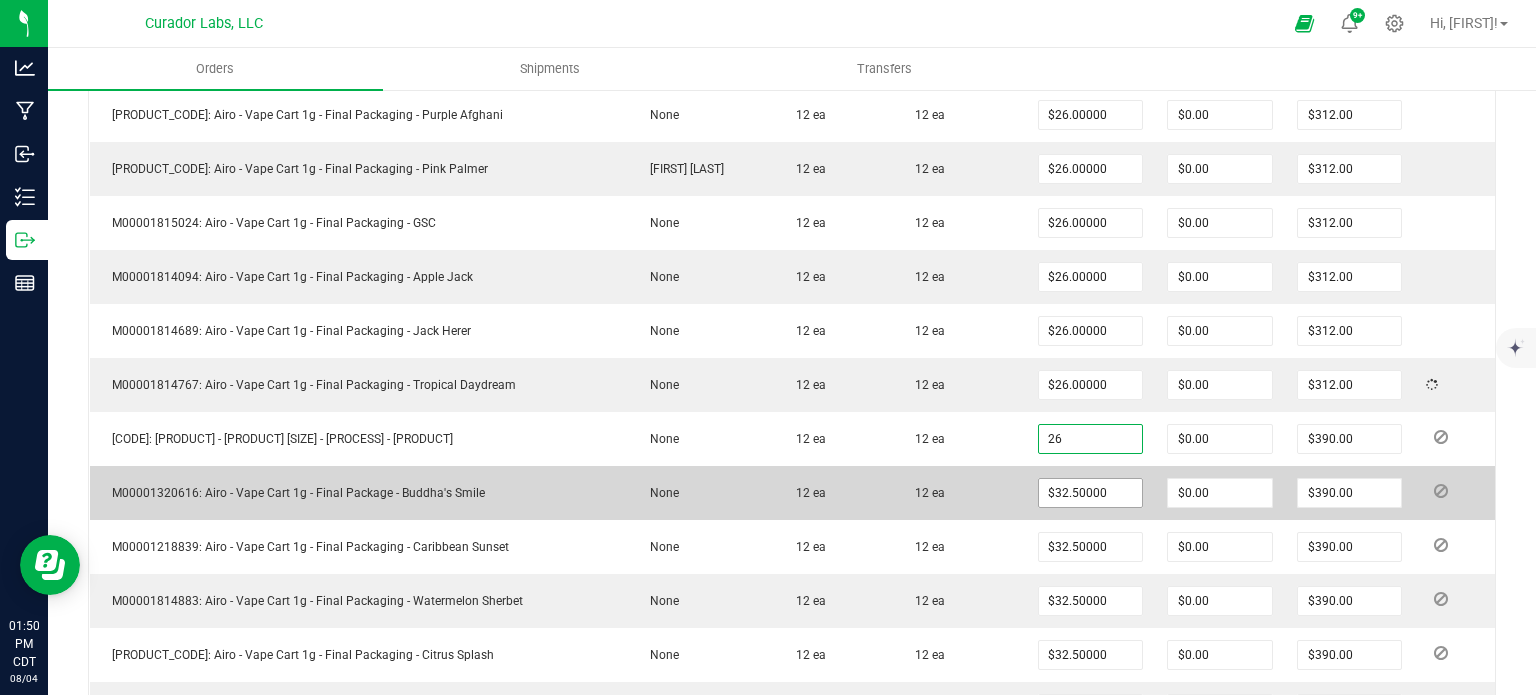 type on "$26.00000" 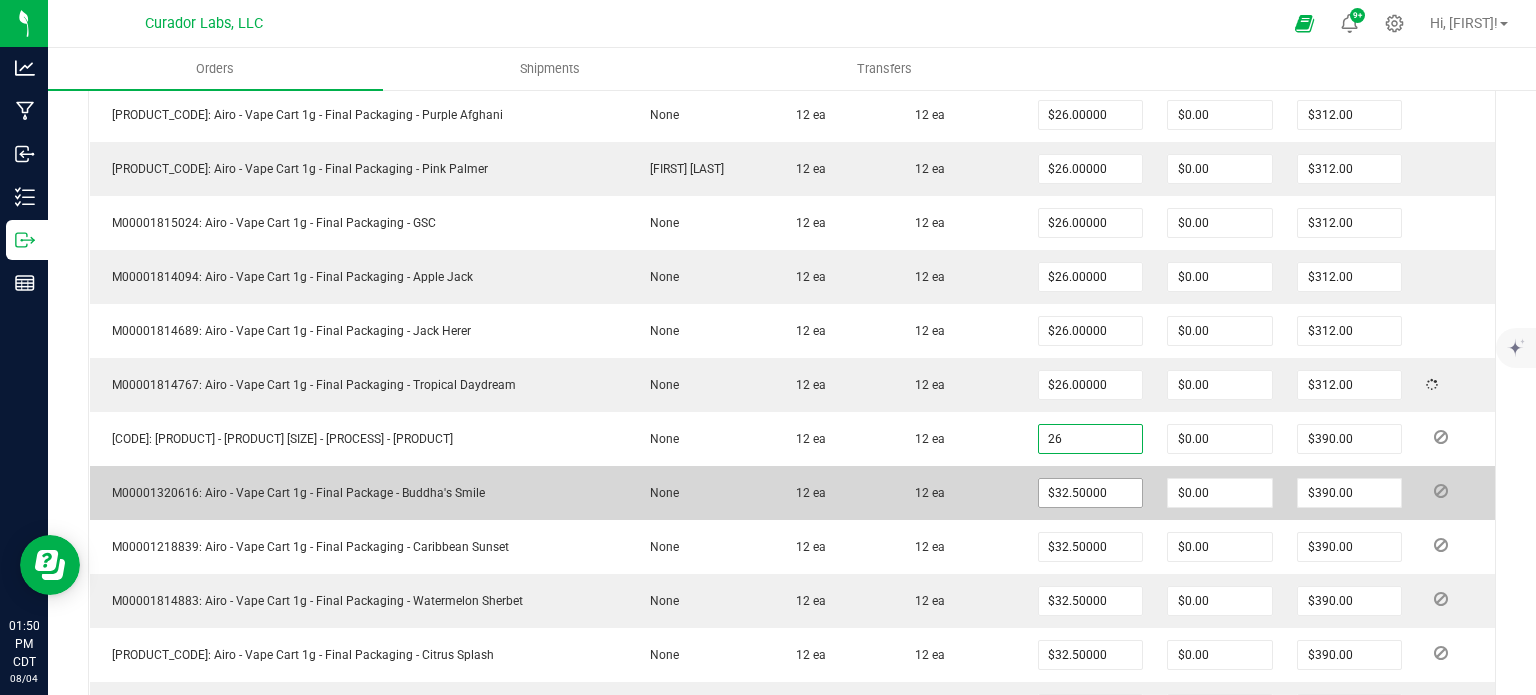 type on "$312.00" 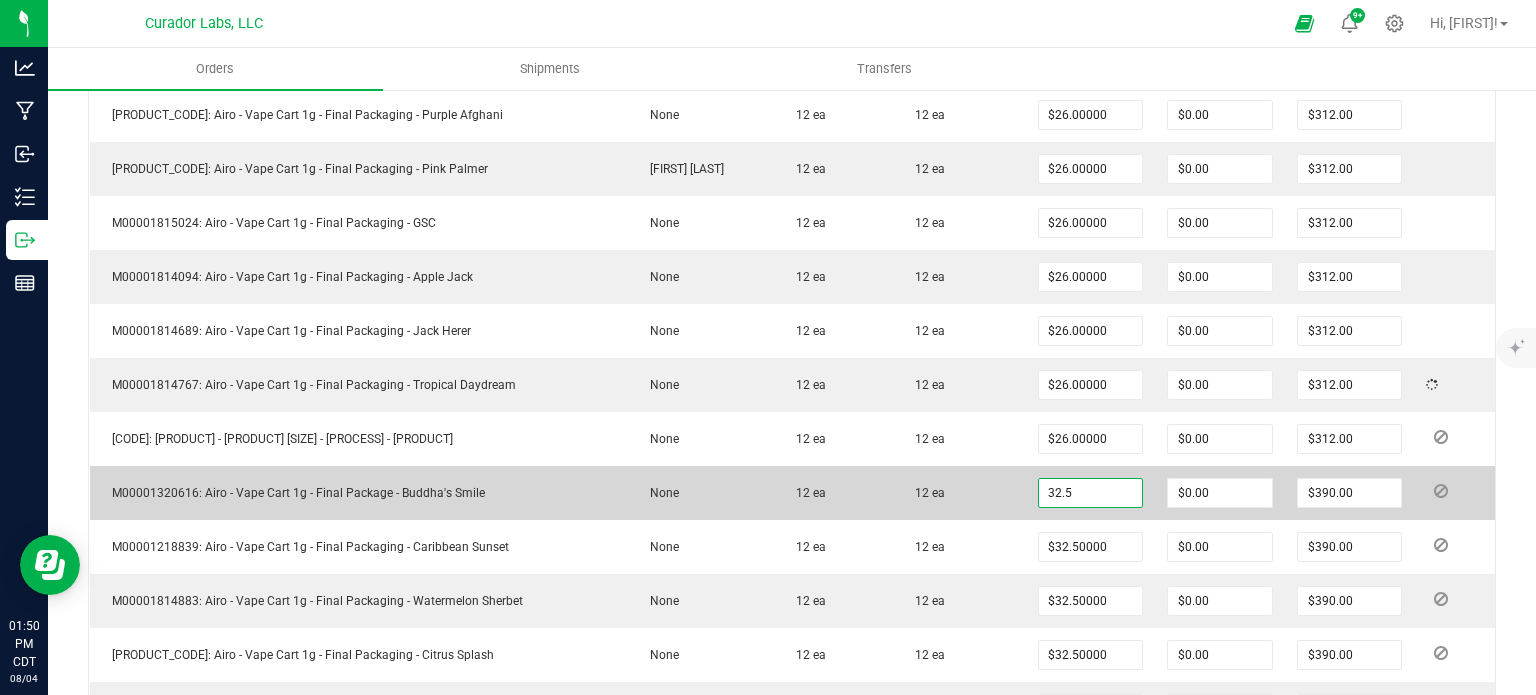 drag, startPoint x: 1068, startPoint y: 482, endPoint x: 984, endPoint y: 483, distance: 84.00595 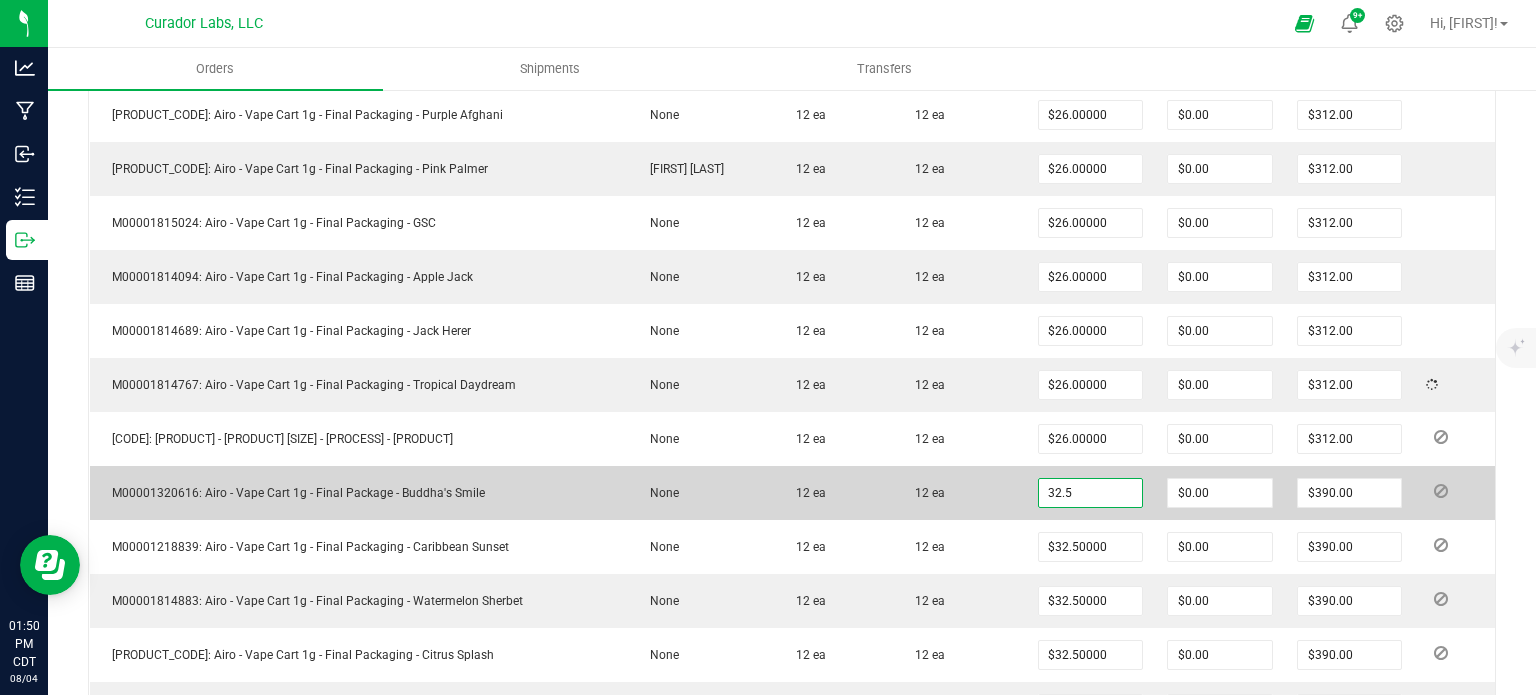 click on "32.5" at bounding box center (1091, 493) 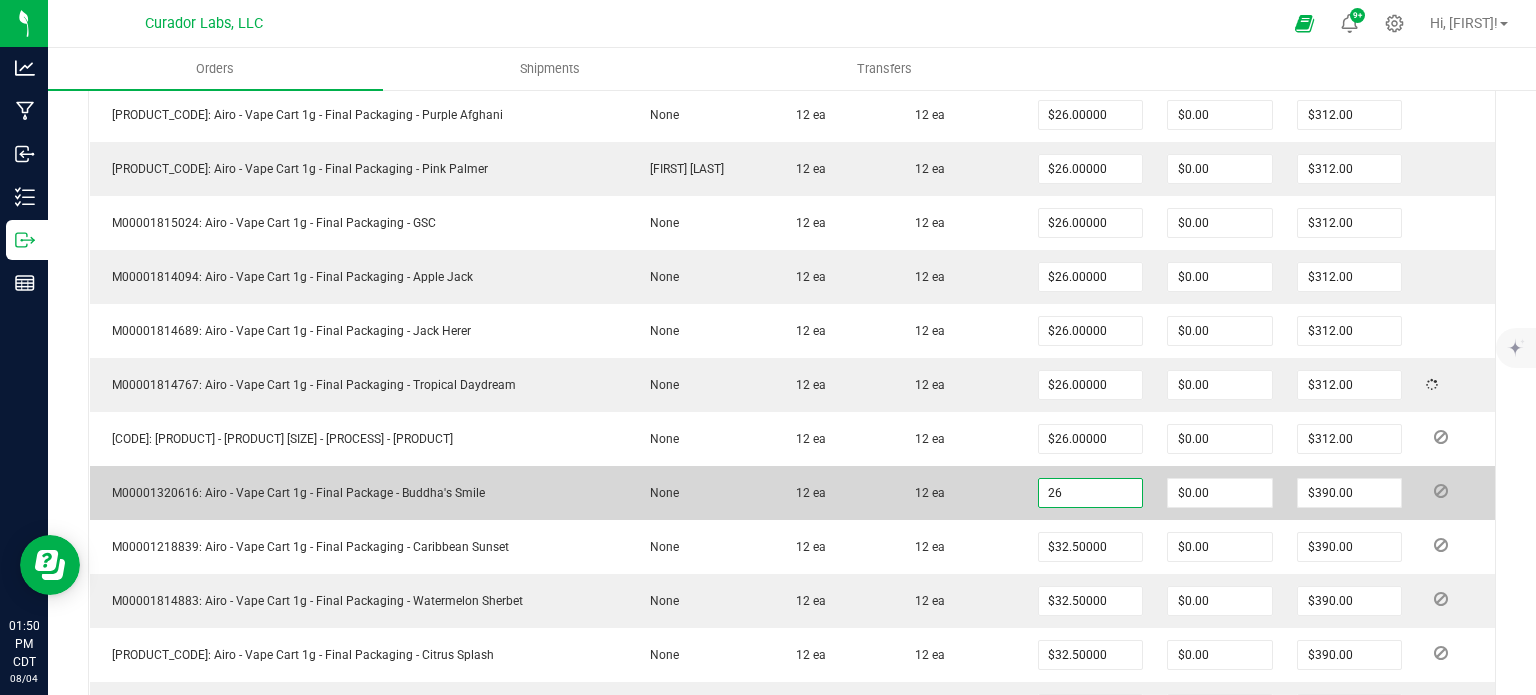 type on "$26.00000" 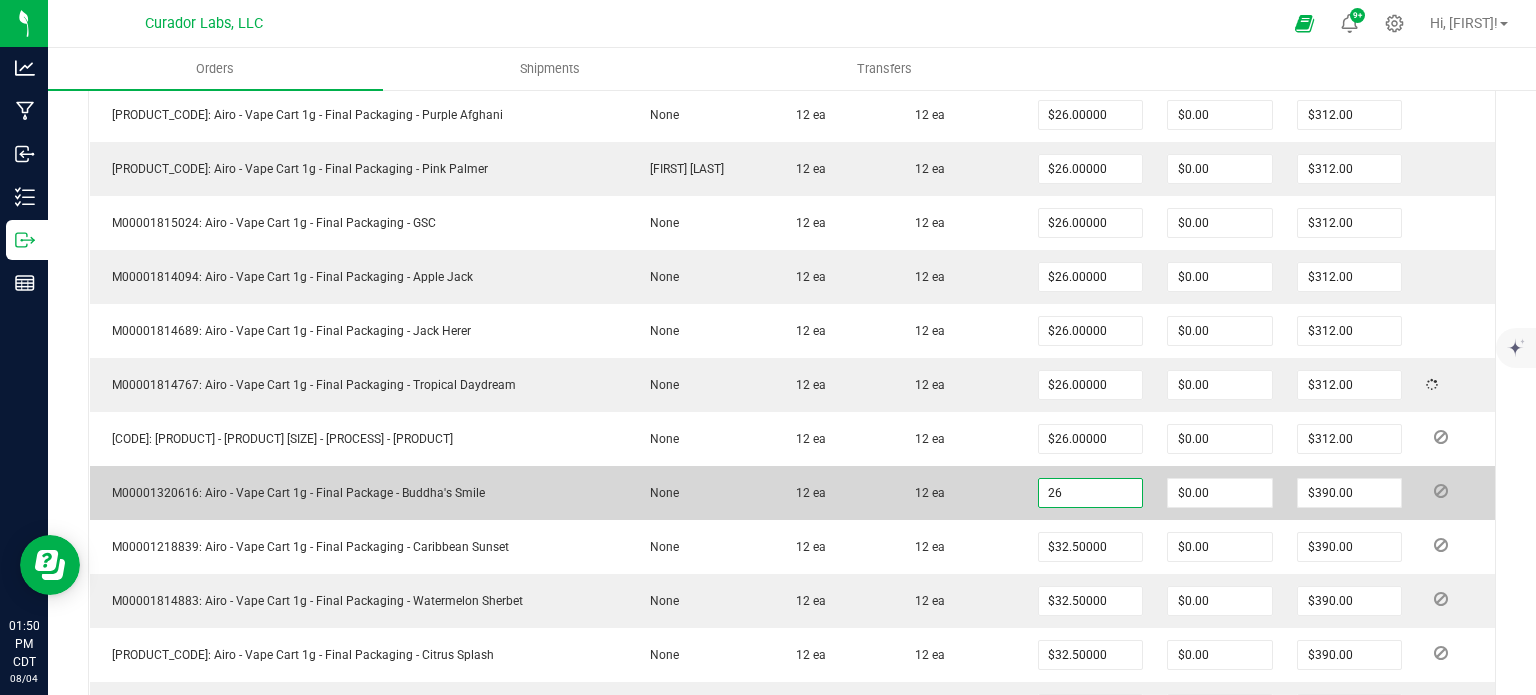 type on "$312.00" 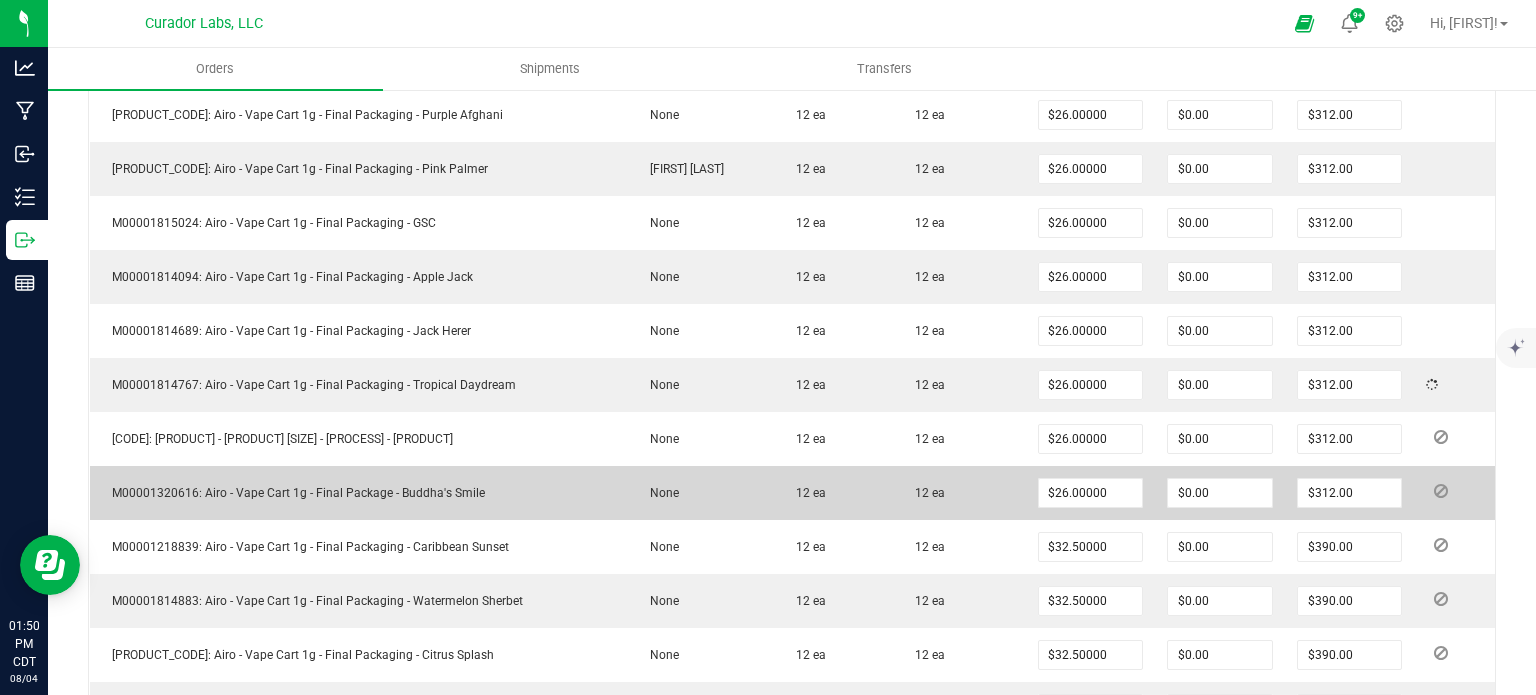 click on "12 ea" at bounding box center (959, 493) 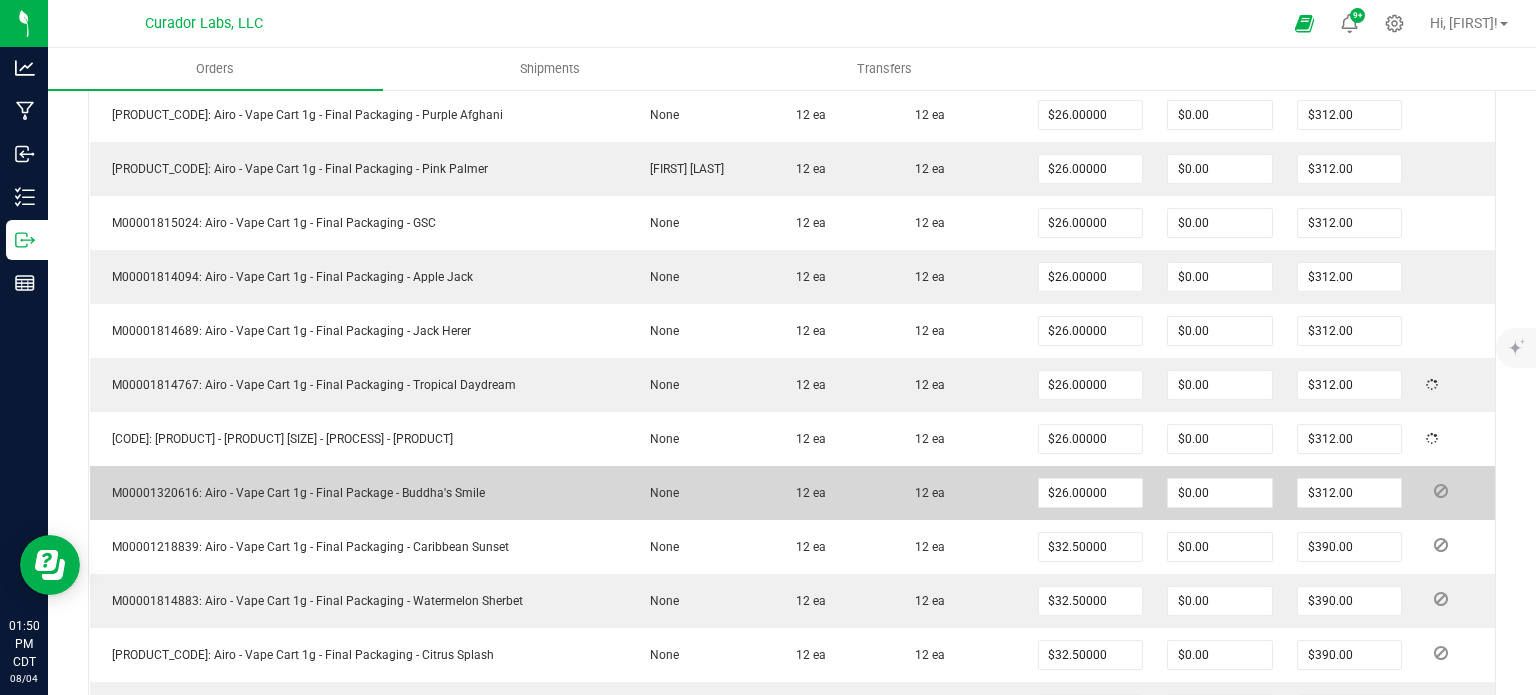 scroll, scrollTop: 1200, scrollLeft: 0, axis: vertical 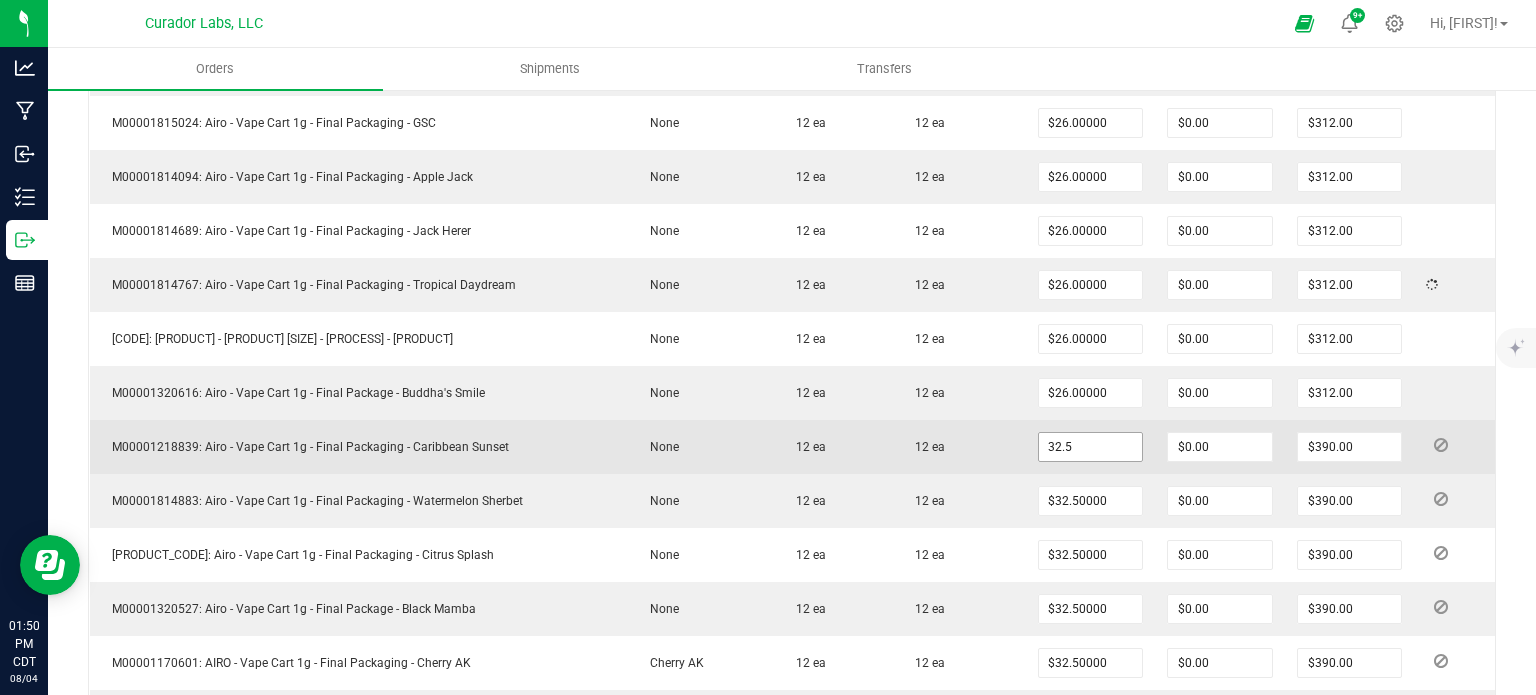 click on "32.5" at bounding box center (1091, 447) 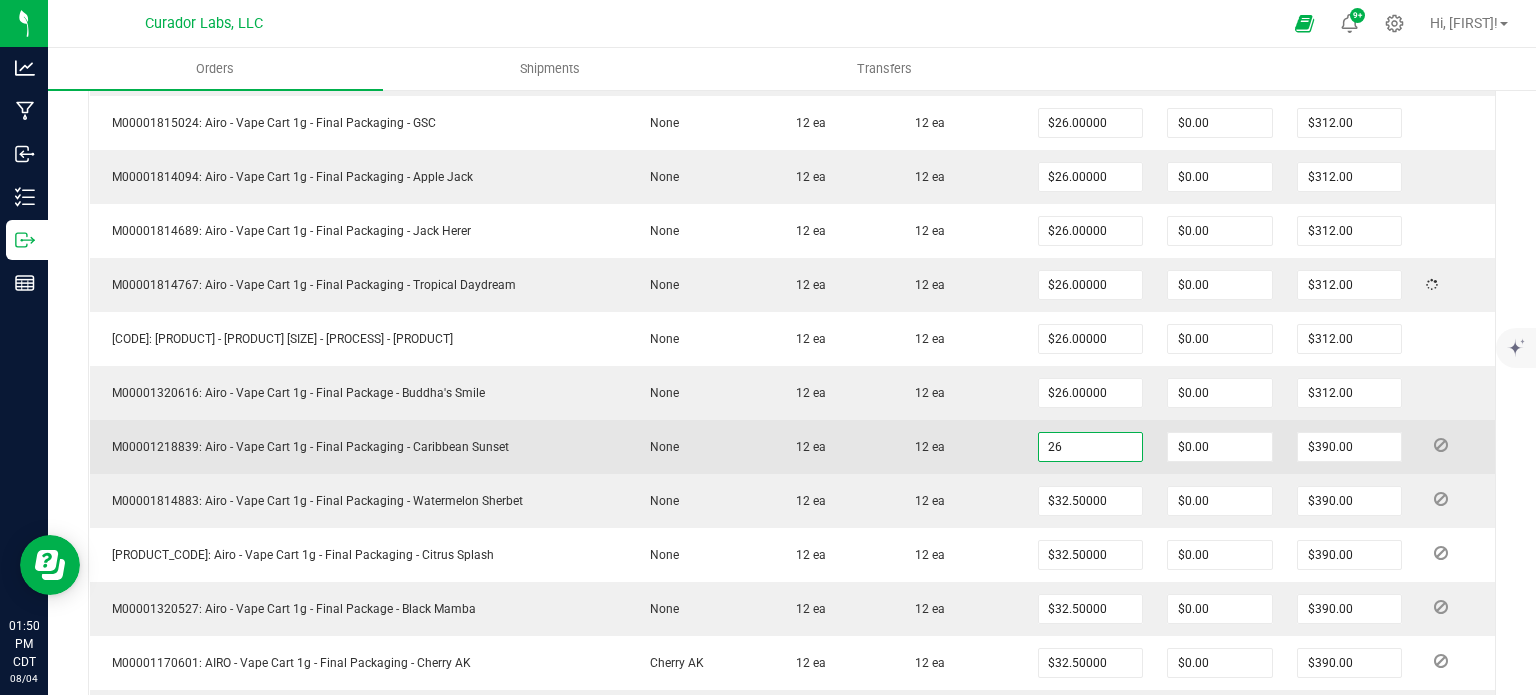 type on "$26.00000" 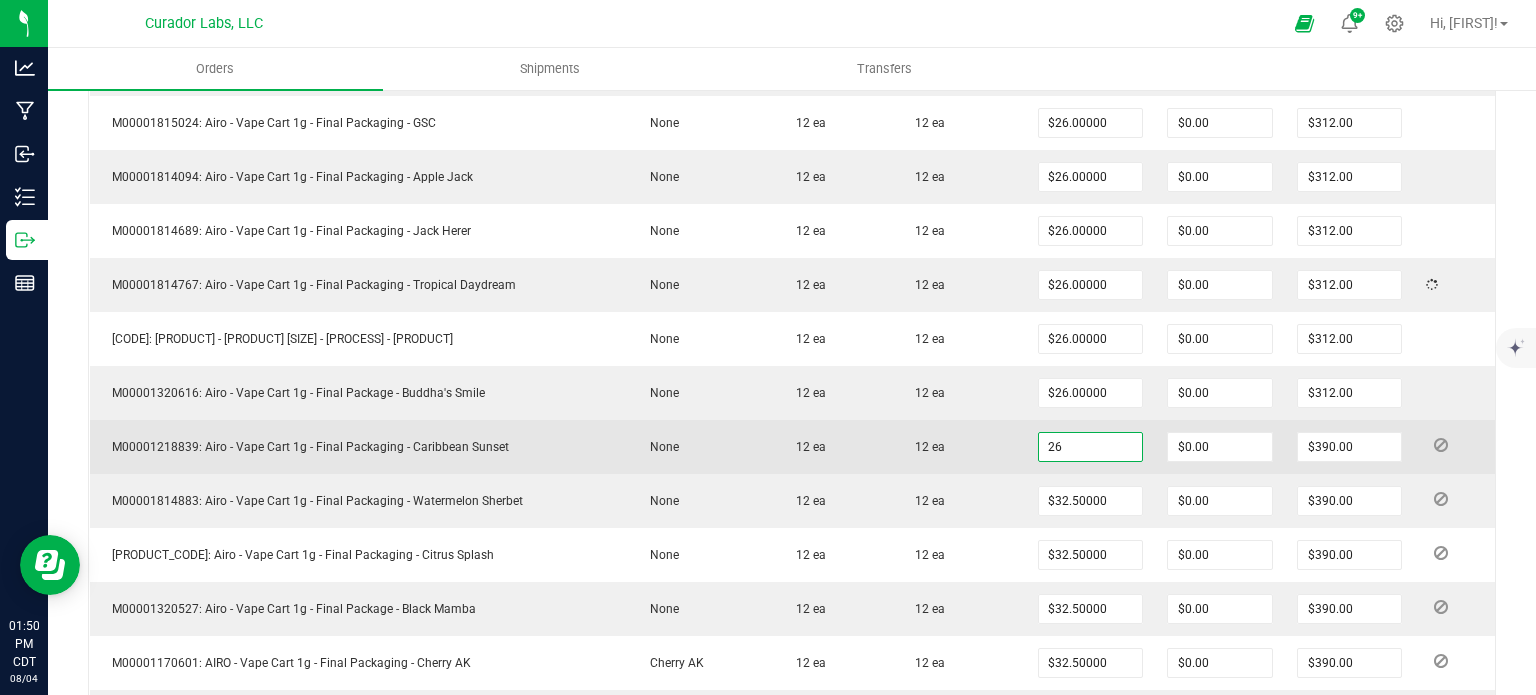 type on "$312.00" 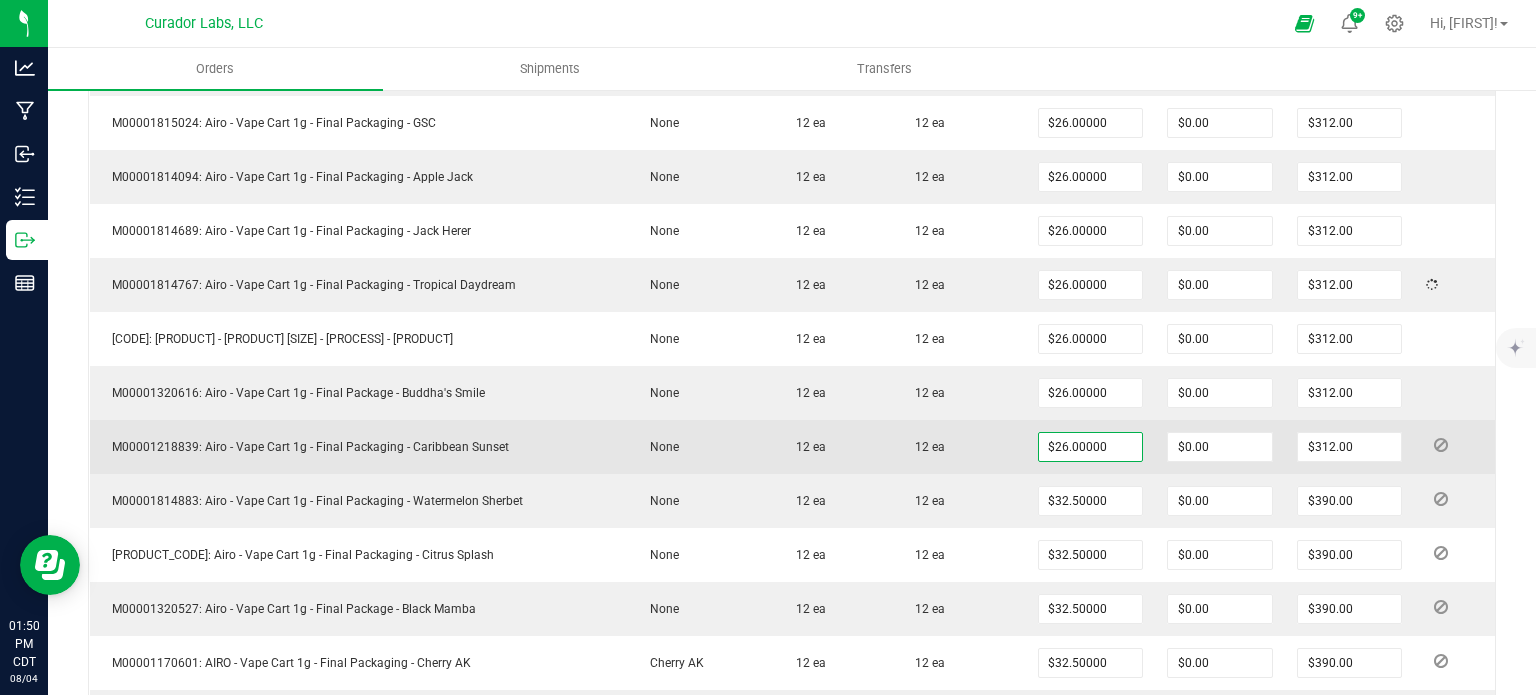 click on "12 ea" at bounding box center (959, 447) 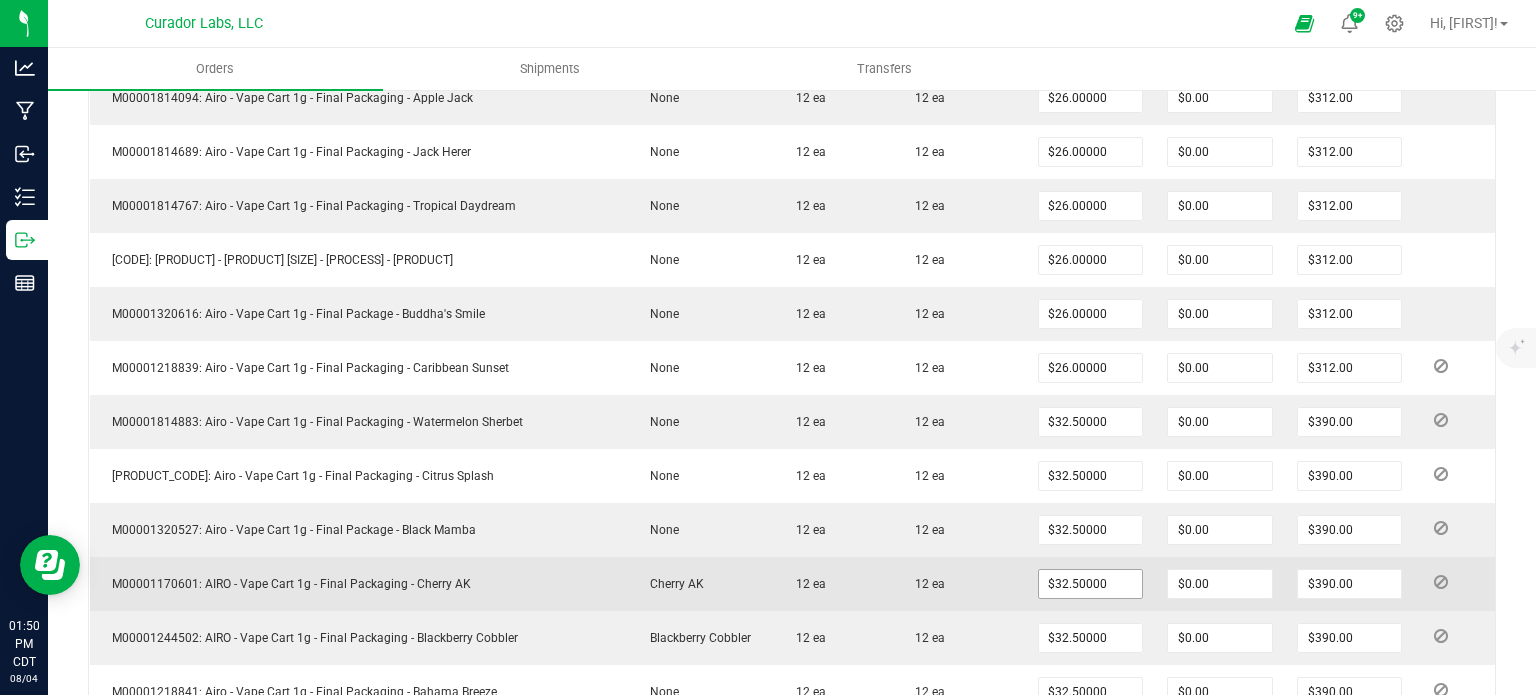 scroll, scrollTop: 1400, scrollLeft: 0, axis: vertical 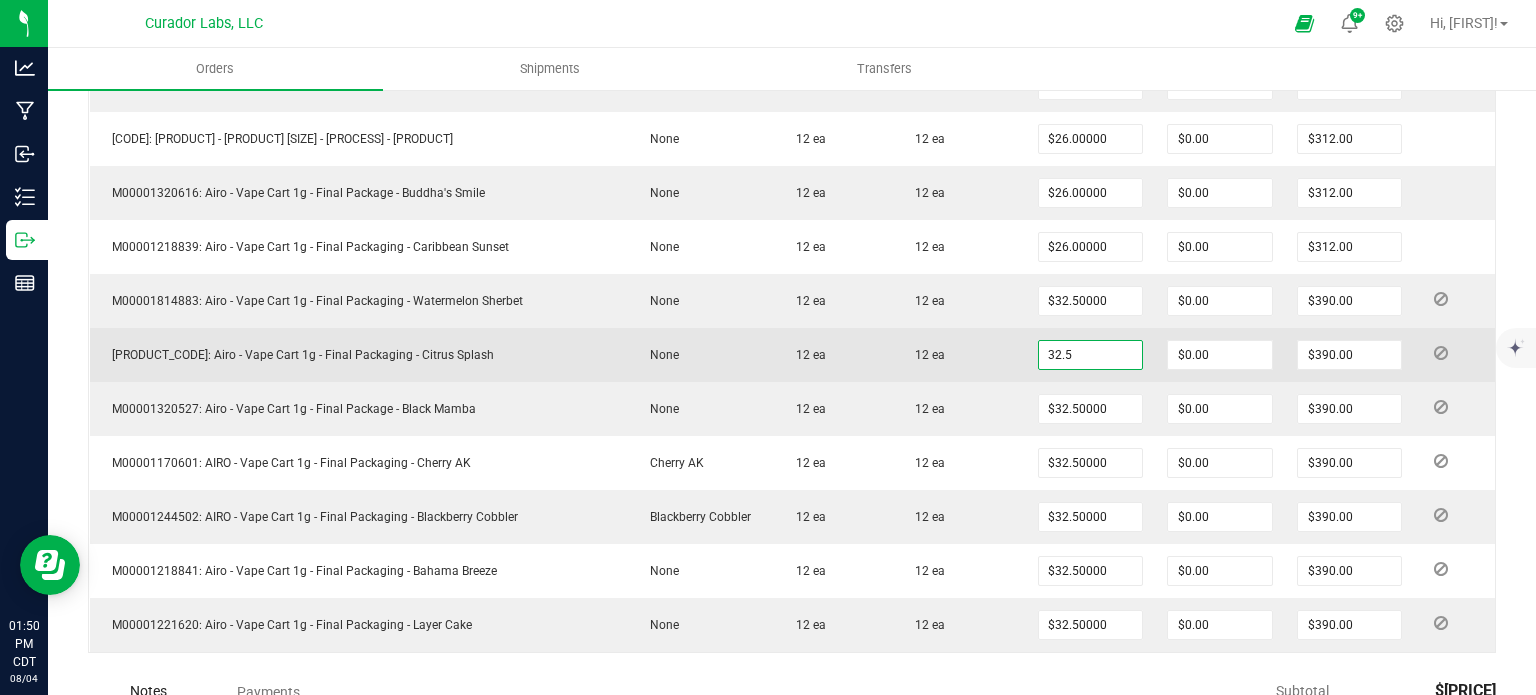 click on "32.5" at bounding box center (1091, 355) 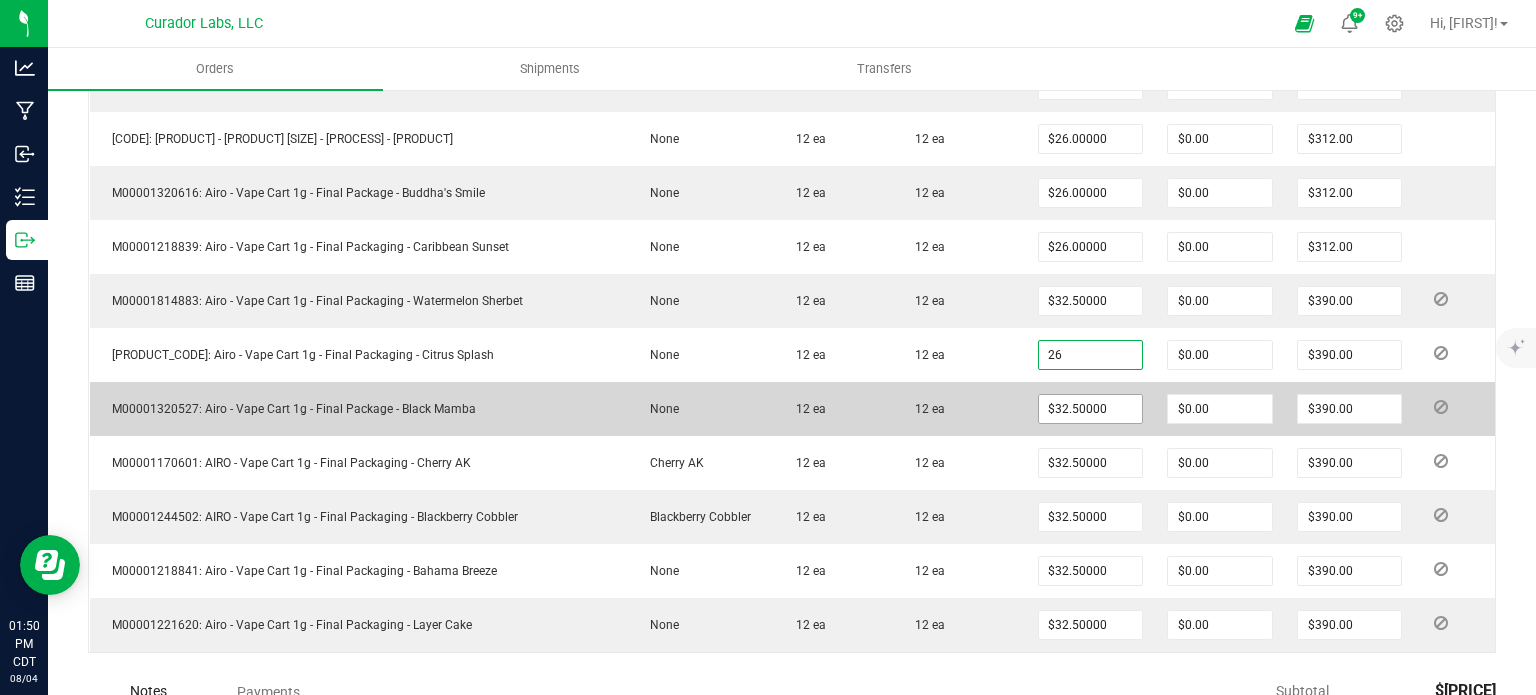 type on "$26.00000" 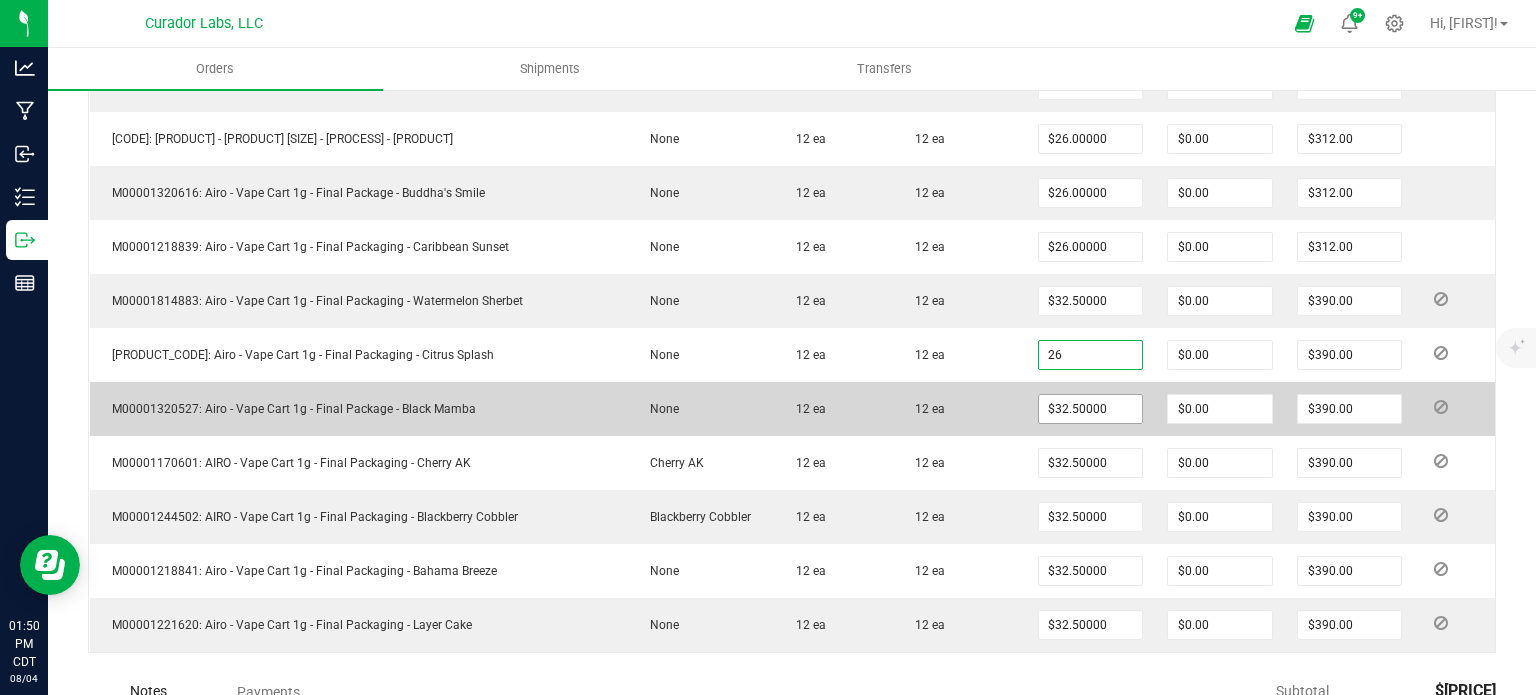 type on "$312.00" 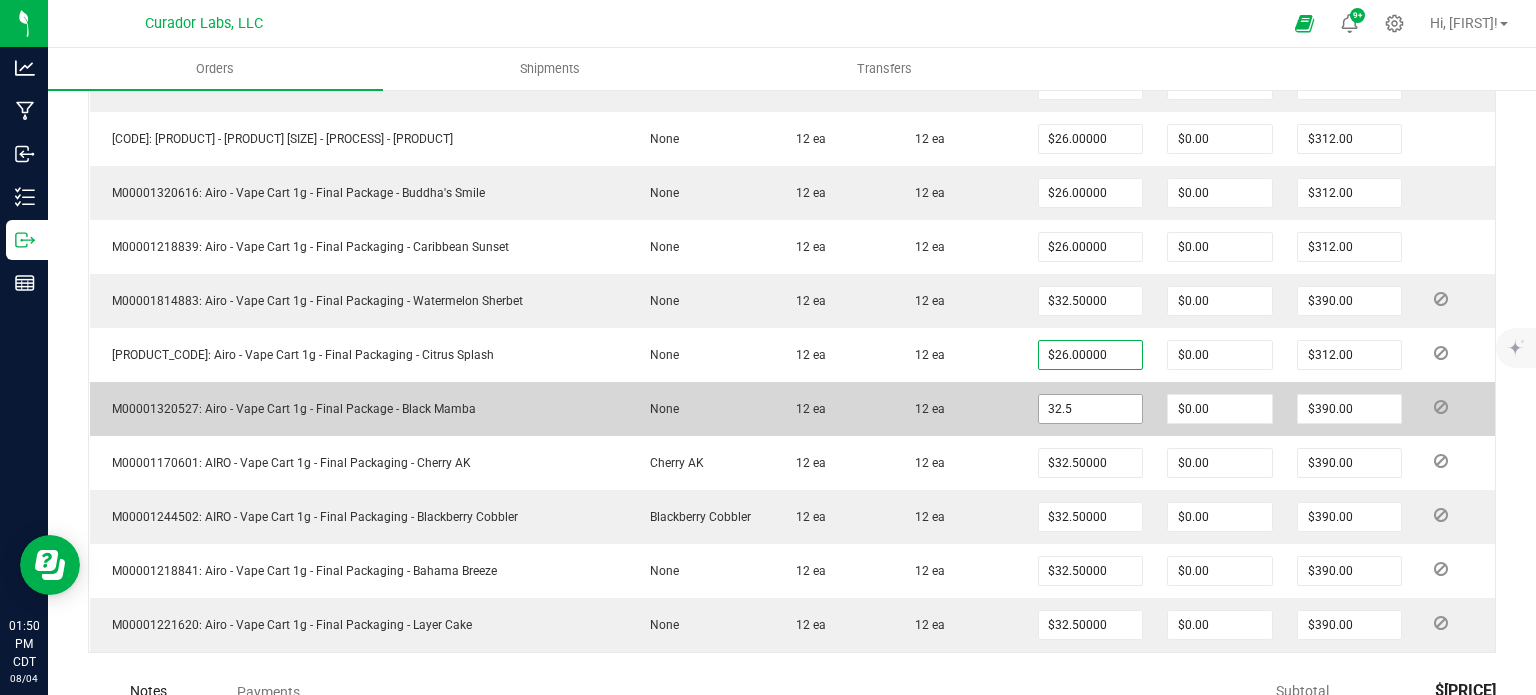 click on "32.5" at bounding box center (1091, 409) 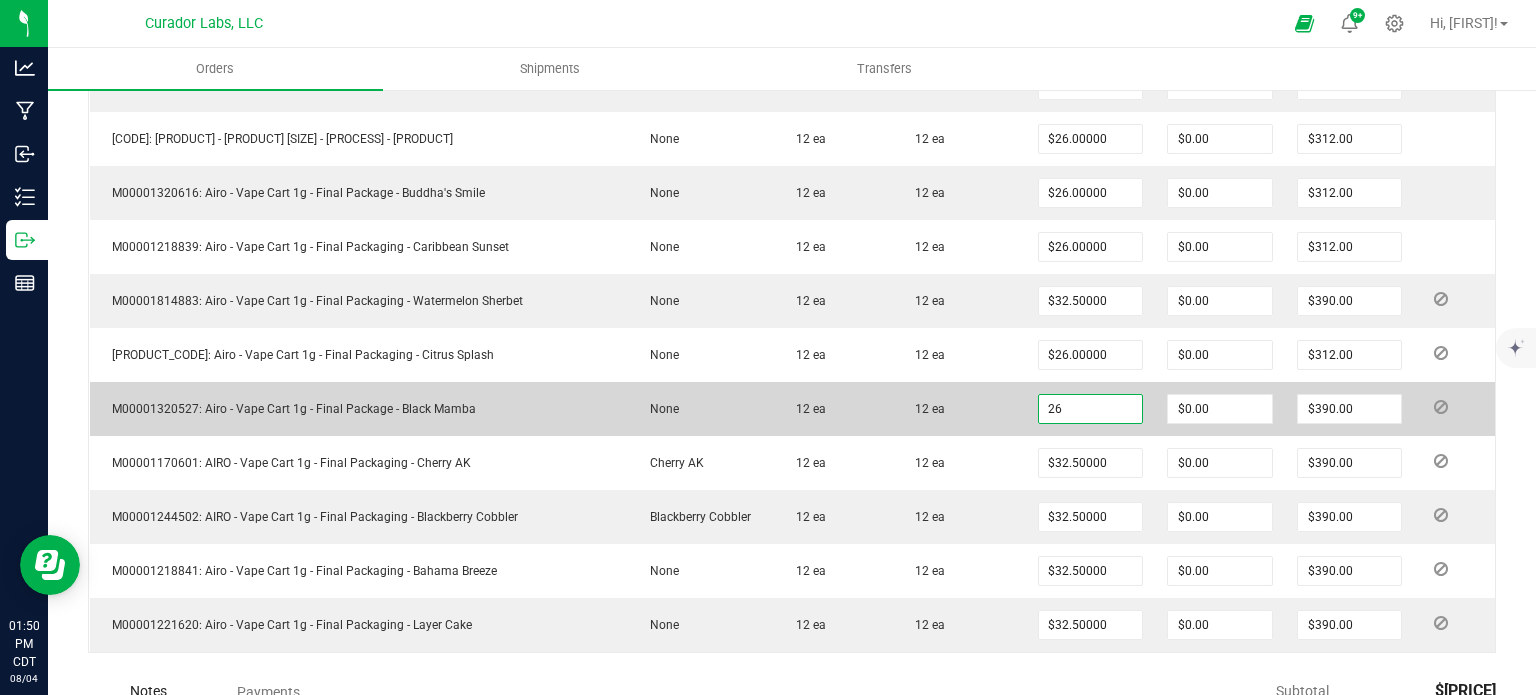 type on "$26.00000" 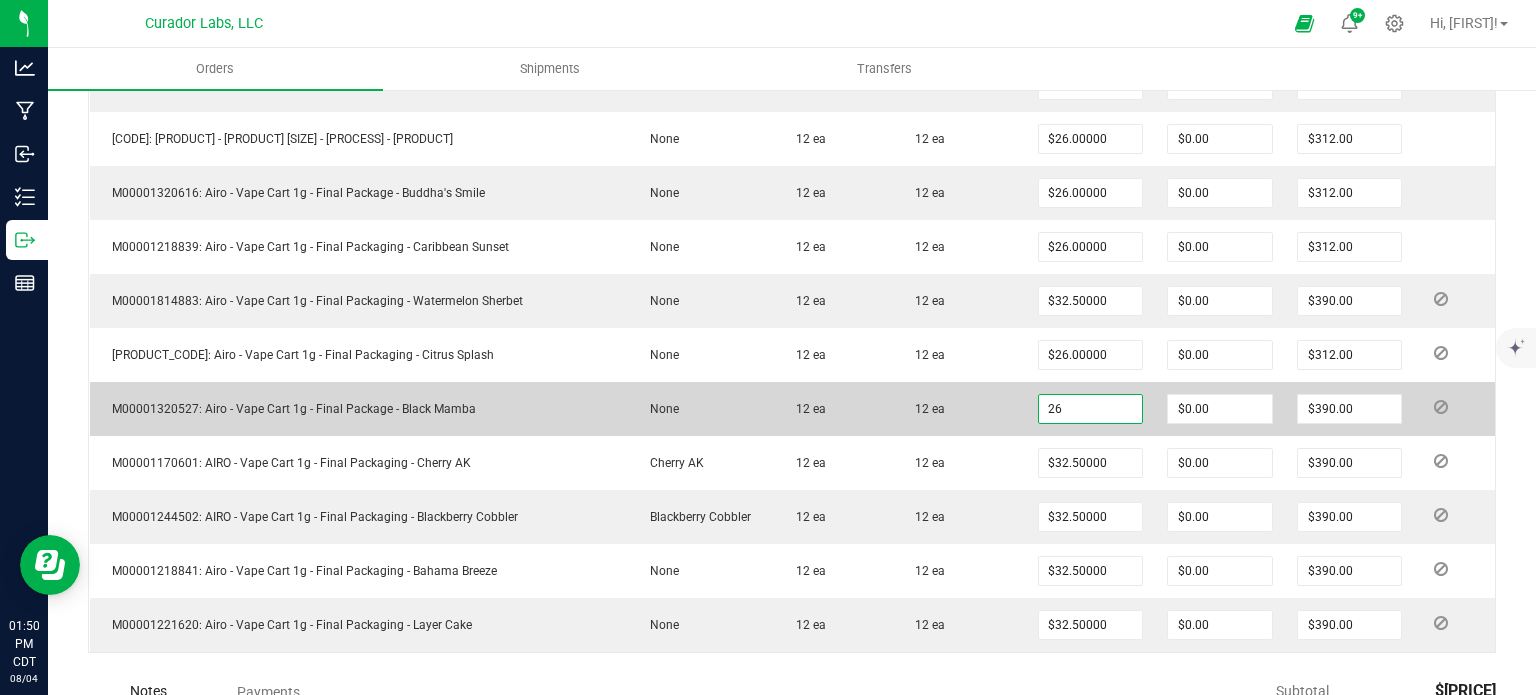 type on "$312.00" 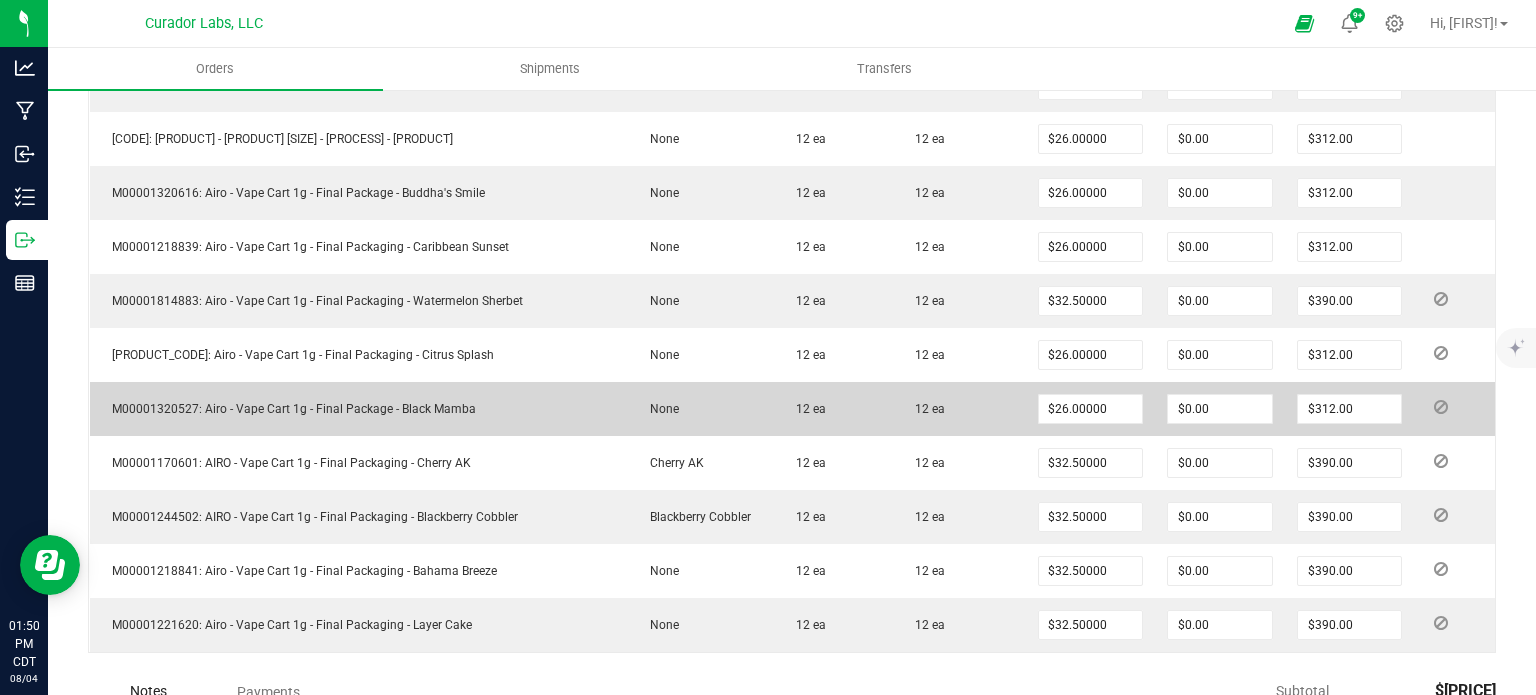 click on "12 ea" at bounding box center (959, 409) 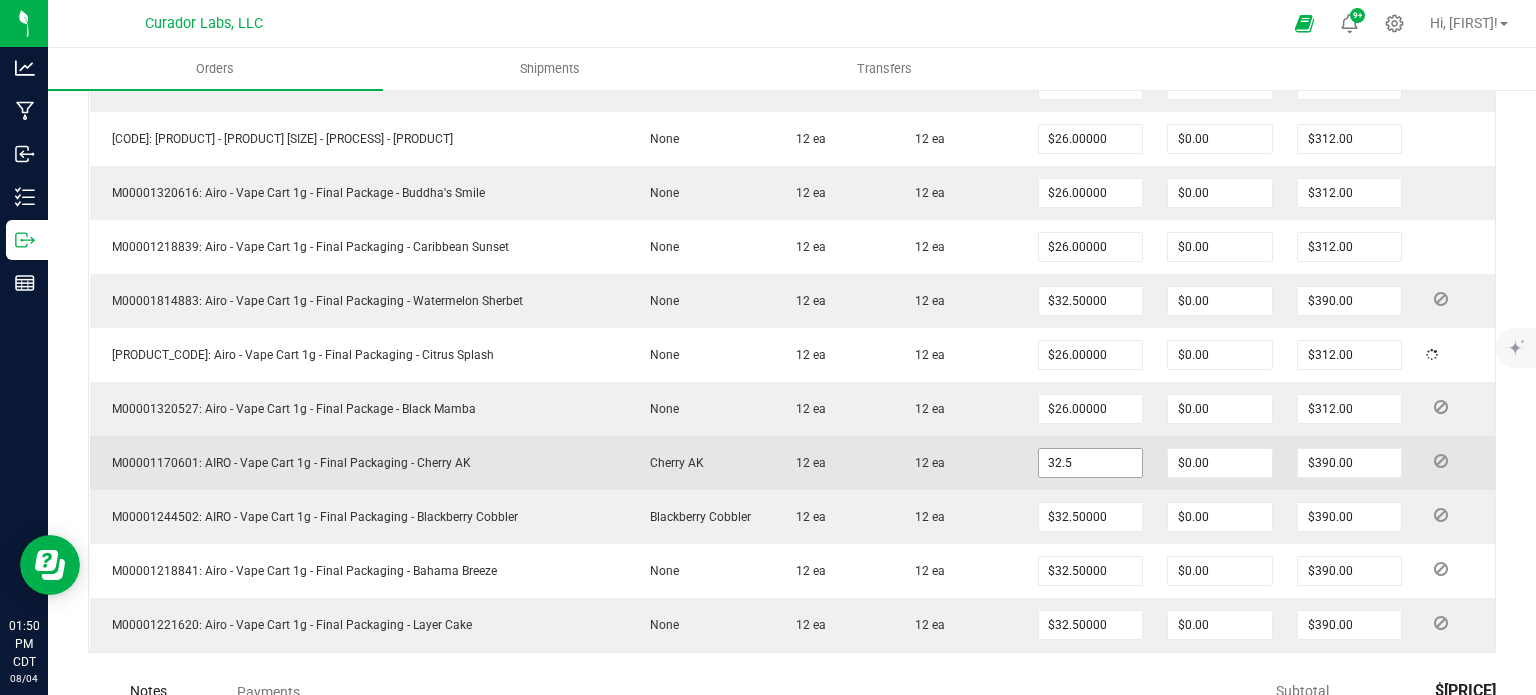 click on "32.5" at bounding box center (1091, 463) 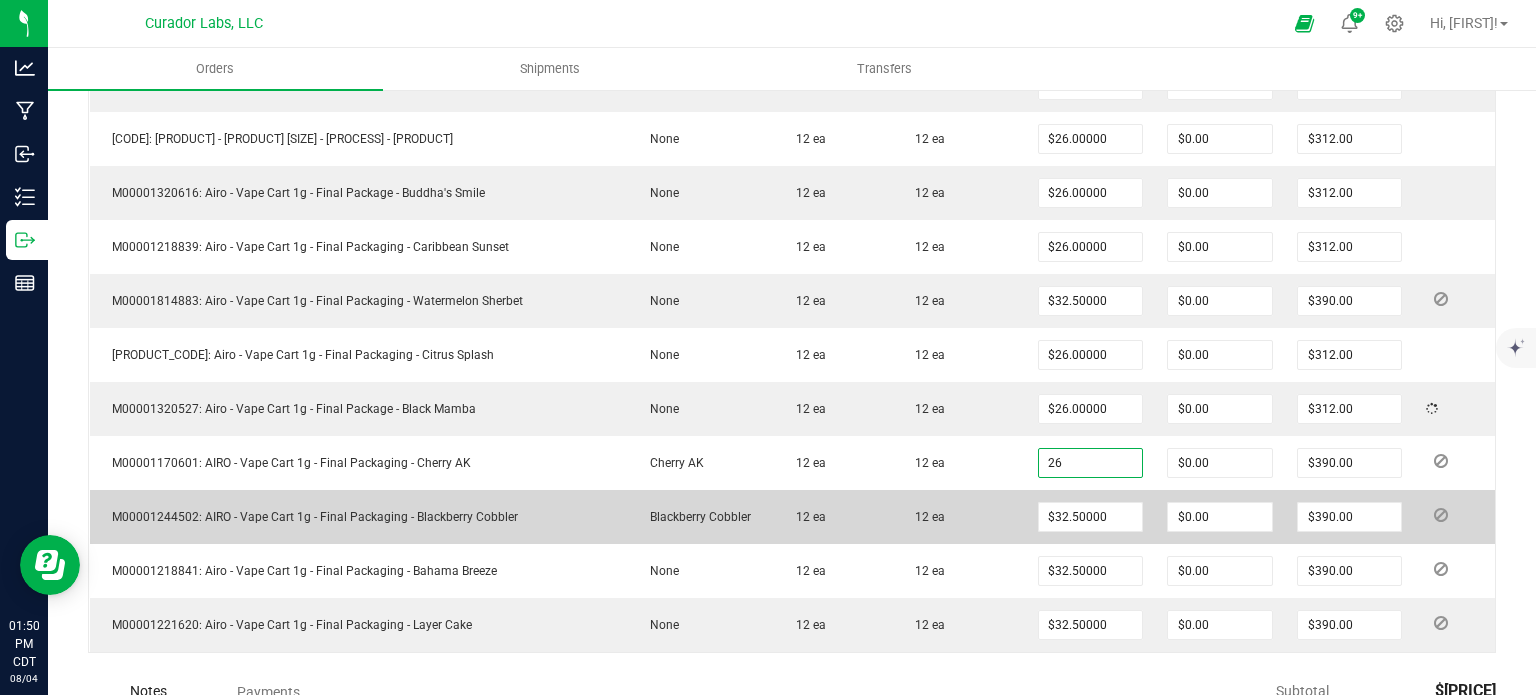 type on "$26.00000" 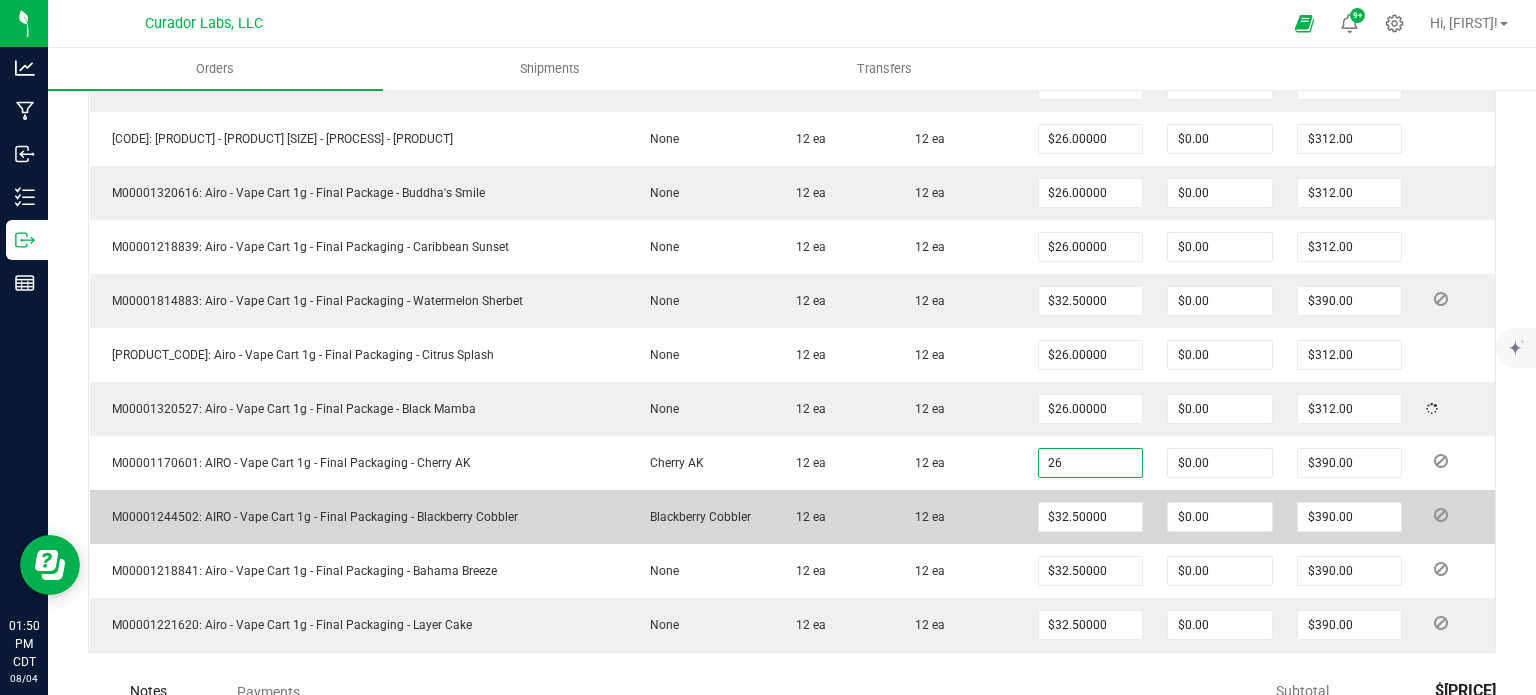 type on "$312.00" 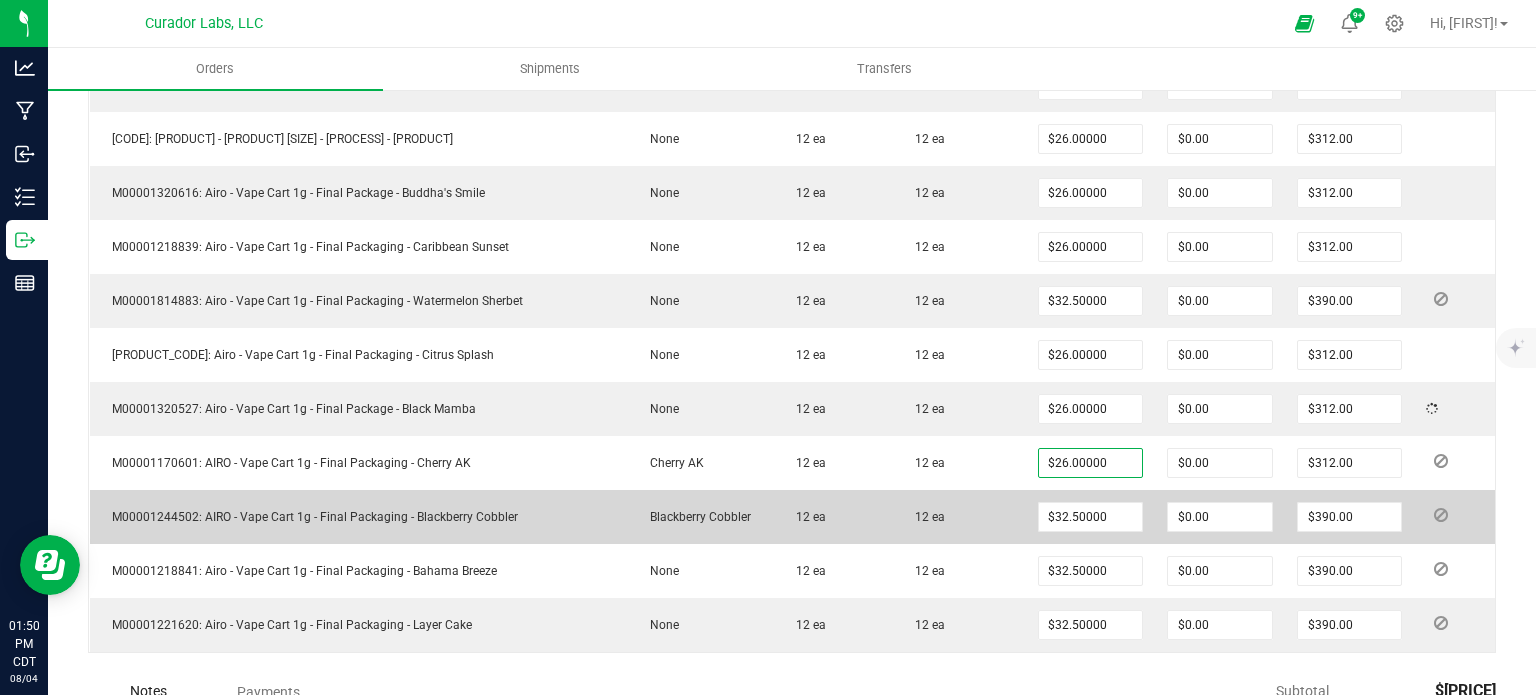 click on "12 ea" at bounding box center (959, 463) 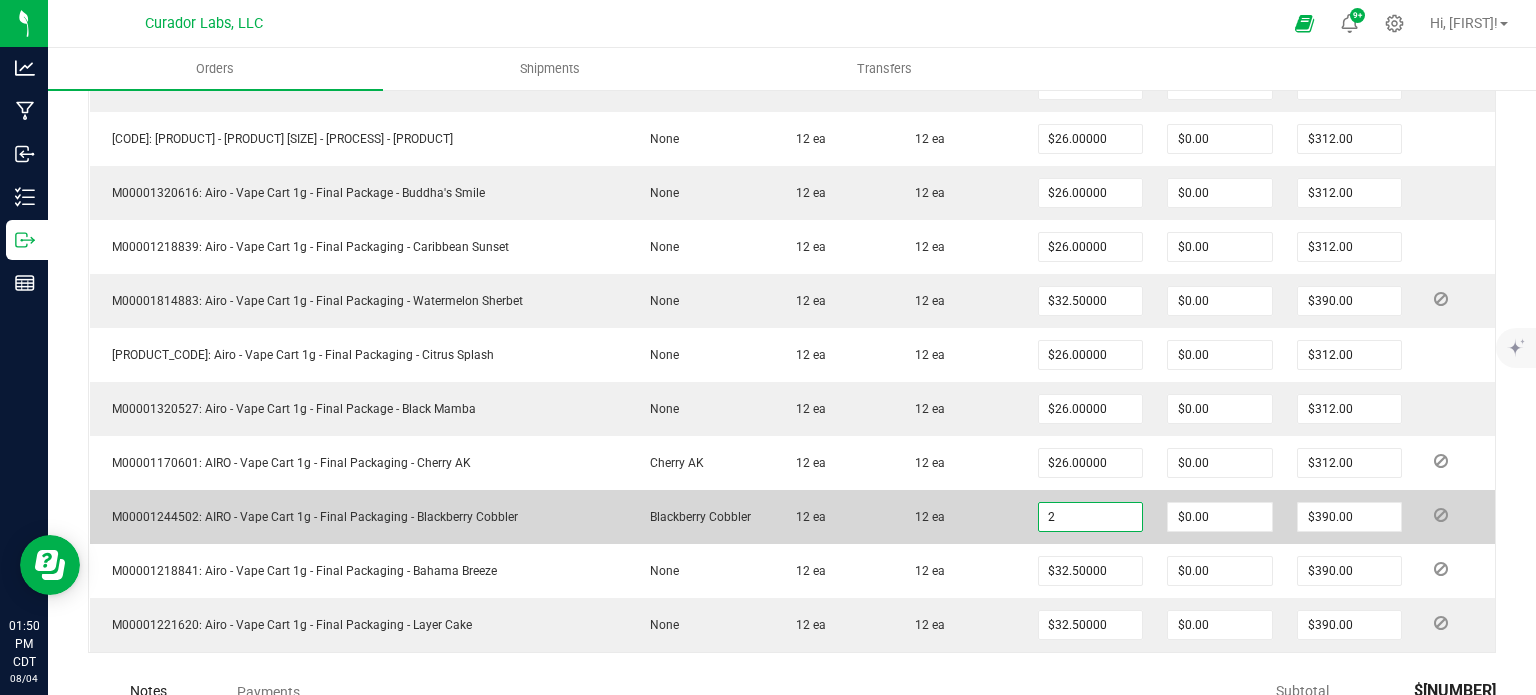 click on "2" at bounding box center (1091, 517) 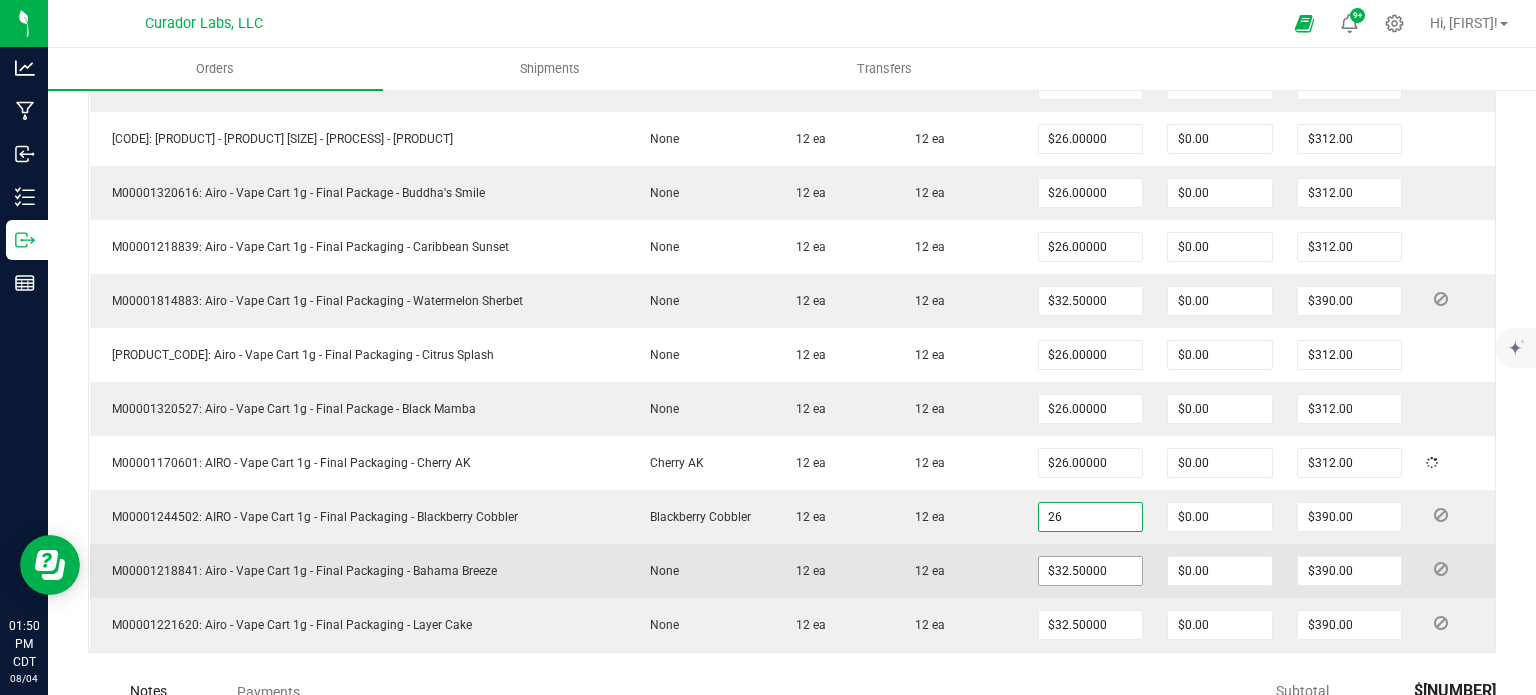 type on "$26.00000" 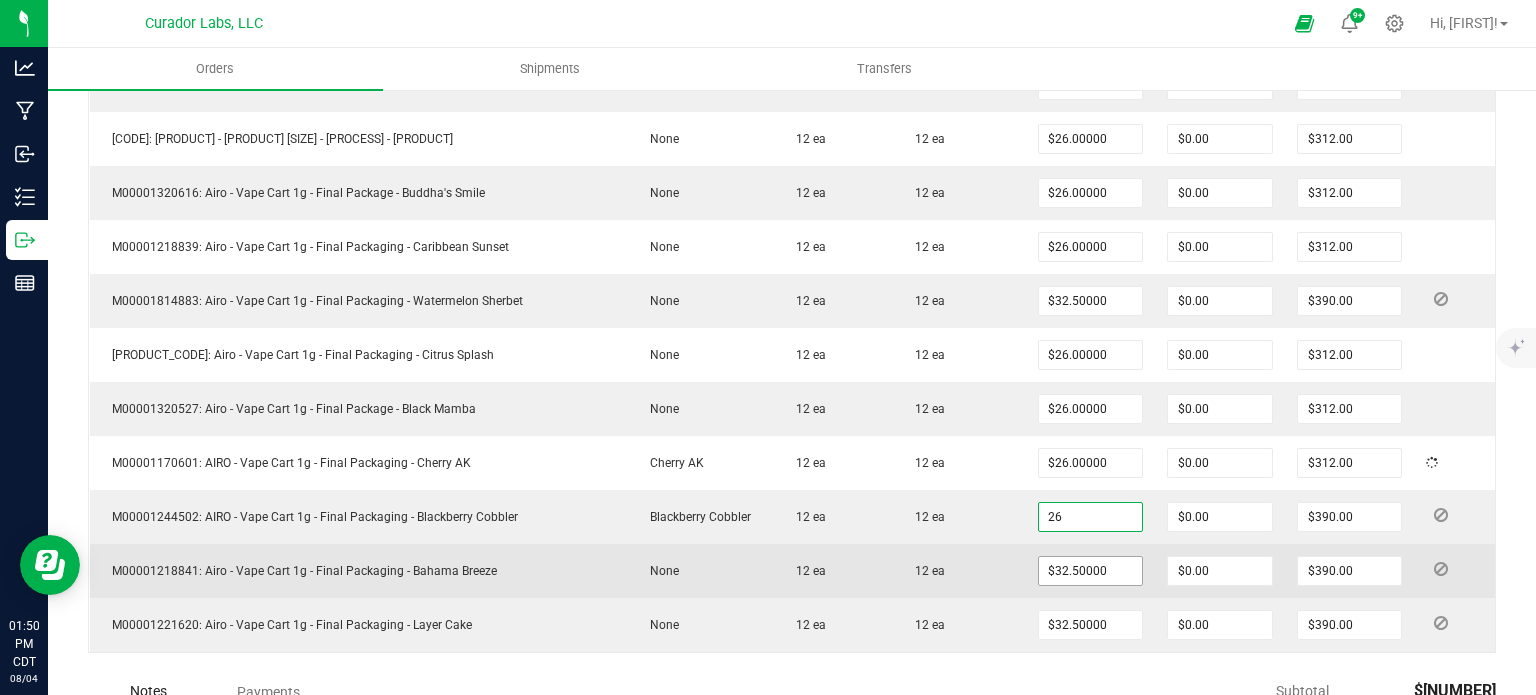 type on "$312.00" 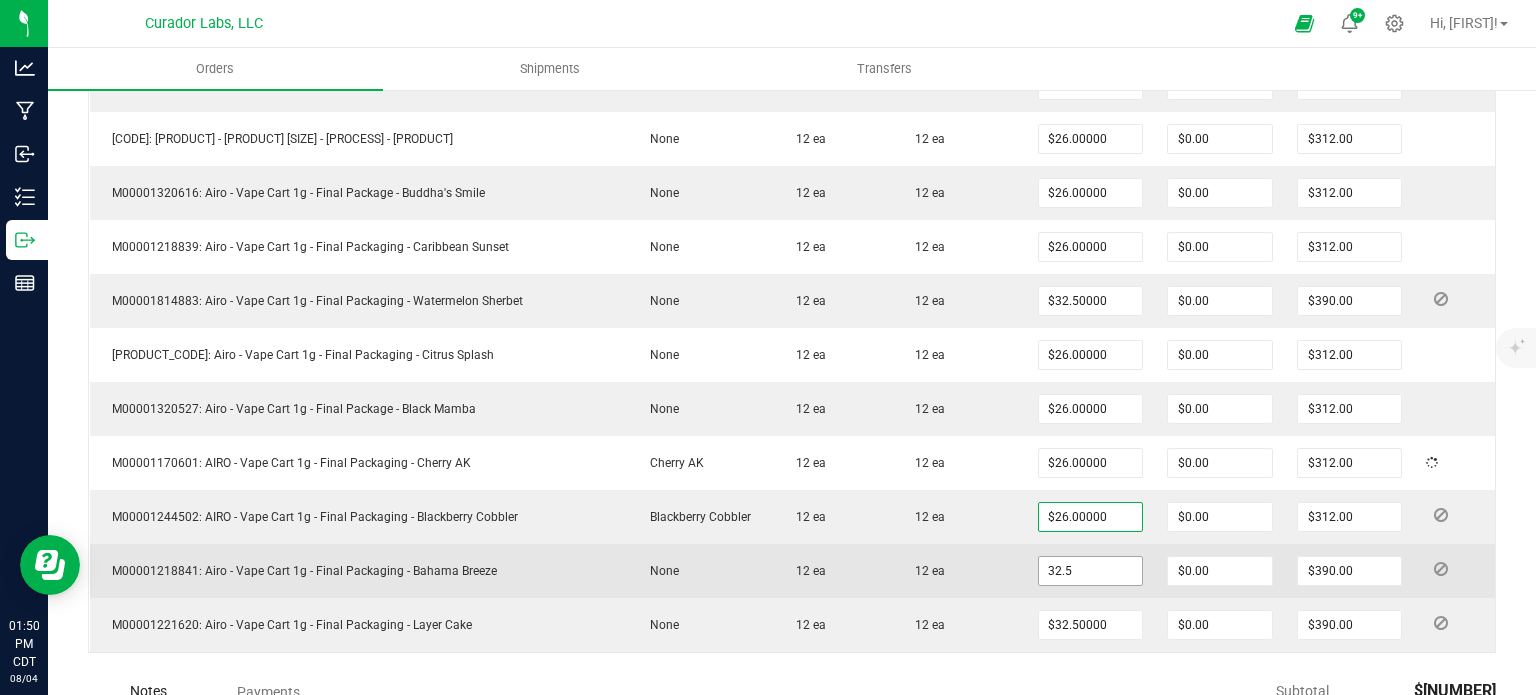 click on "32.5" at bounding box center (1091, 571) 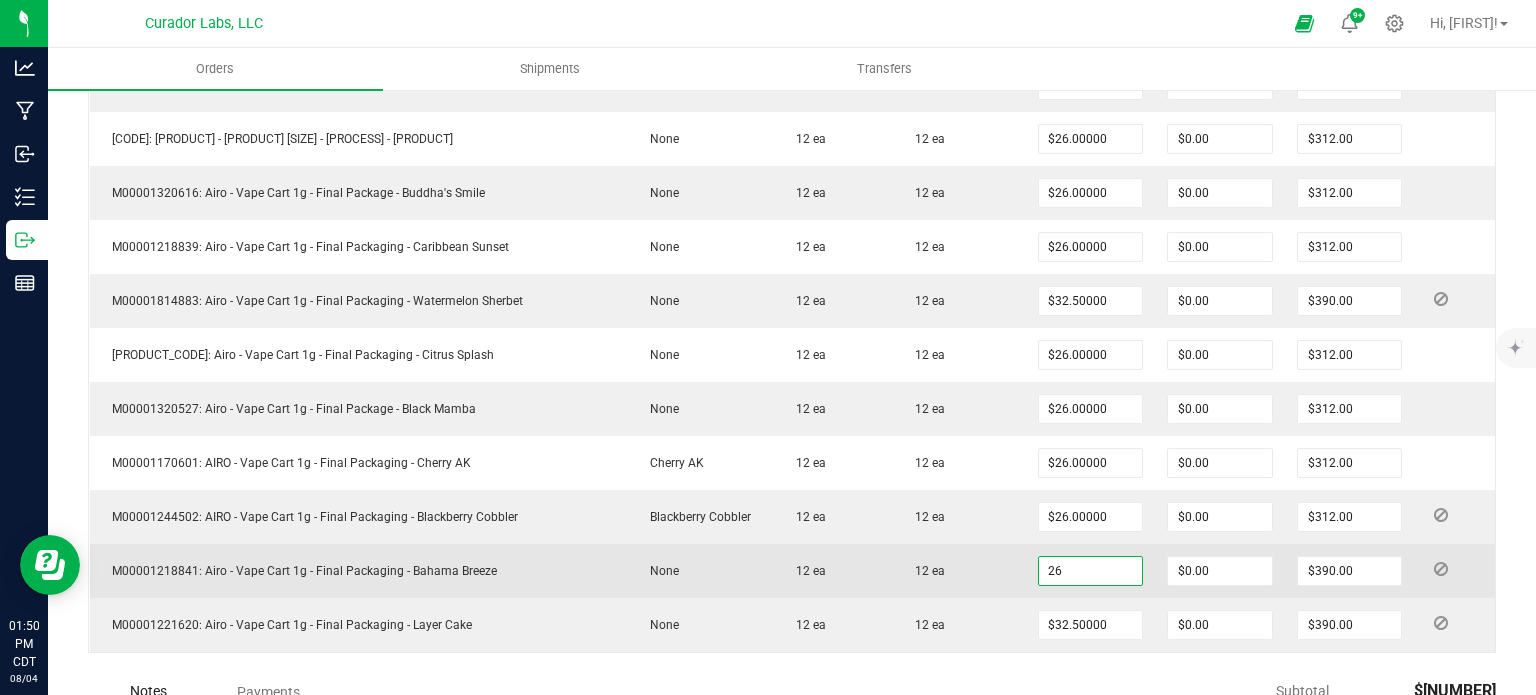 type on "$26.00000" 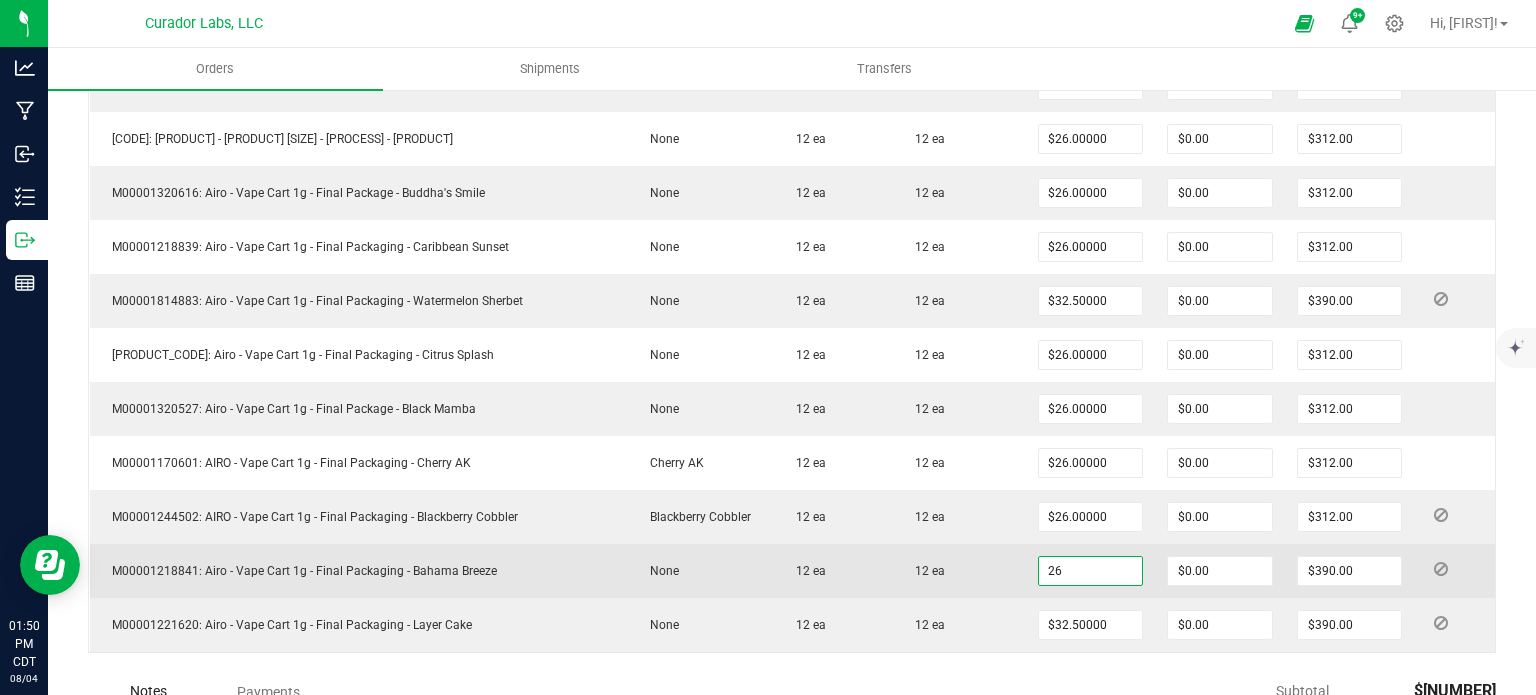 type on "$312.00" 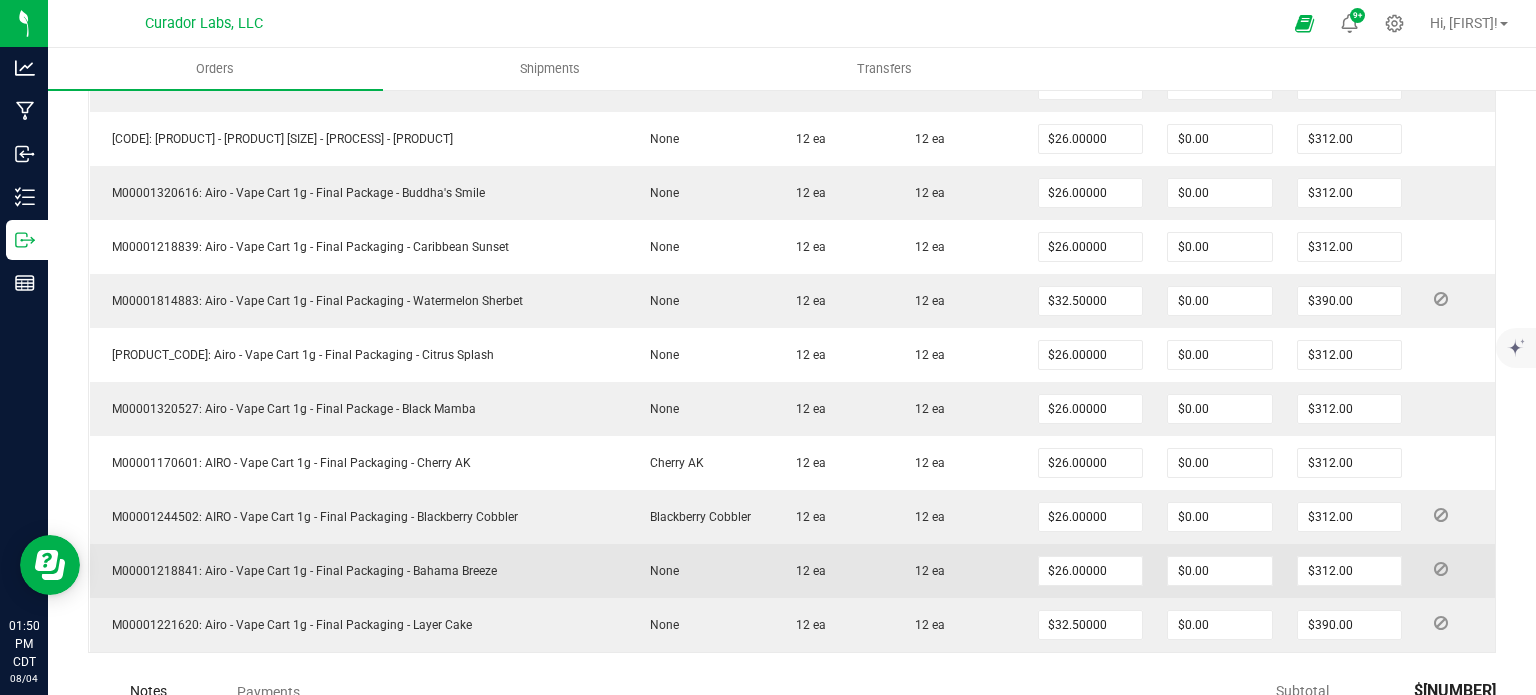 drag, startPoint x: 944, startPoint y: 531, endPoint x: 959, endPoint y: 543, distance: 19.209373 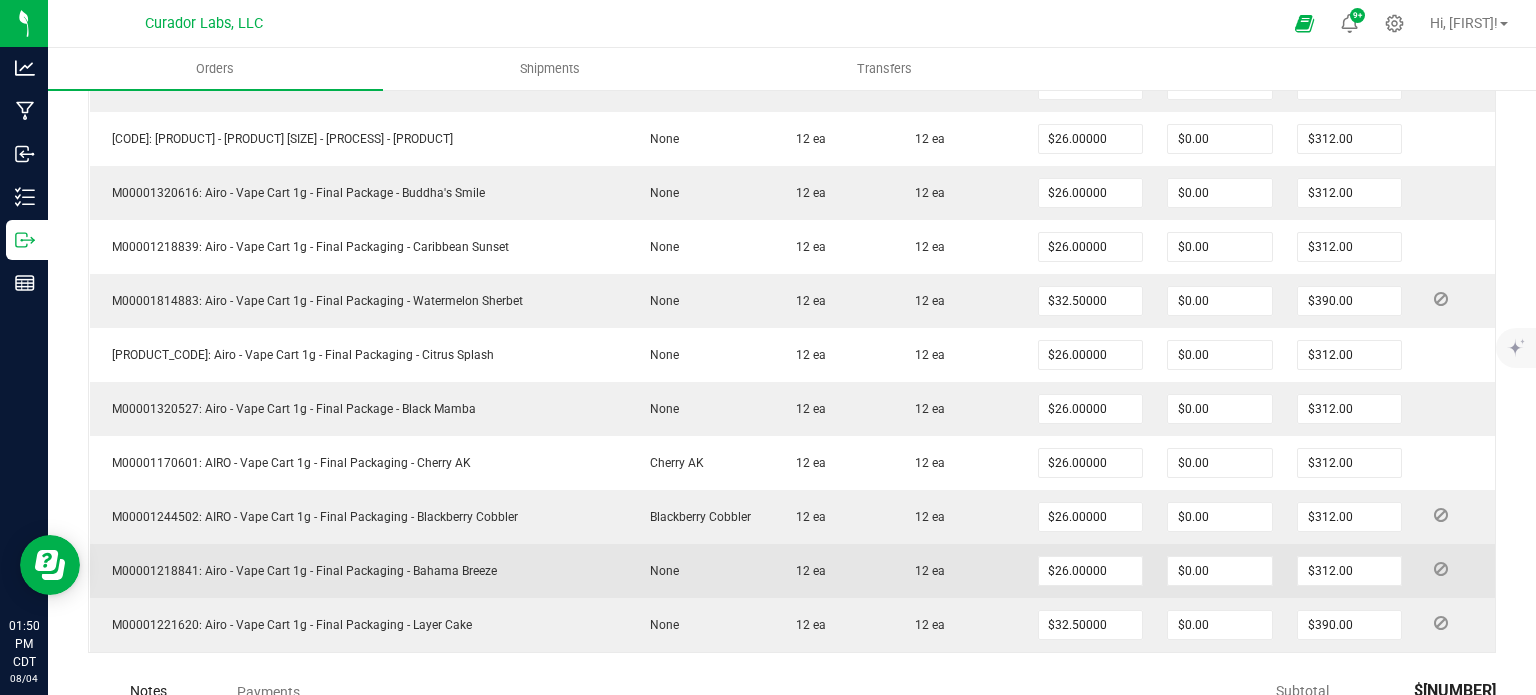click on "12 ea" at bounding box center (959, 571) 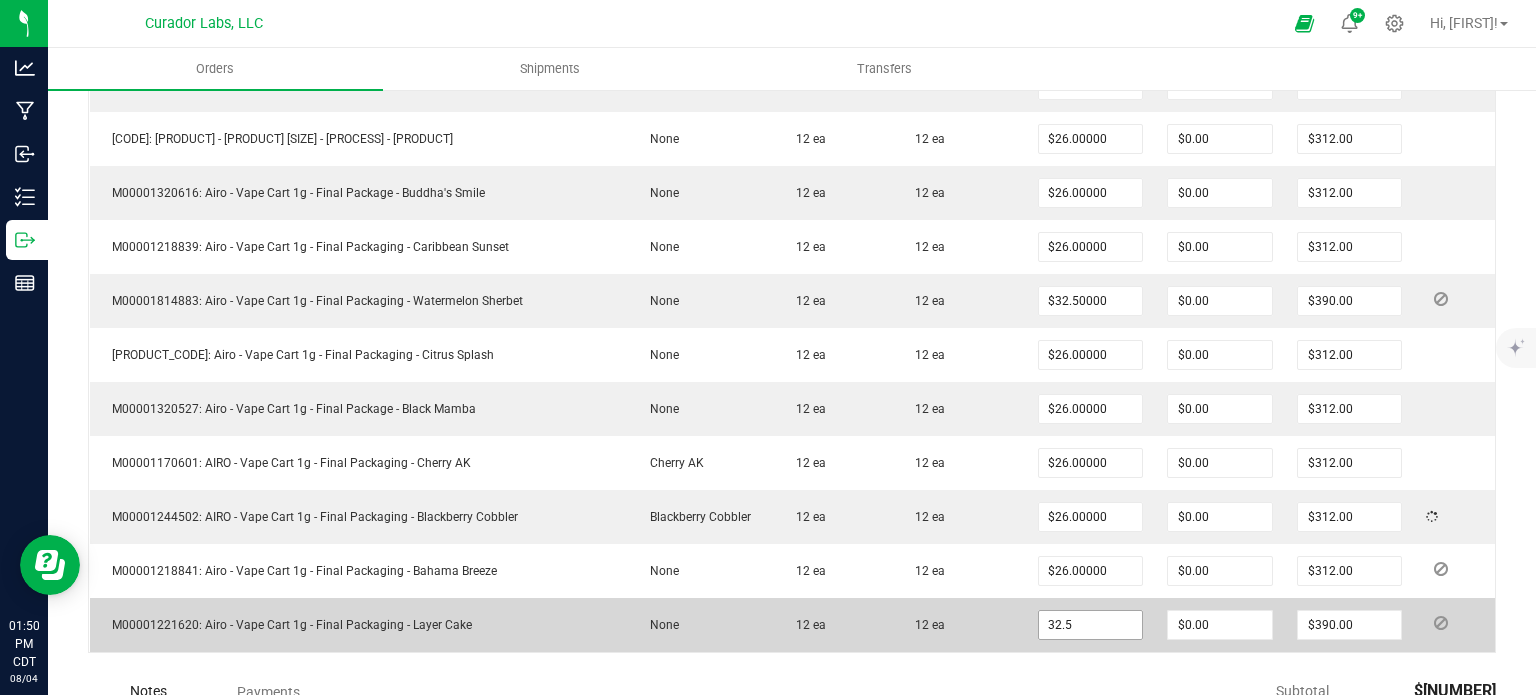 click on "32.5" at bounding box center [1091, 625] 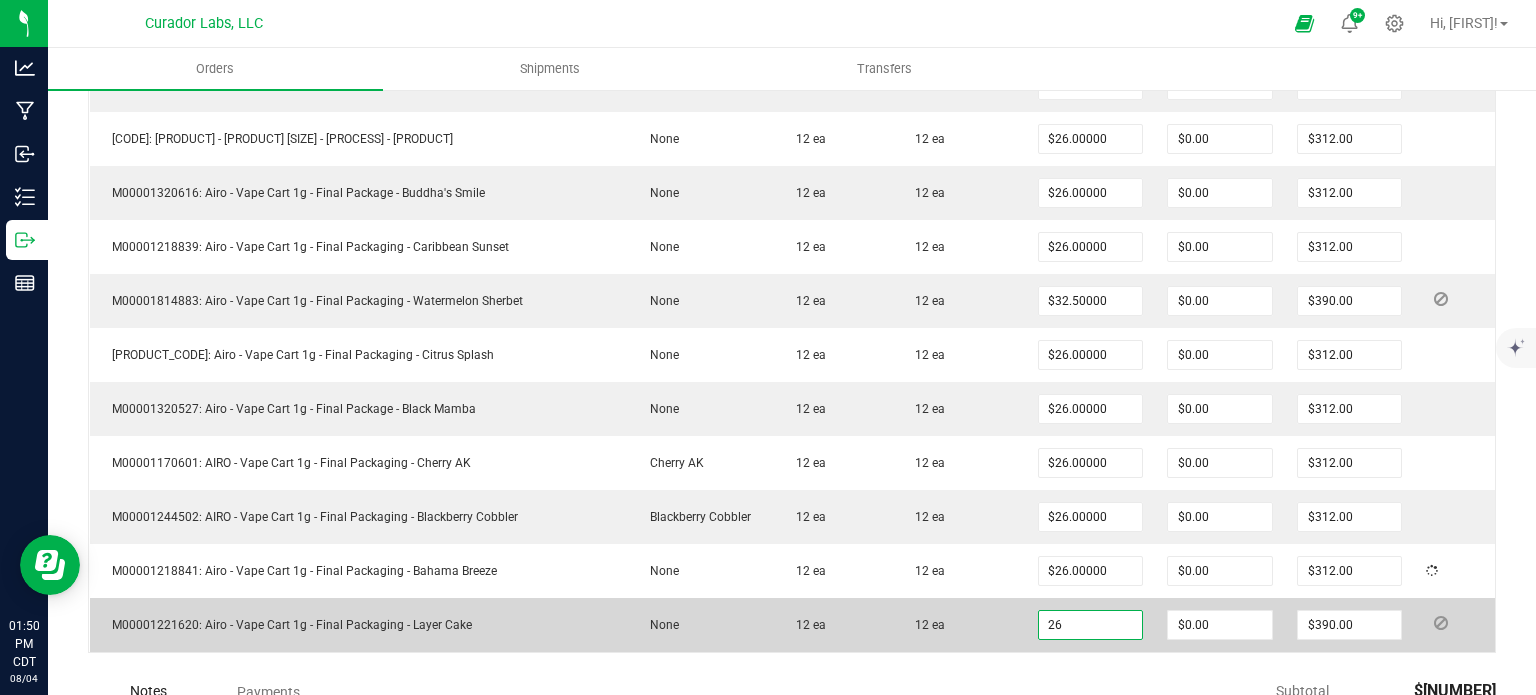 type on "$26.00000" 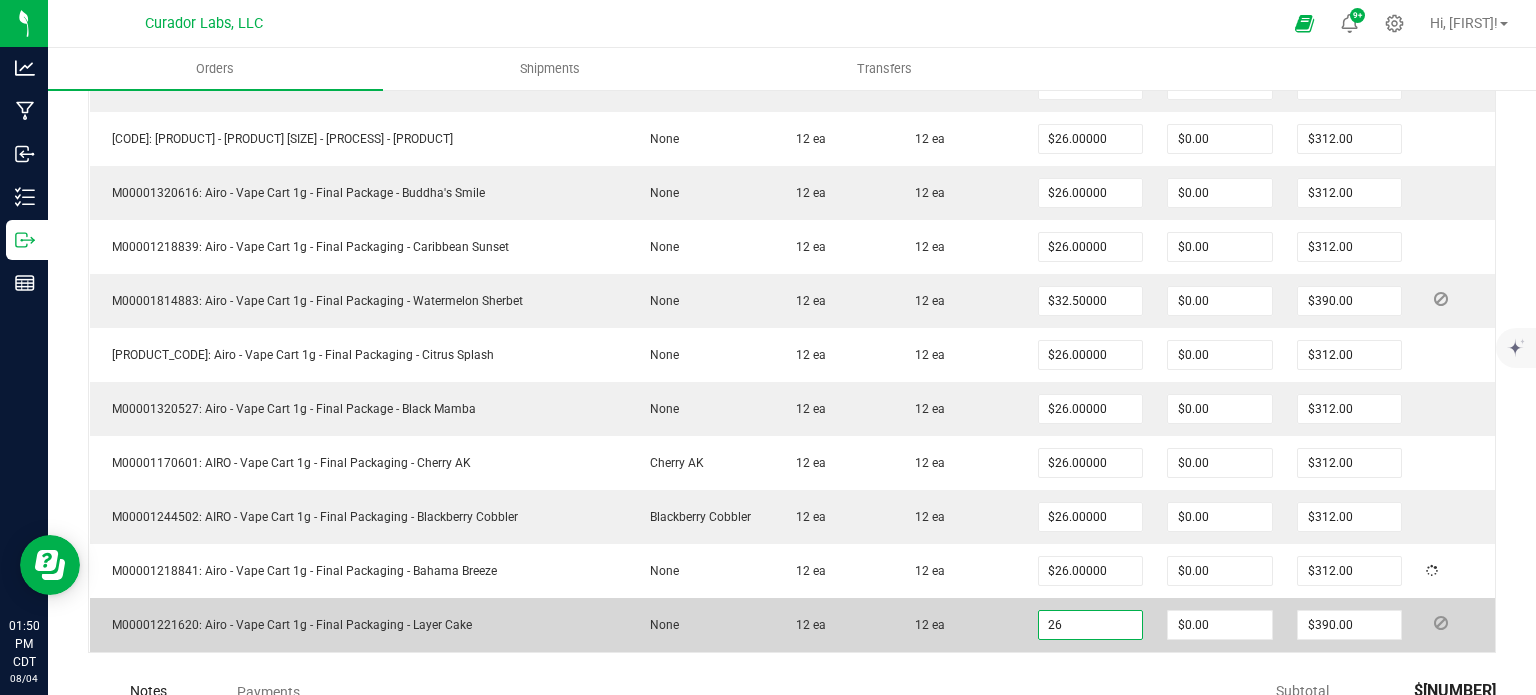 type on "$312.00" 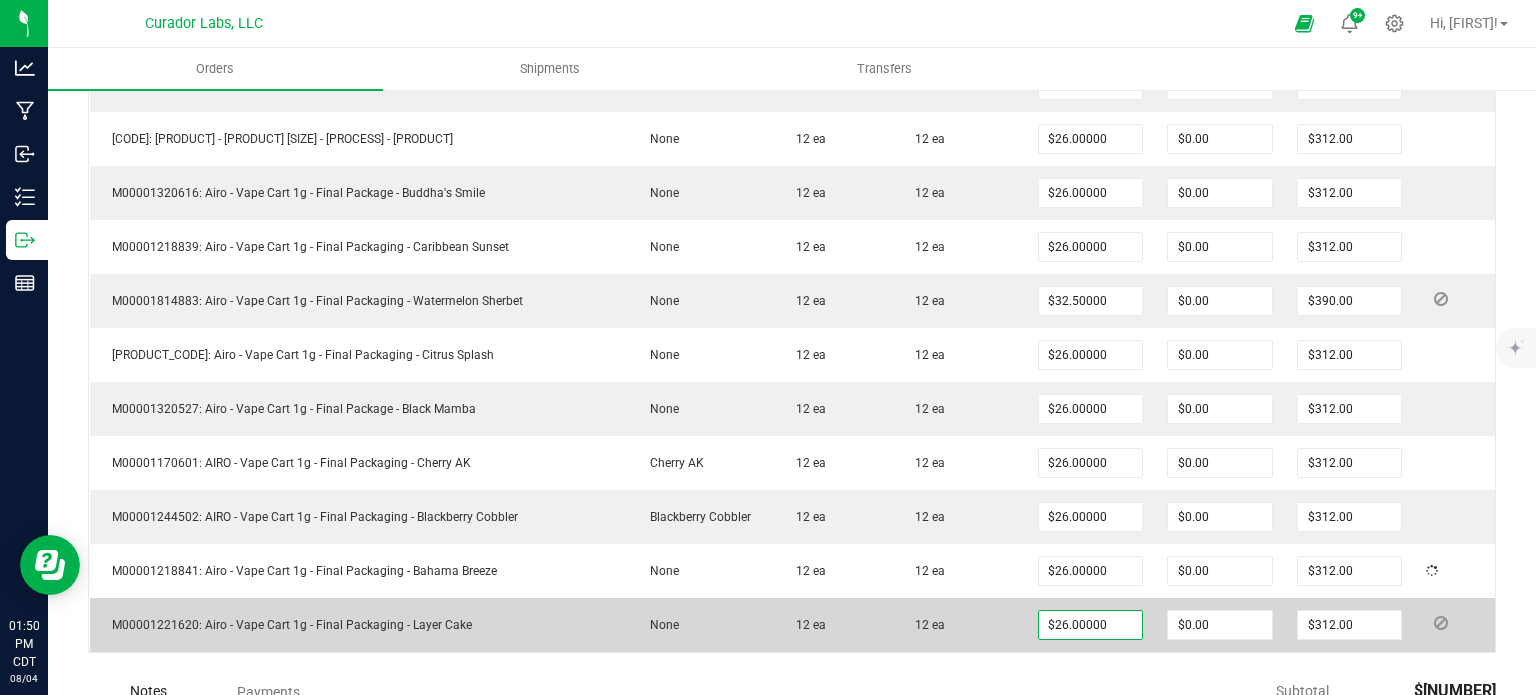 click on "12 ea" at bounding box center (959, 625) 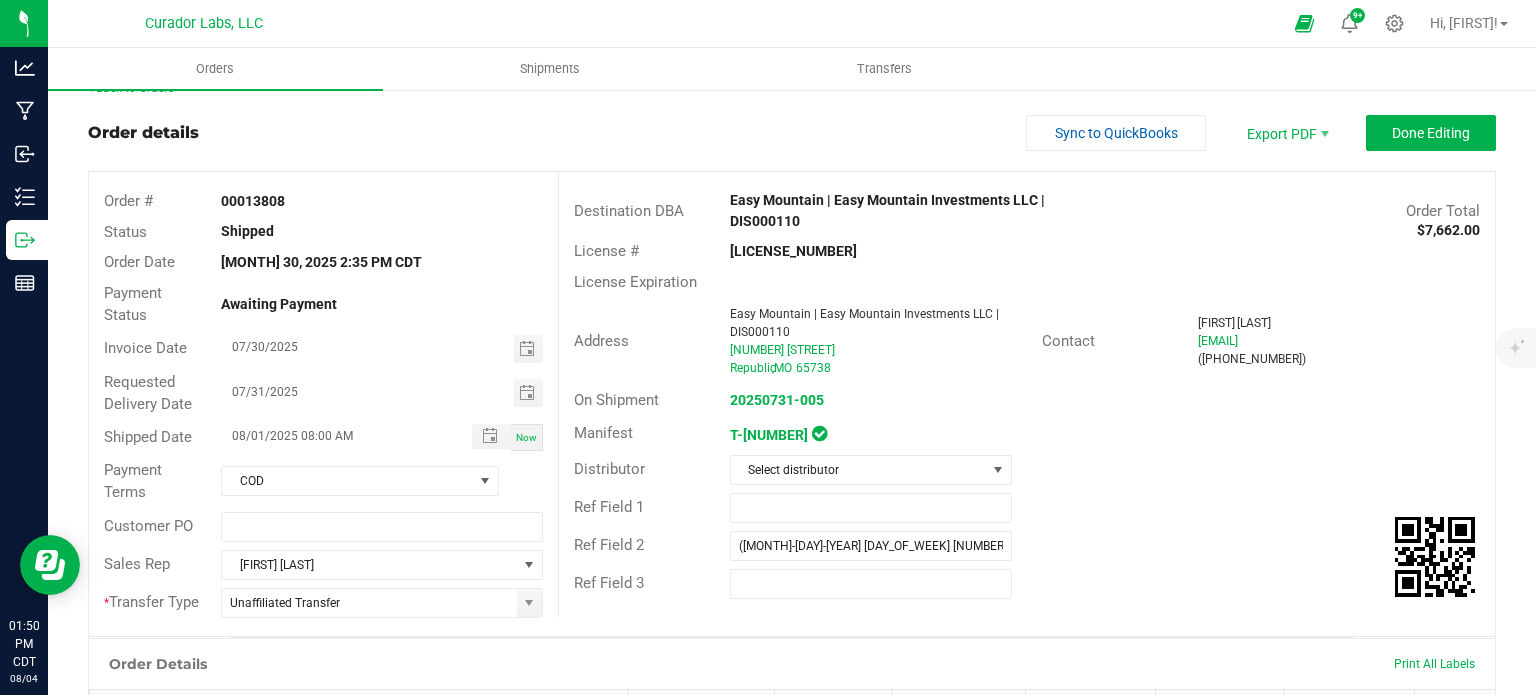 scroll, scrollTop: 0, scrollLeft: 0, axis: both 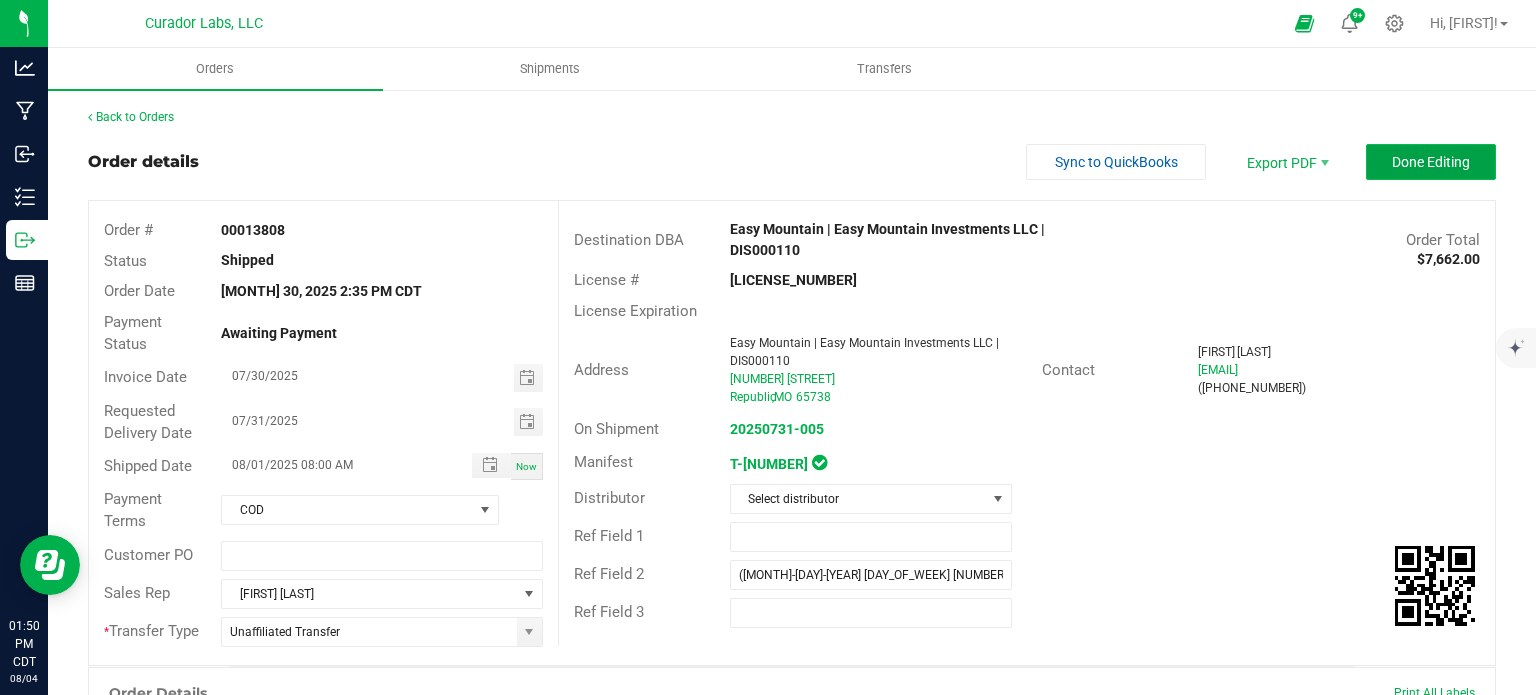 click on "Done Editing" at bounding box center [1431, 162] 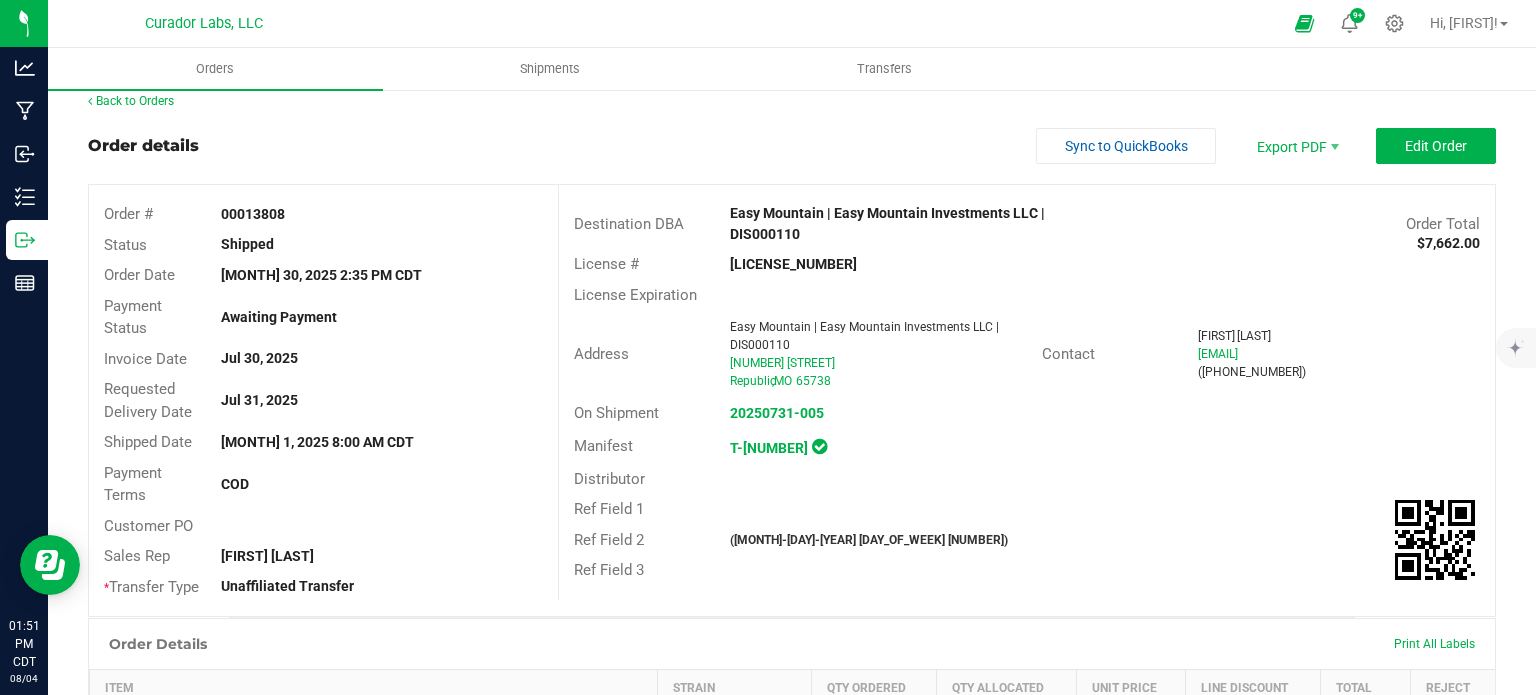 scroll, scrollTop: 0, scrollLeft: 0, axis: both 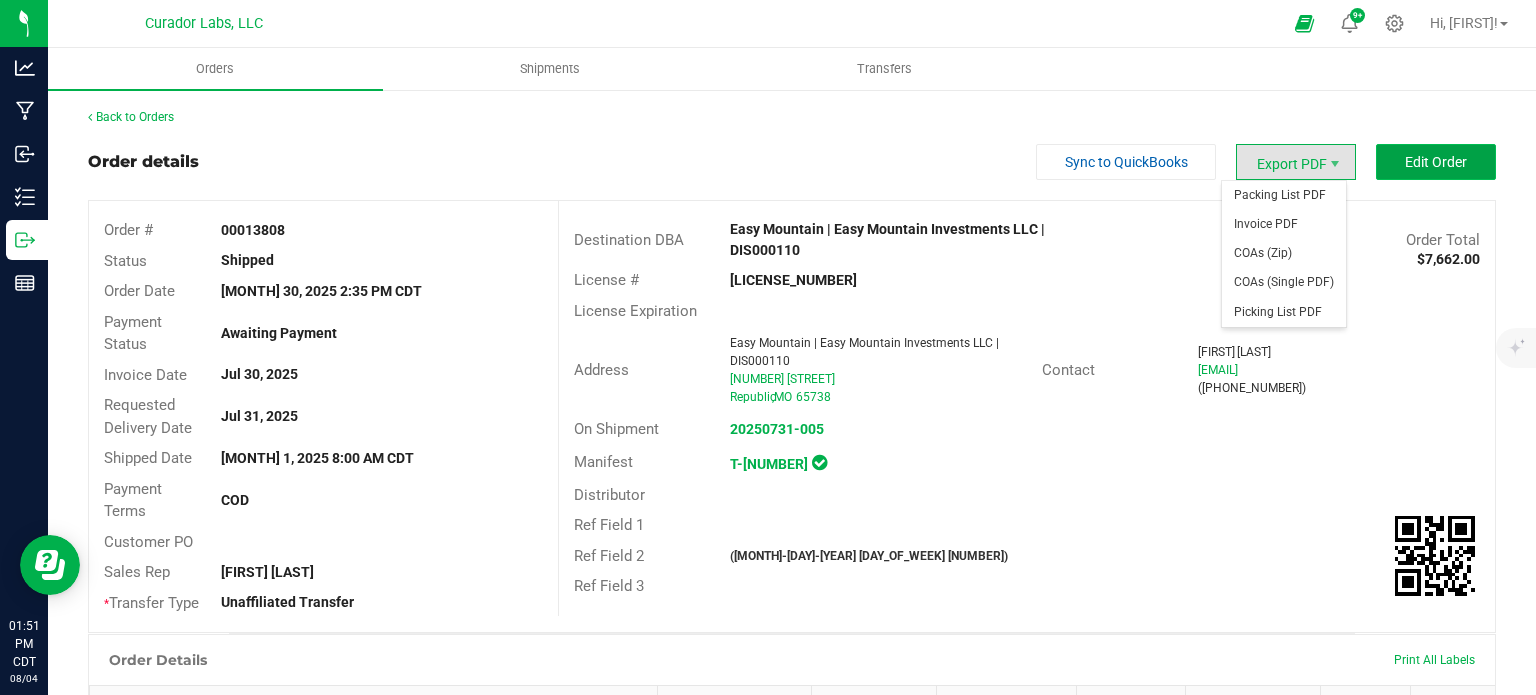 click on "Edit Order" at bounding box center (1436, 162) 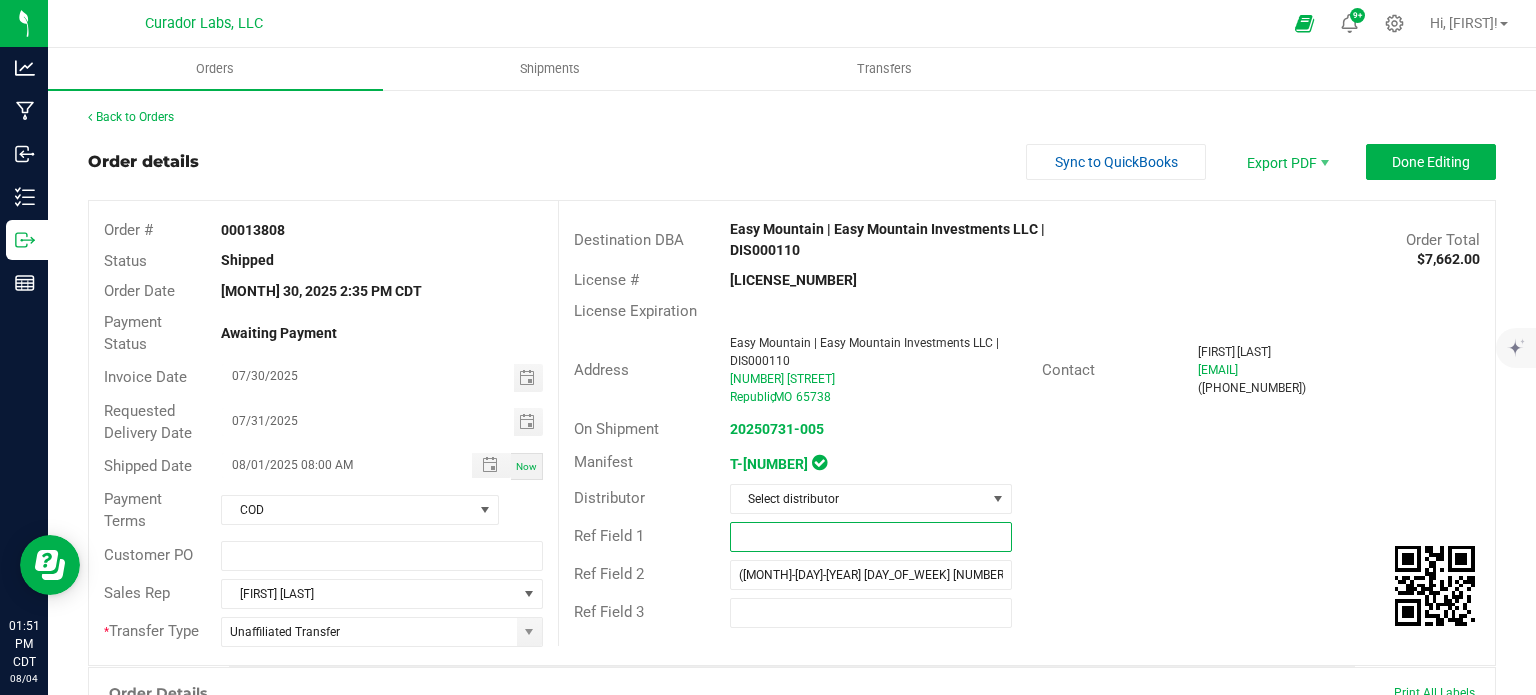 click at bounding box center [871, 537] 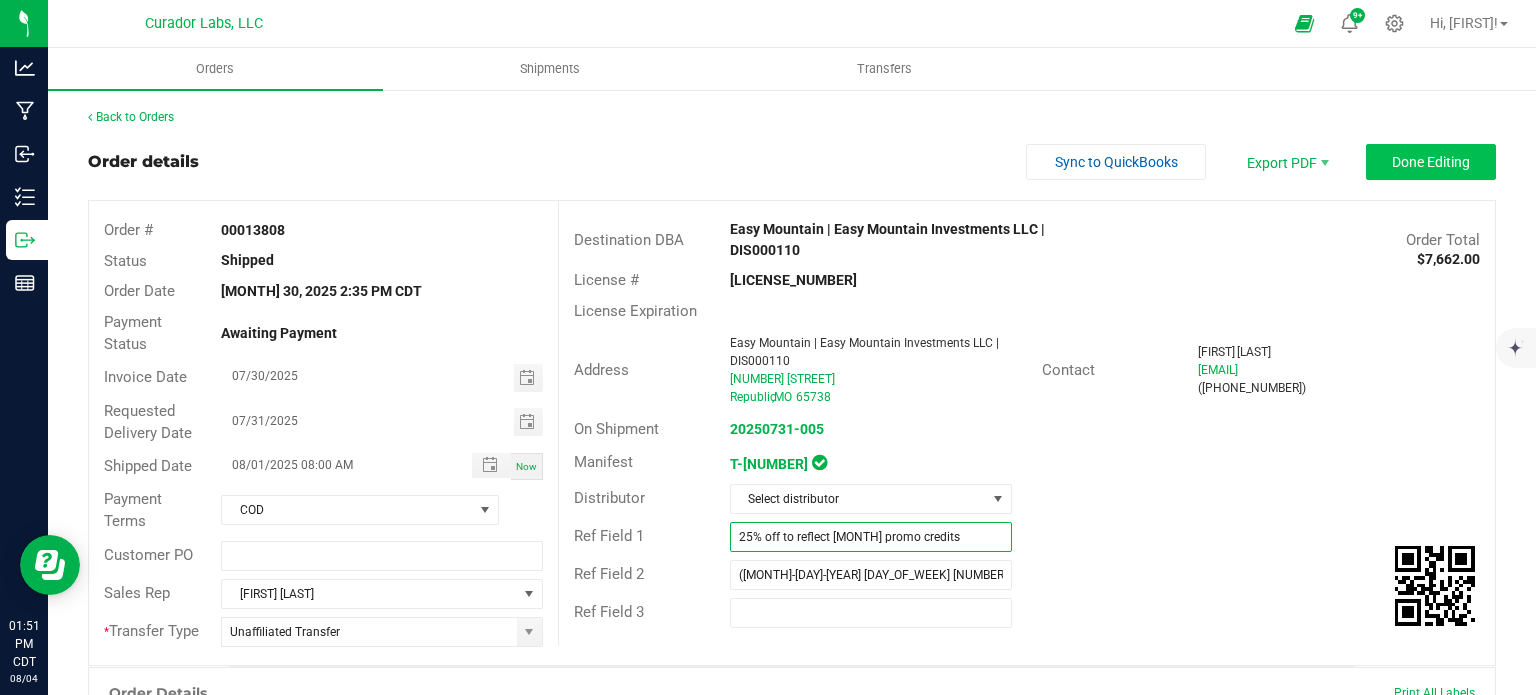 type on "25% off to reflect [MONTH] promo credits" 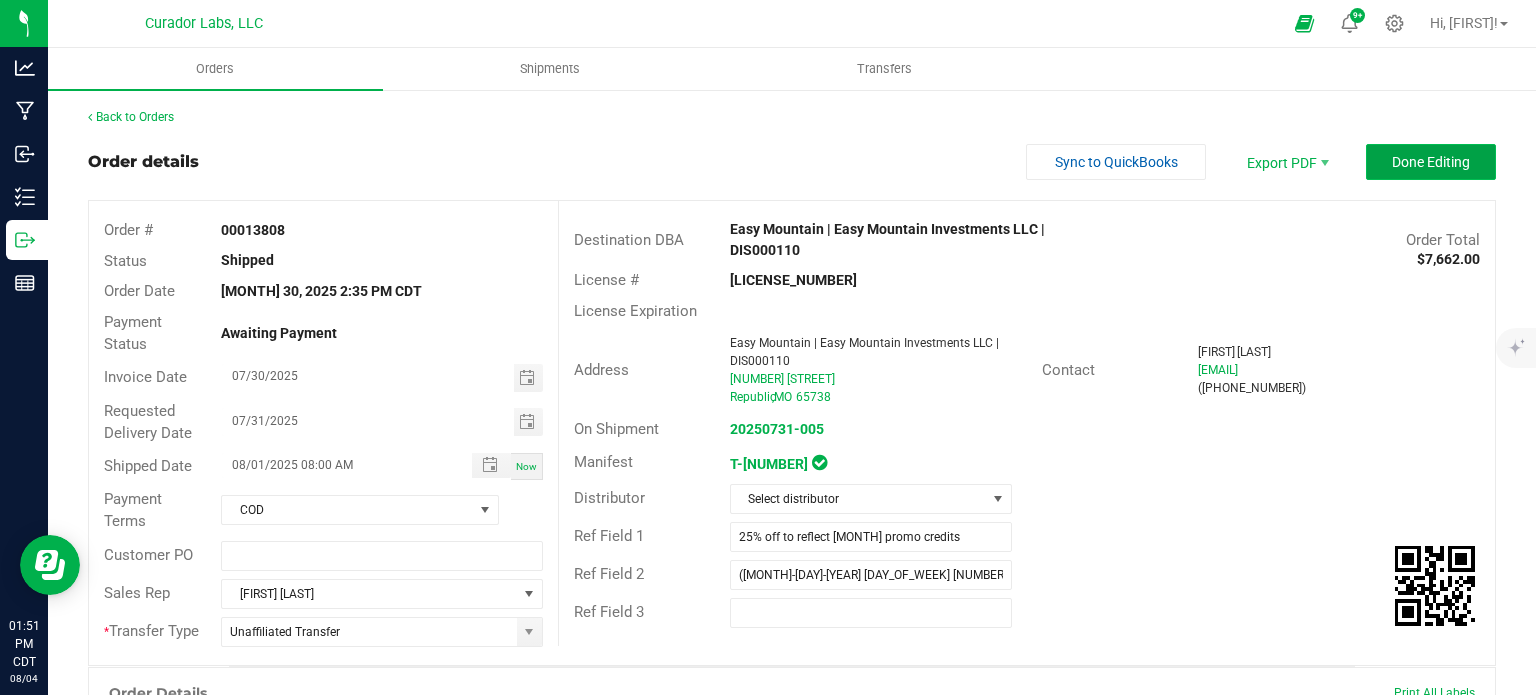 click on "Done Editing" at bounding box center [1431, 162] 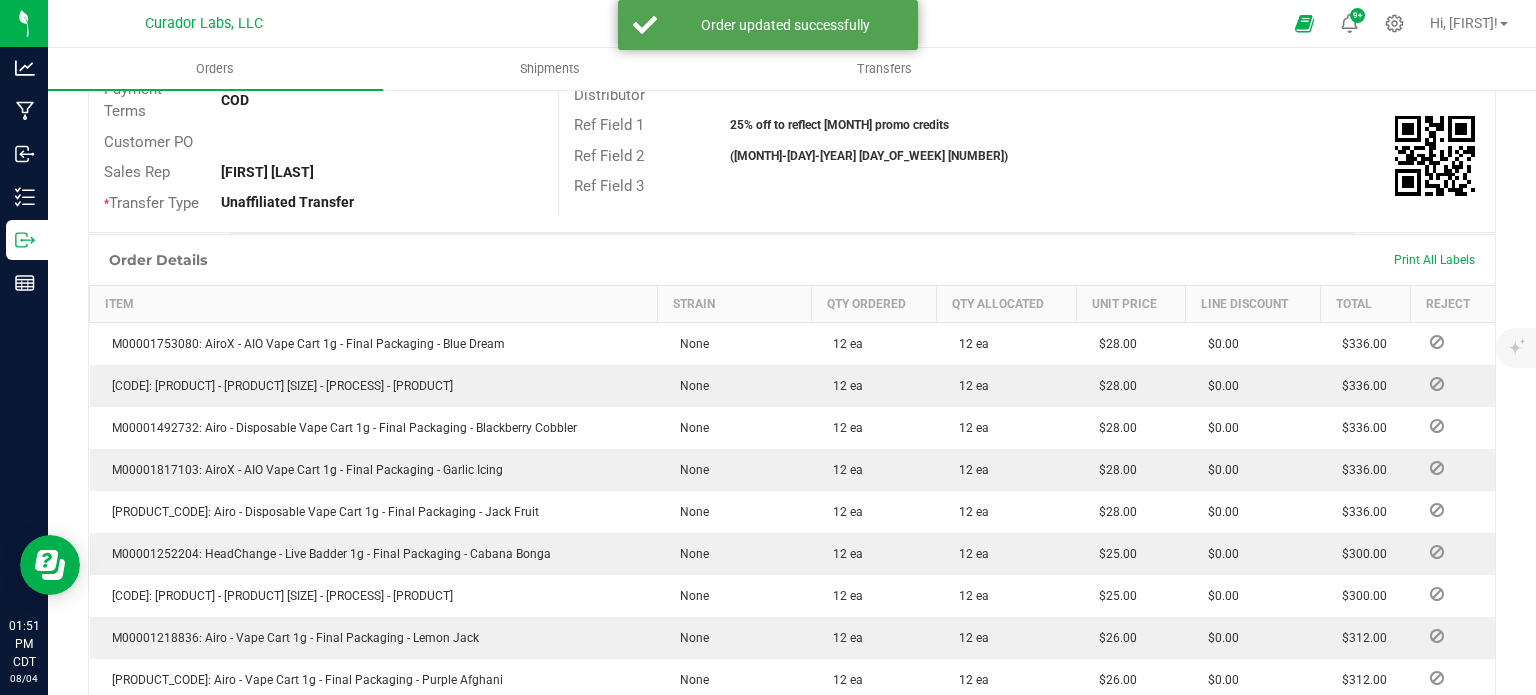 scroll, scrollTop: 0, scrollLeft: 0, axis: both 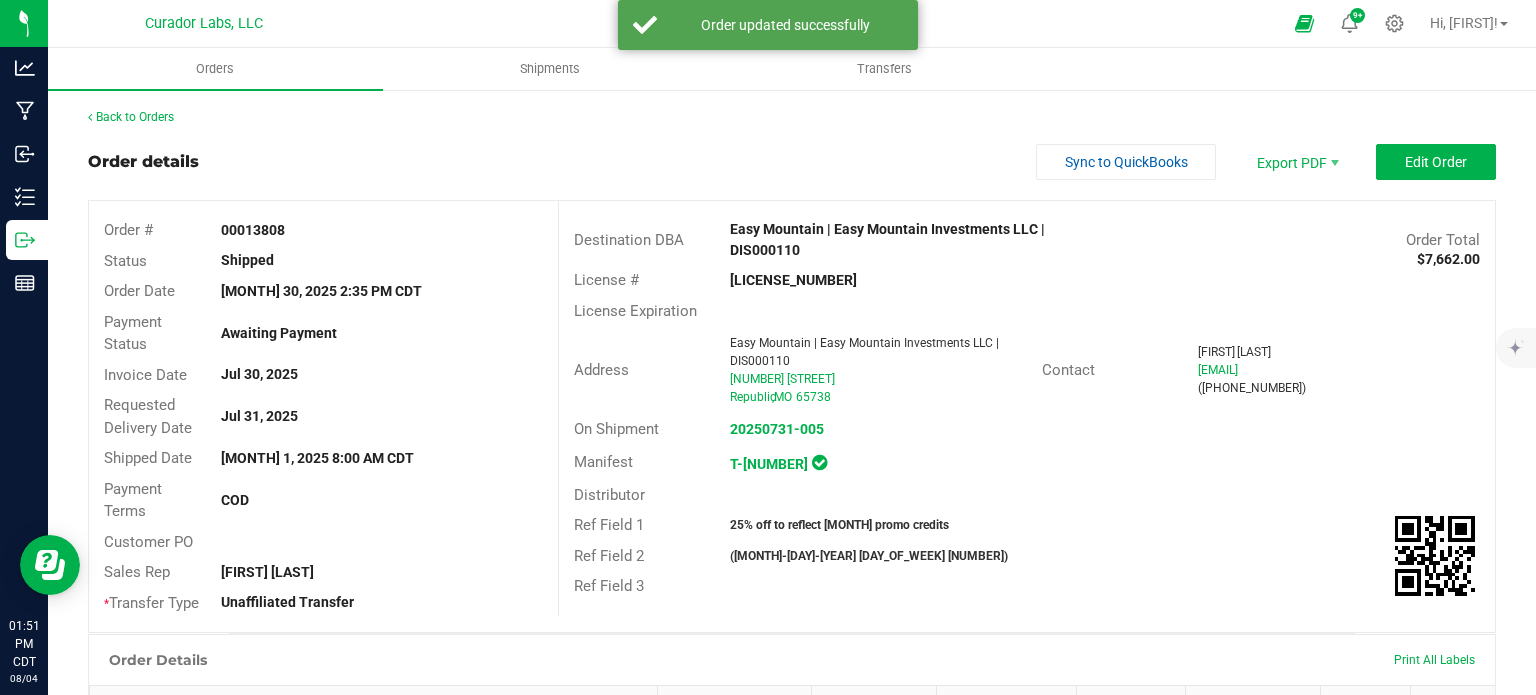 click on "Order details   Sync to QuickBooks   Export PDF   Edit Order   Order #   [ORDER_NUMBER]   Status   Shipped   Order Date   [MONTH] [DAY], [YEAR] [HOUR]:[MINUTE] [TIMEZONE]   Payment Status   Awaiting Payment   Invoice Date   [MONTH] [DAY], [YEAR]   Requested Delivery Date   [MONTH] [DAY], [YEAR]   Shipped Date   [MONTH] [DAY], [YEAR] [HOUR]:[MINUTE] [TIMEZONE]   Payment Terms   COD   Customer PO      Sales Rep   [FIRST] [LAST]  *  Transfer Type   Unaffiliated Transfer   Destination DBA   Easy Mountain | Easy Mountain Investments LLC | [LICENSE_NUMBER]   Order Total   $[NUMBER]   License #   [LICENSE_NUMBER]   License Expiration   Address  Easy Mountain | Easy Mountain Investments LLC | [LICENSE_NUMBER] [NUMBER] [STREET] [CITY]  ,  MO [POSTAL_CODE]  Contact  [FIRST] [LAST] [EMAIL]  ([PHONE])   On Shipment   [YEAR][MONTH][DAY]-[CODE]   Manifest   T-[NUMBER]
Distributor      Ref Field 1   25% off to reflect [MONTH] promo credits   Ref Field 2" at bounding box center (792, 1084) 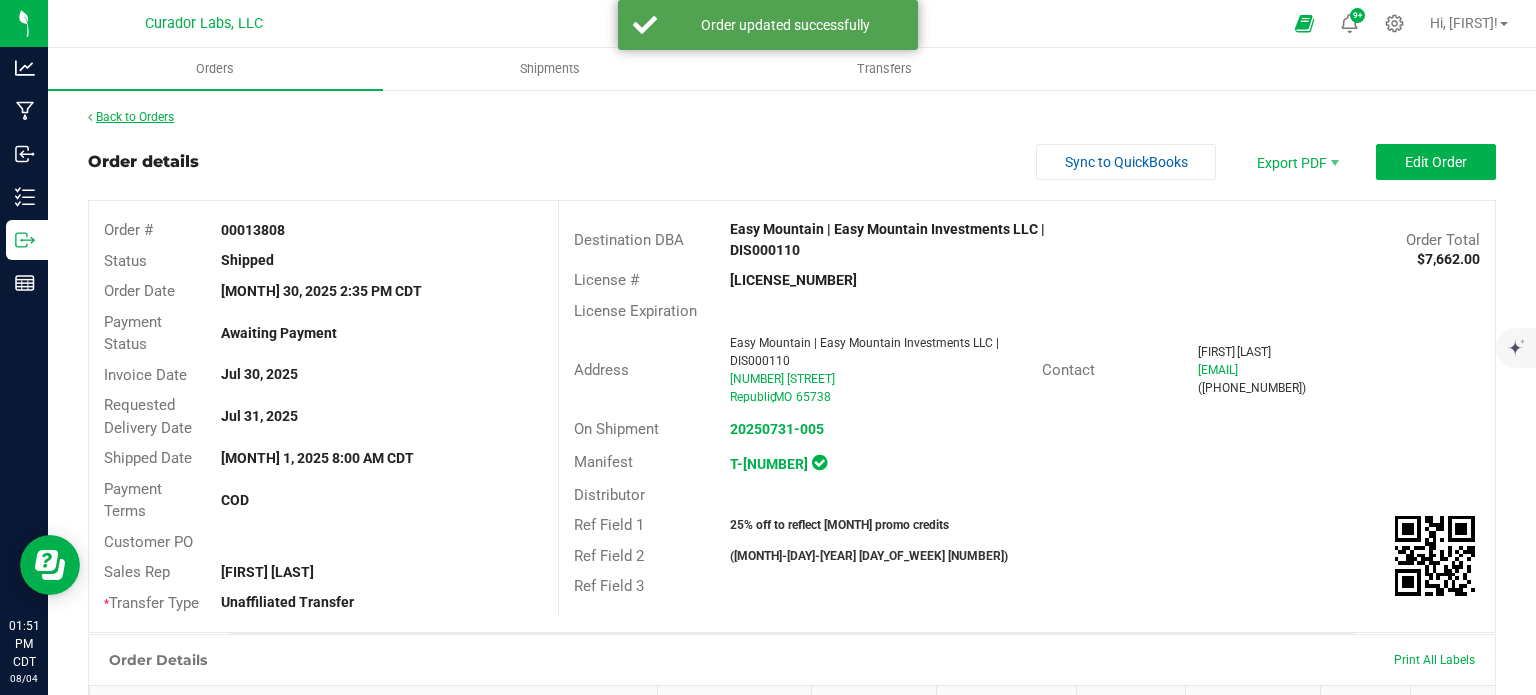 click on "Back to Orders" at bounding box center (131, 117) 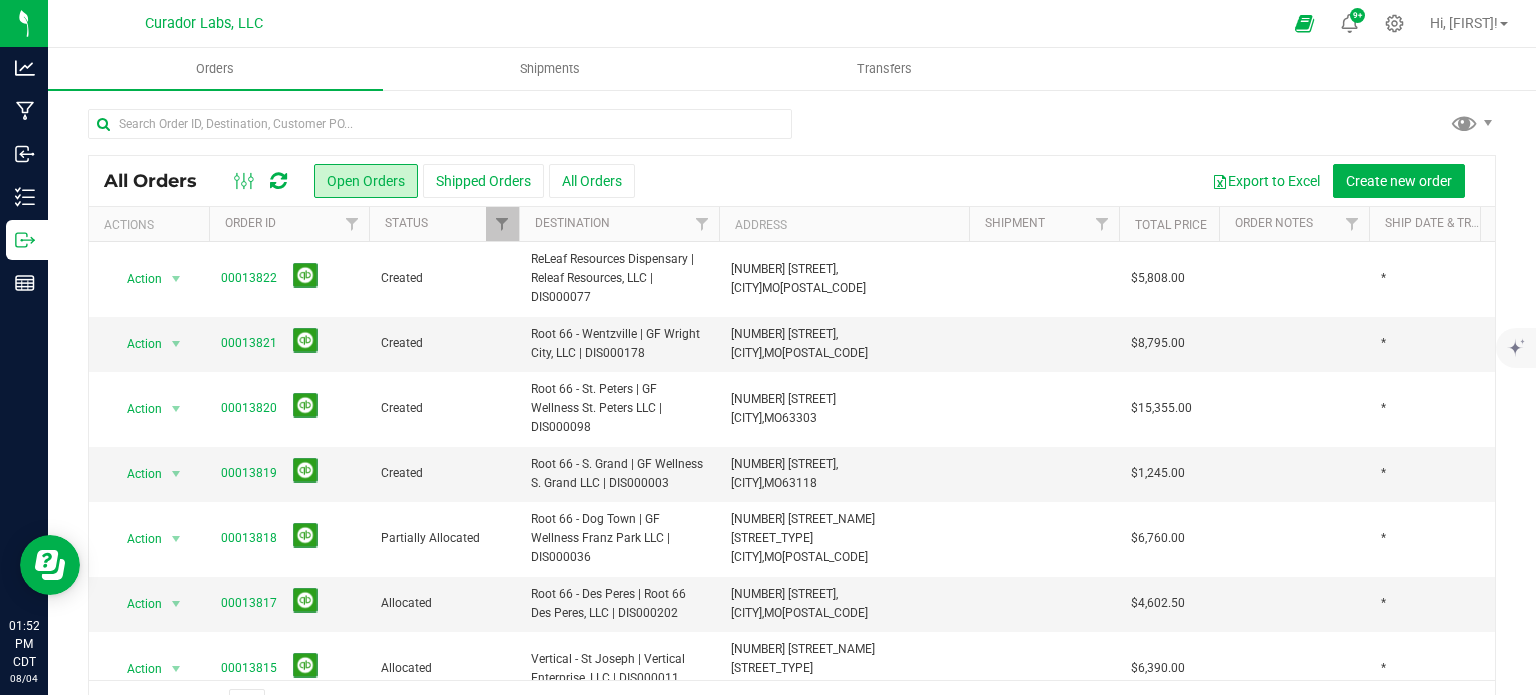 click at bounding box center (278, 181) 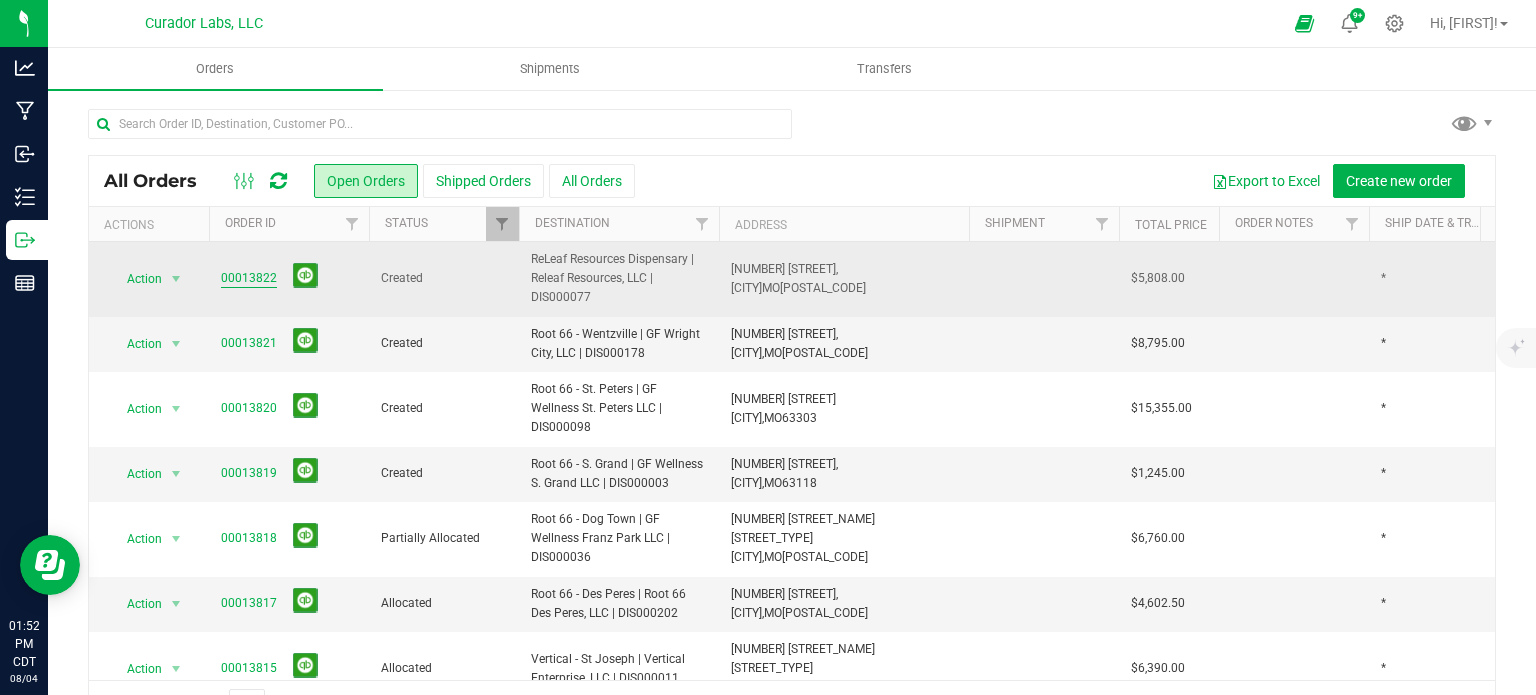 click on "00013822" at bounding box center (249, 278) 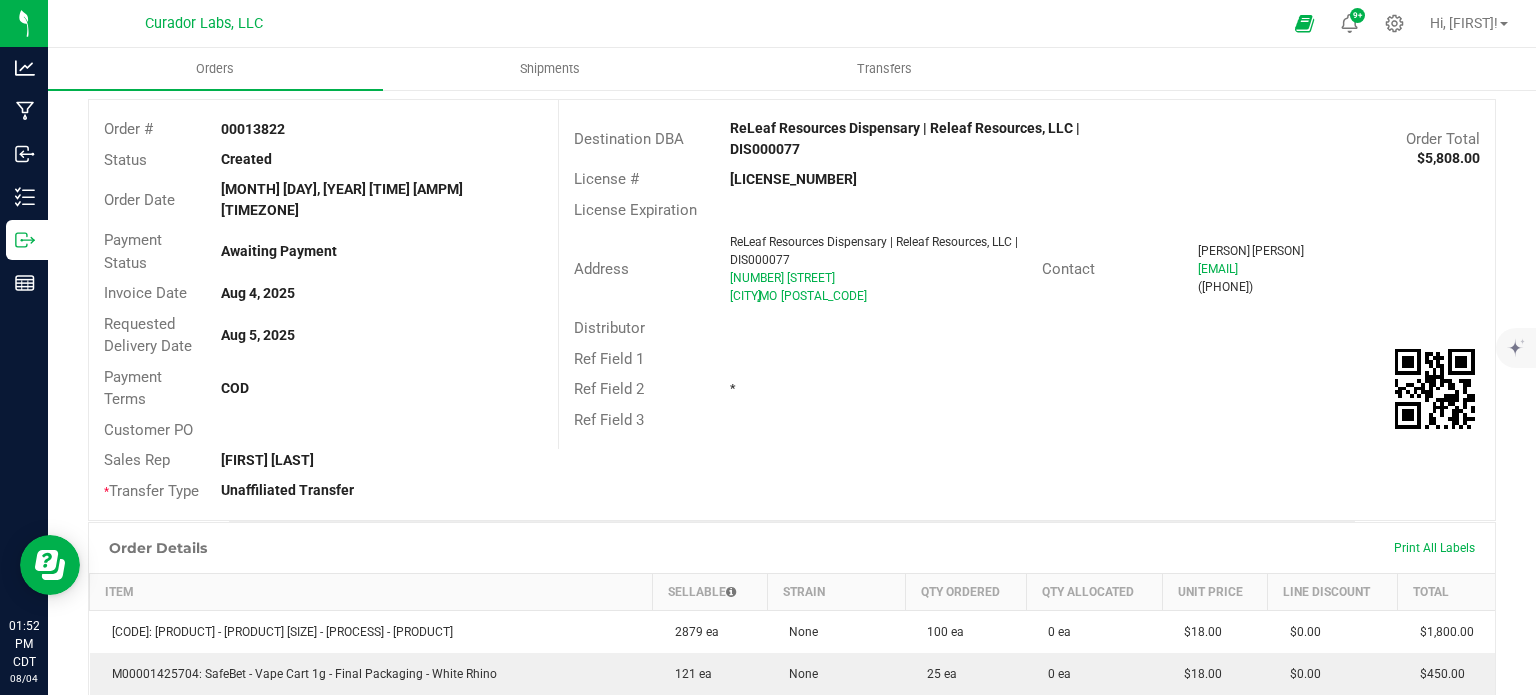 scroll, scrollTop: 0, scrollLeft: 0, axis: both 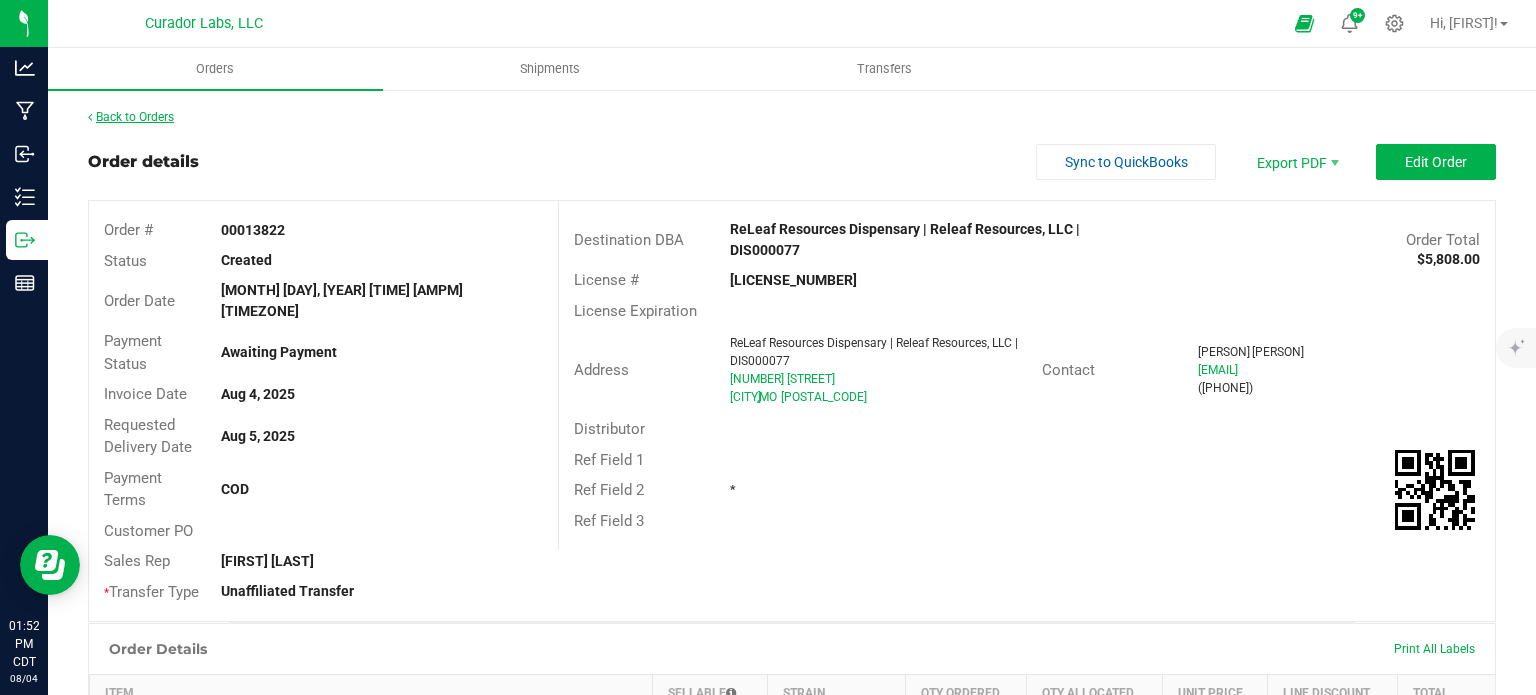 click on "Back to Orders" at bounding box center (131, 117) 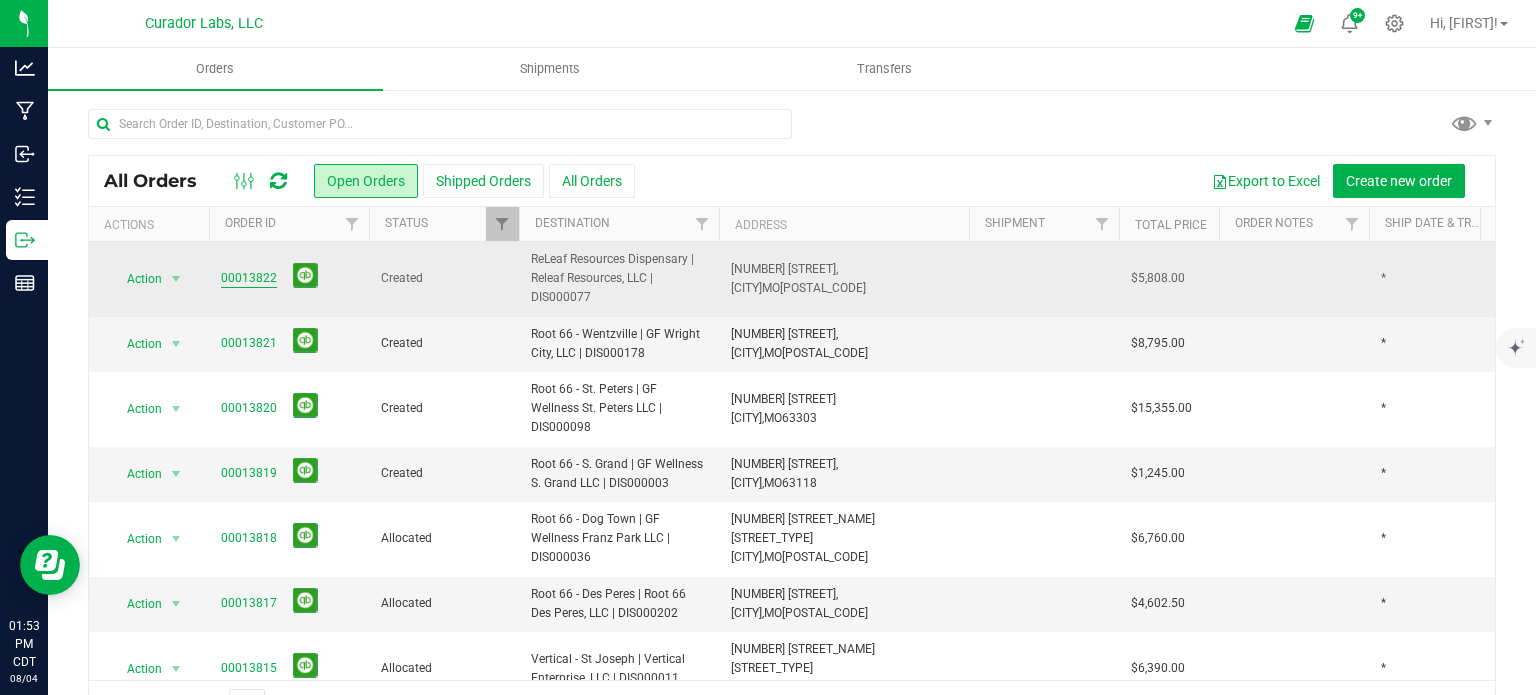 click on "00013822" at bounding box center [249, 278] 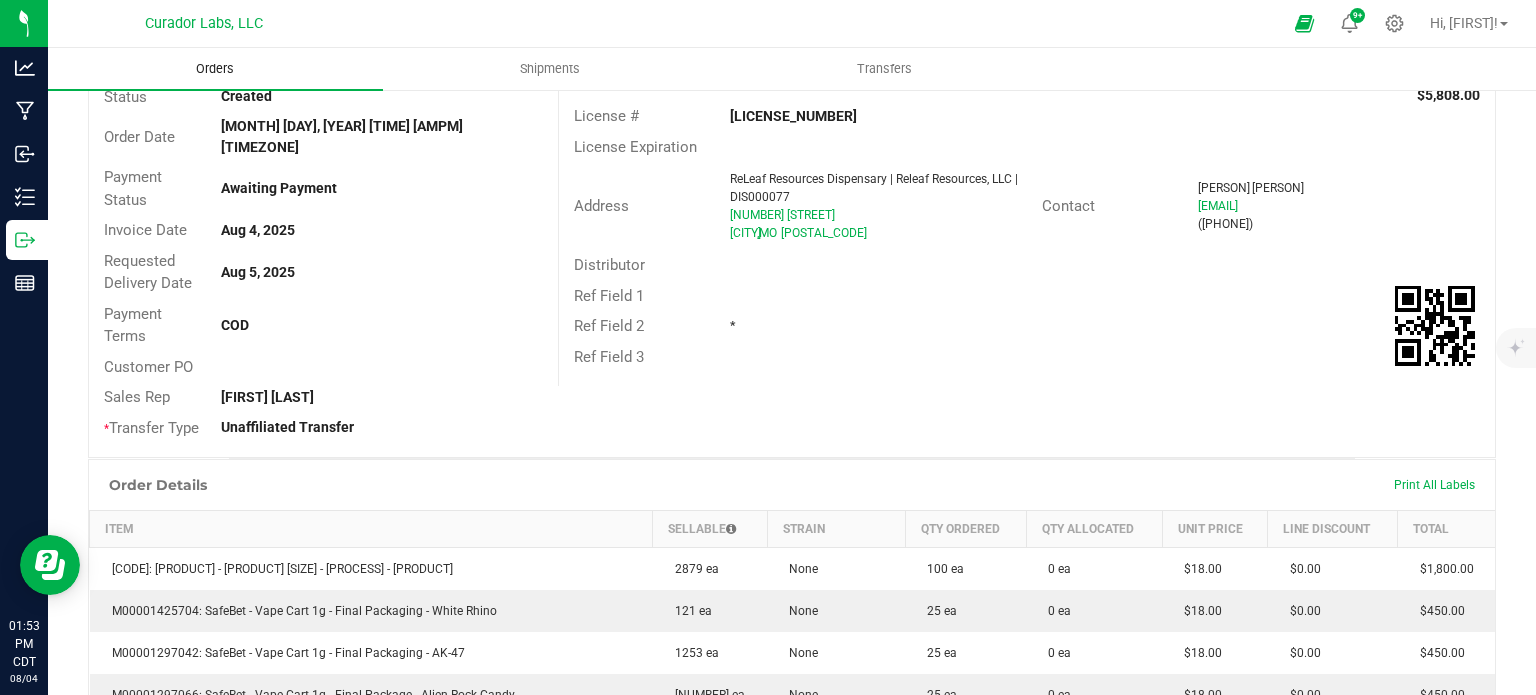 scroll, scrollTop: 0, scrollLeft: 0, axis: both 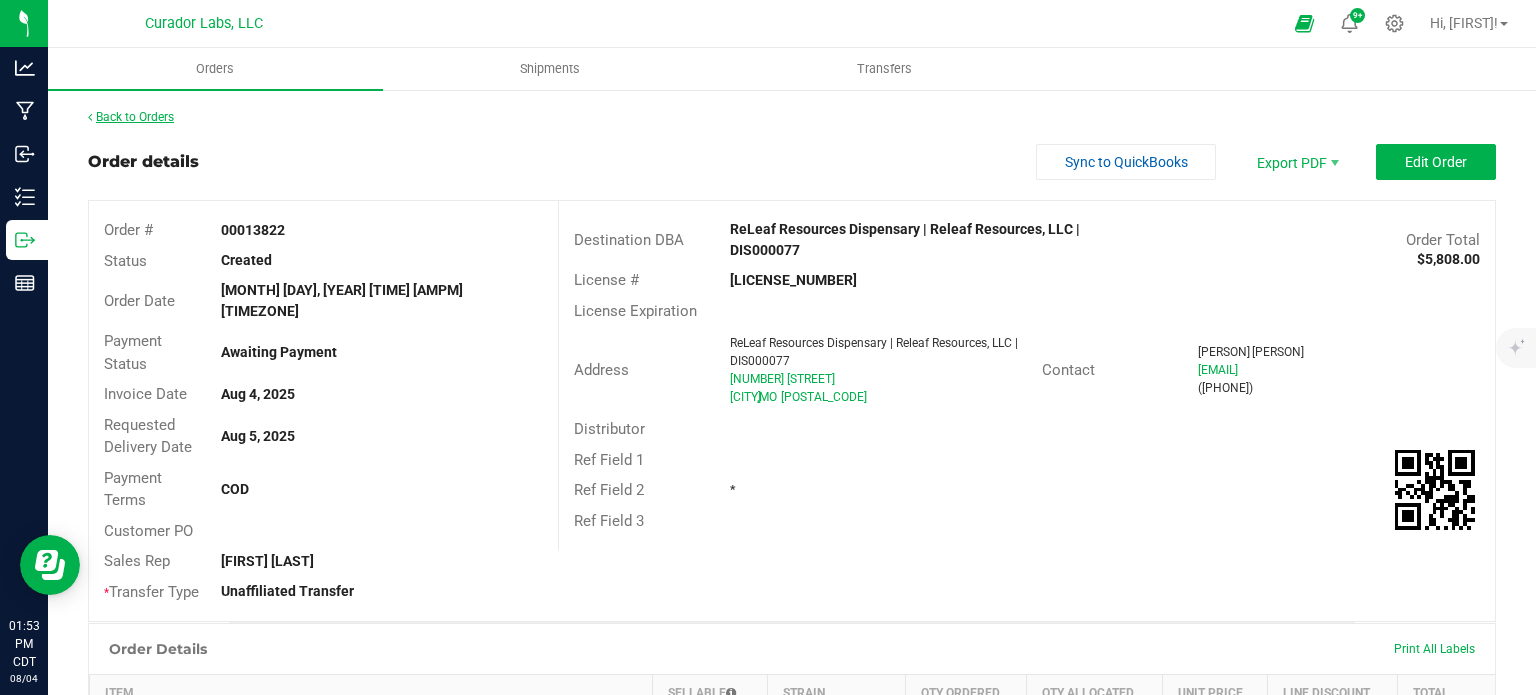 click on "Back to Orders" at bounding box center [131, 117] 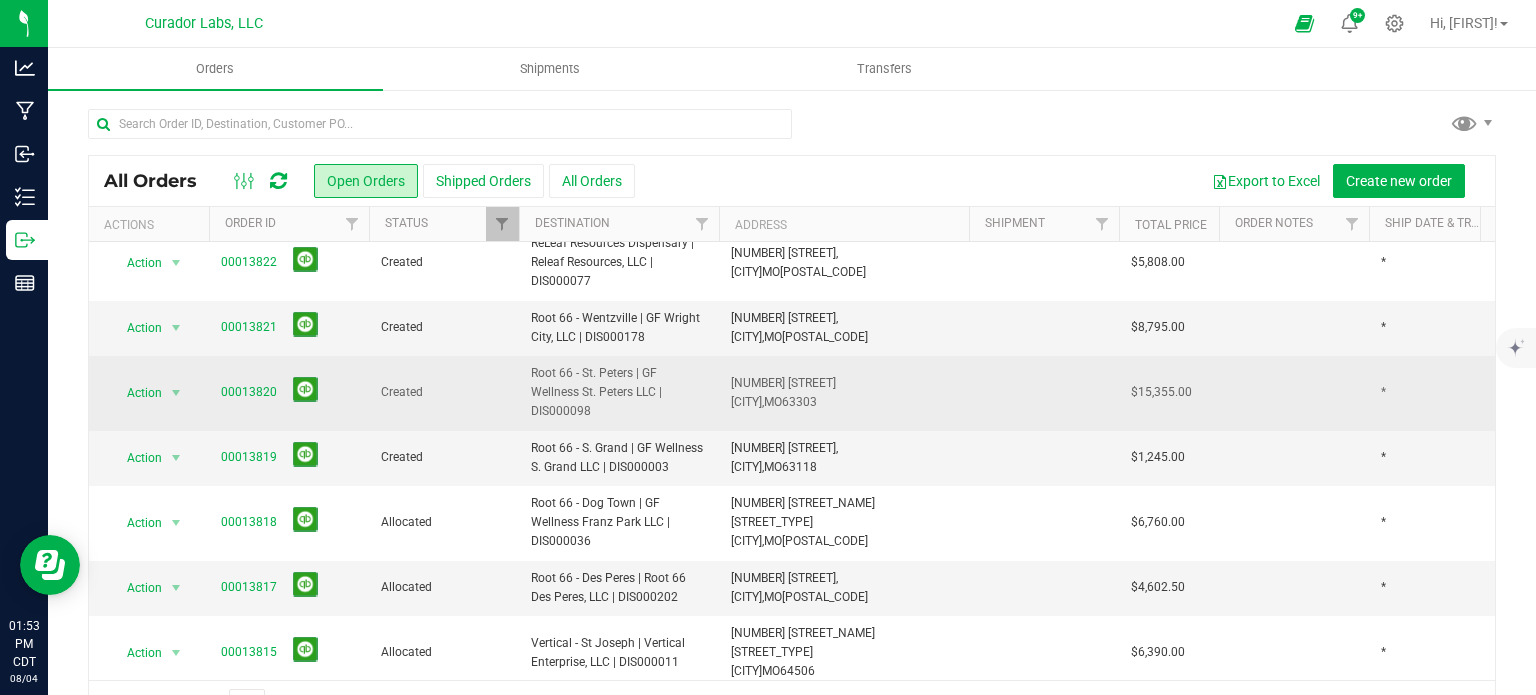 scroll, scrollTop: 20, scrollLeft: 0, axis: vertical 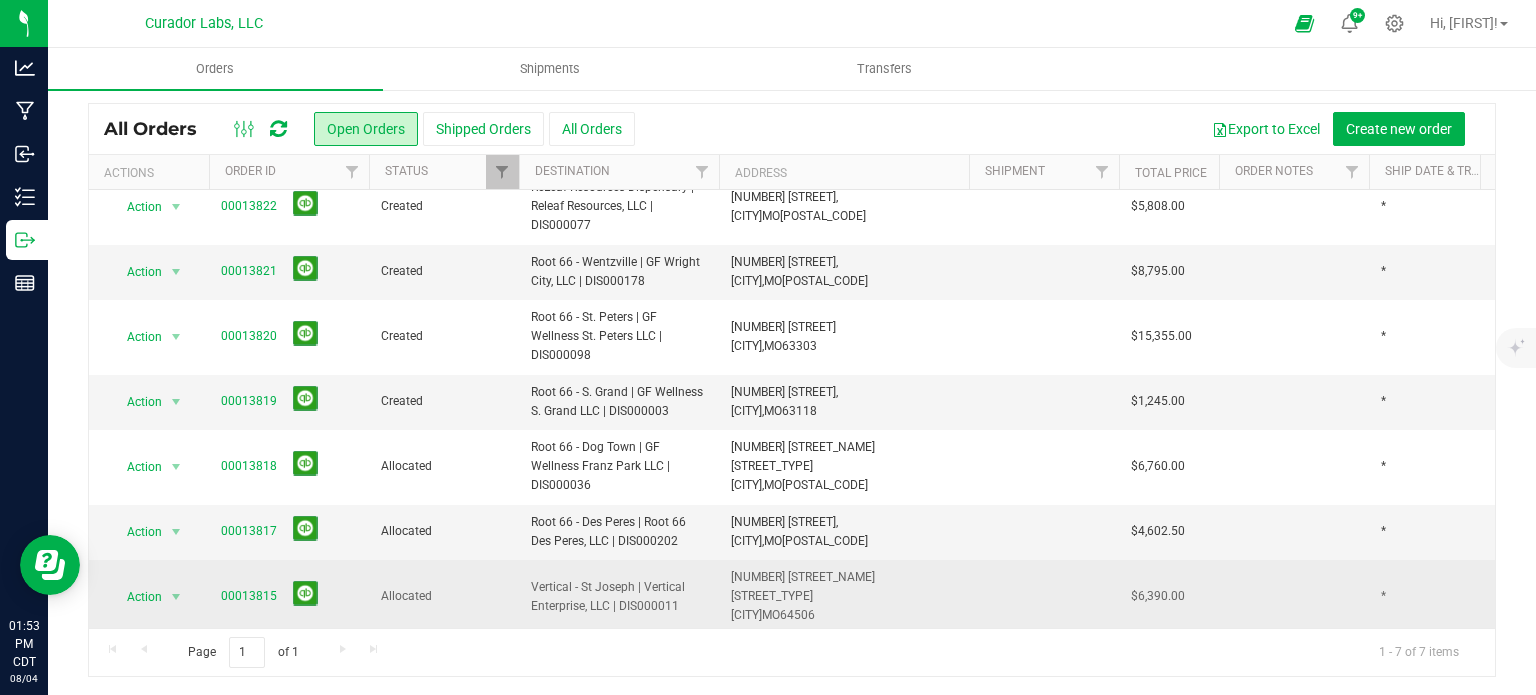 click on "00013815" at bounding box center (289, 596) 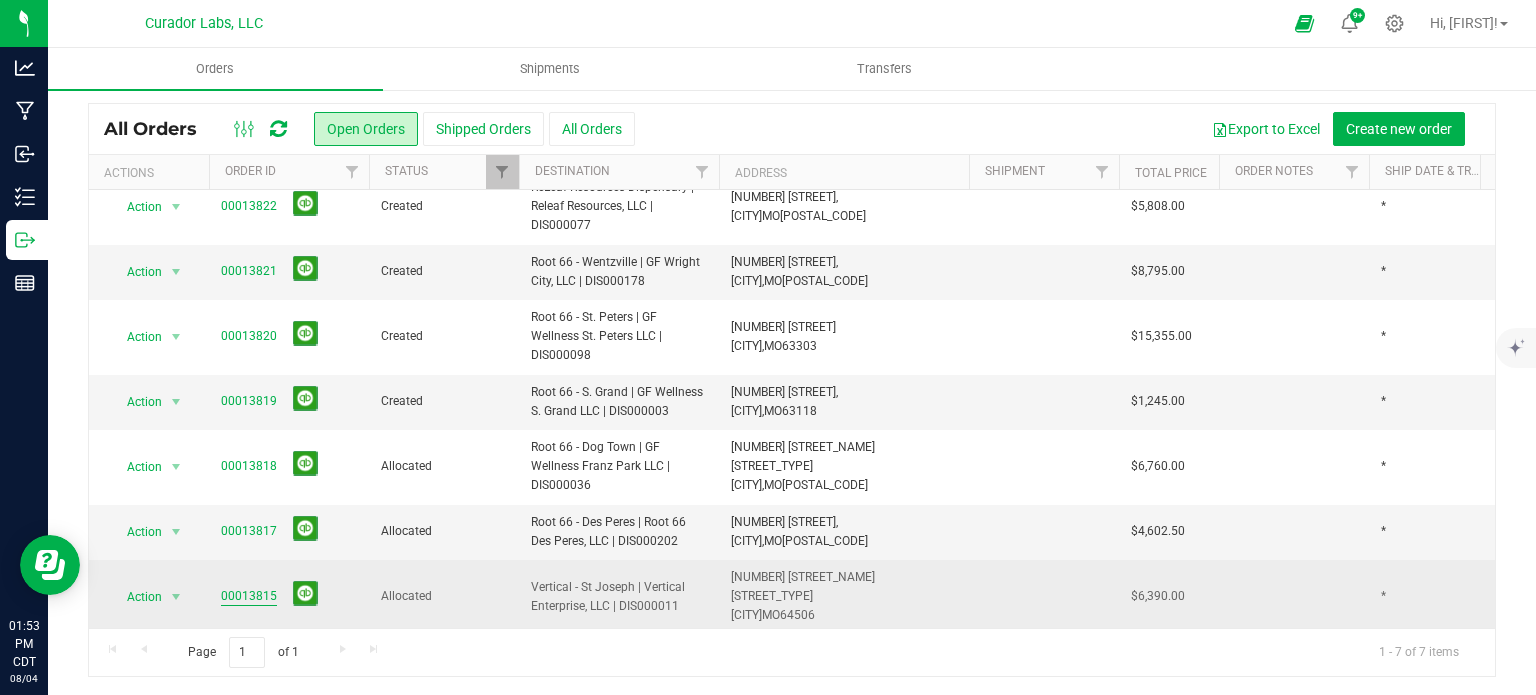 click on "00013815" at bounding box center [249, 596] 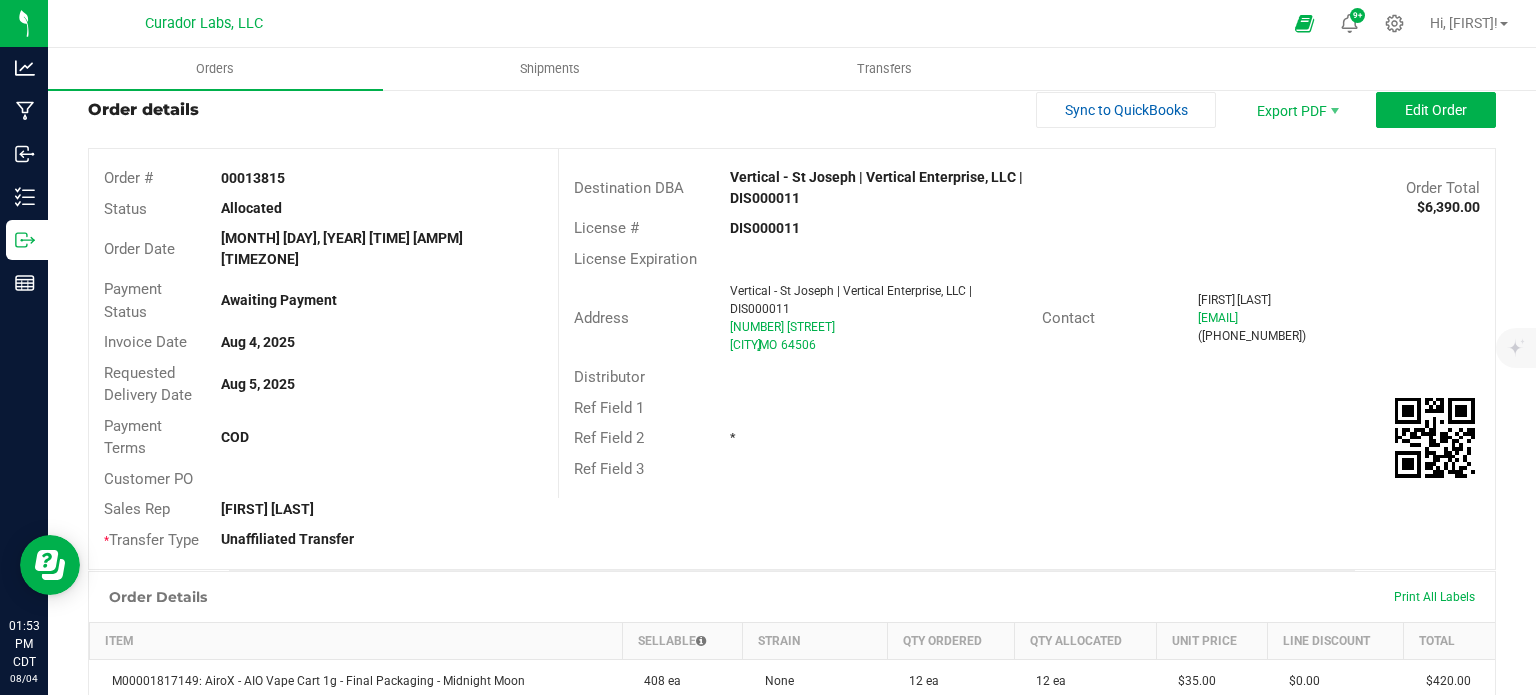 scroll, scrollTop: 0, scrollLeft: 0, axis: both 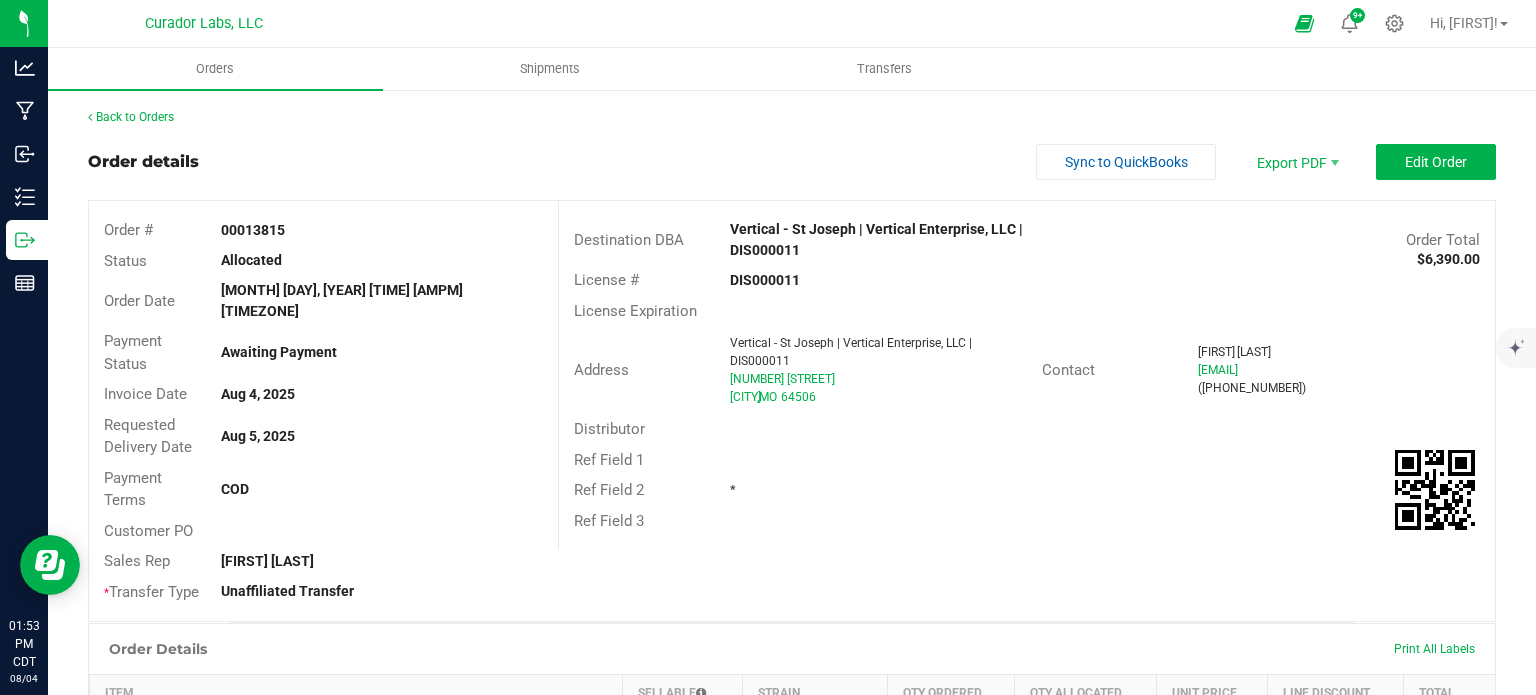 click on "Order Details Print All Labels Item  Sellable  Strain Qty Ordered Qty Allocated Unit Price Line Discount Total Actions  [PRODUCT_CODE]   [NUMBER] ea   None  12 ea  12 ea  $[PRICE] $[PRICE] $[PRICE]  [PRODUCT_CODE]   [NUMBER] ea   None  12 ea  12 ea  $[PRICE] $[PRICE] $[PRICE]  [PRODUCT_CODE]   [NUMBER] ea   None  12 ea  12 ea  $[PRICE] $[PRICE] $[PRICE]  [PRODUCT_CODE]   [NUMBER] ea   None  12 ea  12 ea  $[PRICE] $[PRICE] $[PRICE]  [PRODUCT_CODE]   [NUMBER] ea   None  12 ea  12 ea  $[PRICE] $[PRICE] $[PRICE]  [PRODUCT_CODE]   [NUMBER] ea   None  12 ea  12 ea  $[PRICE] $[PRICE] $[PRICE]  [PRODUCT_CODE]   [NUMBER] ea   None  12 ea  12 ea" at bounding box center [792, 910] 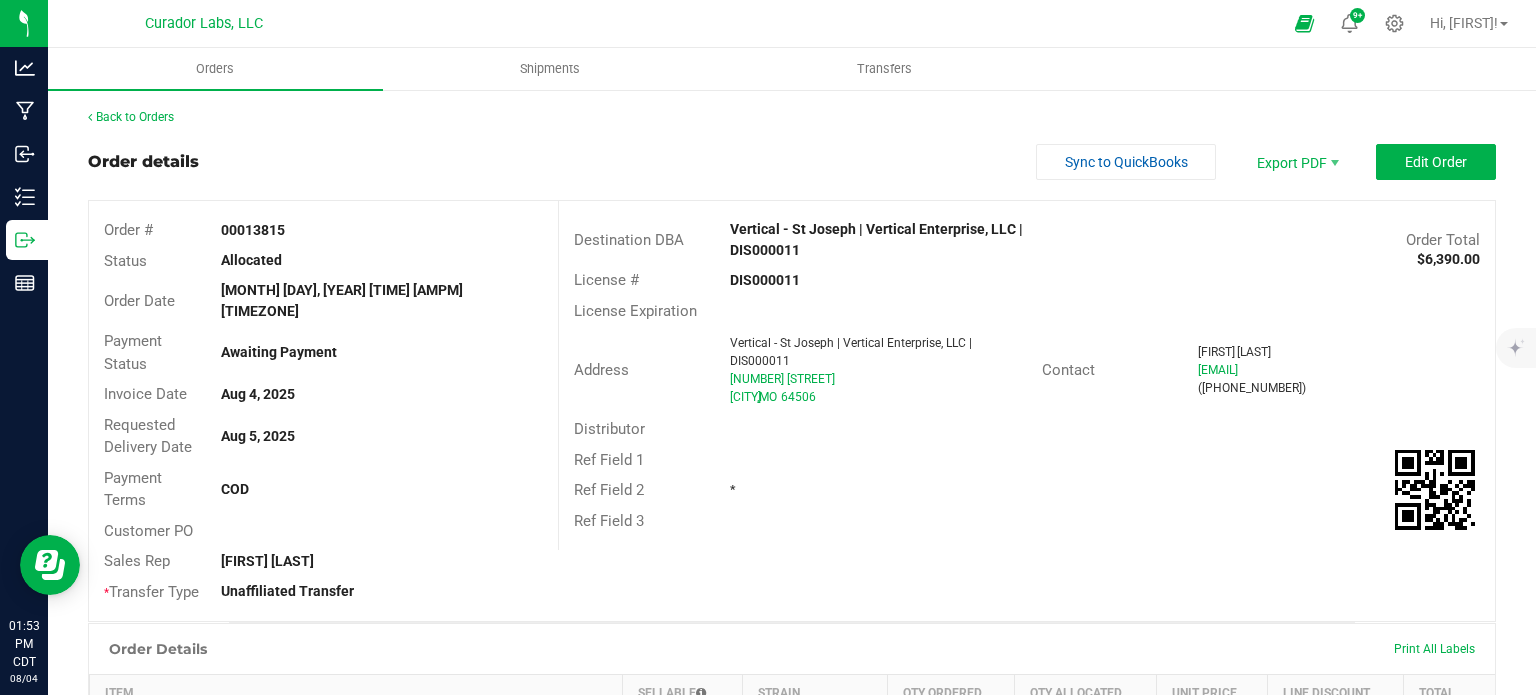 click on "Back to Orders" at bounding box center (792, 117) 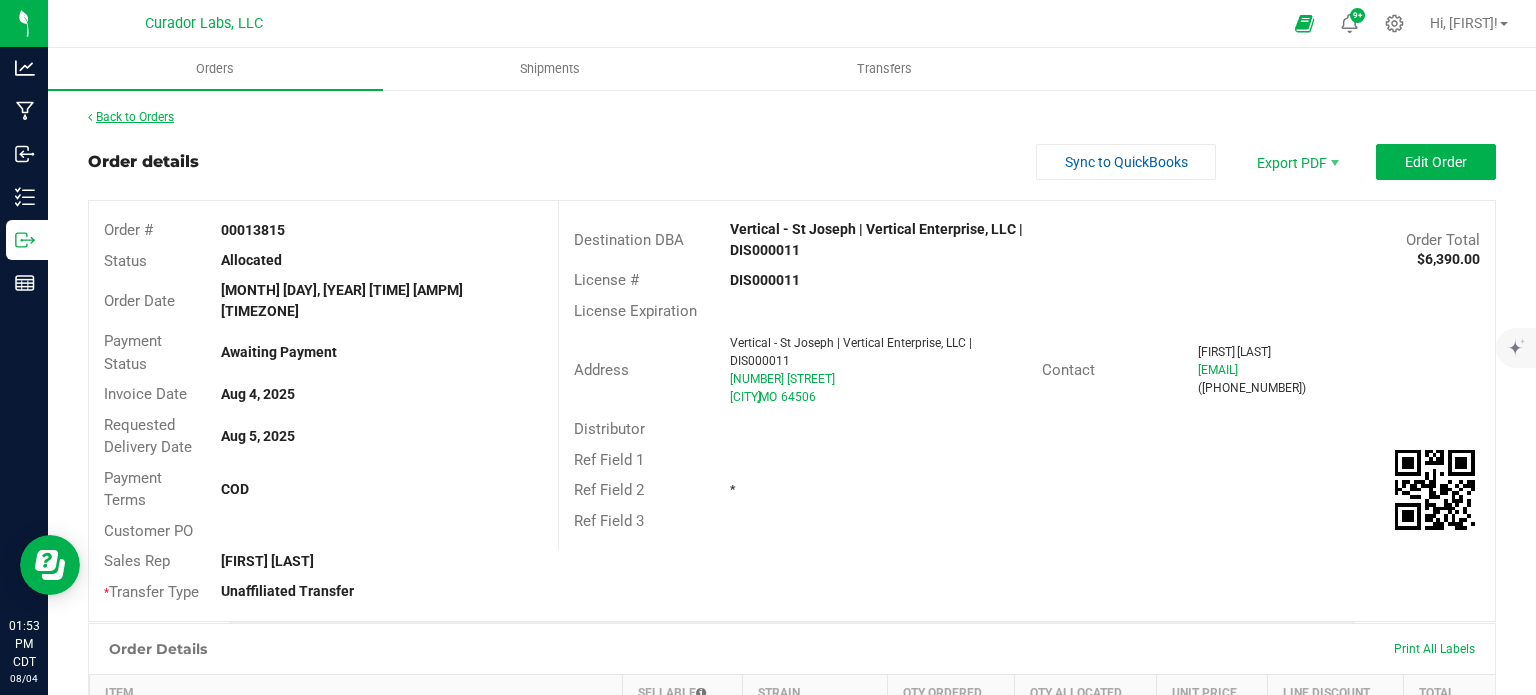 click on "Back to Orders" at bounding box center [131, 117] 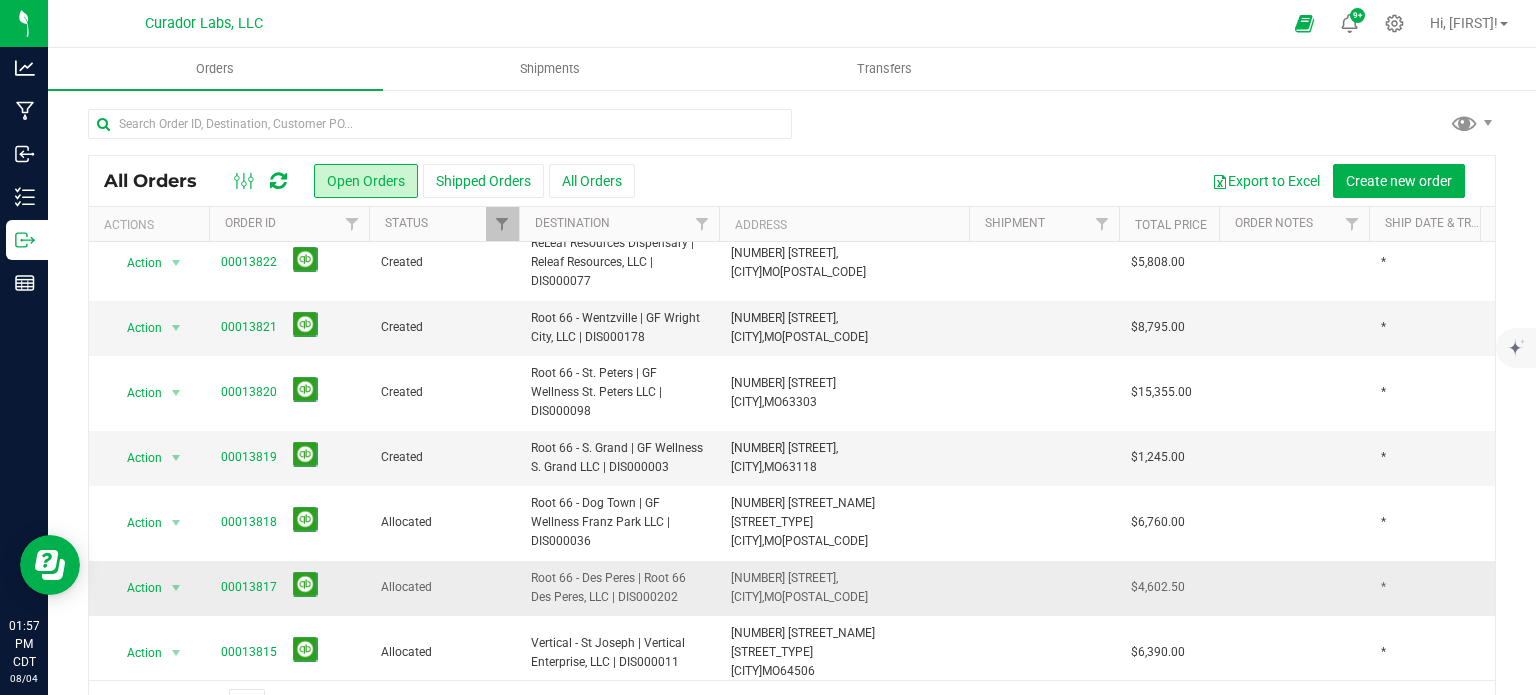 scroll, scrollTop: 20, scrollLeft: 0, axis: vertical 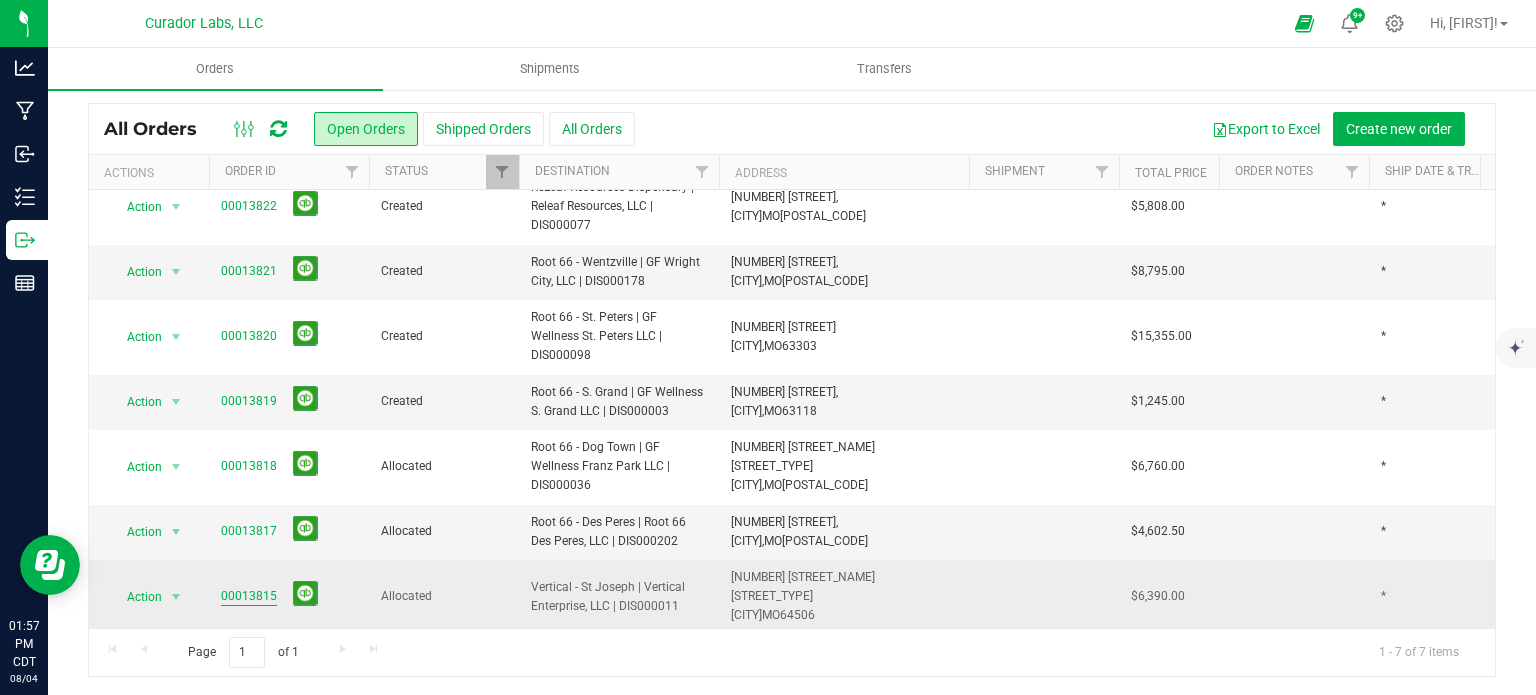 click on "00013815" at bounding box center [249, 596] 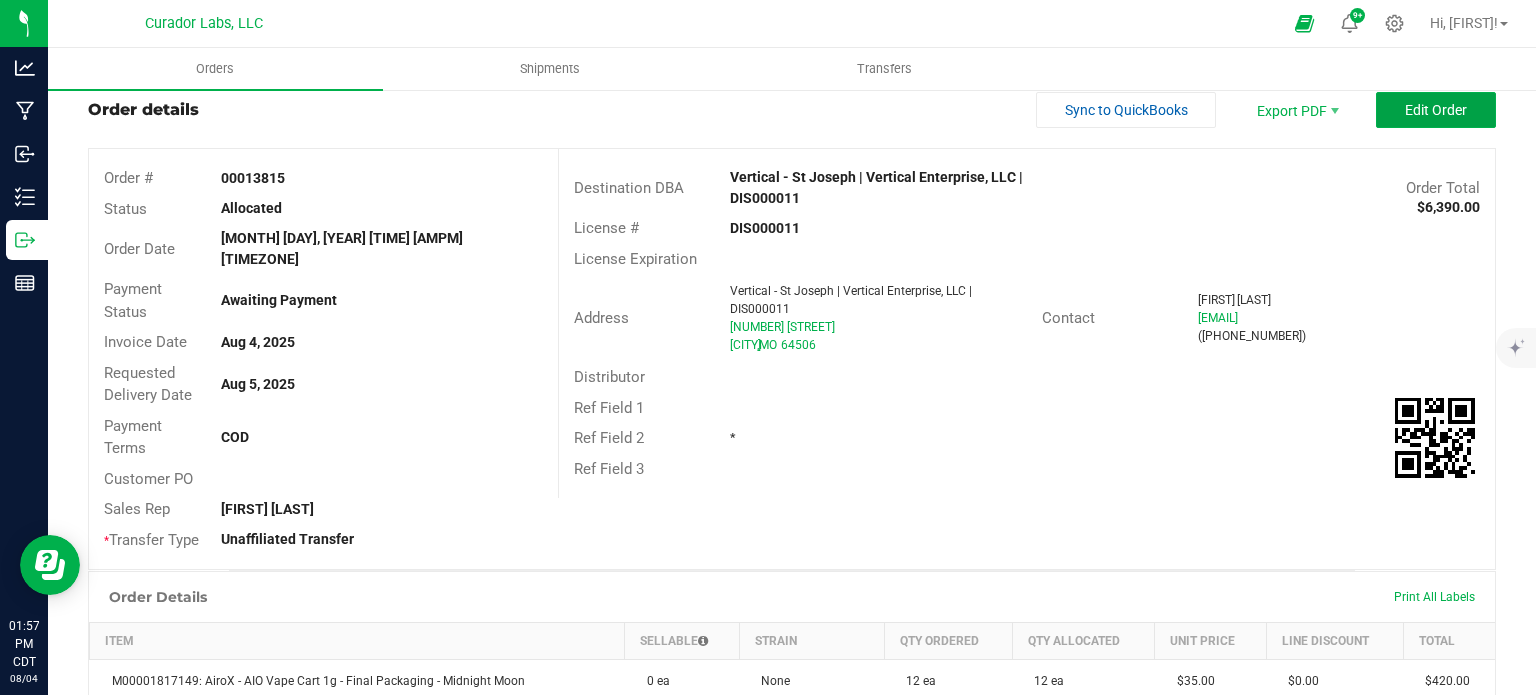 click on "Order details   Sync to QuickBooks   Export PDF   Edit Order   Order #   [ORDER_NUMBER]   Status   Allocated   Order Date   [MONTH] [DAY], [YEAR] [HOUR]:[MINUTE] [TIMEZONE]   Payment Status   Awaiting Payment   Invoice Date   [MONTH] [DAY], [YEAR]   Requested Delivery Date   [MONTH] [DAY], [YEAR]   Payment Terms   COD   Customer PO      Sales Rep   [FIRST] [LAST]  *  Transfer Type   Unaffiliated Transfer   Destination DBA   Vertical - St Joseph | Vertical Enterprise, LLC | [LICENSE_NUMBER]   Order Total   $[NUMBER]   License #   [LICENSE_NUMBER]   License Expiration   Address  Vertical - St Joseph | Vertical Enterprise, LLC | [LICENSE_NUMBER] [NUMBER] [STREET] [CITY]  ,  MO [POSTAL_CODE]  Contact  [FIRST] [LAST] [EMAIL]  ([PHONE])   Distributor      Ref Field 1      Ref Field 2   *   Ref Field 3" at bounding box center [792, 331] 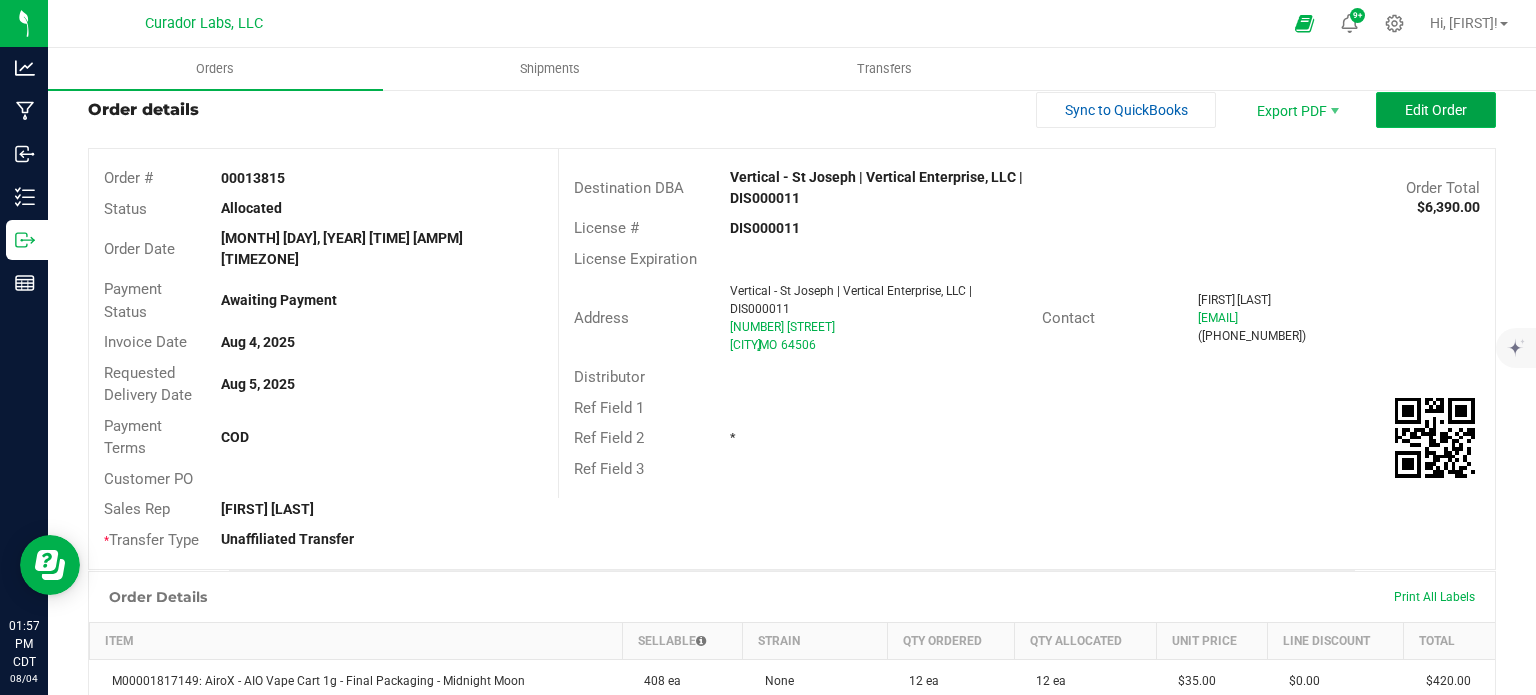click on "Edit Order" at bounding box center (1436, 110) 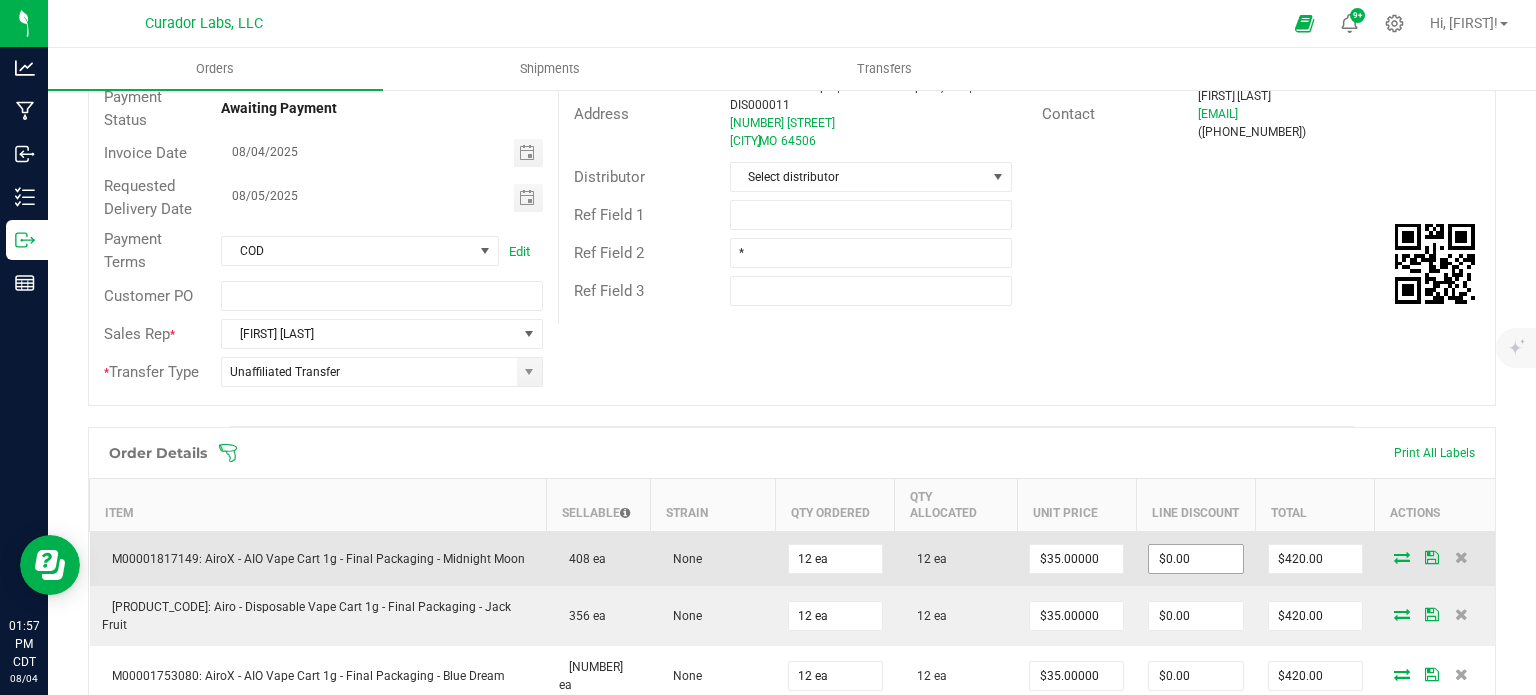 scroll, scrollTop: 252, scrollLeft: 0, axis: vertical 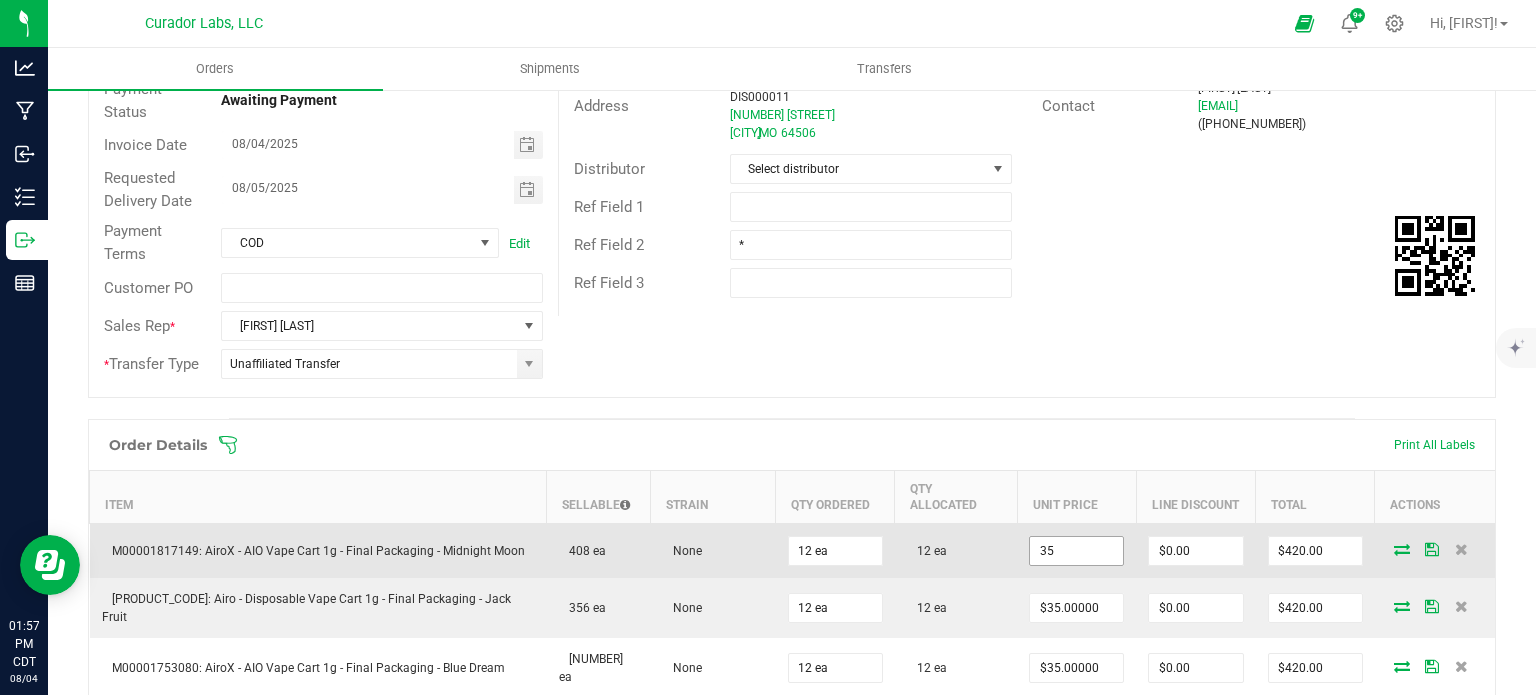 click on "35" at bounding box center (1076, 551) 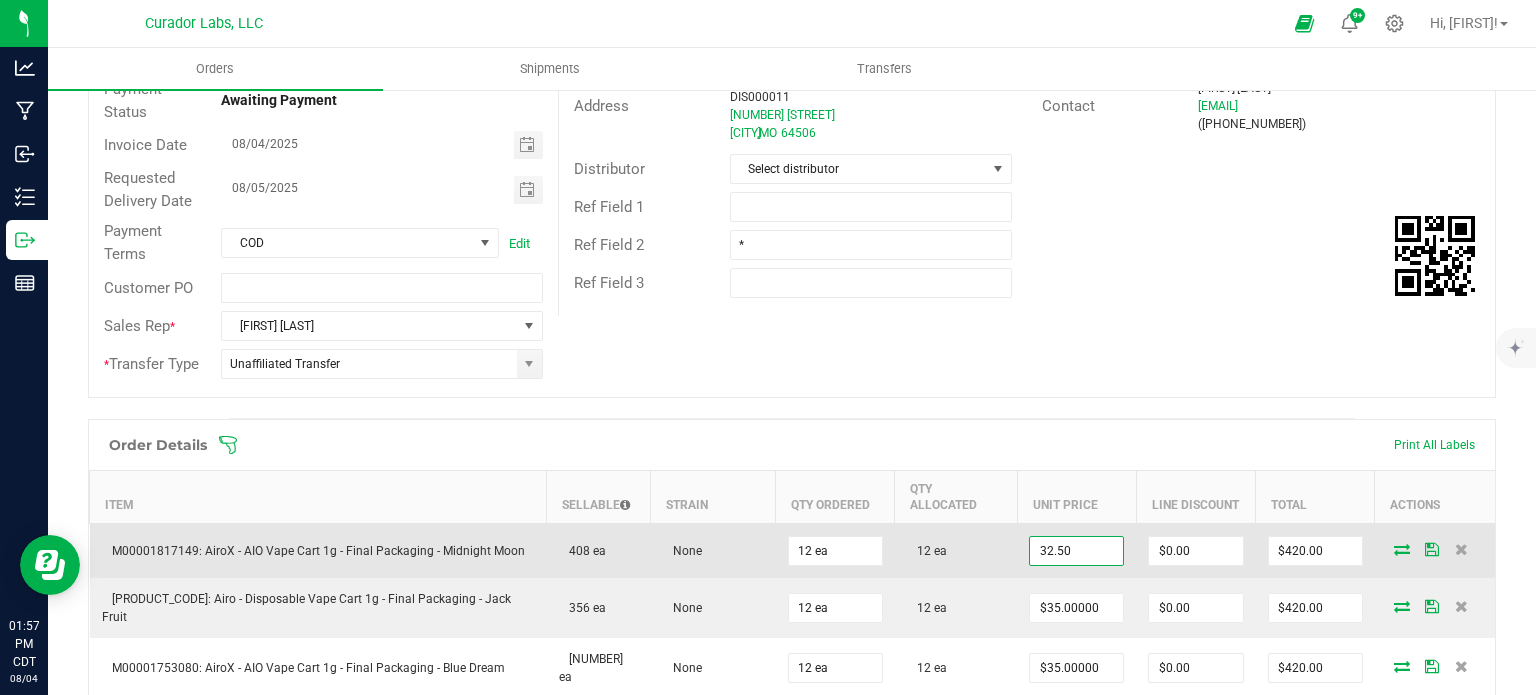 click on "32.50" at bounding box center (1076, 551) 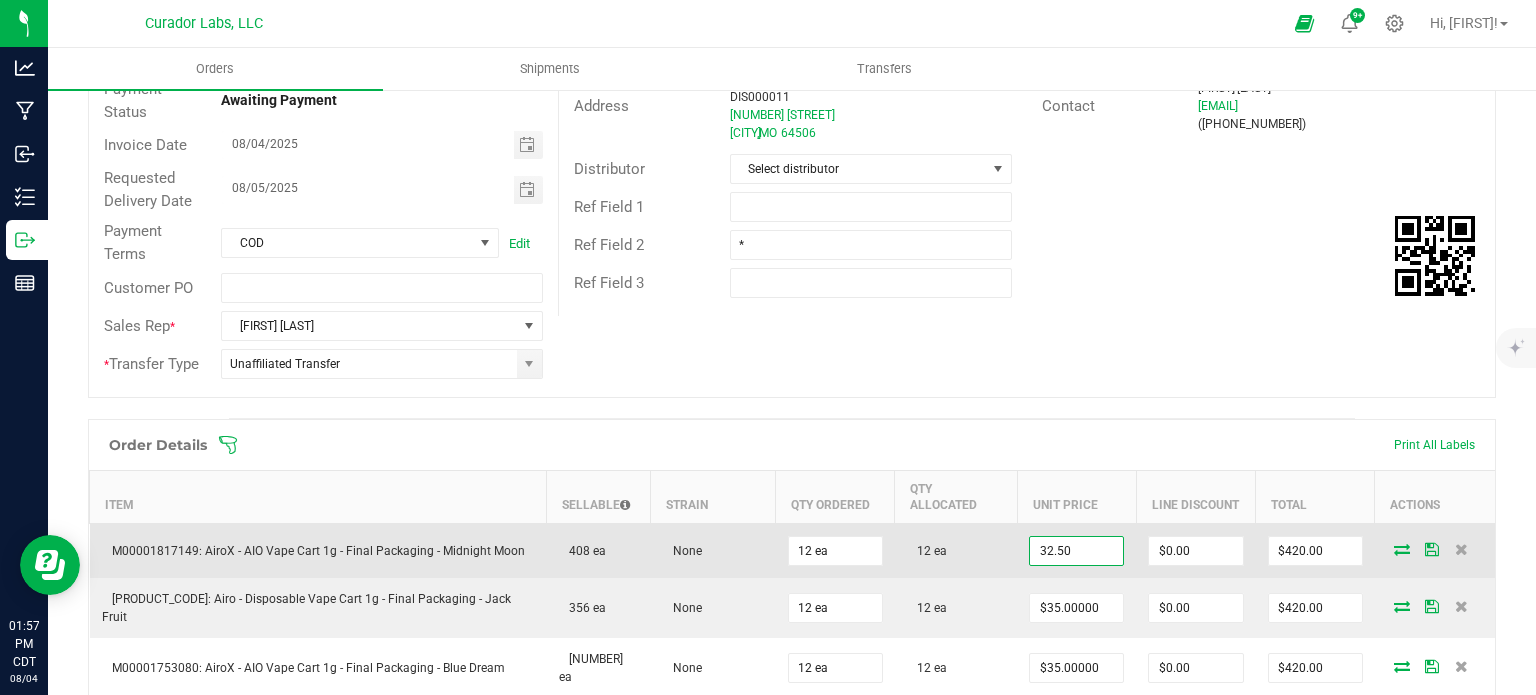 click on "32.50" at bounding box center [1076, 551] 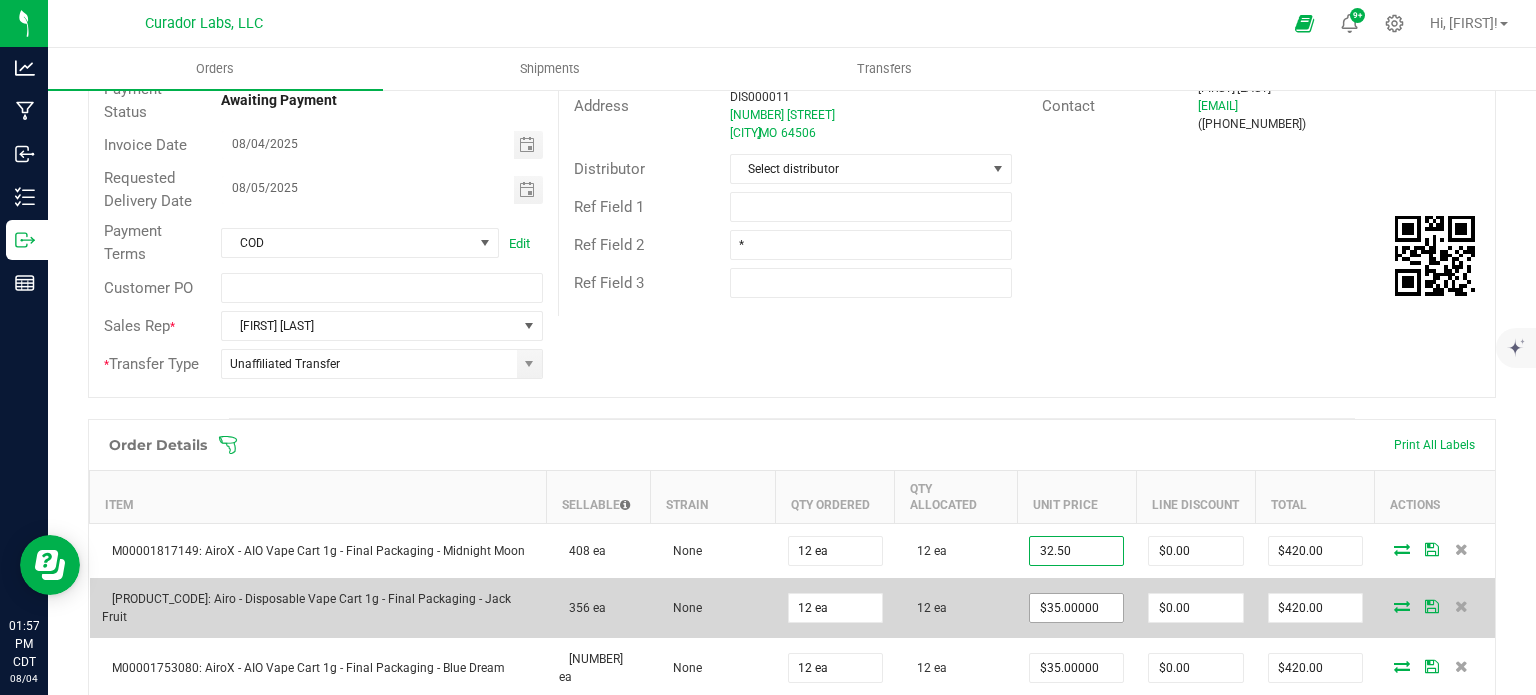 type on "$32.50000" 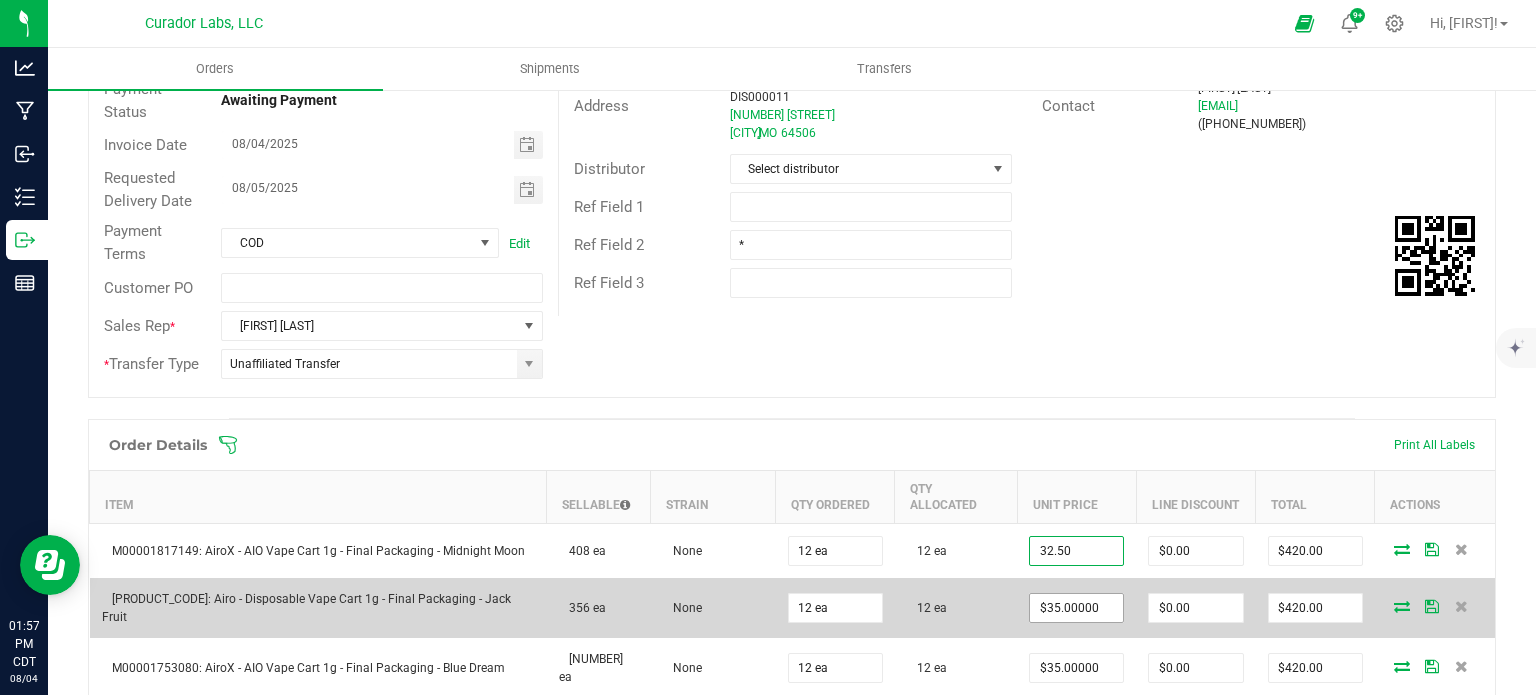 type on "$390.00" 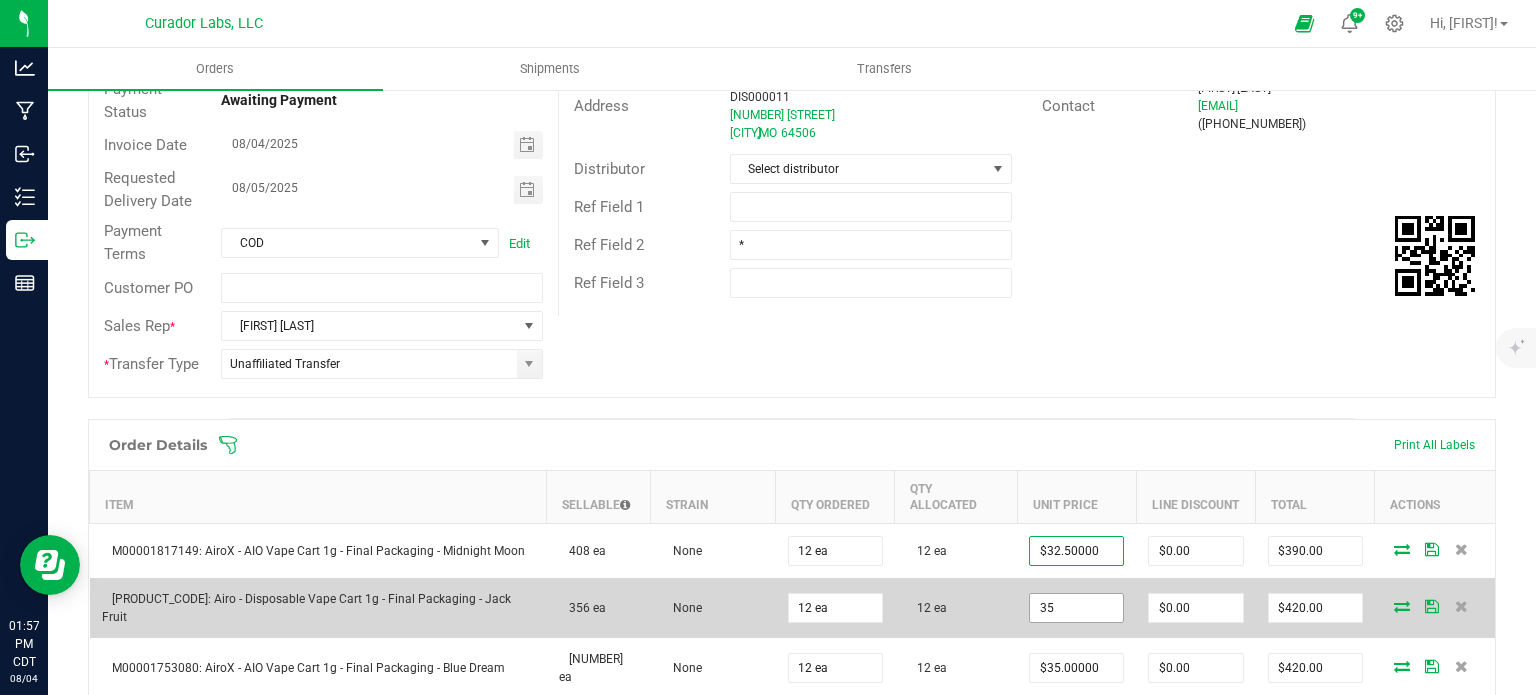 click on "35" at bounding box center [1076, 608] 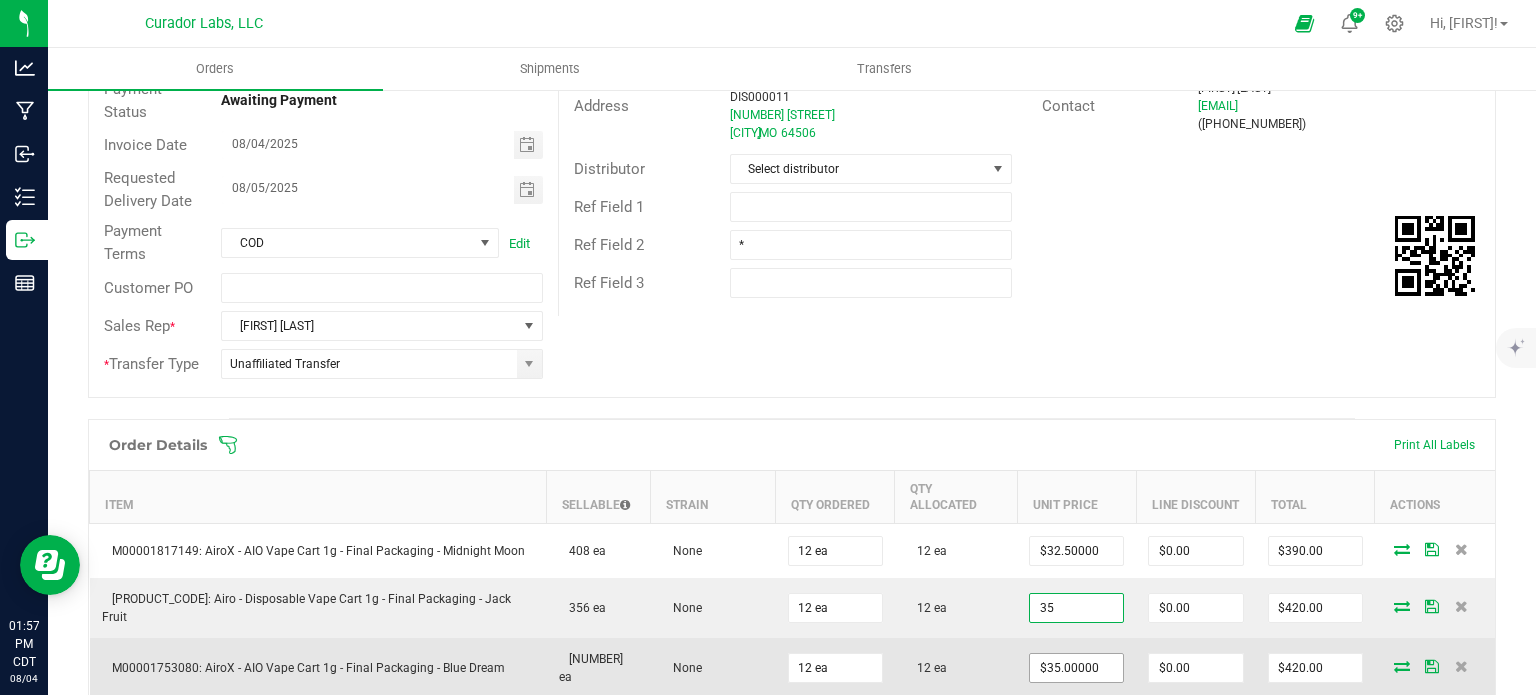 paste on "2." 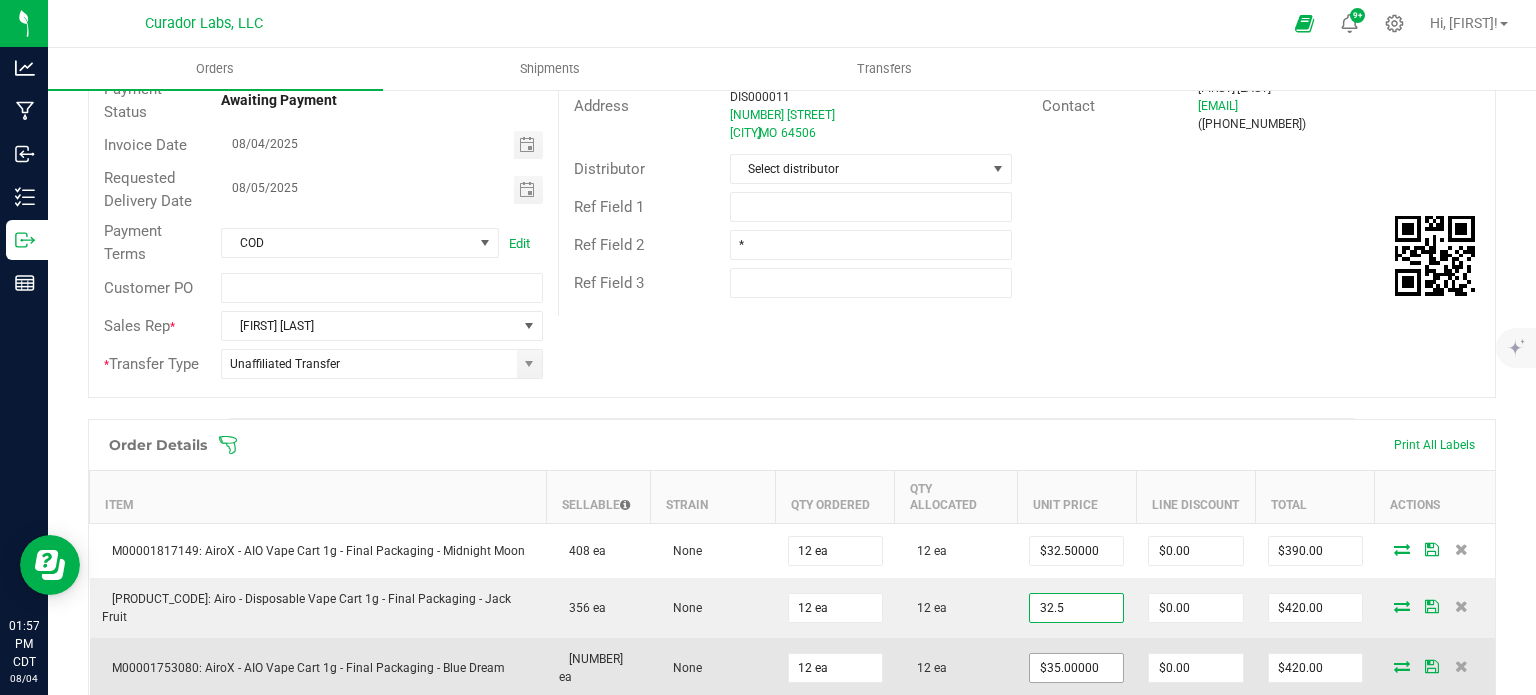 type on "$32.50000" 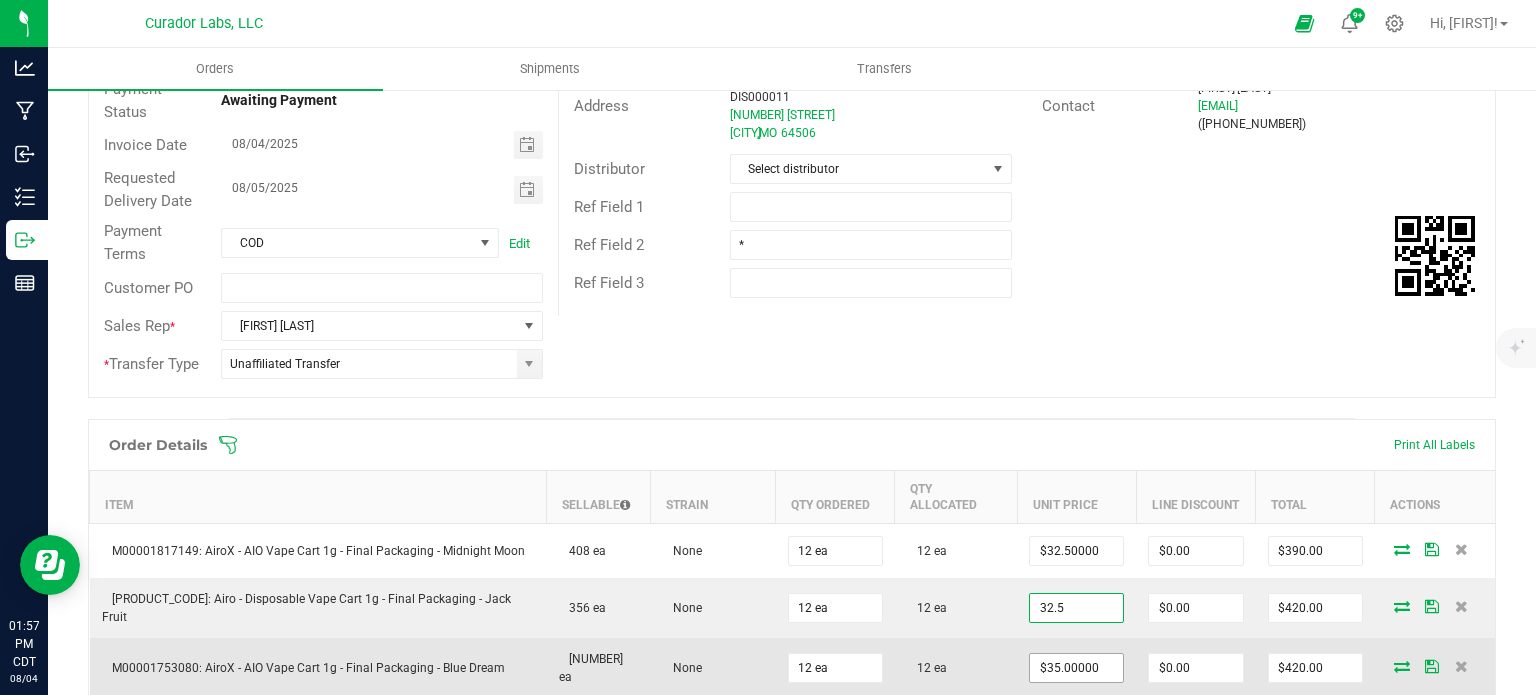 type on "$390.00" 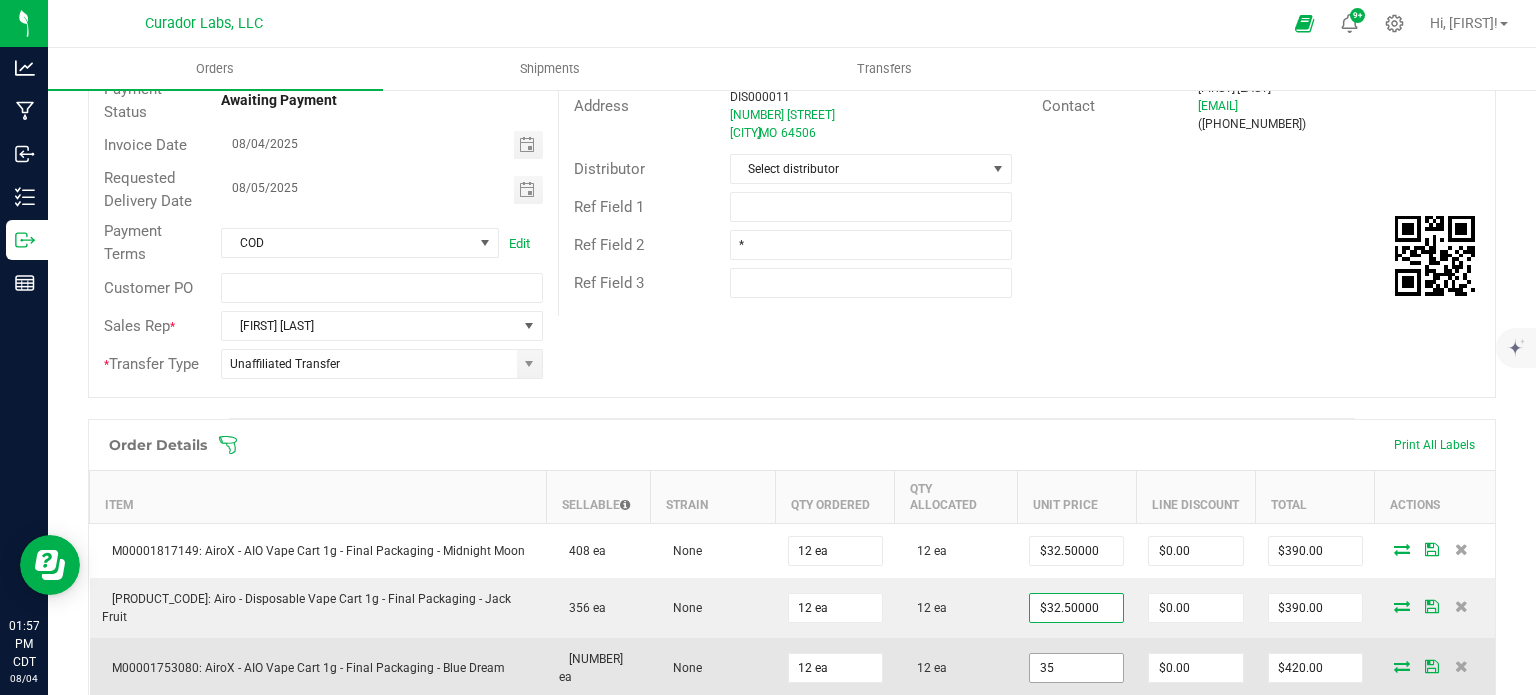 click on "35" at bounding box center (1076, 668) 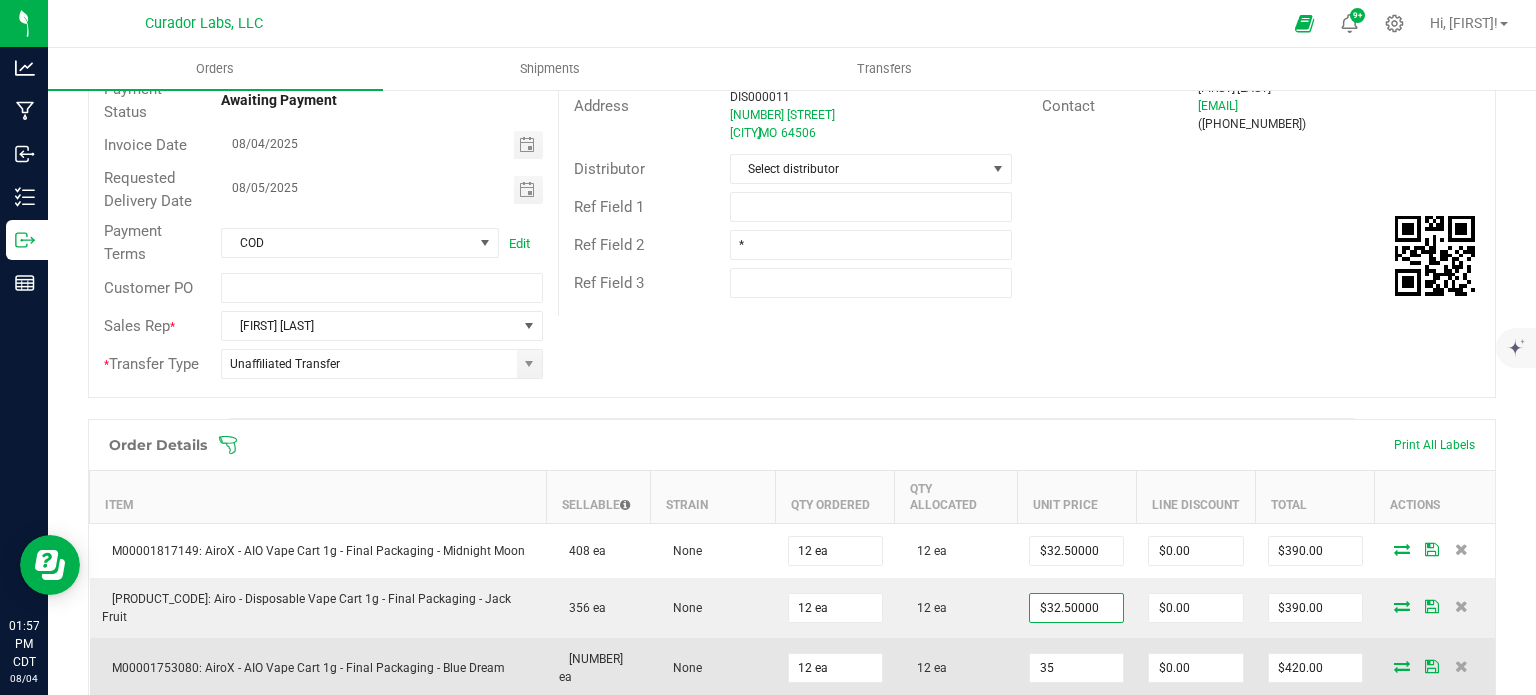 paste on "2." 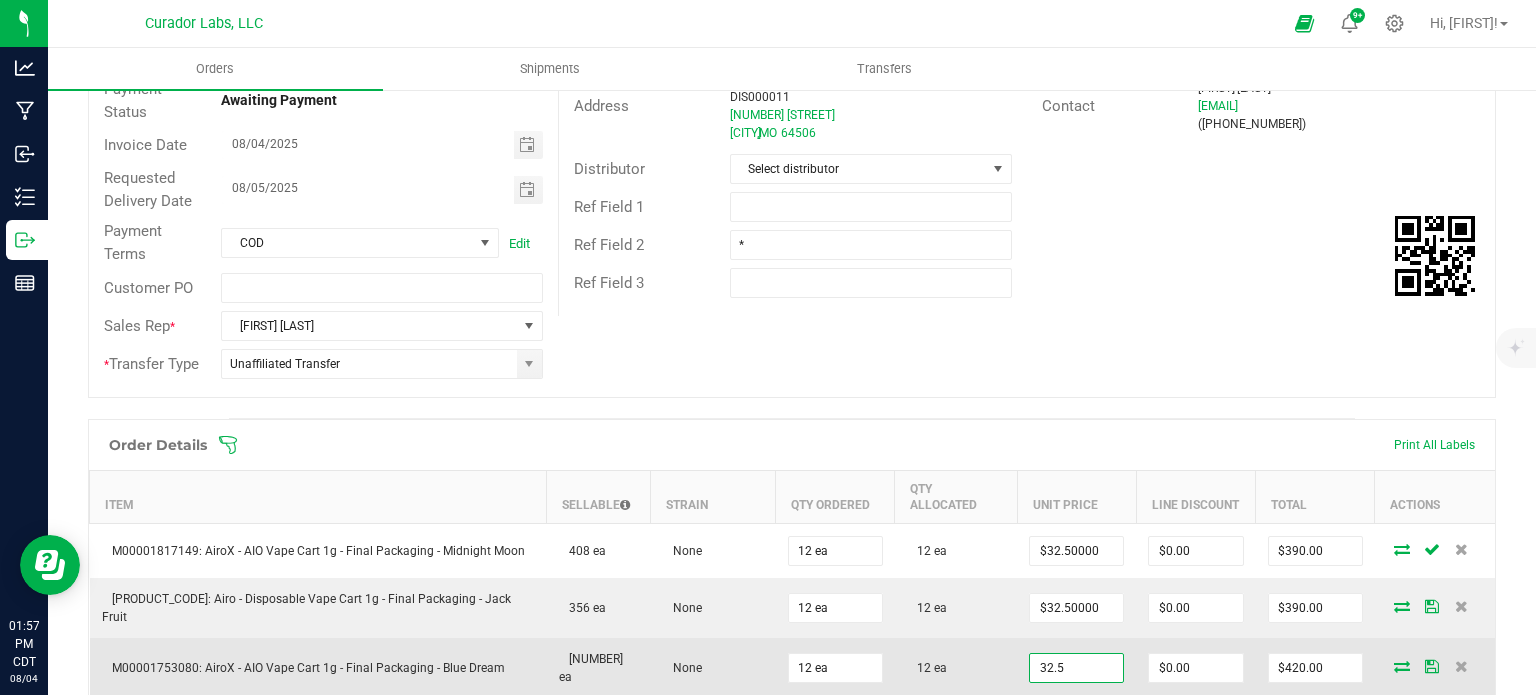 type on "$32.50000" 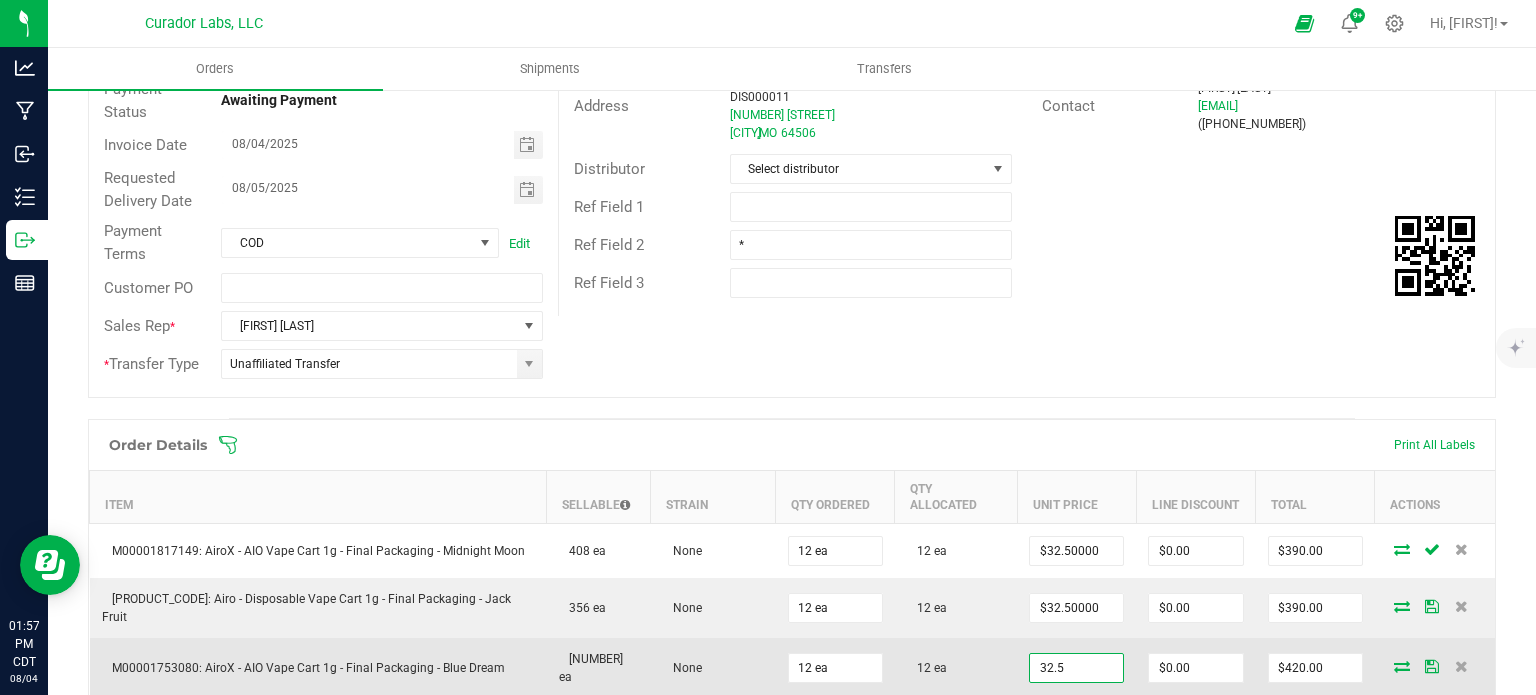 type on "$390.00" 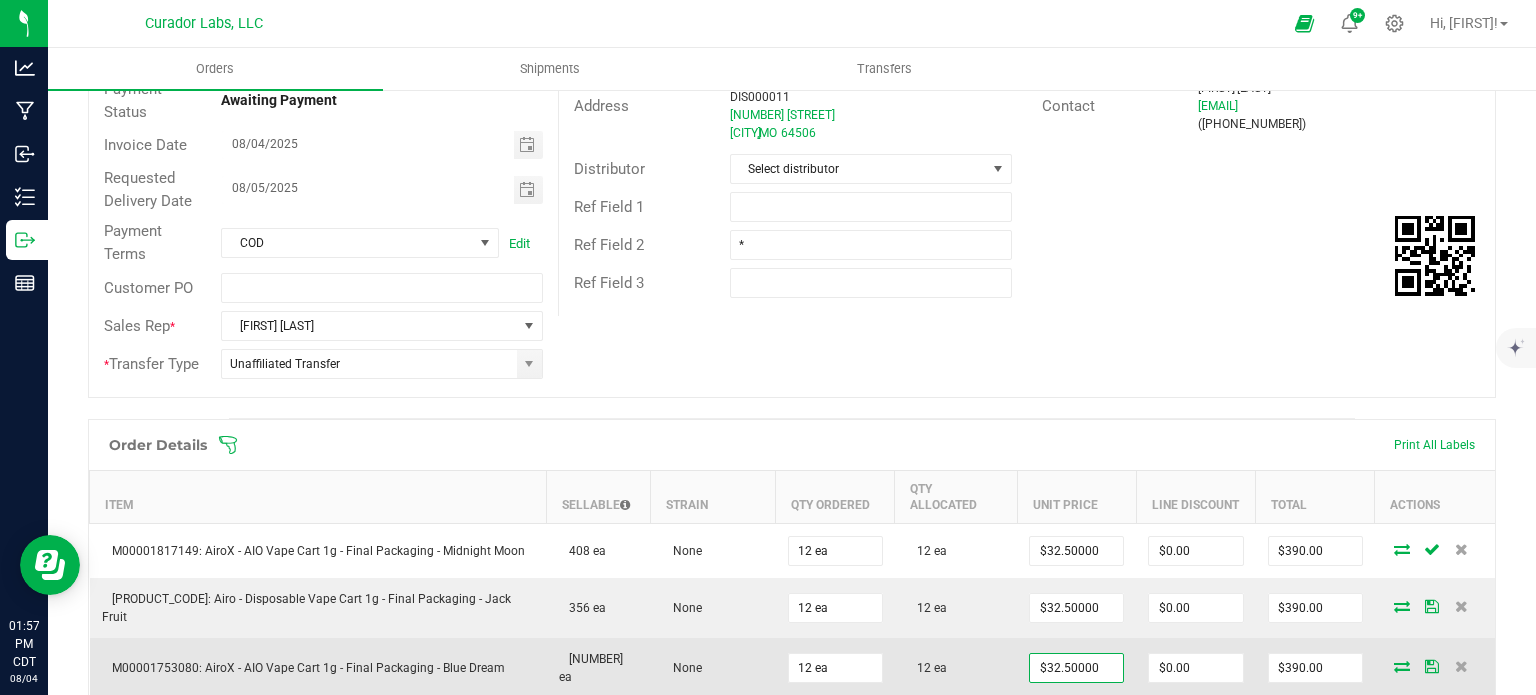click on "12 ea" at bounding box center [956, 668] 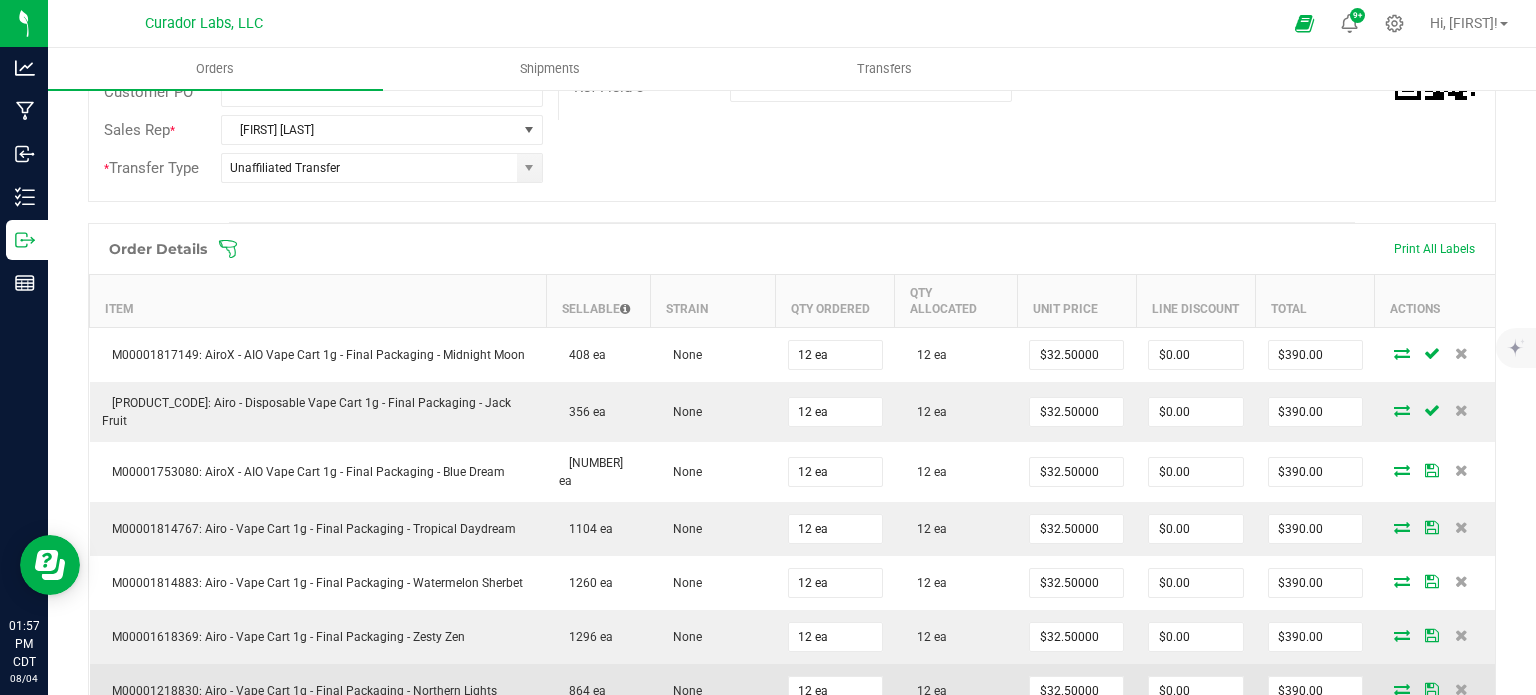 scroll, scrollTop: 452, scrollLeft: 0, axis: vertical 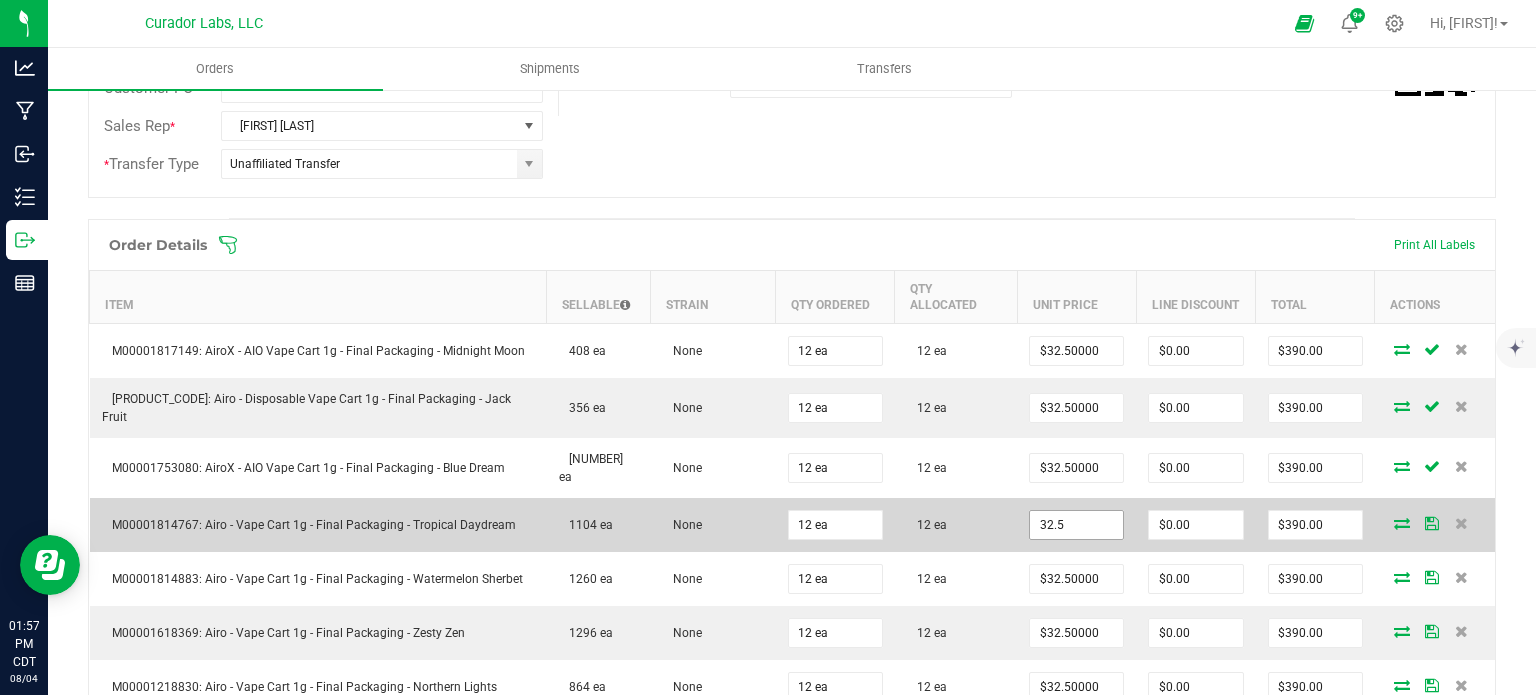 click on "32.5" at bounding box center [1076, 525] 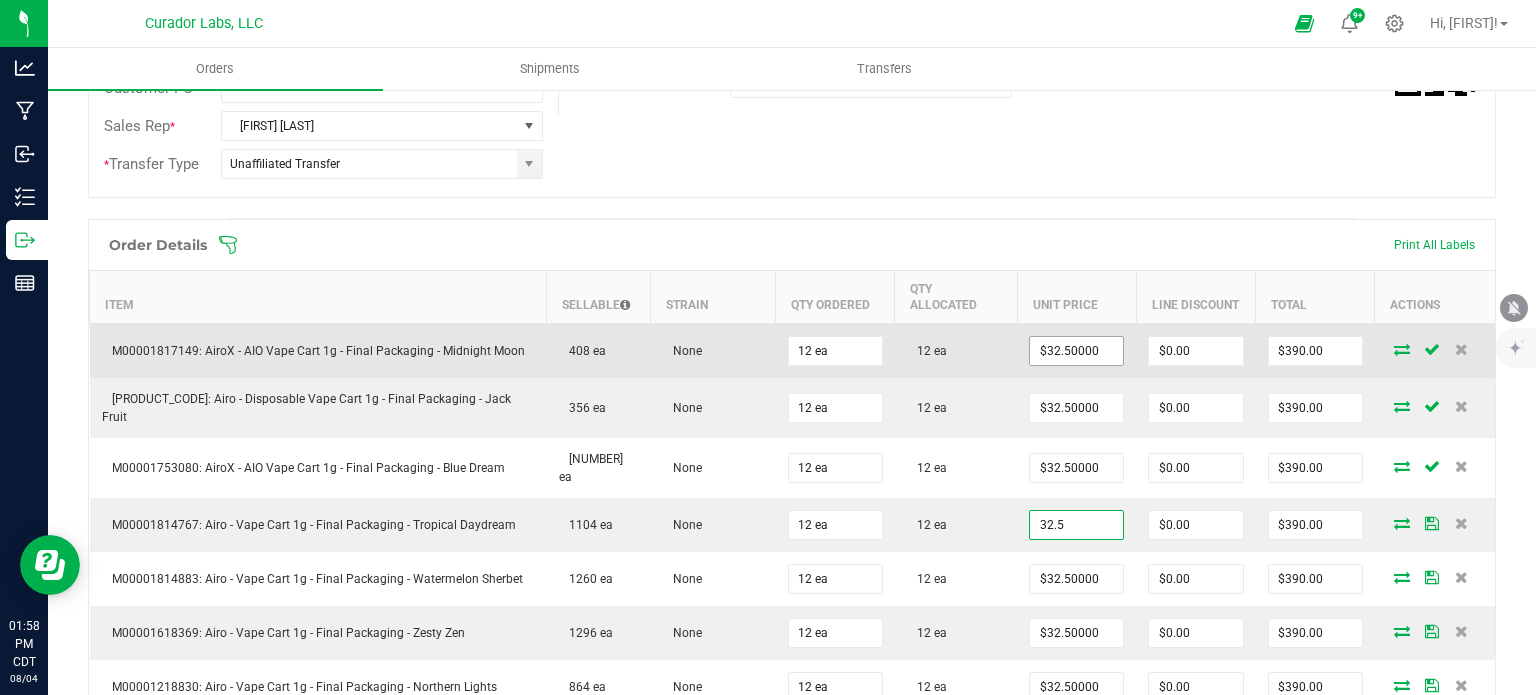 type on "$32.50000" 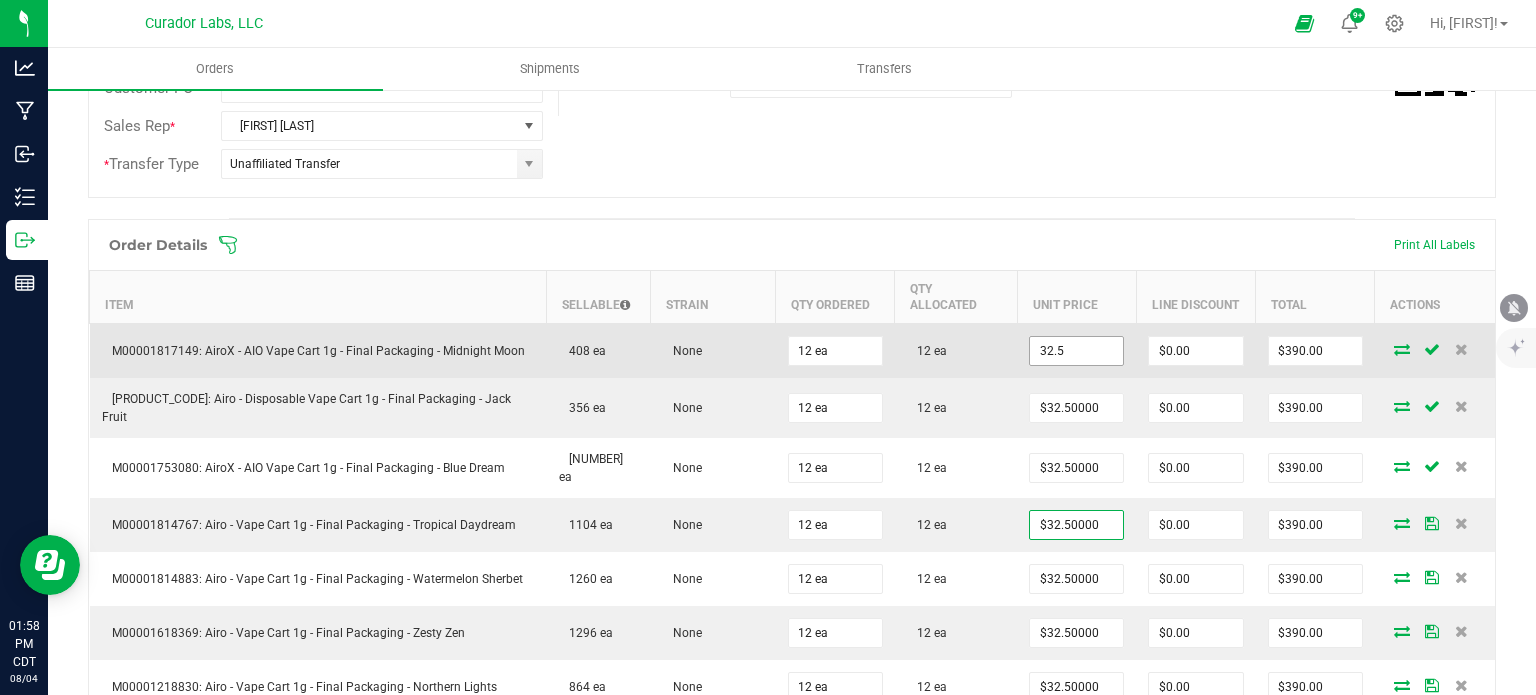 click on "32.5" at bounding box center [1076, 351] 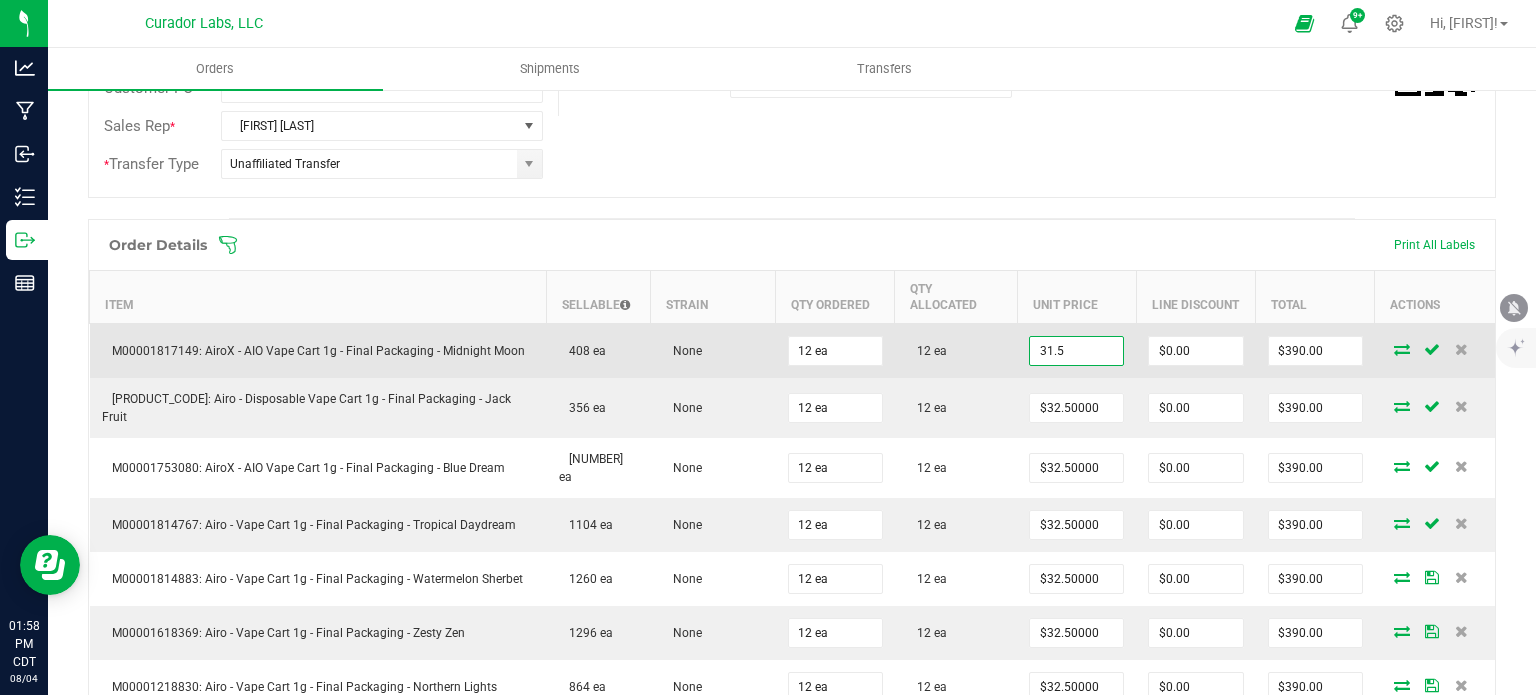 click on "31.5" at bounding box center (1076, 351) 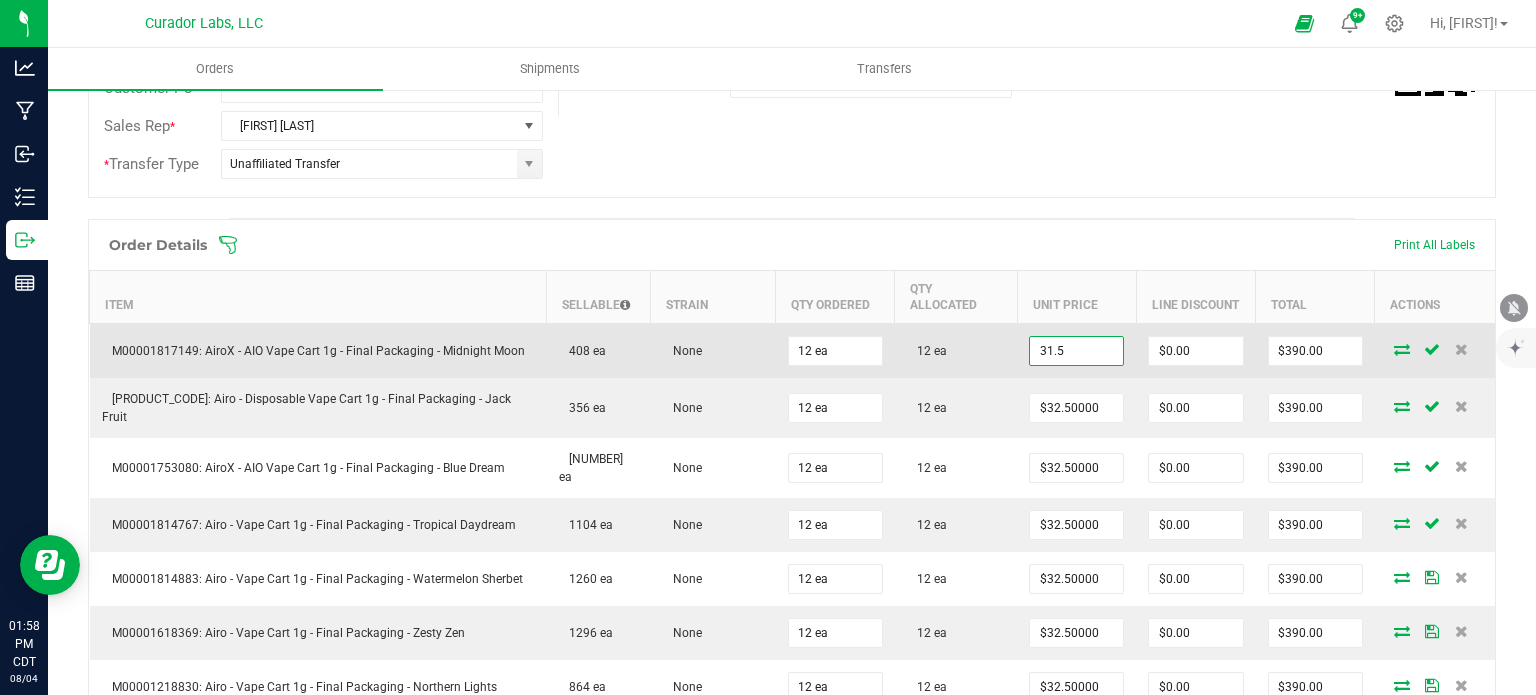 click on "31.5" at bounding box center (1076, 351) 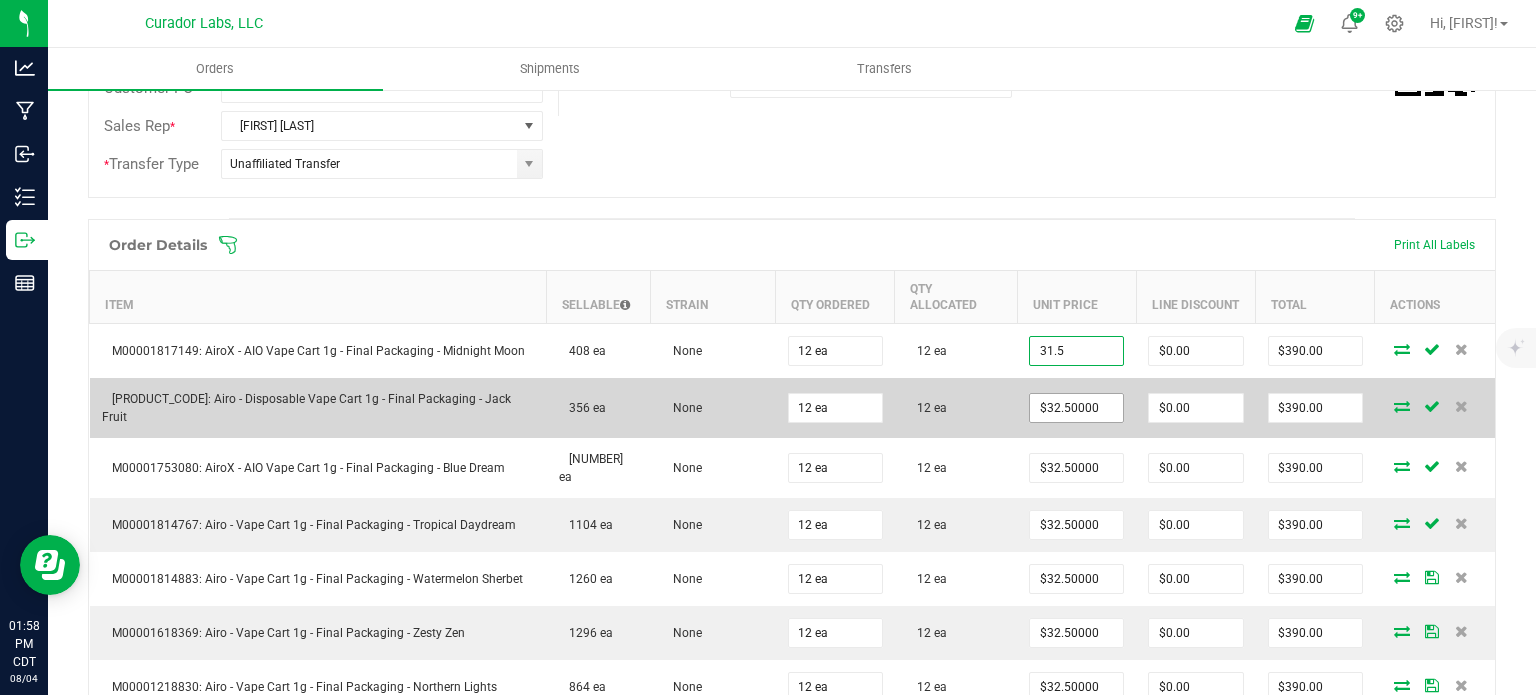 type on "$31.50000" 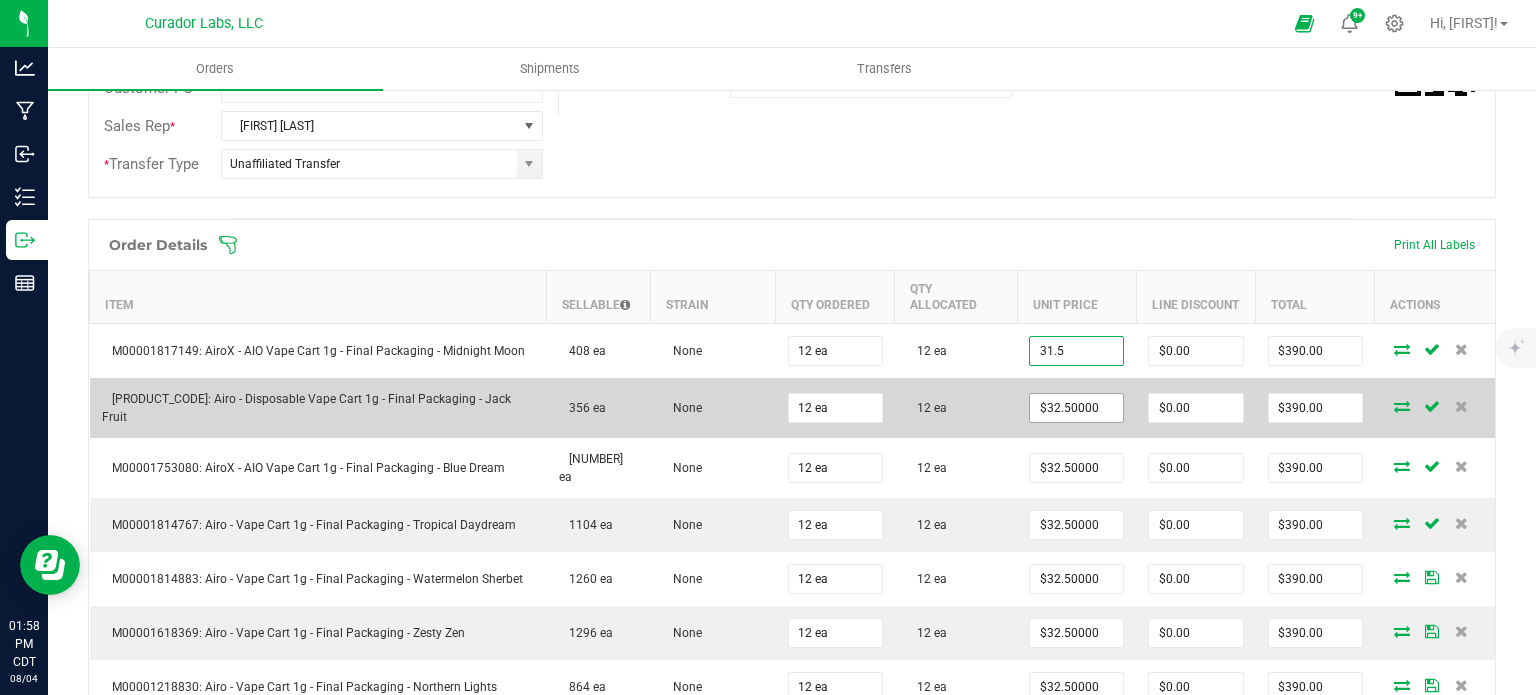 type on "$378.00" 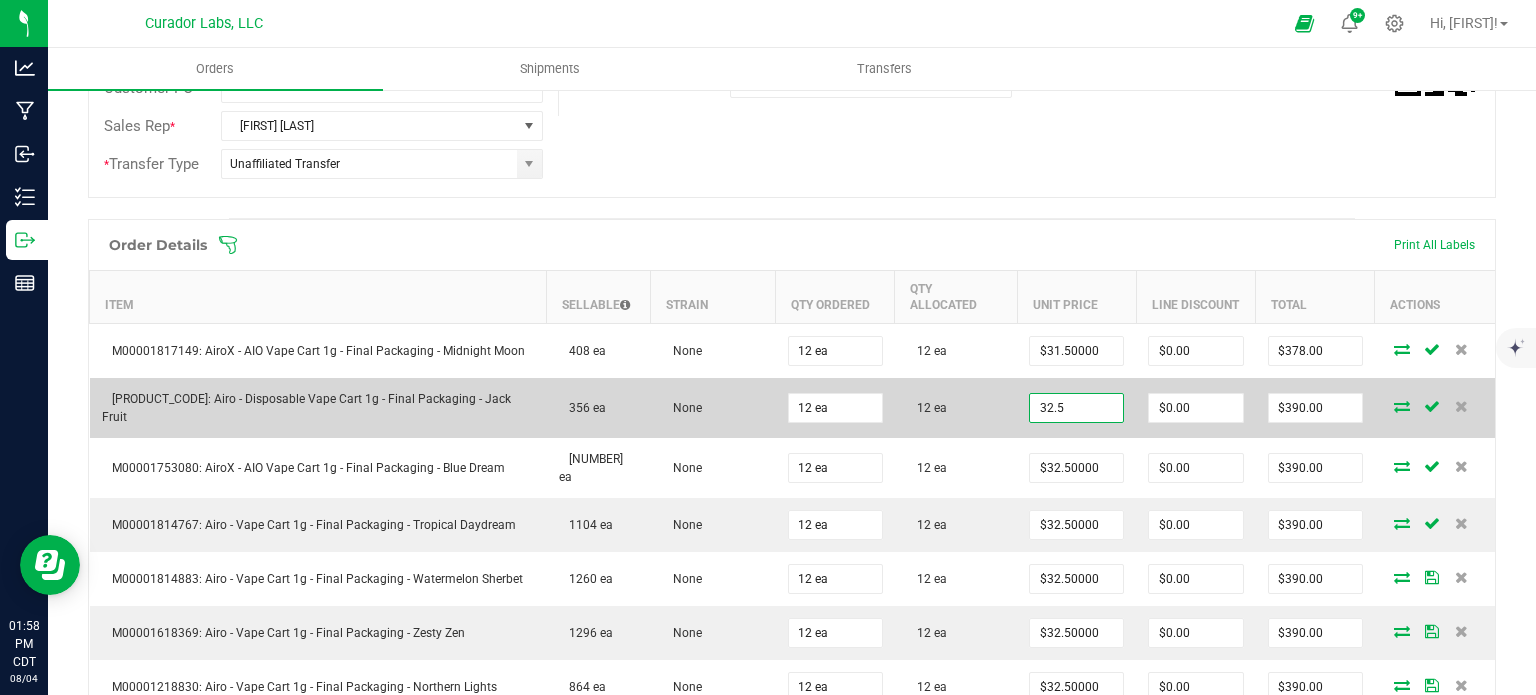 click on "32.5" at bounding box center [1076, 408] 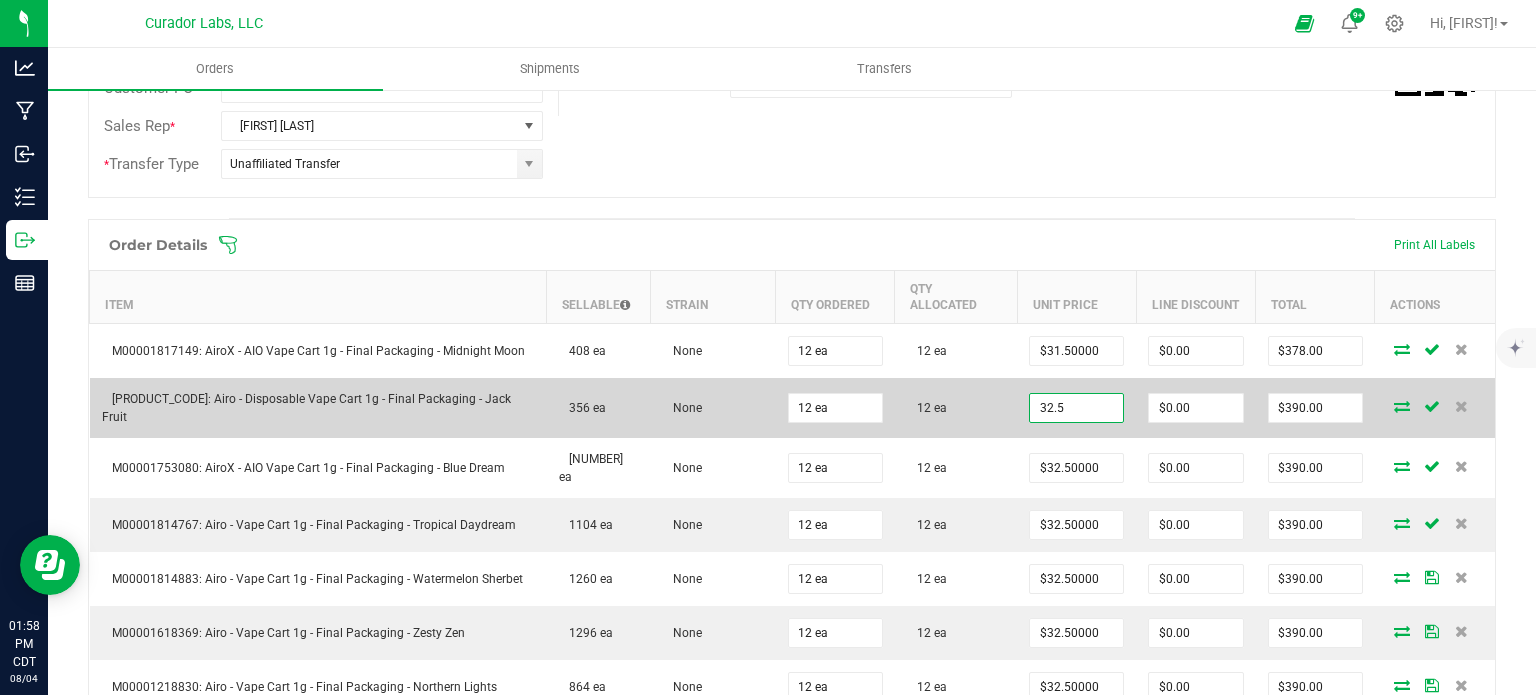 paste on "1" 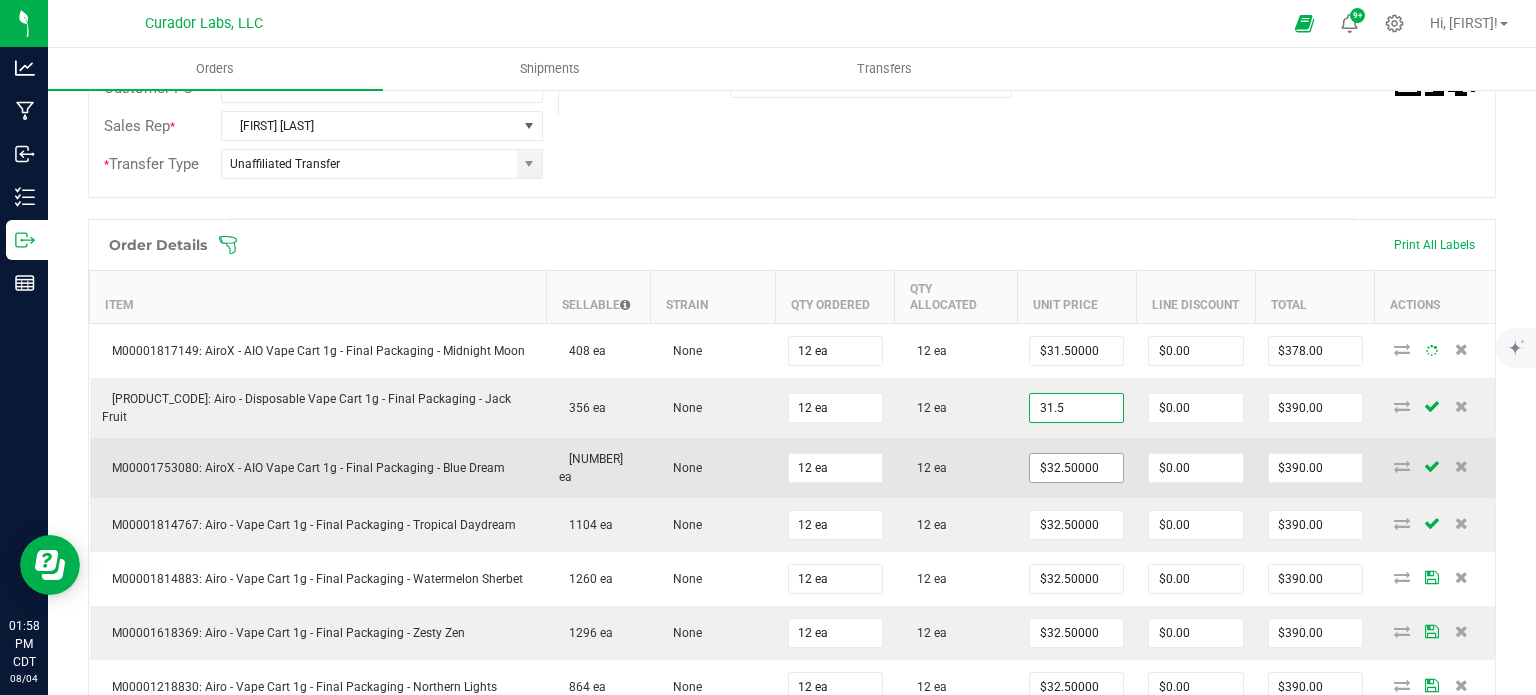 type on "$31.50000" 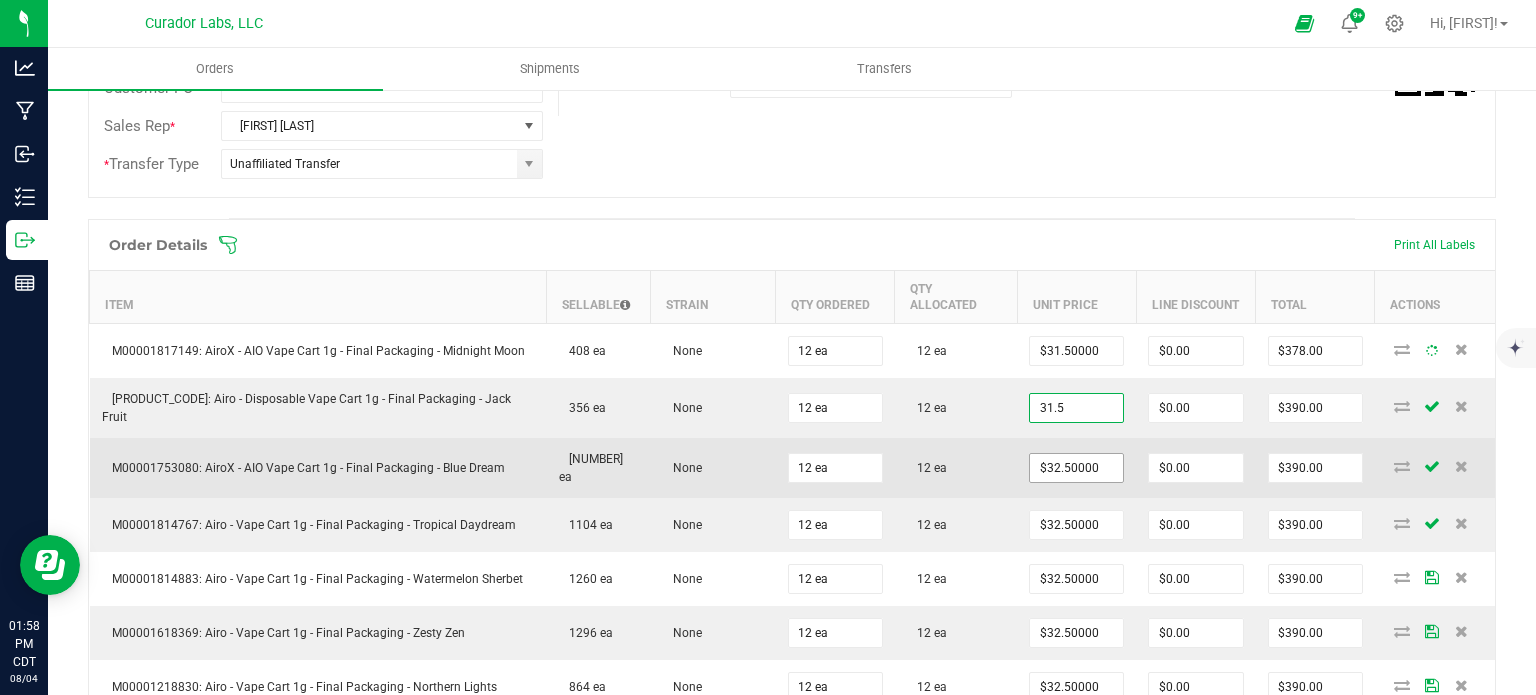 type on "$378.00" 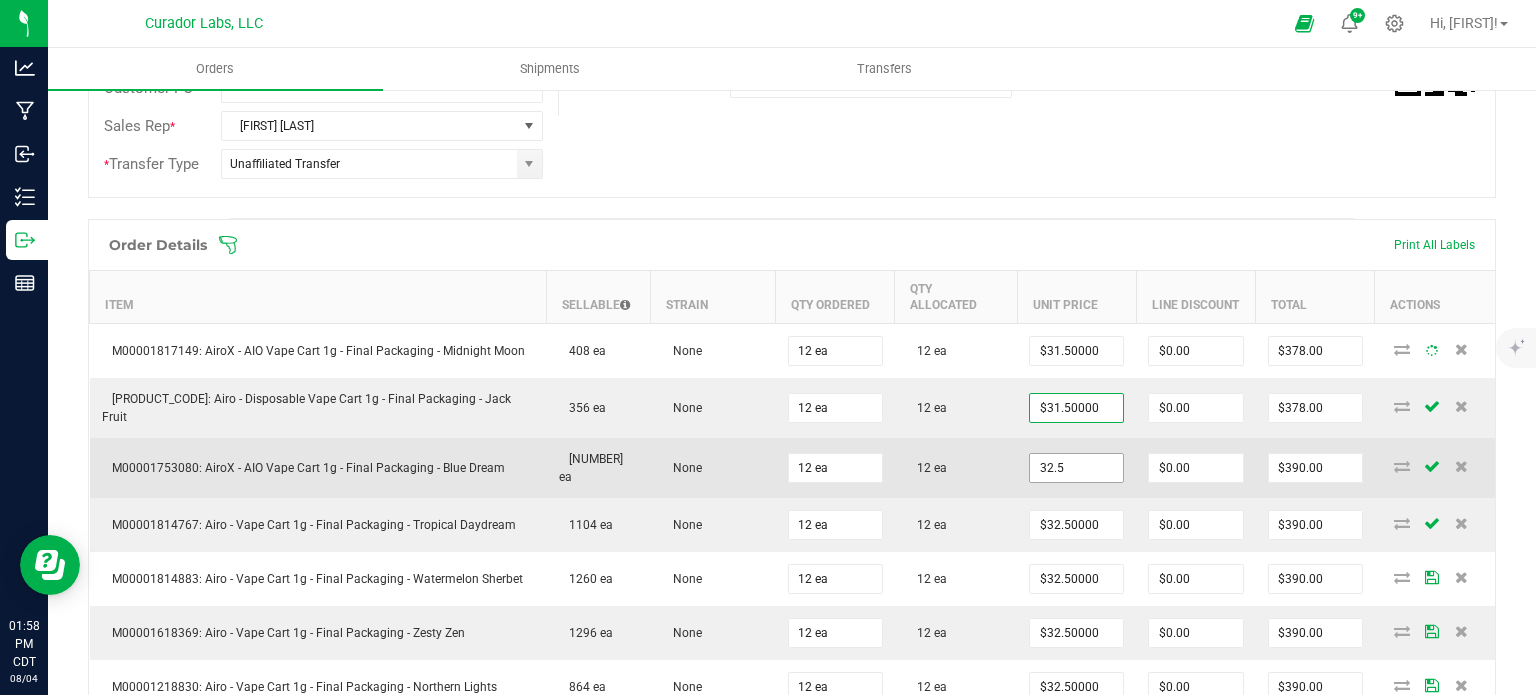 click on "32.5" at bounding box center [1076, 468] 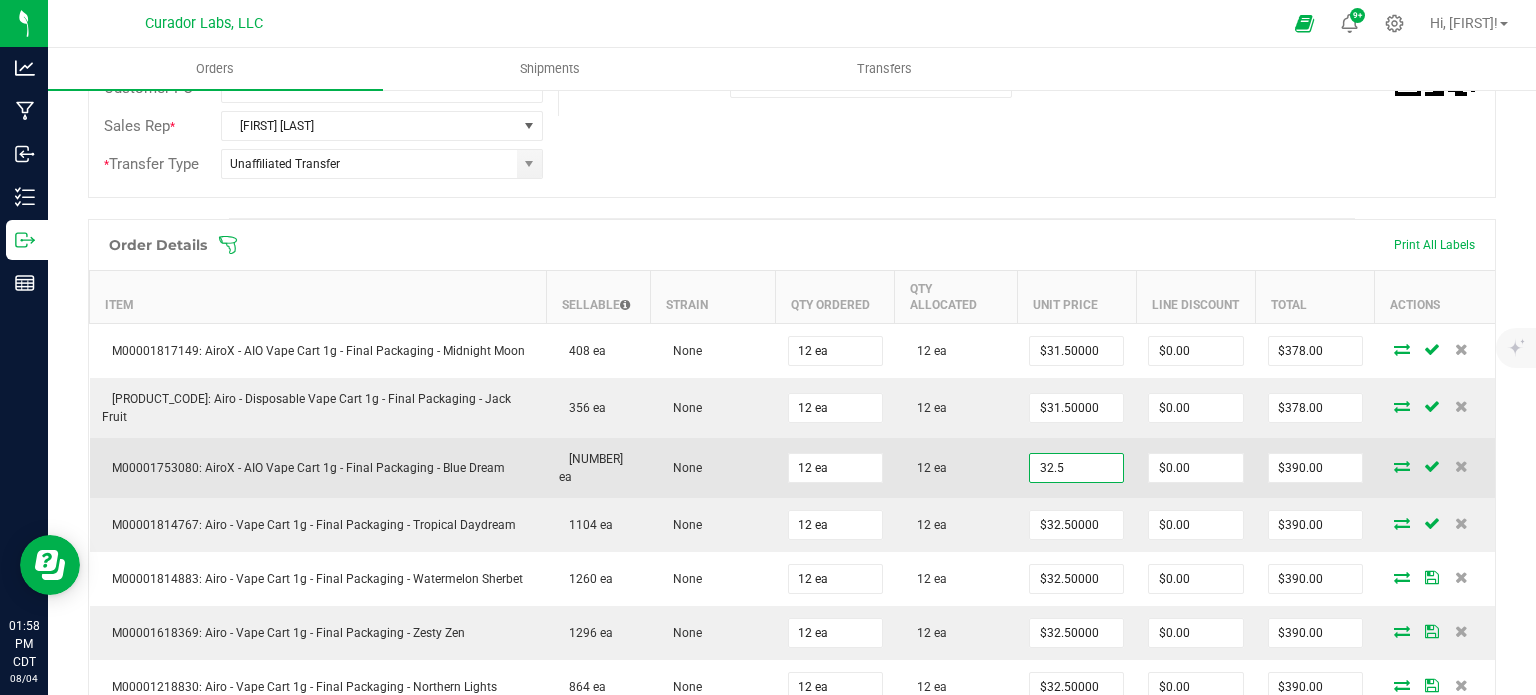 paste on "1" 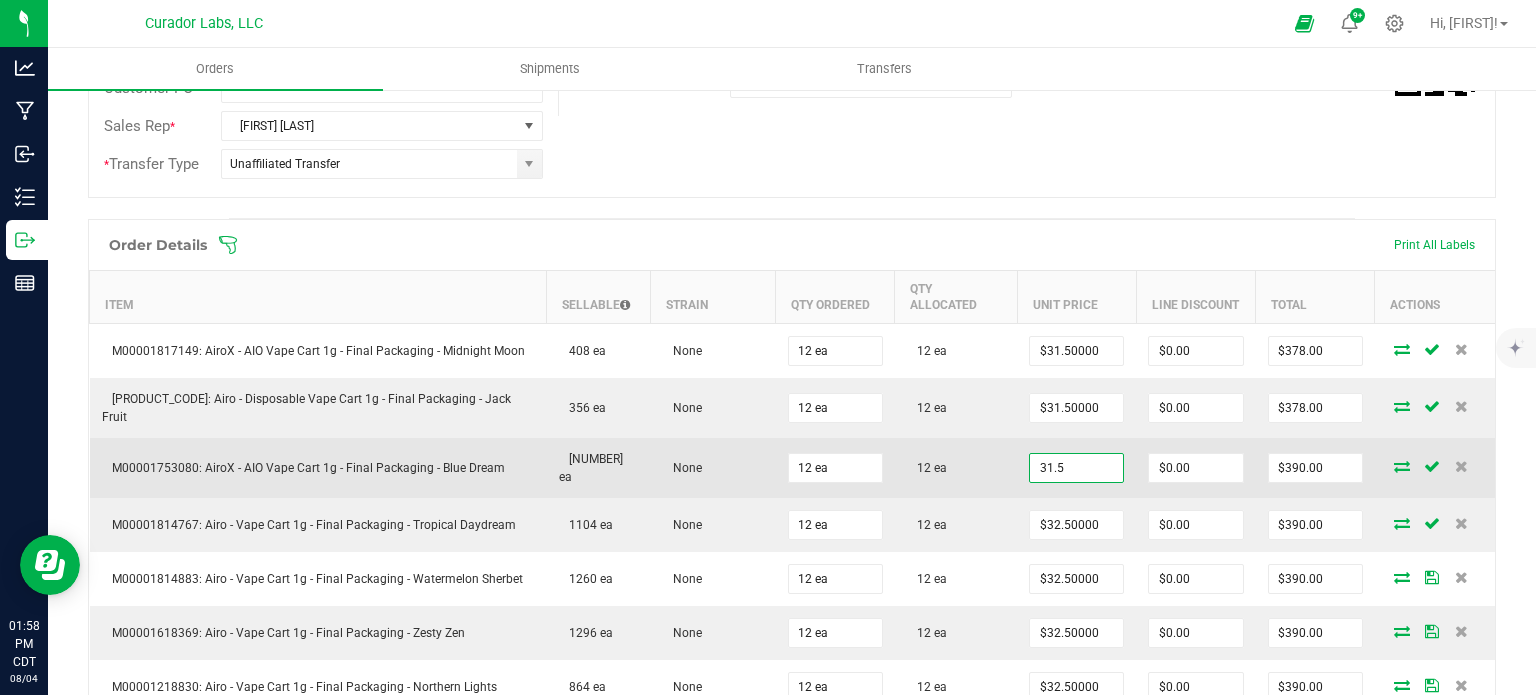 type on "$31.50000" 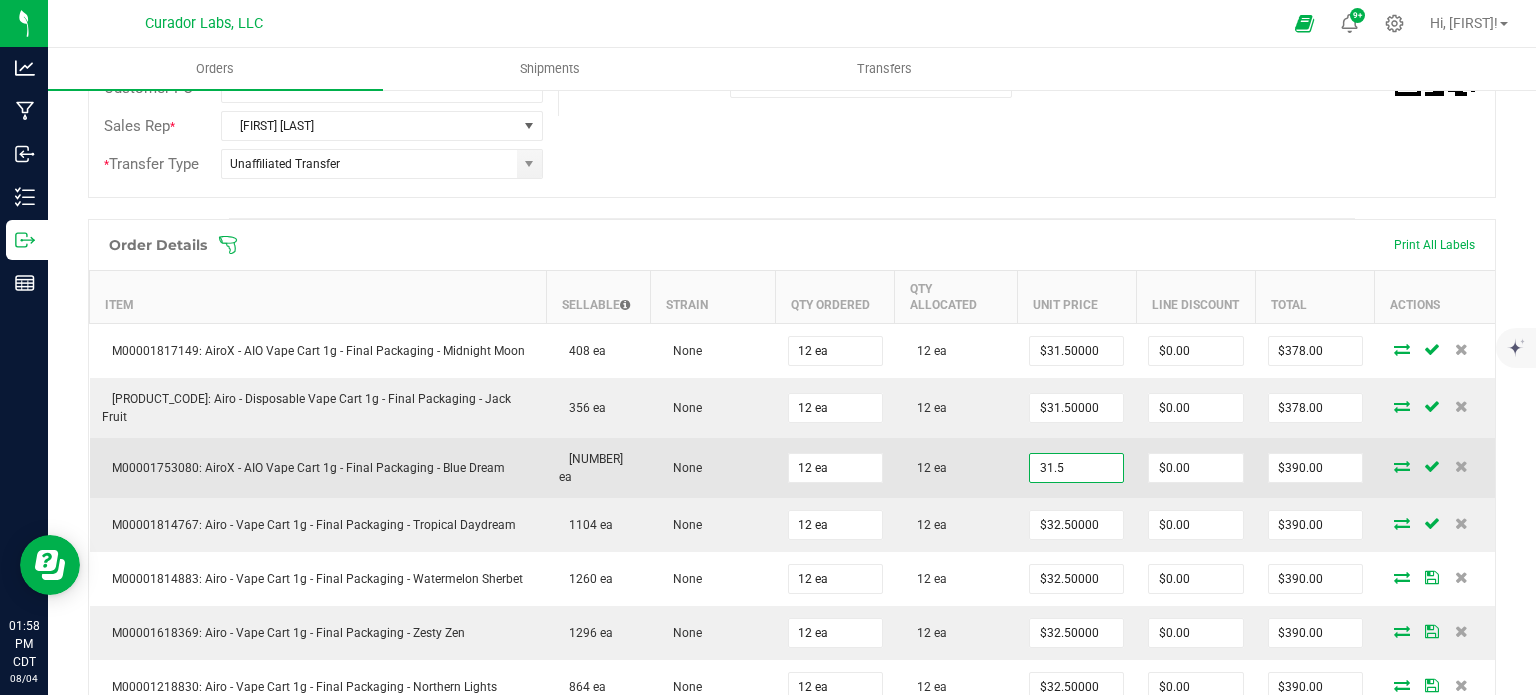 type on "$378.00" 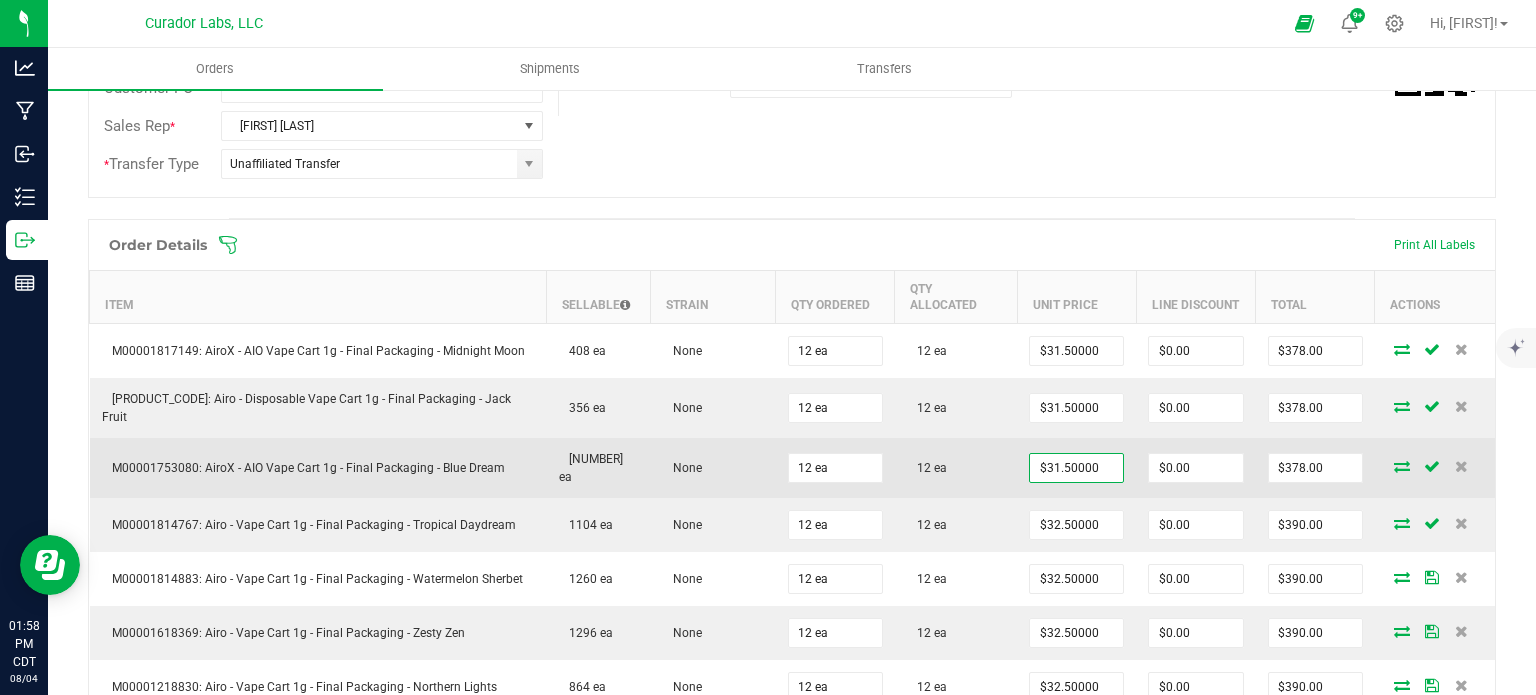 click on "12 ea" at bounding box center (956, 468) 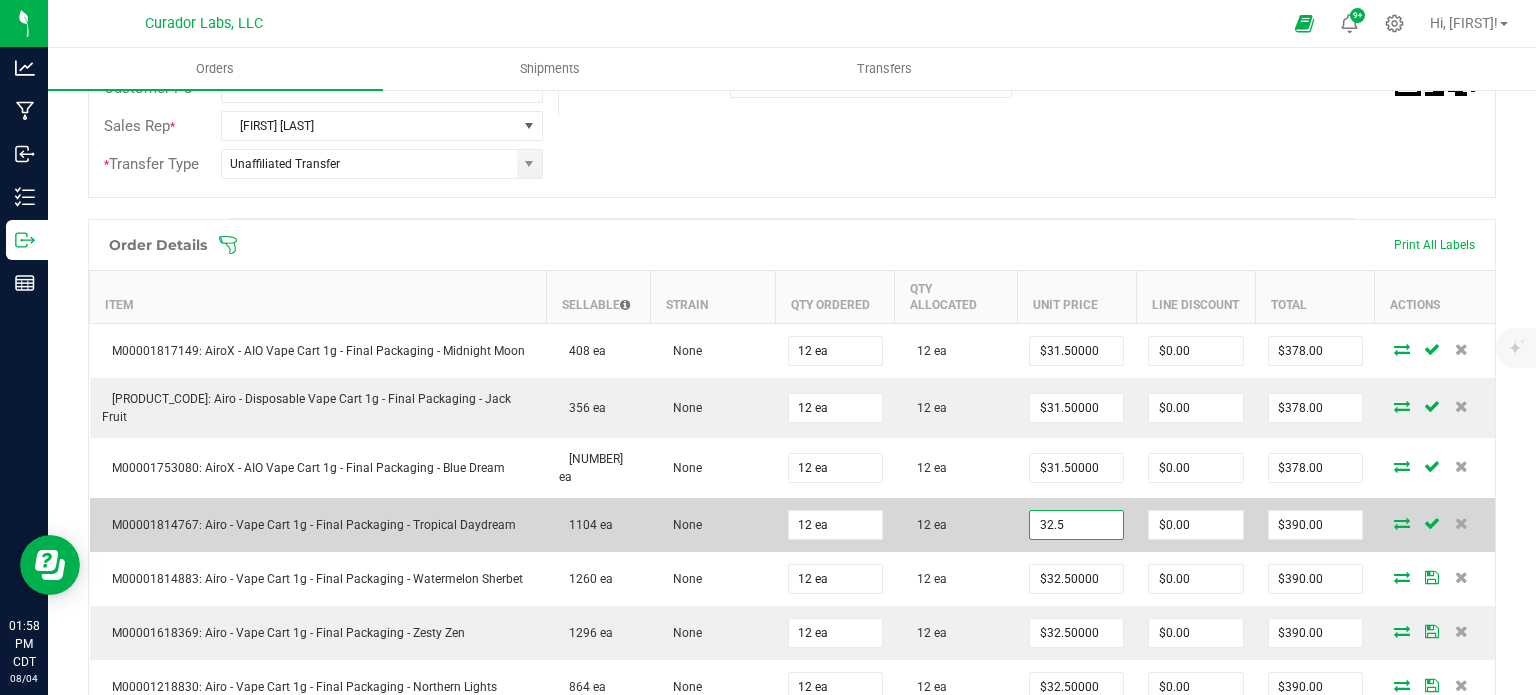 click on "32.5" at bounding box center (1076, 525) 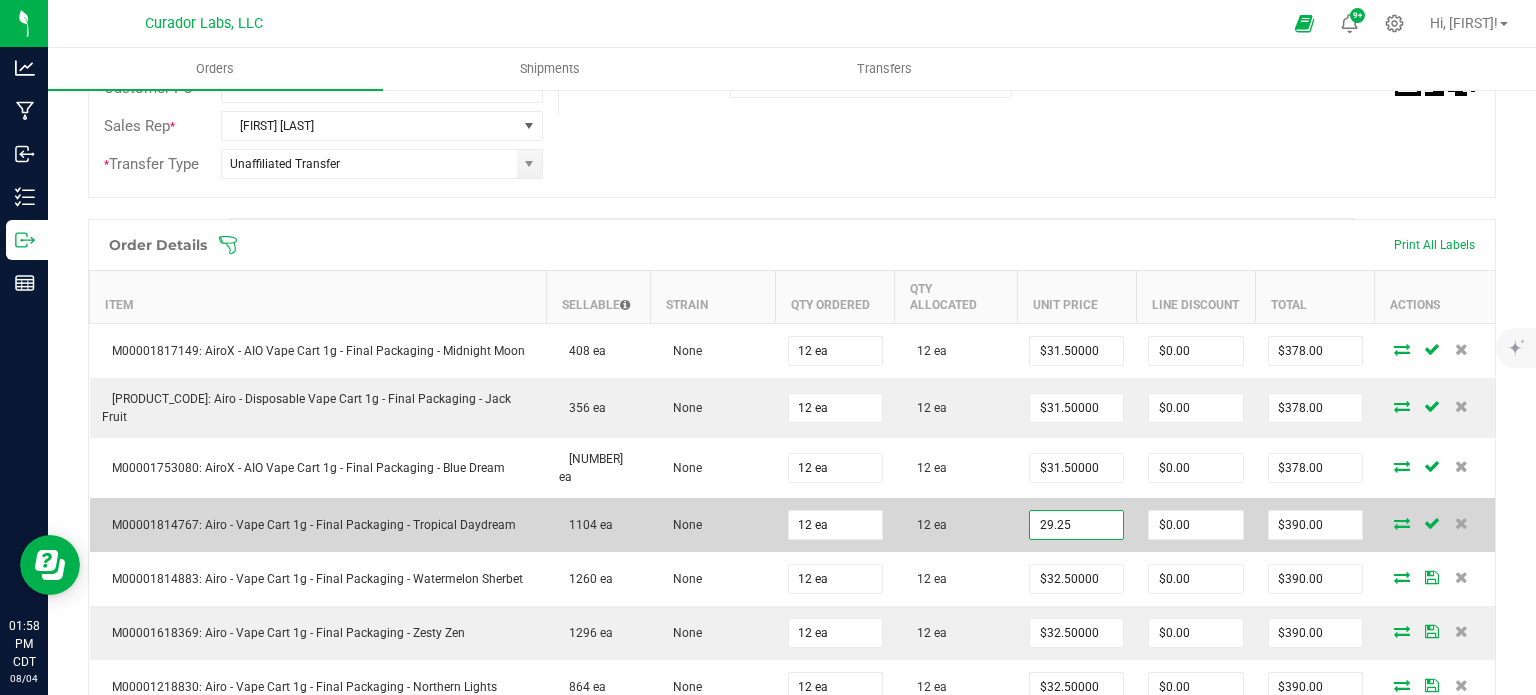 click on "29.25" at bounding box center (1076, 525) 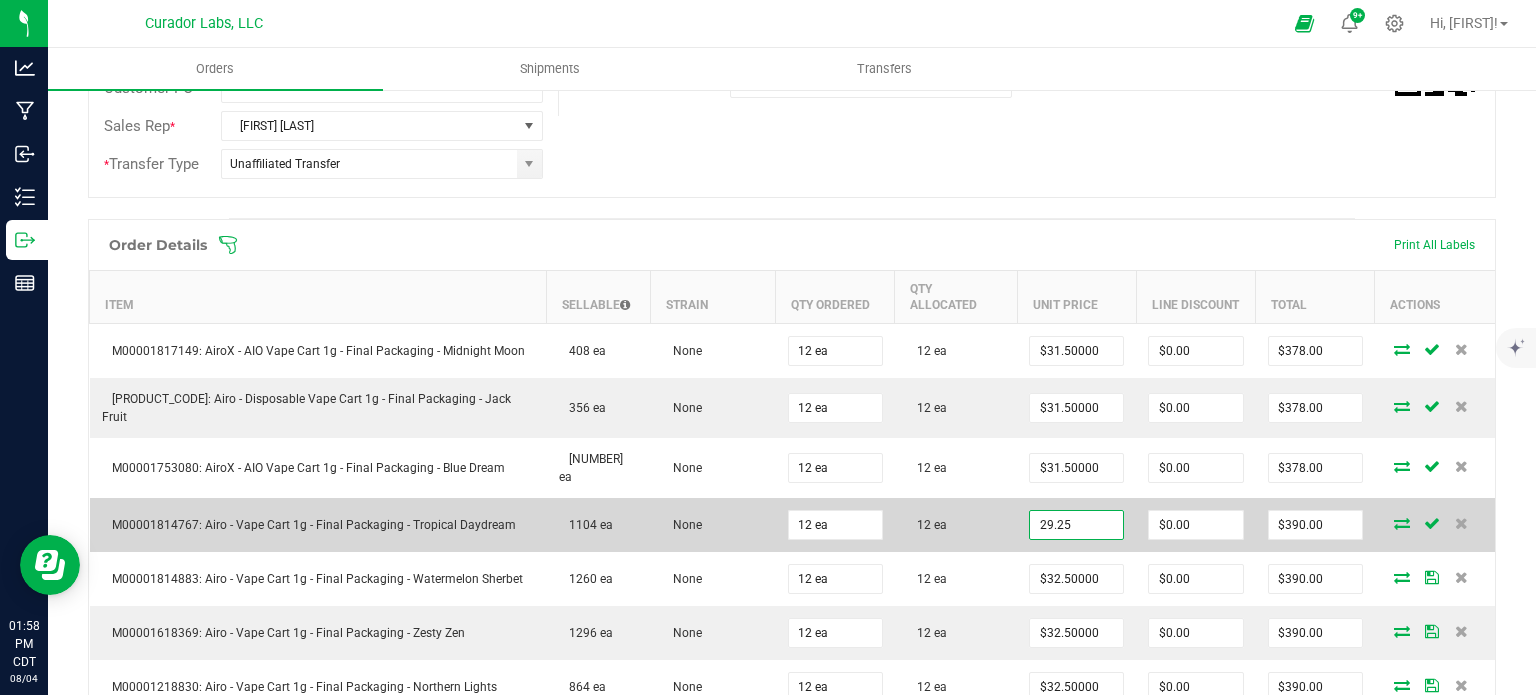 click on "29.25" at bounding box center (1076, 525) 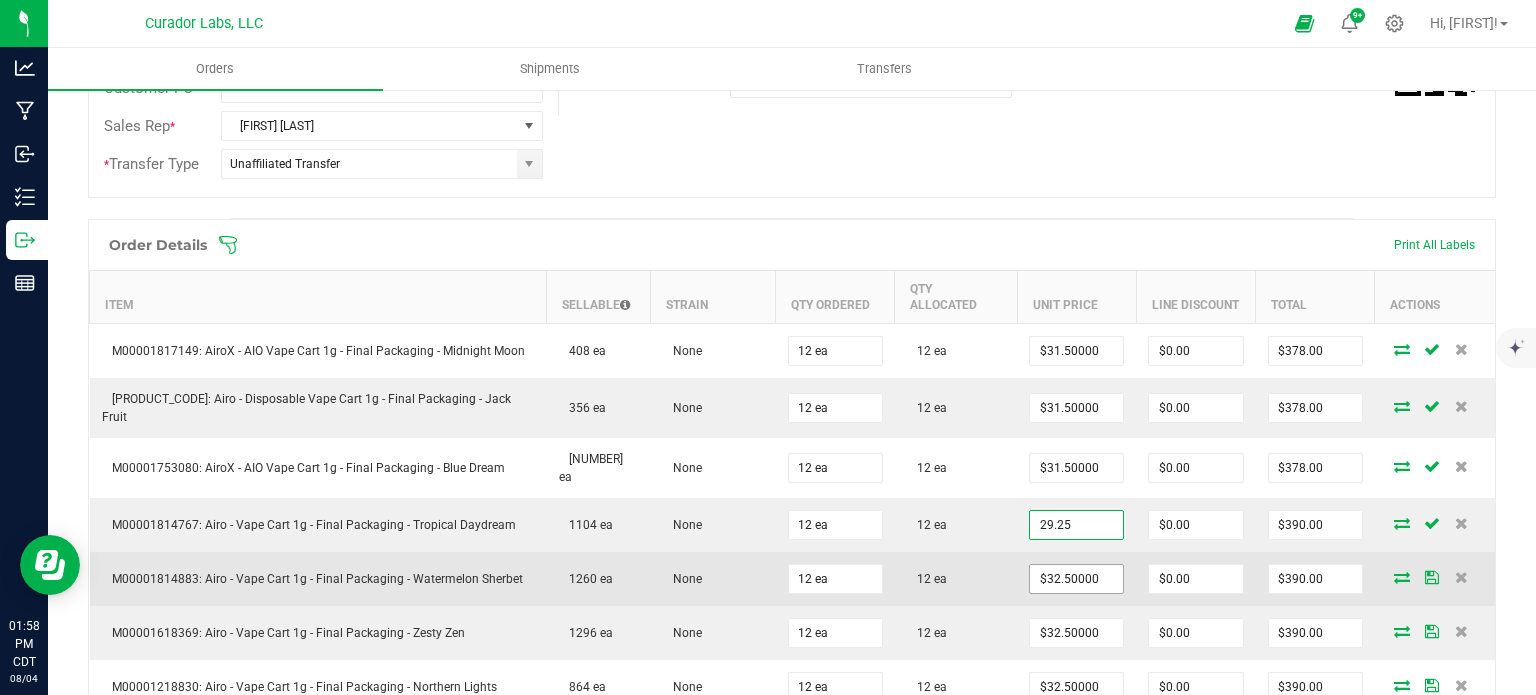 type on "29.25" 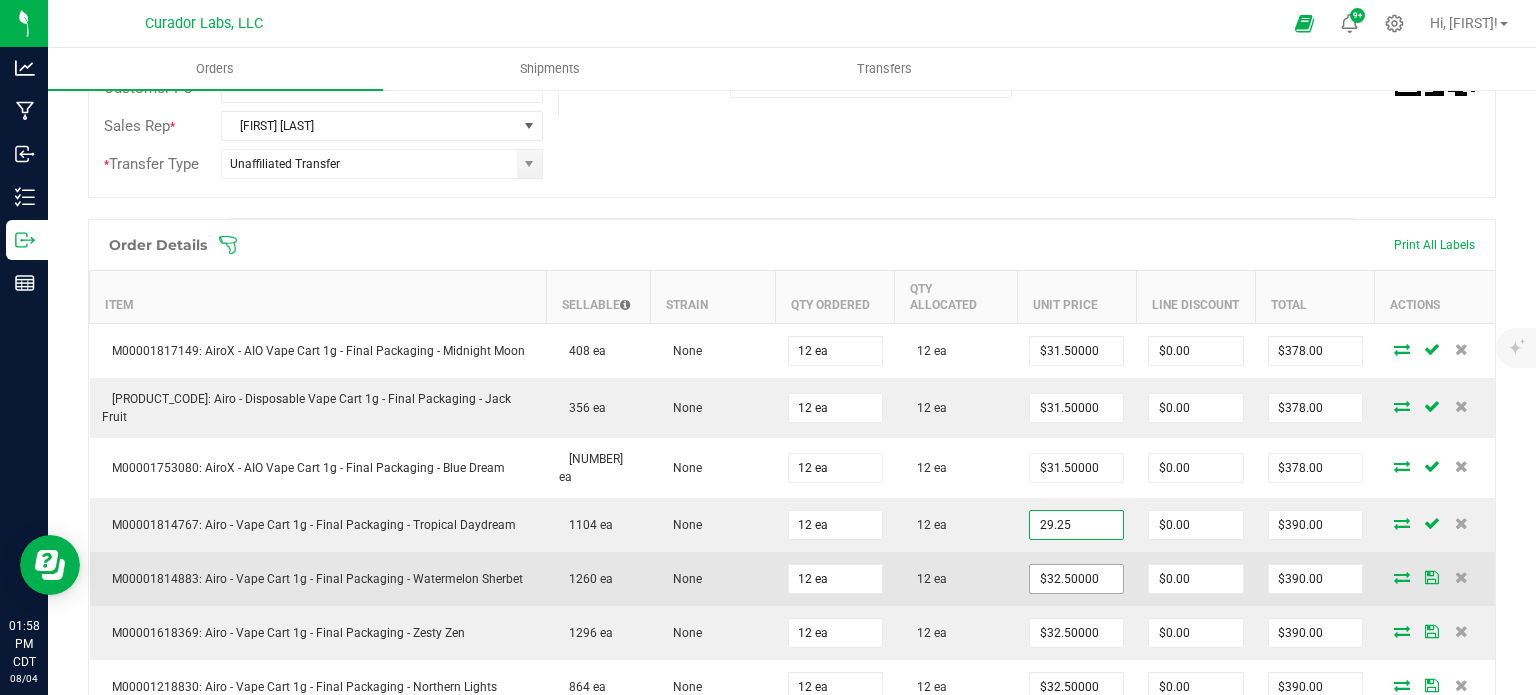 type on "32.5" 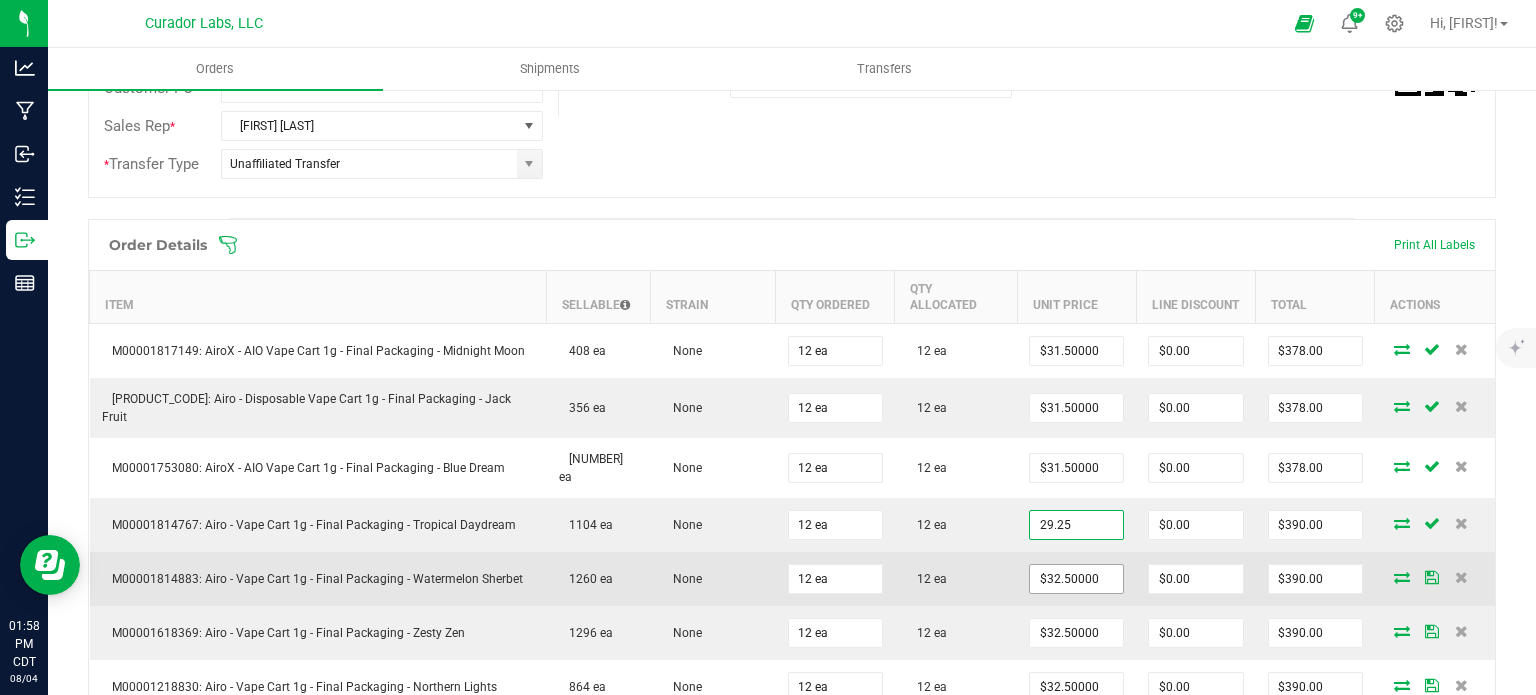 type on "$29.25000" 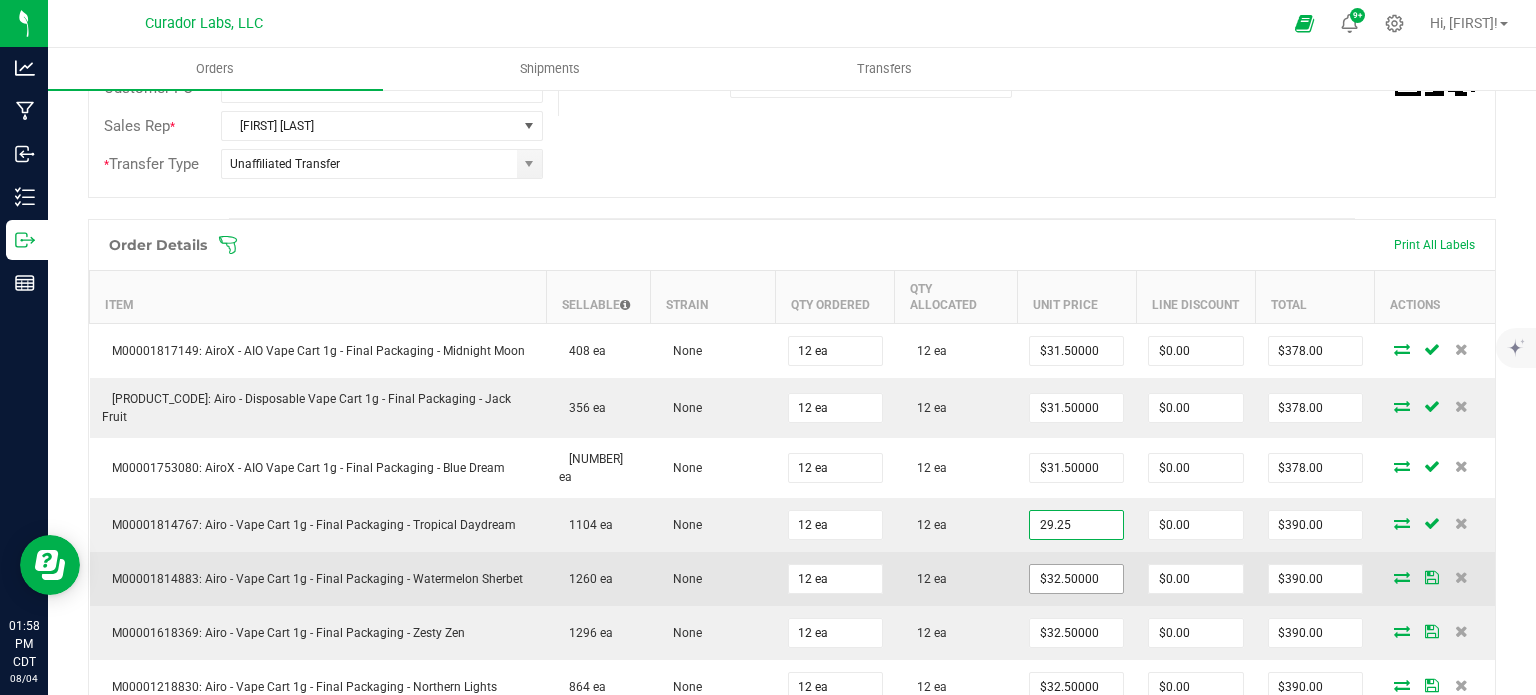 type on "$351.00" 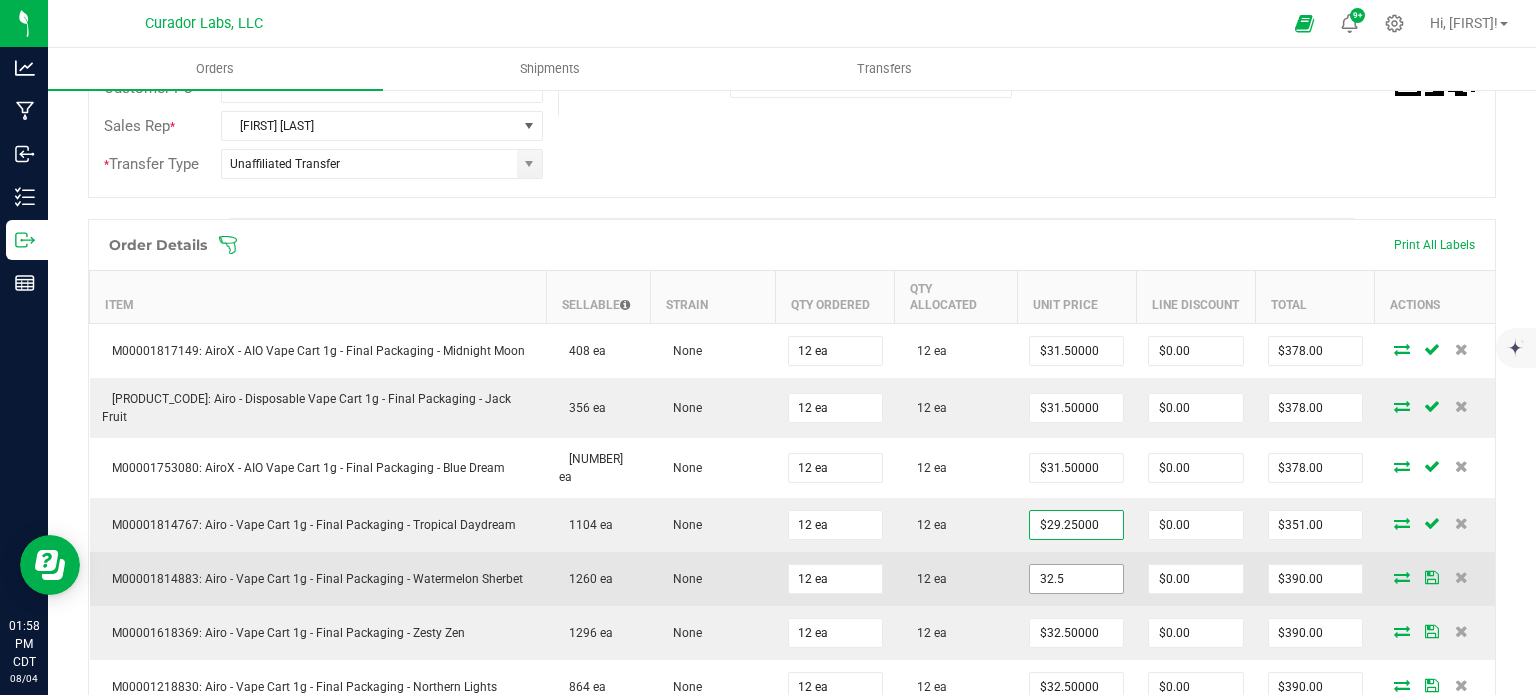 click on "32.5" at bounding box center [1076, 579] 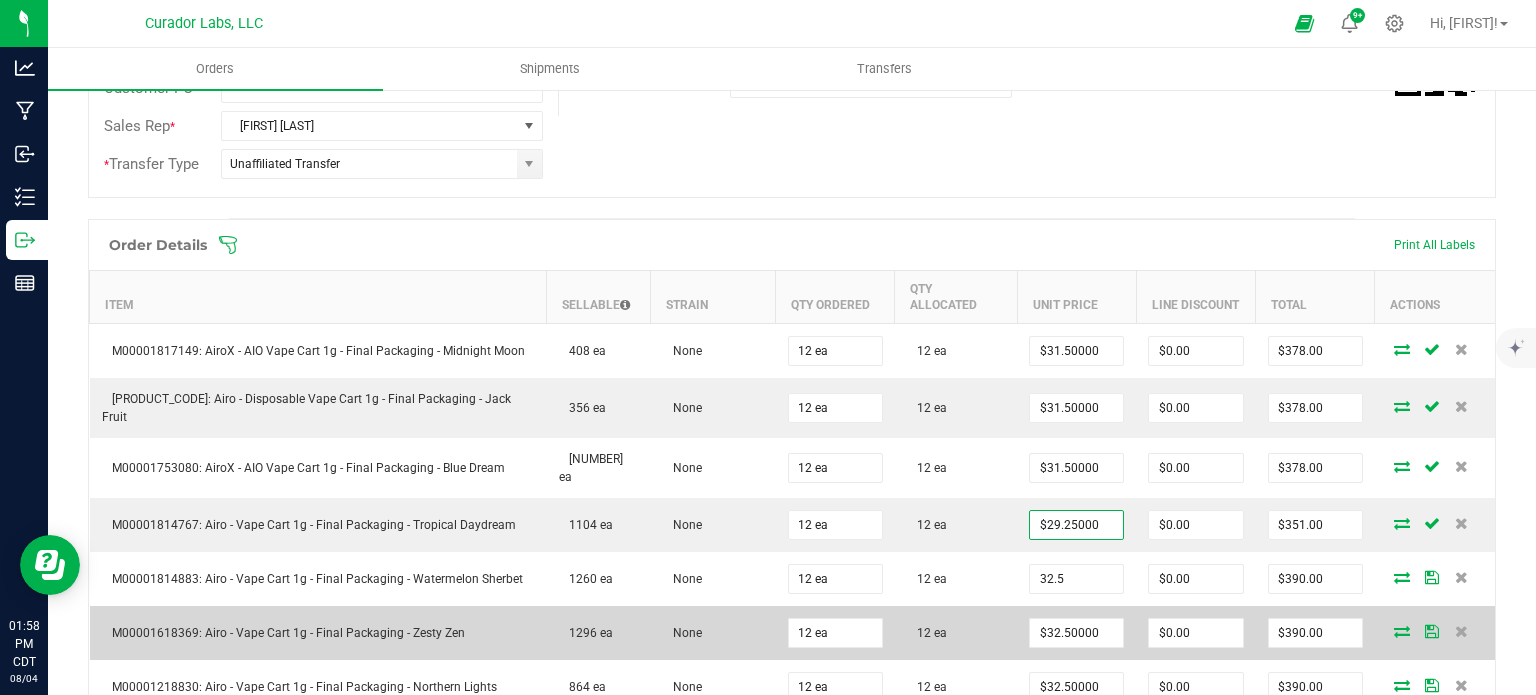 paste on "29.2" 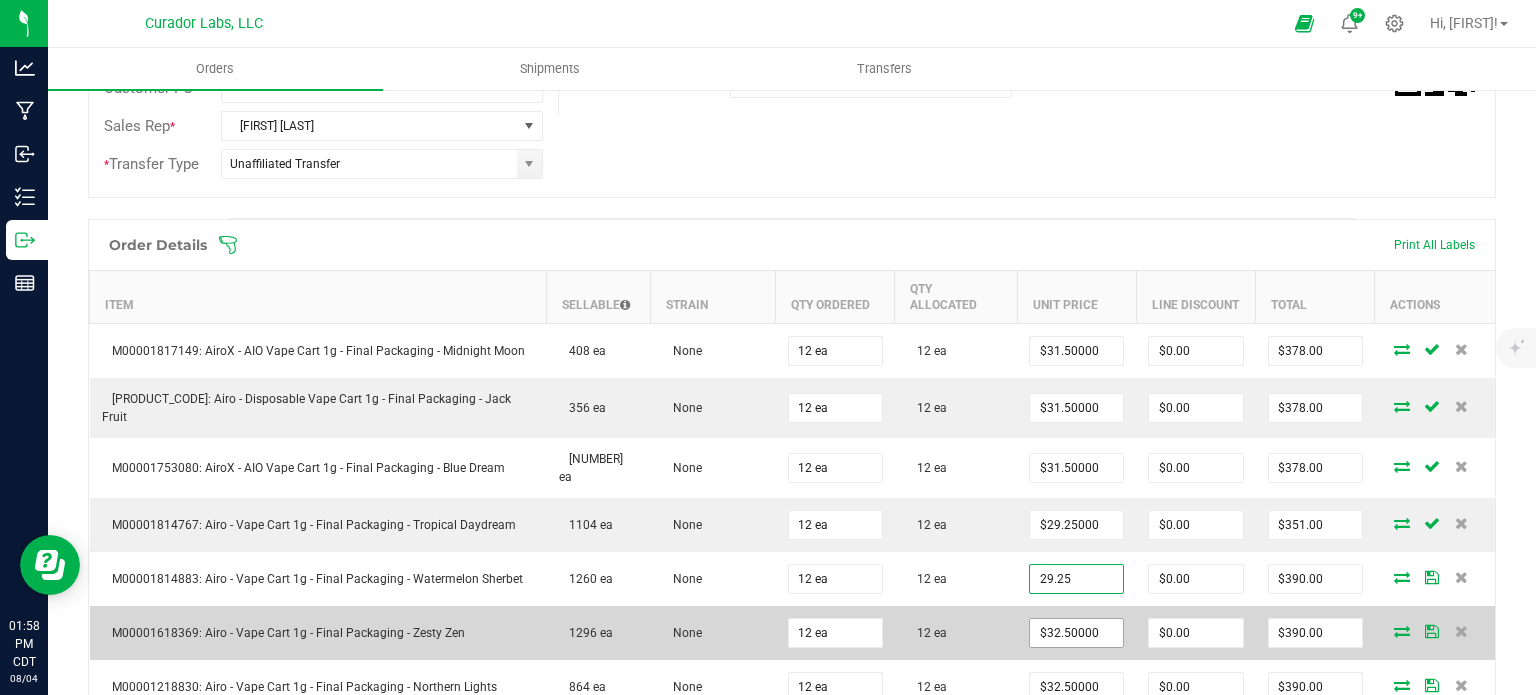 type on "$29.25000" 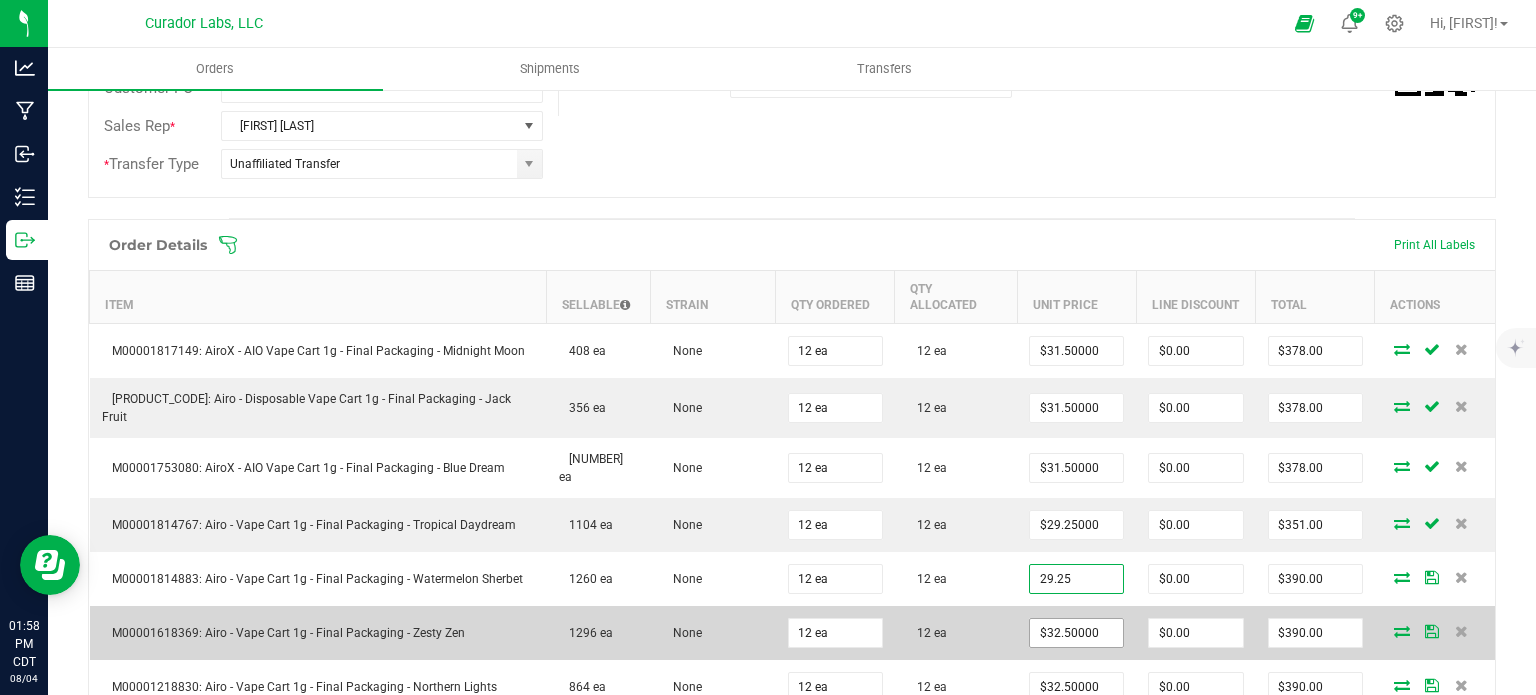 type on "$351.00" 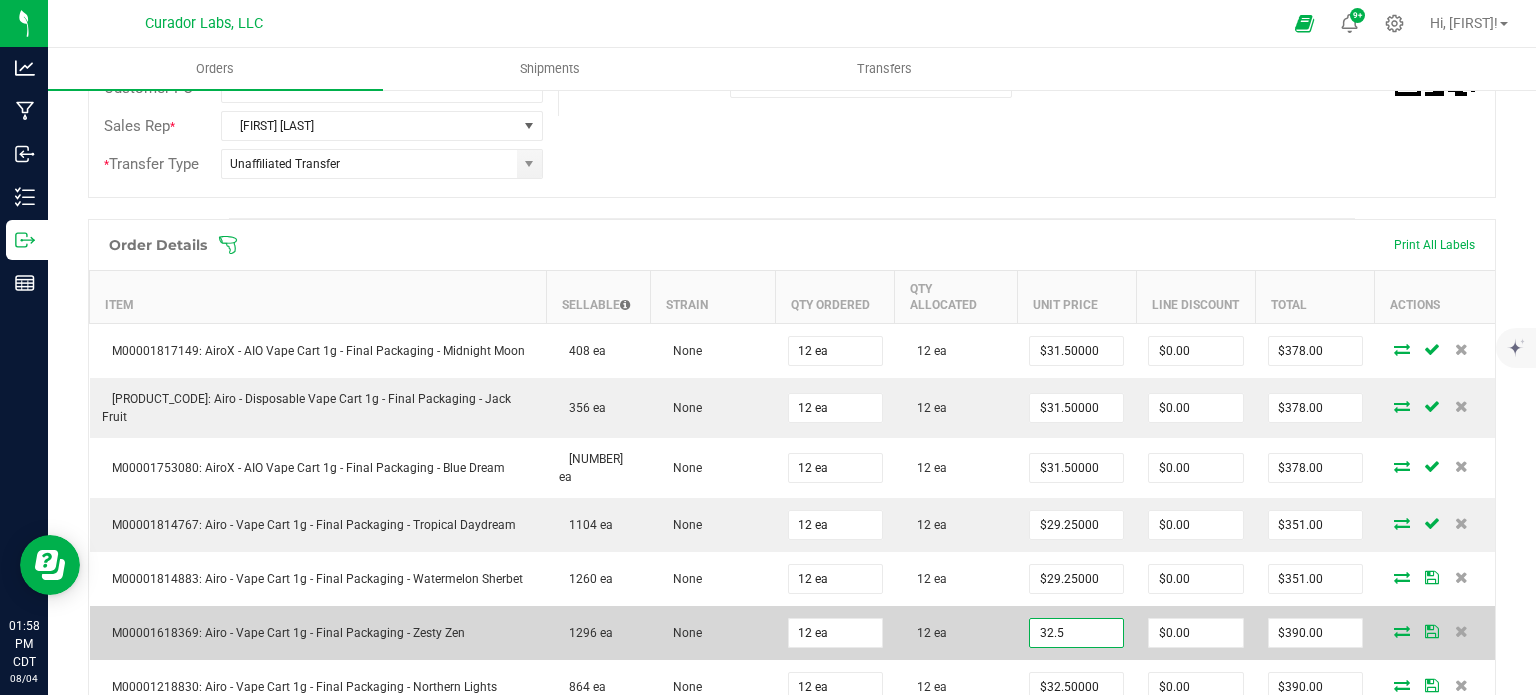 drag, startPoint x: 1052, startPoint y: 574, endPoint x: 934, endPoint y: 580, distance: 118.15244 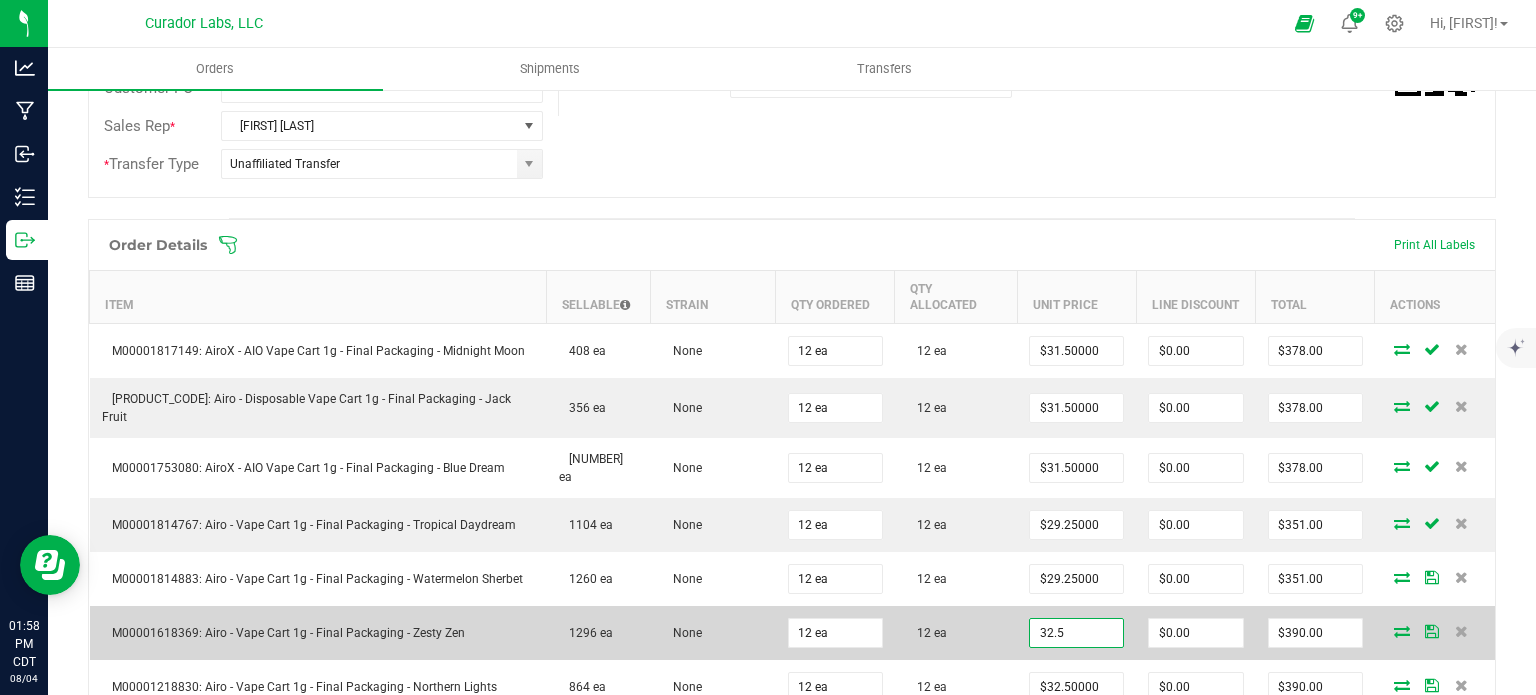 click on "32.5" at bounding box center (1076, 633) 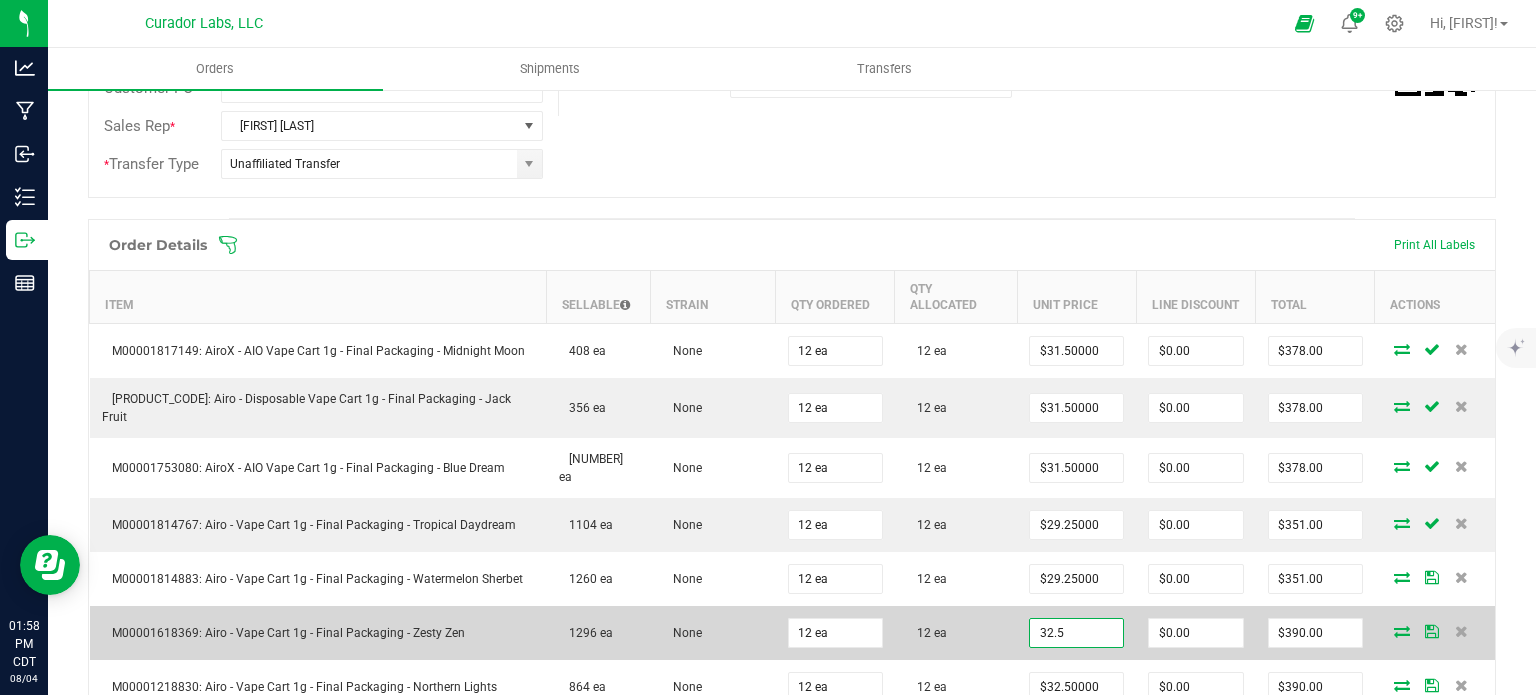 paste on "29.2" 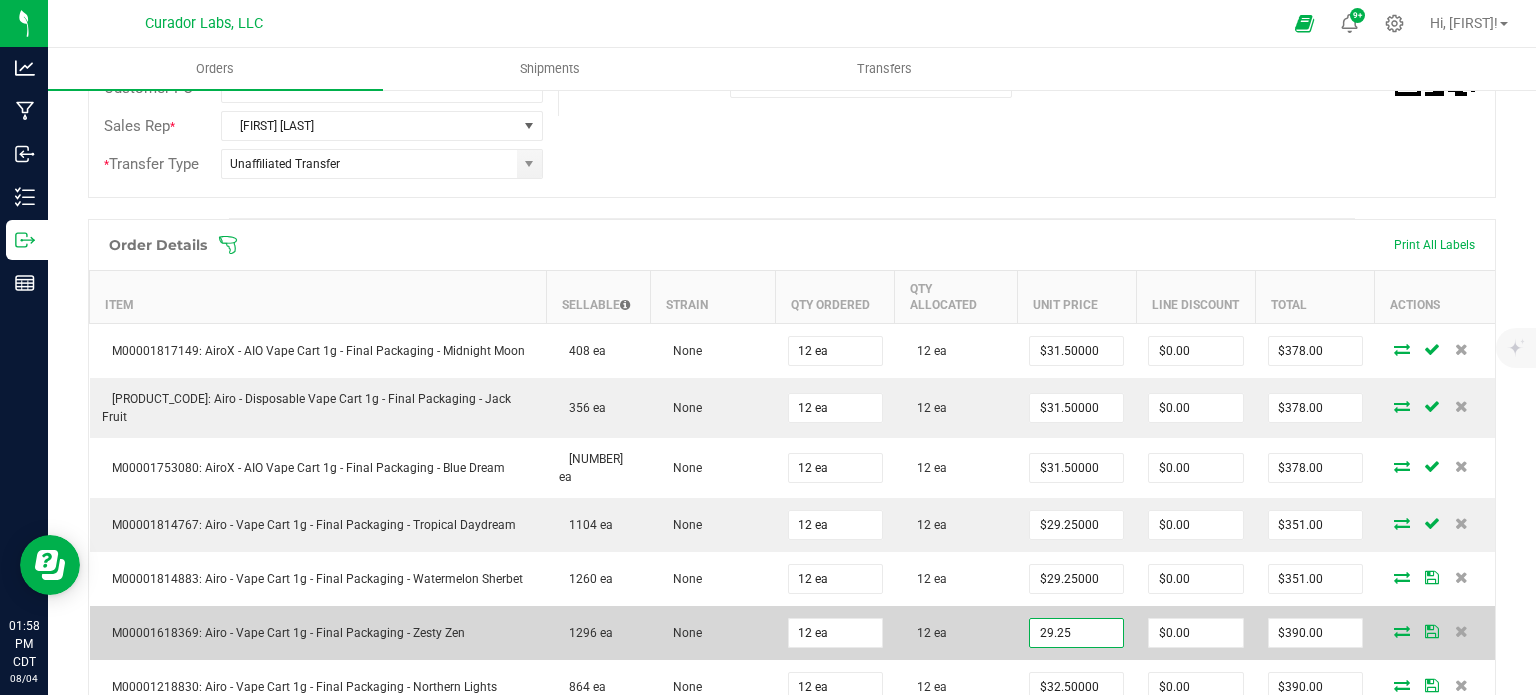 type on "$29.25000" 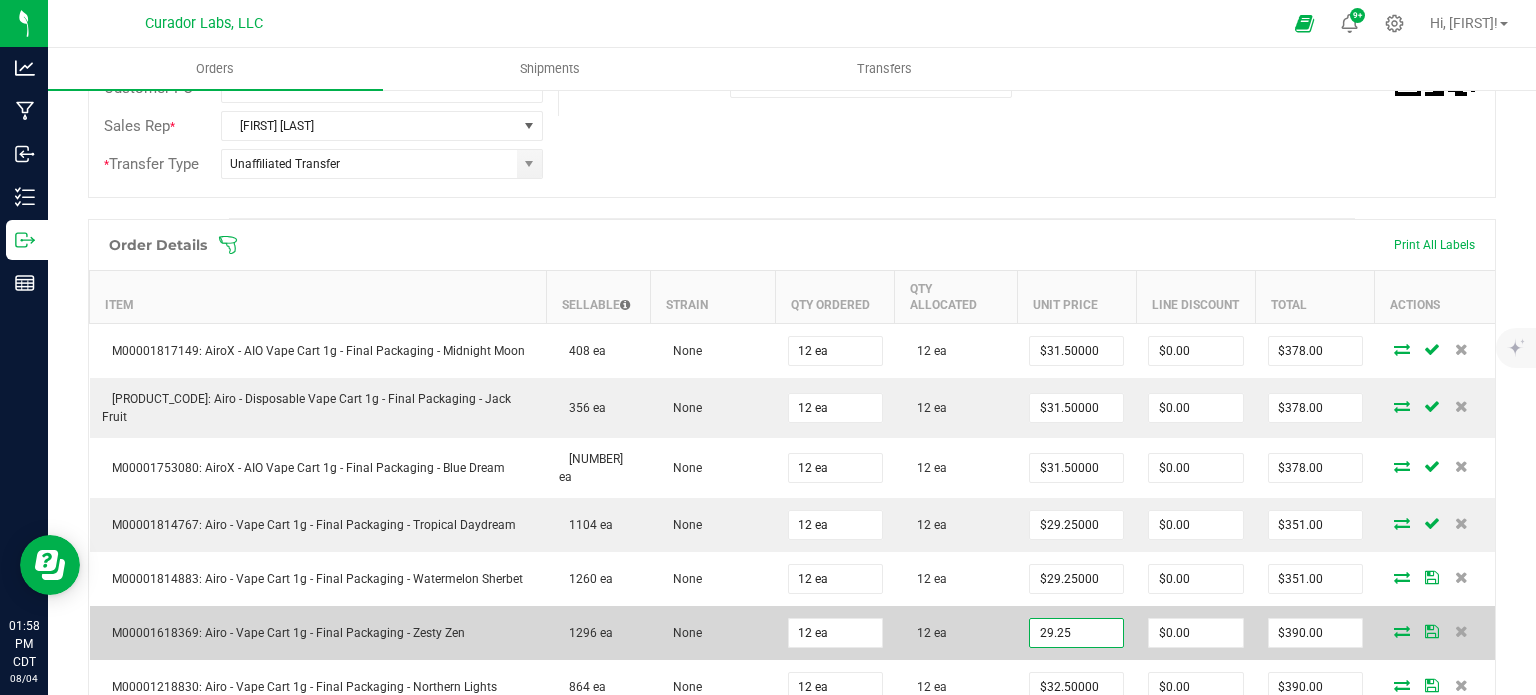 type on "$351.00" 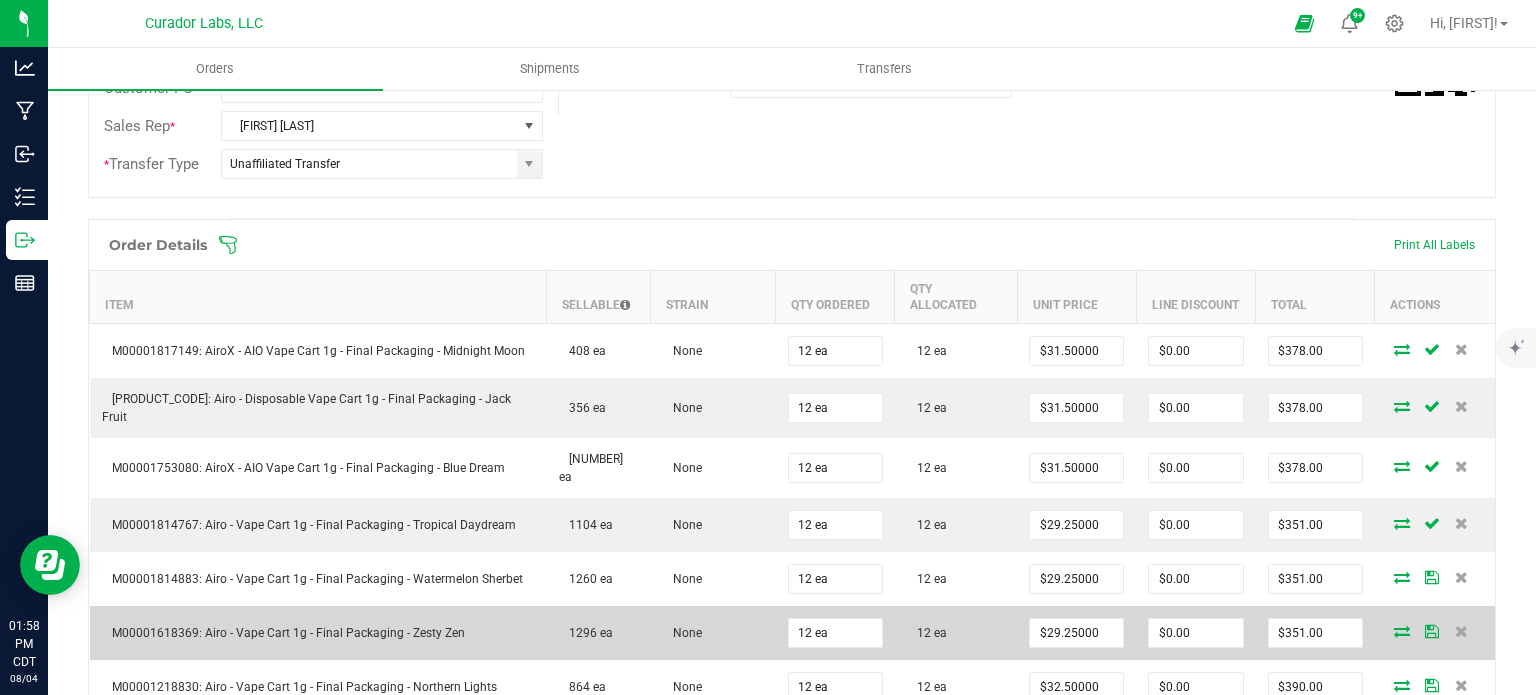 click on "12 ea" at bounding box center [956, 633] 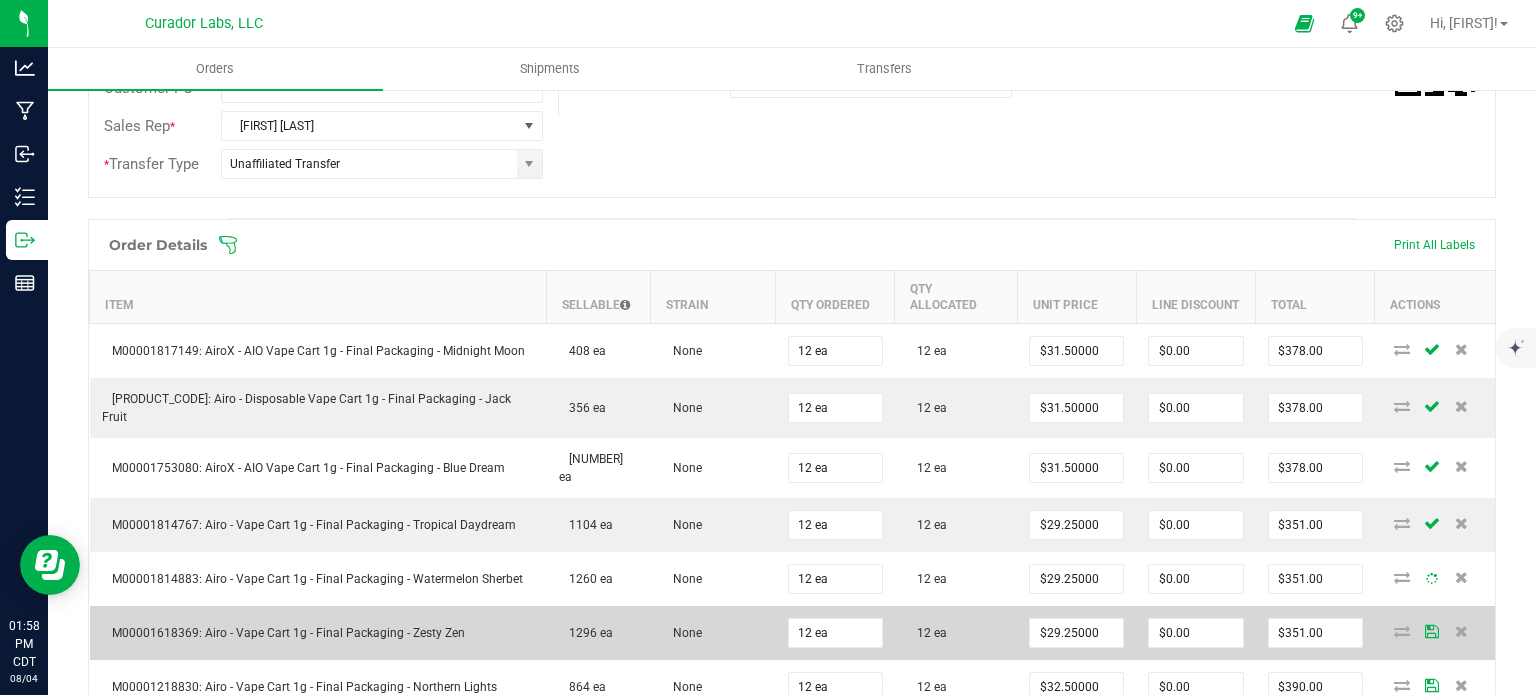 scroll, scrollTop: 552, scrollLeft: 0, axis: vertical 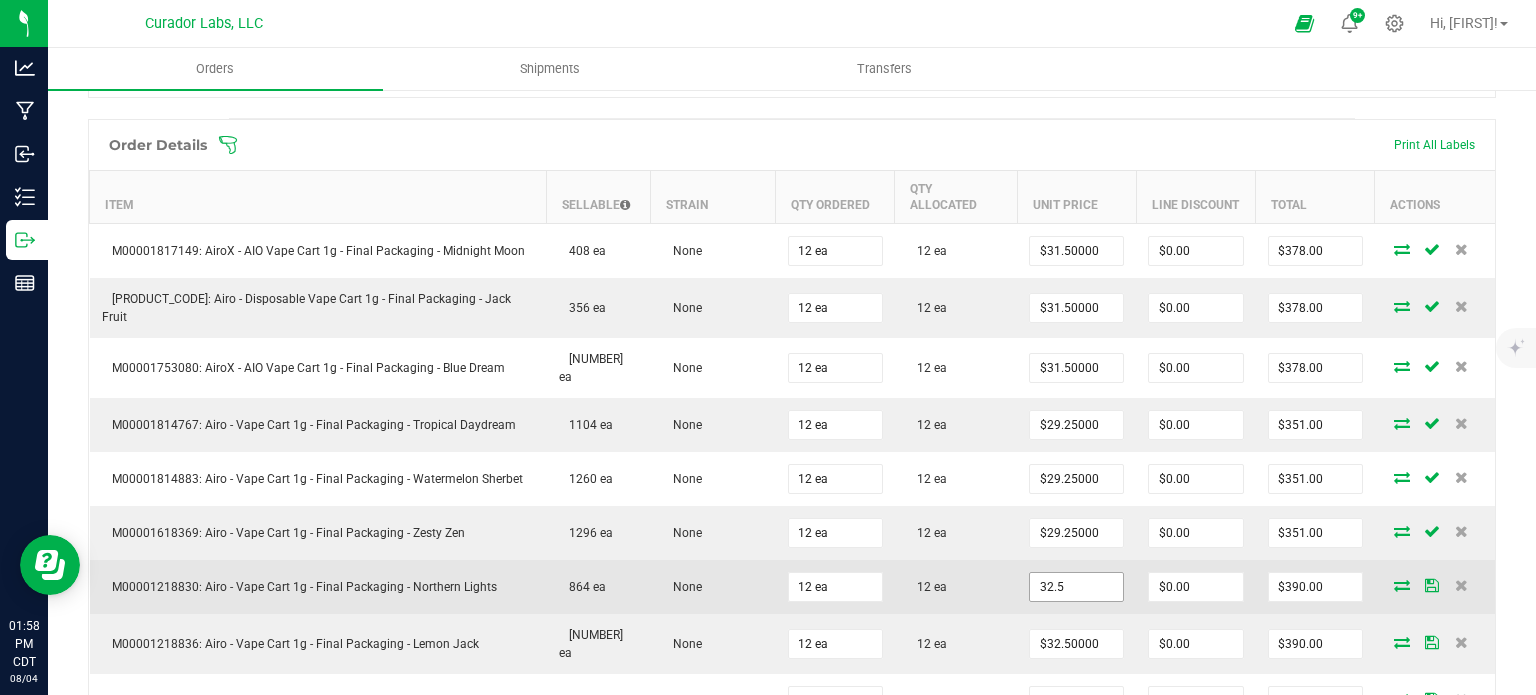 click on "32.5" at bounding box center [1076, 587] 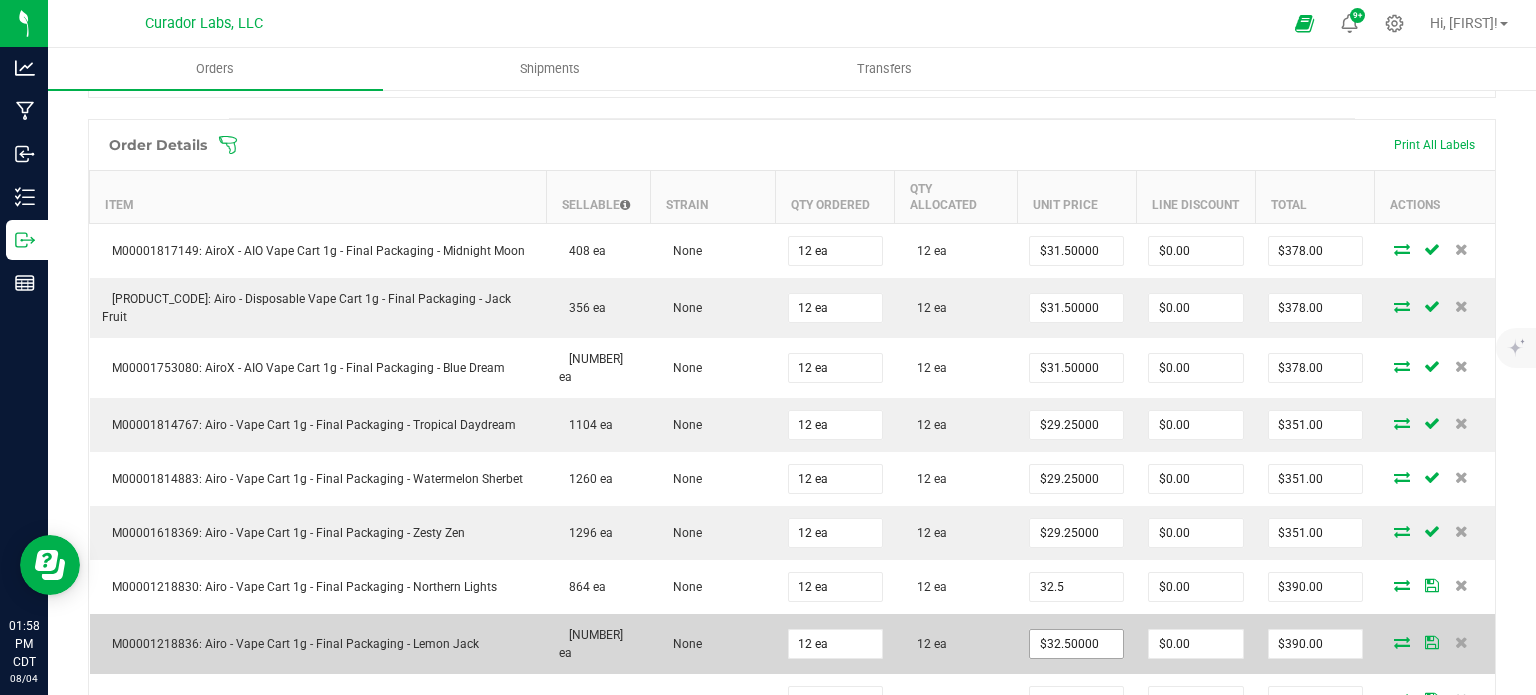 paste on "29.2" 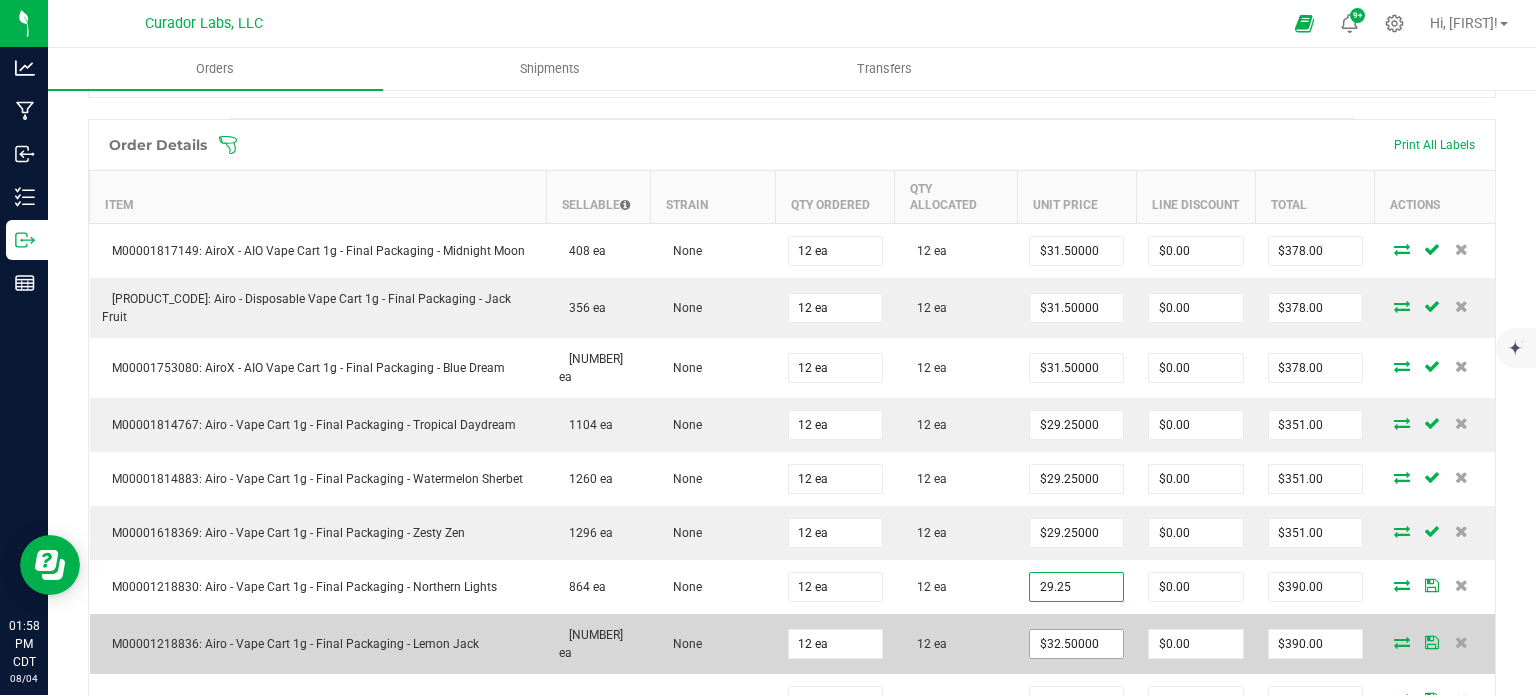 type on "$29.25000" 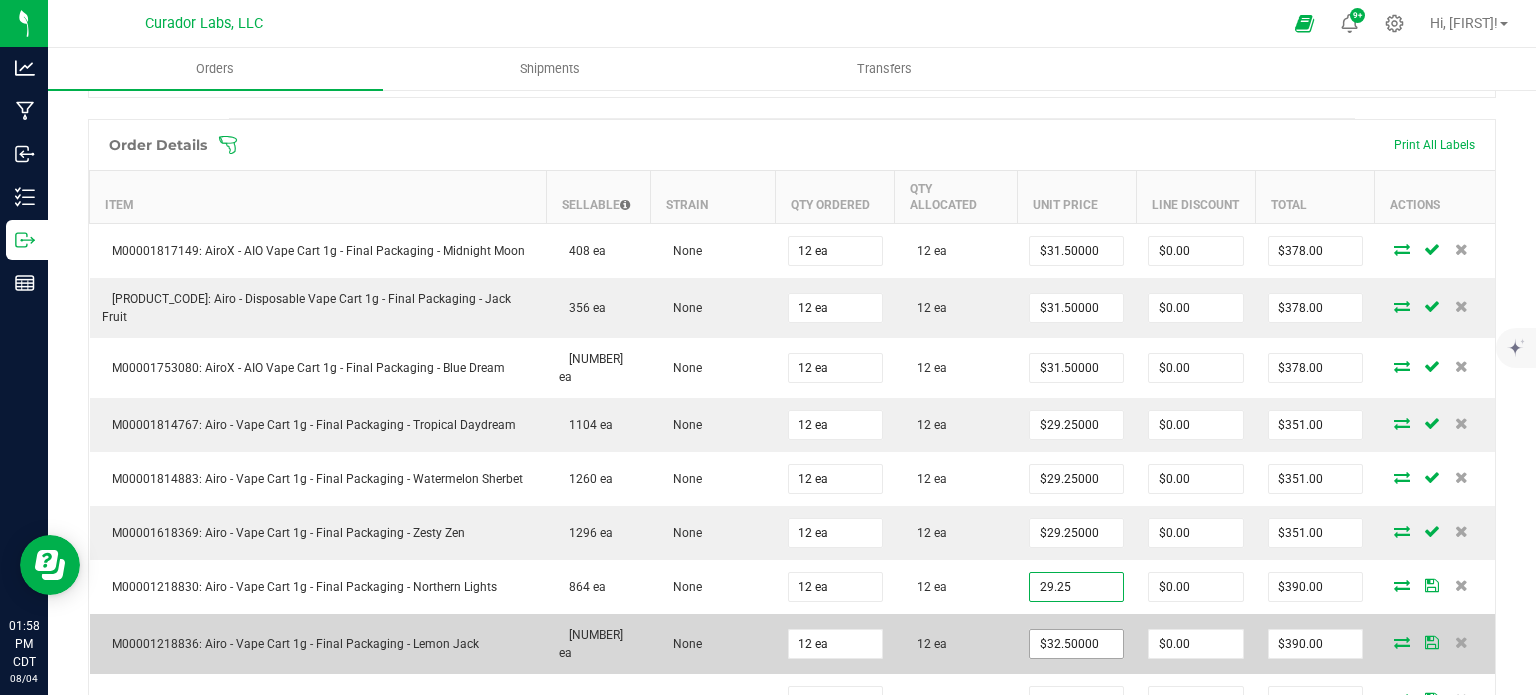 type on "$351.00" 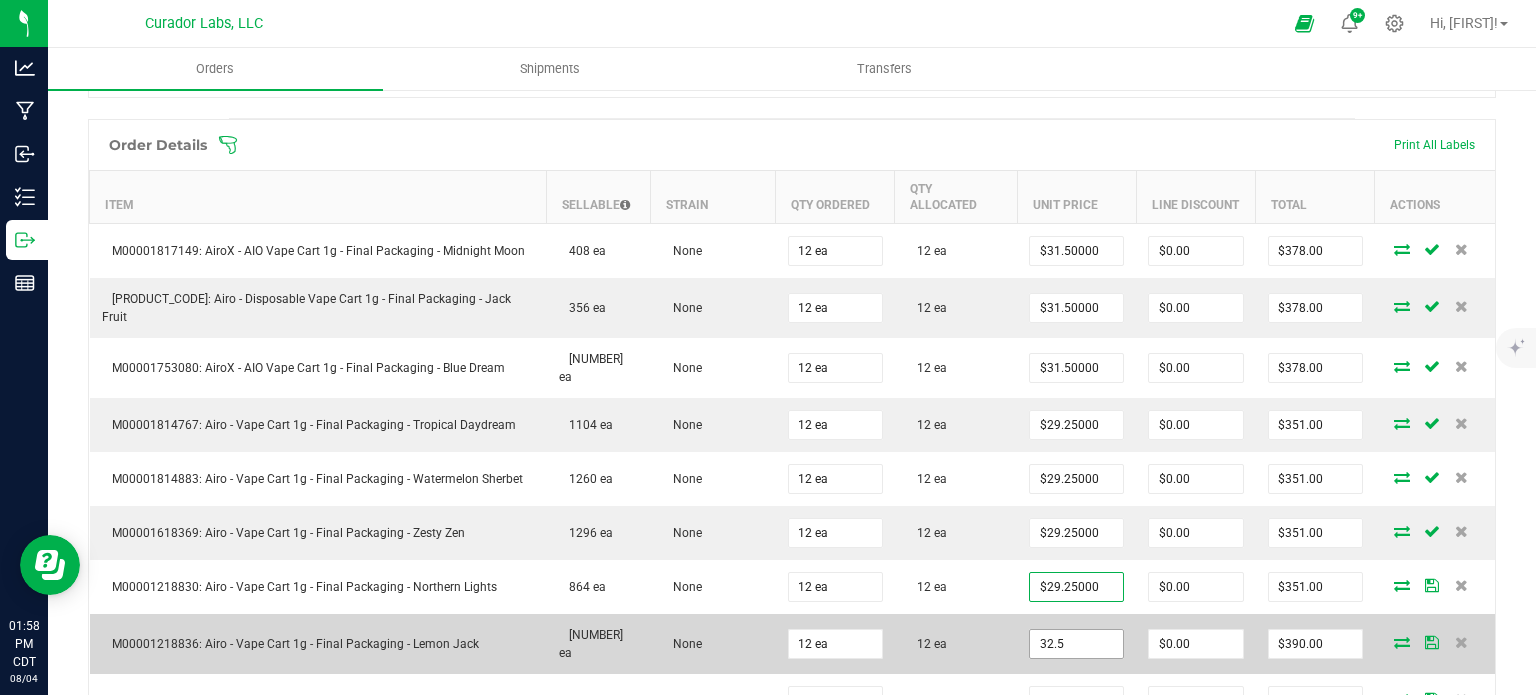 click on "32.5" at bounding box center (1076, 644) 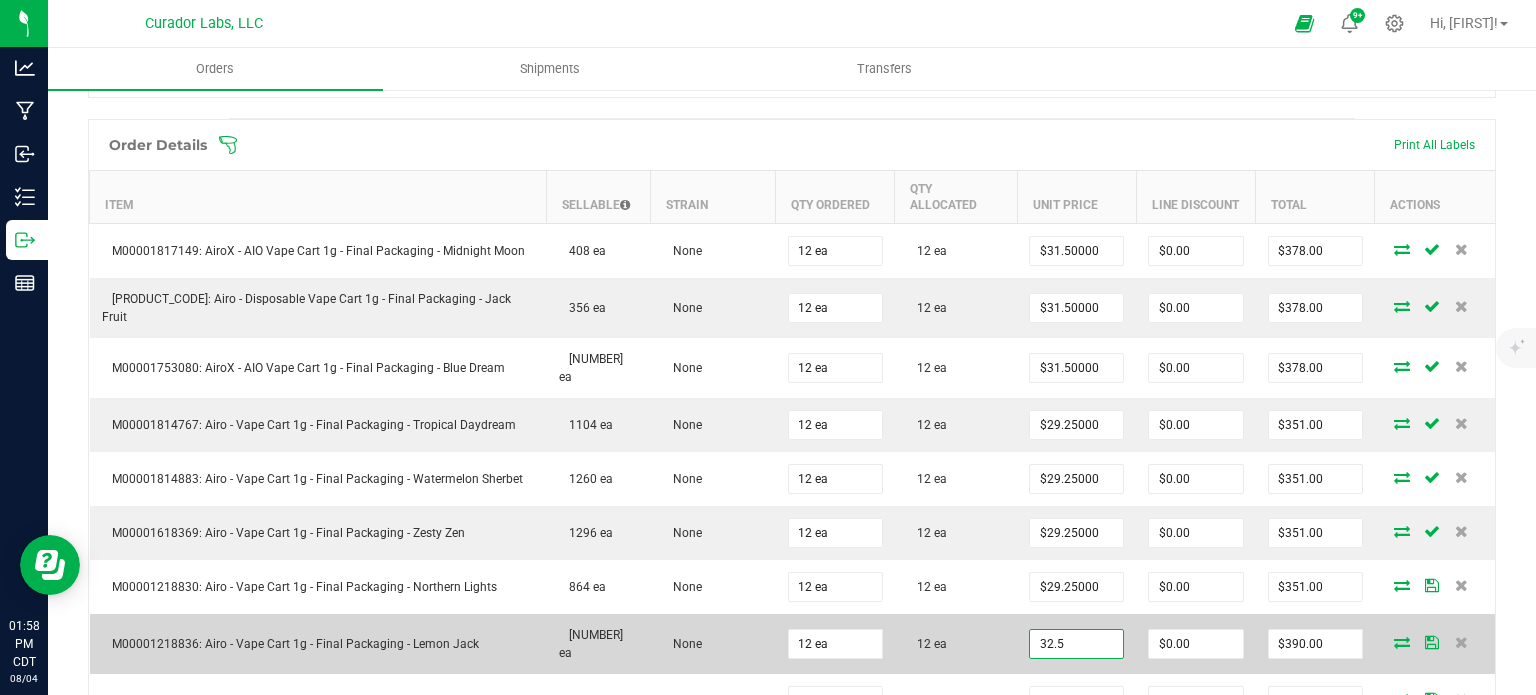 paste on "29.2" 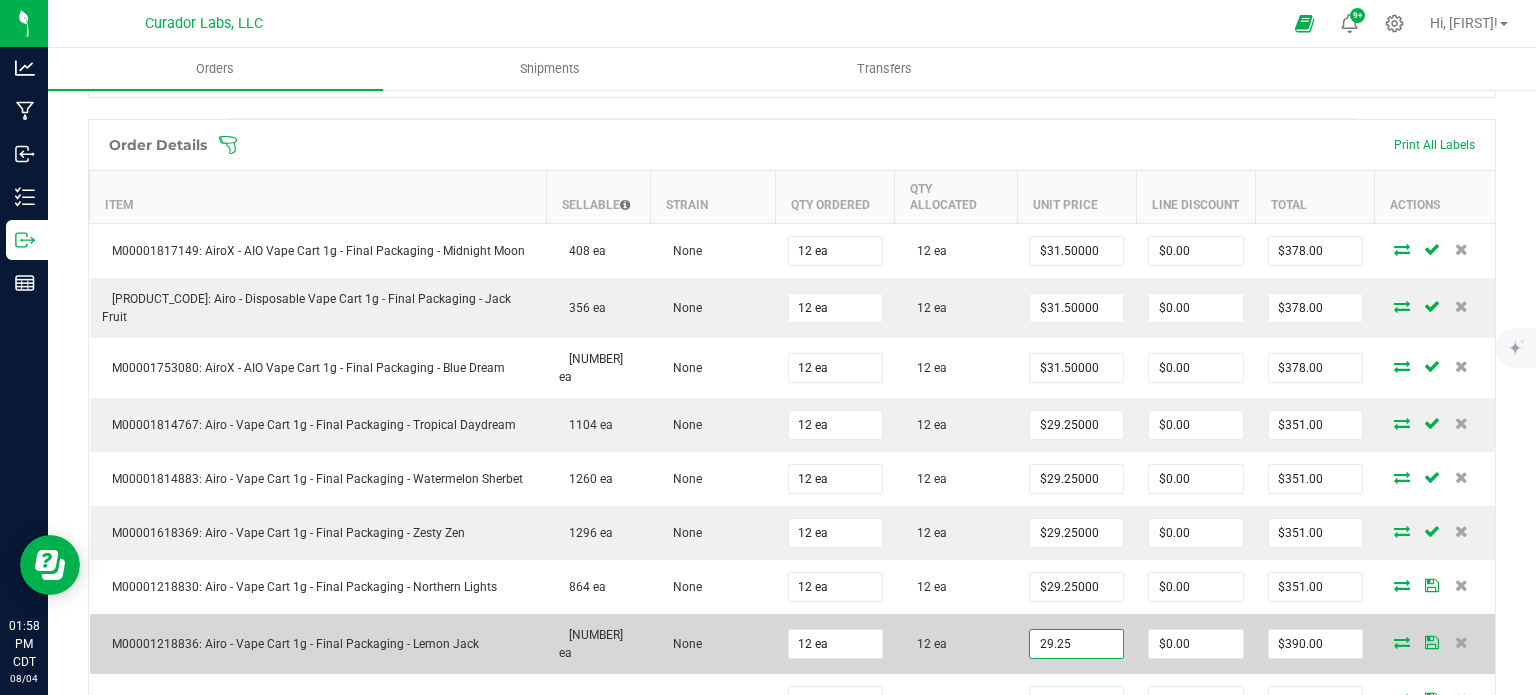type on "$29.25000" 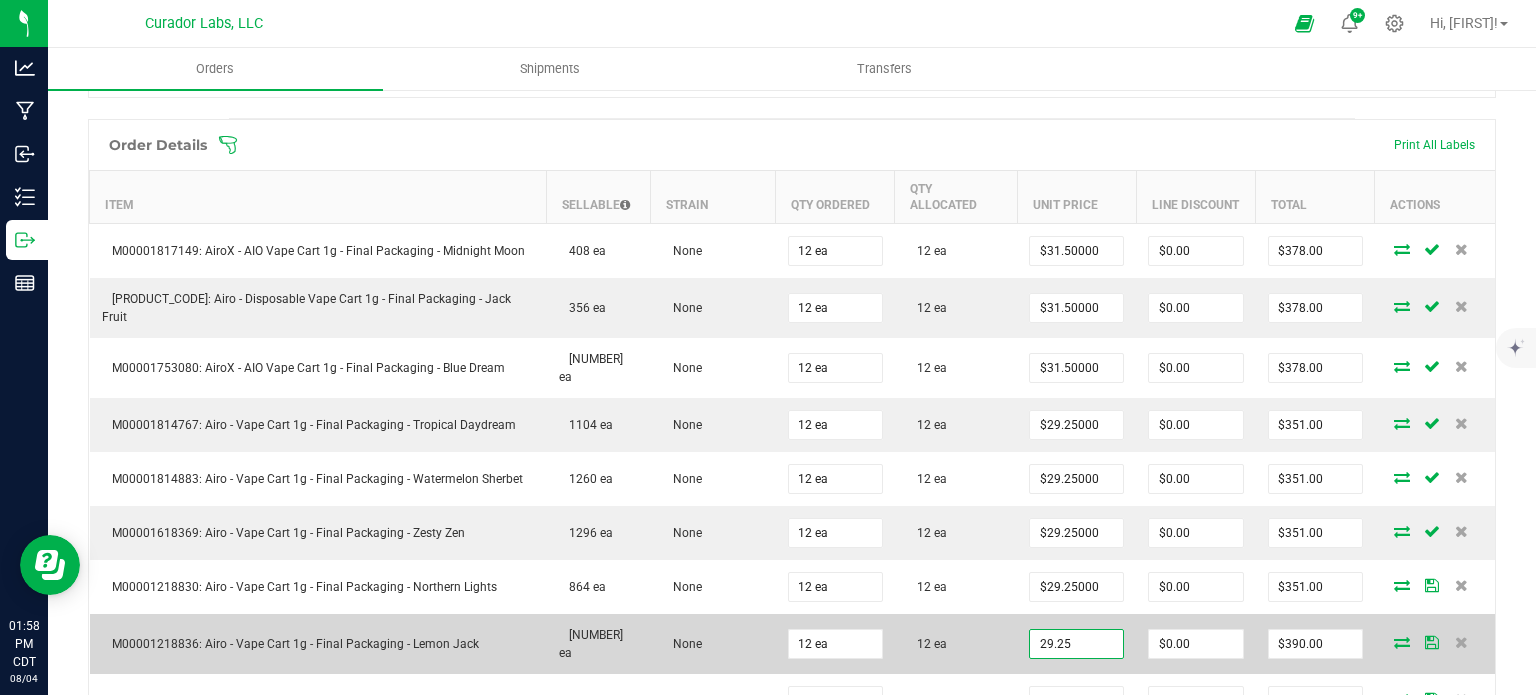 type on "$351.00" 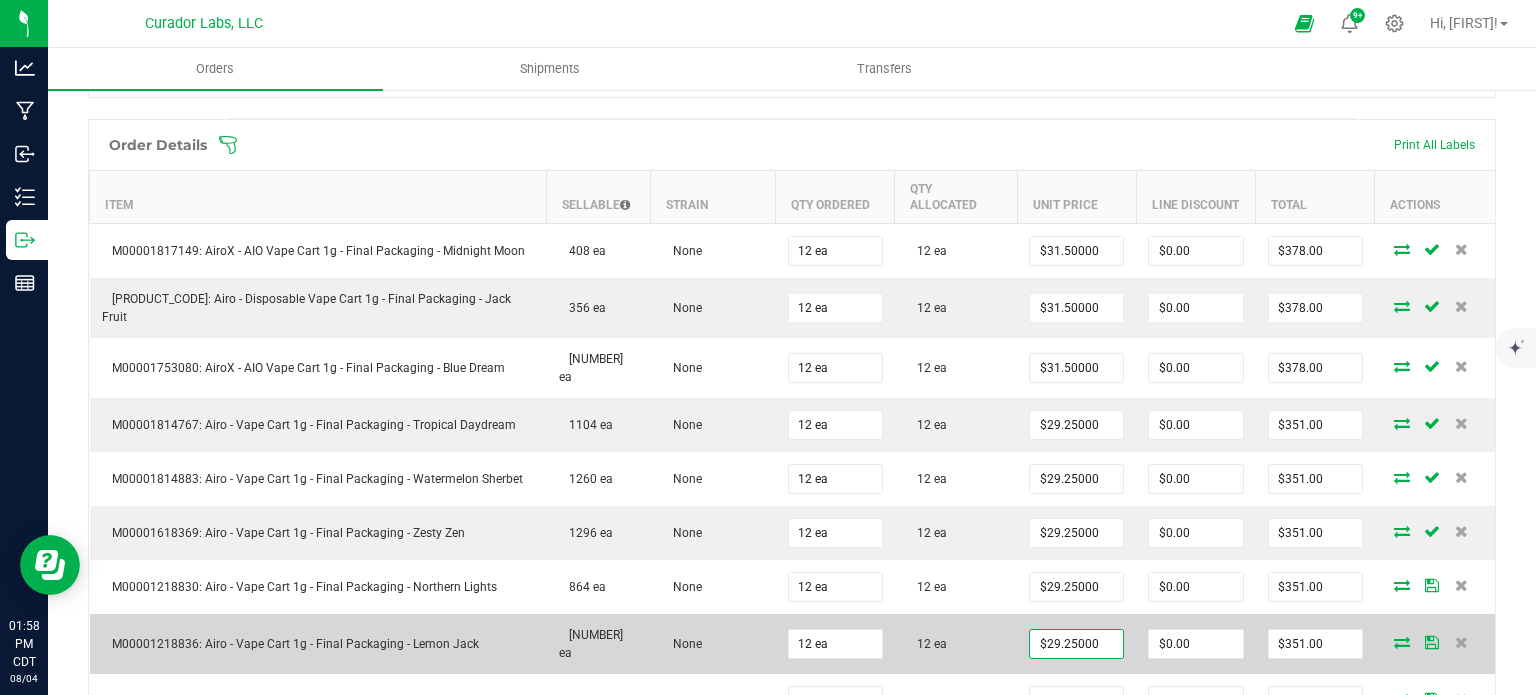 click on "12 ea" at bounding box center [956, 644] 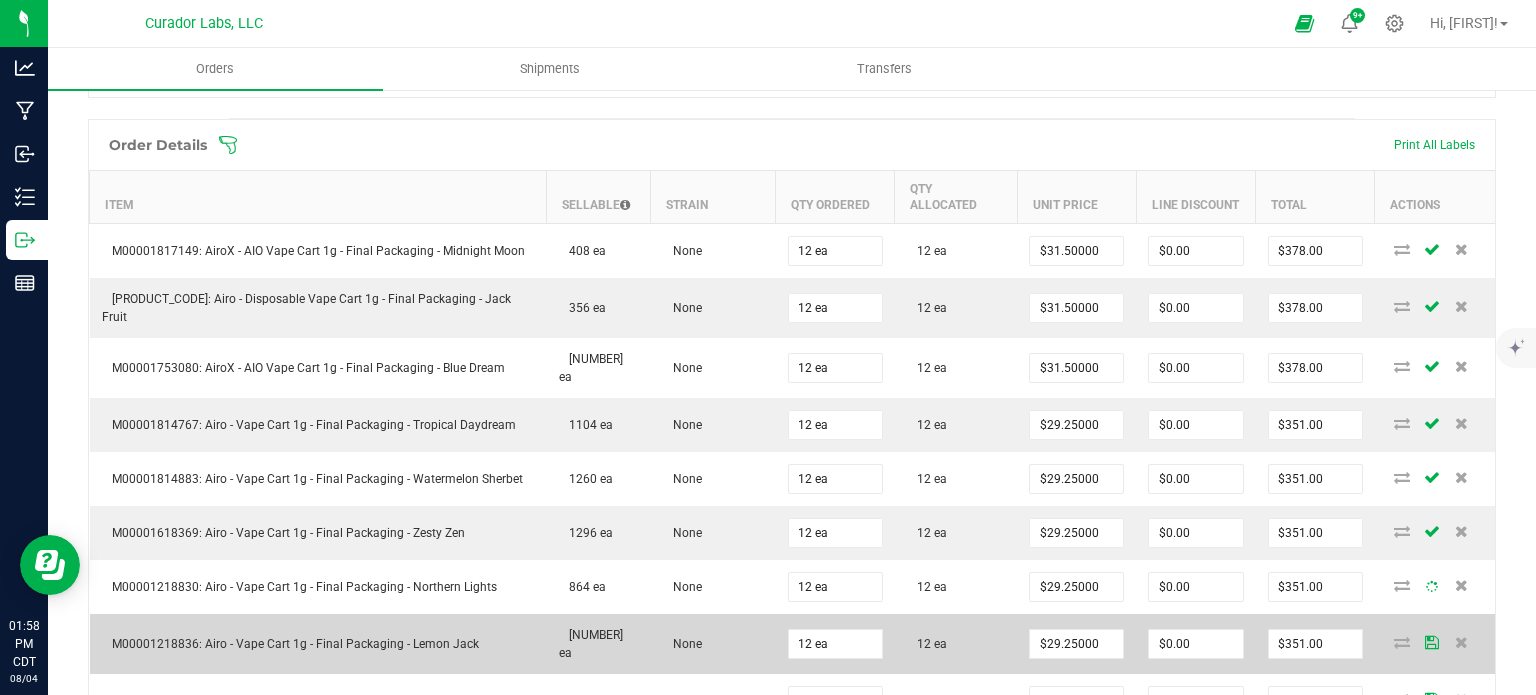 scroll, scrollTop: 652, scrollLeft: 0, axis: vertical 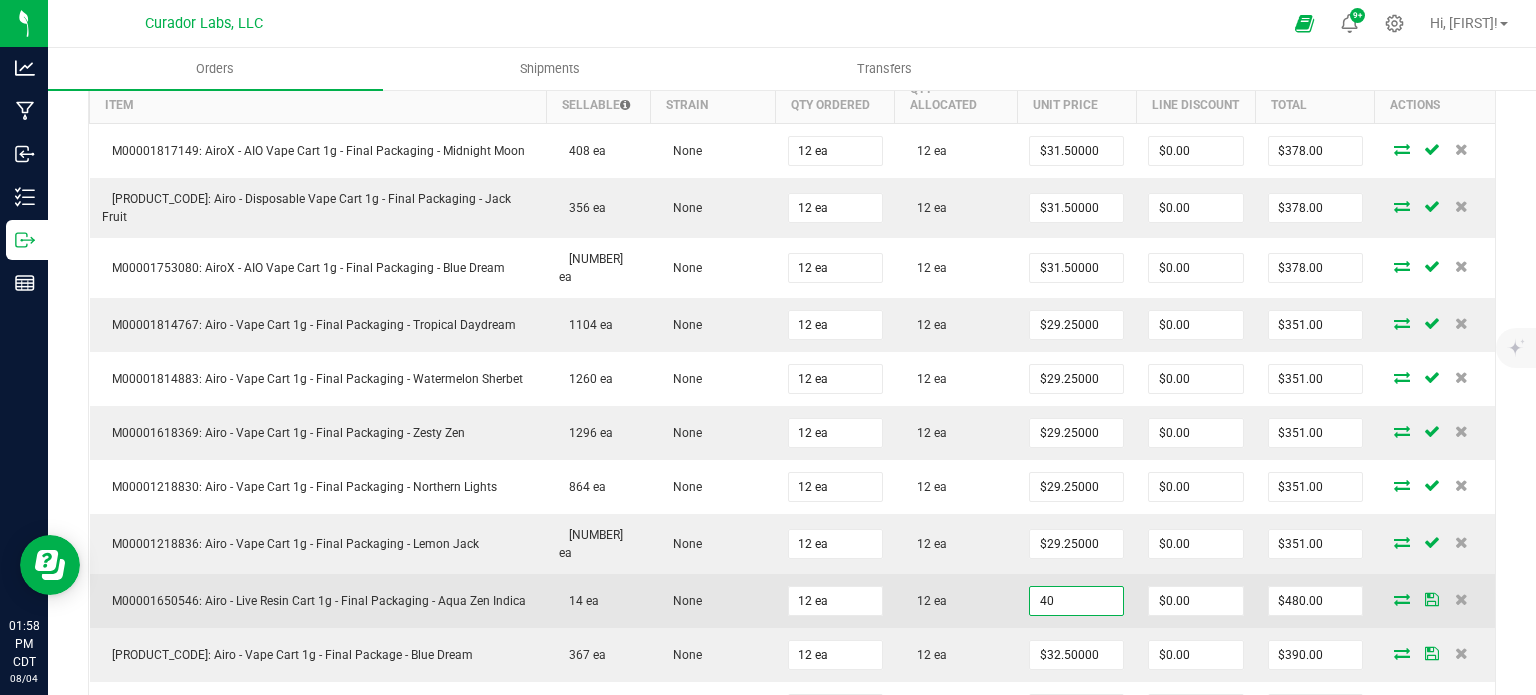 click on "40" at bounding box center (1076, 601) 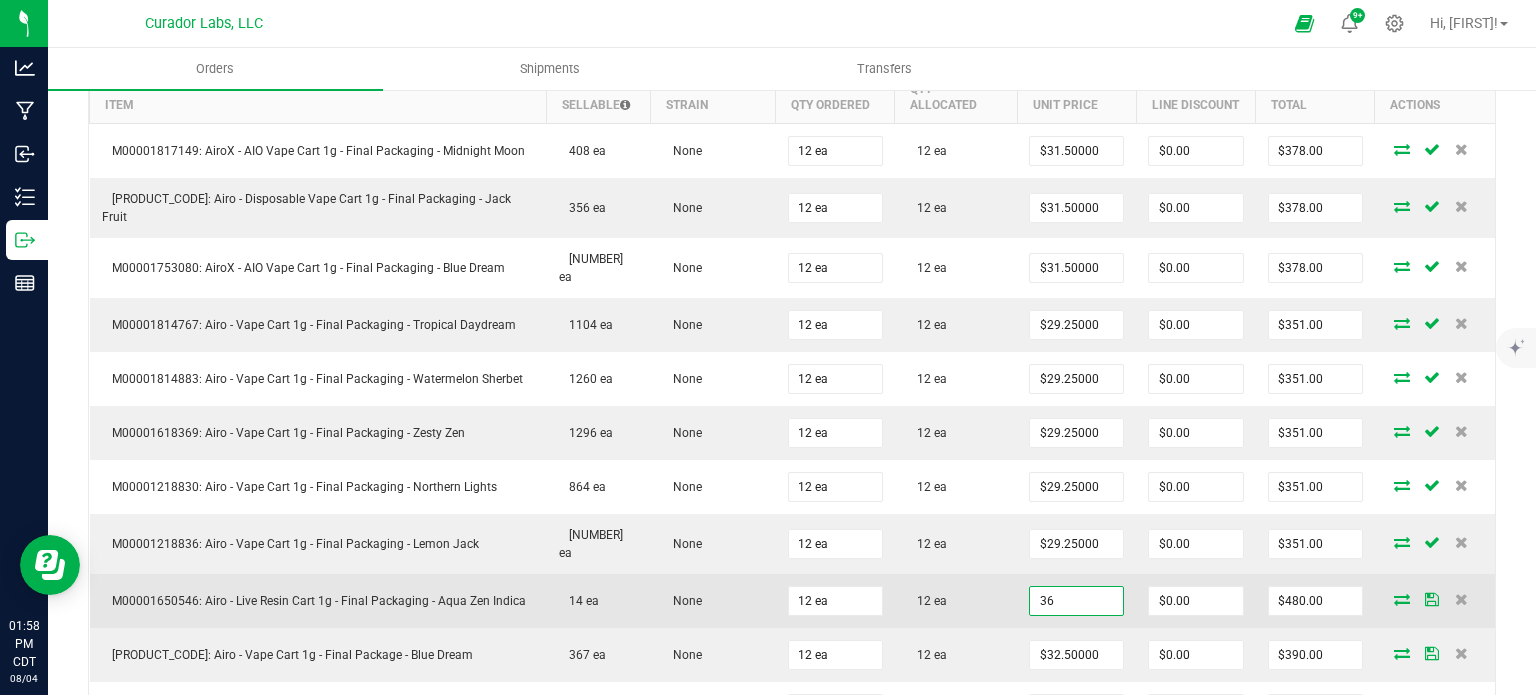 type on "$36.00000" 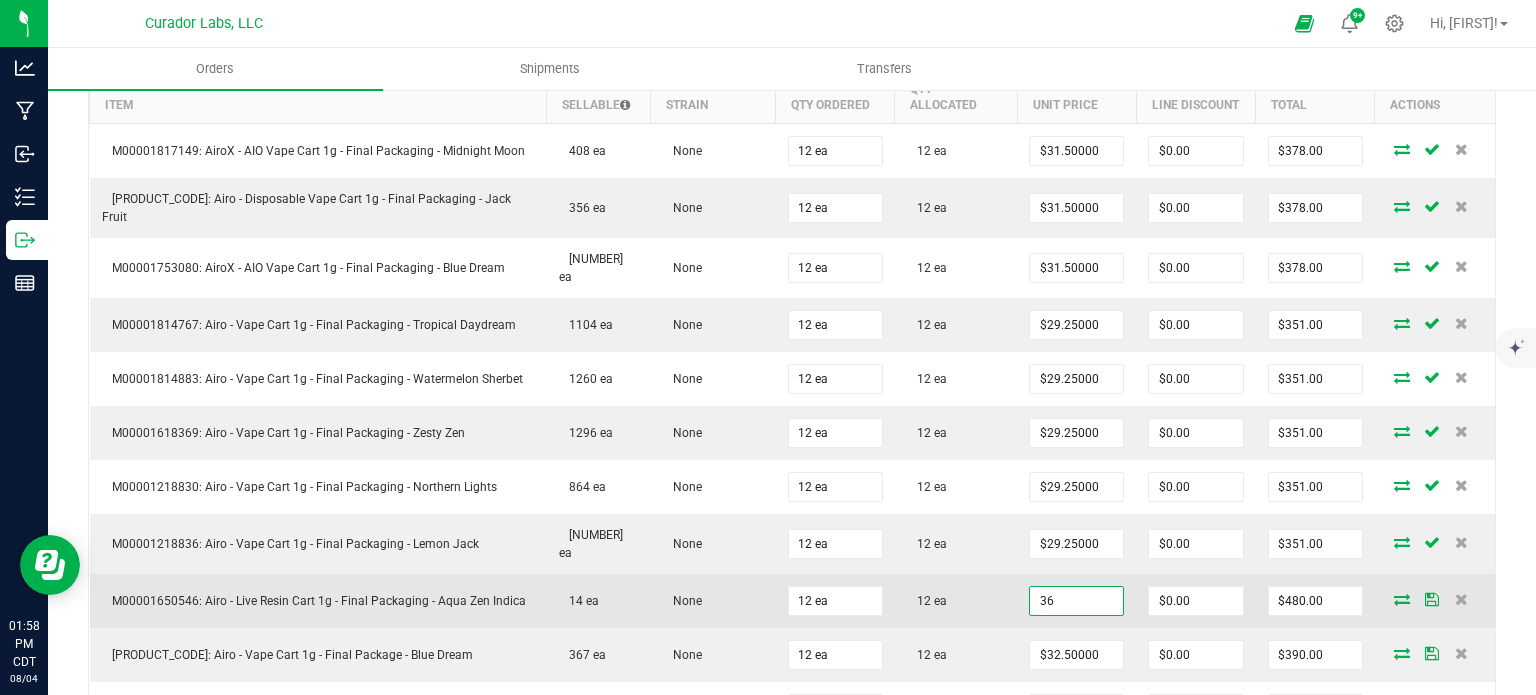 type on "$432.00" 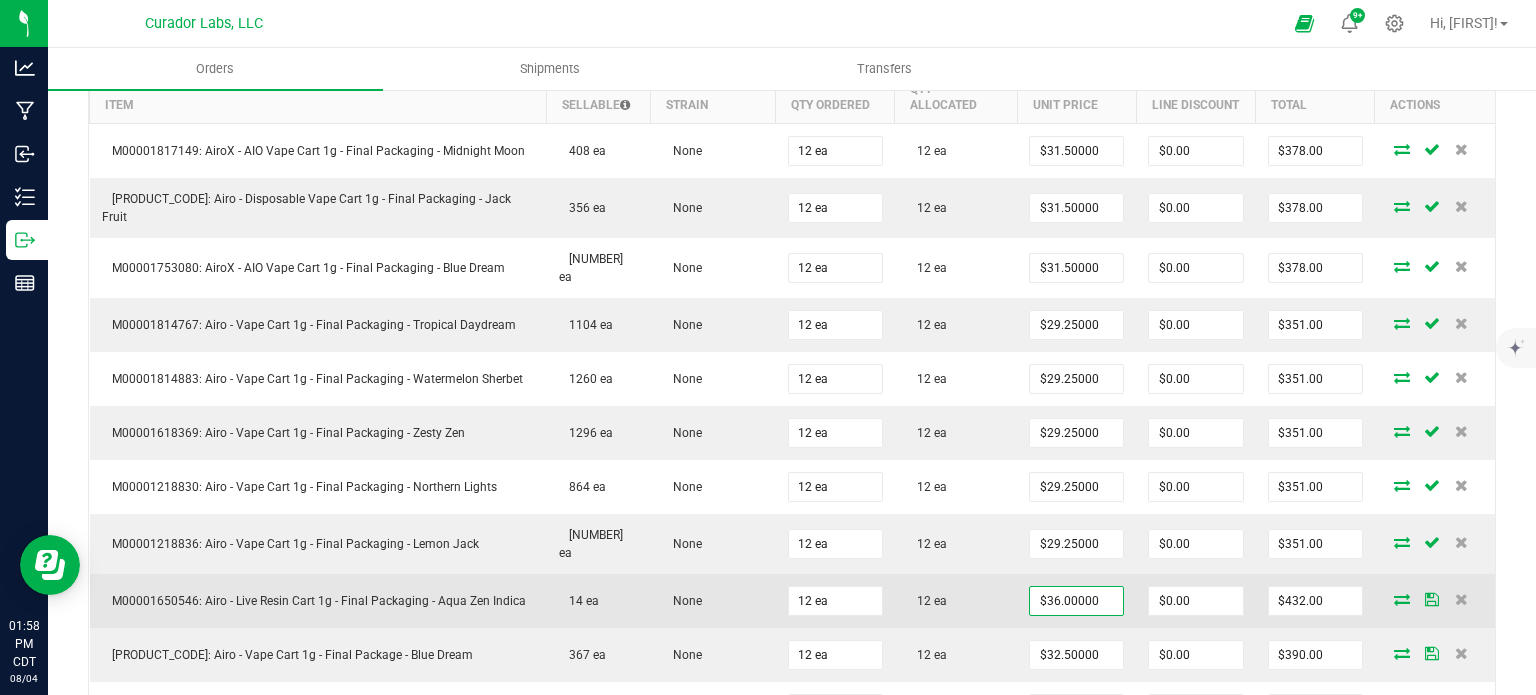 click on "12 ea" at bounding box center [956, 601] 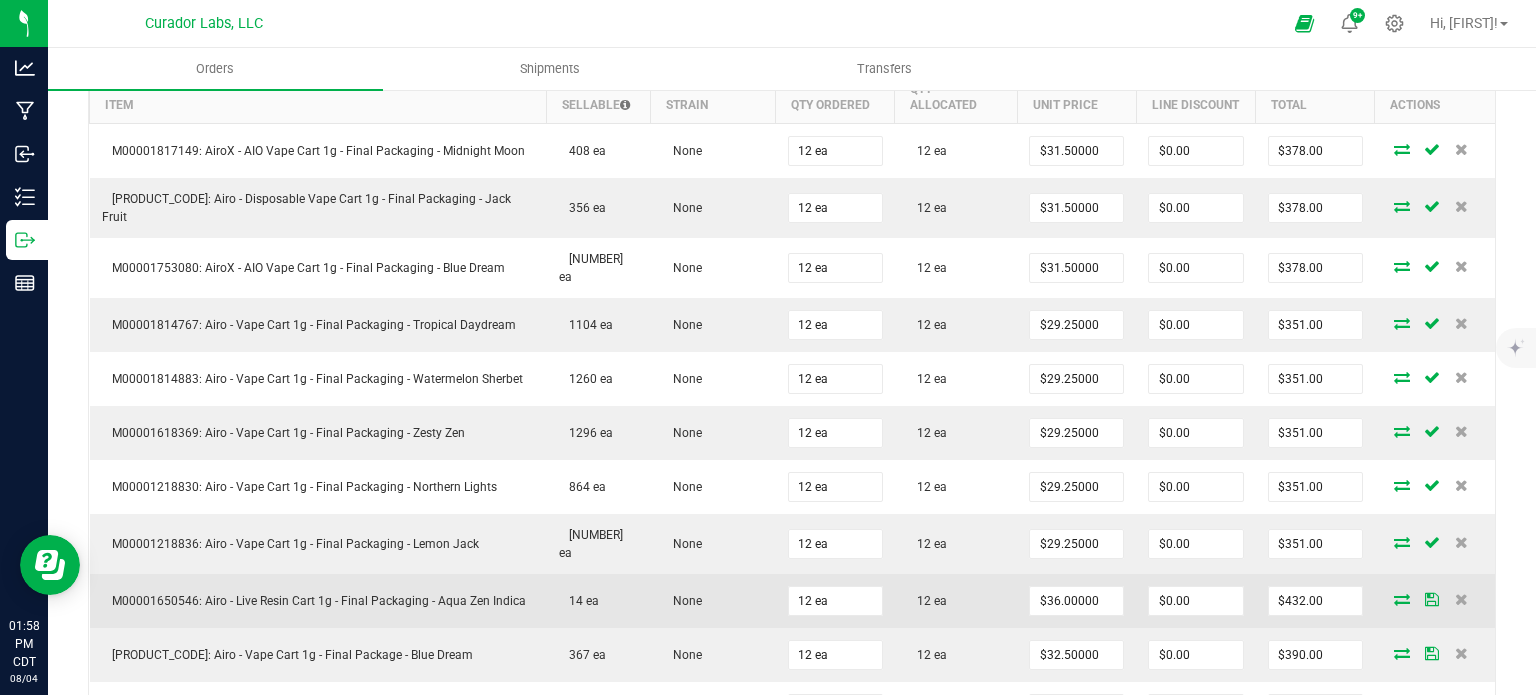 scroll, scrollTop: 752, scrollLeft: 0, axis: vertical 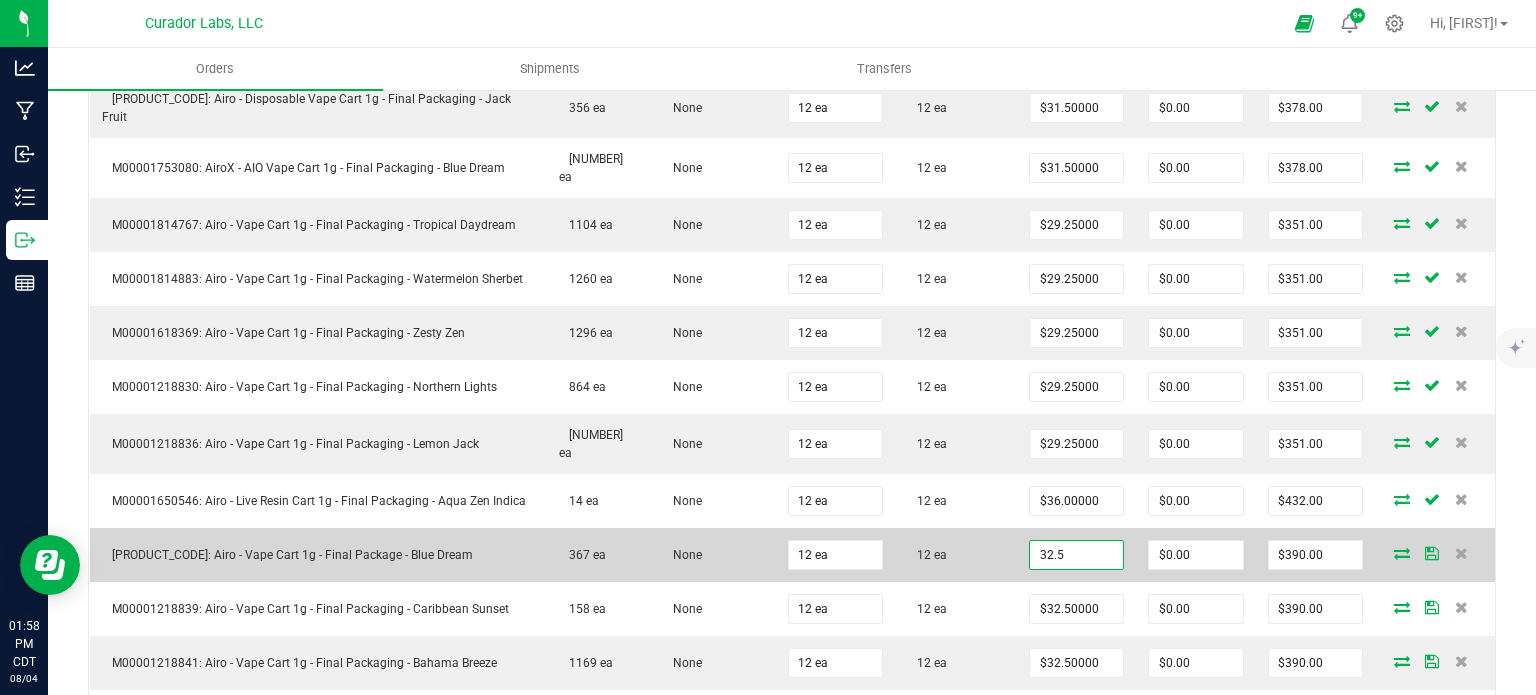 click on "32.5" at bounding box center [1076, 555] 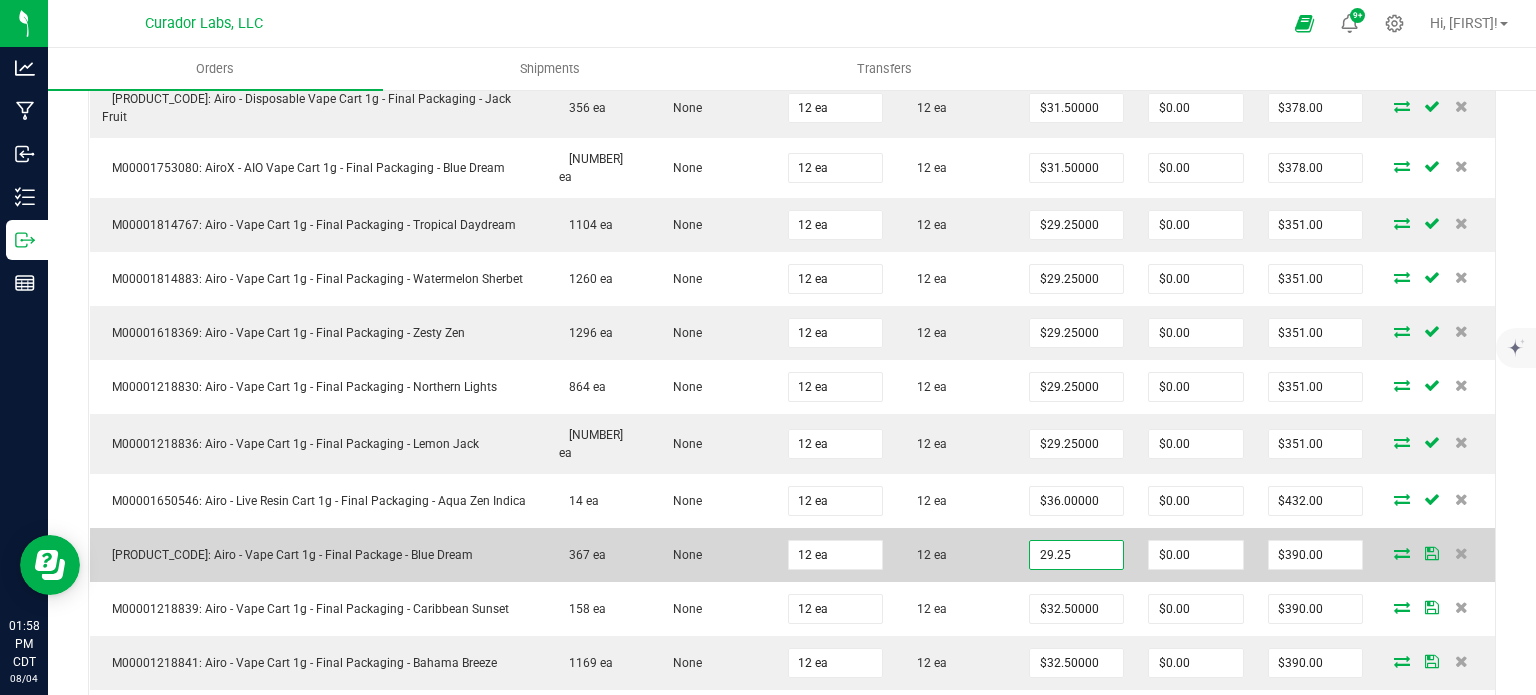 click on "29.25" at bounding box center (1076, 555) 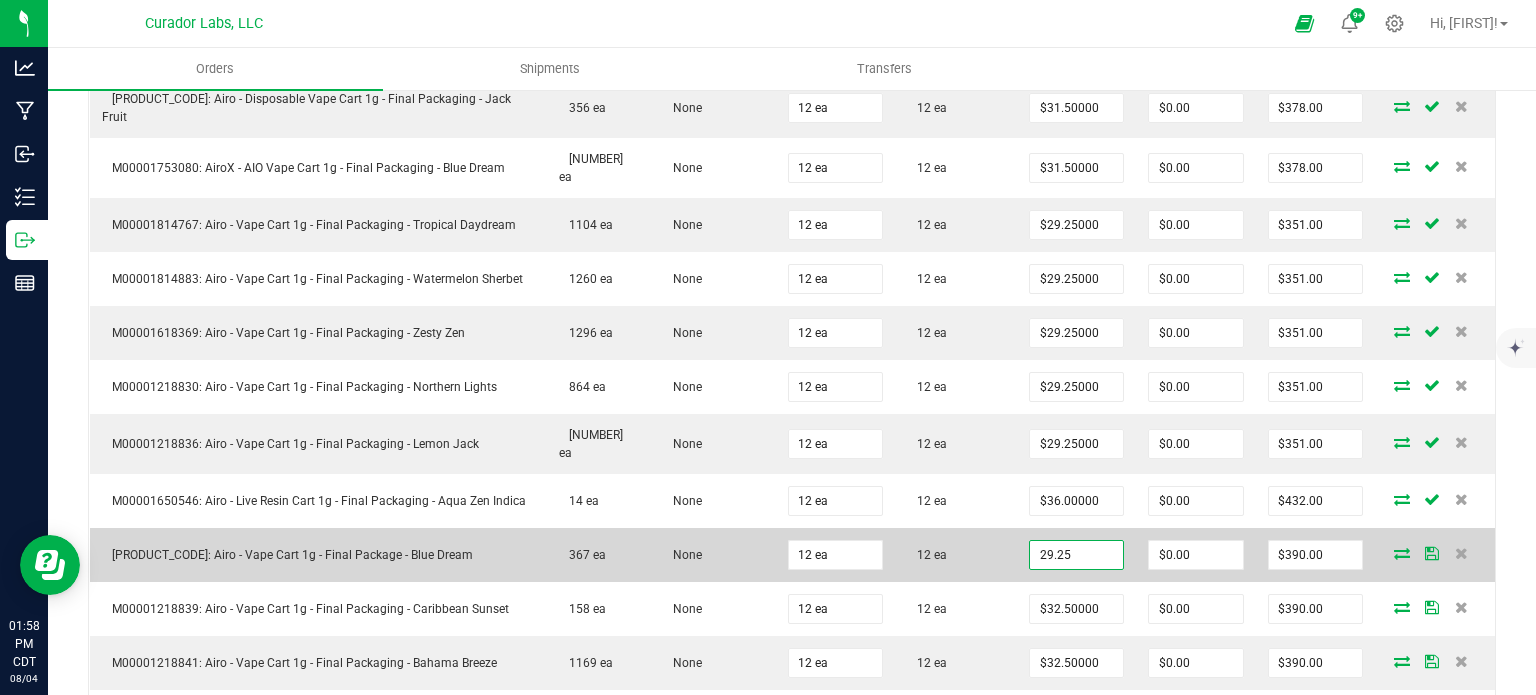 click on "29.25" at bounding box center (1076, 555) 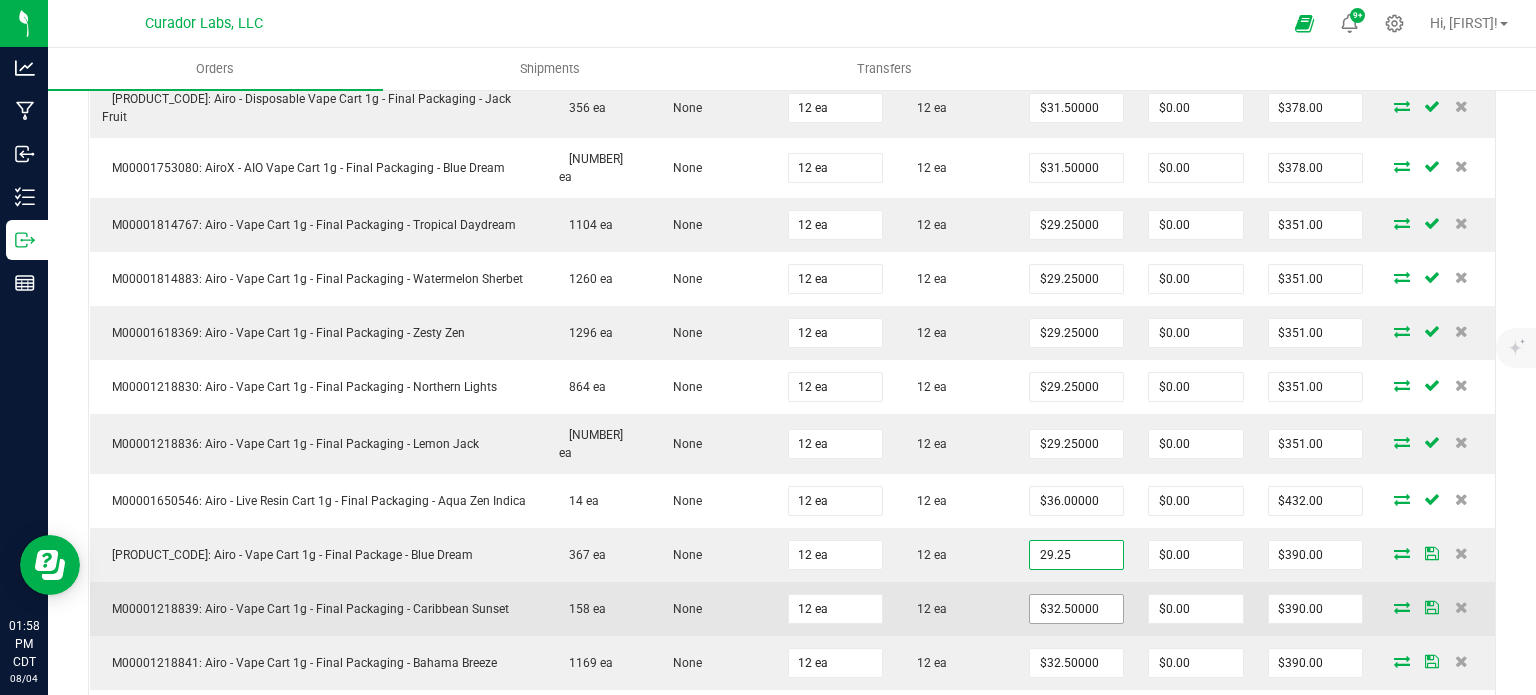 type on "$29.25000" 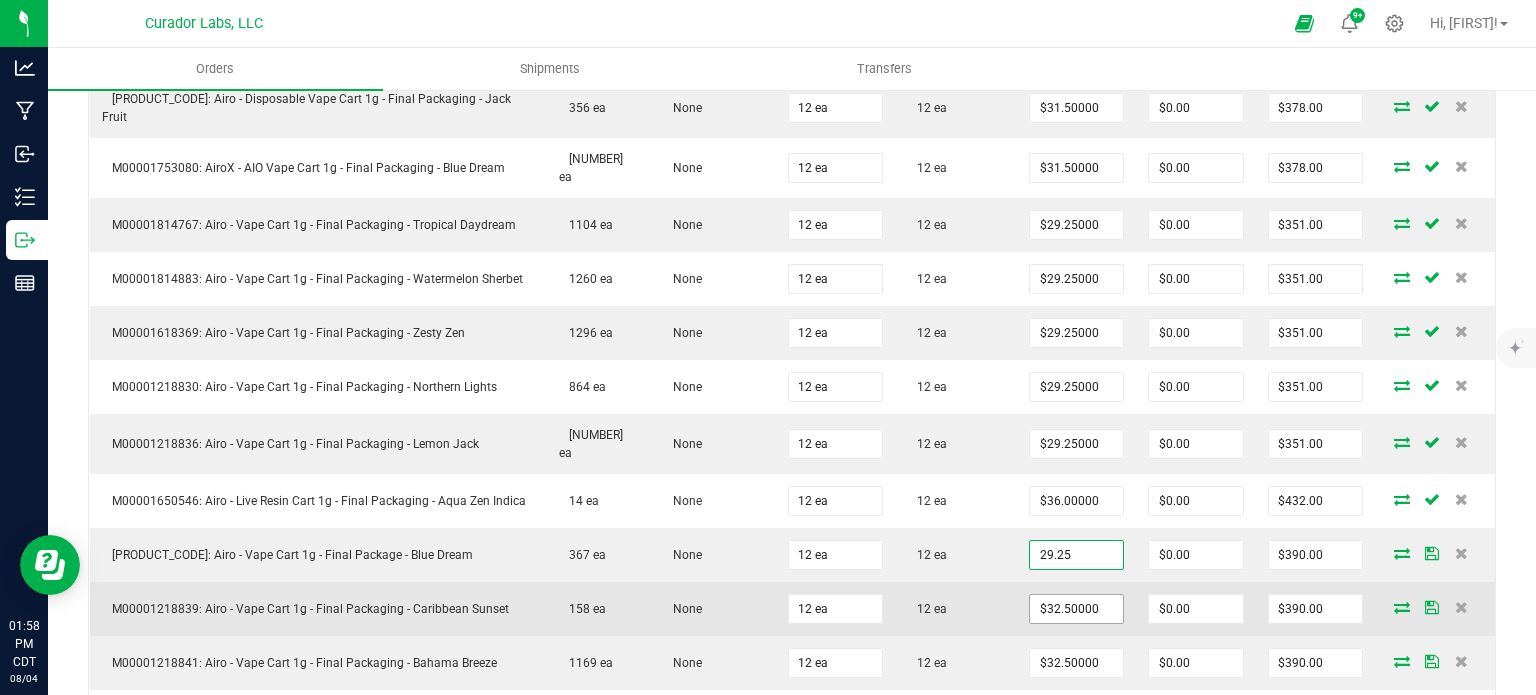 type on "$351.00" 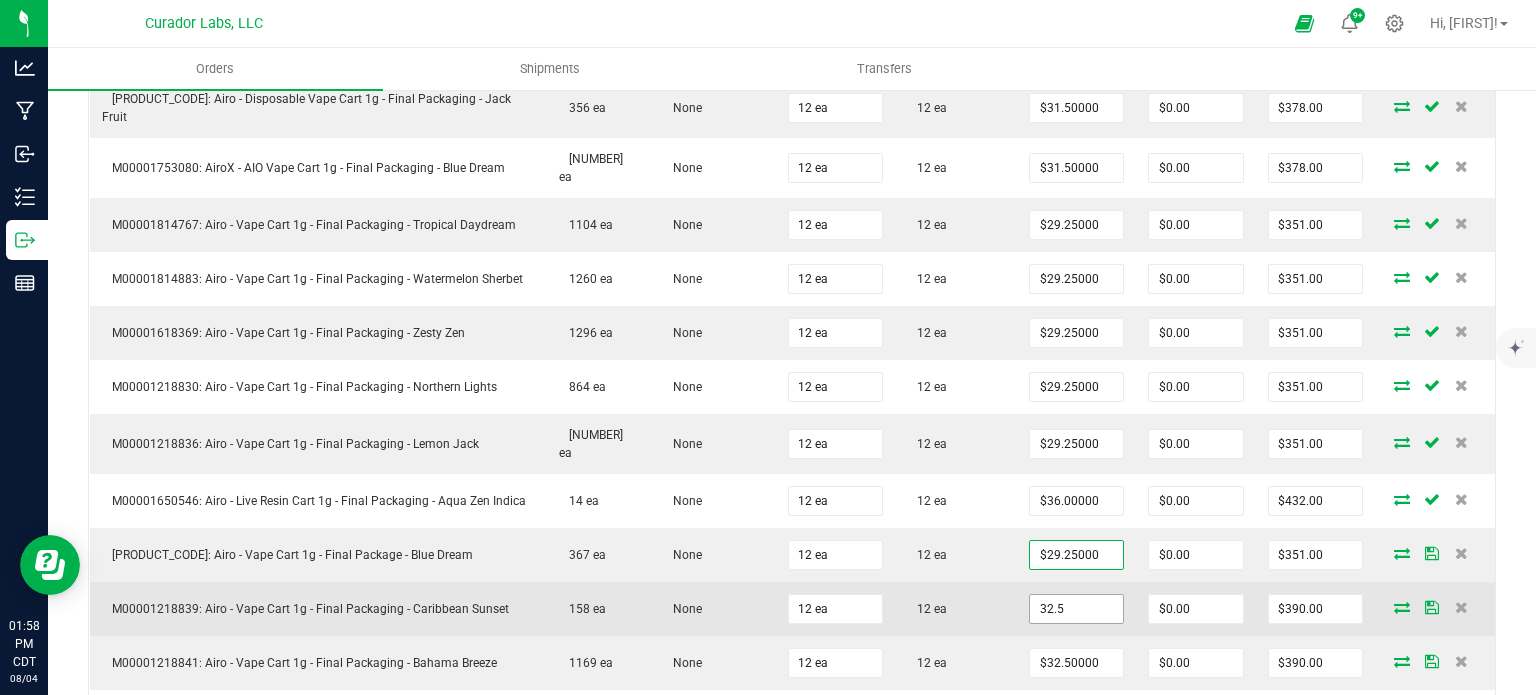 click on "32.5" at bounding box center [1076, 609] 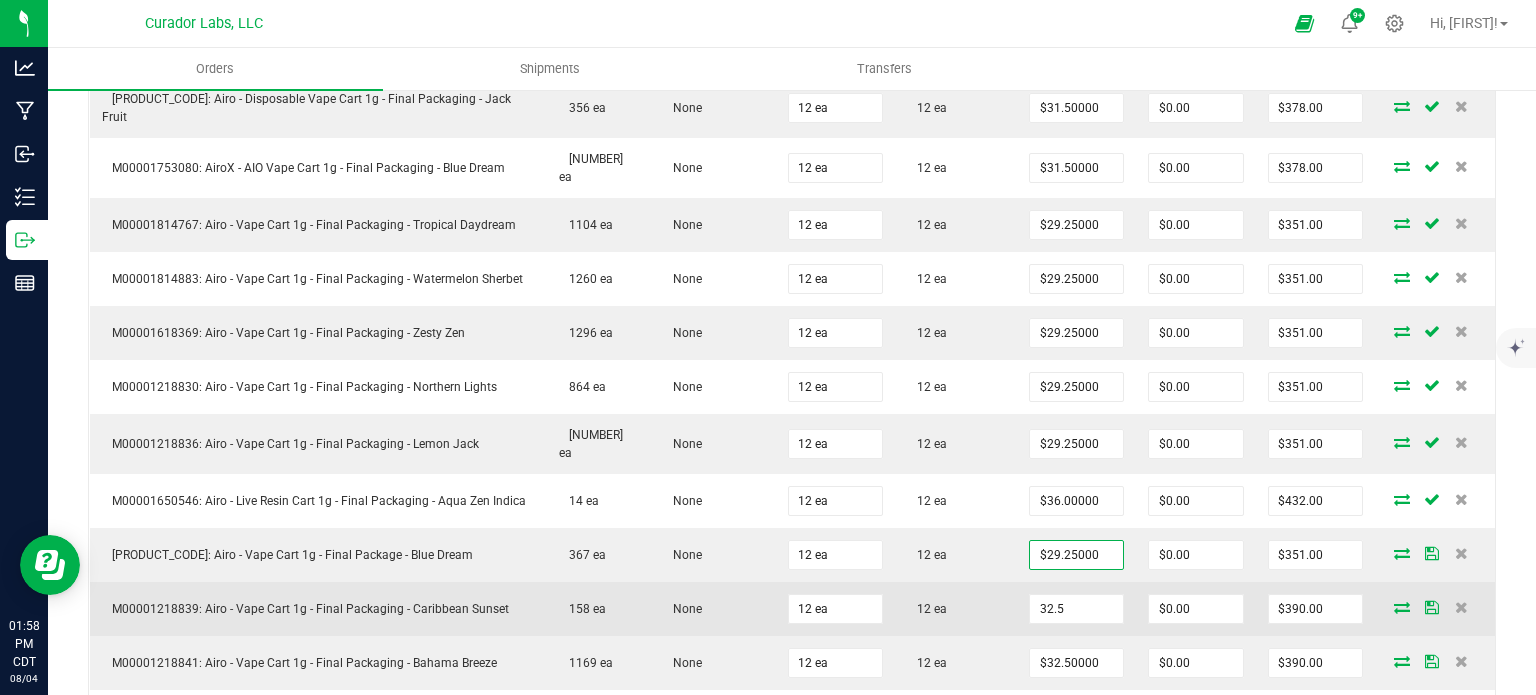 paste on "29.2" 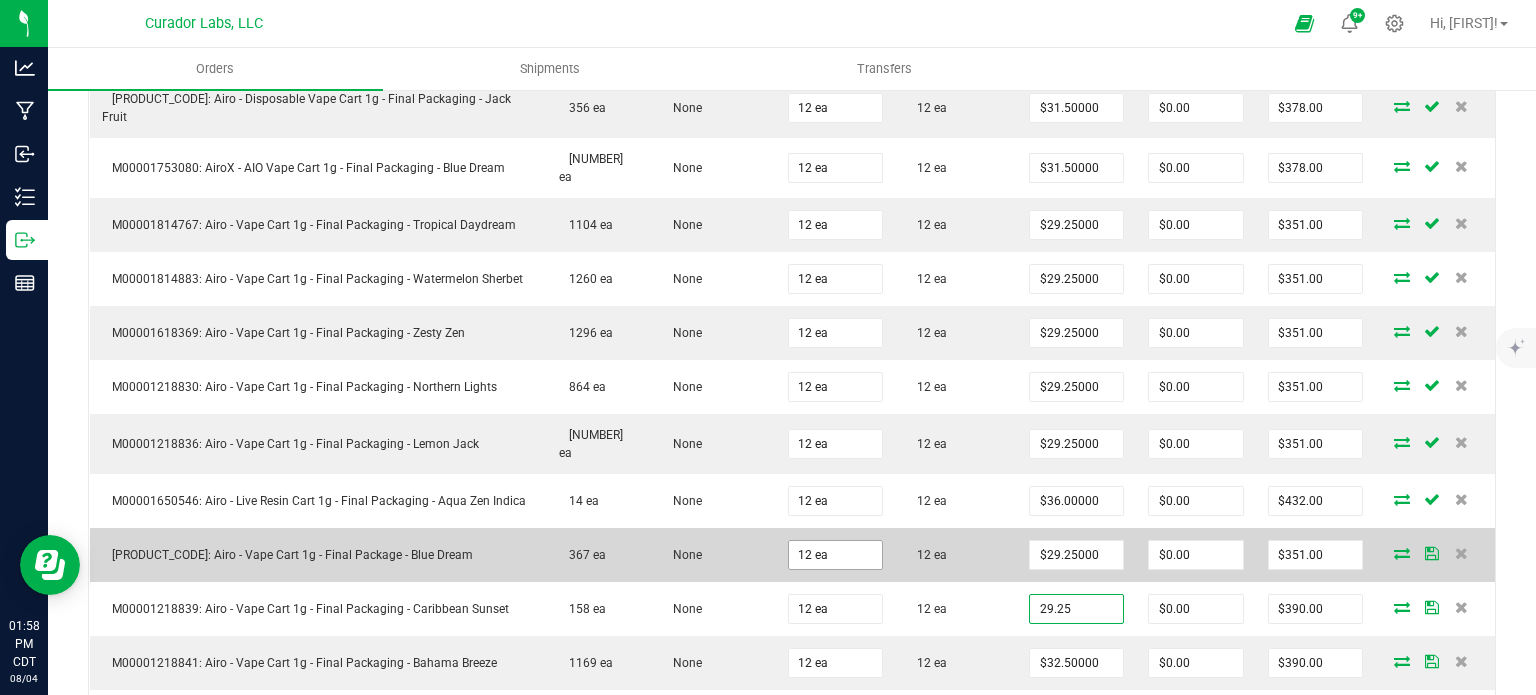 type on "29.25" 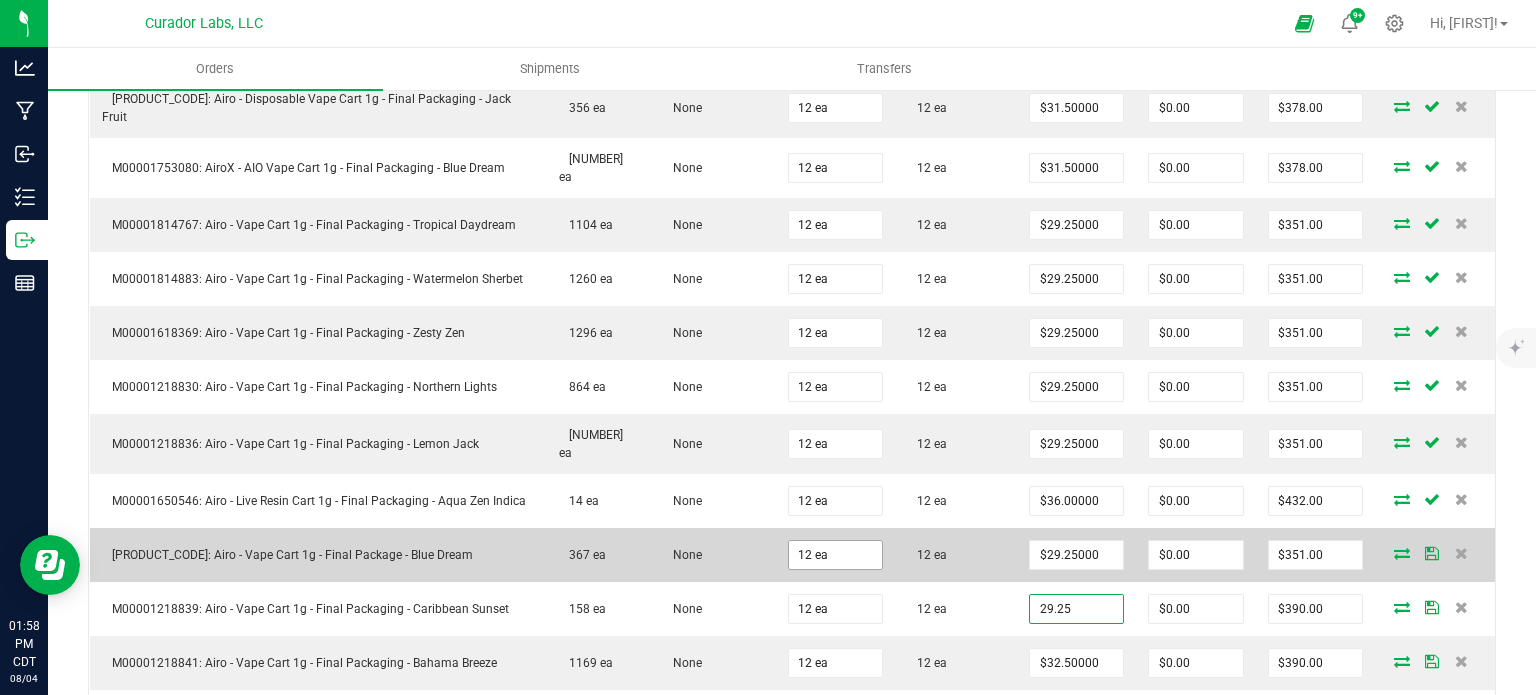 type on "12" 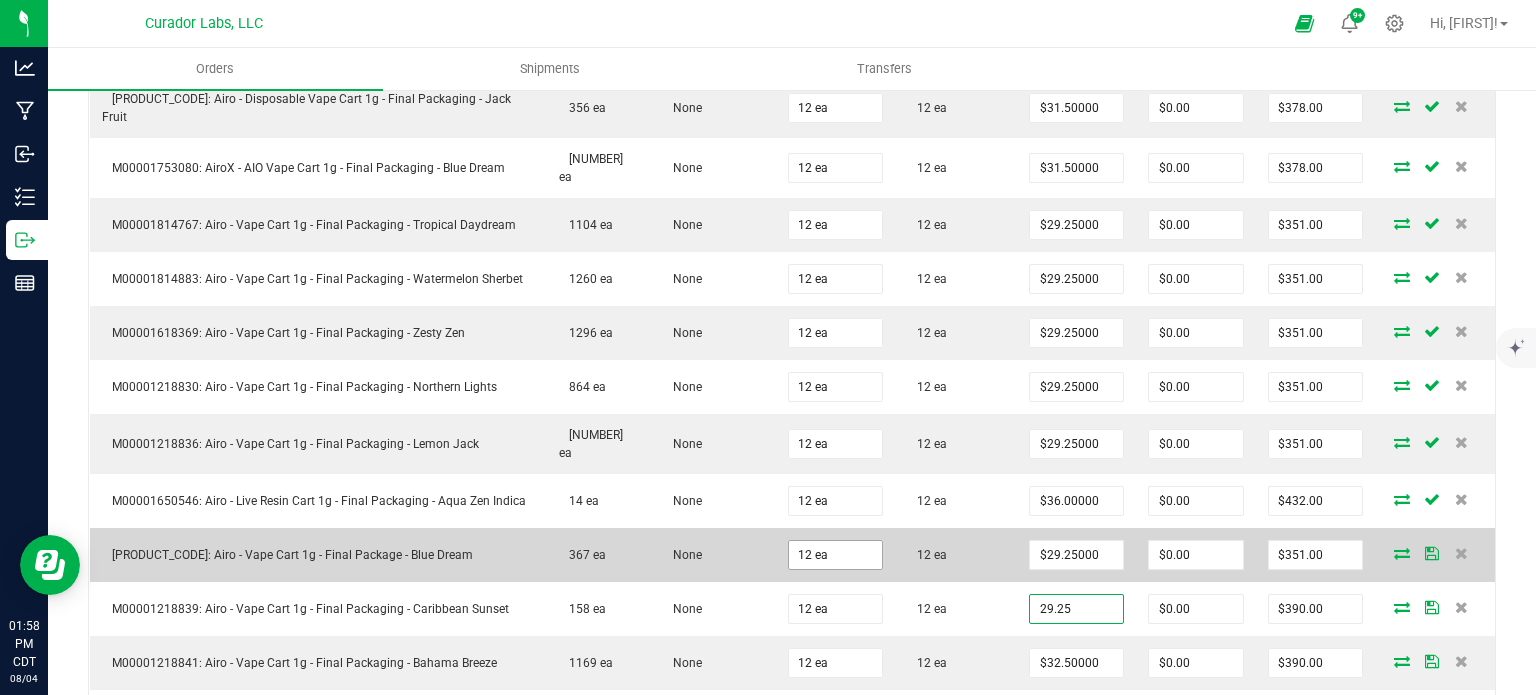 type on "$29.25000" 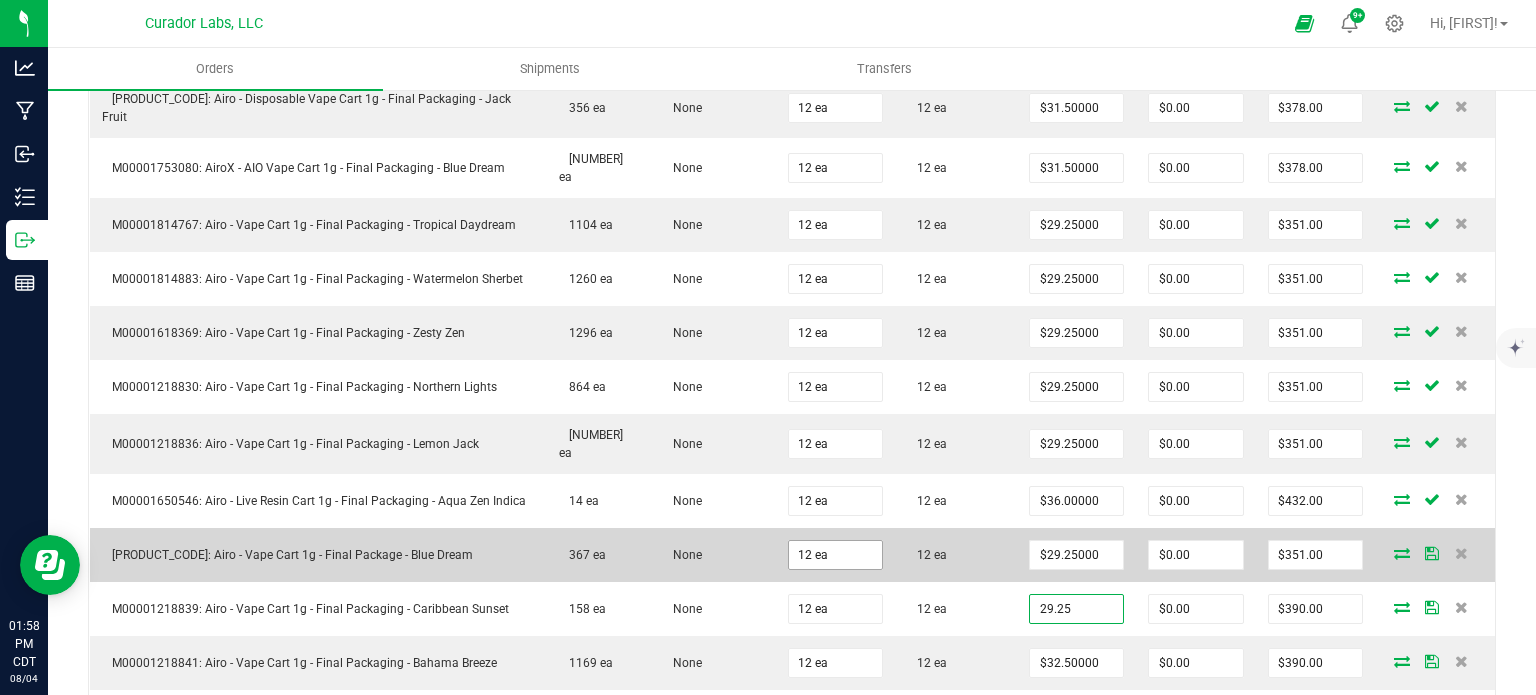 type on "$351.00" 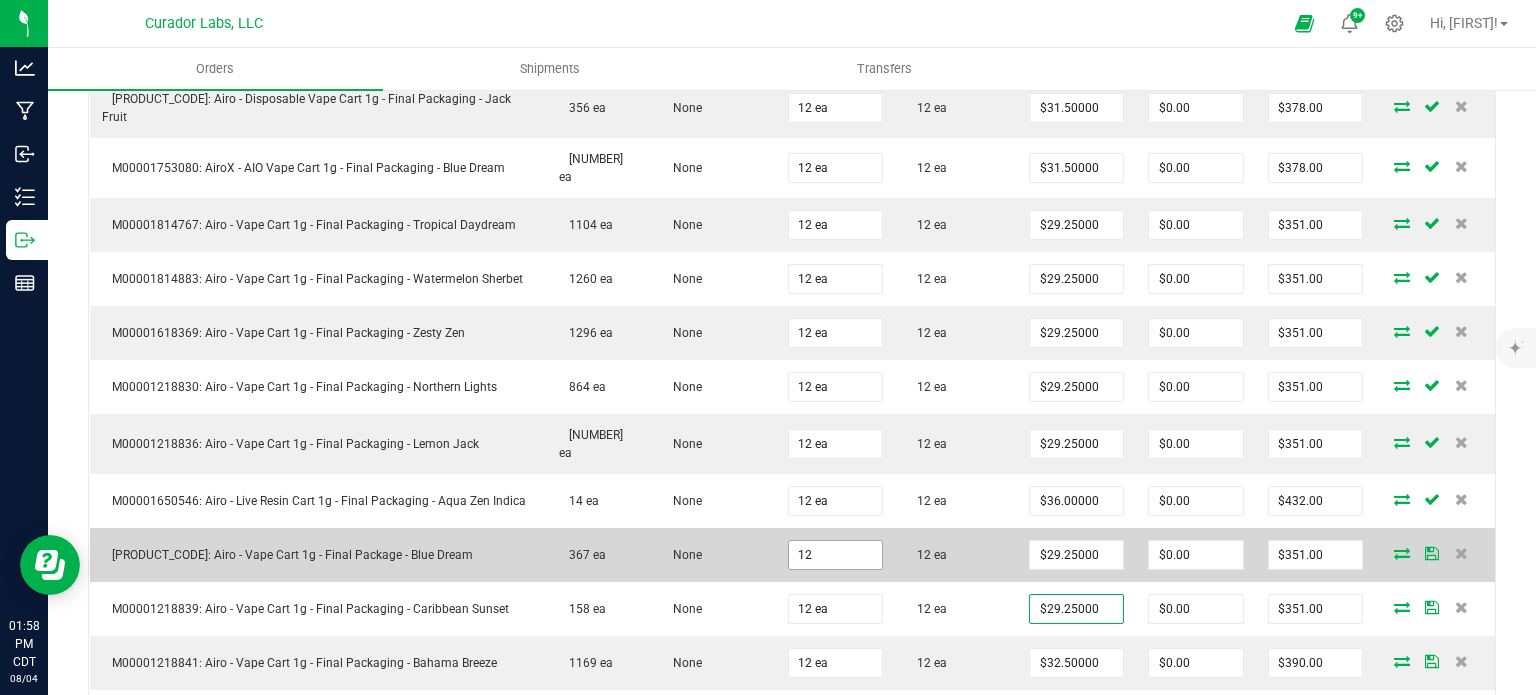 click on "12" at bounding box center (835, 555) 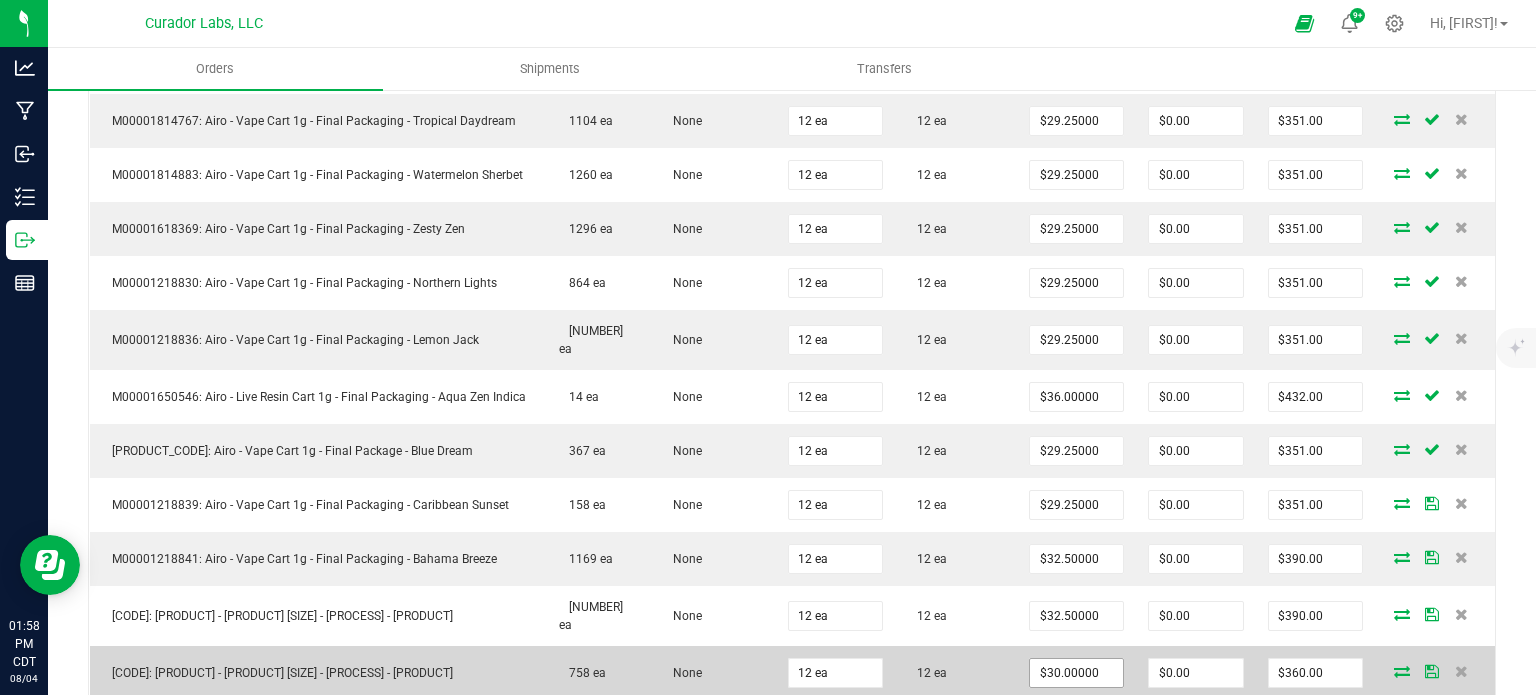 scroll, scrollTop: 952, scrollLeft: 0, axis: vertical 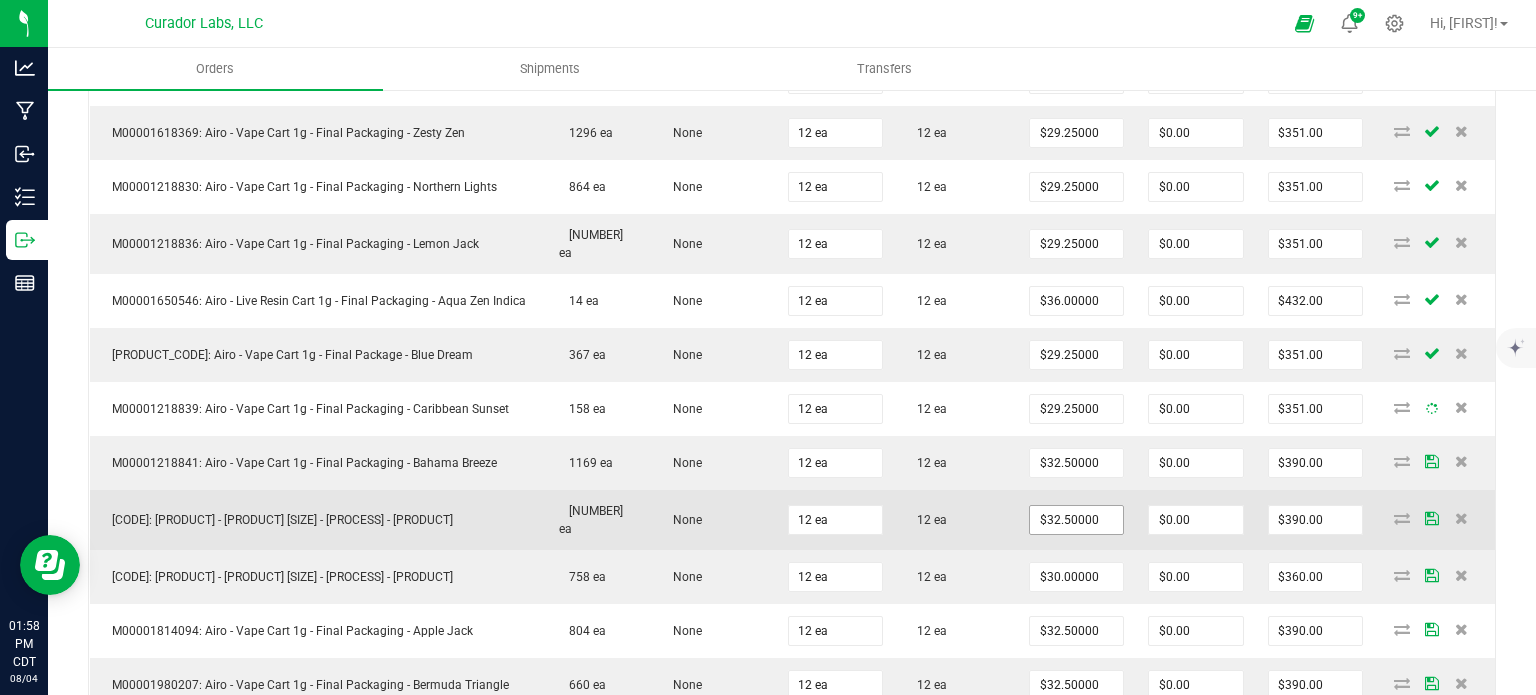 type on "32.5" 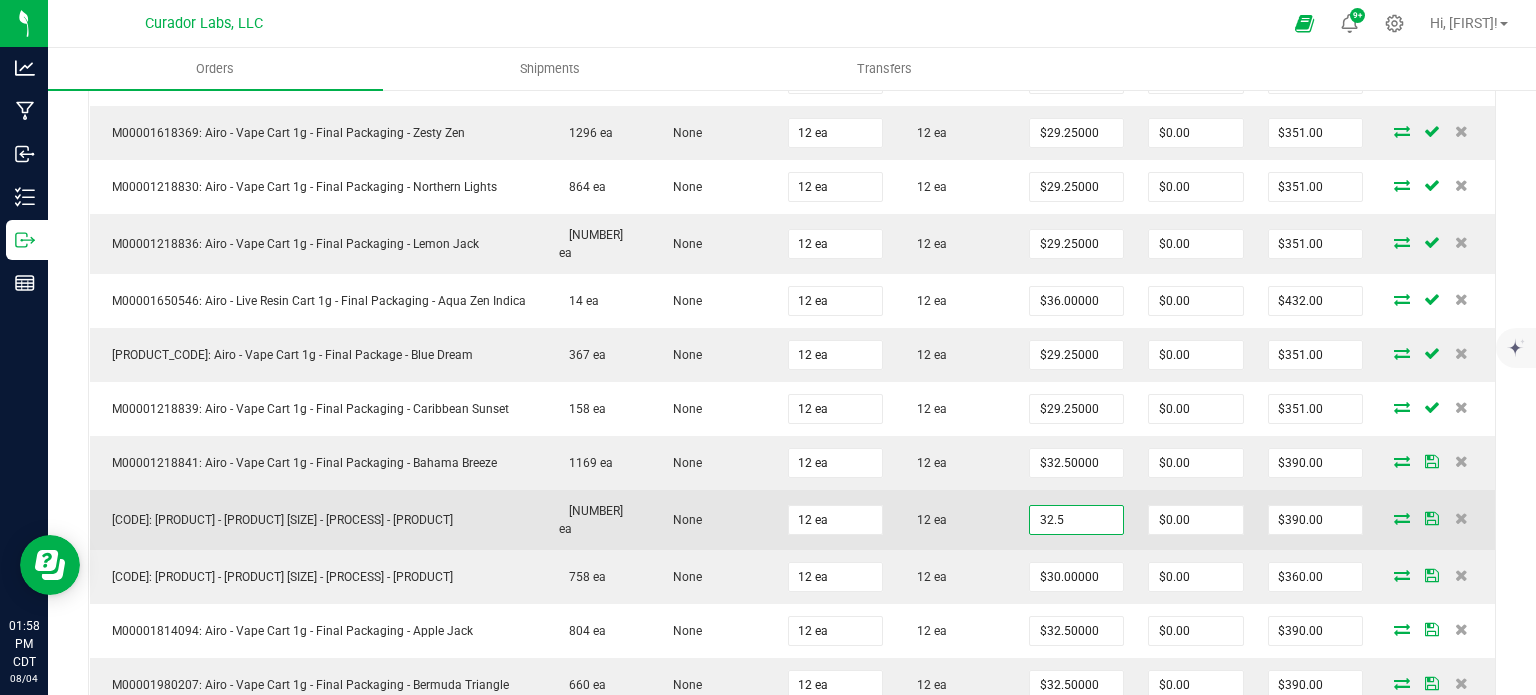 drag, startPoint x: 1011, startPoint y: 446, endPoint x: 1000, endPoint y: 430, distance: 19.416489 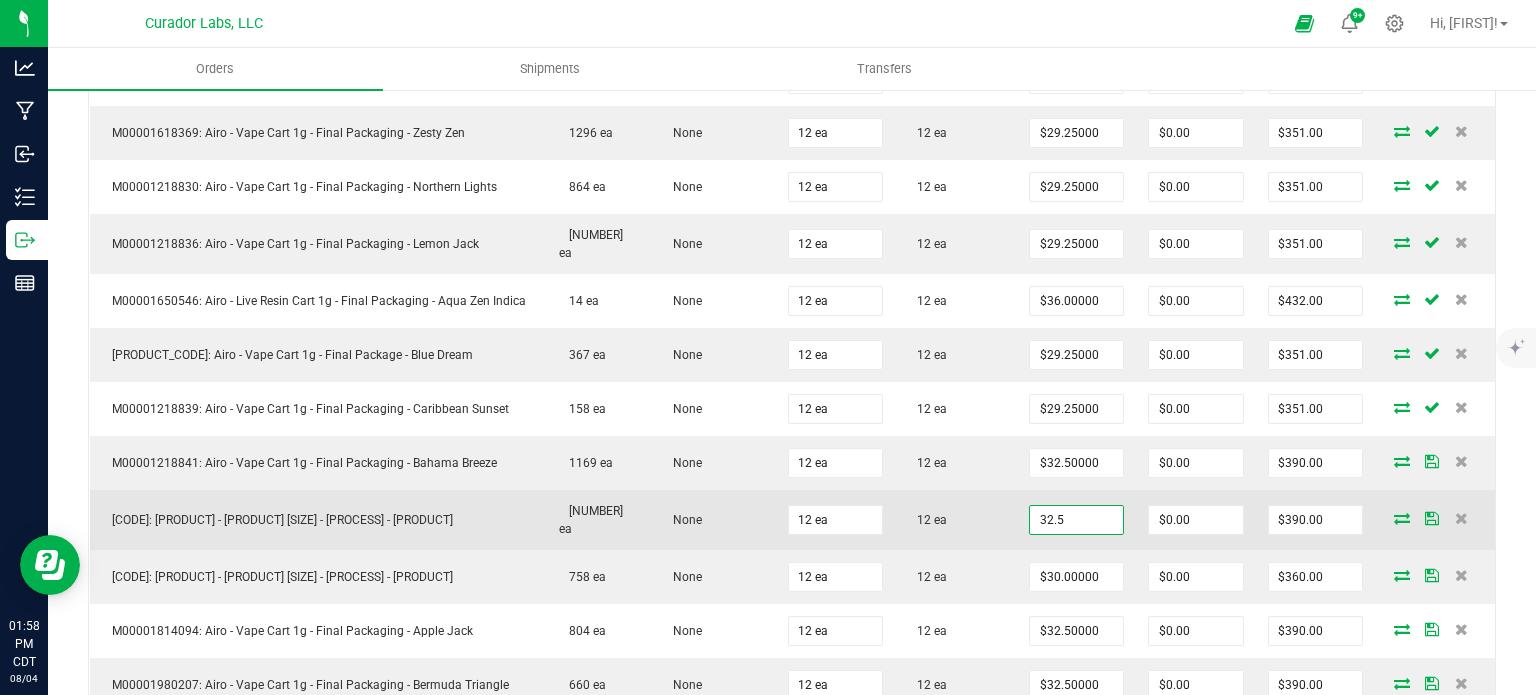 click on "32.5" at bounding box center [1076, 520] 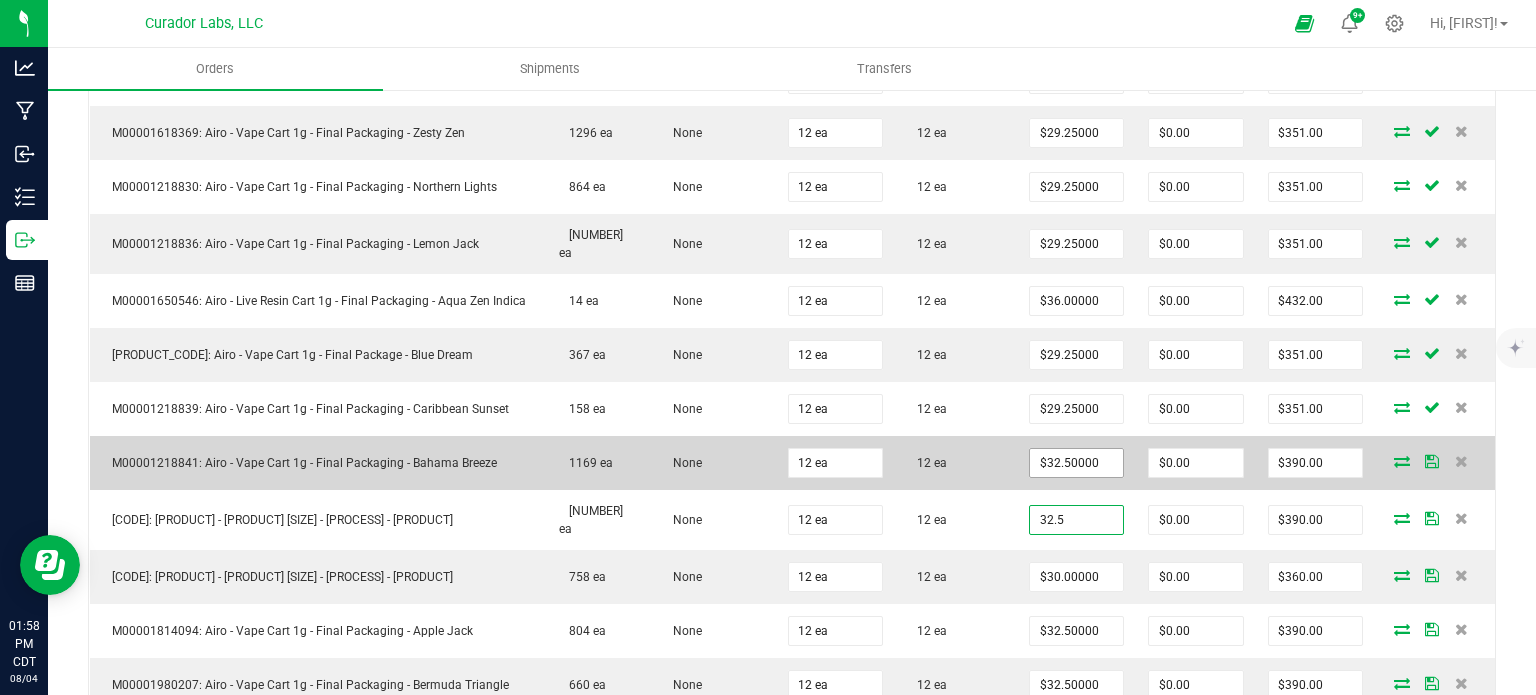 type on "32.5" 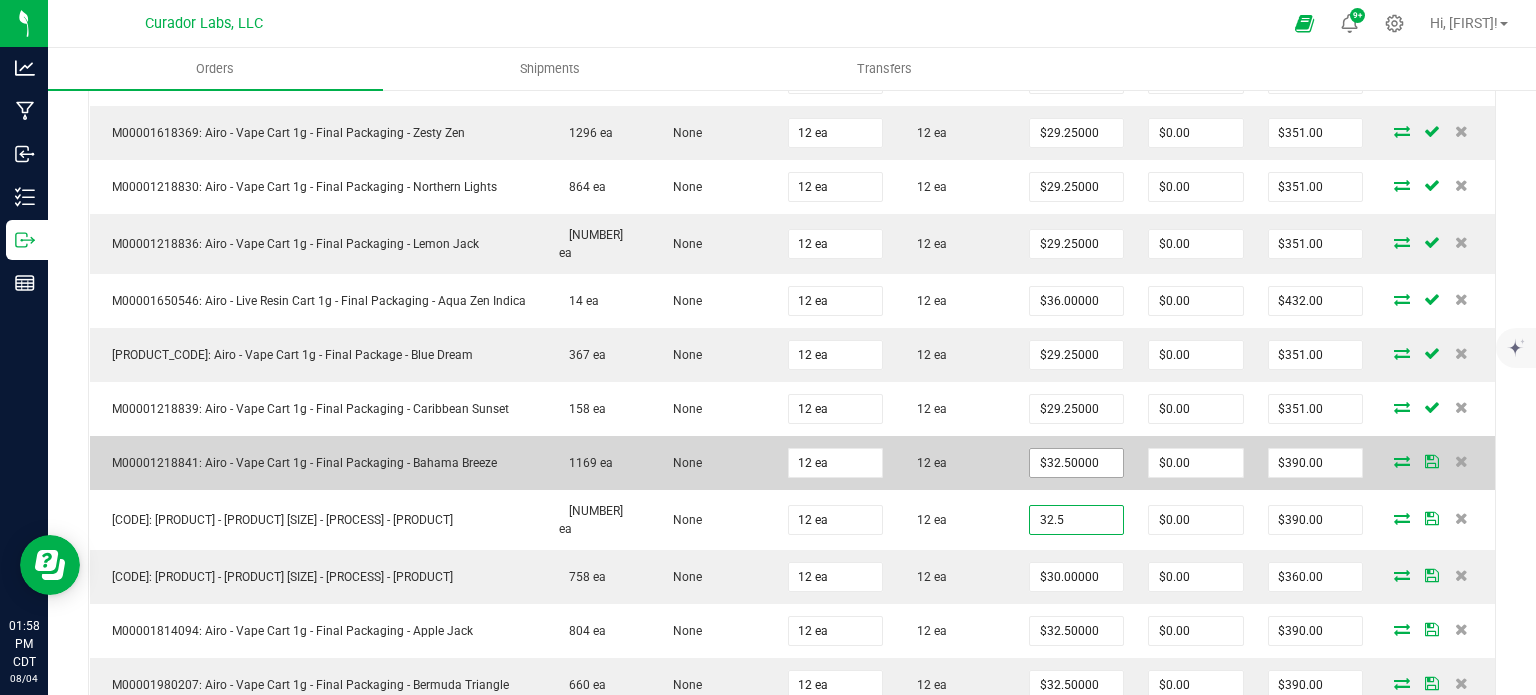 type on "$32.50000" 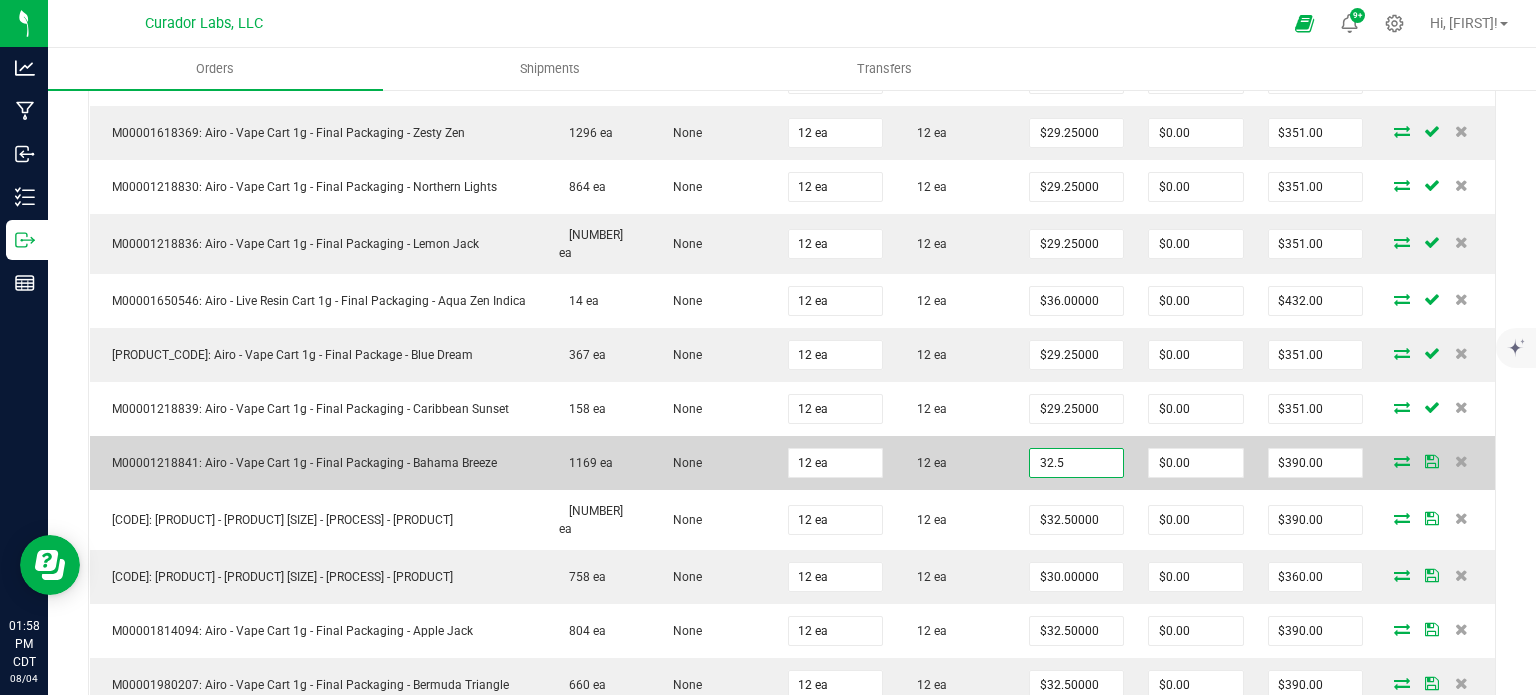 click on "32.5" at bounding box center [1076, 463] 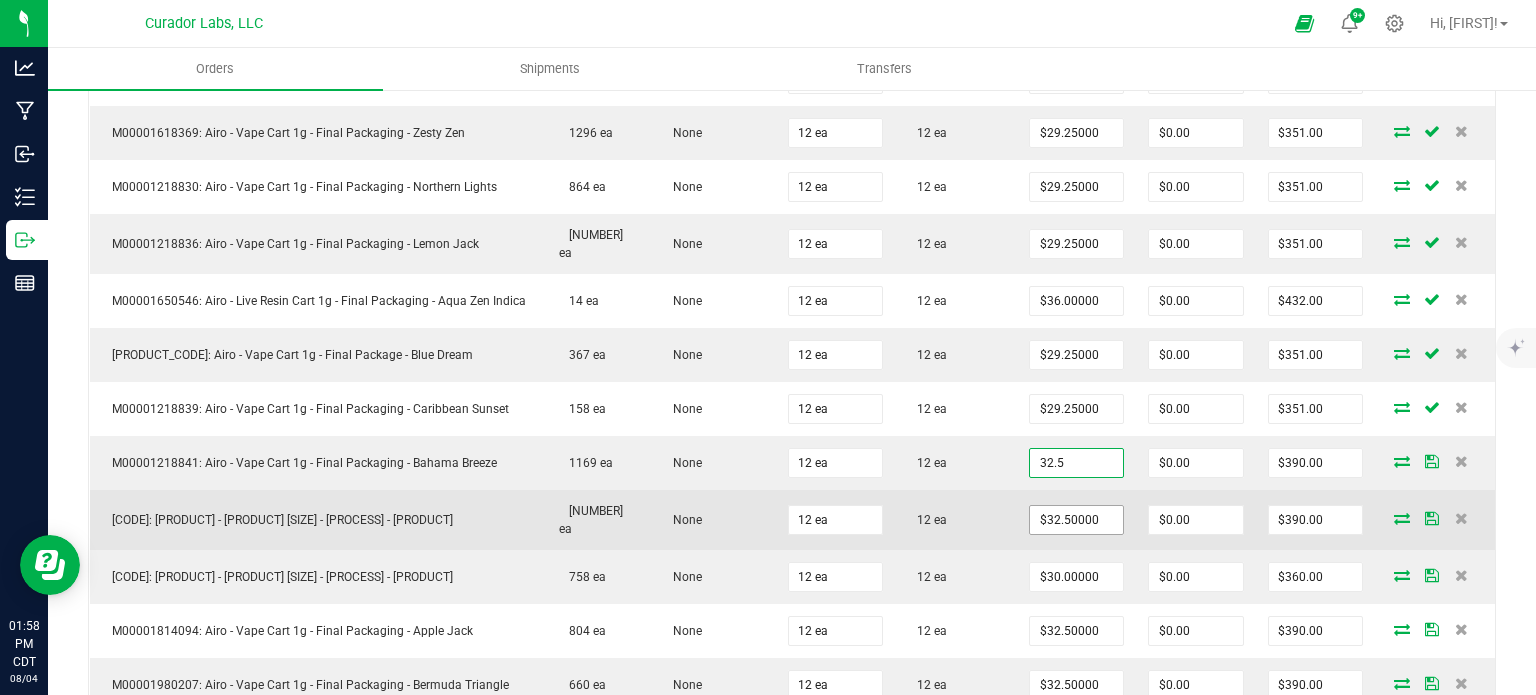 paste on "29.2" 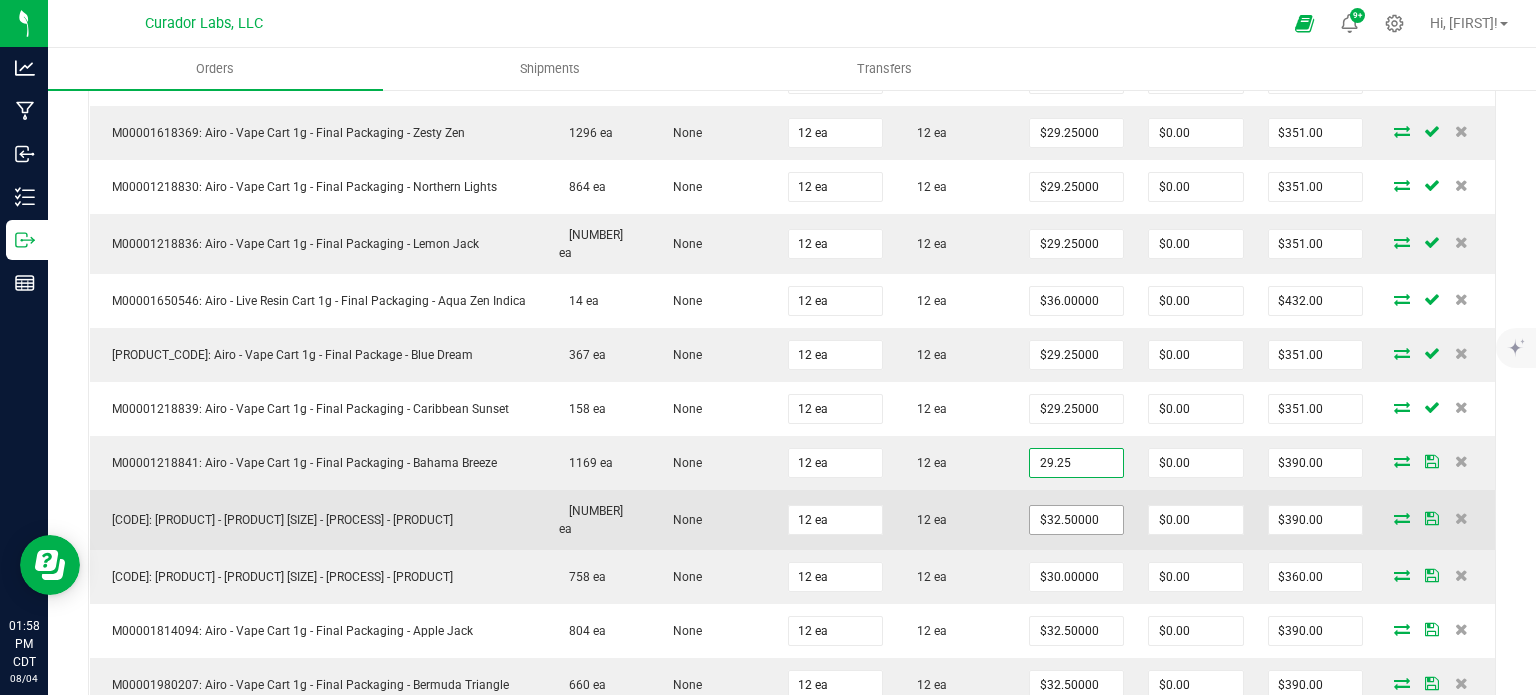 type on "$29.25000" 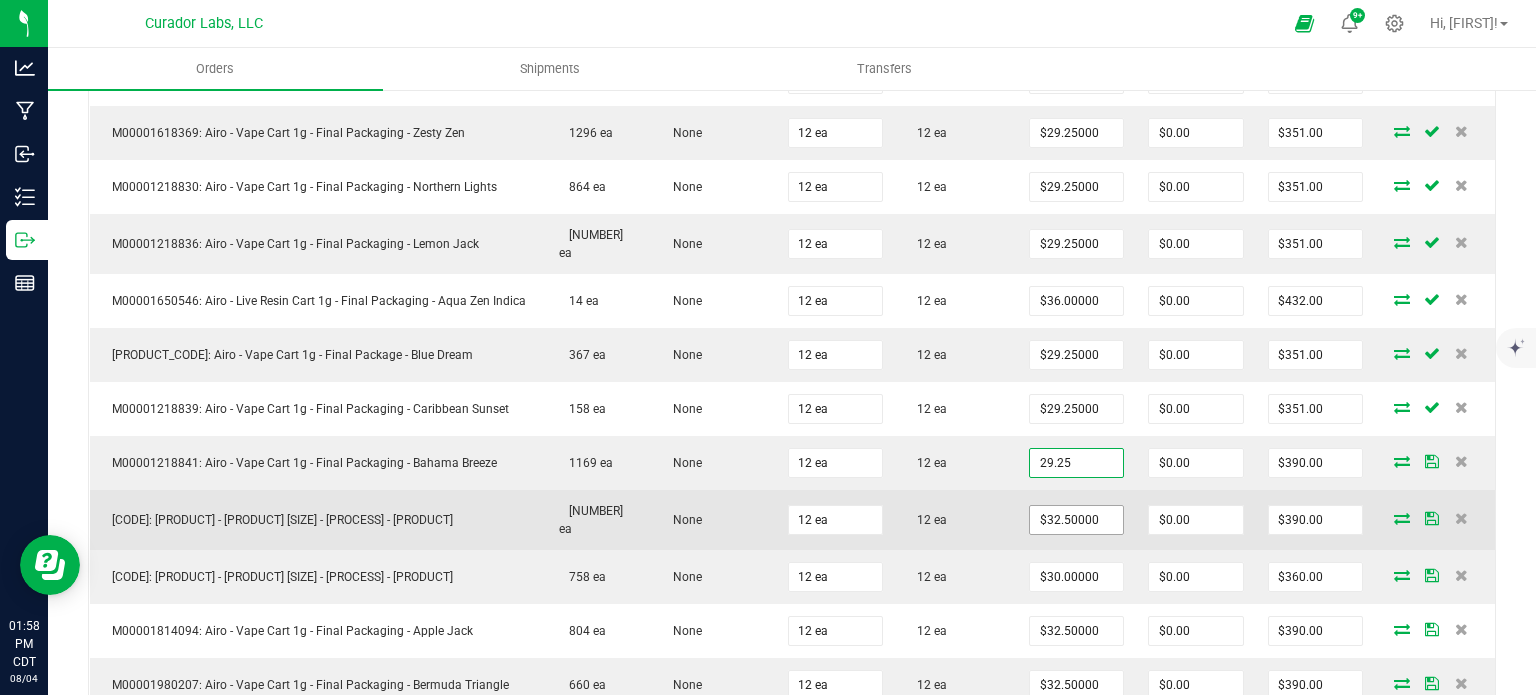 type on "$351.00" 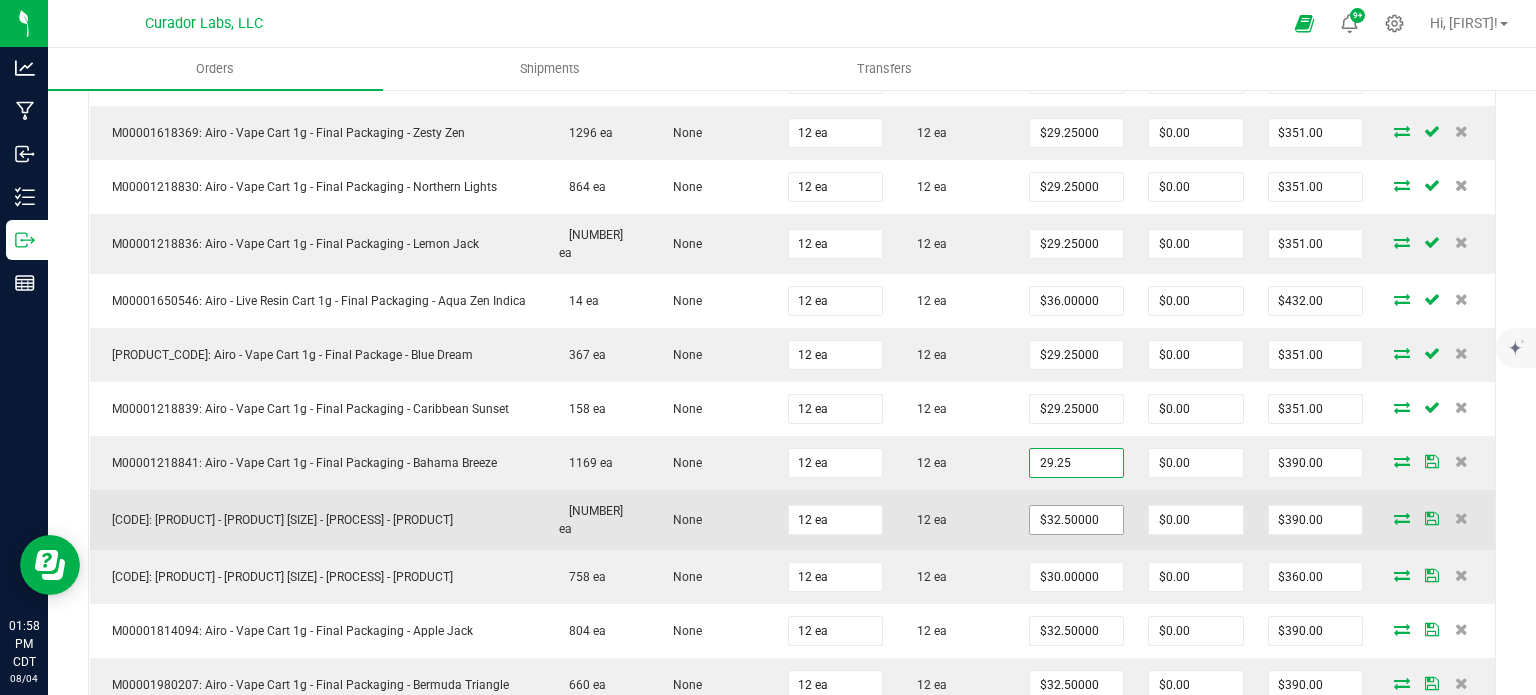 type on "32.5" 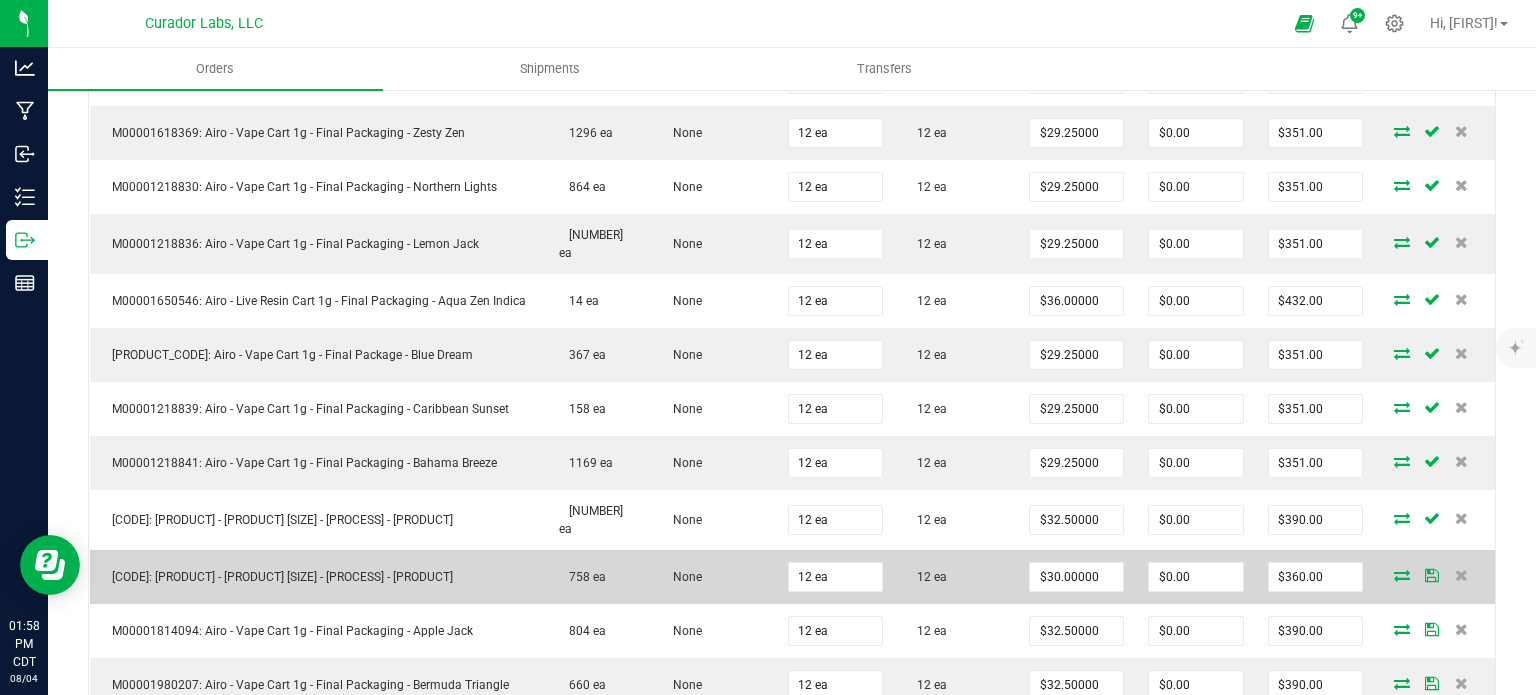 click on "12 ea" at bounding box center [956, 577] 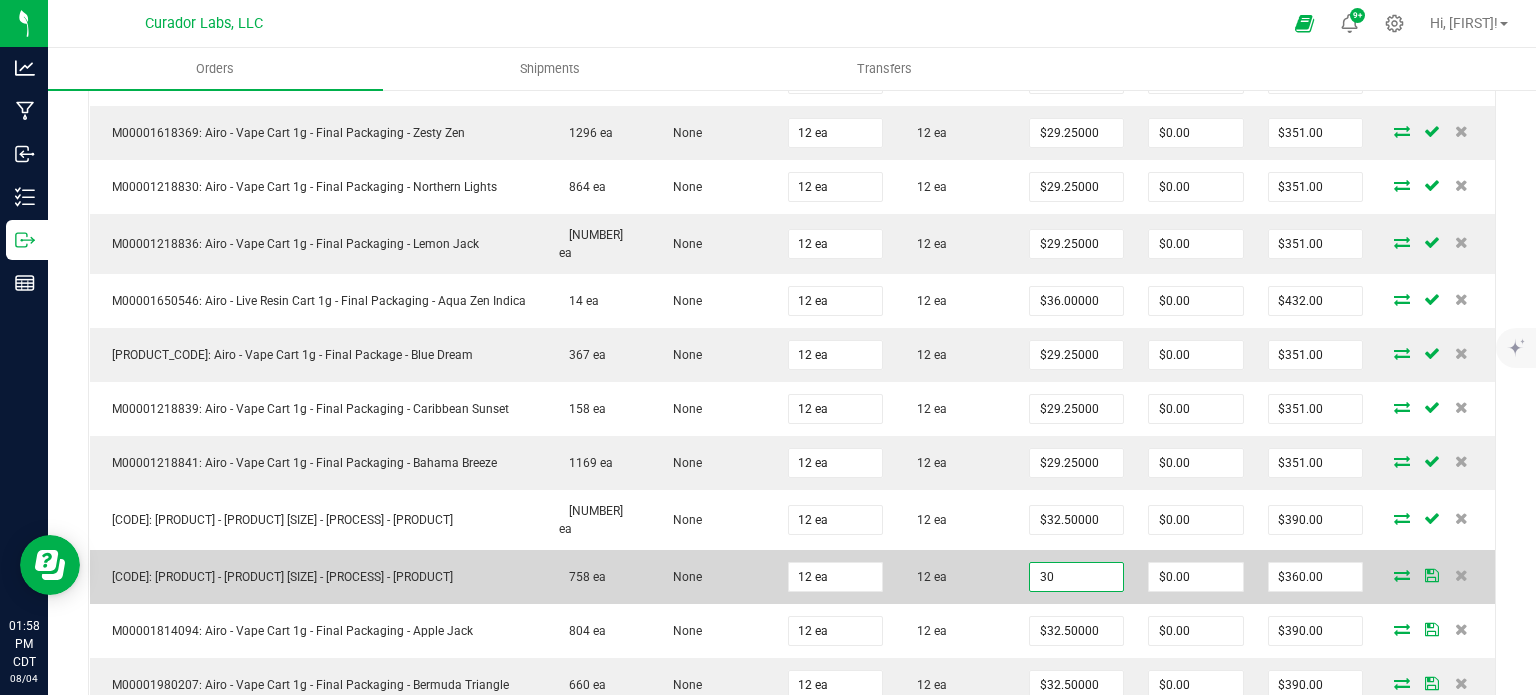 click on "30" at bounding box center (1076, 577) 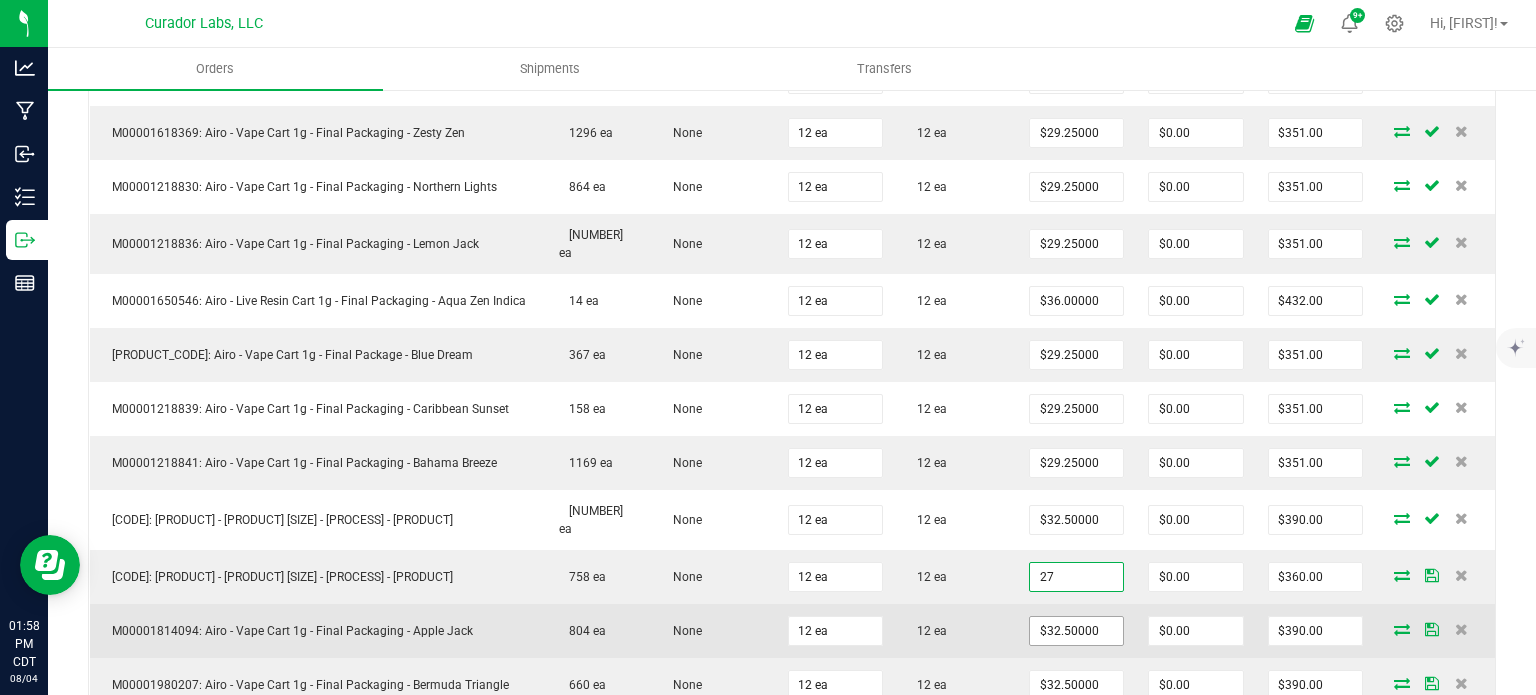 type on "$27.00000" 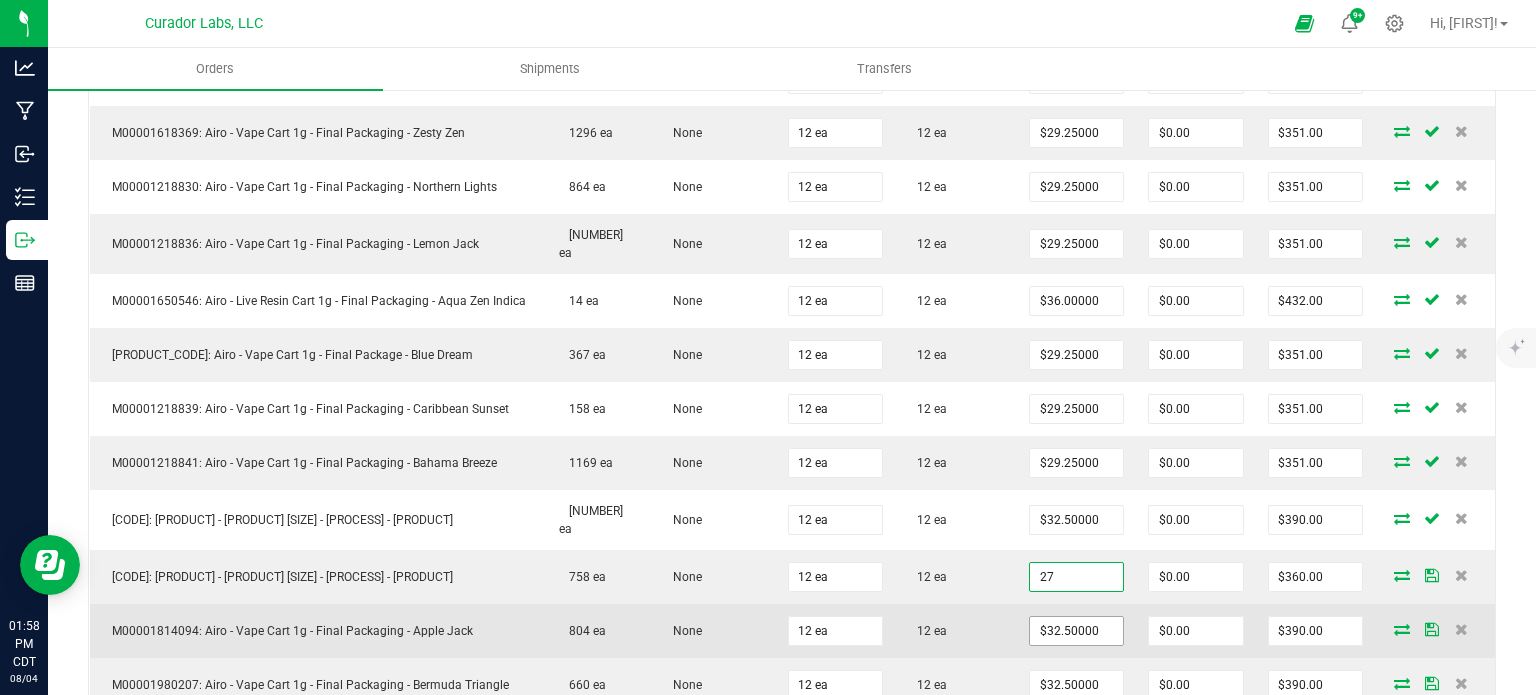 type on "$324.00" 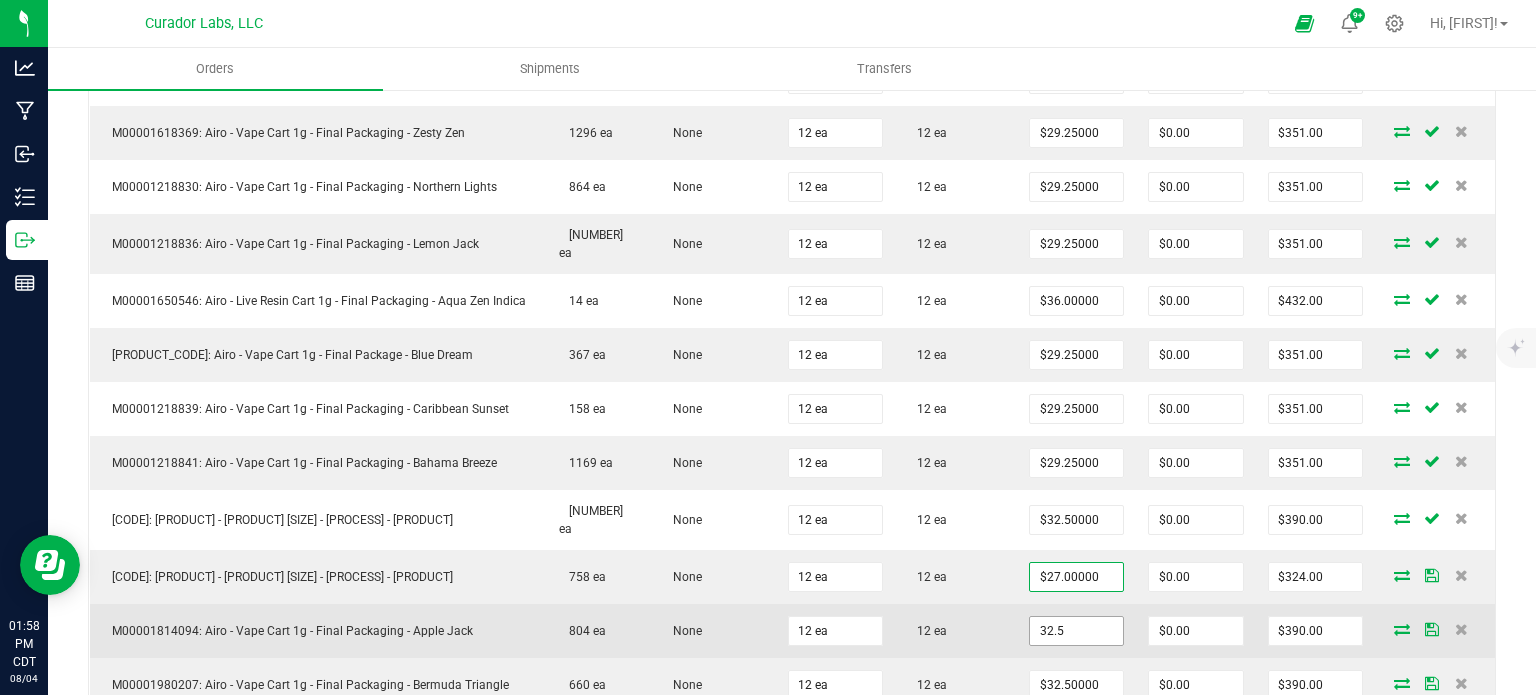 click on "32.5" at bounding box center (1076, 631) 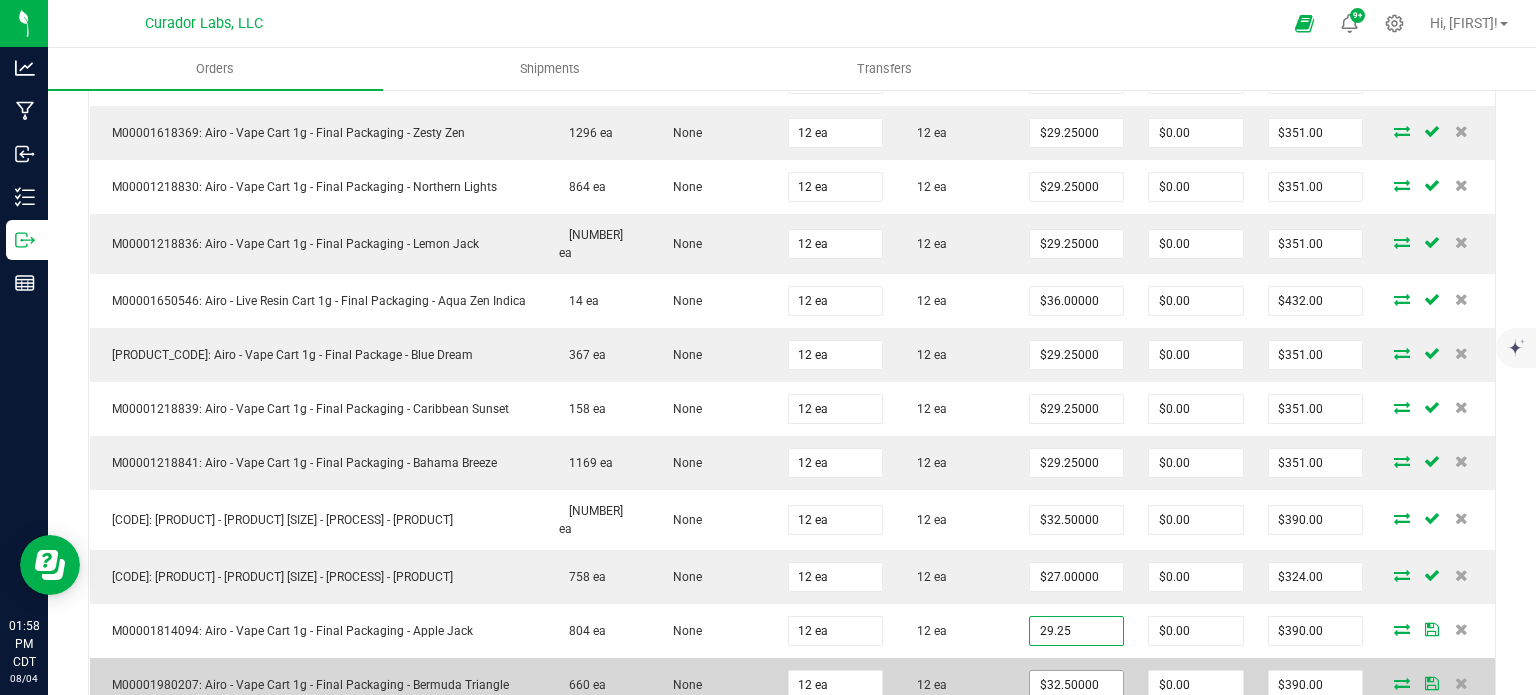 type on "$29.25000" 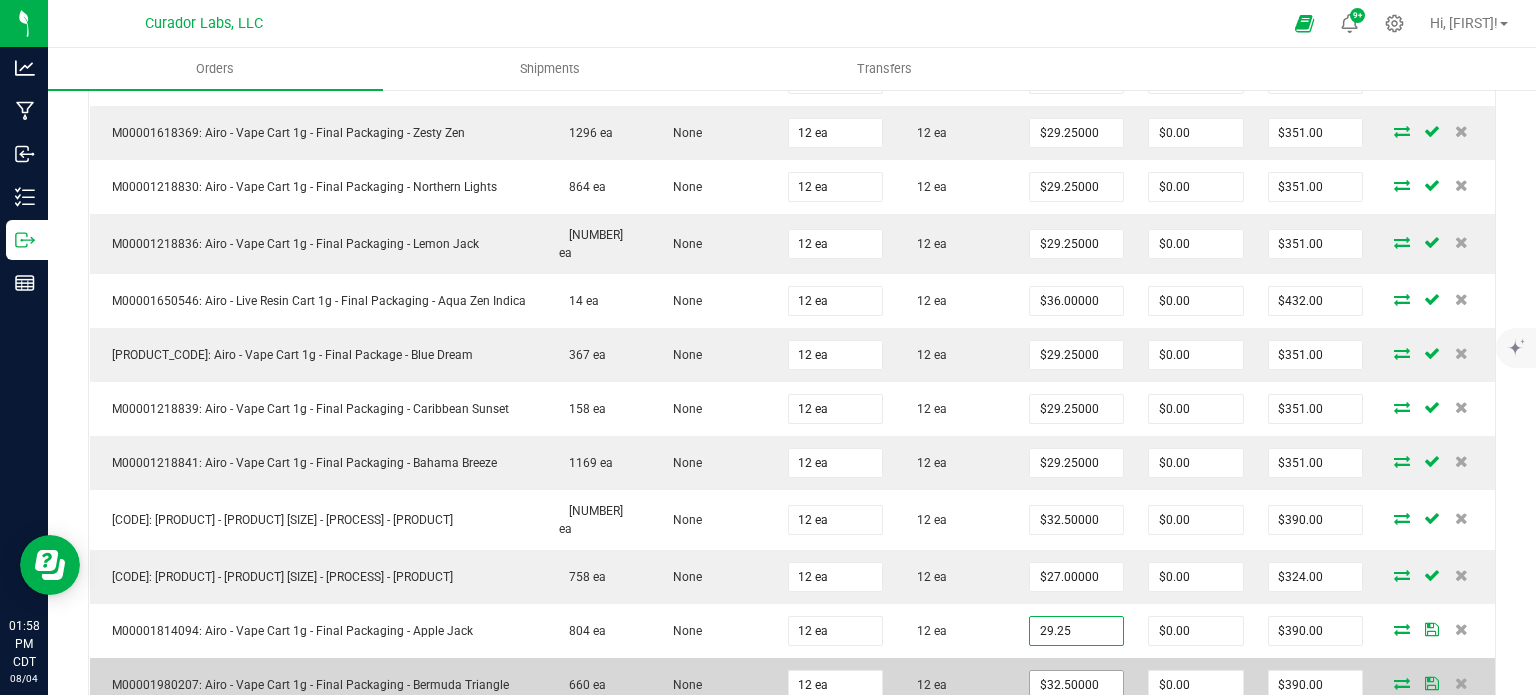 type on "$351.00" 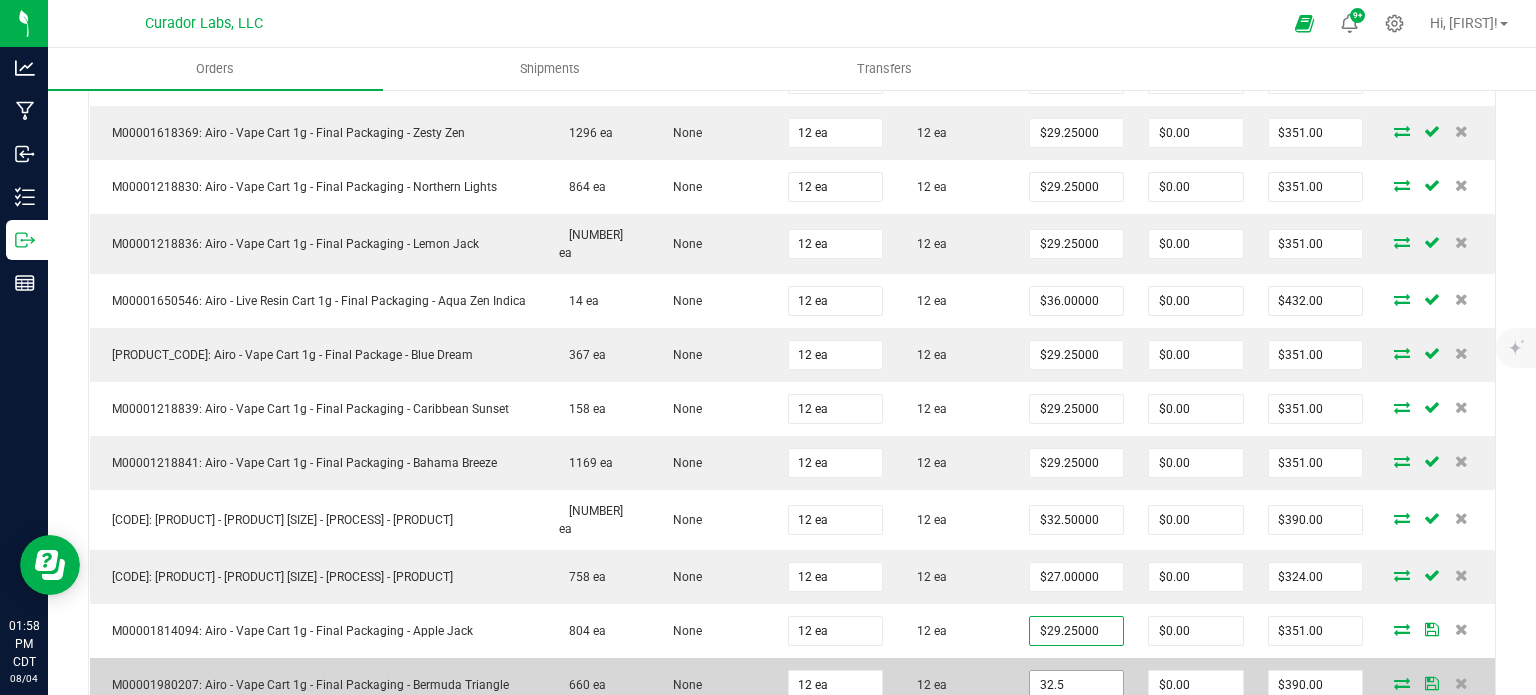 click on "32.5" at bounding box center (1076, 685) 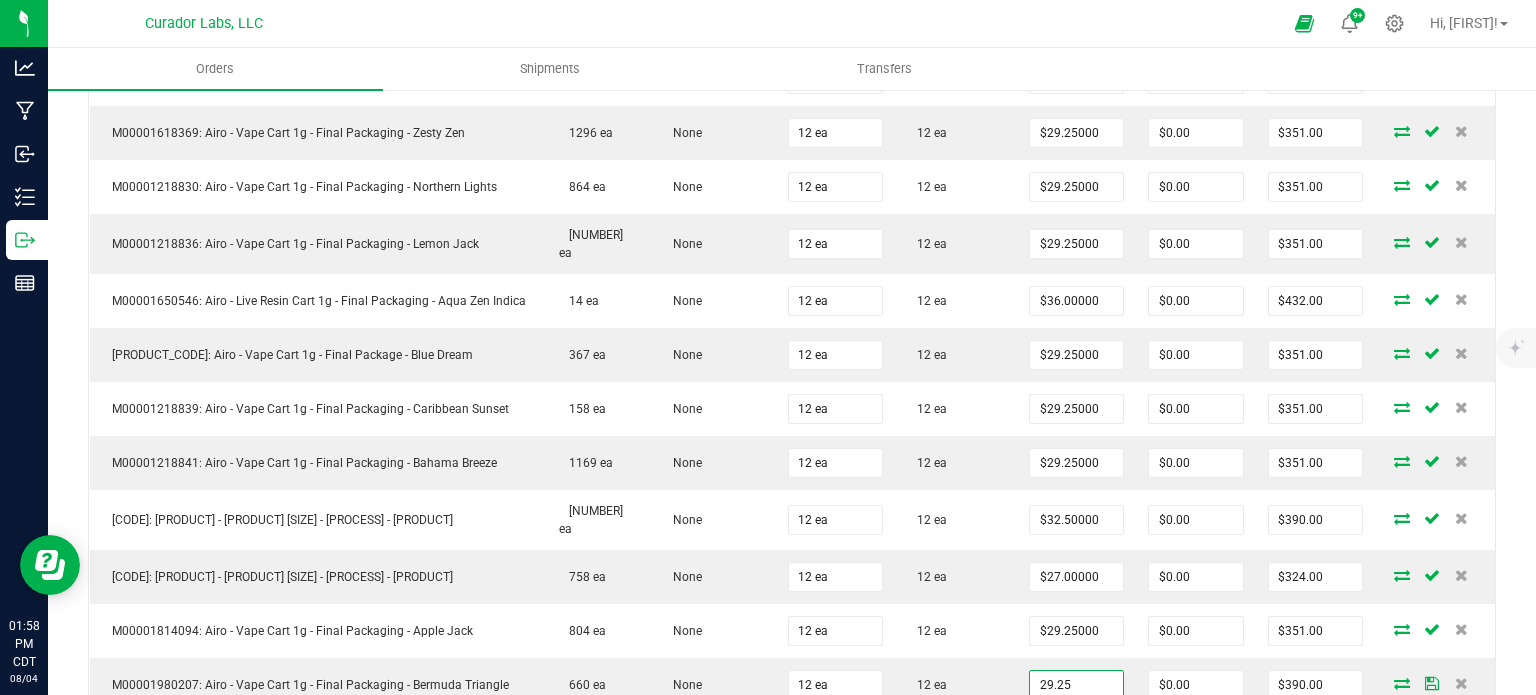 type on "$29.25000" 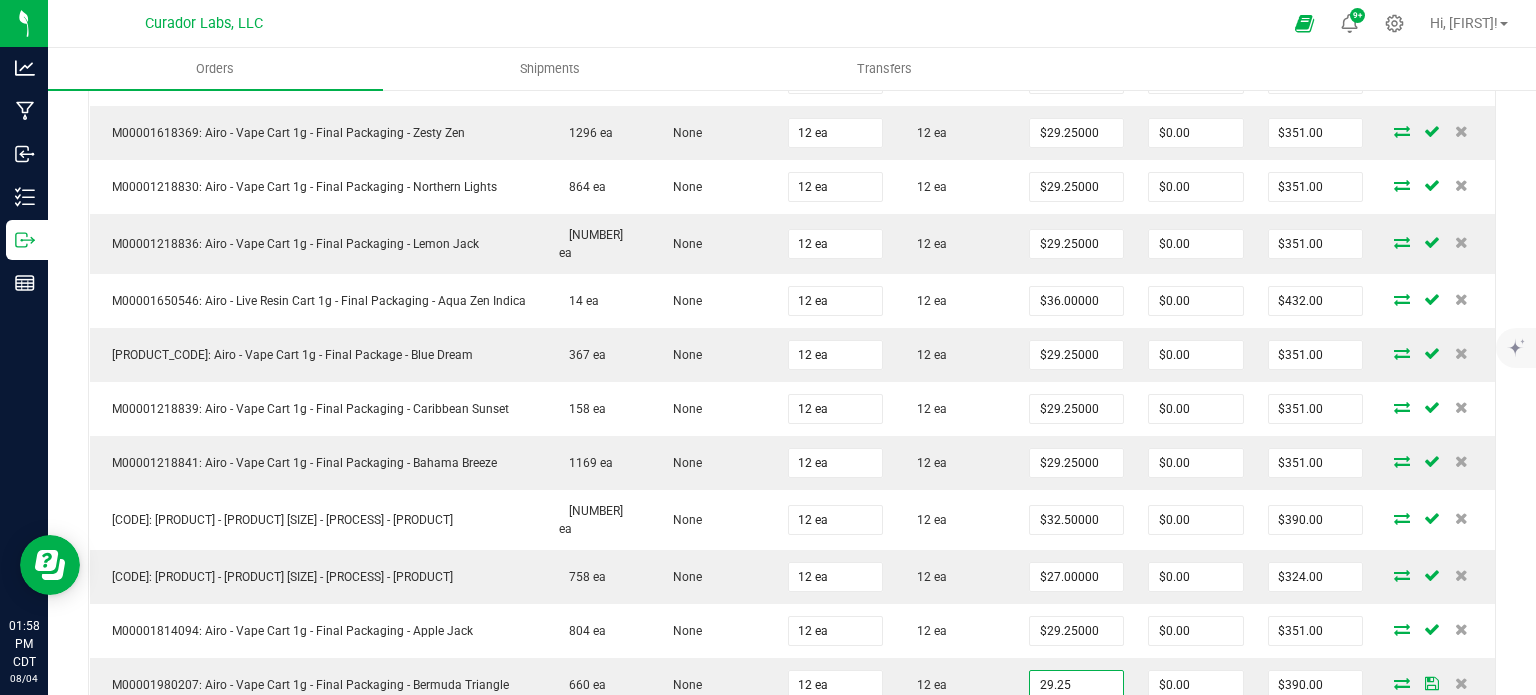 type on "$351.00" 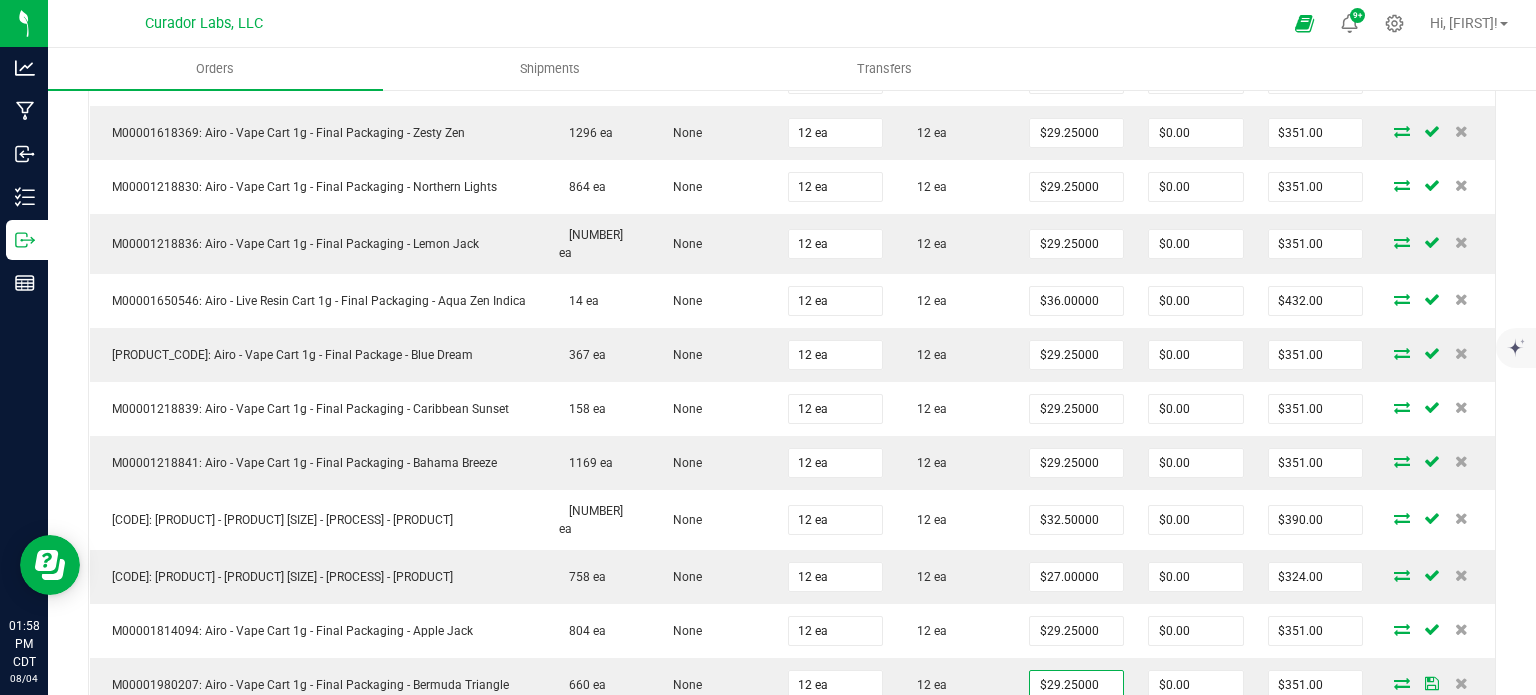 click on "Order Details Print All Labels Item  Sellable  Strain Qty Ordered Qty Allocated Unit Price Line Discount Total Actions  [PRODUCT_CODE]   [NUMBER] ea   None  12 ea  12 ea  $[PRICE] $[PRICE] $[PRICE]  [PRODUCT_CODE]   [NUMBER] ea   None  12 ea  12 ea  $[PRICE] $[PRICE] $[PRICE]  [PRODUCT_CODE]   [NUMBER] ea   None  12 ea  12 ea  $[PRICE] $[PRICE] $[PRICE]  [PRODUCT_CODE]   [NUMBER] ea   None  12 ea  12 ea  $[PRICE] $[PRICE] $[PRICE]  [PRODUCT_CODE]   [NUMBER] ea   None  12 ea  12 ea  $[PRICE] $[PRICE] $[PRICE]  [PRODUCT_CODE]   [NUMBER] ea   None  12 ea  12 ea  $[PRICE] $[PRICE] $[PRICE]  [PRODUCT_CODE]   [NUMBER] ea   None  12 ea  12 ea" at bounding box center (792, 254) 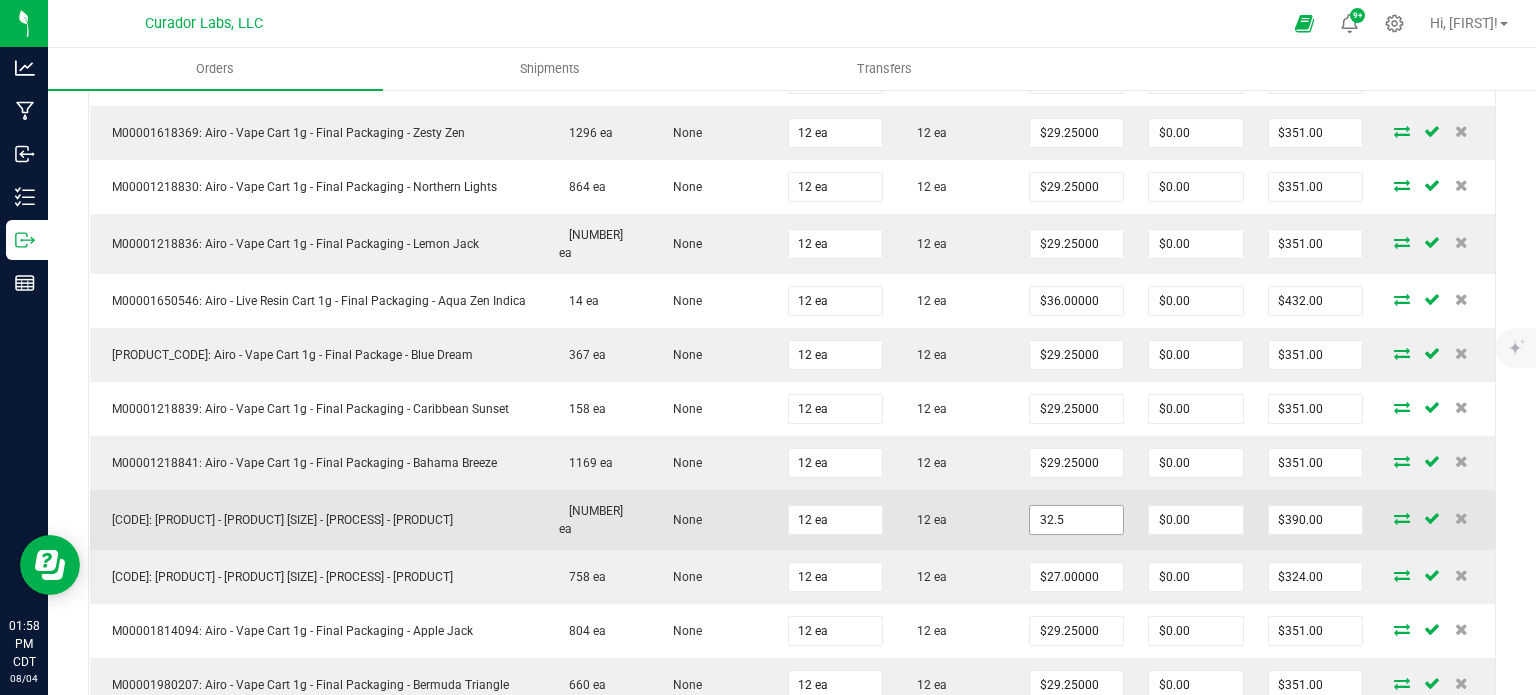 click on "32.5" at bounding box center [1076, 520] 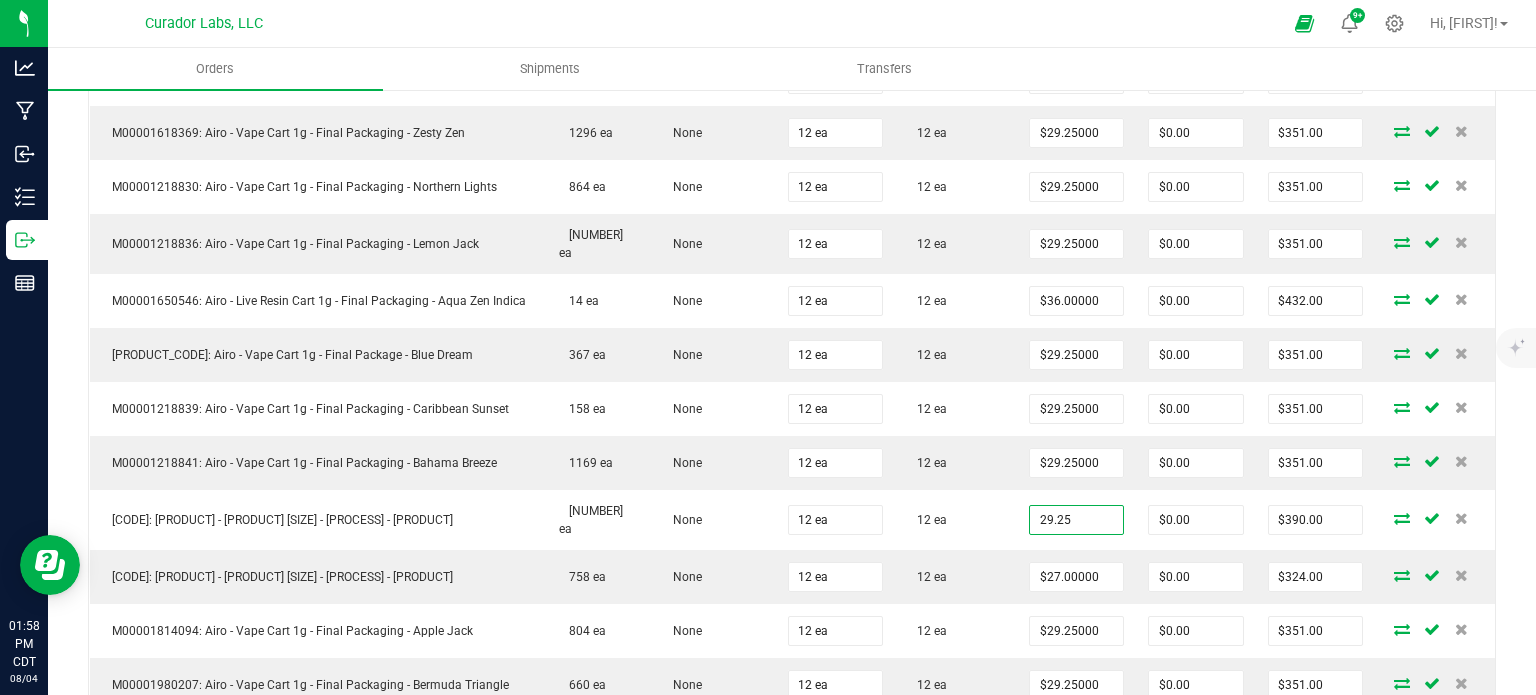 type on "$29.25000" 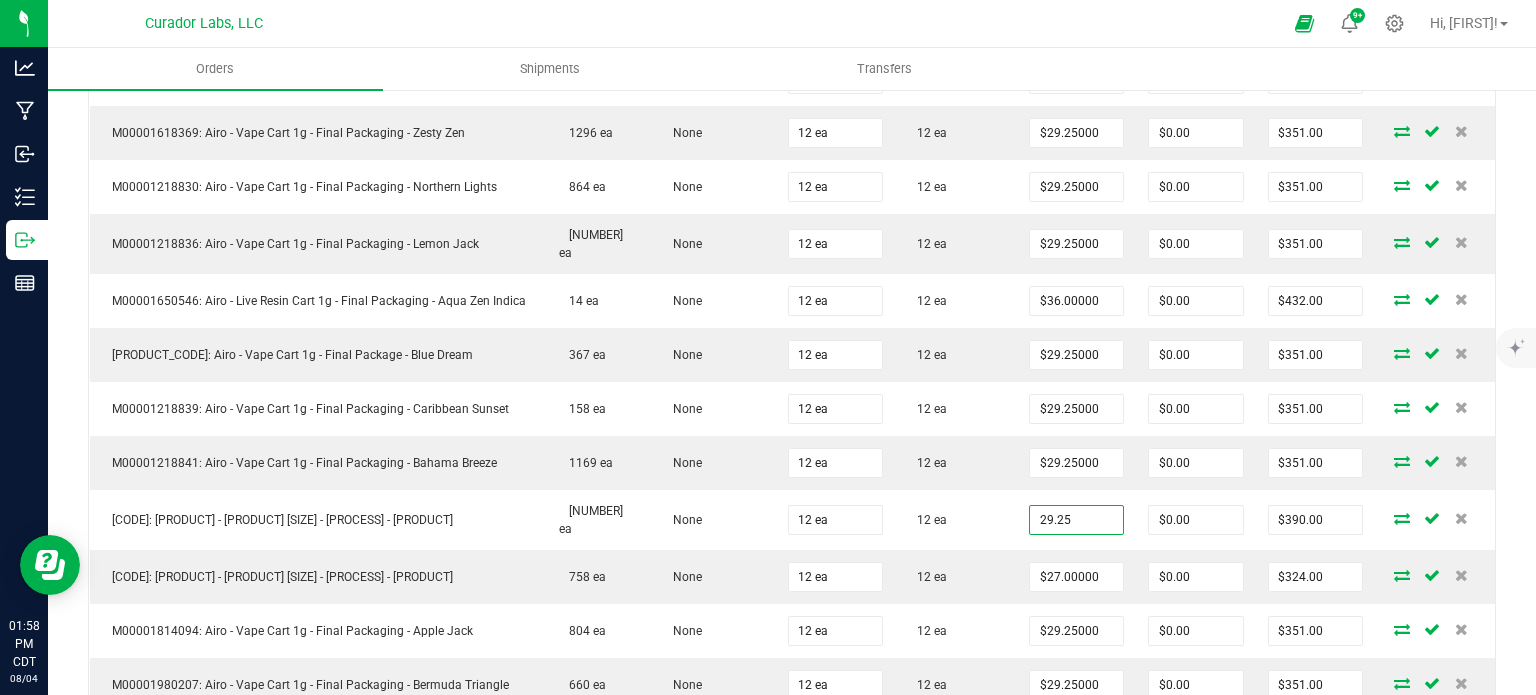 type on "$351.00" 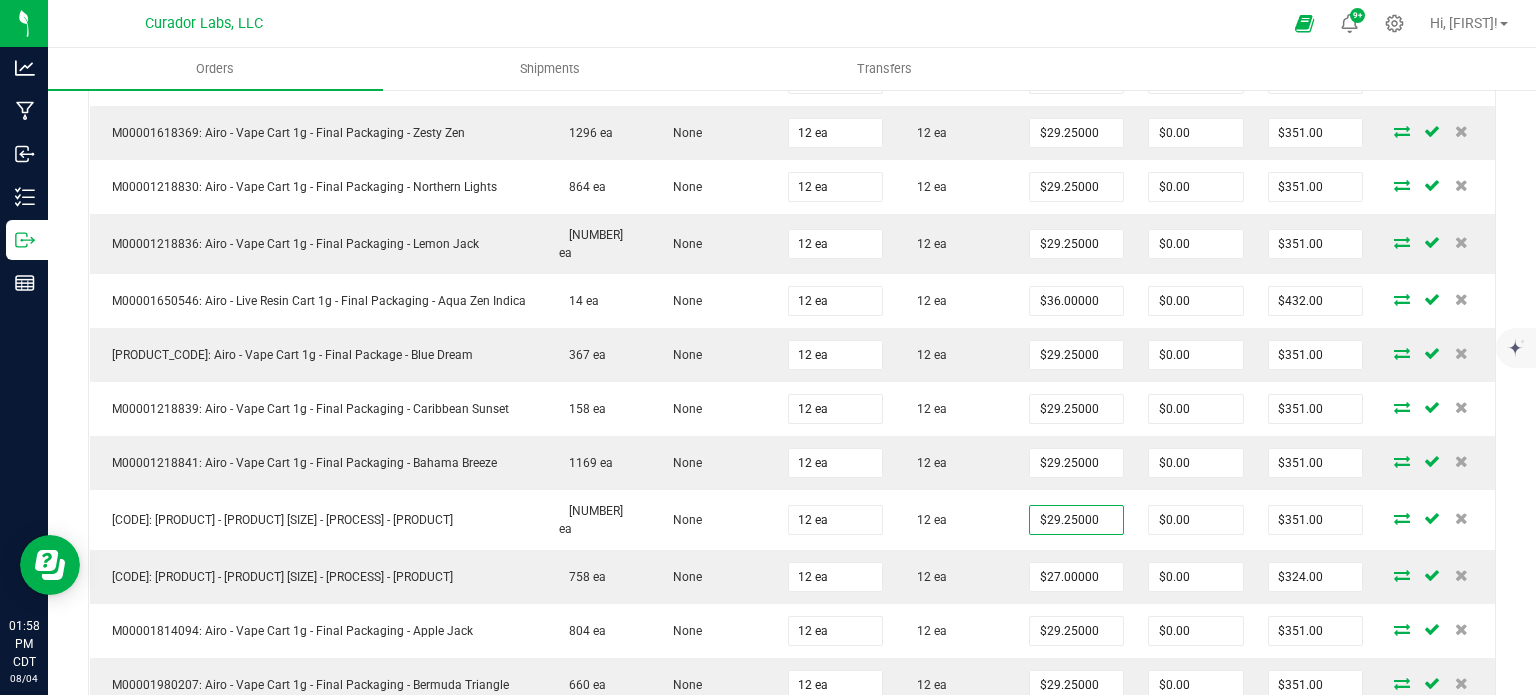 click on "Order Details Print All Labels Item  Sellable  Strain Qty Ordered Qty Allocated Unit Price Line Discount Total Actions  [PRODUCT_CODE]   [NUMBER] ea   None  12 ea  12 ea  $[PRICE] $[PRICE] $[PRICE]  [PRODUCT_CODE]   [NUMBER] ea   None  12 ea  12 ea  $[PRICE] $[PRICE] $[PRICE]  [PRODUCT_CODE]   [NUMBER] ea   None  12 ea  12 ea  $[PRICE] $[PRICE] $[PRICE]  [PRODUCT_CODE]   [NUMBER] ea   None  12 ea  12 ea  $[PRICE] $[PRICE] $[PRICE]  [PRODUCT_CODE]   [NUMBER] ea   None  12 ea  12 ea  $[PRICE] $[PRICE] $[PRICE]  [PRODUCT_CODE]   [NUMBER] ea   None  12 ea  12 ea  $[PRICE] $[PRICE] $[PRICE]  [PRODUCT_CODE]   [NUMBER] ea   None  12 ea  12 ea" at bounding box center (792, 254) 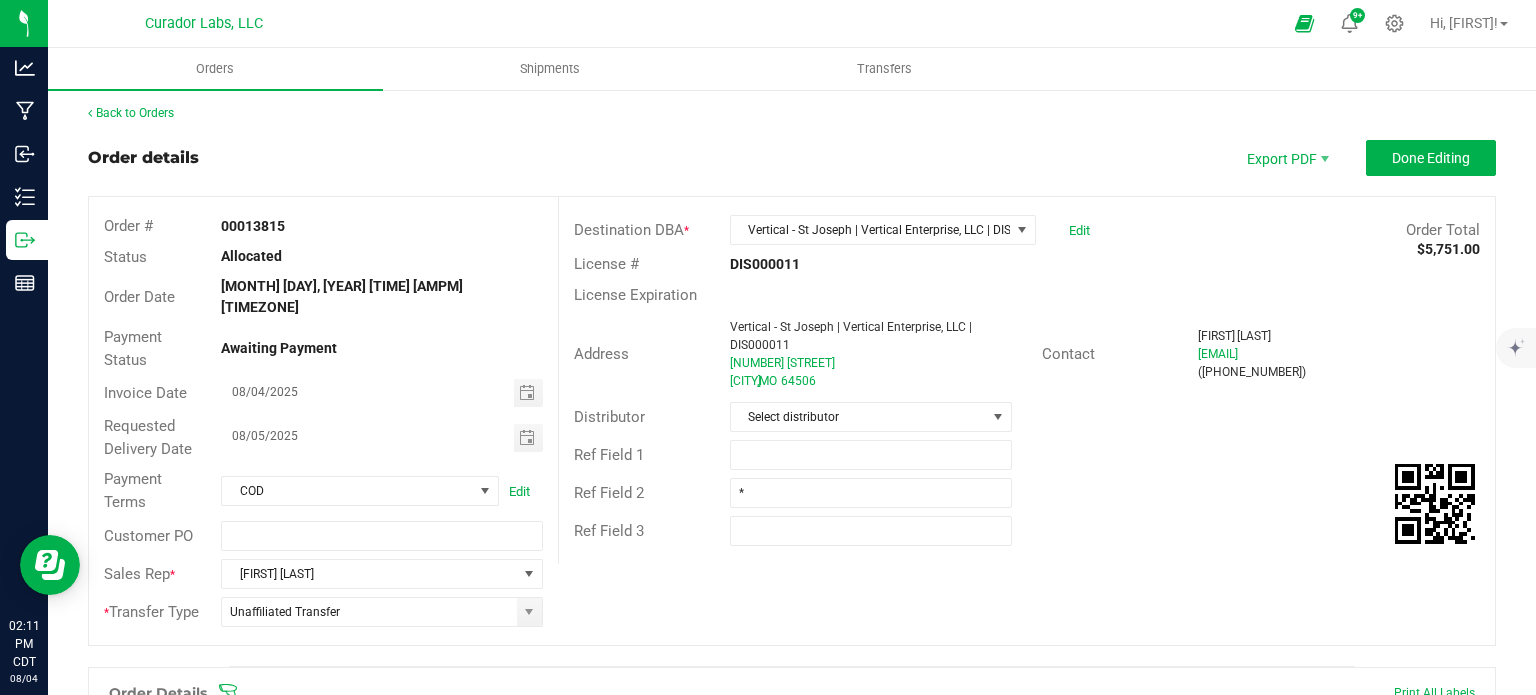 scroll, scrollTop: 0, scrollLeft: 0, axis: both 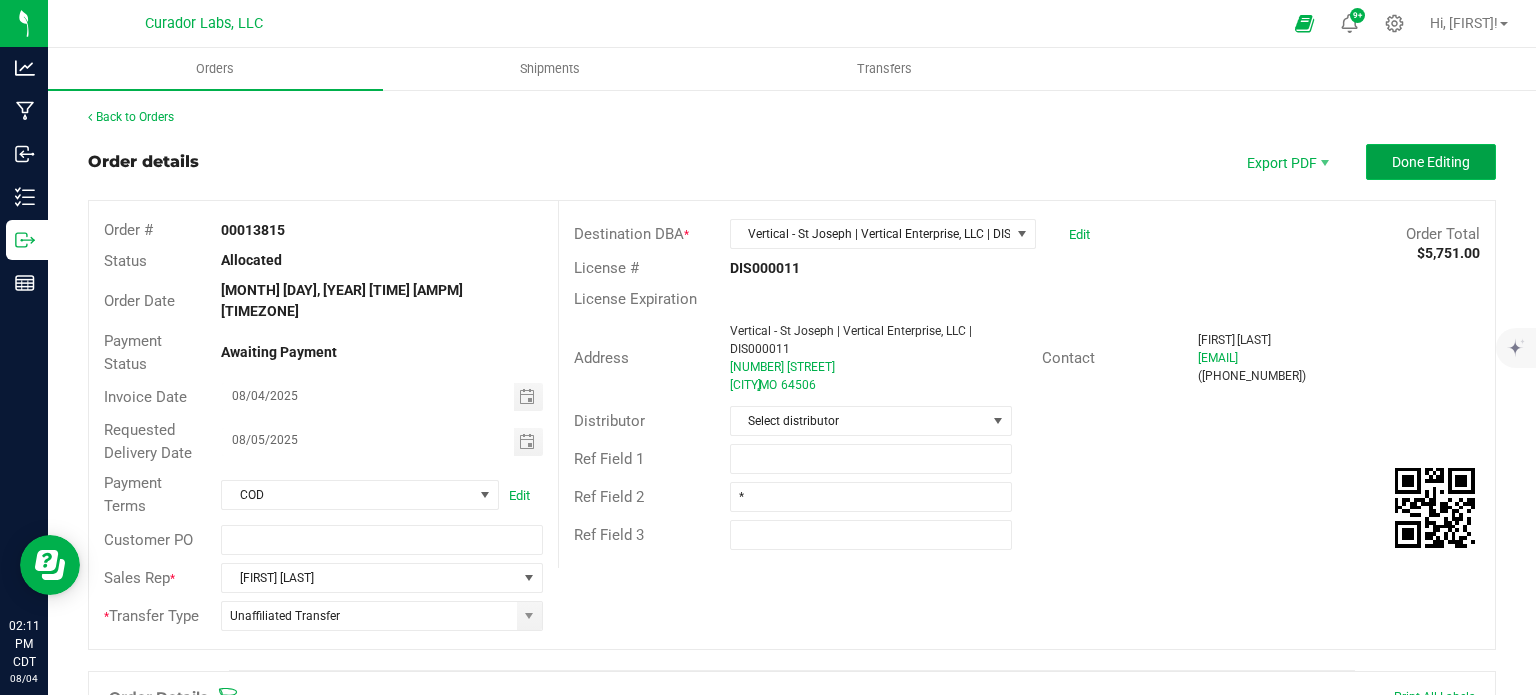 click on "Done Editing" at bounding box center [1431, 162] 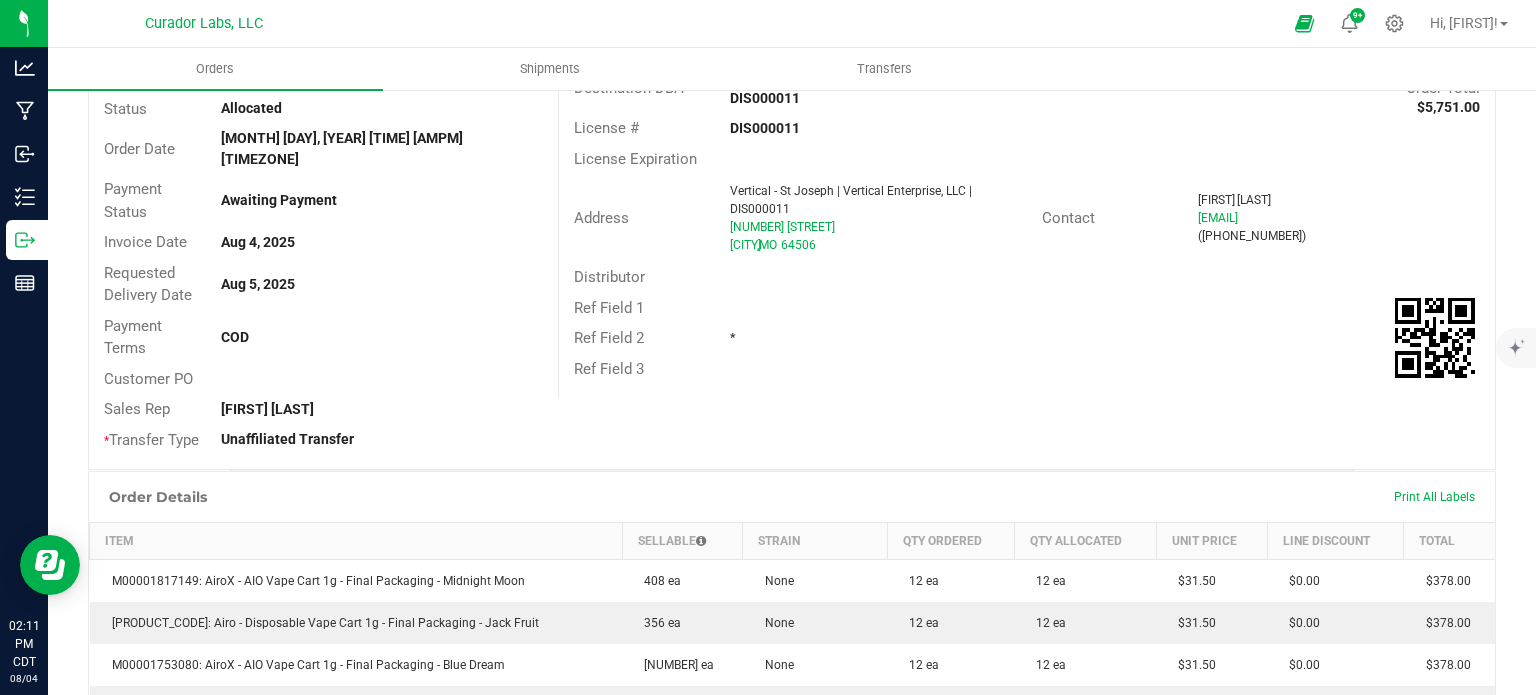 scroll, scrollTop: 0, scrollLeft: 0, axis: both 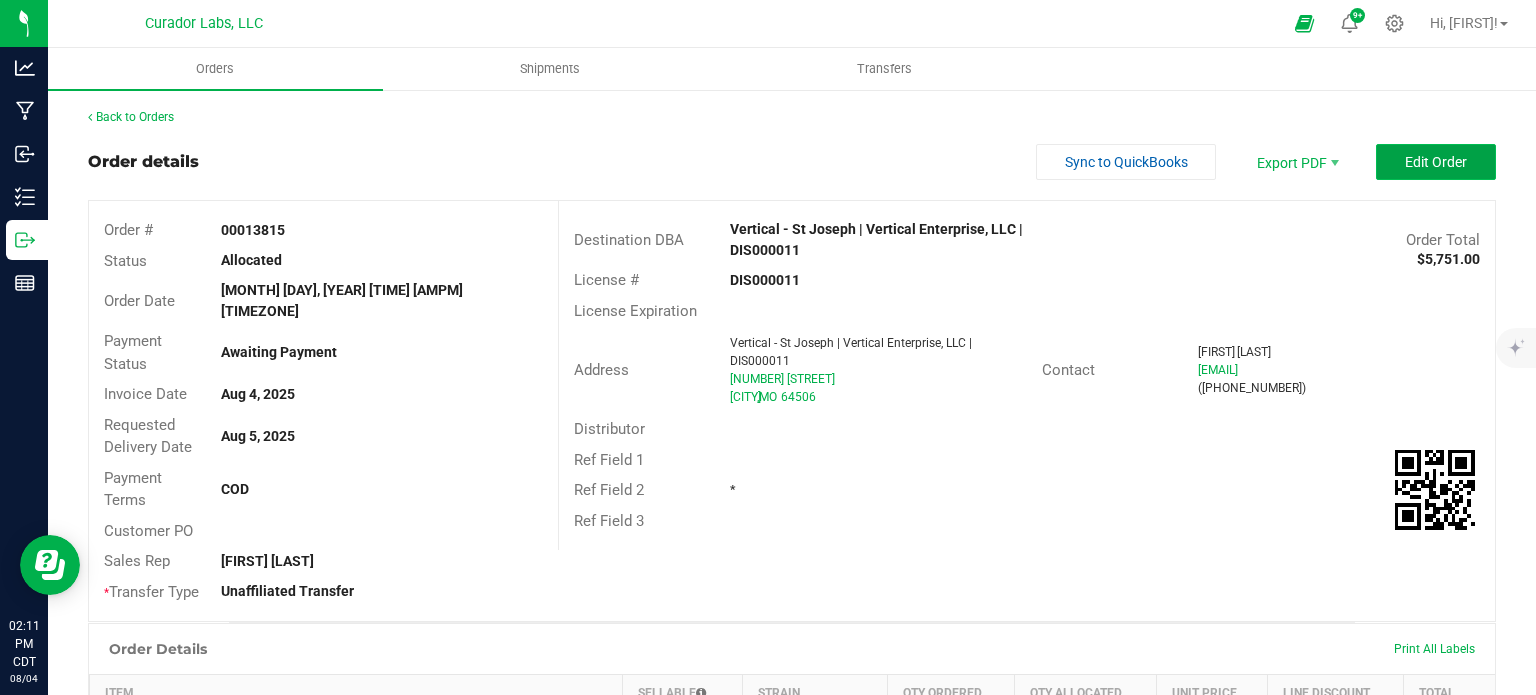 click on "Edit Order" at bounding box center [1436, 162] 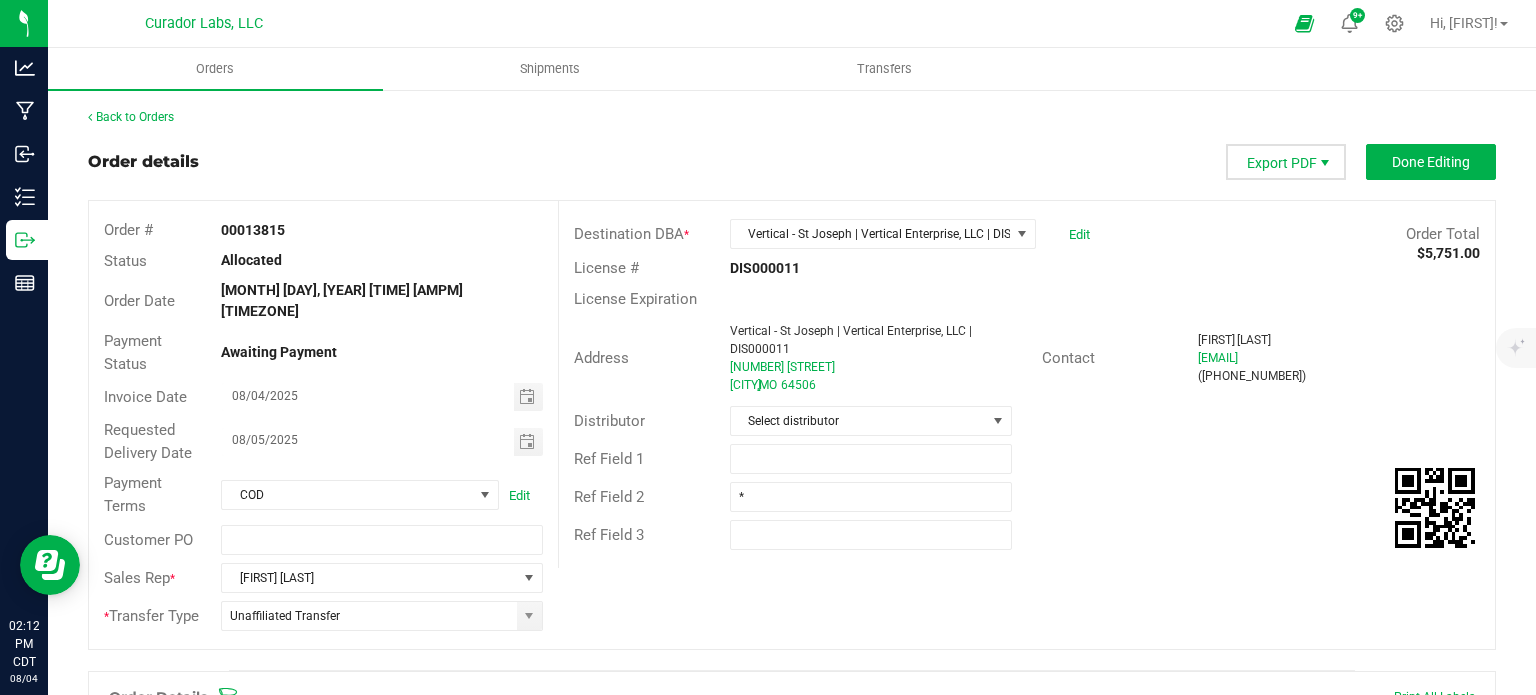 click at bounding box center [1325, 163] 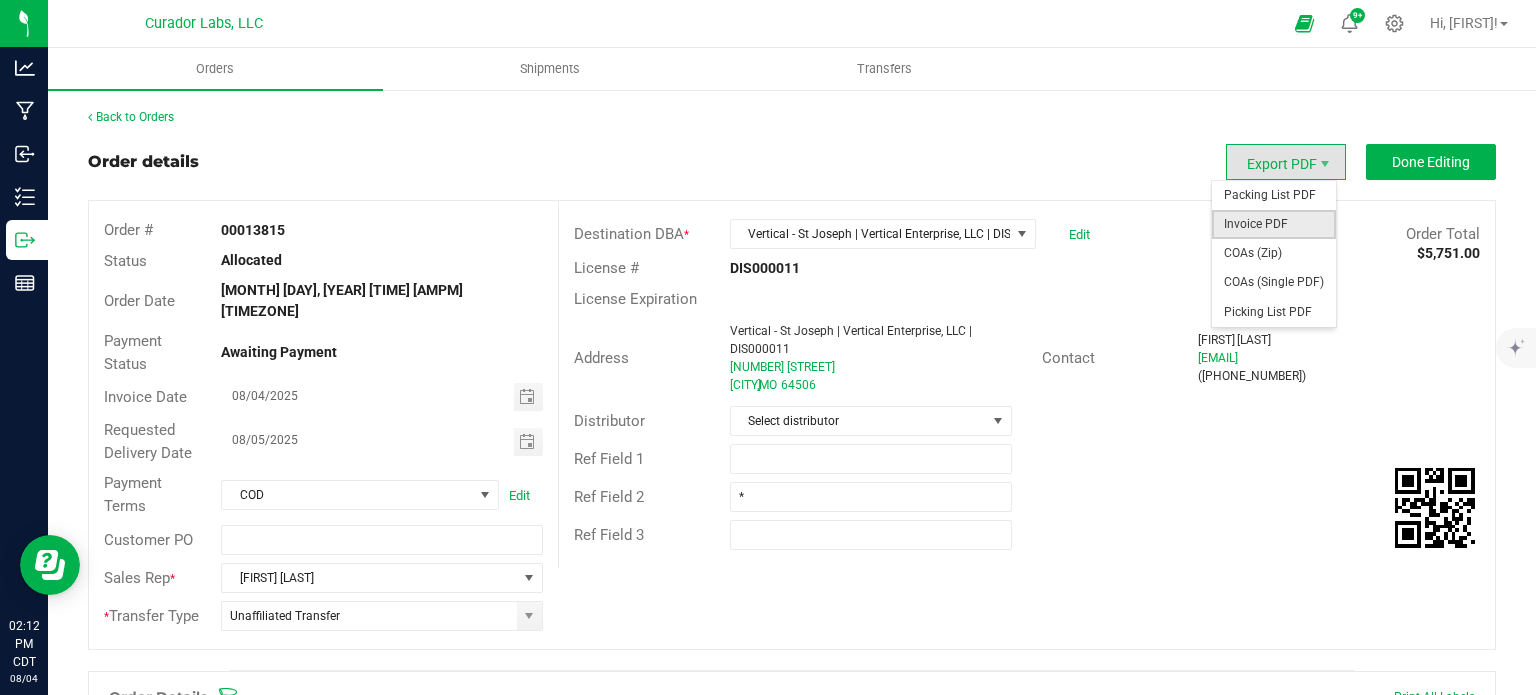 click on "Invoice PDF" at bounding box center [1274, 224] 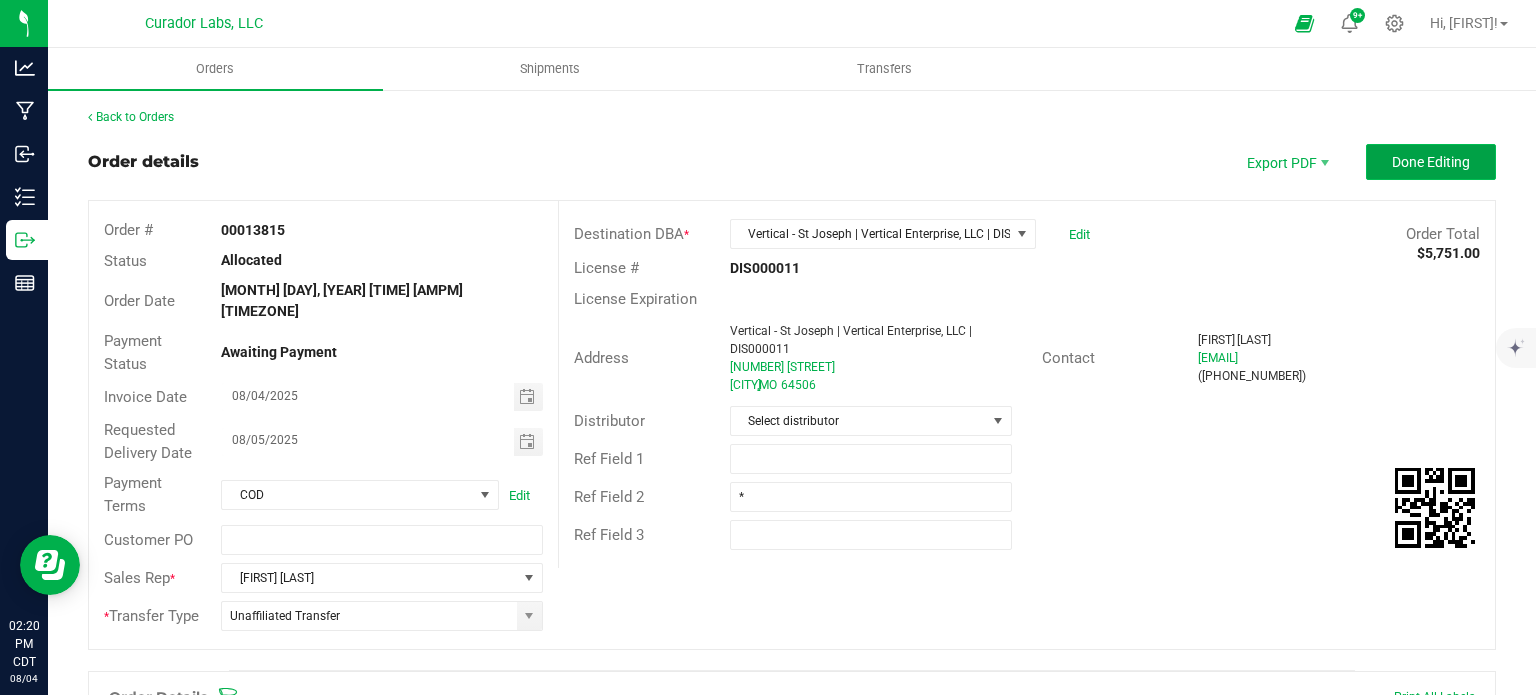 click on "Done Editing" at bounding box center [1431, 162] 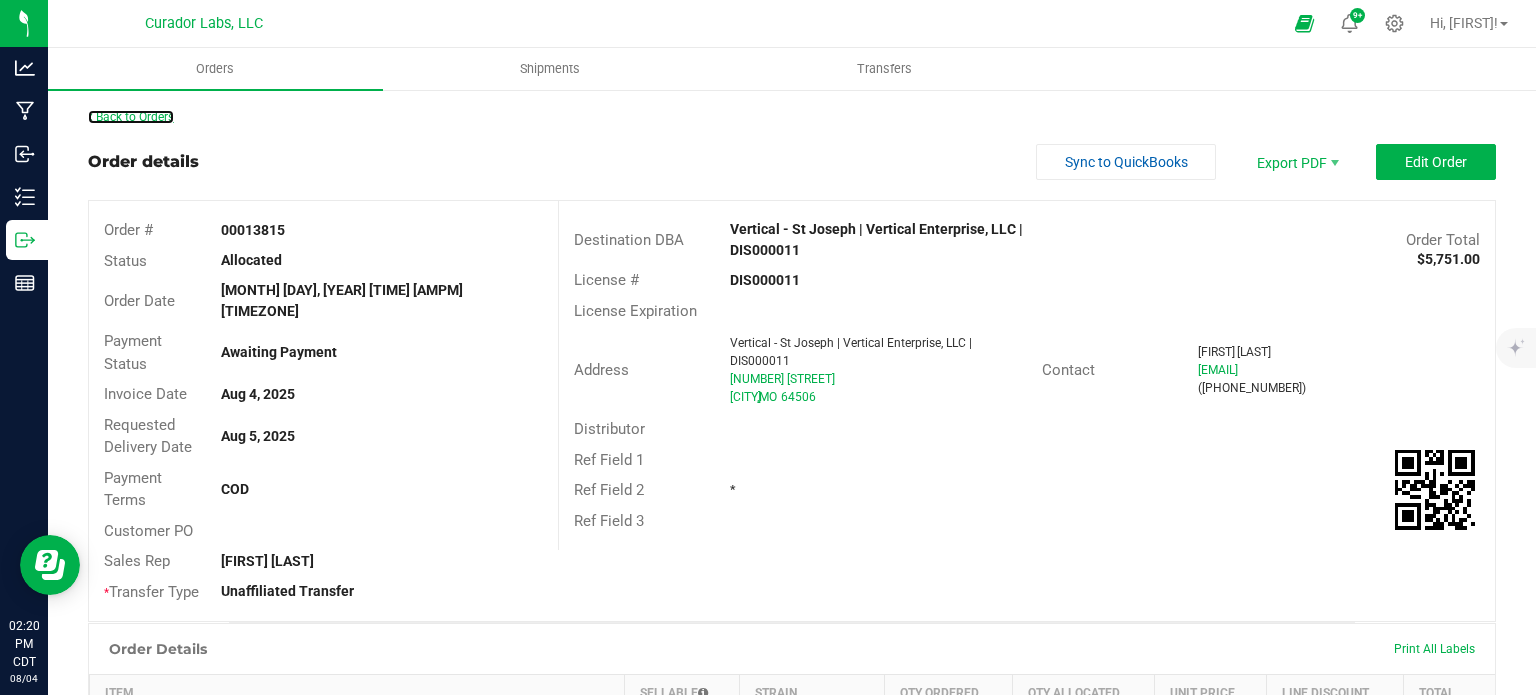 click on "Back to Orders" at bounding box center [131, 117] 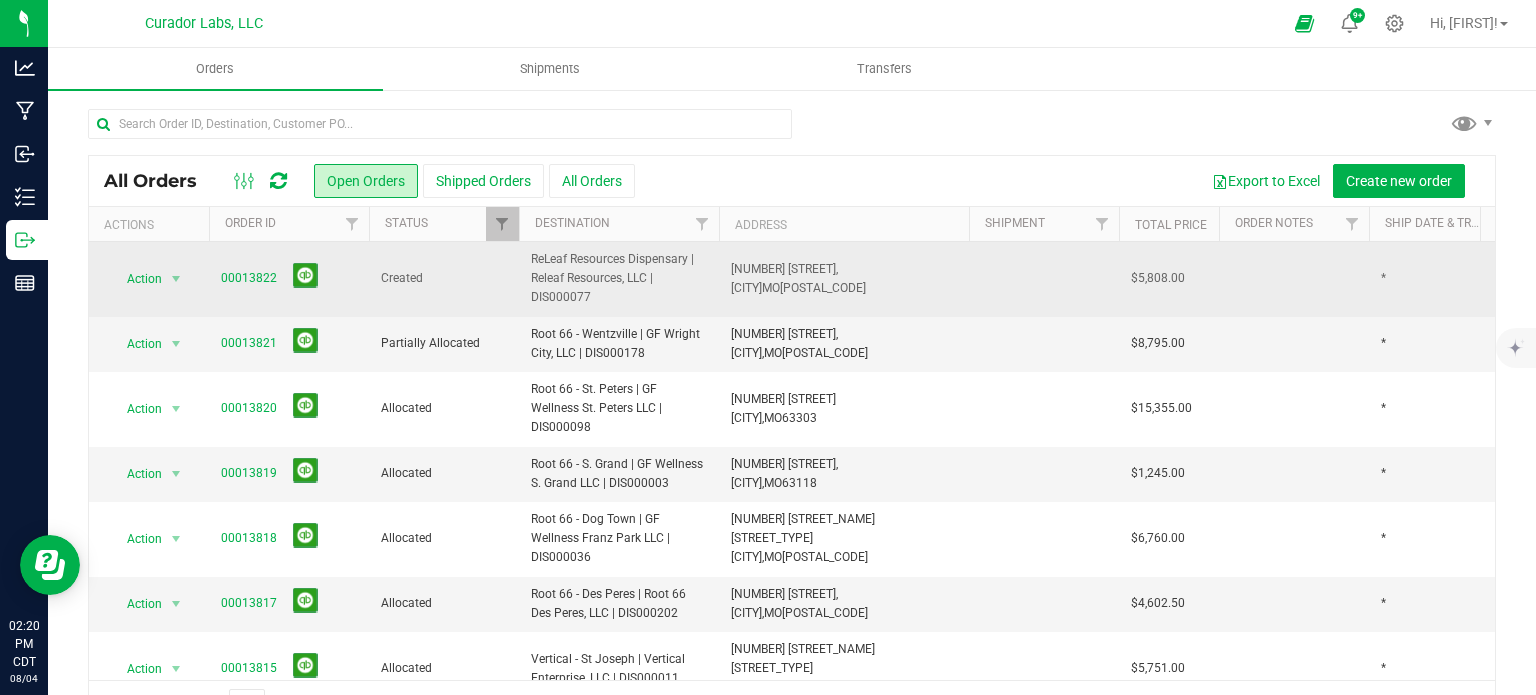 click on "$5,808.00" at bounding box center [1158, 278] 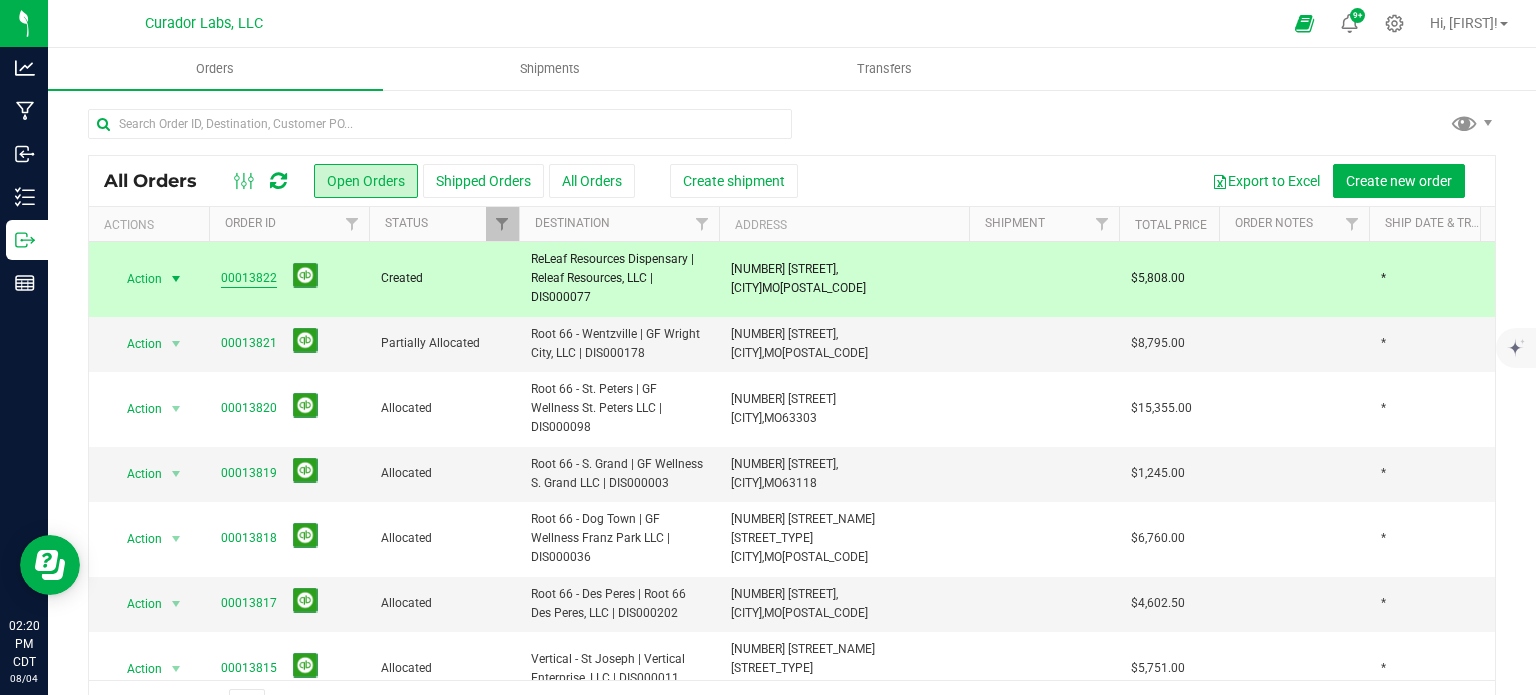 click on "00013822" at bounding box center [249, 278] 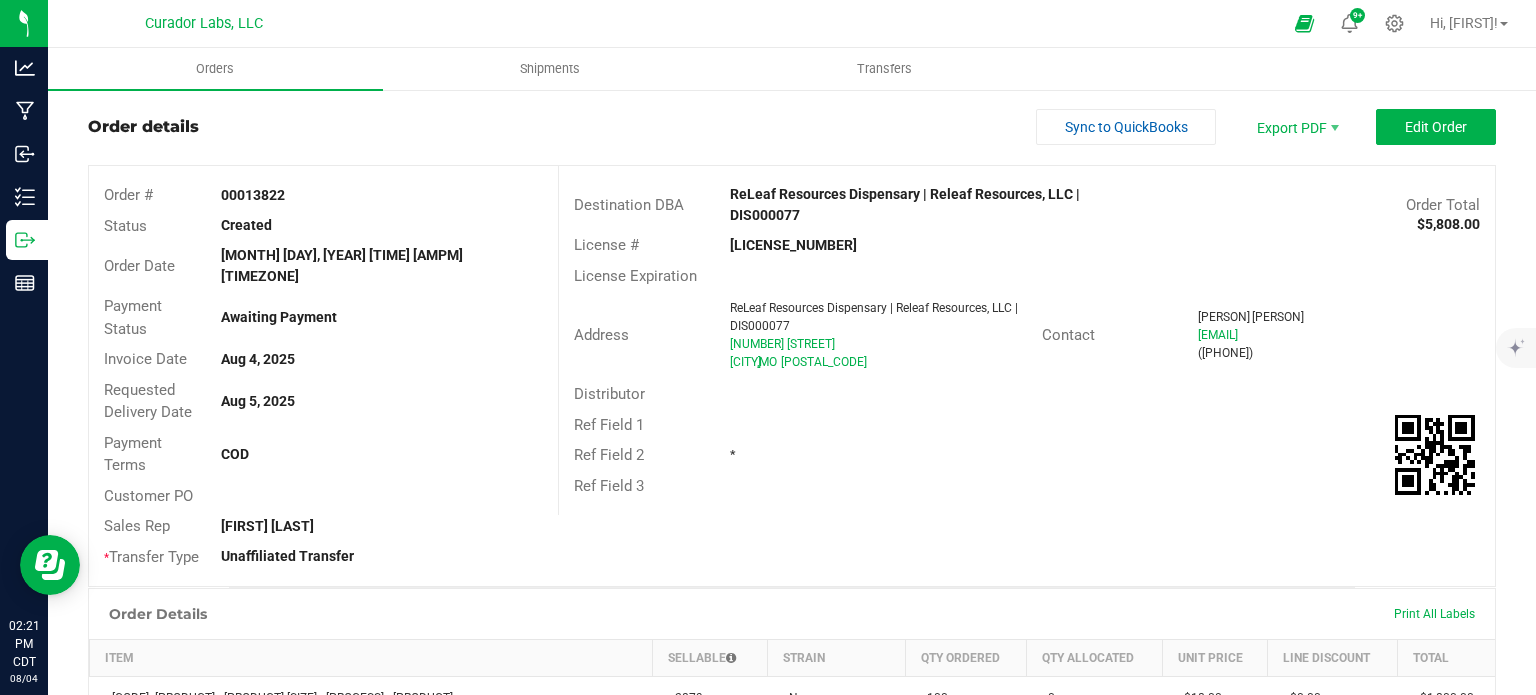 scroll, scrollTop: 0, scrollLeft: 0, axis: both 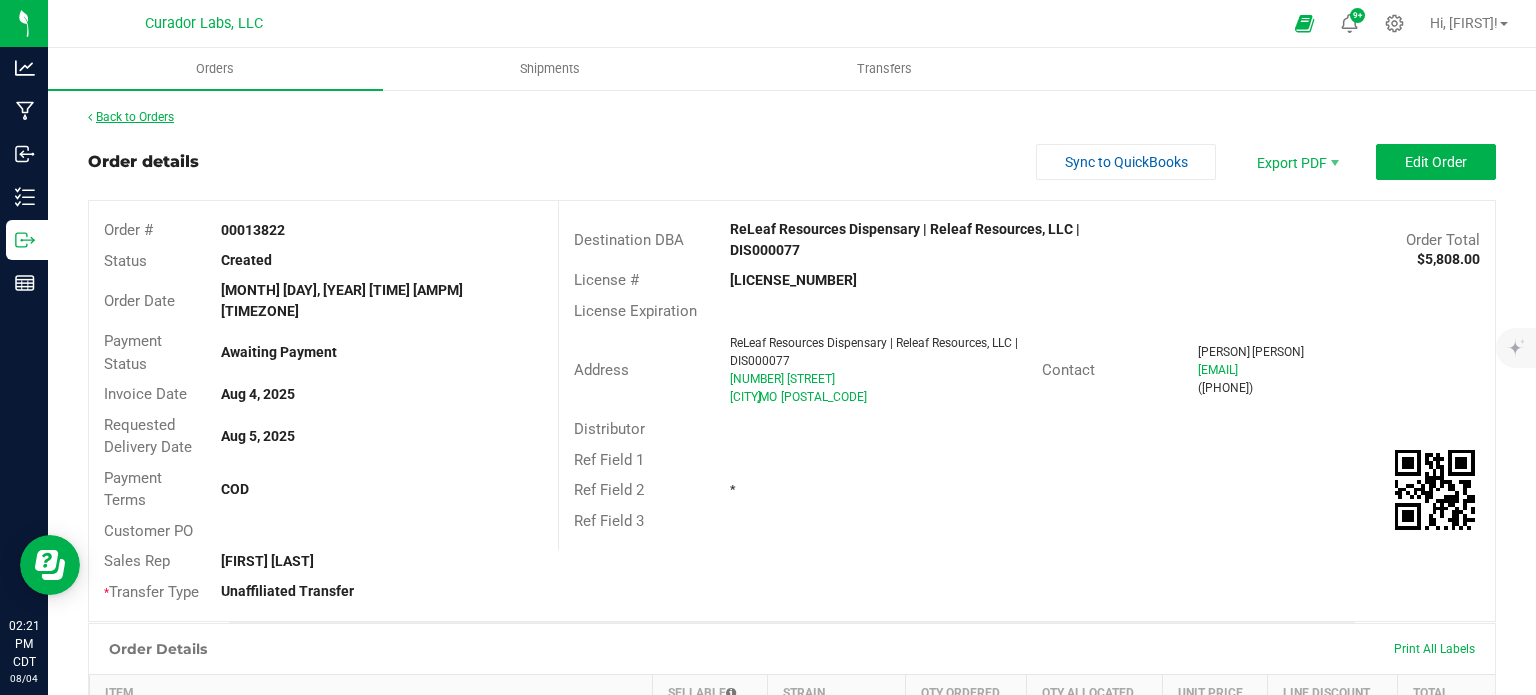 click on "Back to Orders" at bounding box center [131, 117] 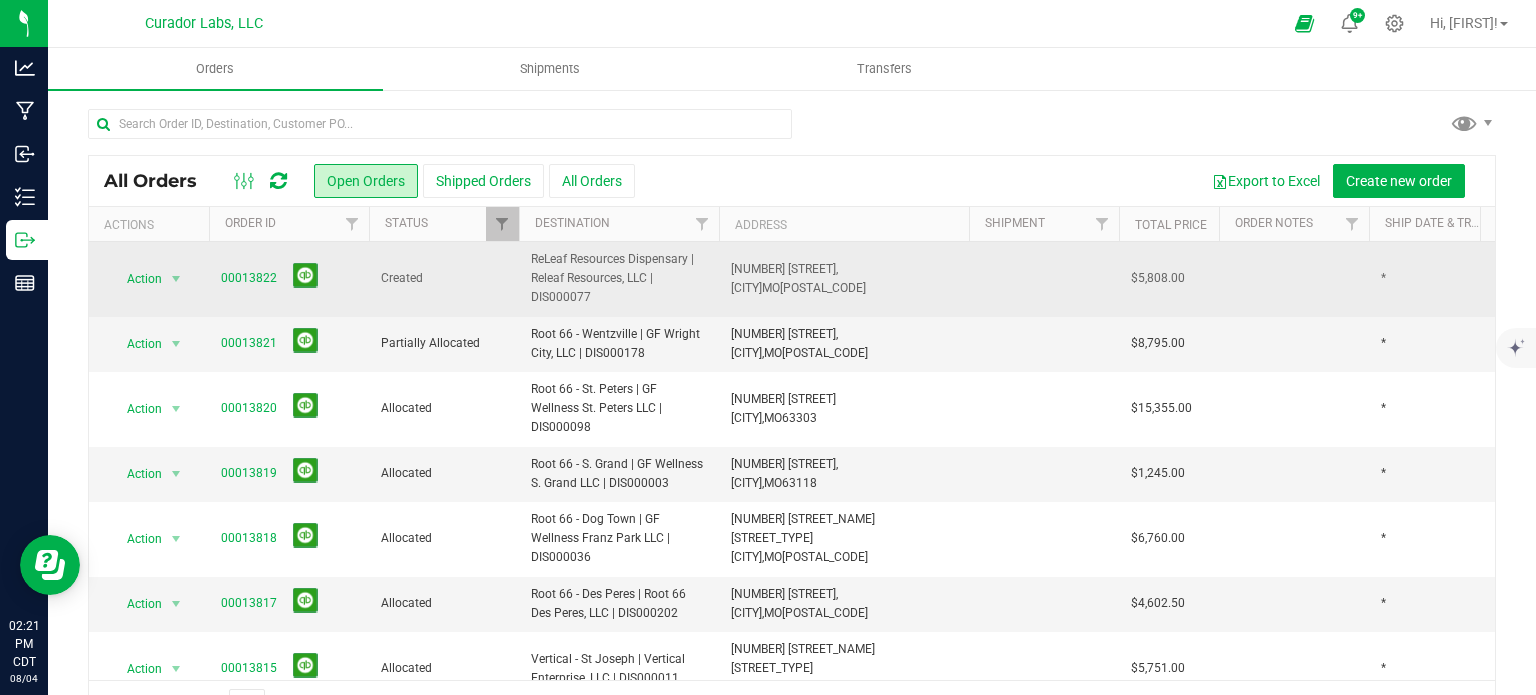 drag, startPoint x: 598, startPoint y: 291, endPoint x: 520, endPoint y: 260, distance: 83.9345 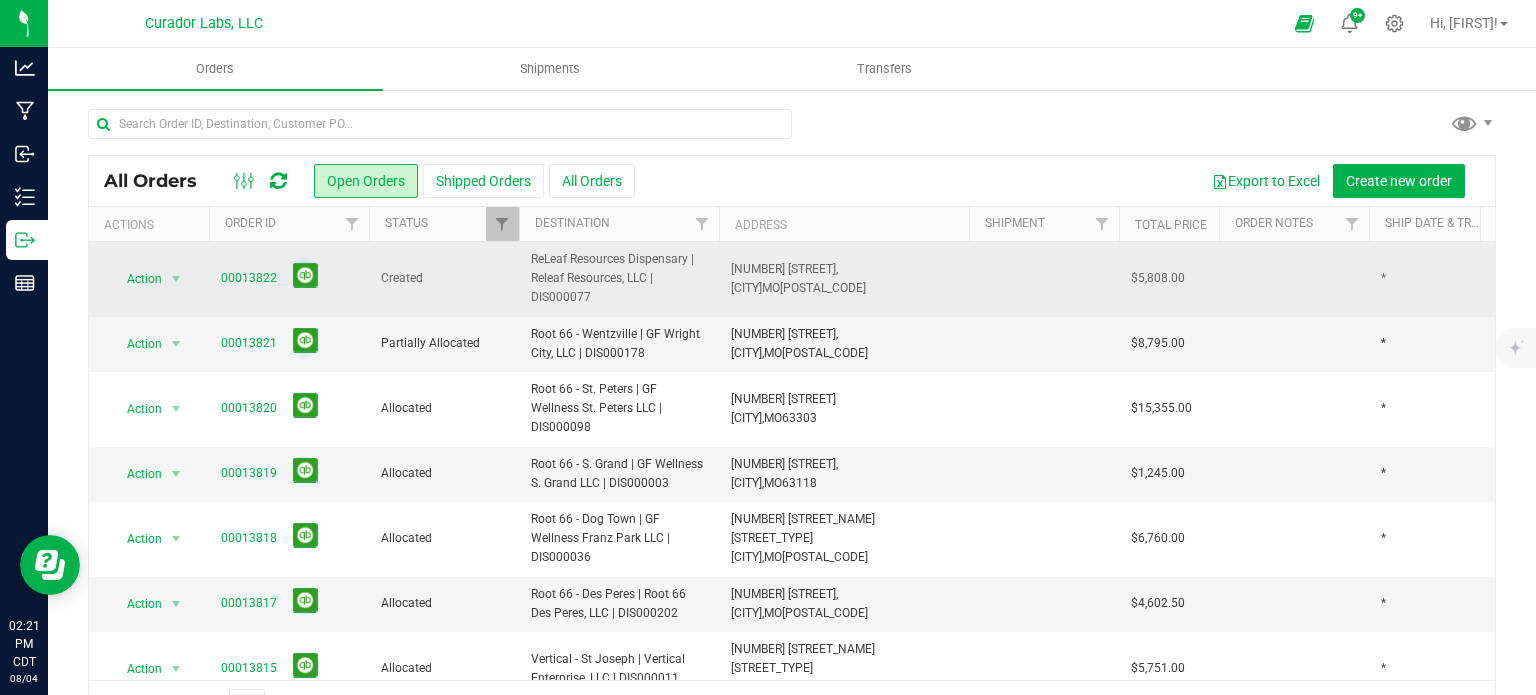 click on "ReLeaf Resources Dispensary | Releaf Resources, LLC | DIS000077" at bounding box center (619, 279) 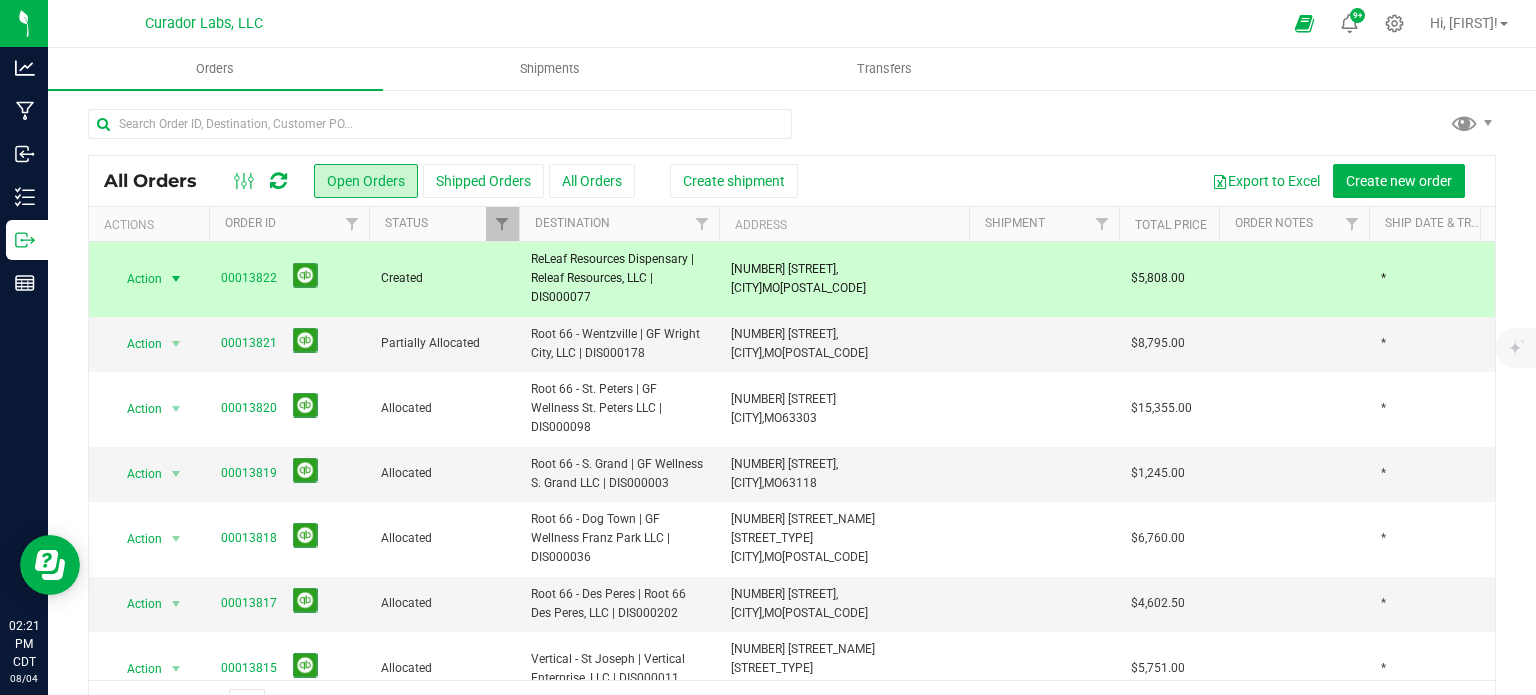copy on "ReLeaf Resources Dispensary | Releaf Resources, LLC | DIS000077" 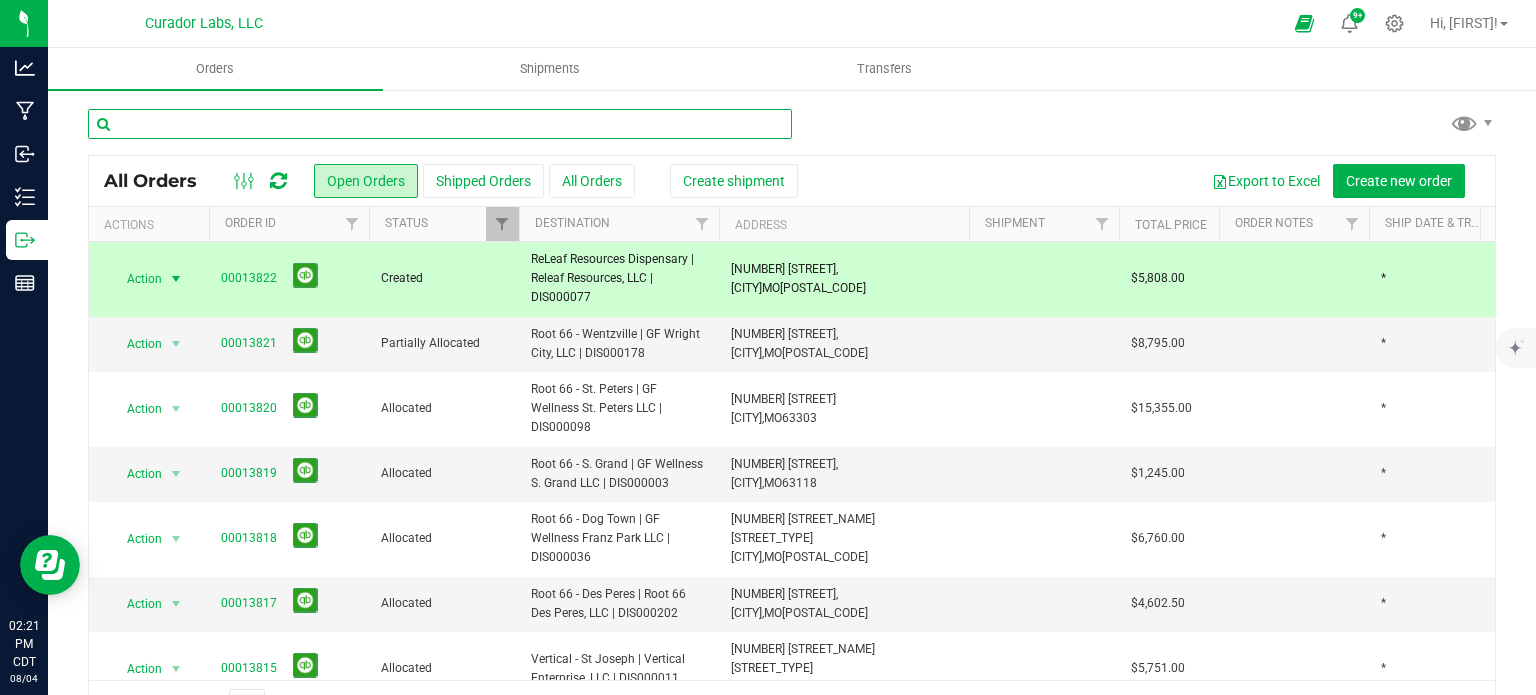click at bounding box center [440, 124] 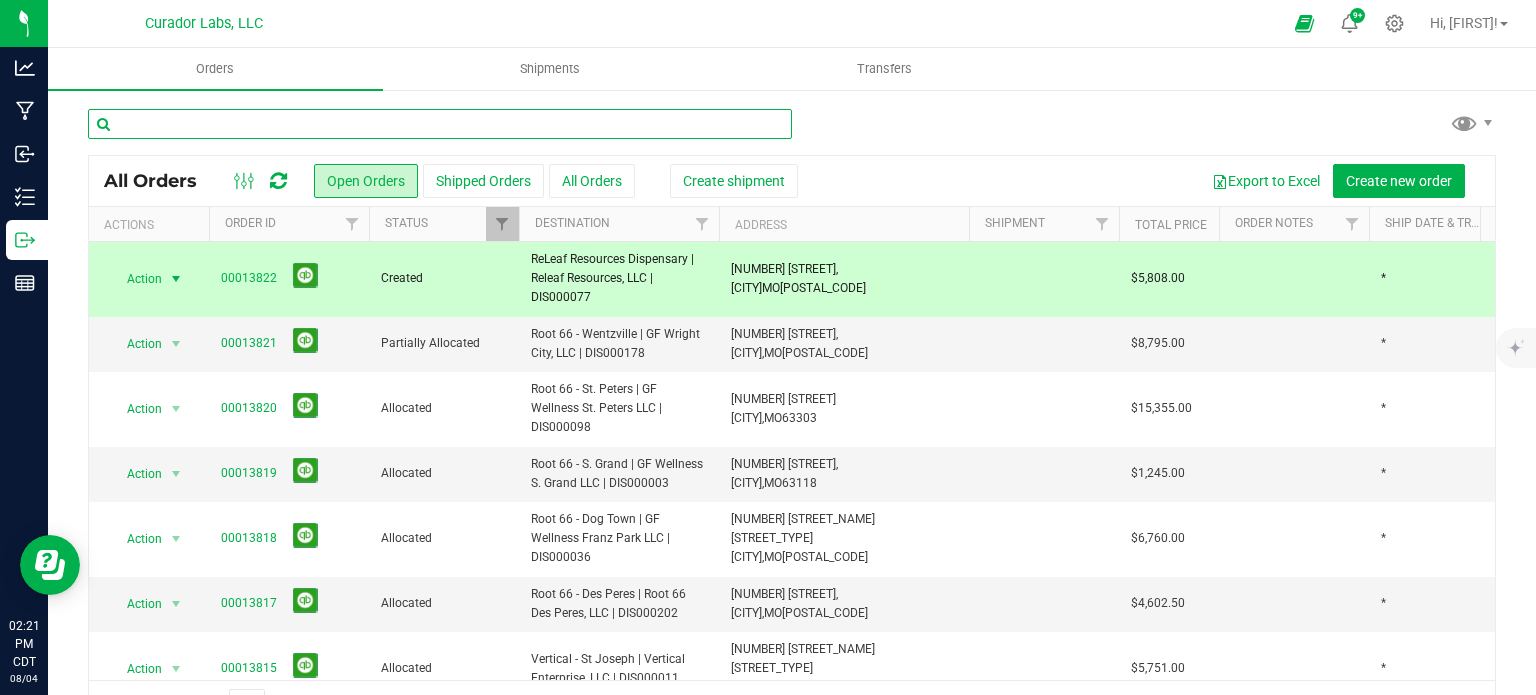 paste on "ReLeaf Resources Dispensary | Releaf Resources, LLC | DIS000077" 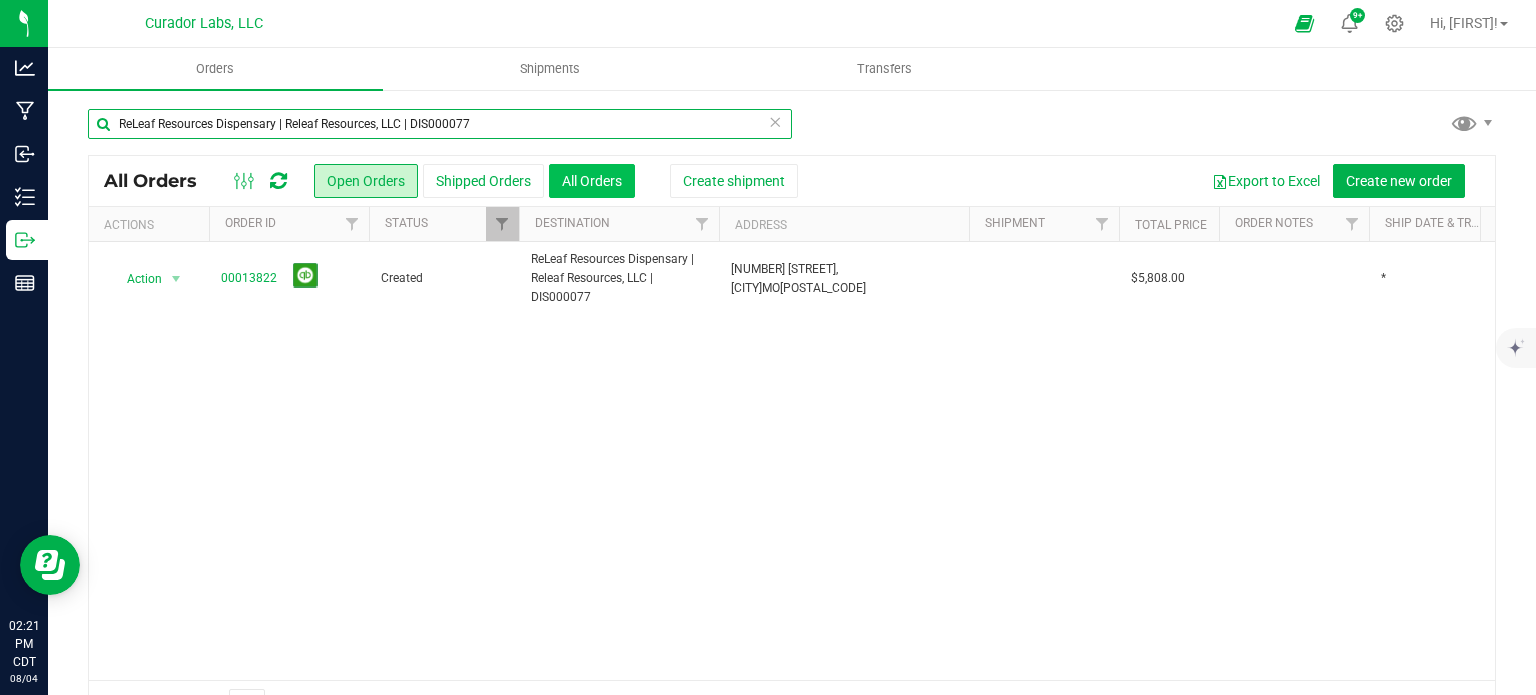 type on "ReLeaf Resources Dispensary | Releaf Resources, LLC | DIS000077" 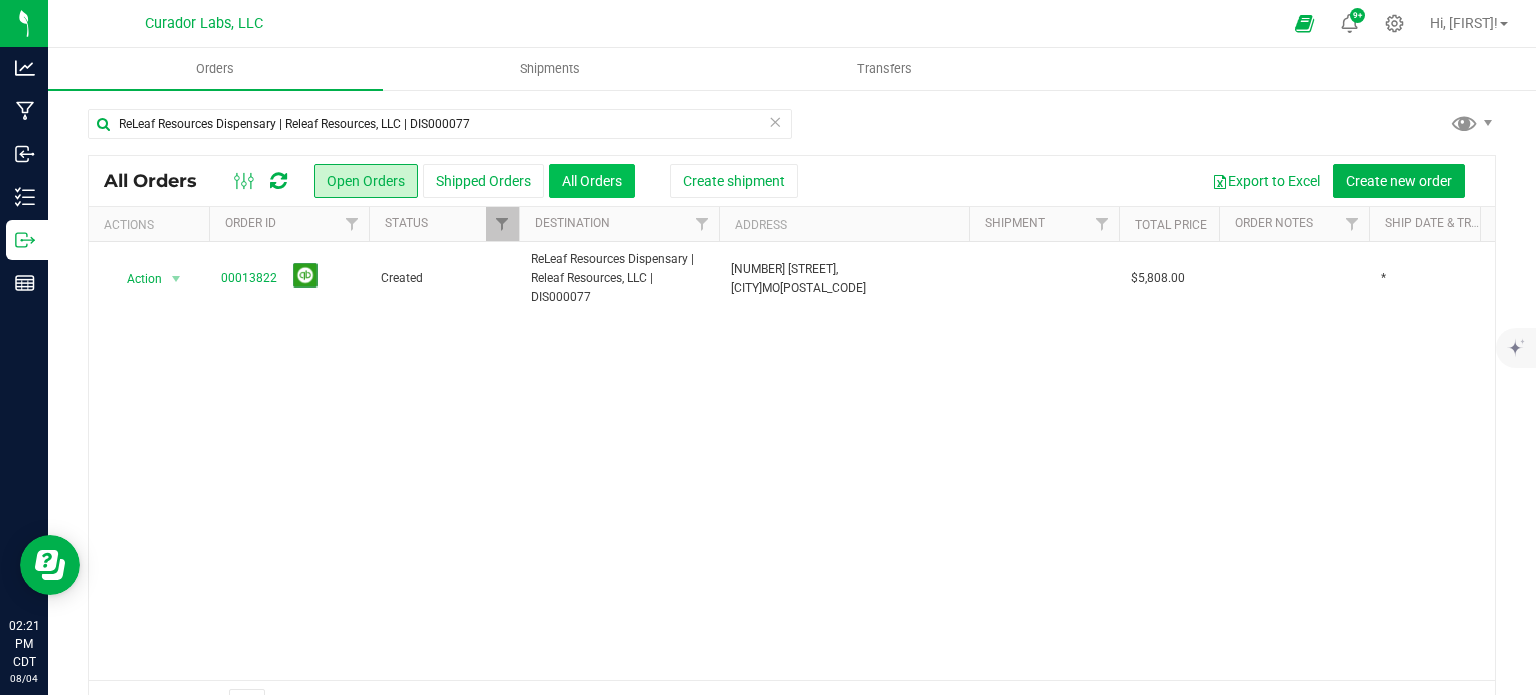 click on "All Orders" at bounding box center (592, 181) 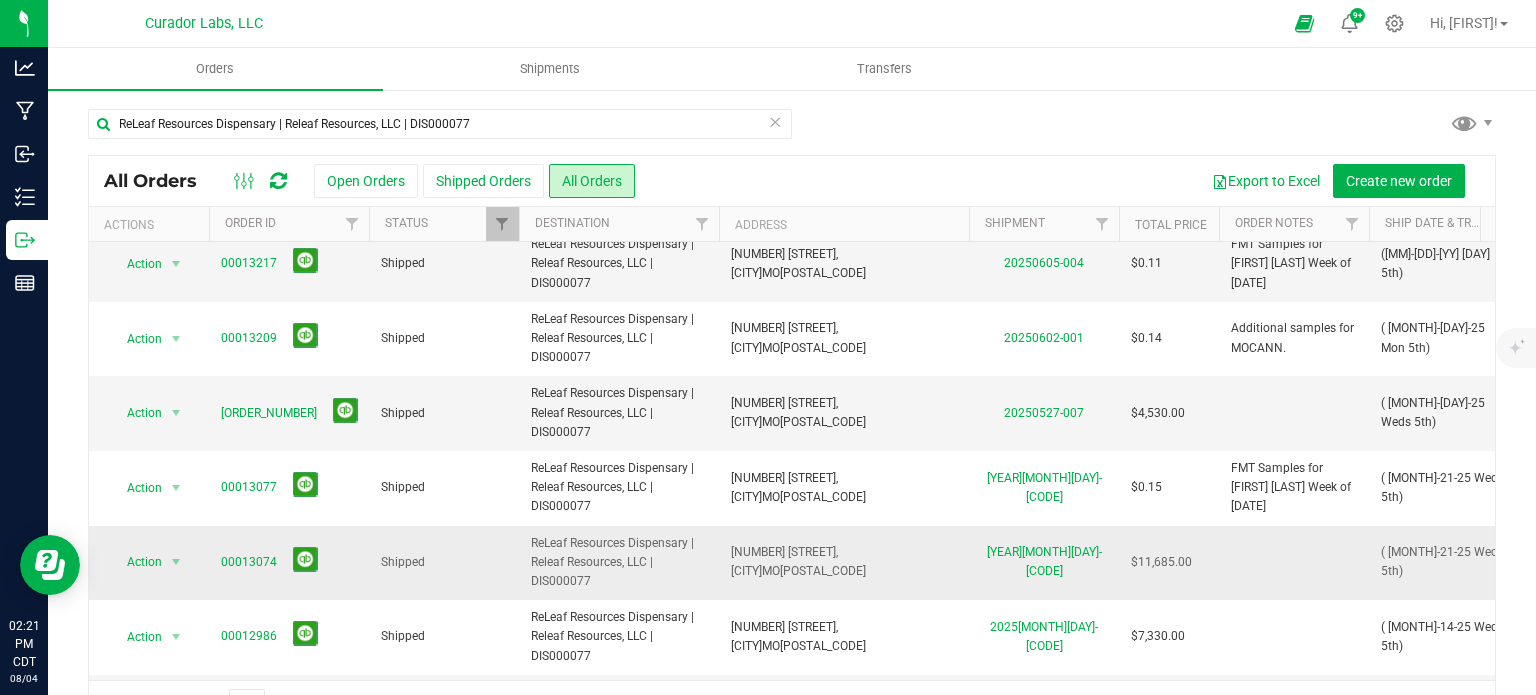 scroll, scrollTop: 1064, scrollLeft: 0, axis: vertical 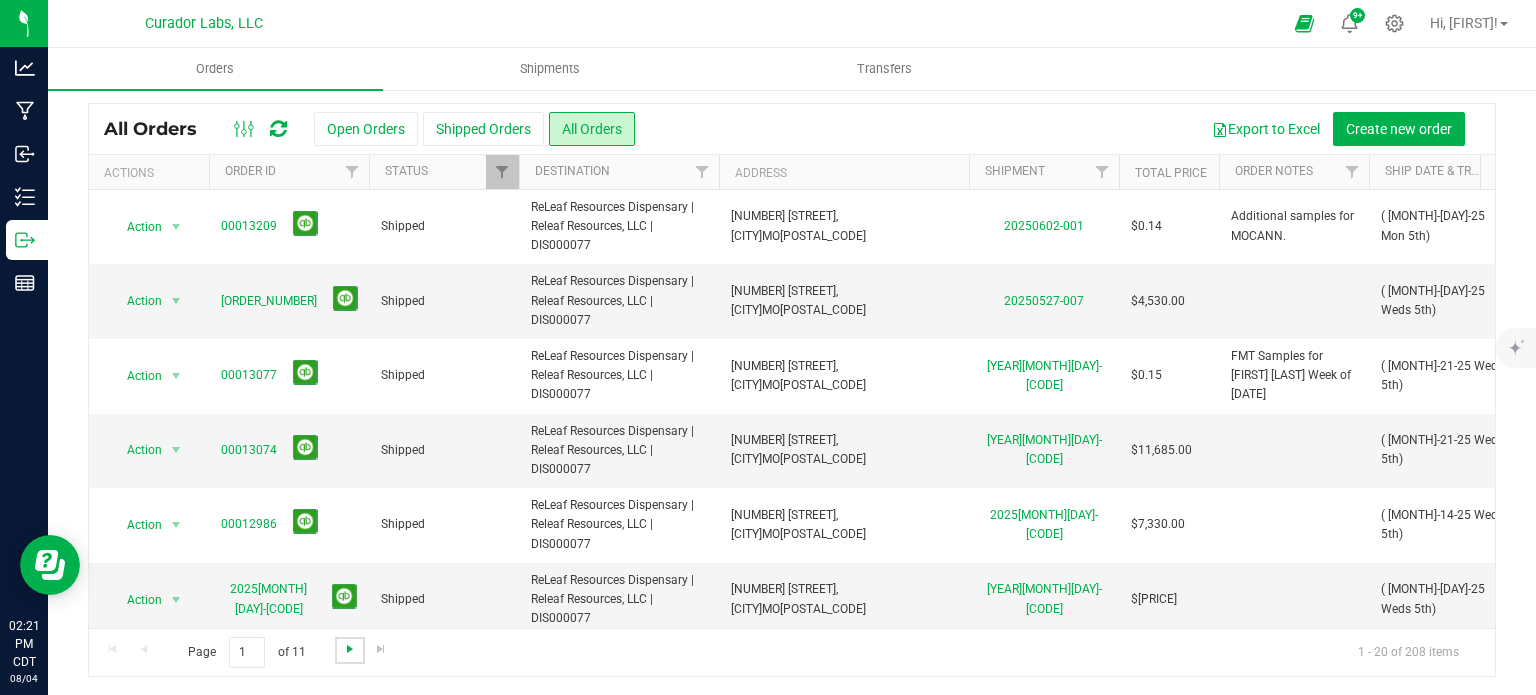click at bounding box center [350, 649] 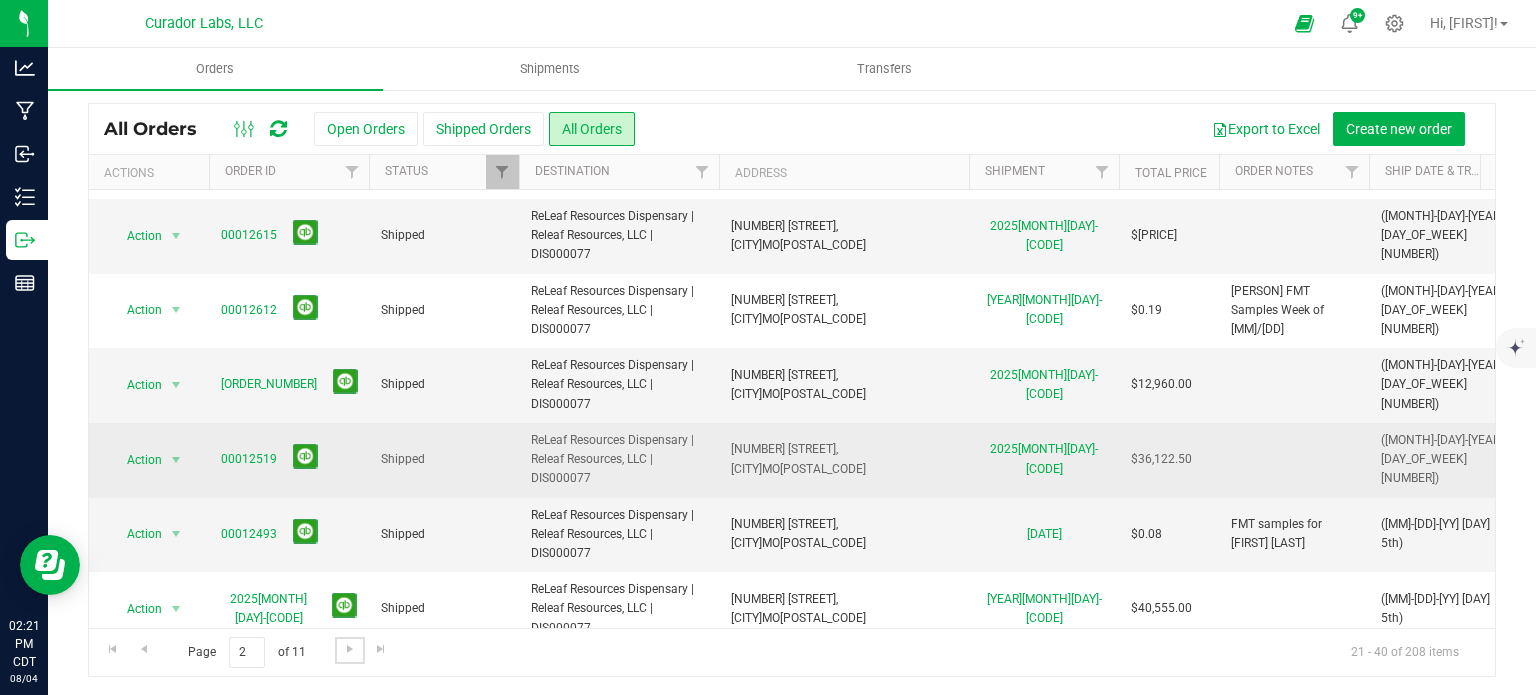 scroll, scrollTop: 564, scrollLeft: 0, axis: vertical 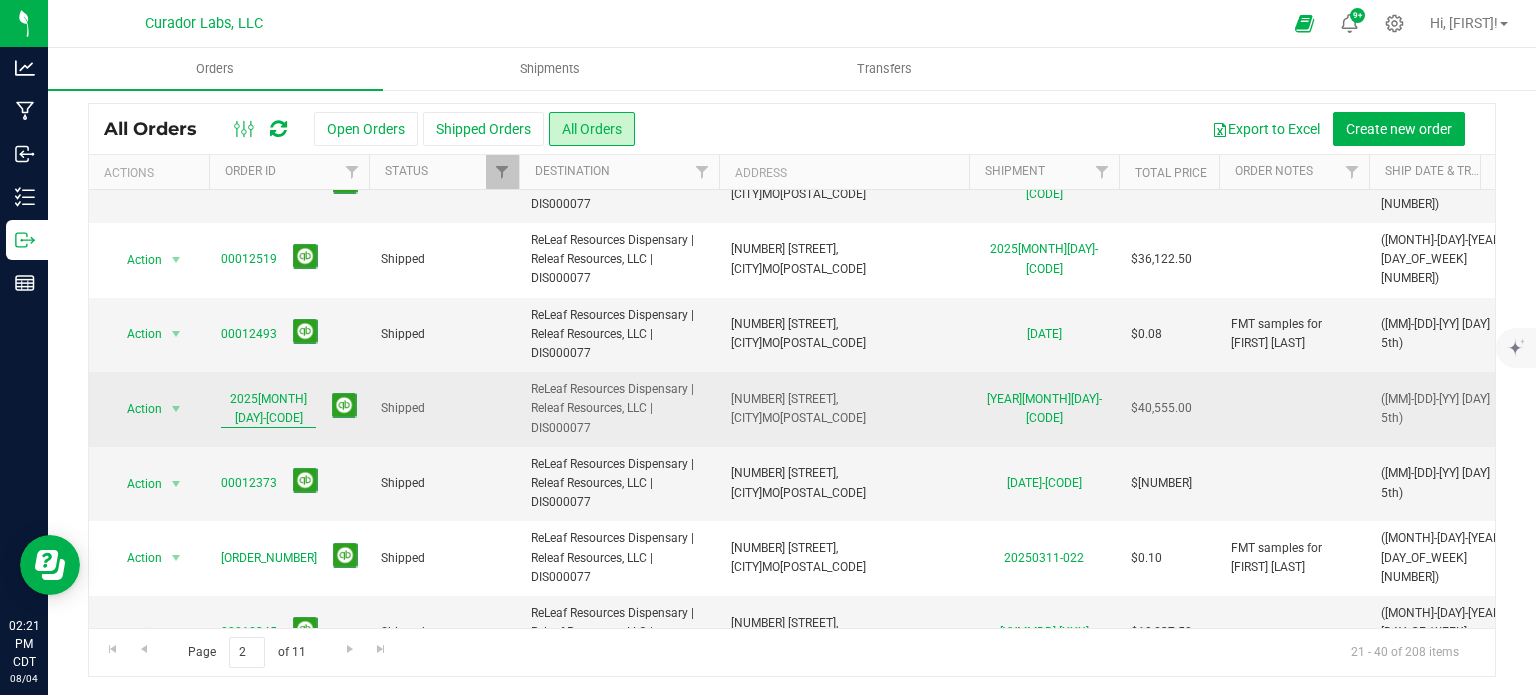 click on "2025[MONTH][DAY]-[CODE]" at bounding box center [268, 409] 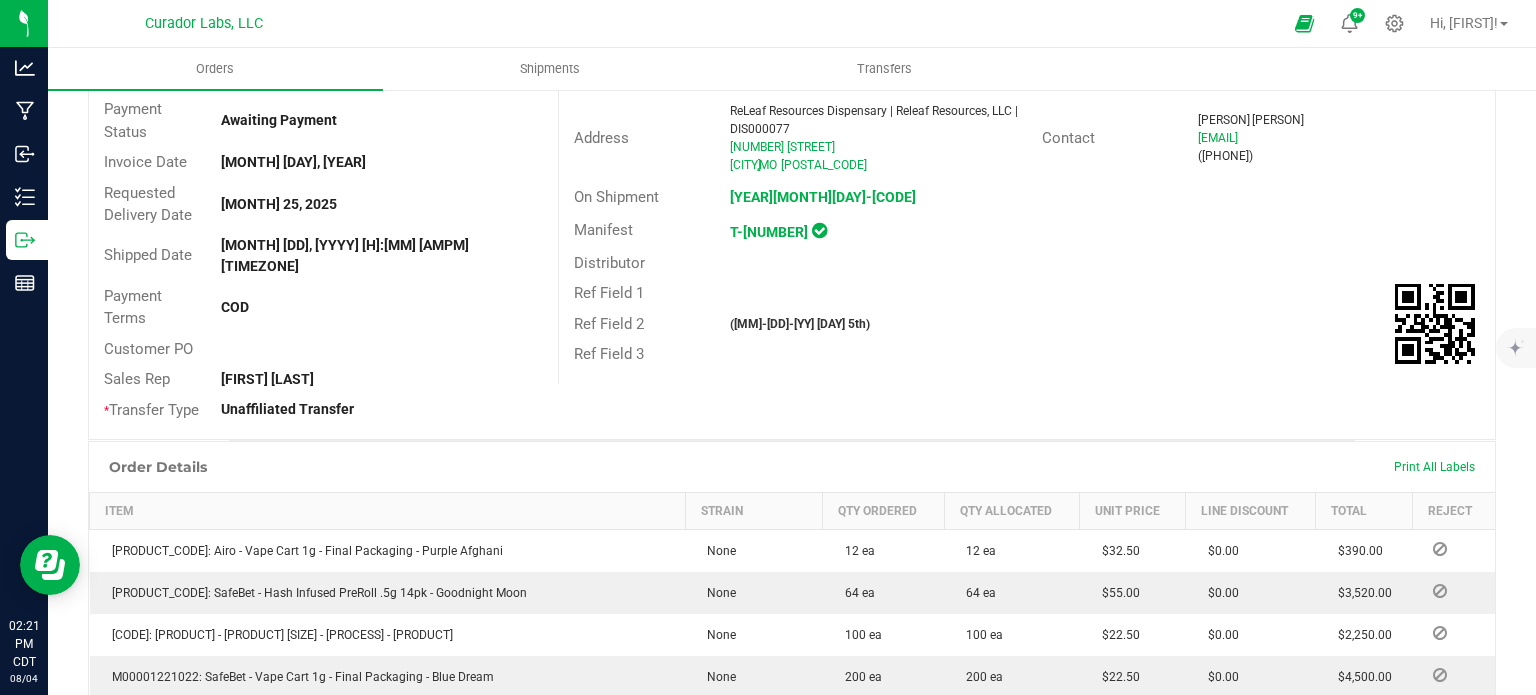 scroll, scrollTop: 0, scrollLeft: 0, axis: both 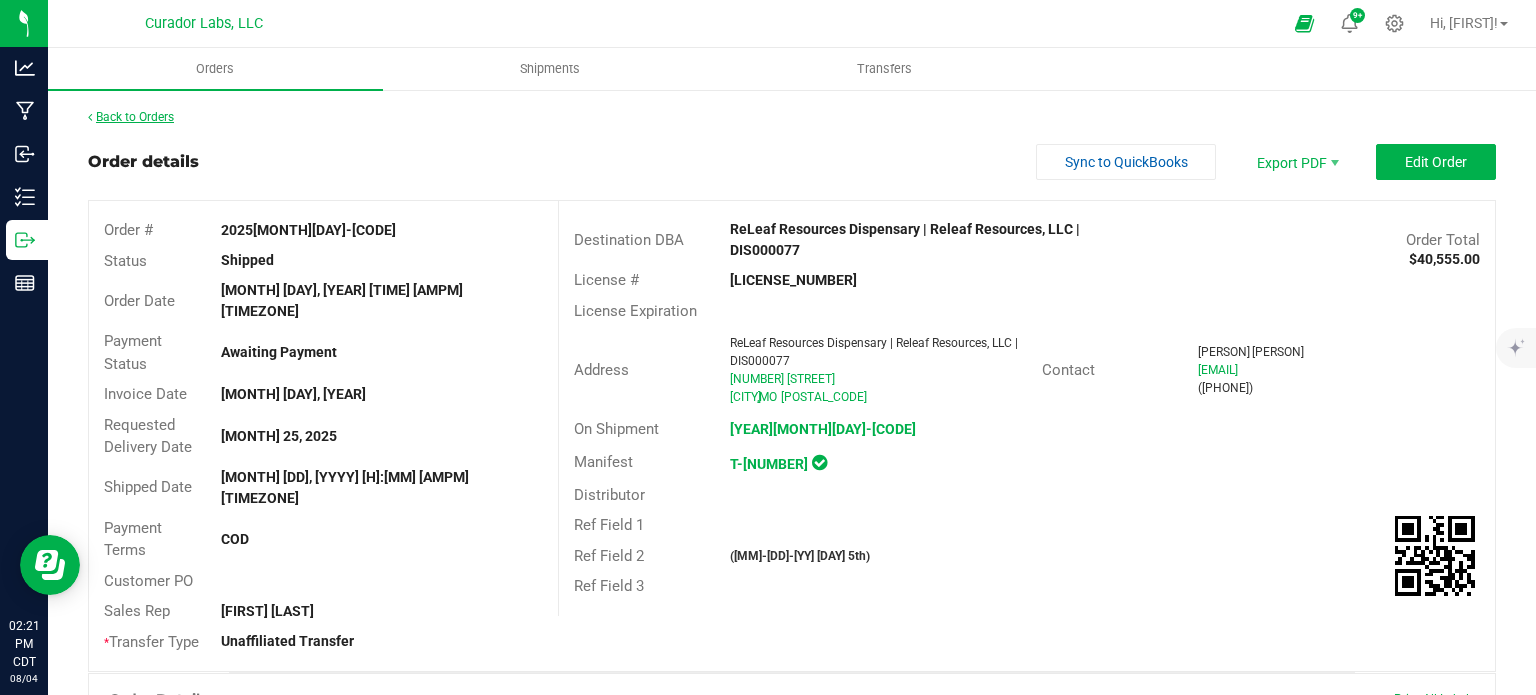 click on "Back to Orders" at bounding box center [131, 117] 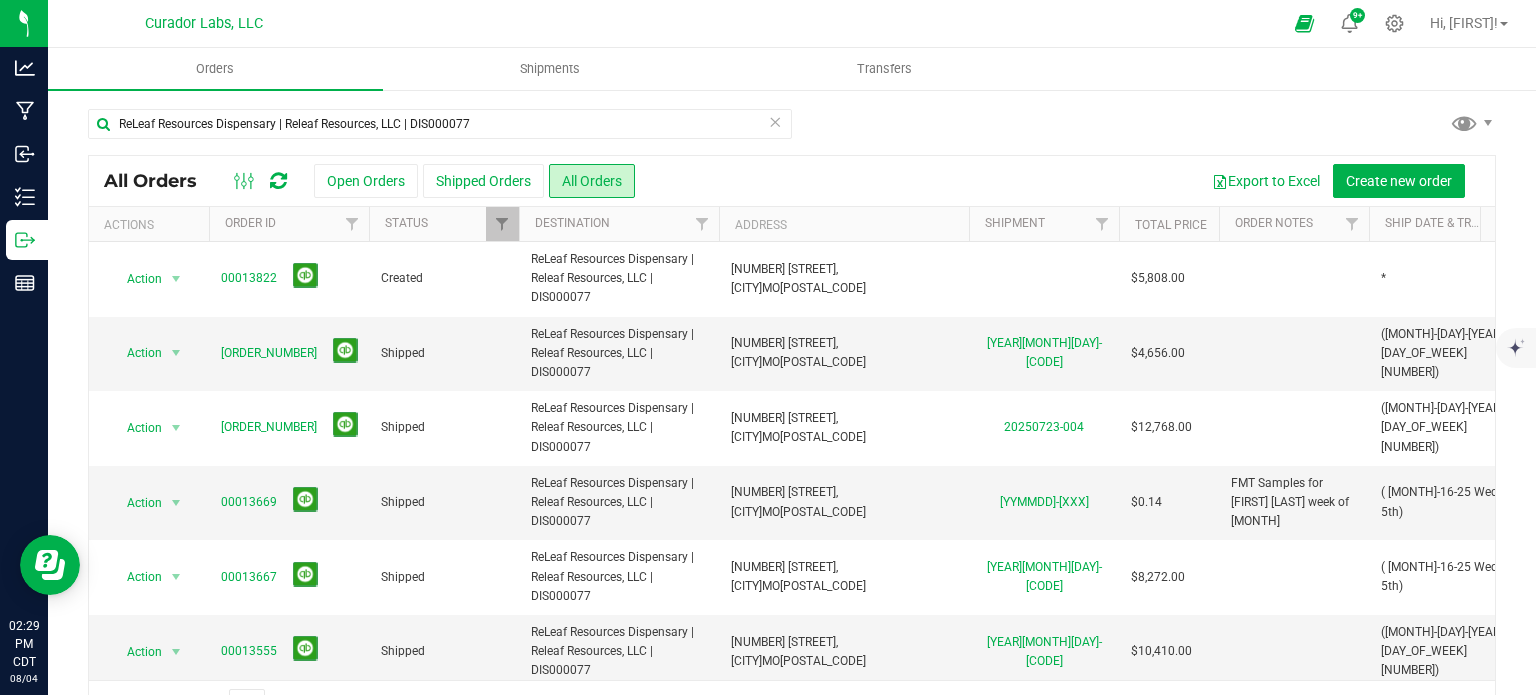 click at bounding box center (775, 121) 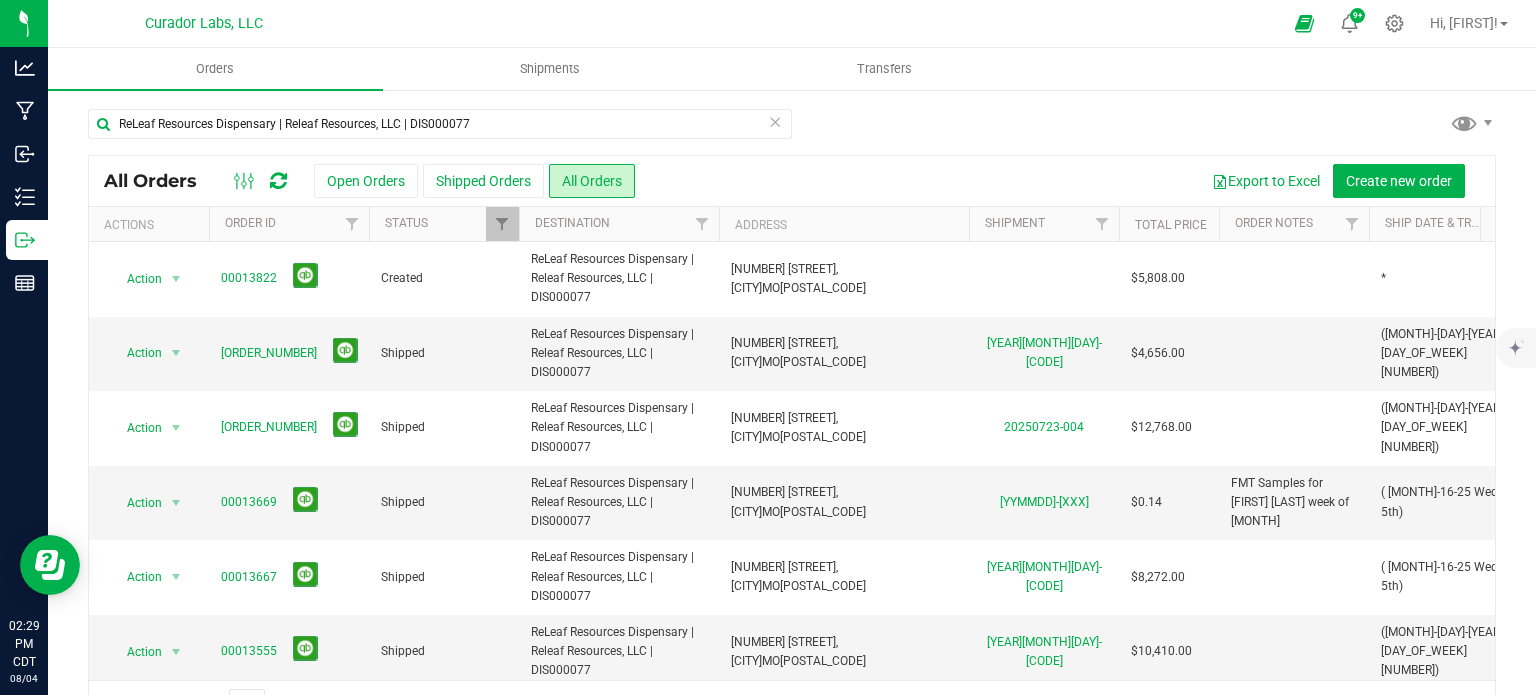 type 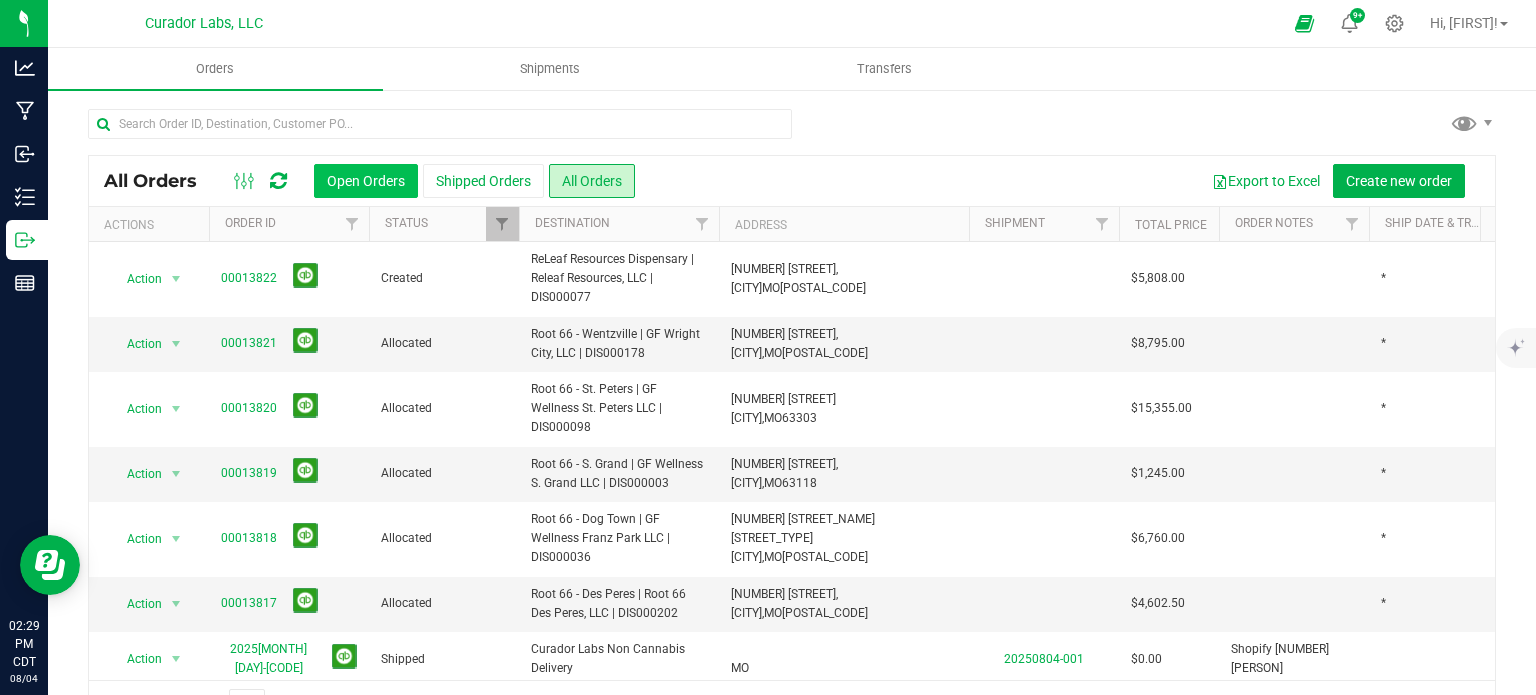 click on "Open Orders" at bounding box center [366, 181] 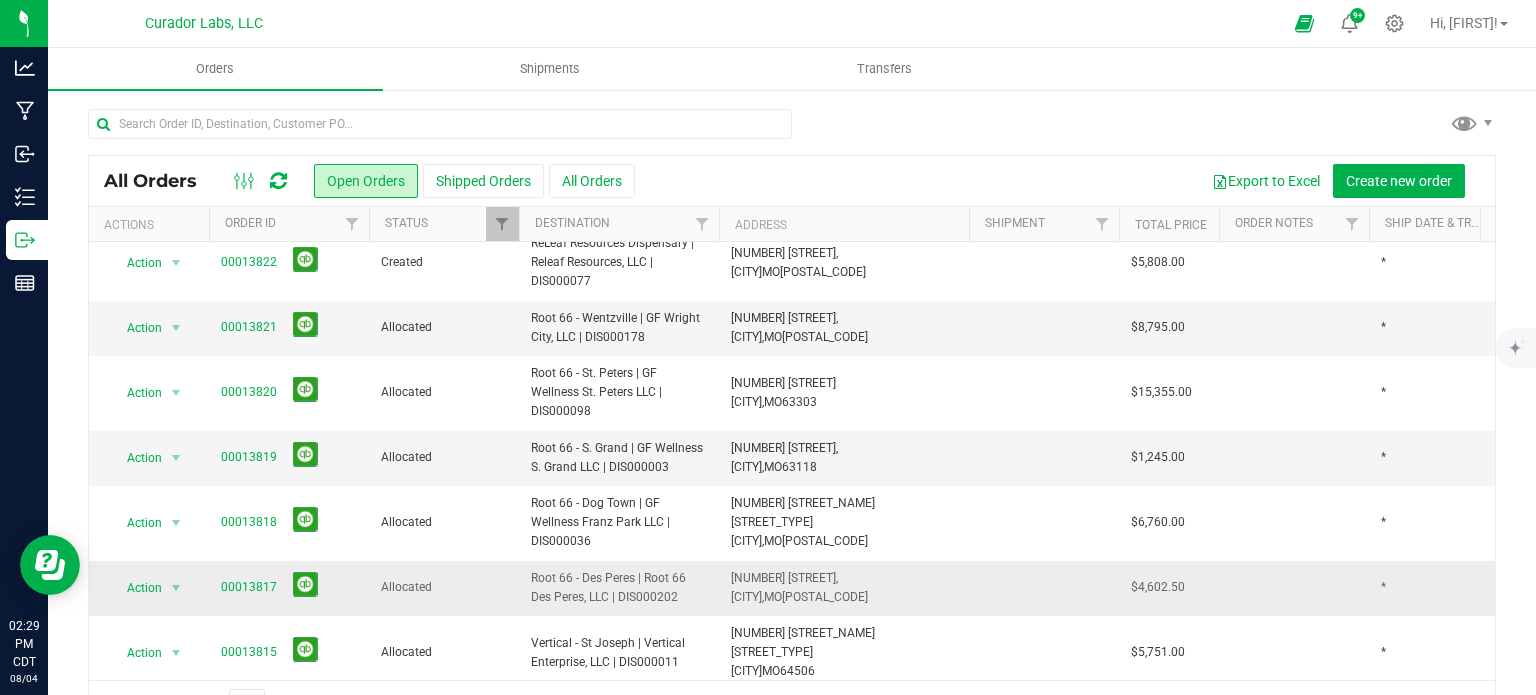 scroll, scrollTop: 20, scrollLeft: 0, axis: vertical 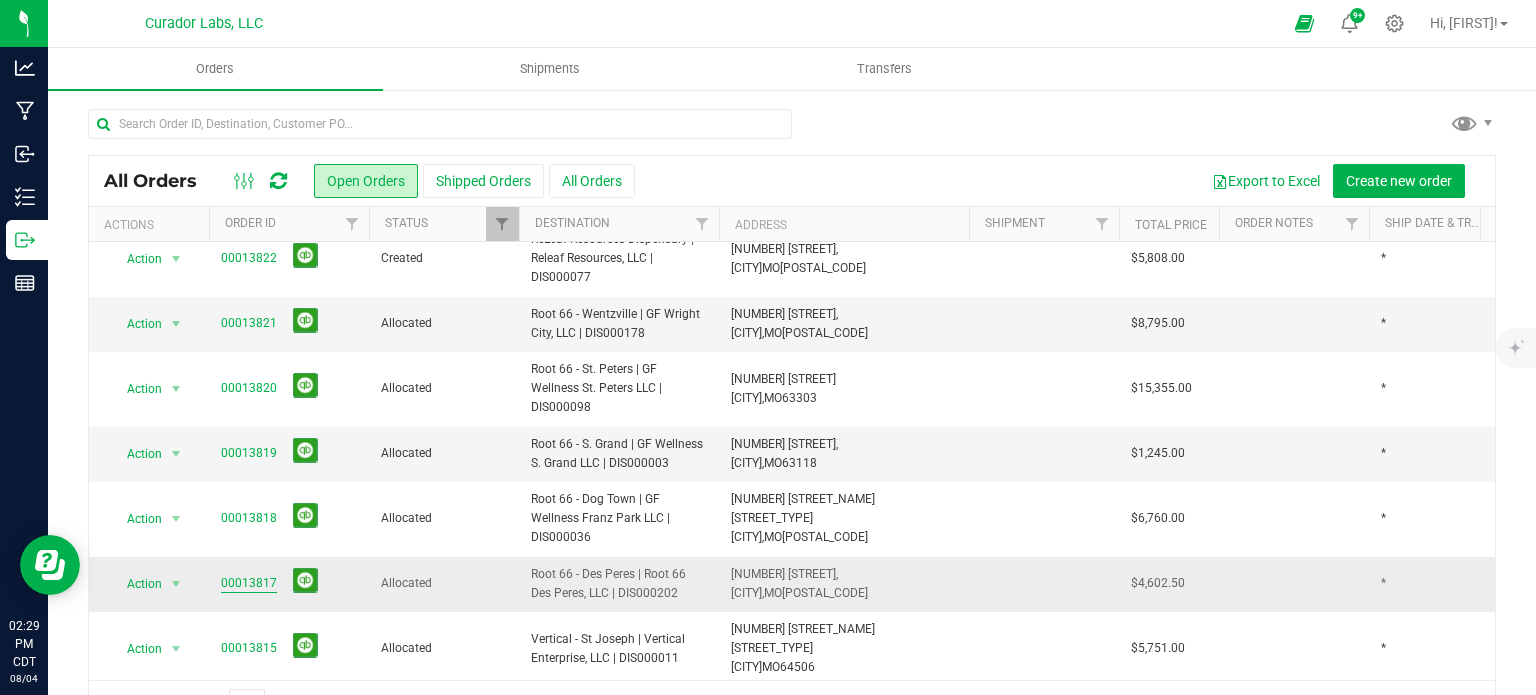 click on "00013817" at bounding box center [249, 583] 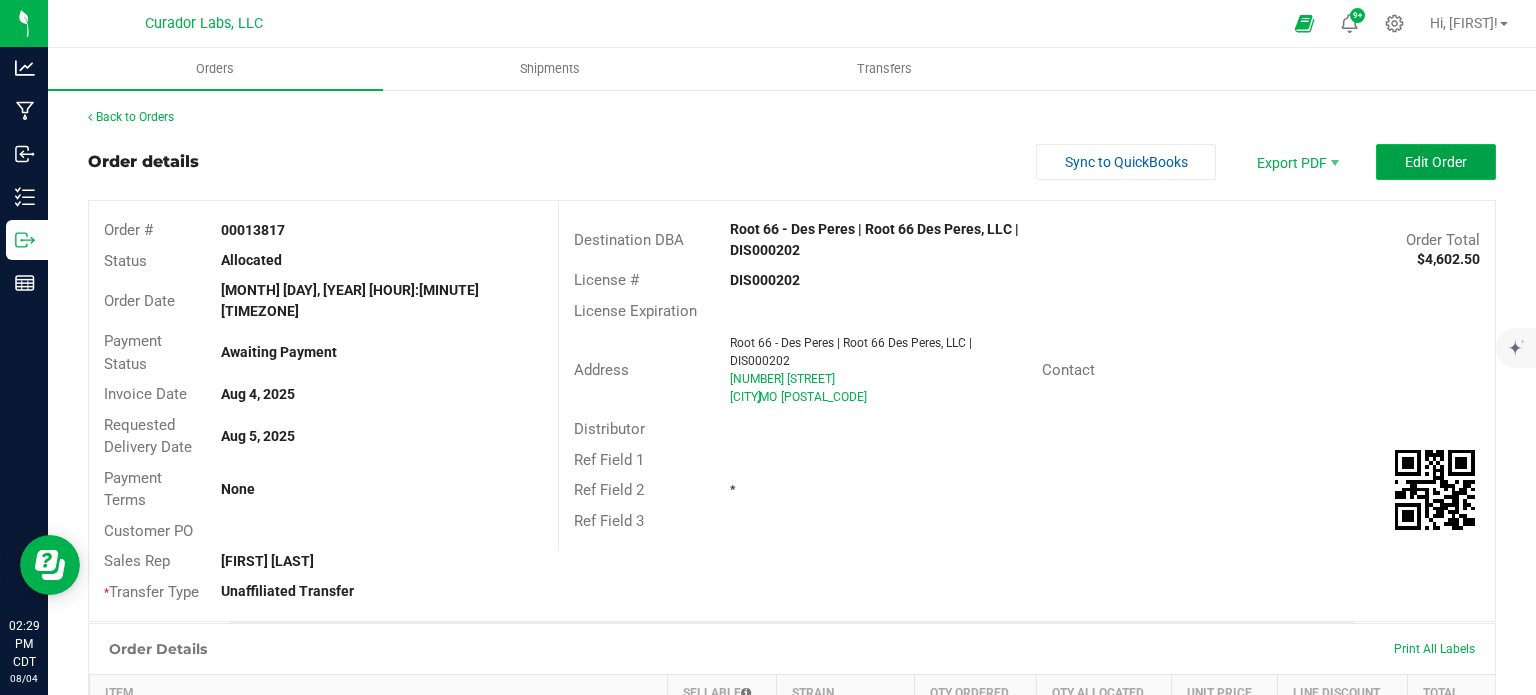 click on "Edit Order" at bounding box center (1436, 162) 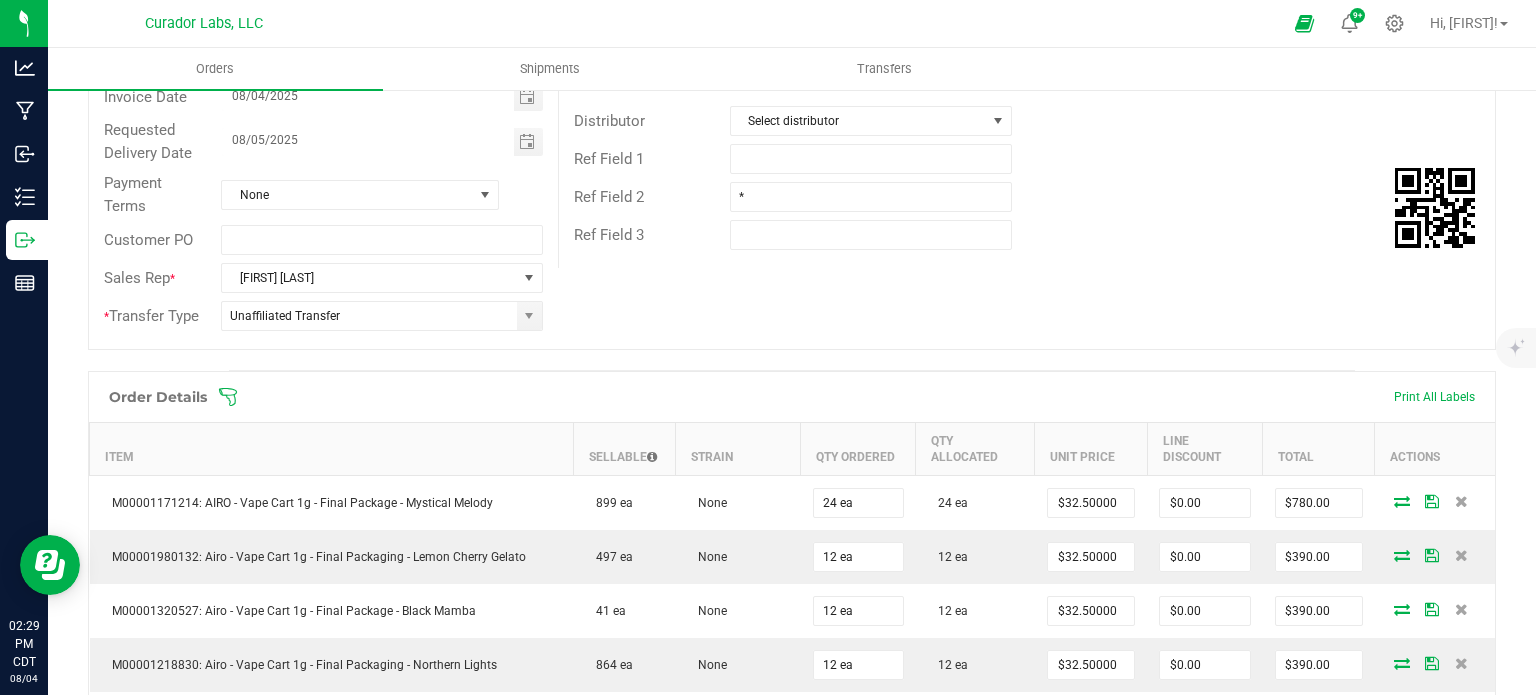 scroll, scrollTop: 400, scrollLeft: 0, axis: vertical 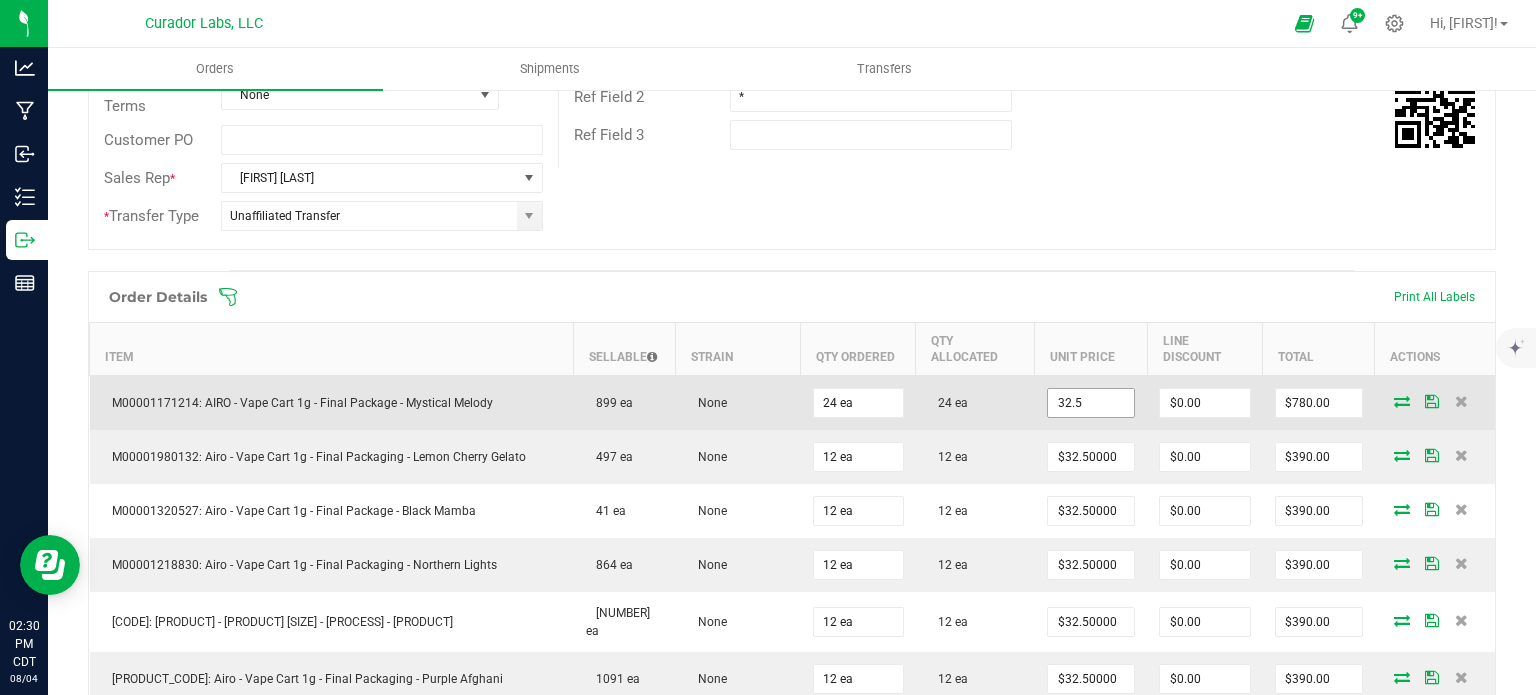 click on "32.5" at bounding box center (1091, 403) 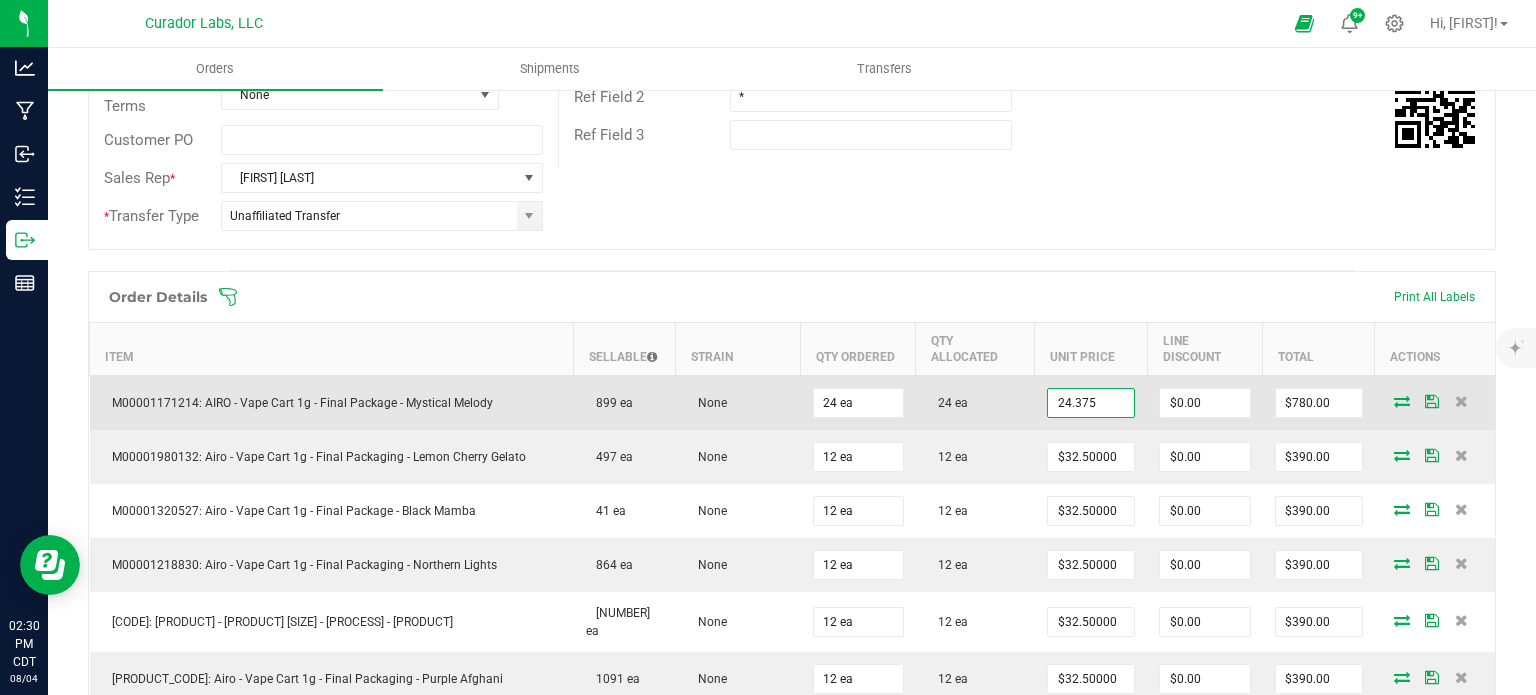 click on "24.375" at bounding box center (1091, 403) 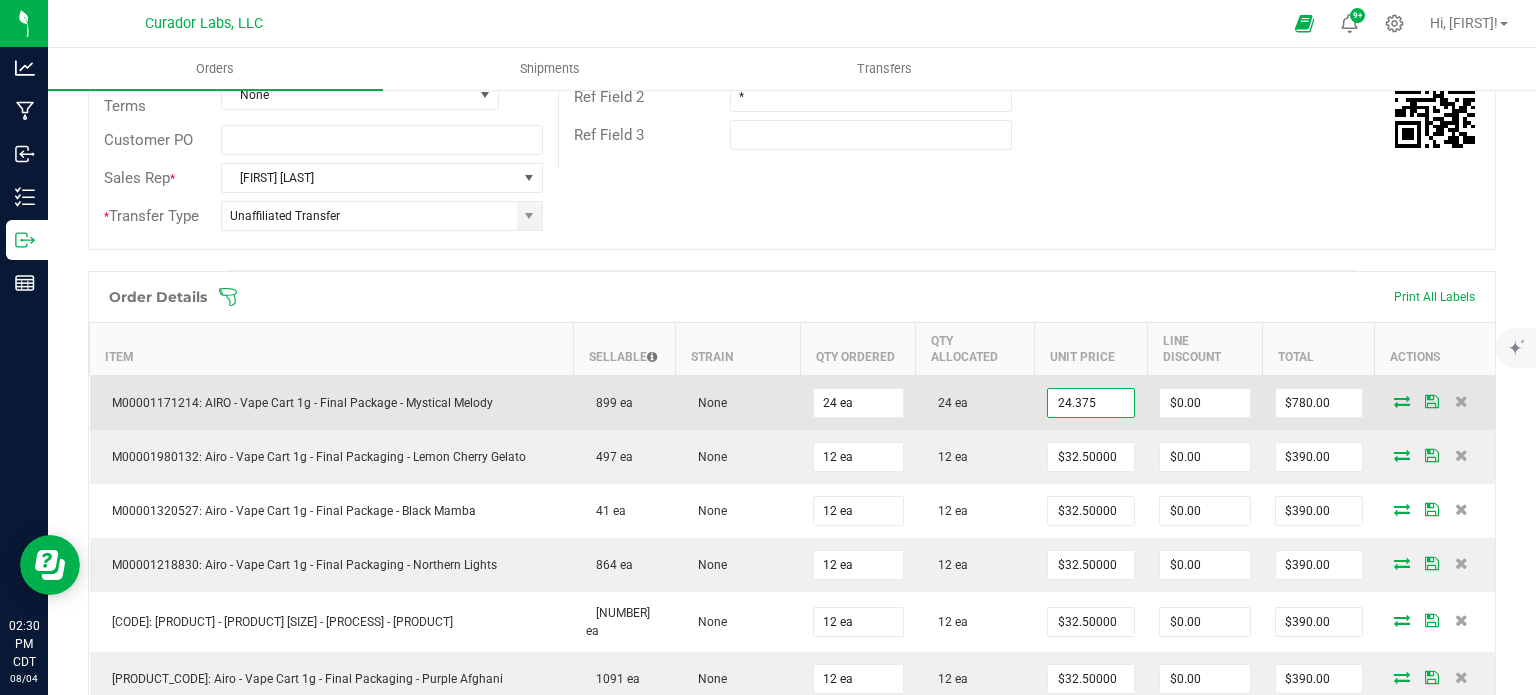 click on "24.375" at bounding box center (1091, 403) 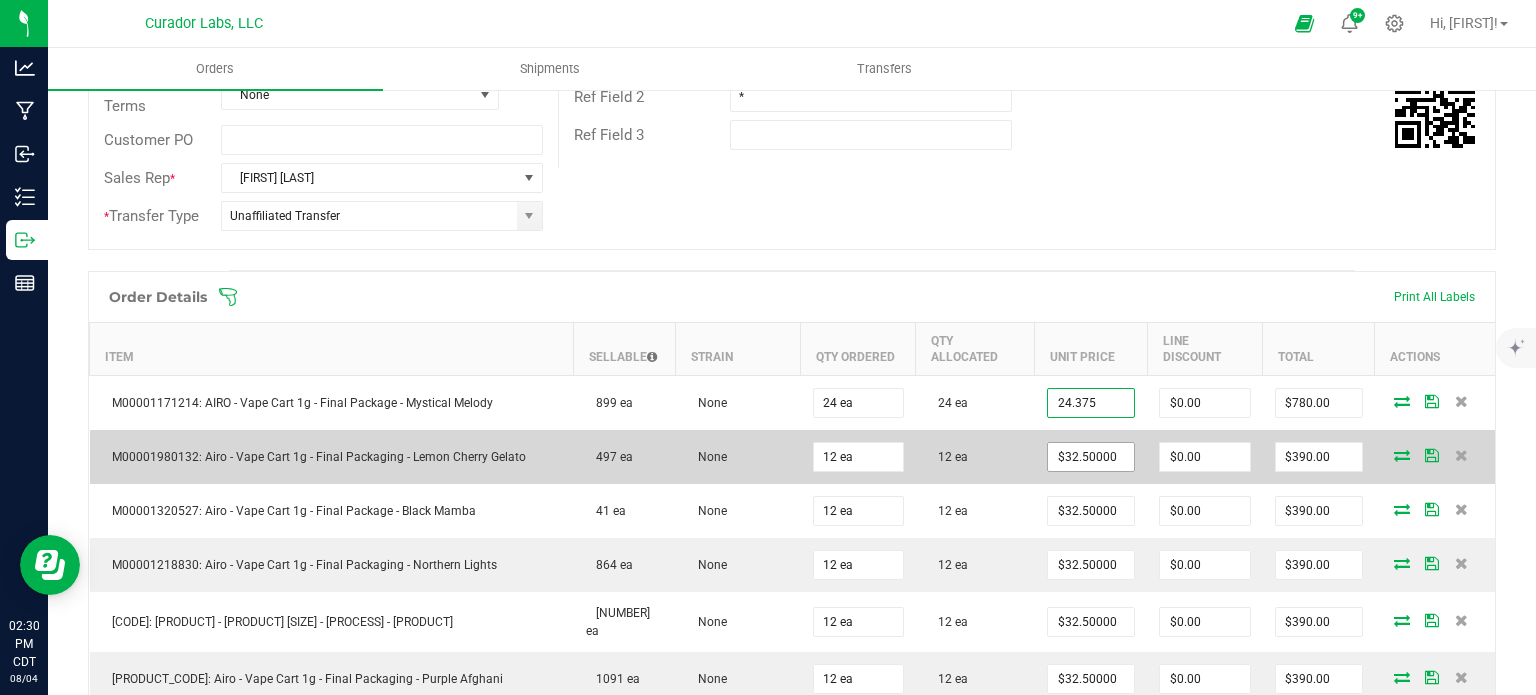 type on "$[NUMBER]" 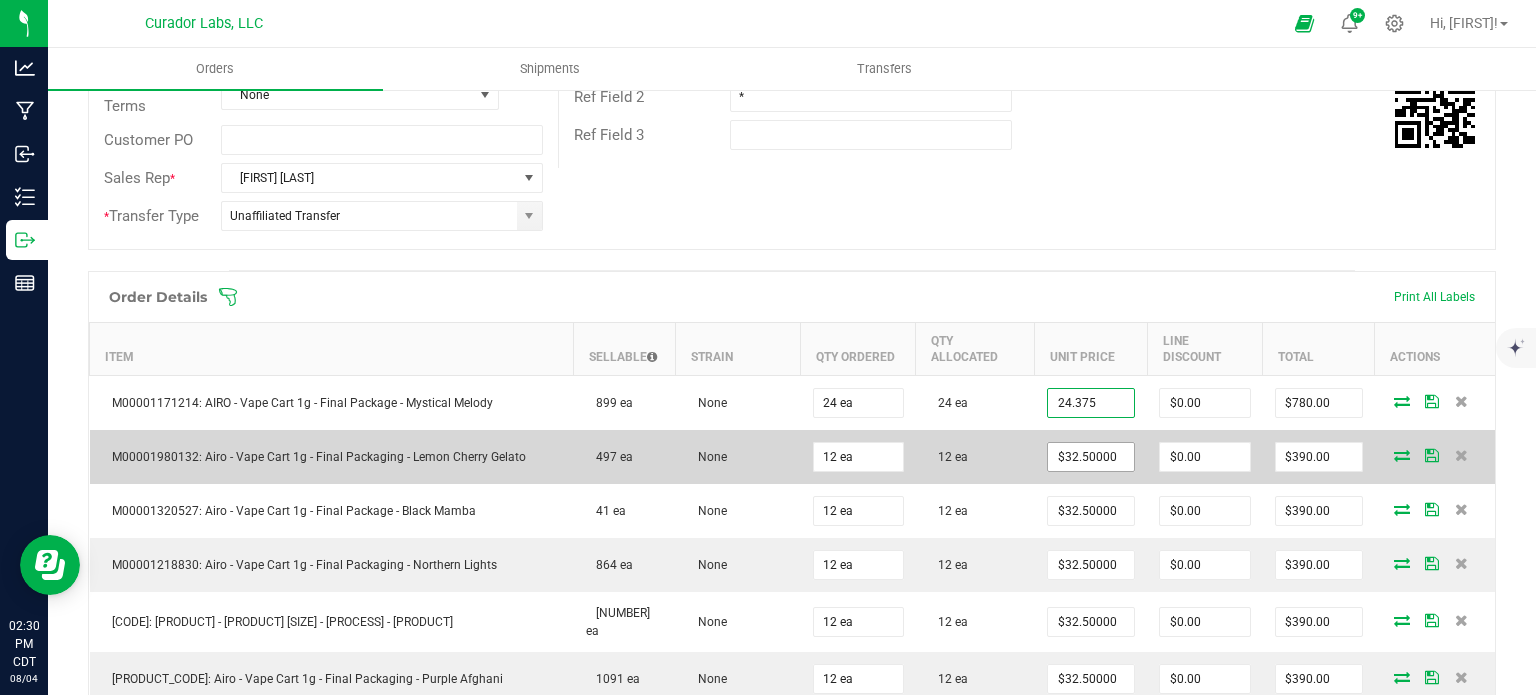 type on "$585.00" 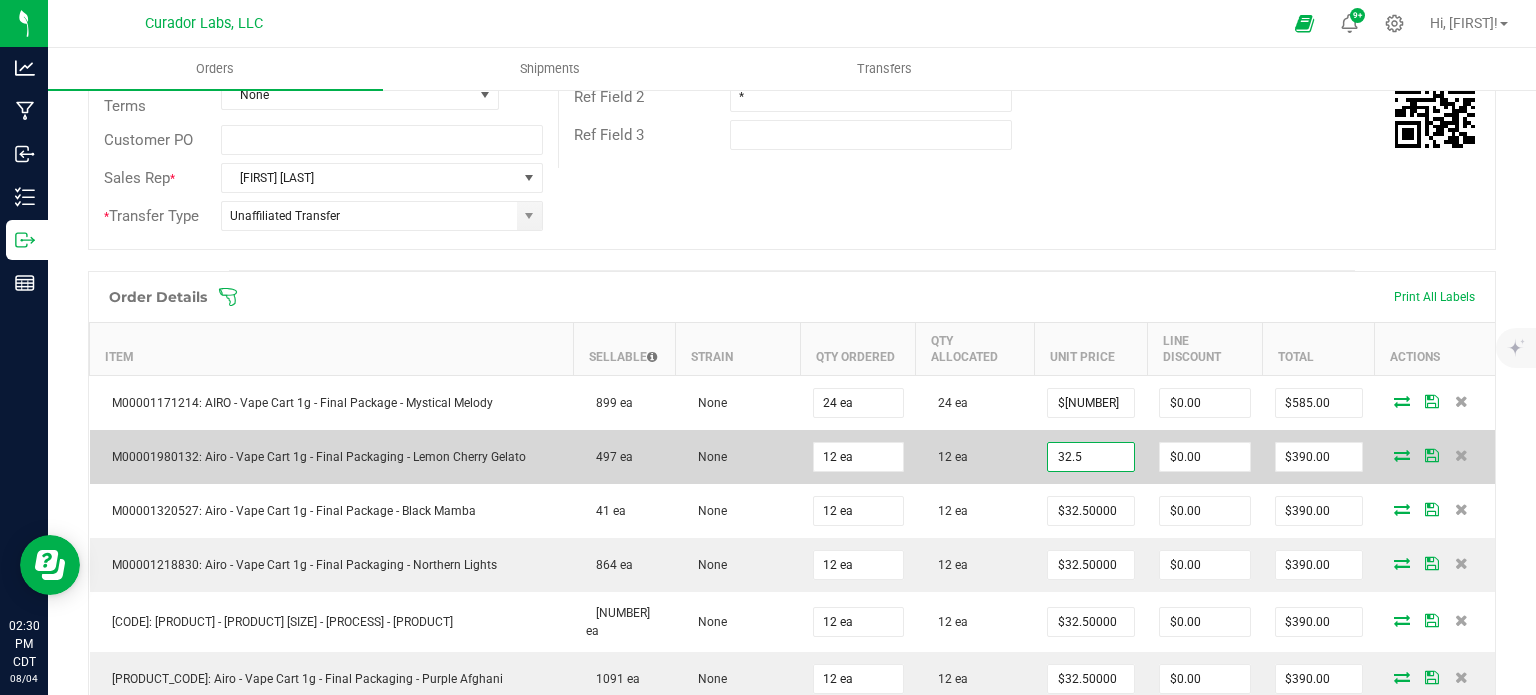 click on "32.5" at bounding box center [1091, 457] 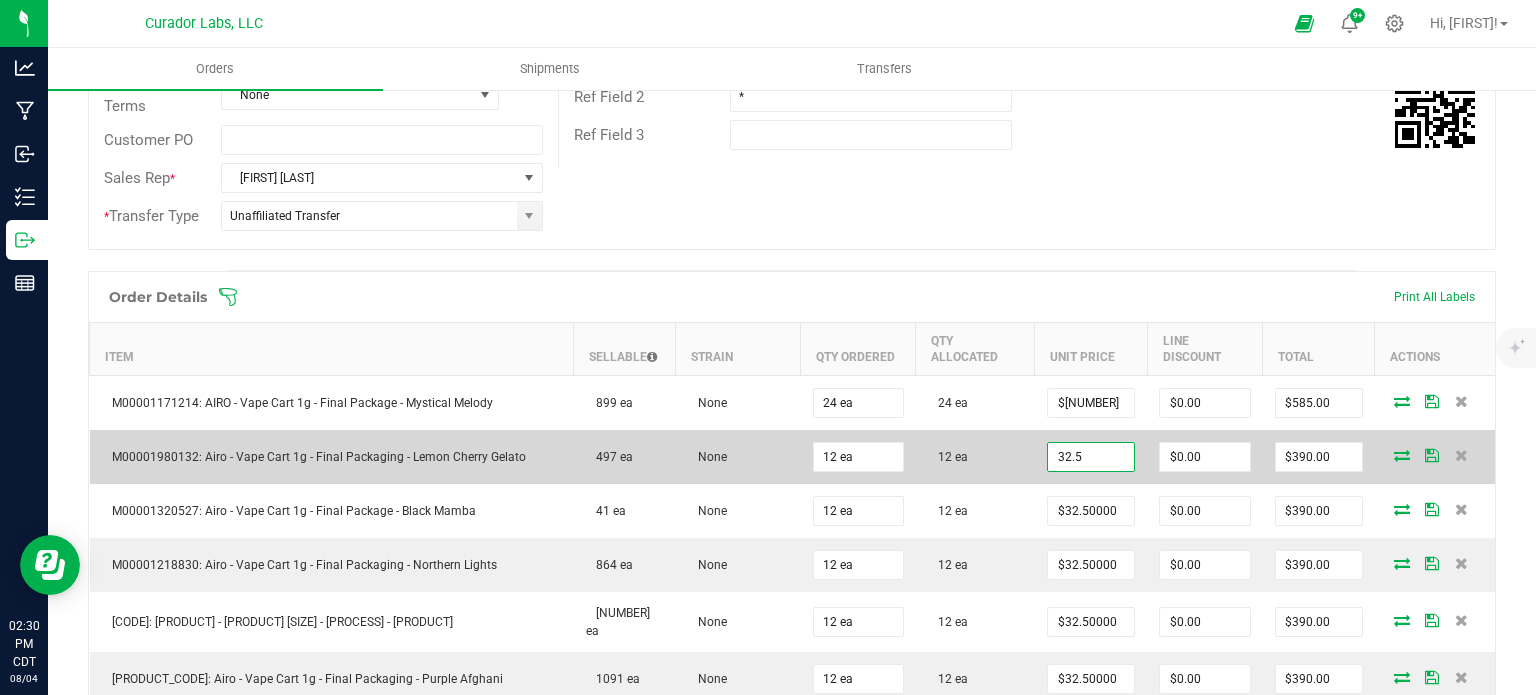 paste on "[PRICE]" 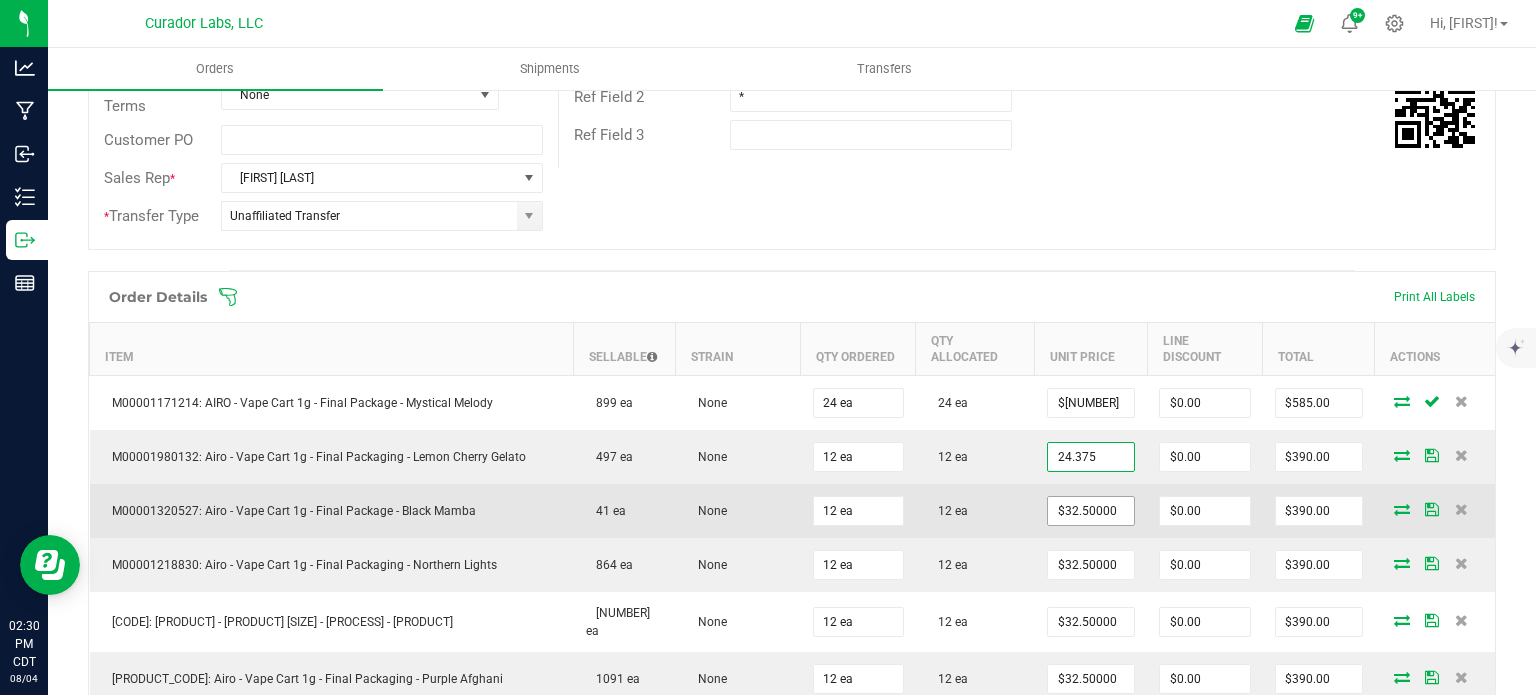 type on "$[NUMBER]" 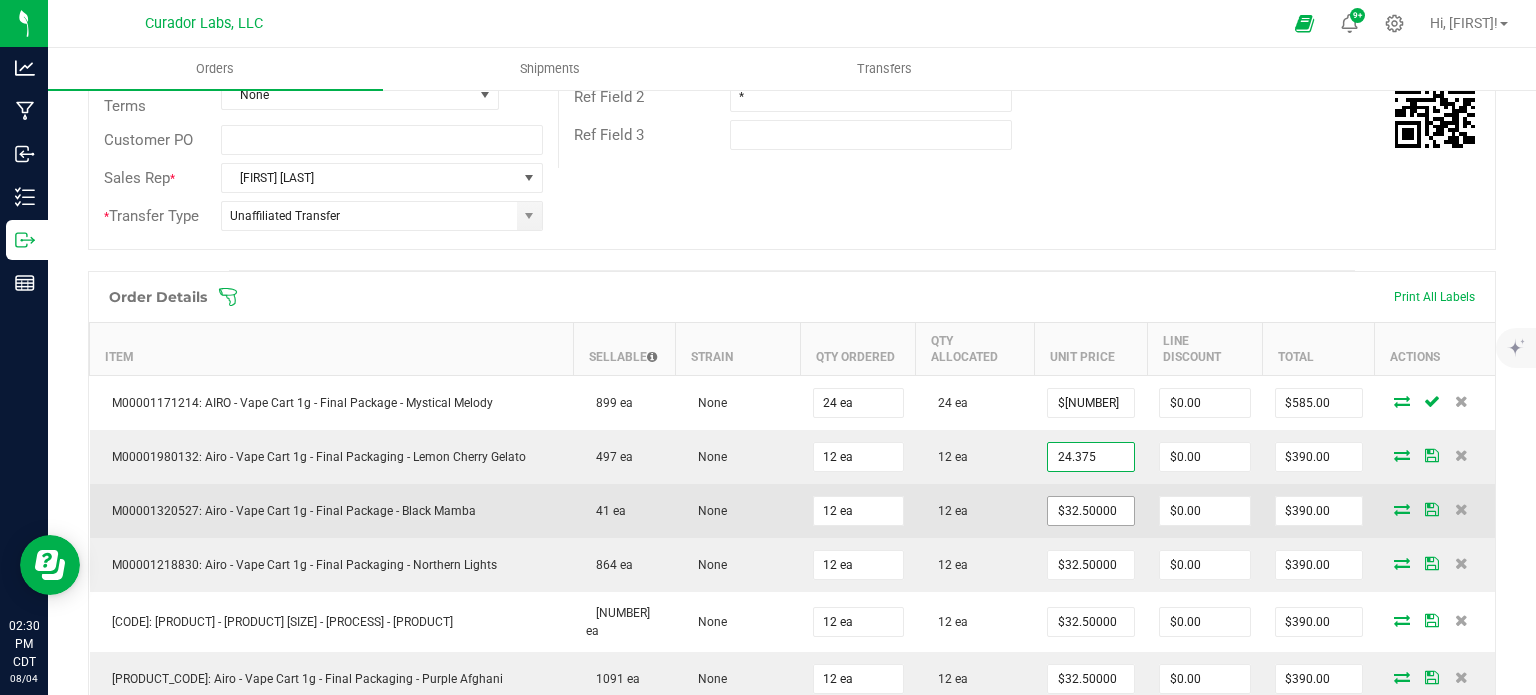 type on "$292.50" 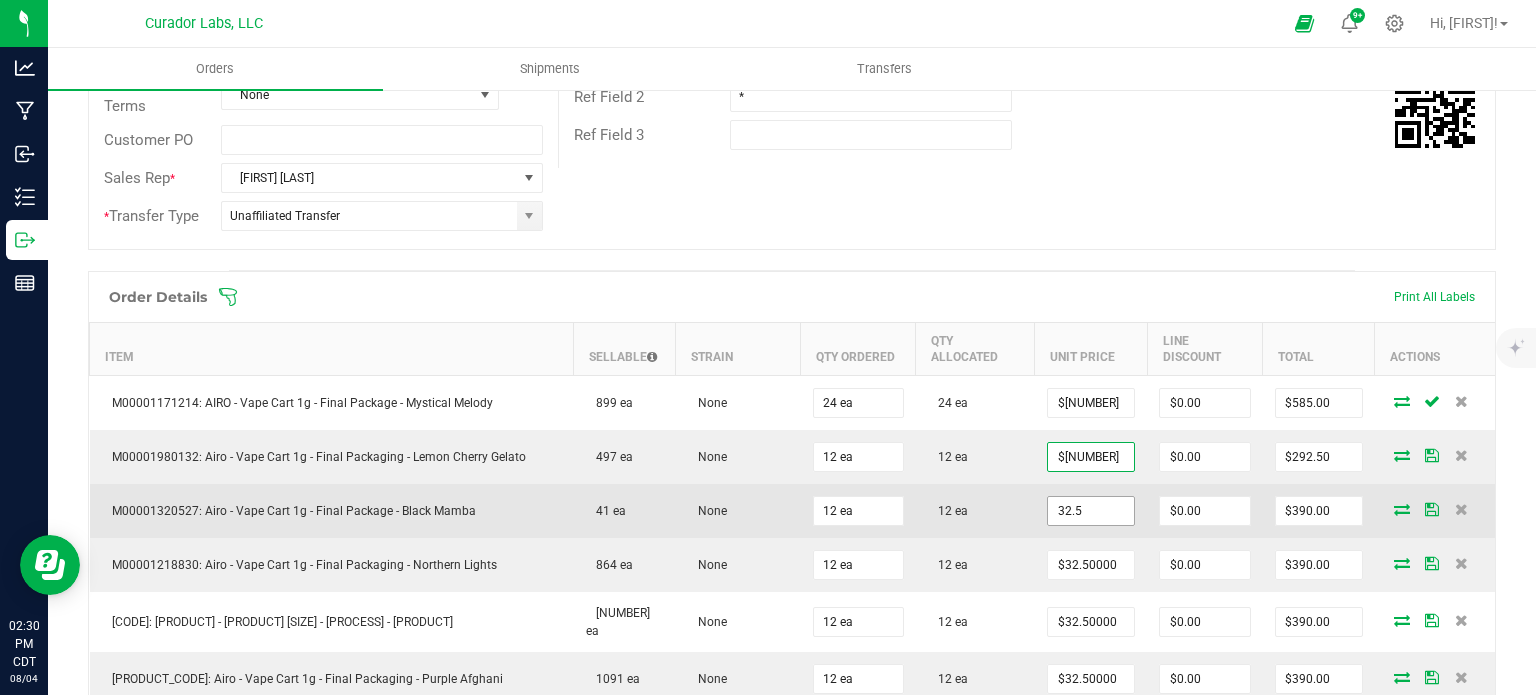 click on "32.5" at bounding box center (1091, 511) 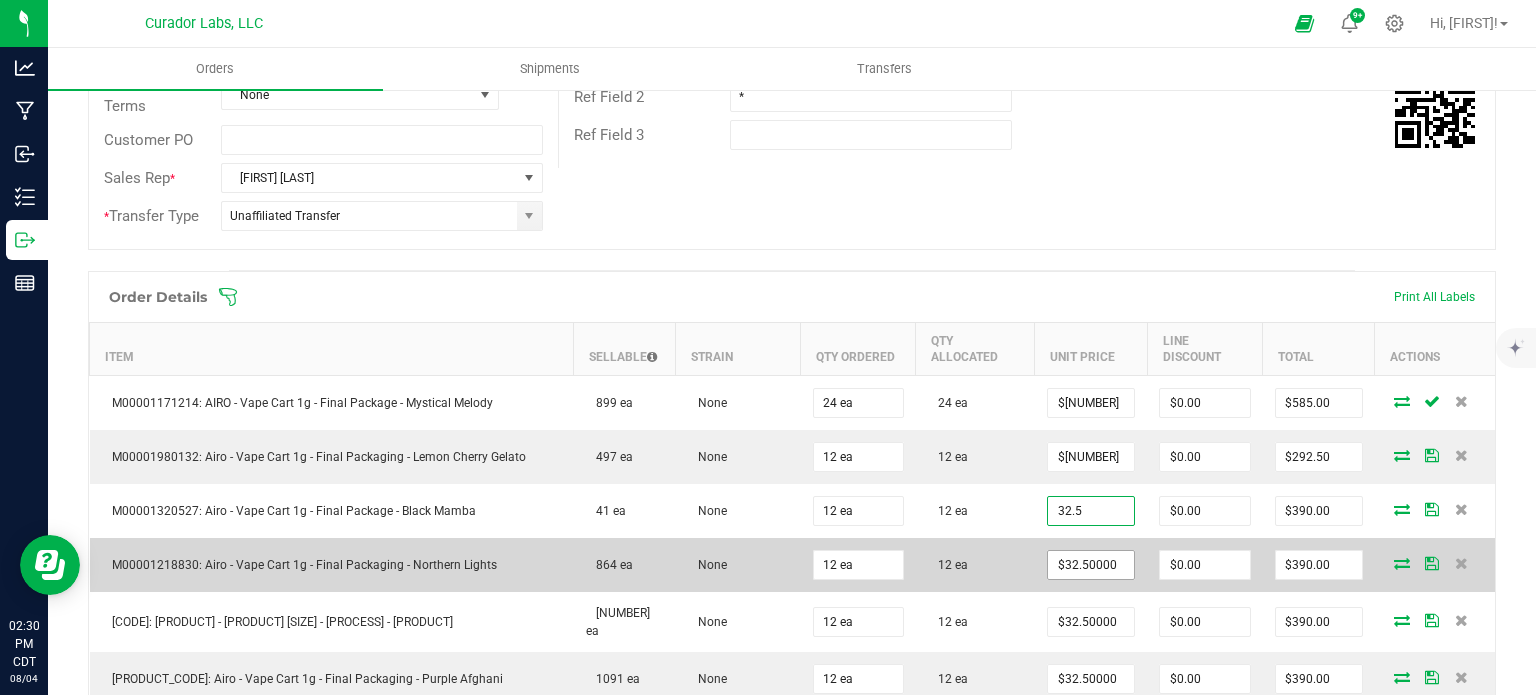 paste on "[PRICE]" 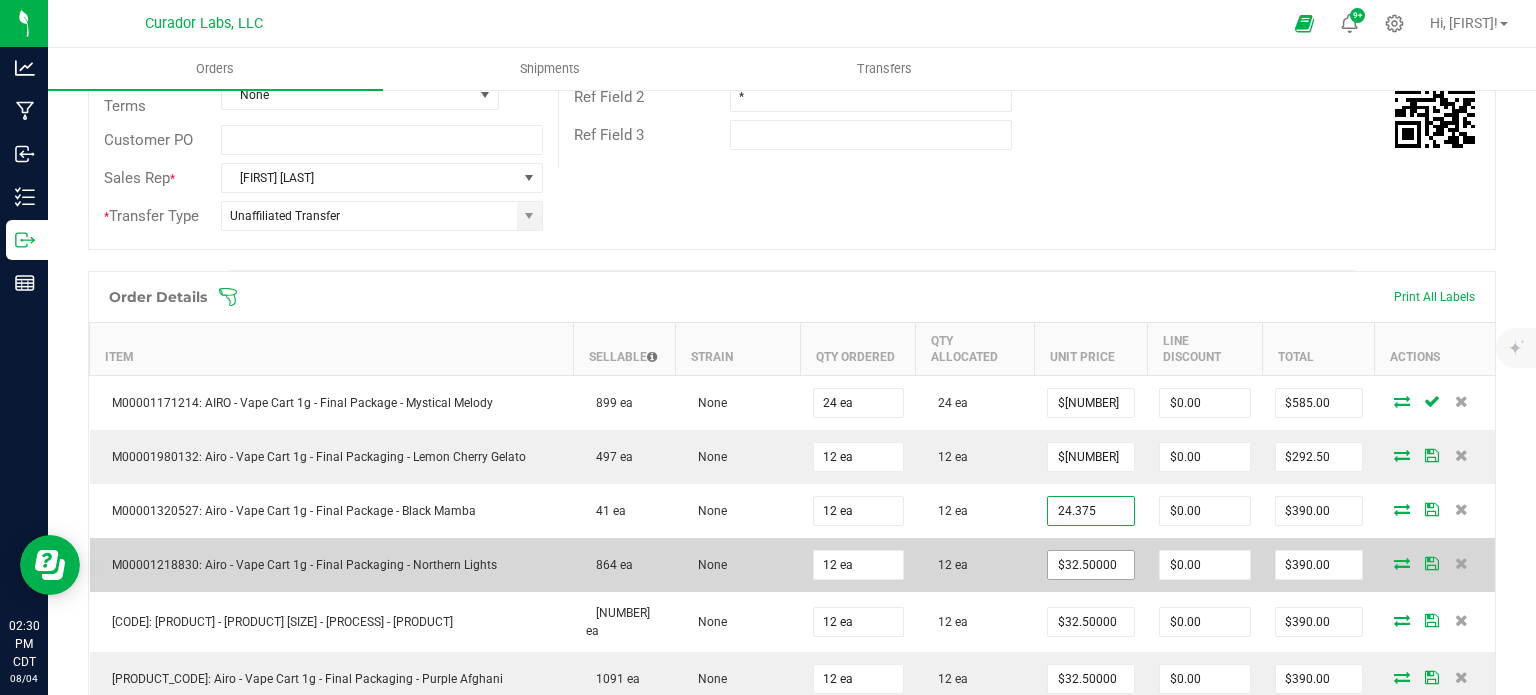 type on "$[NUMBER]" 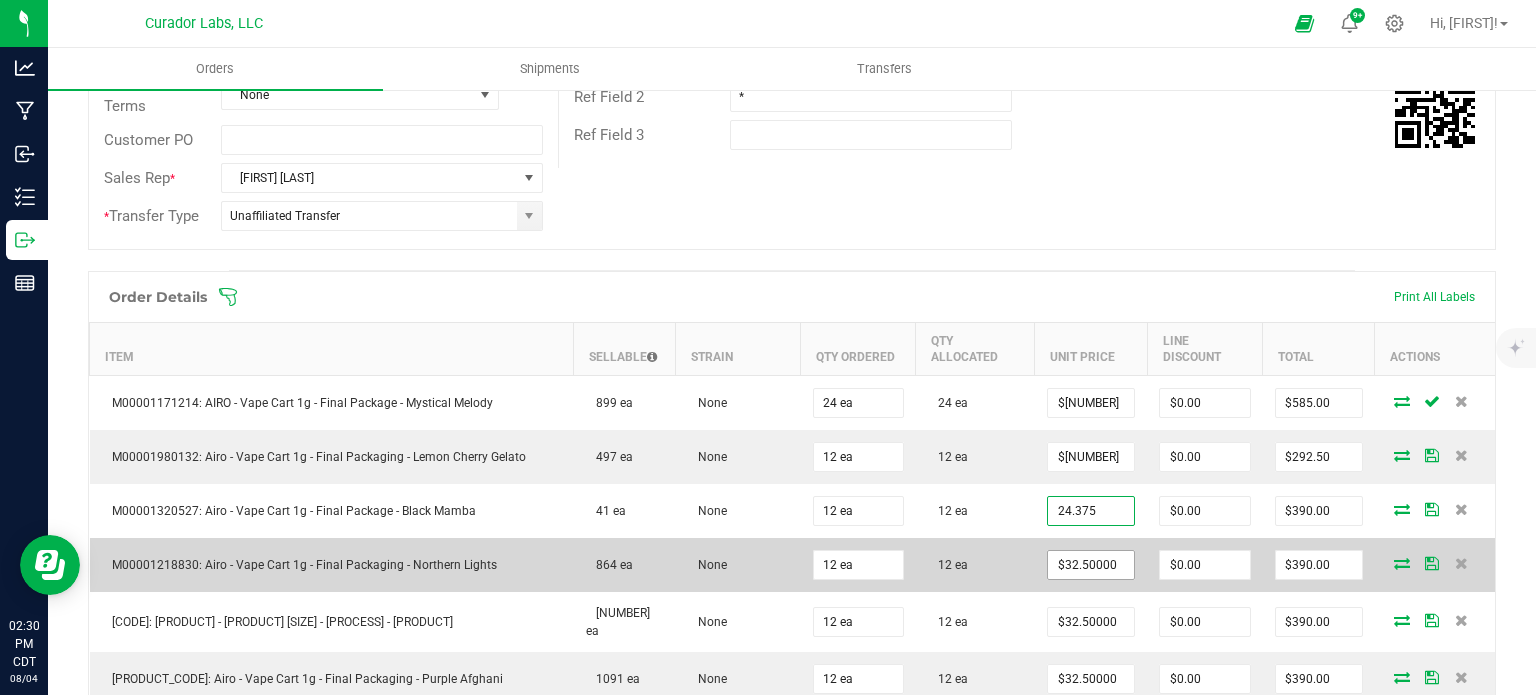 type on "$292.50" 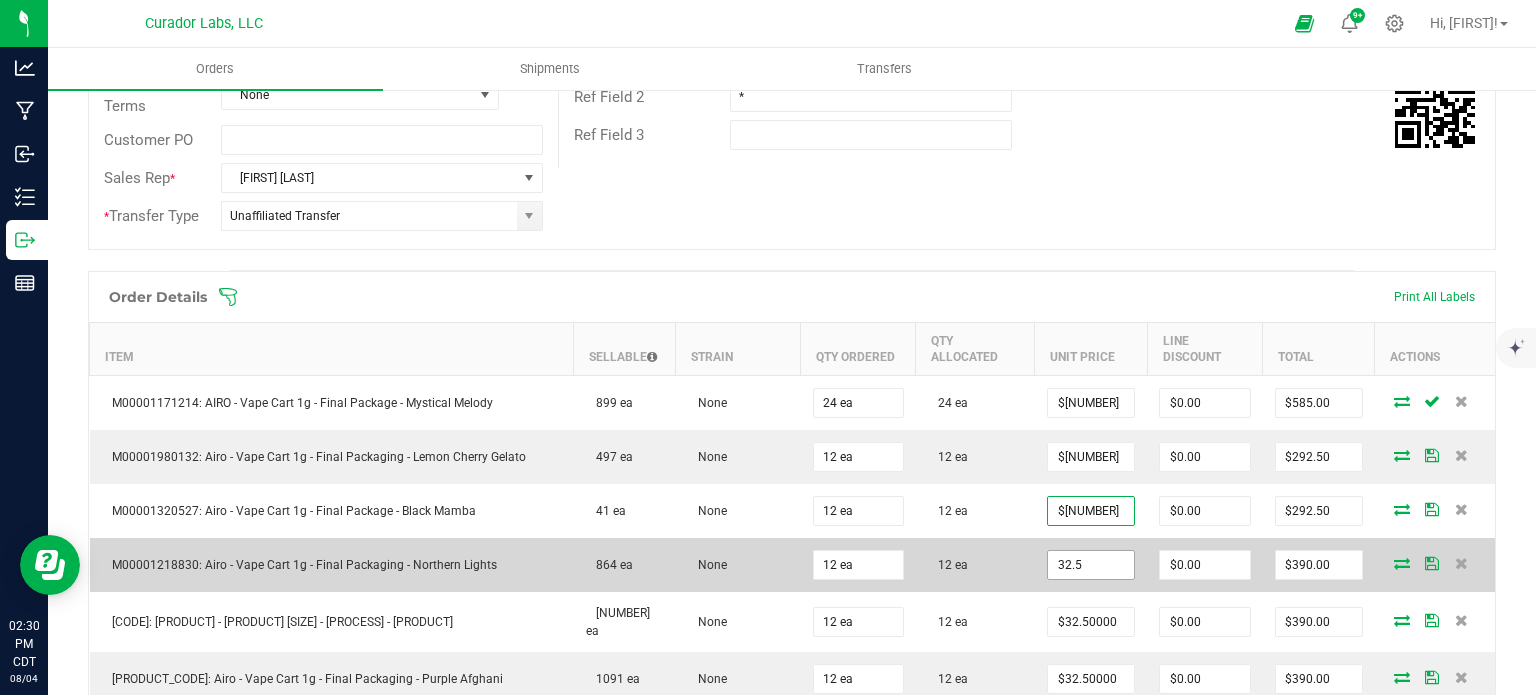 click on "32.5" at bounding box center (1091, 565) 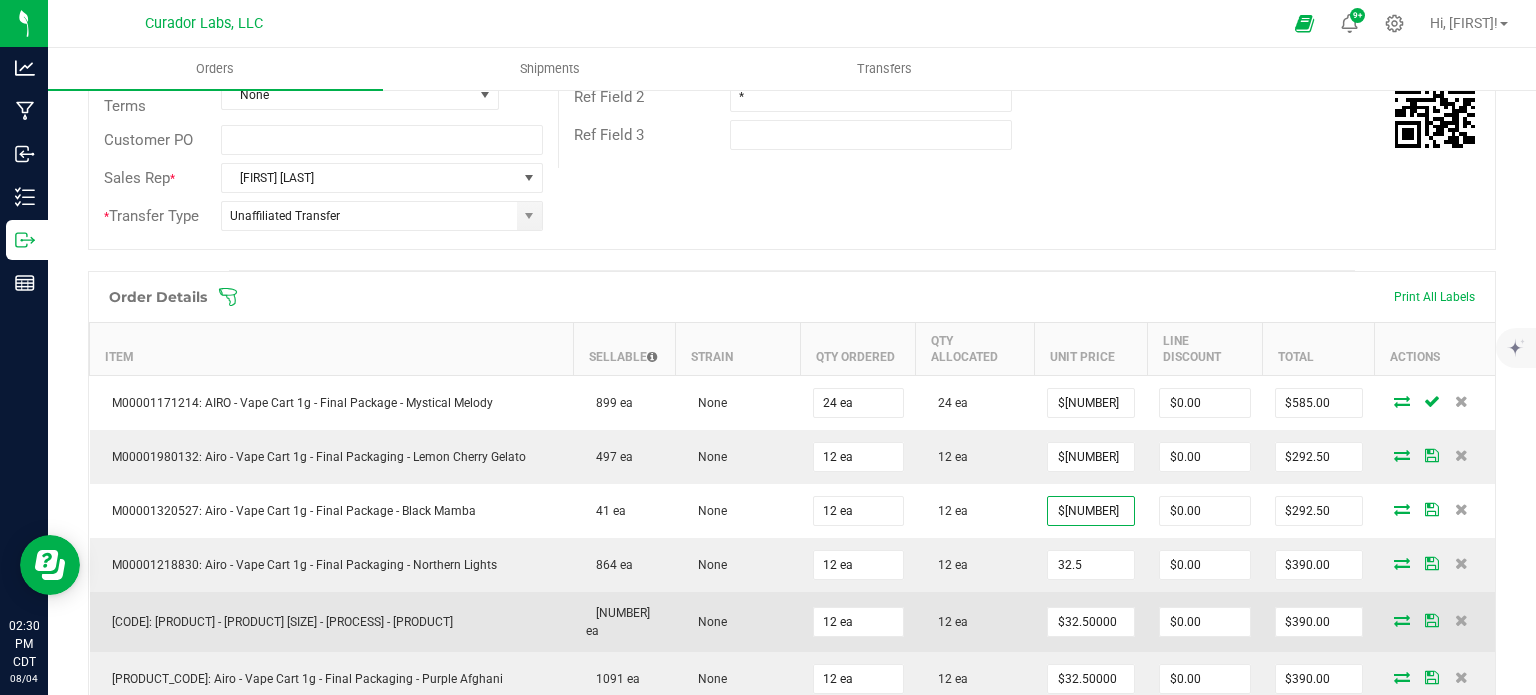 paste on "[PRICE]" 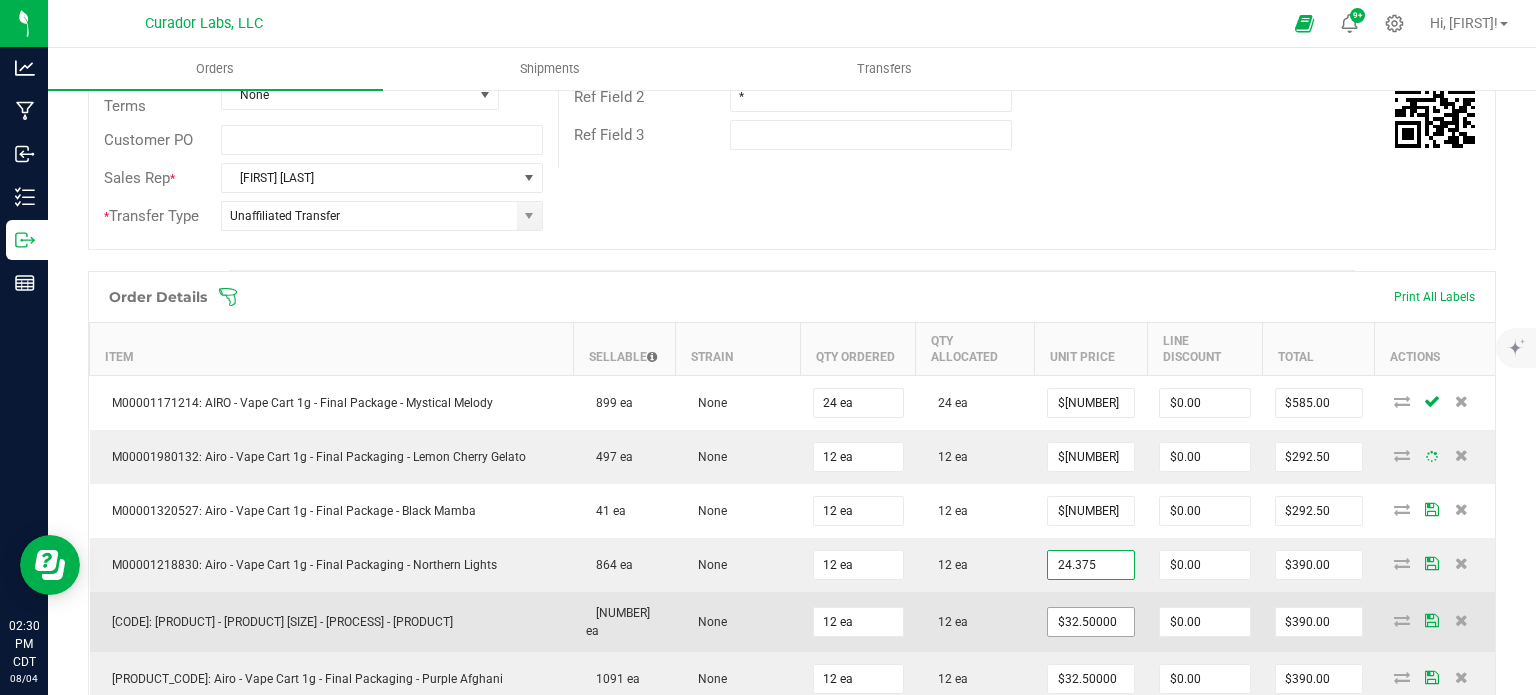 type on "$[NUMBER]" 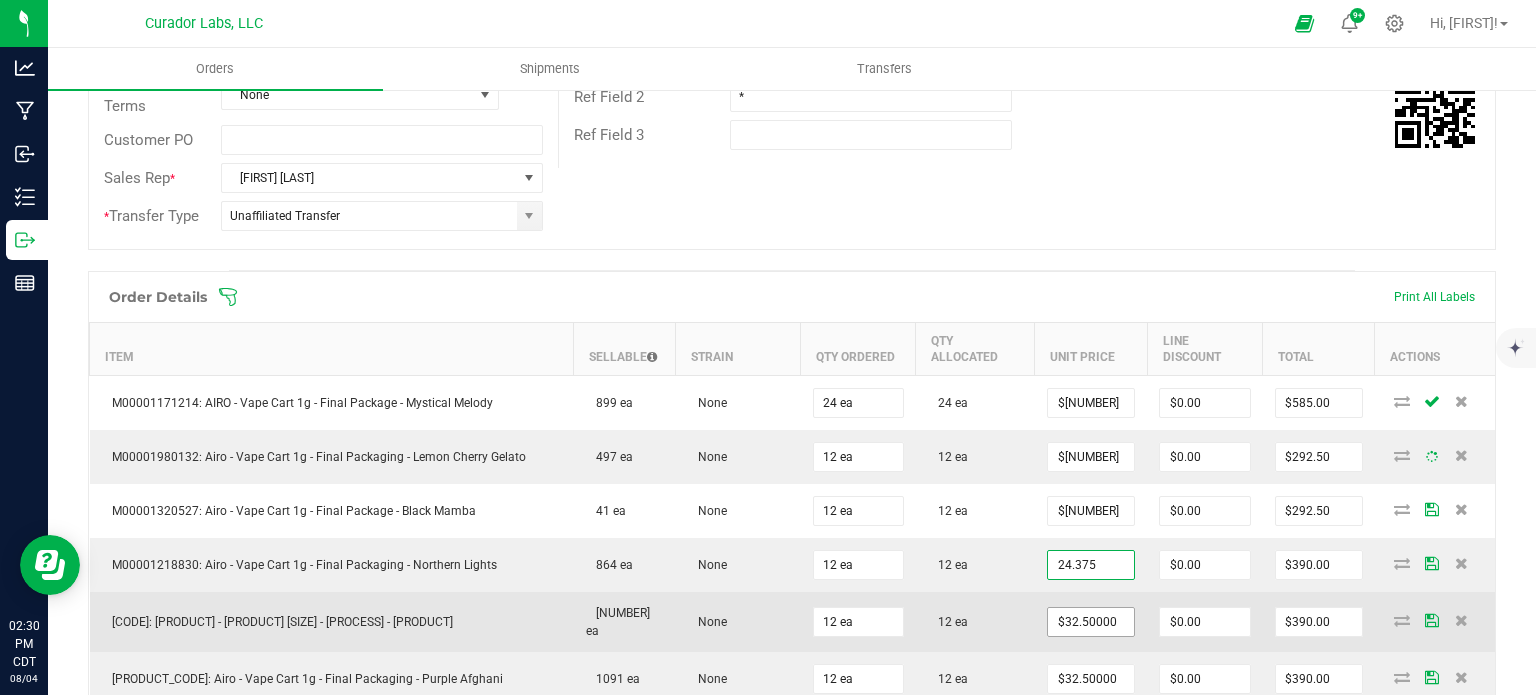 type on "$292.50" 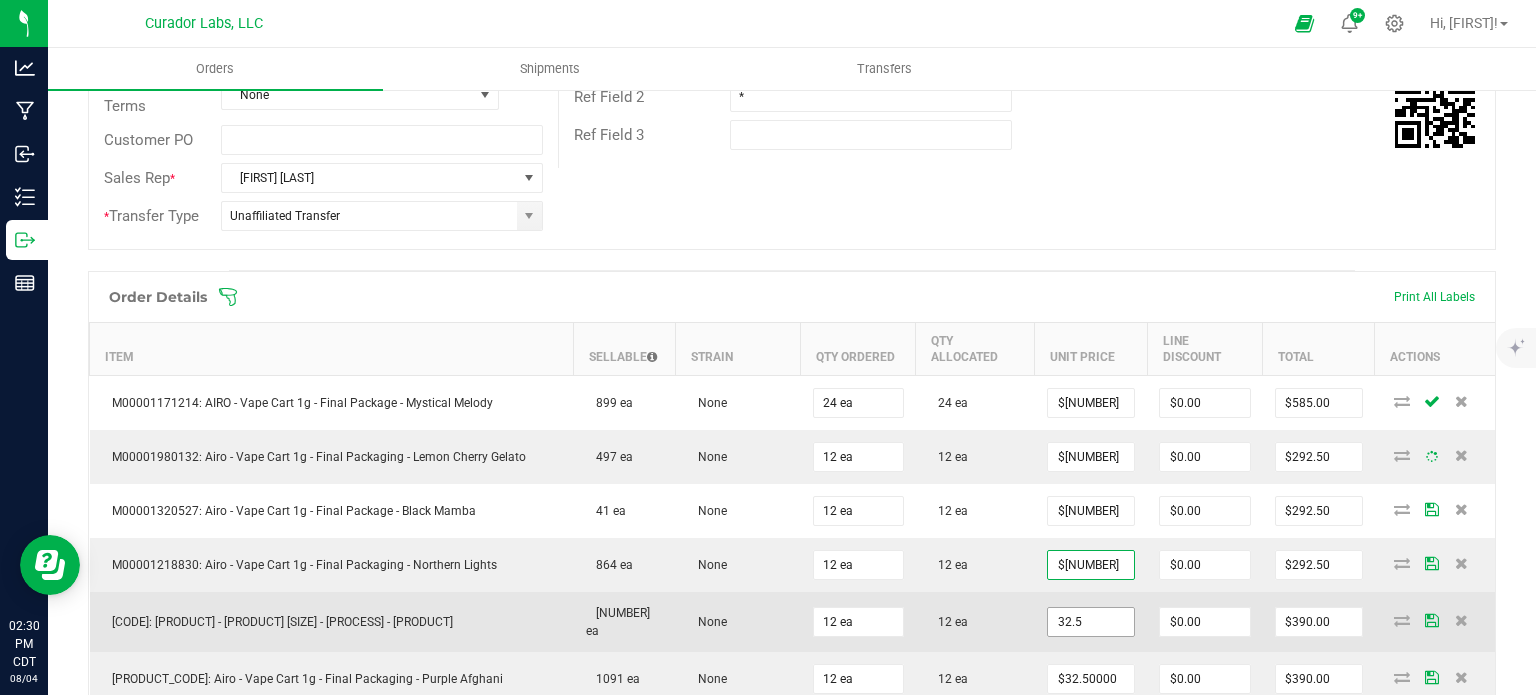 click on "32.5" at bounding box center (1091, 622) 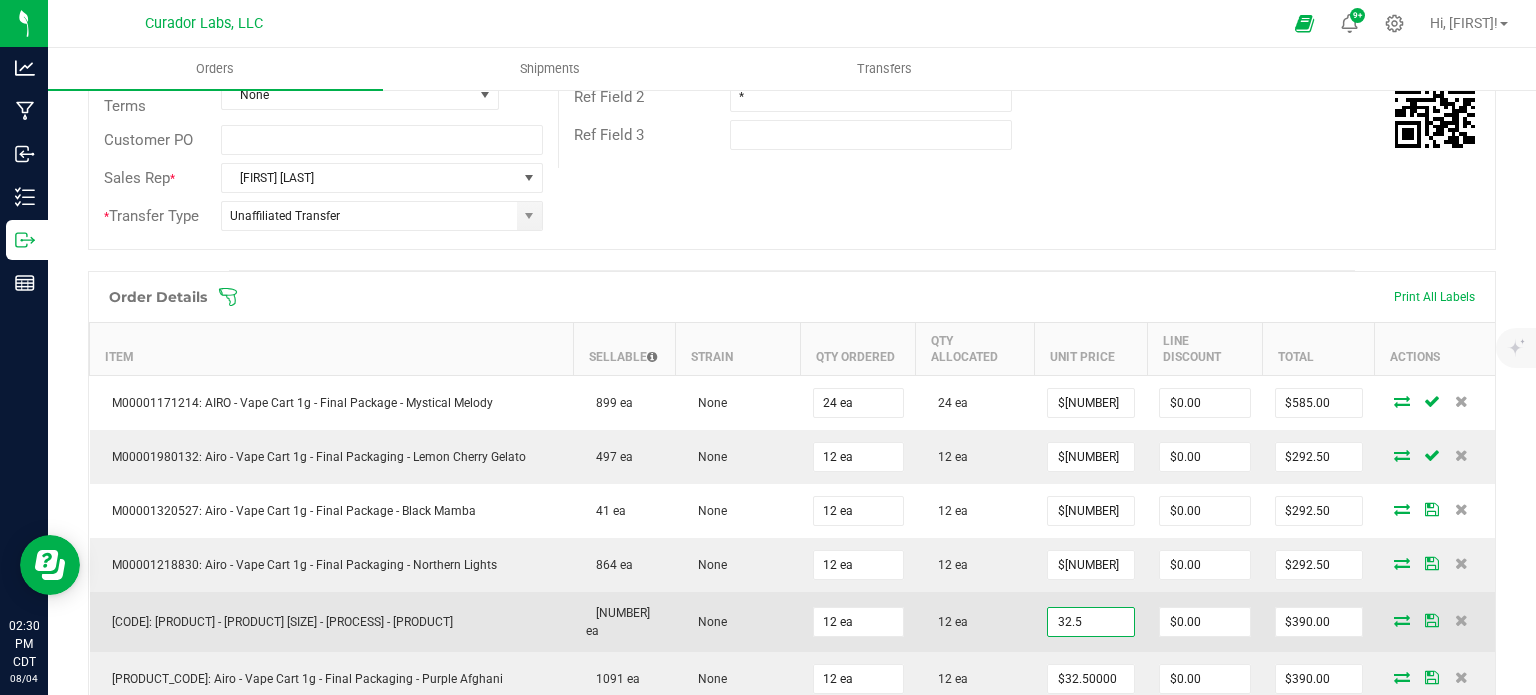 paste on "[PRICE]" 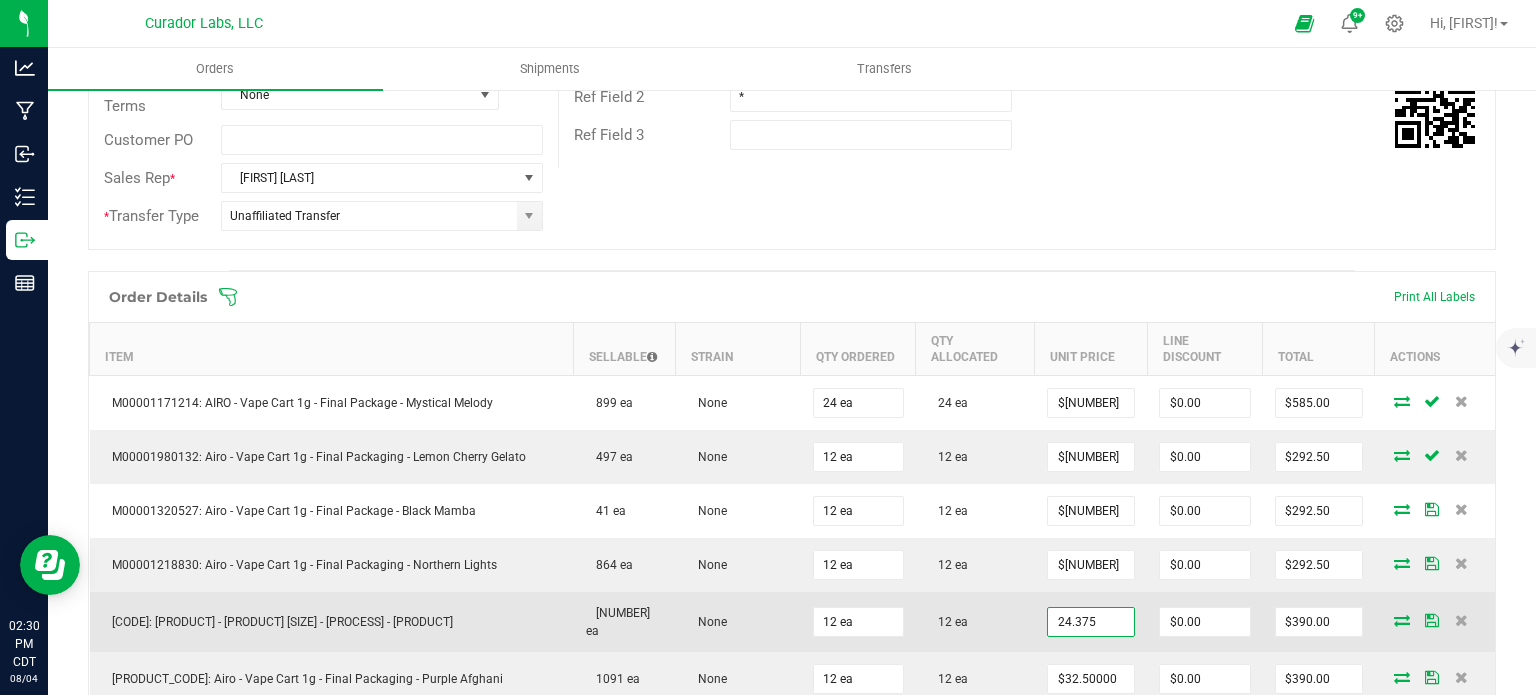 type on "$[NUMBER]" 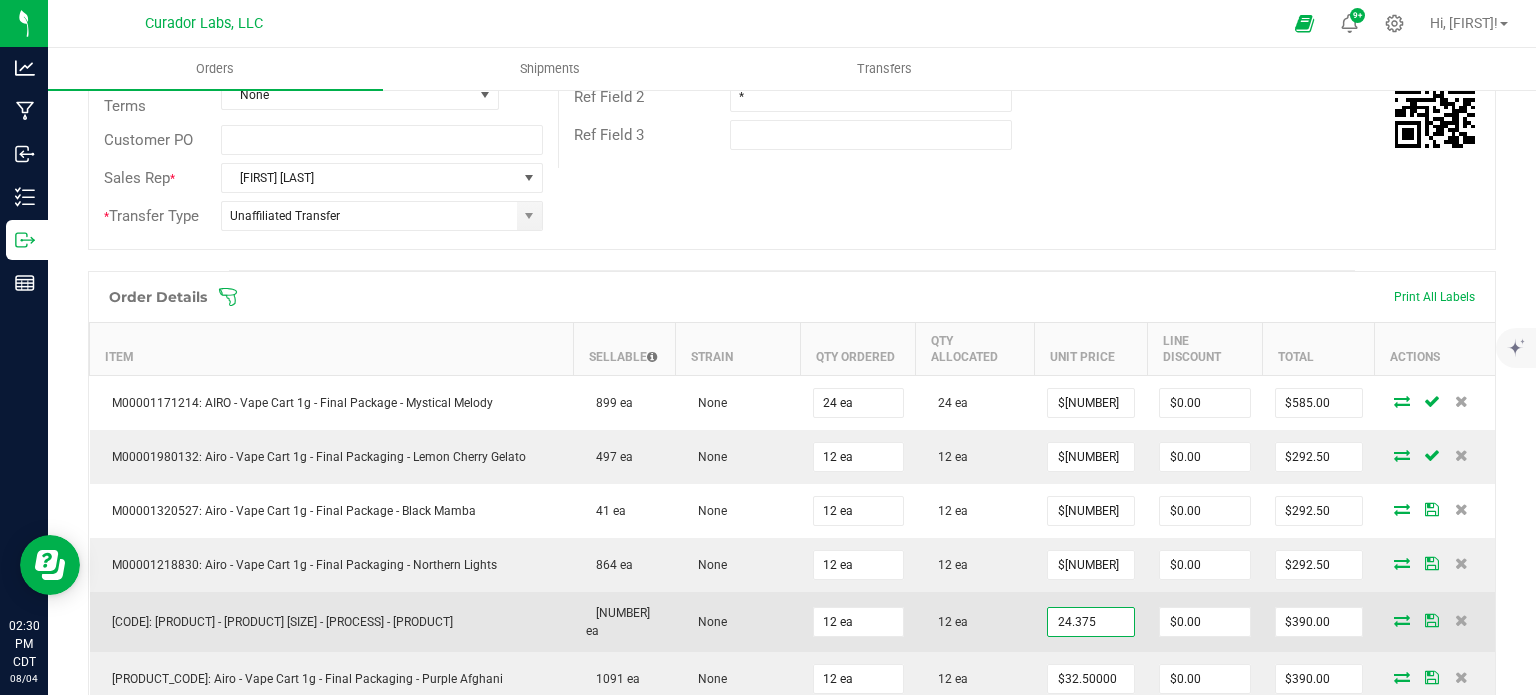 type on "$292.50" 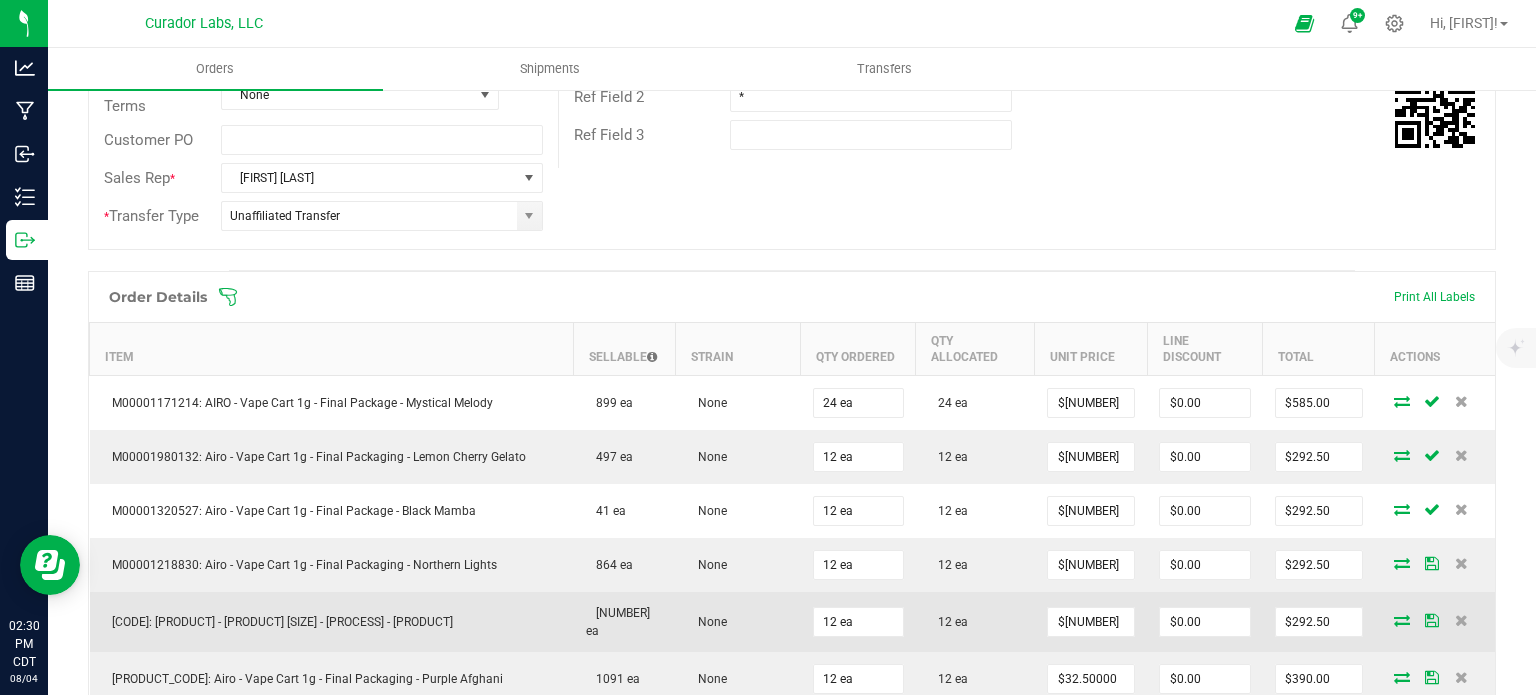 click on "12 ea" at bounding box center [975, 622] 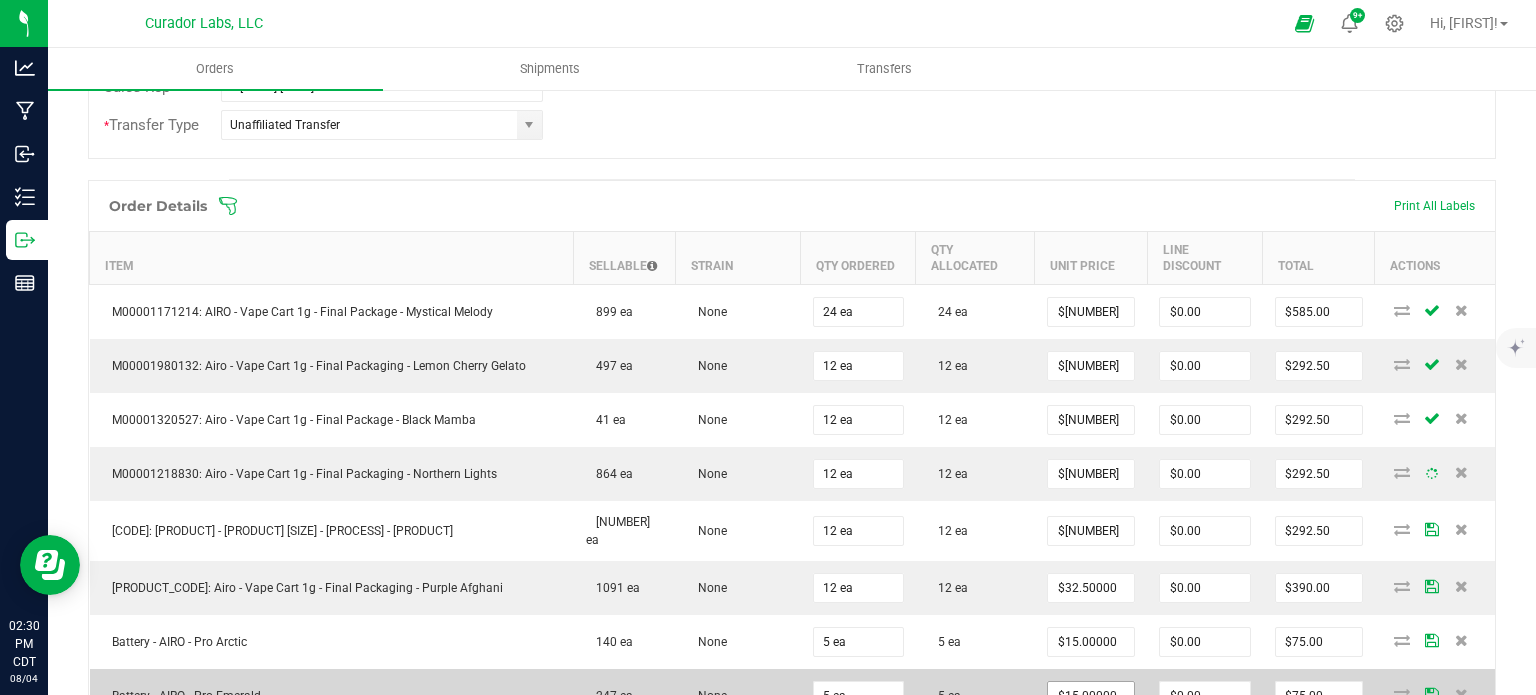 scroll, scrollTop: 600, scrollLeft: 0, axis: vertical 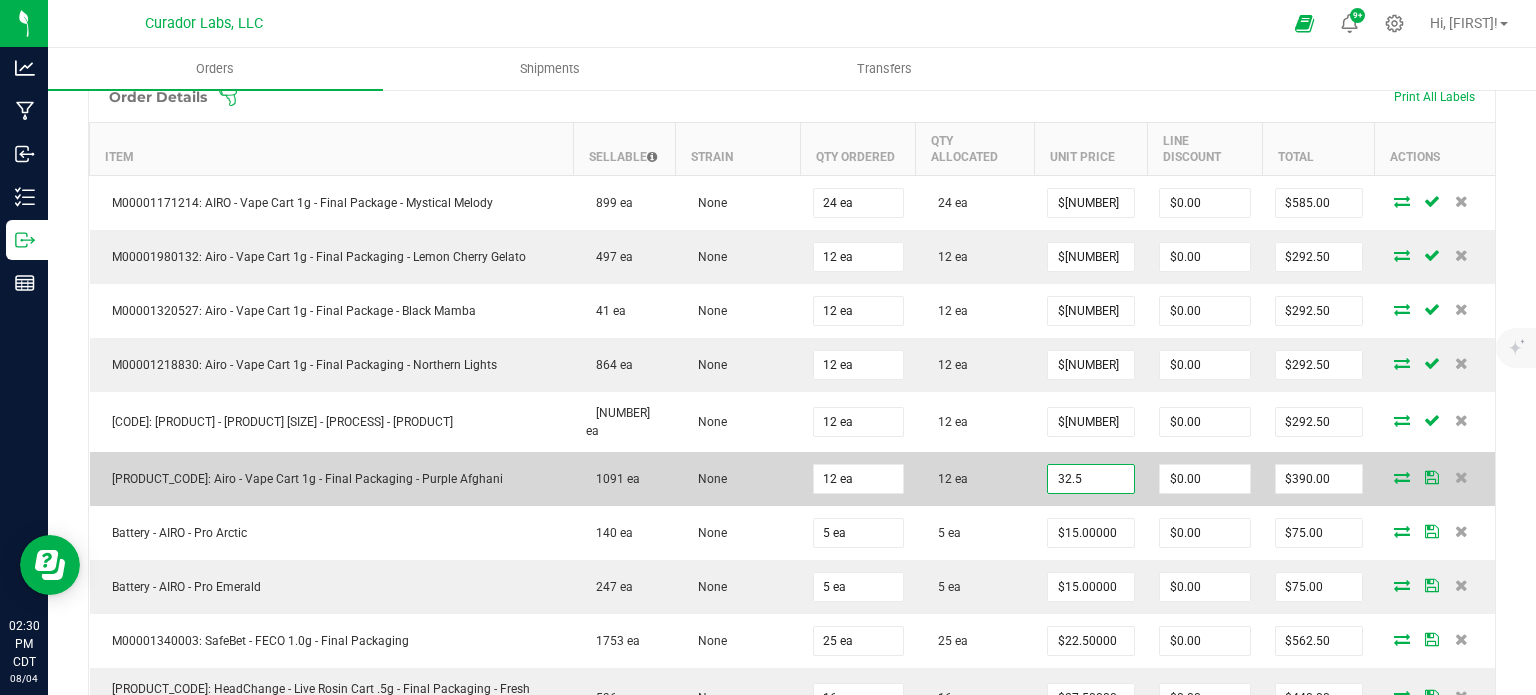 click on "32.5" at bounding box center (1091, 479) 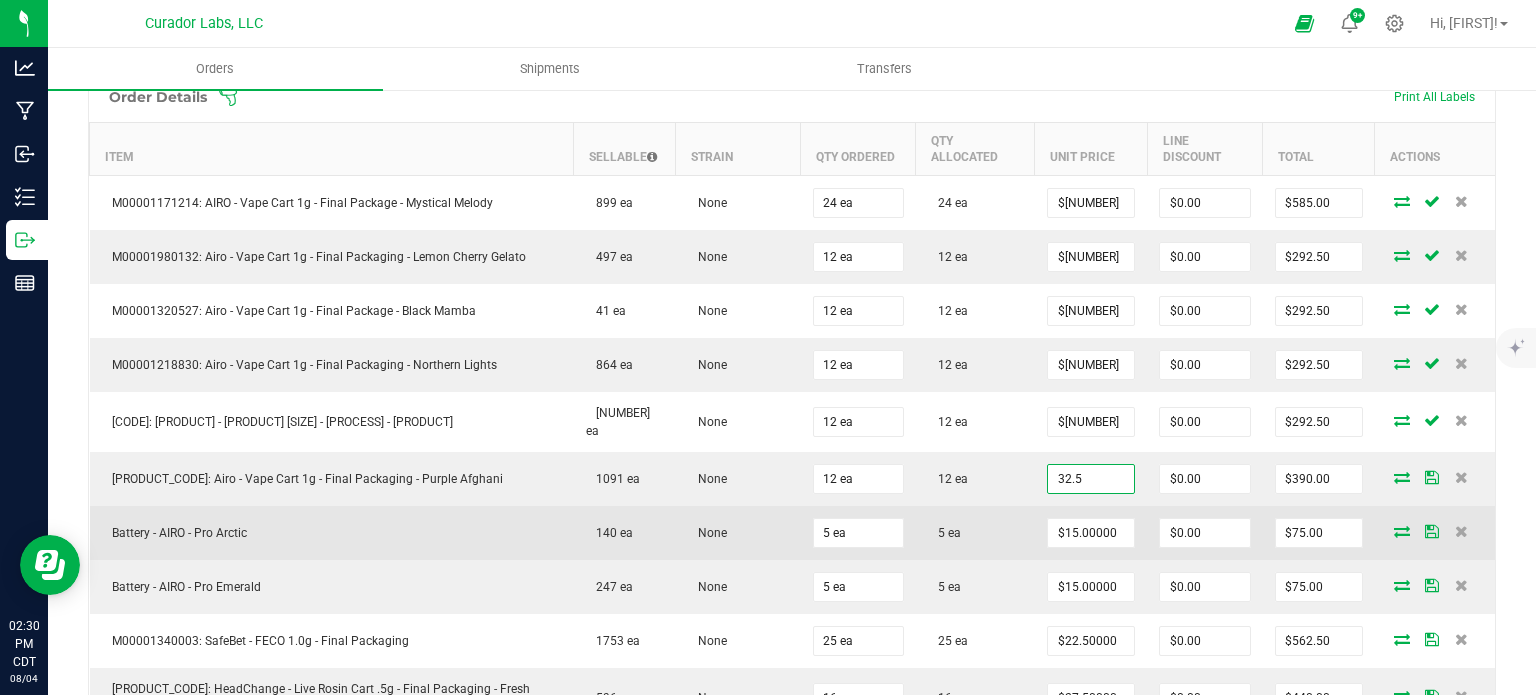 paste on "[PRICE]" 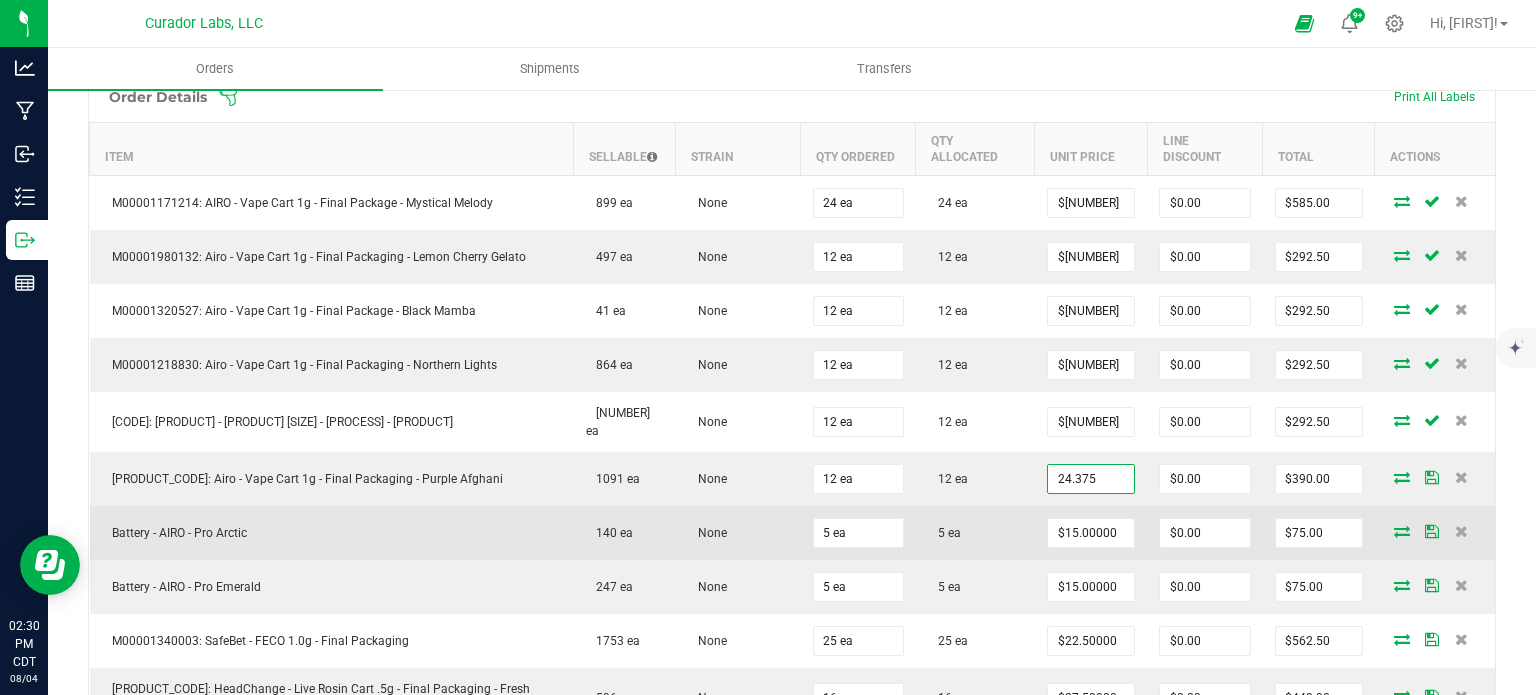 type on "$[NUMBER]" 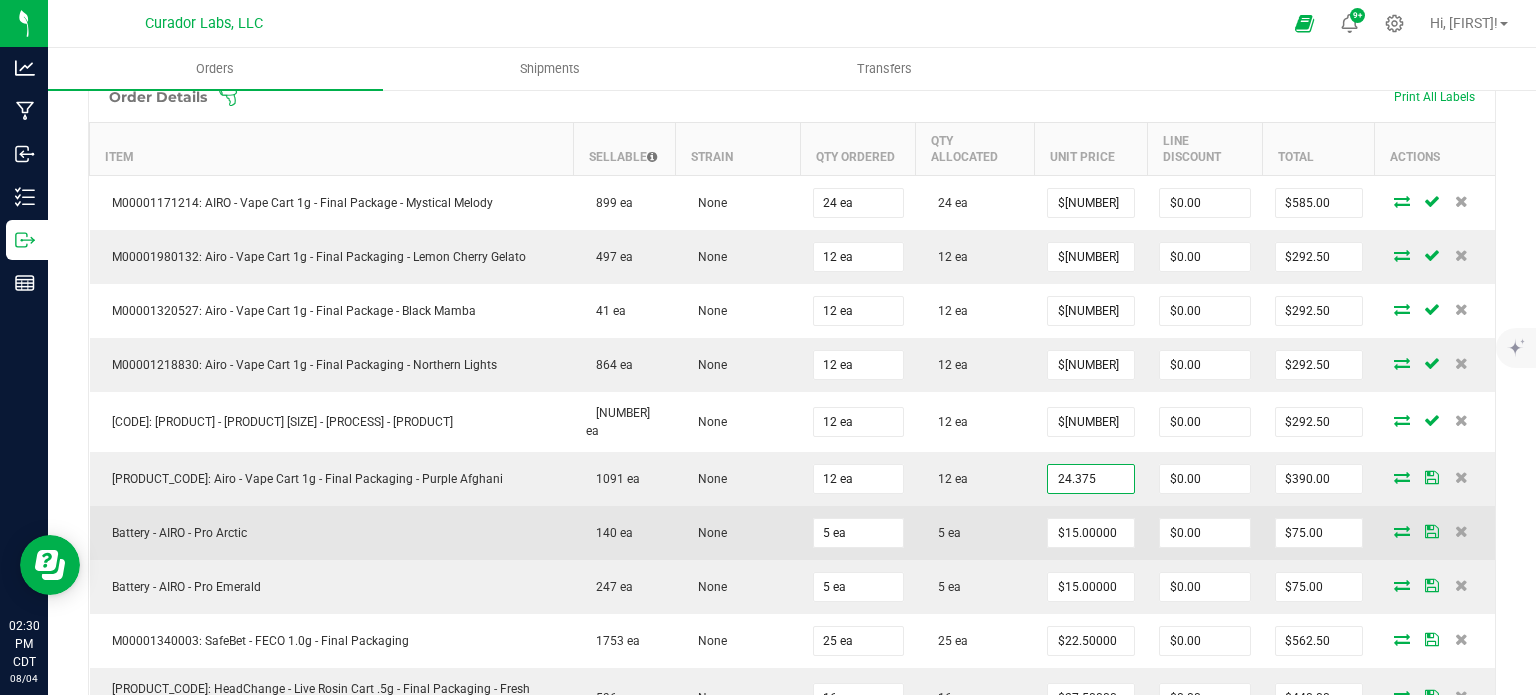 type on "$292.50" 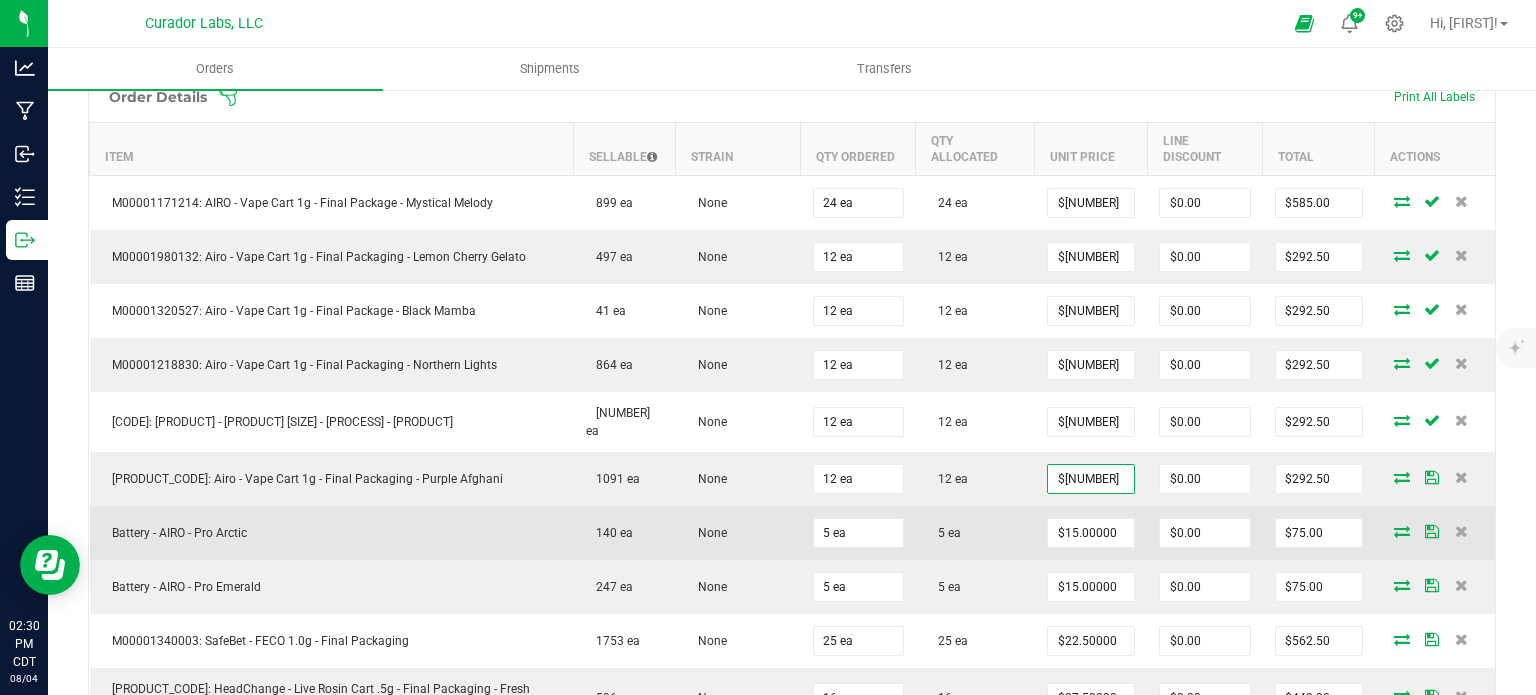 click on "5 ea" at bounding box center [944, 533] 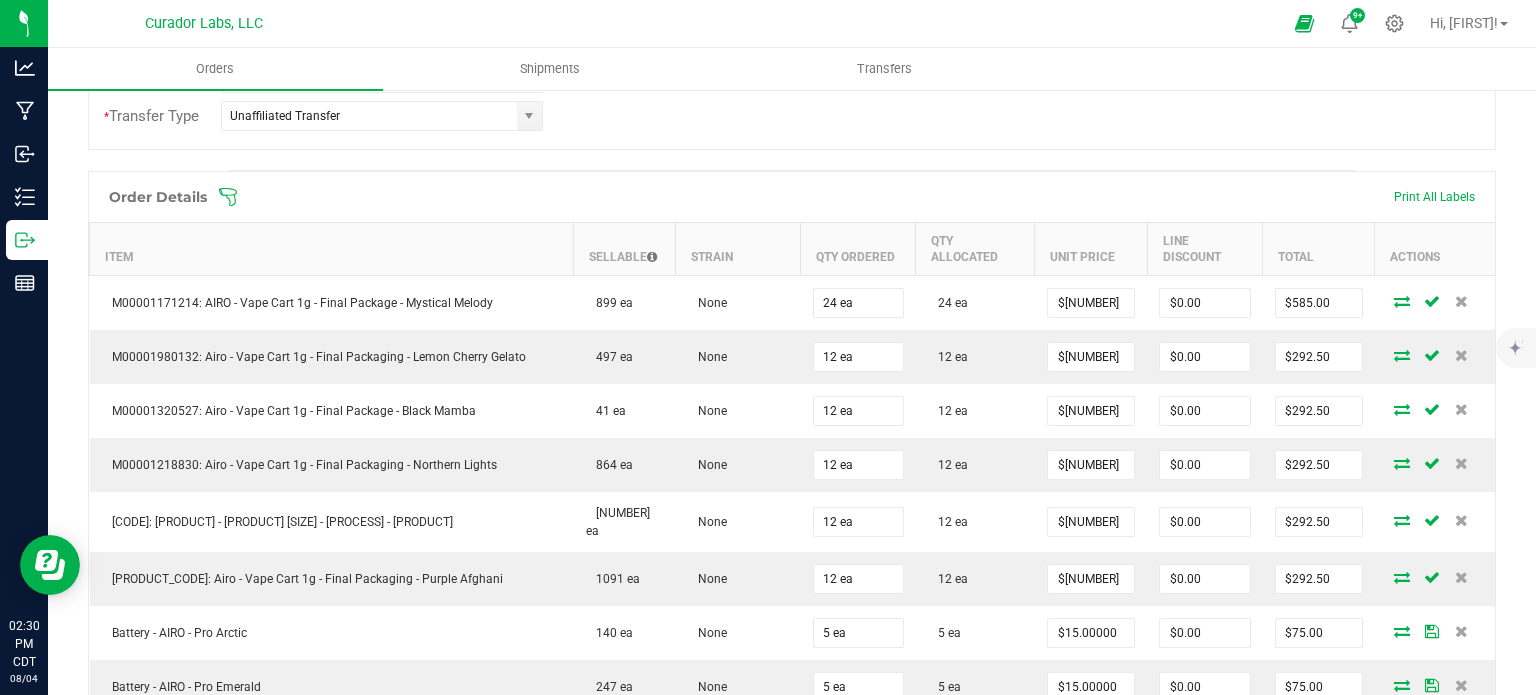 scroll, scrollTop: 0, scrollLeft: 0, axis: both 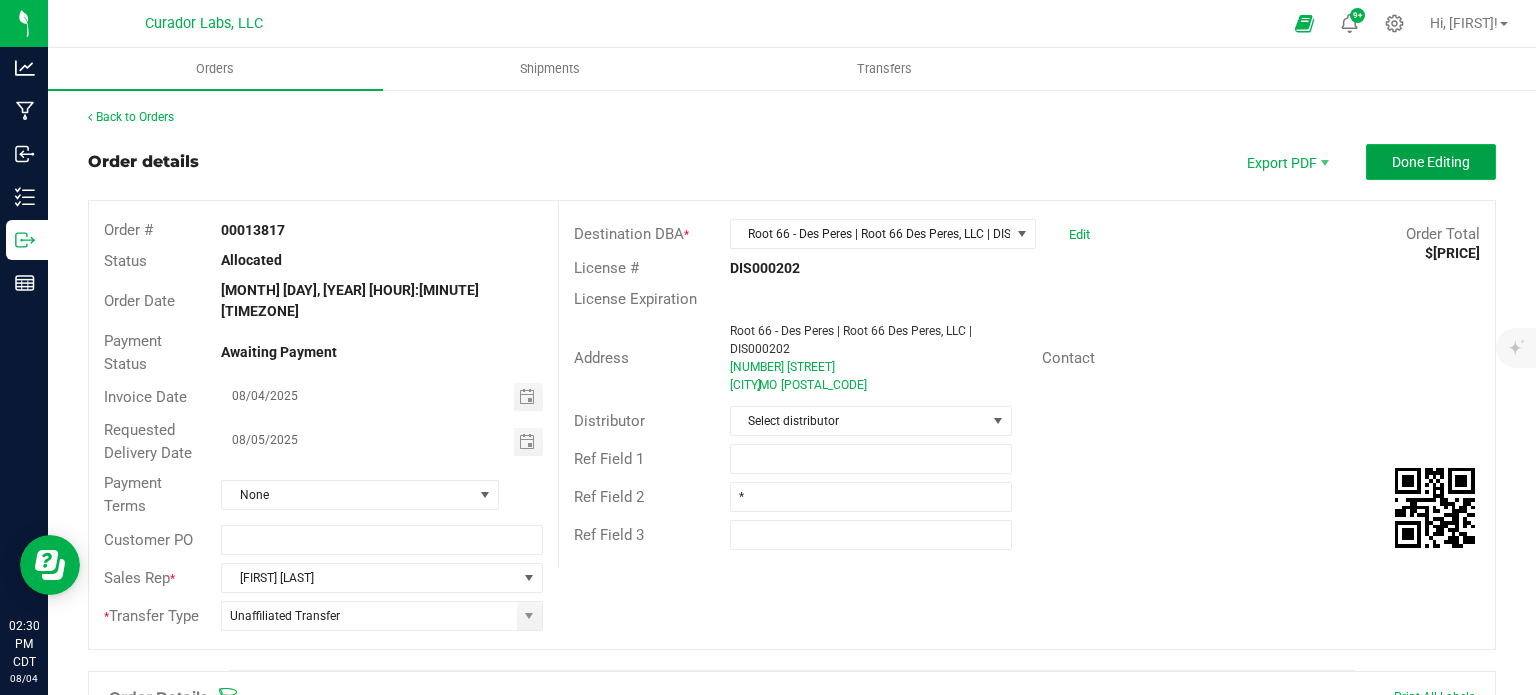 click on "Done Editing" at bounding box center [1431, 162] 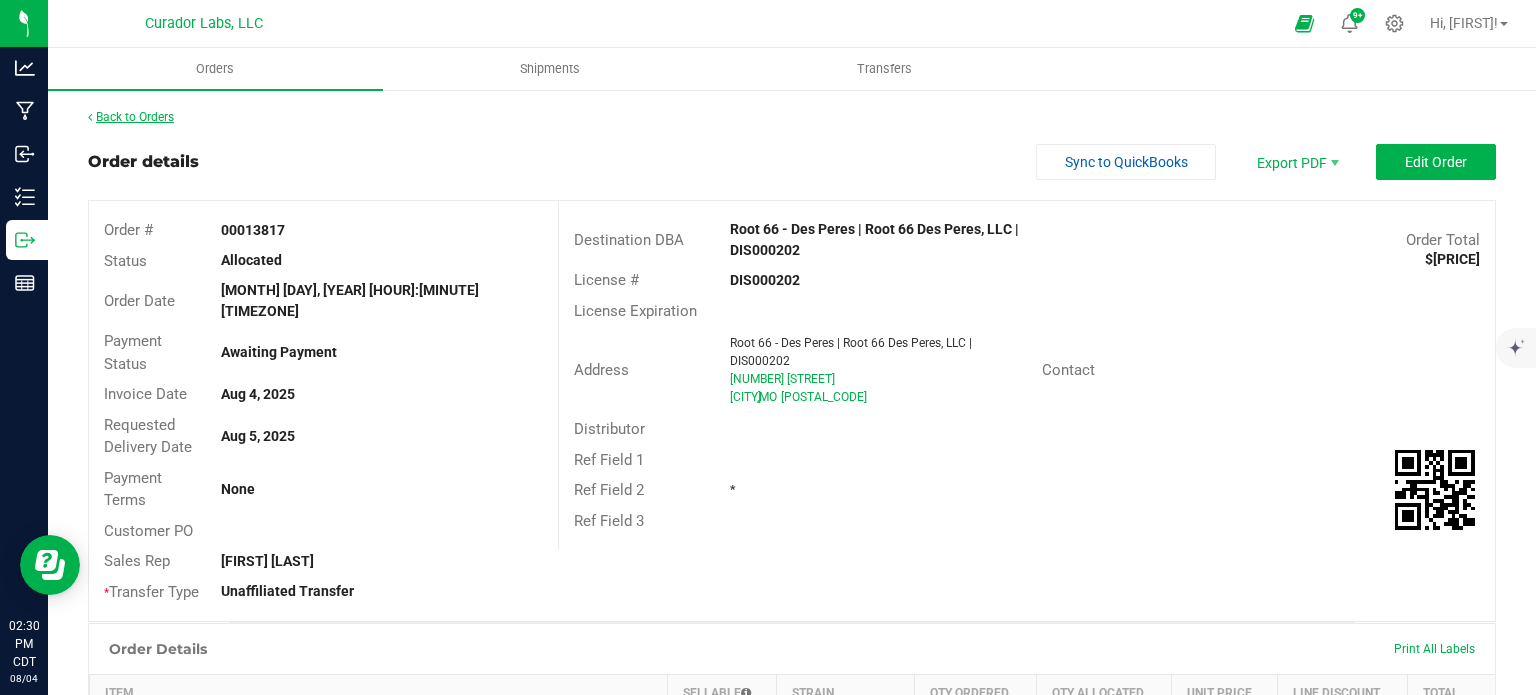 click on "Back to Orders" at bounding box center (131, 117) 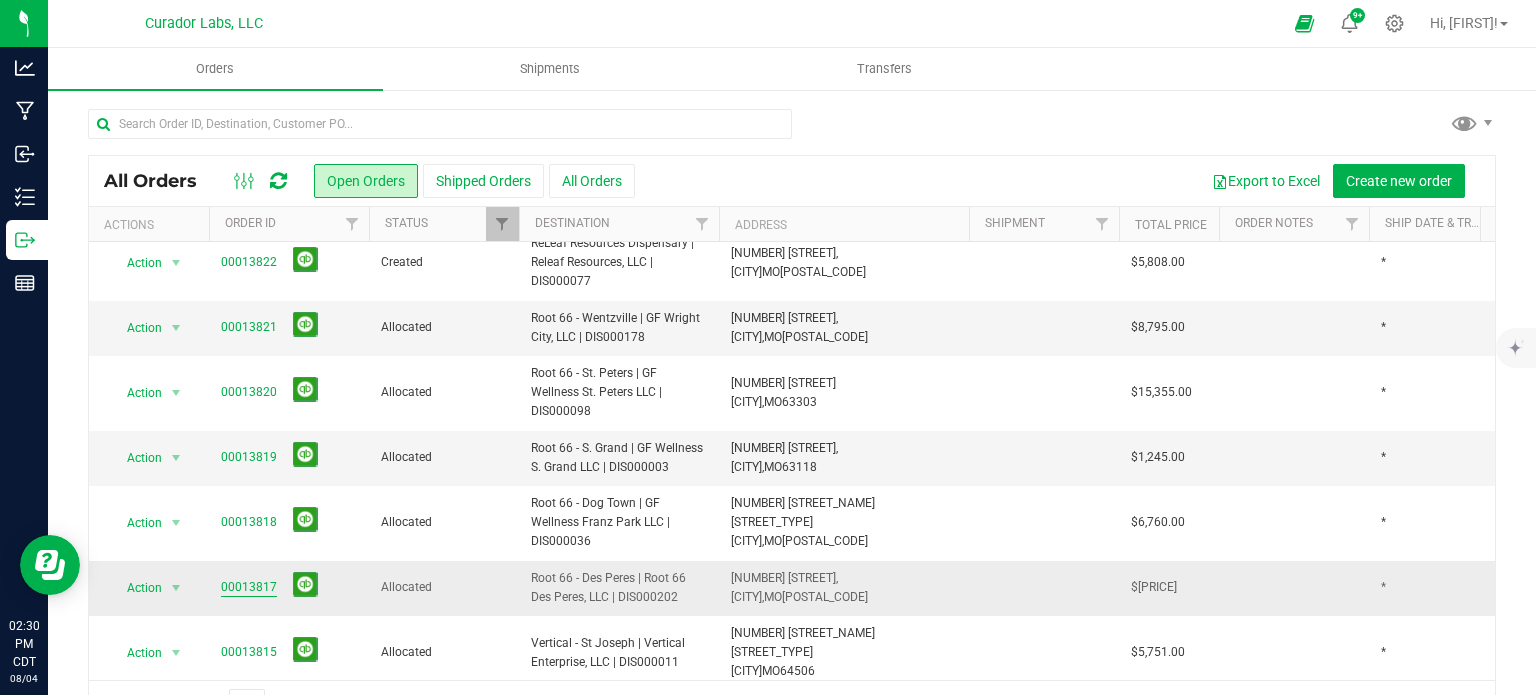 scroll, scrollTop: 20, scrollLeft: 0, axis: vertical 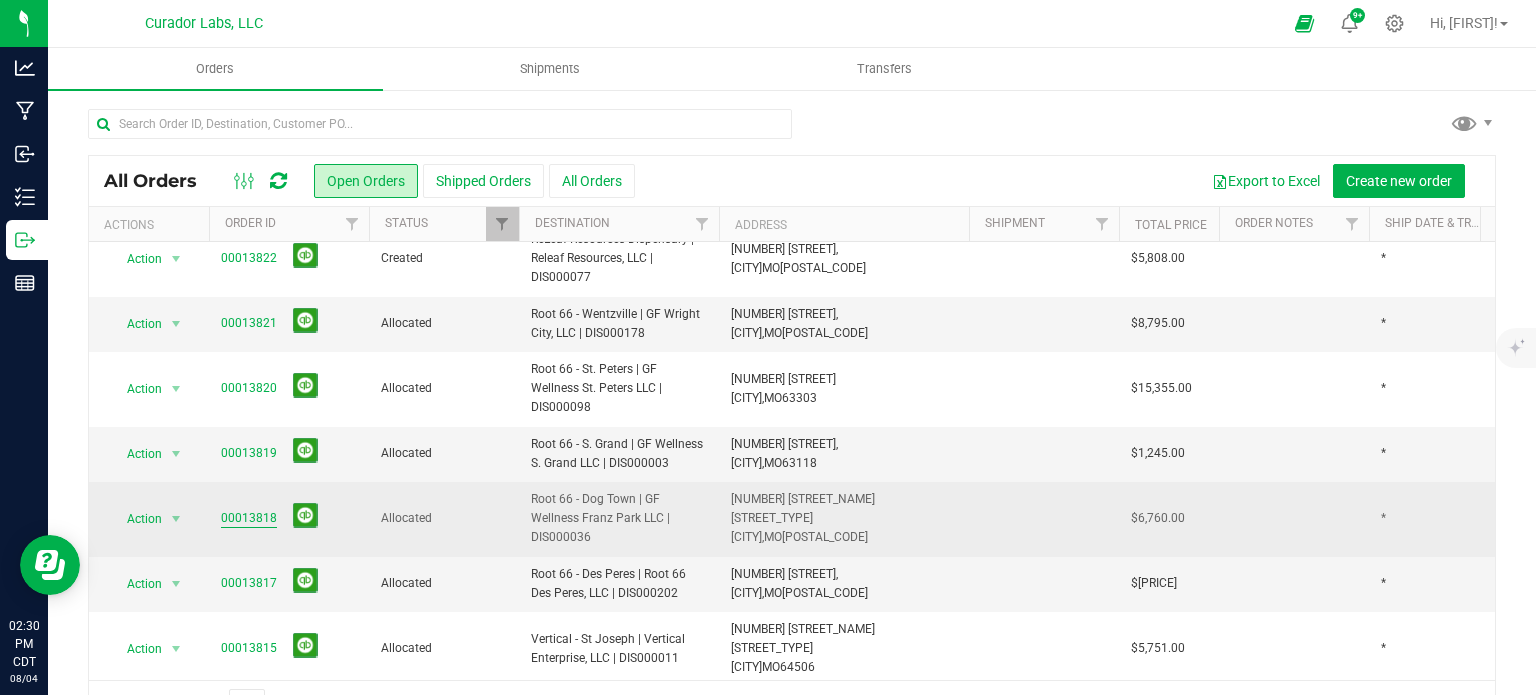 click on "00013818" at bounding box center (249, 518) 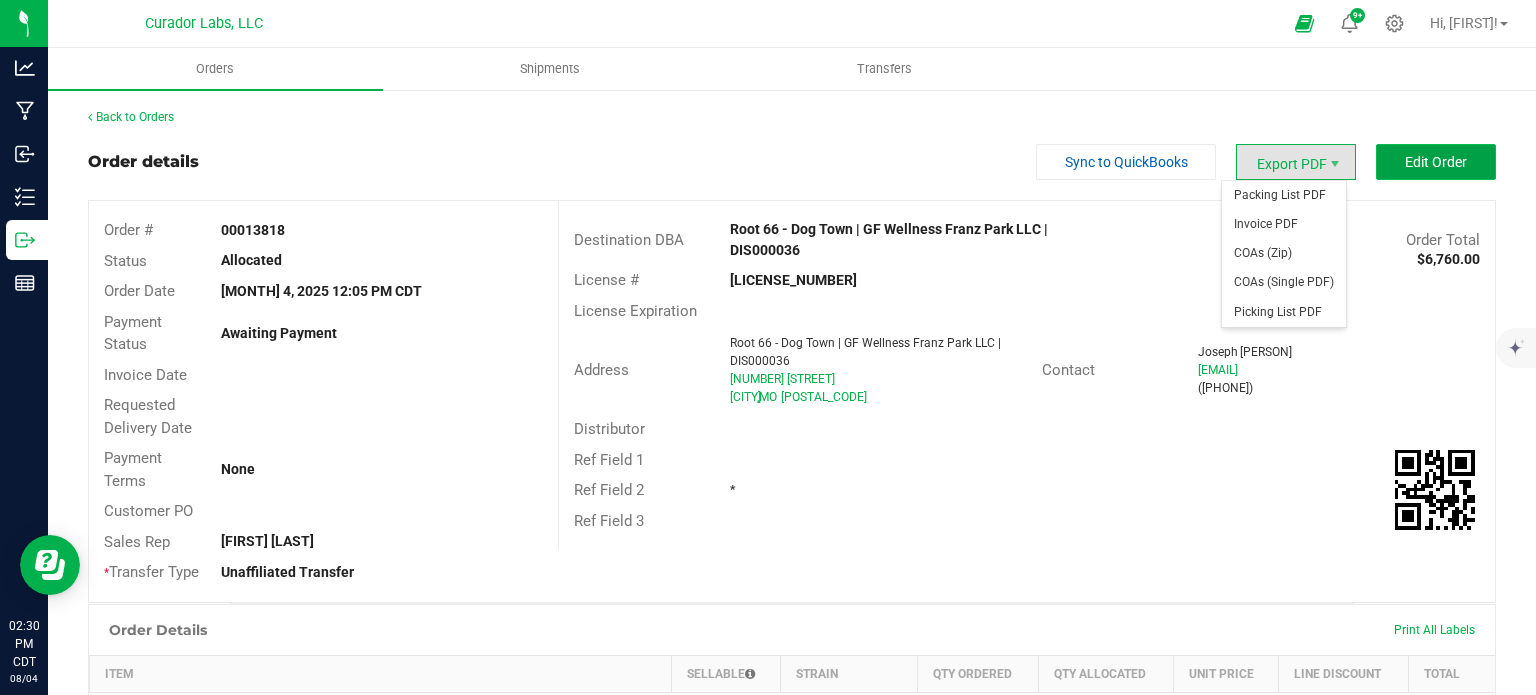 click on "Edit Order" at bounding box center [1436, 162] 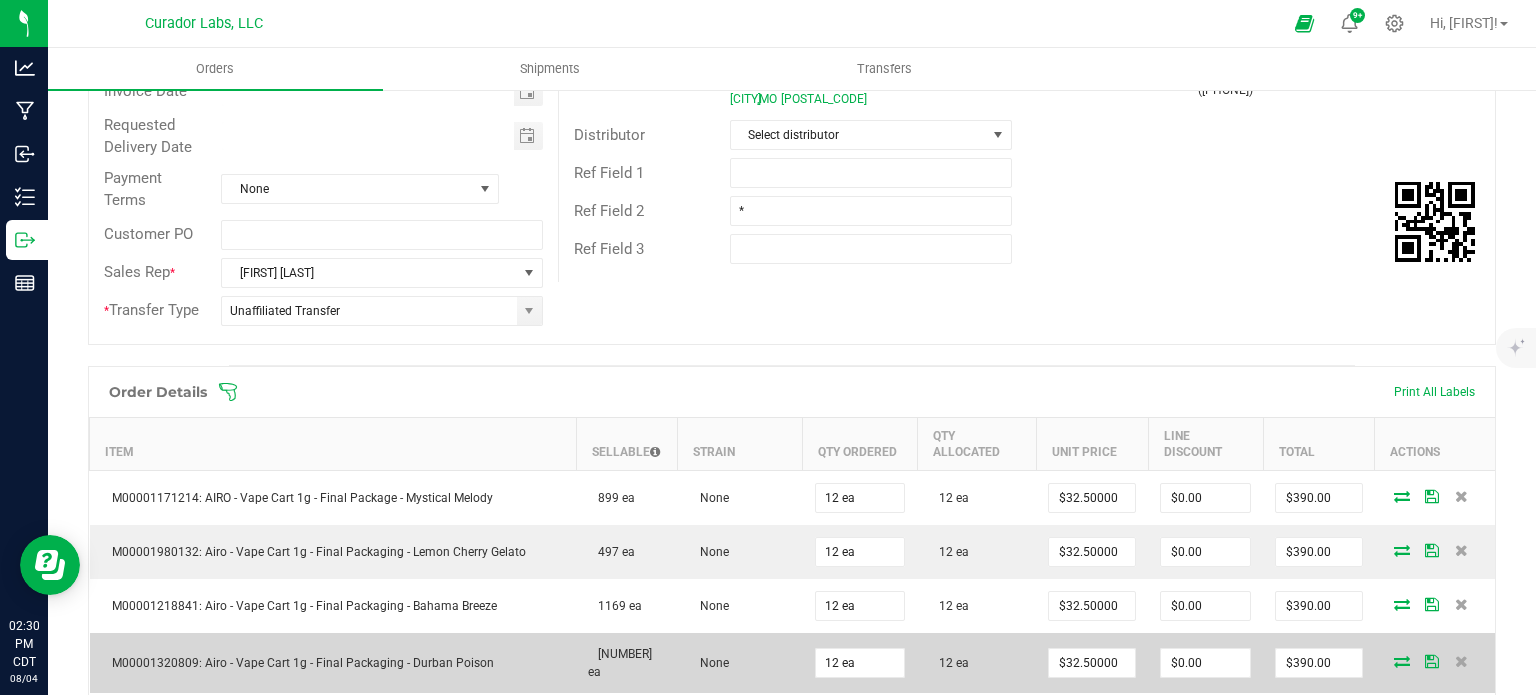 scroll, scrollTop: 400, scrollLeft: 0, axis: vertical 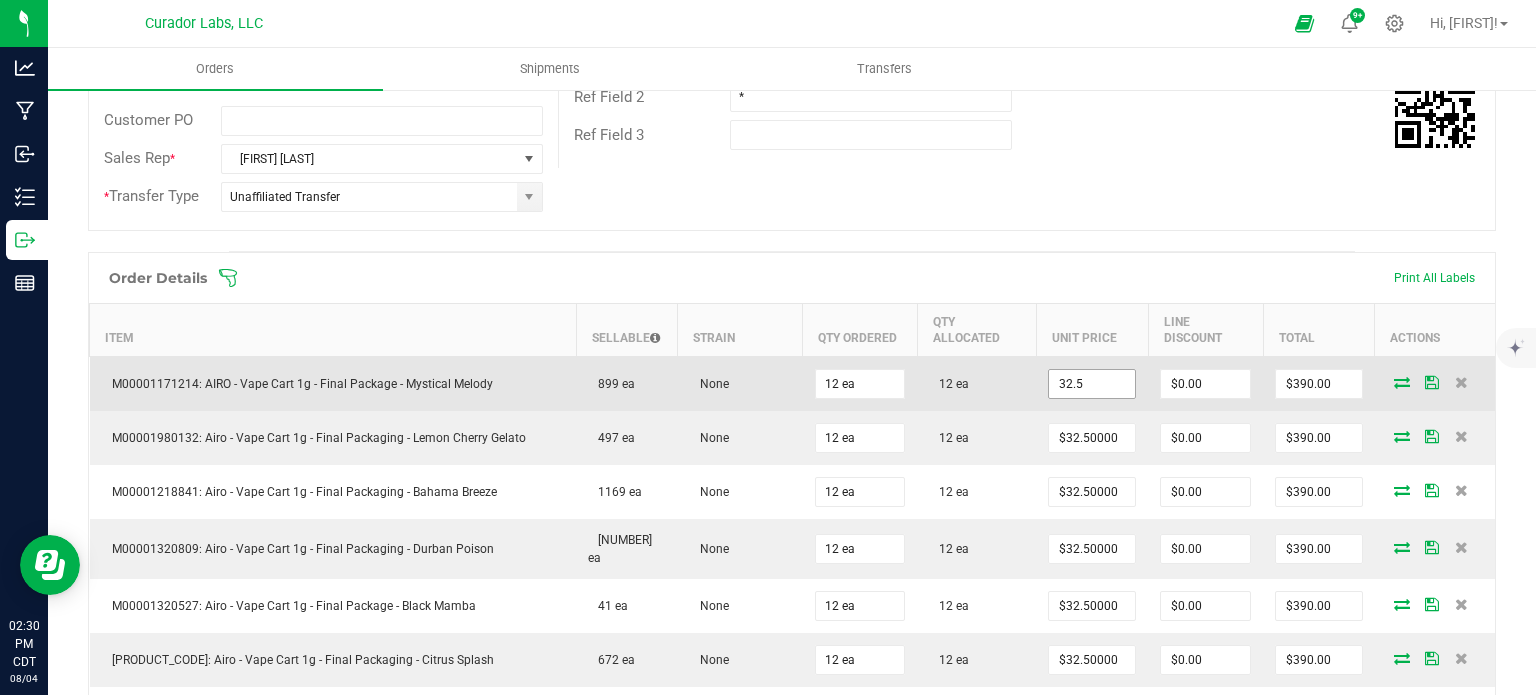 click on "32.5" at bounding box center [1092, 384] 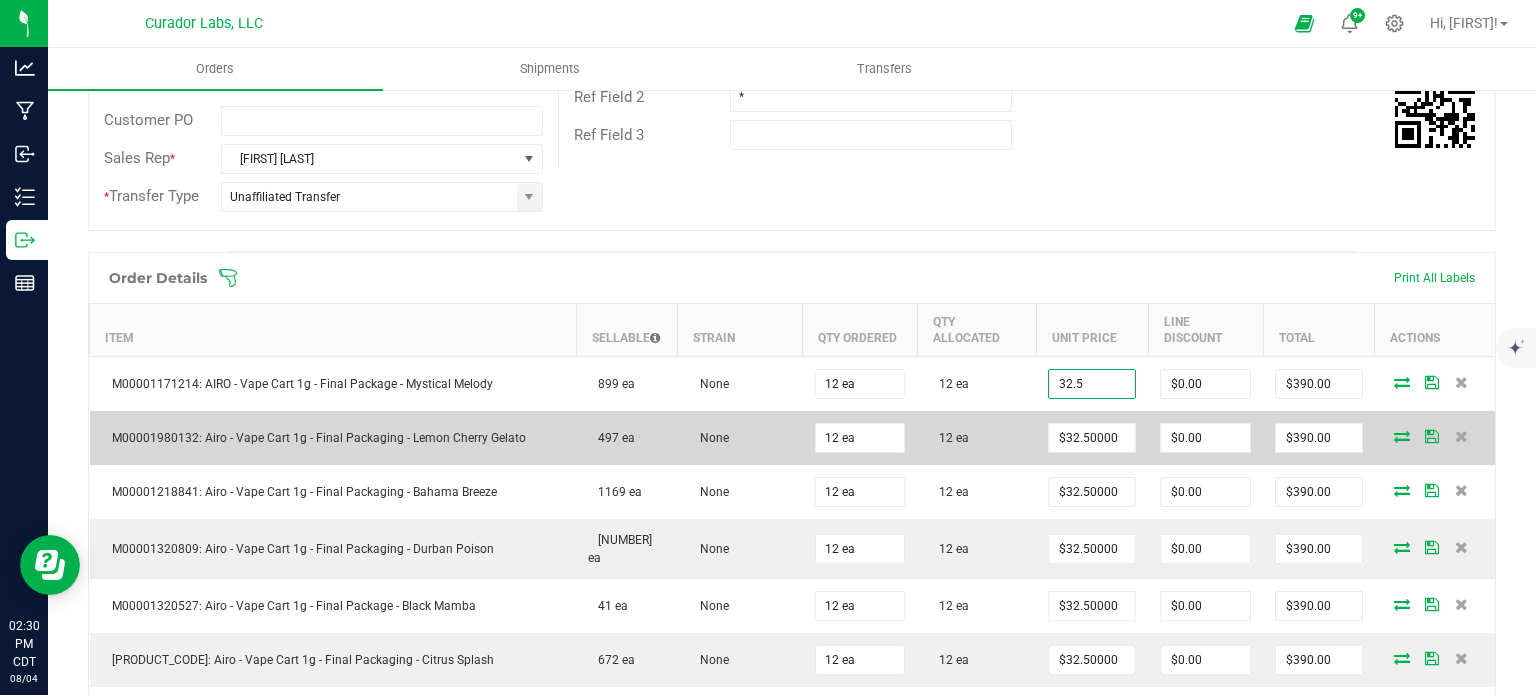 paste on "[PRICE]" 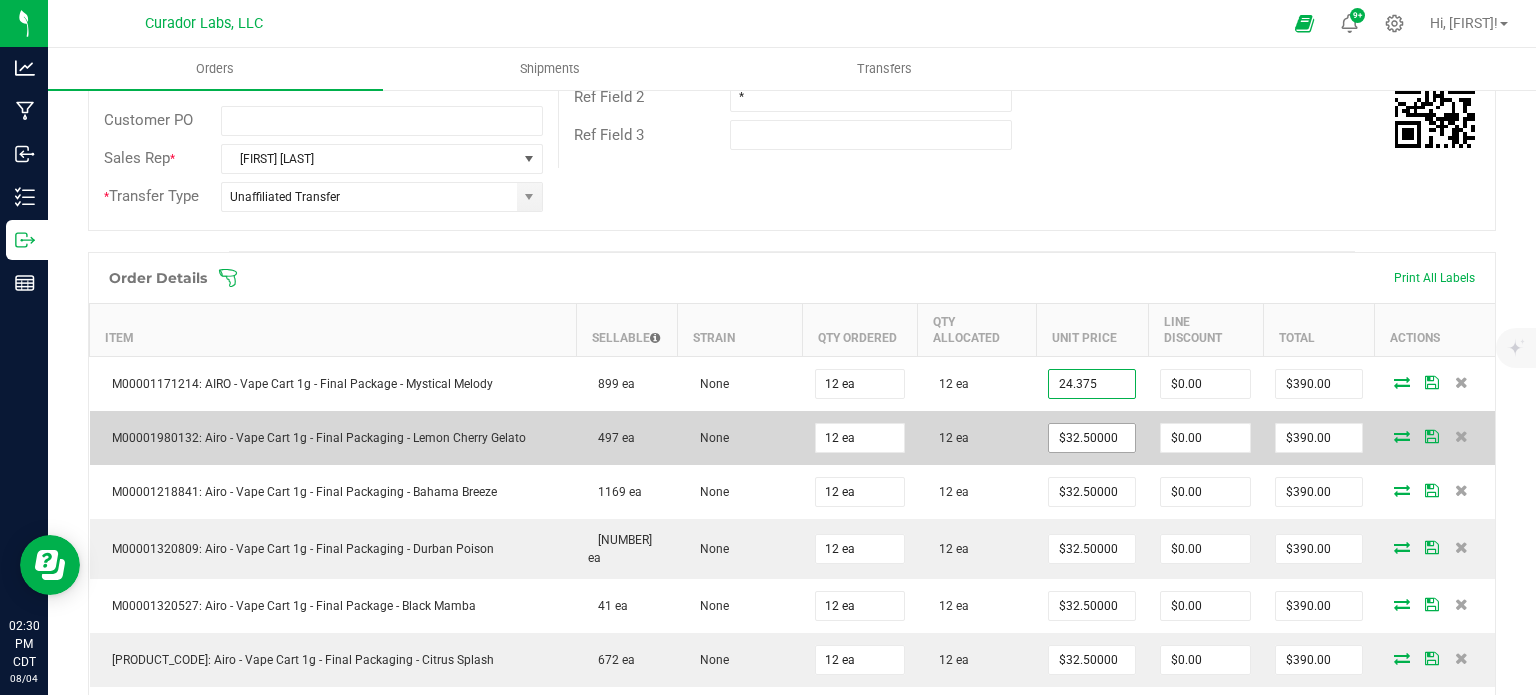 type on "$[NUMBER]" 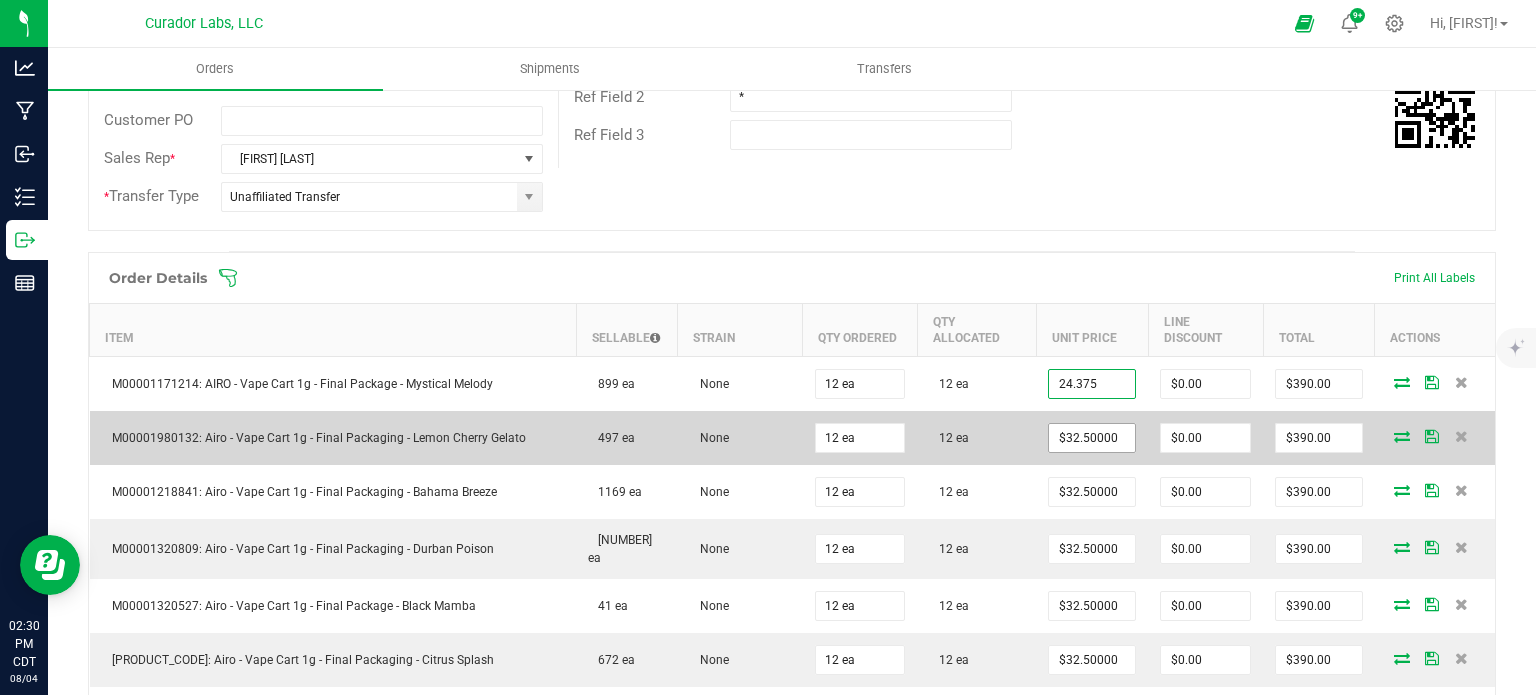 type on "$292.50" 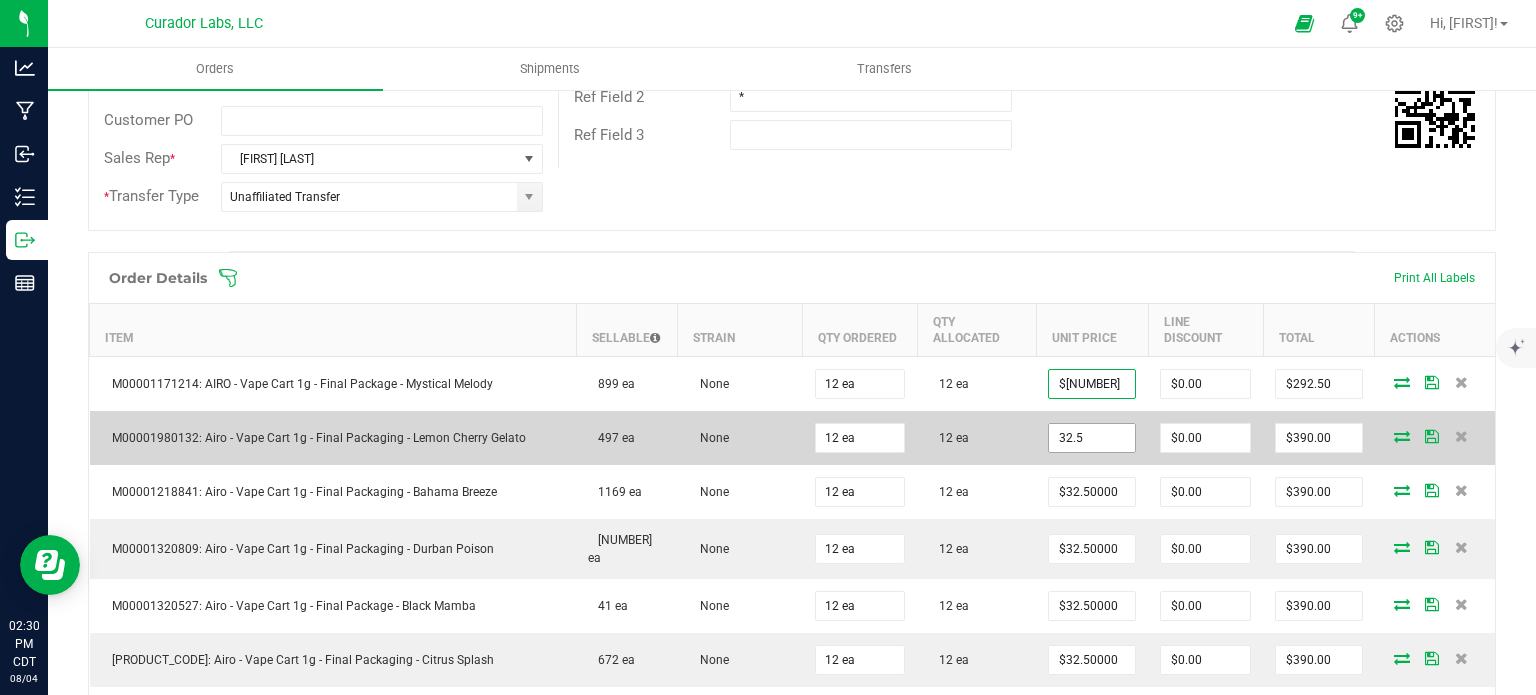 click on "32.5" at bounding box center (1092, 438) 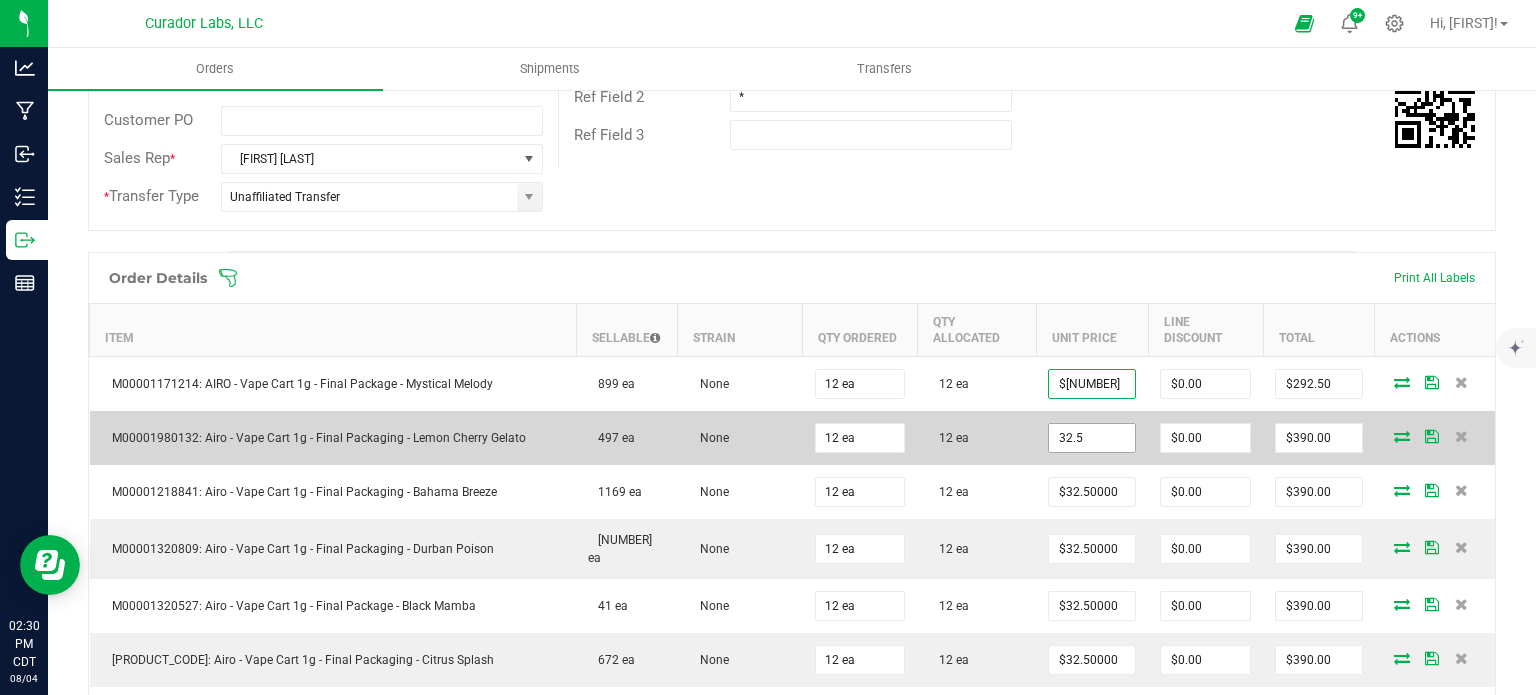 paste on "[PRICE]" 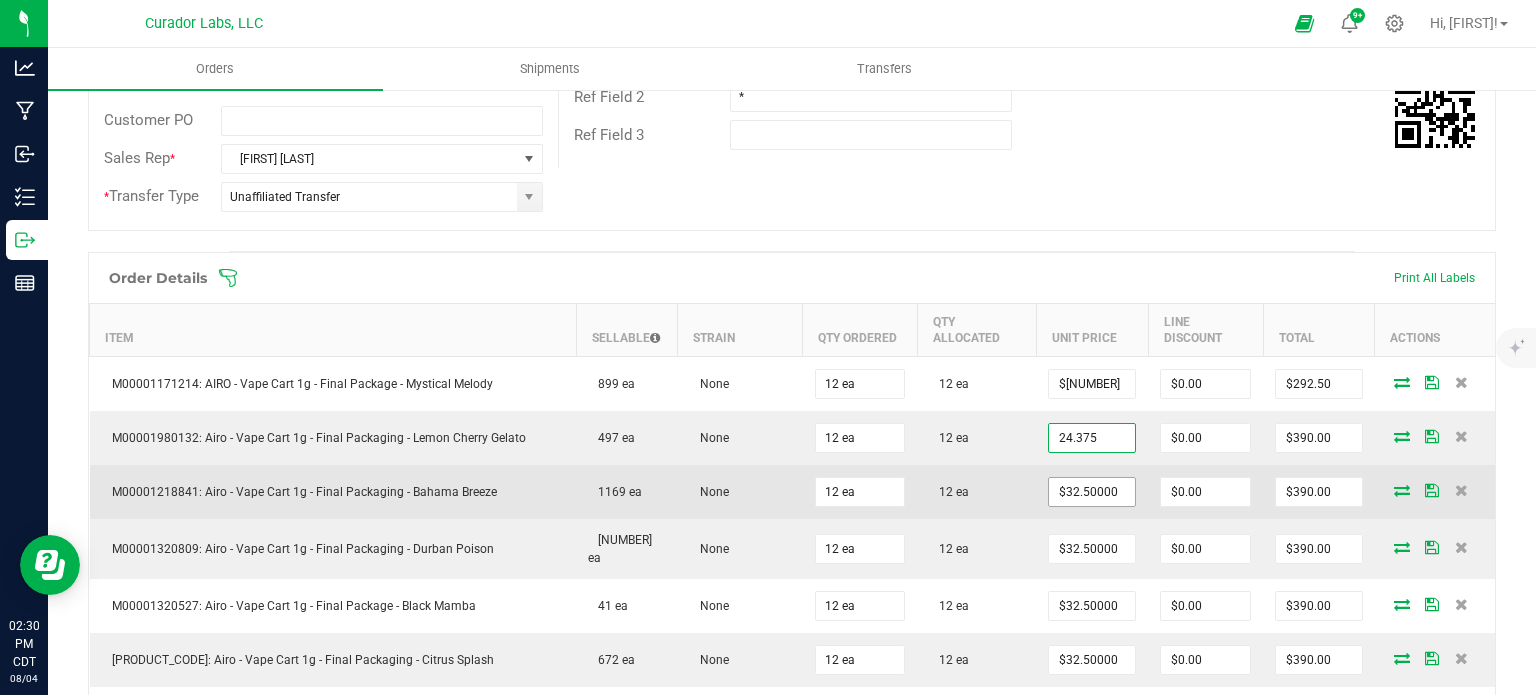 type on "$[NUMBER]" 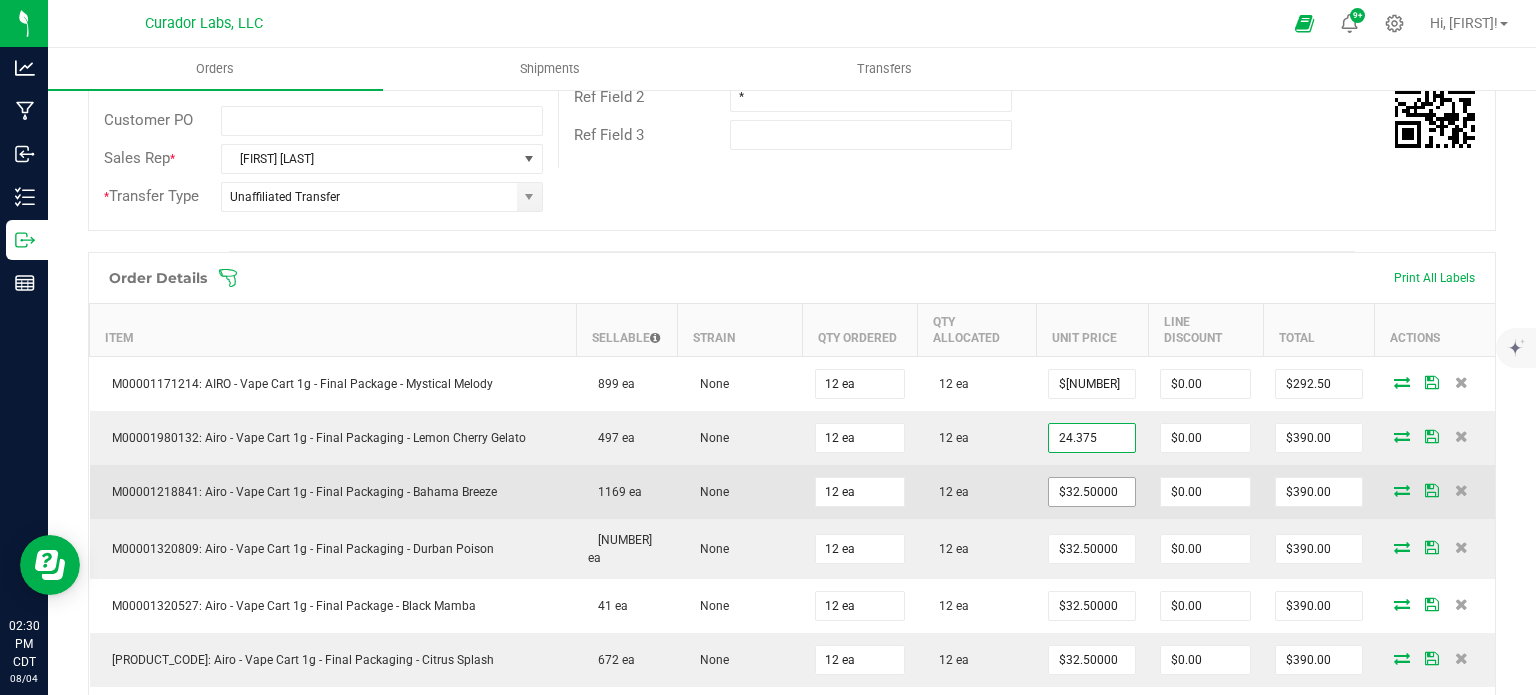 type on "$292.50" 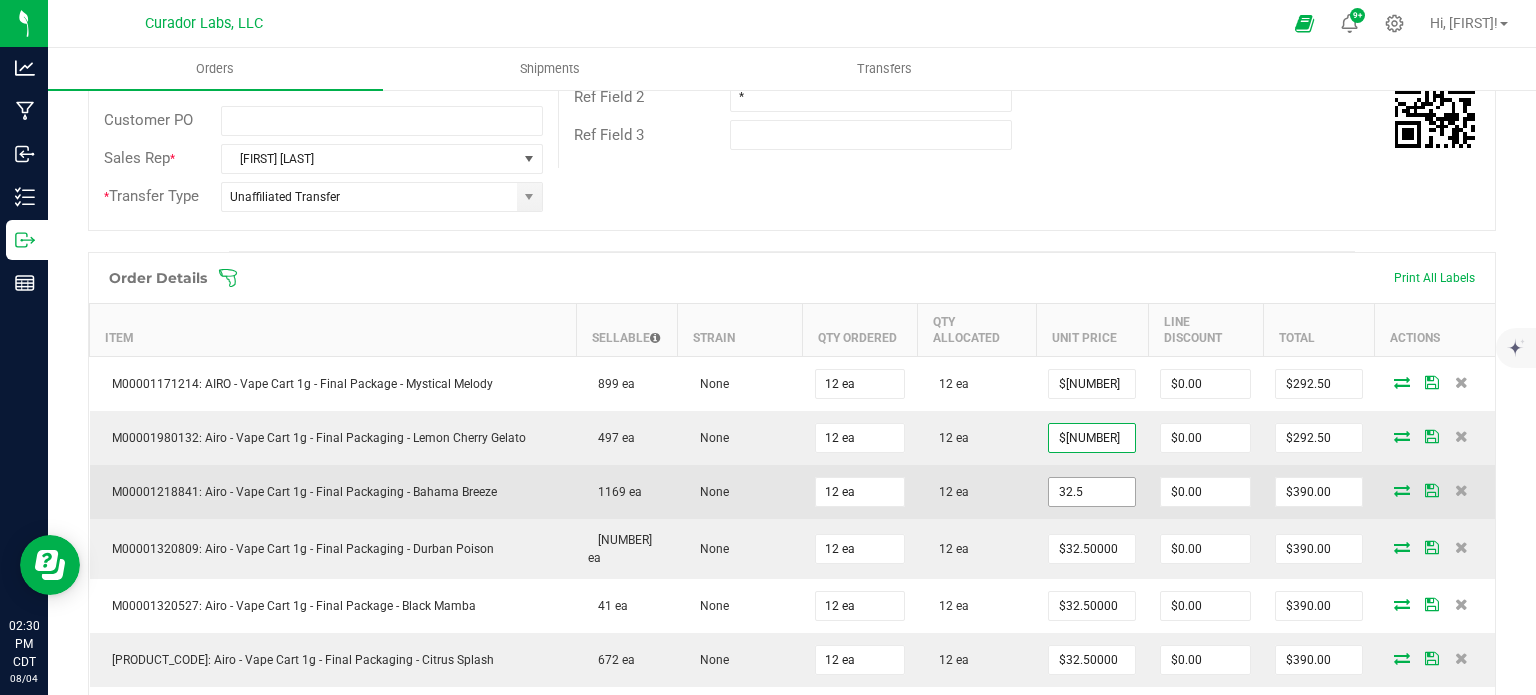 click on "32.5" at bounding box center (1092, 492) 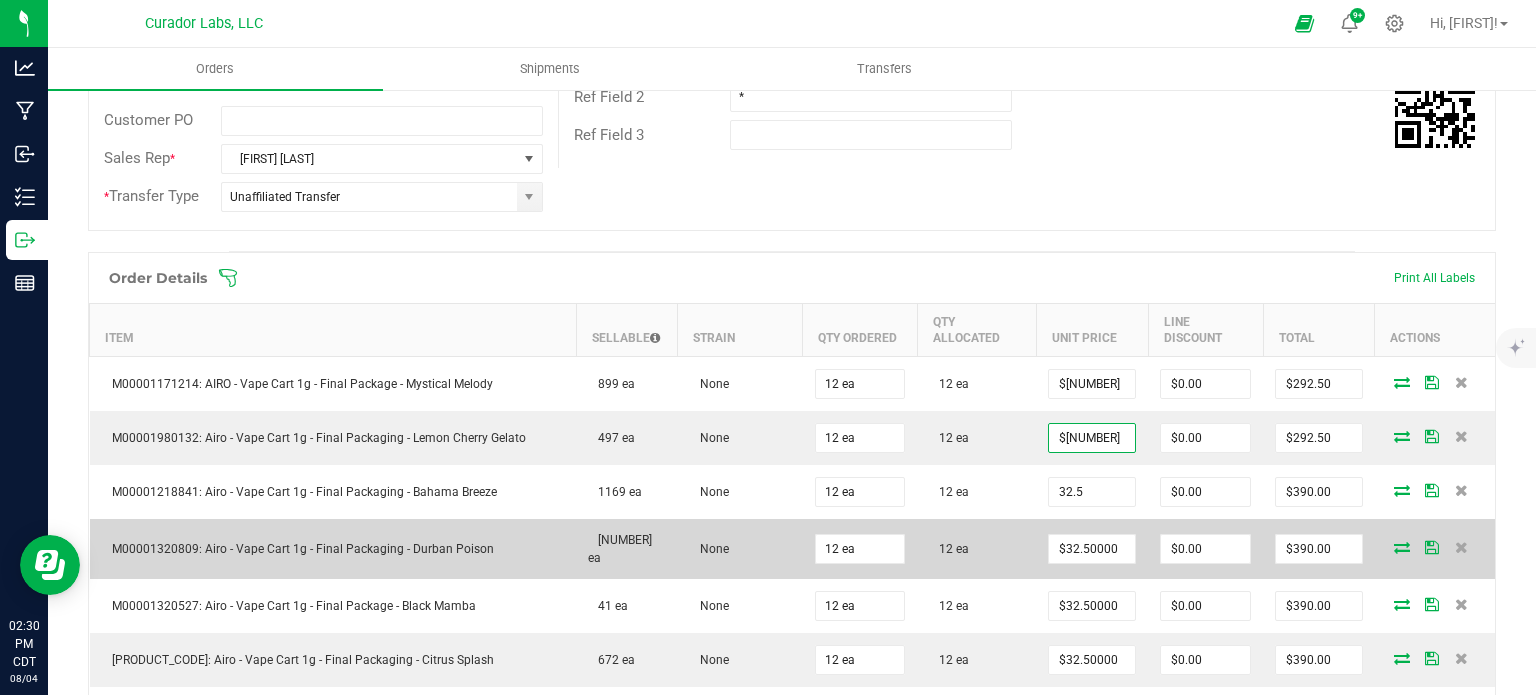 paste on "[PRICE]" 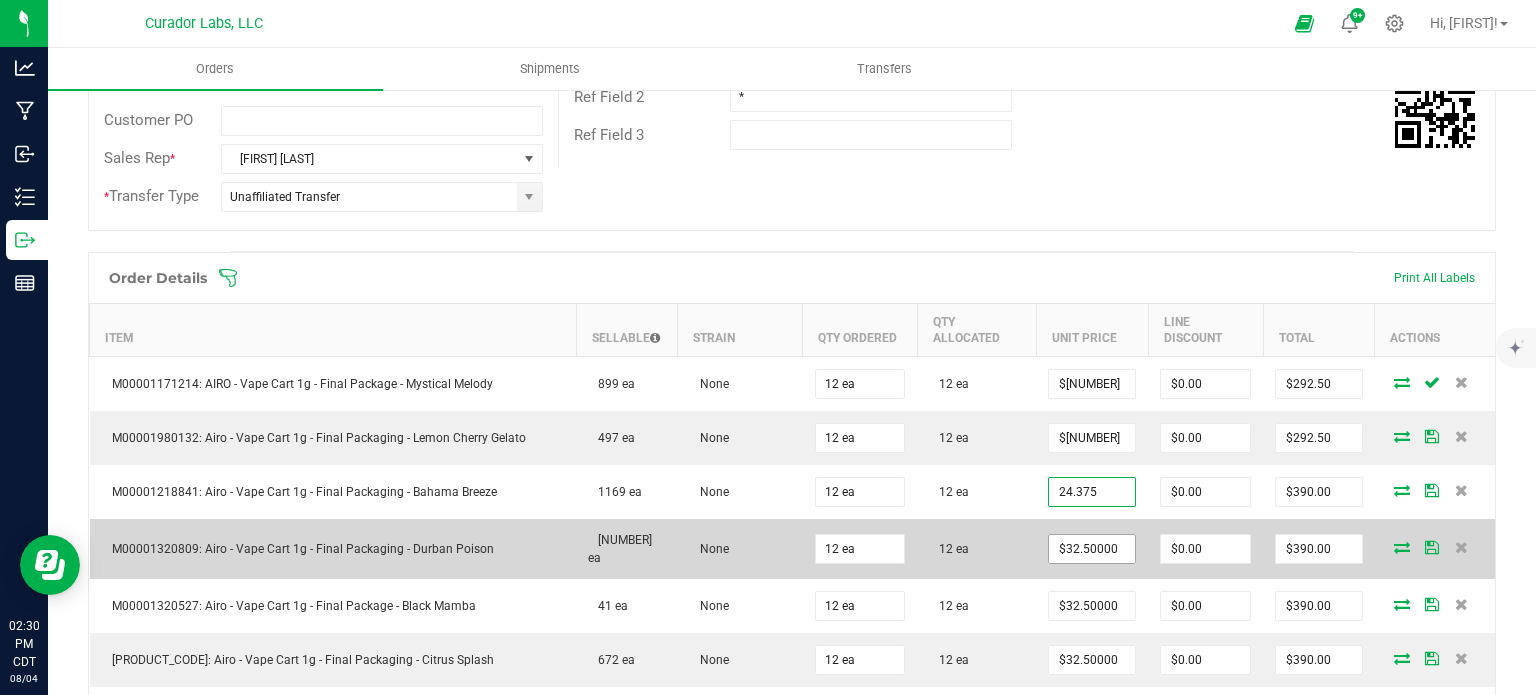 type on "$[NUMBER]" 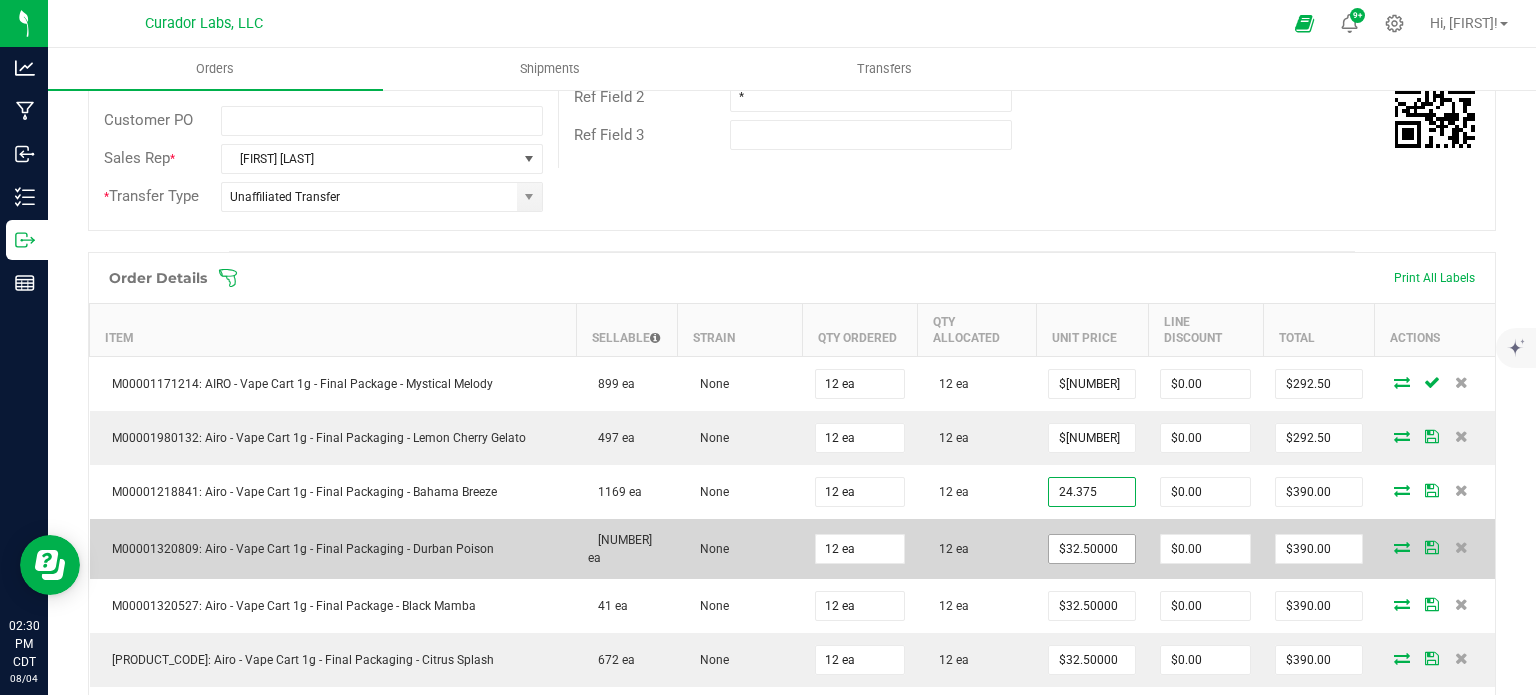 type on "$292.50" 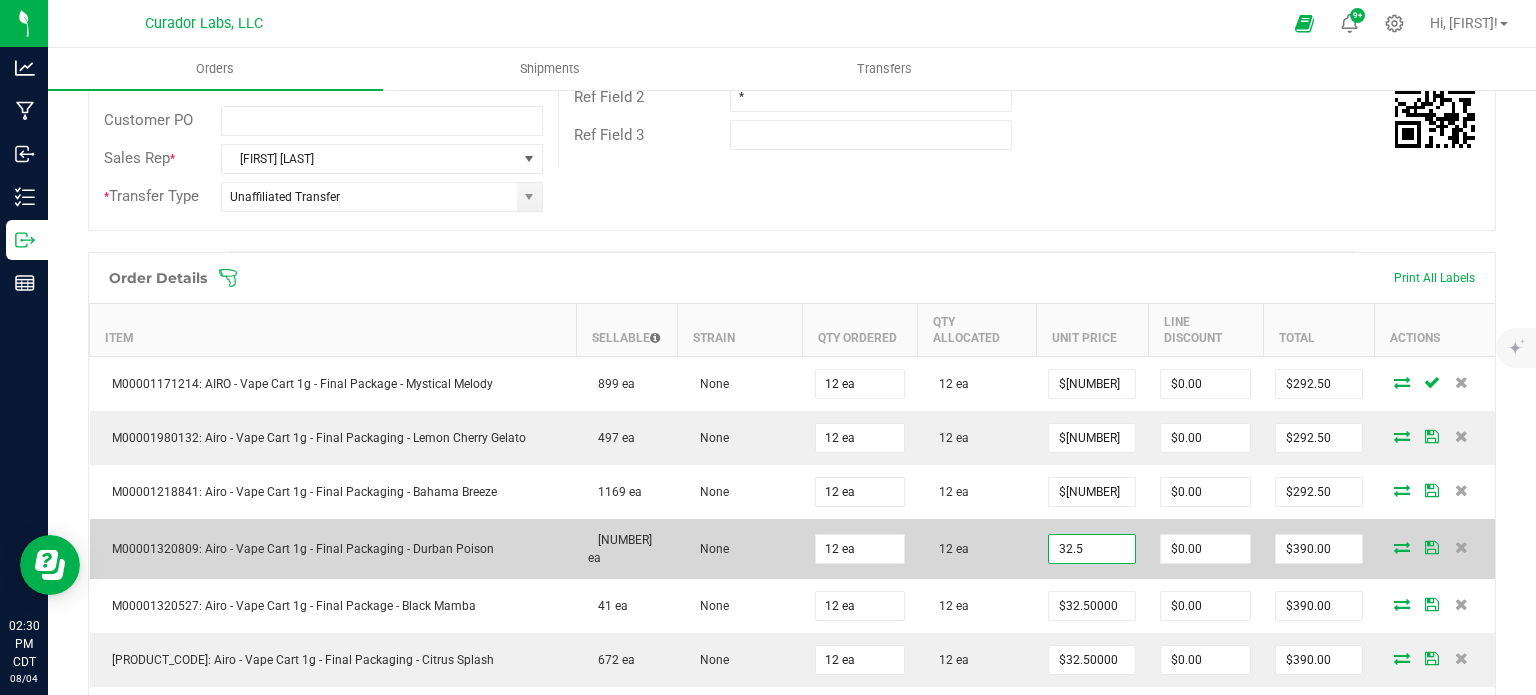 click on "32.5" at bounding box center (1092, 549) 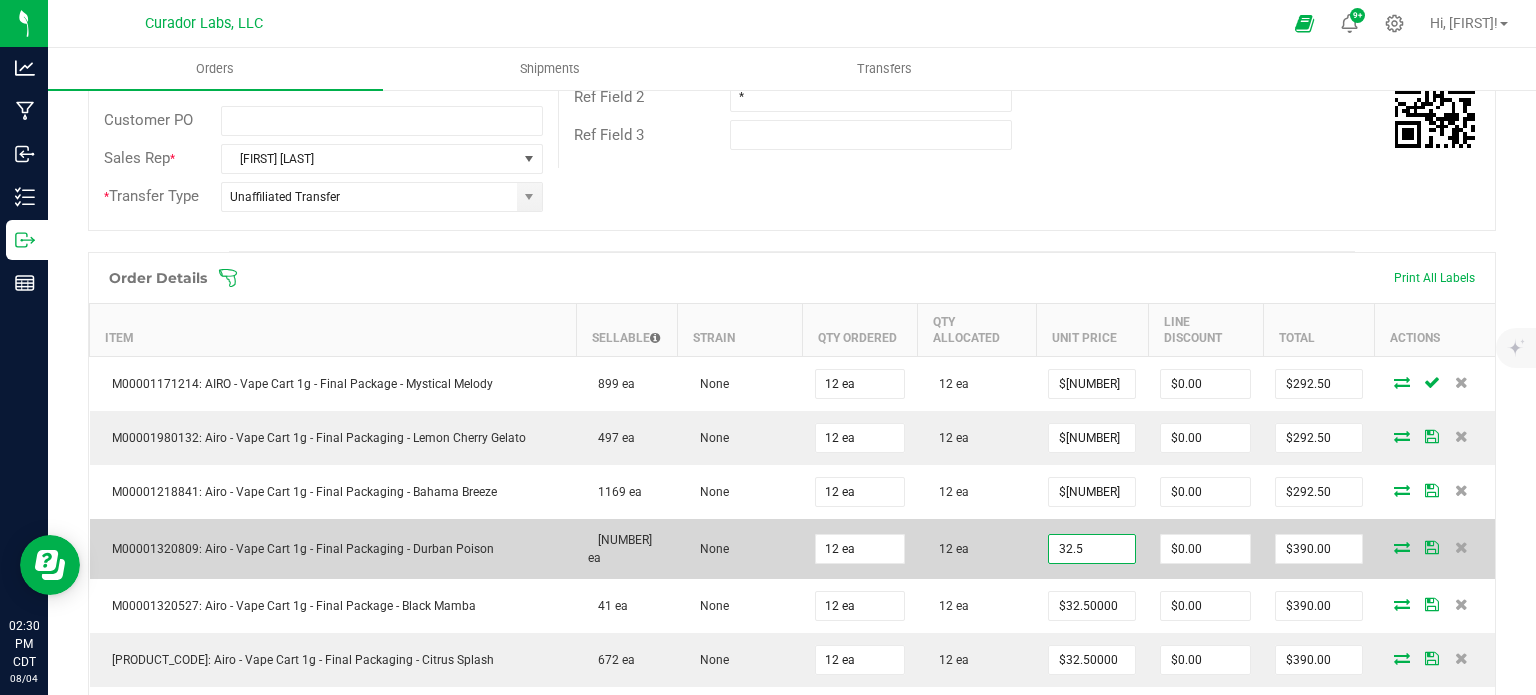 paste on "[PRICE]" 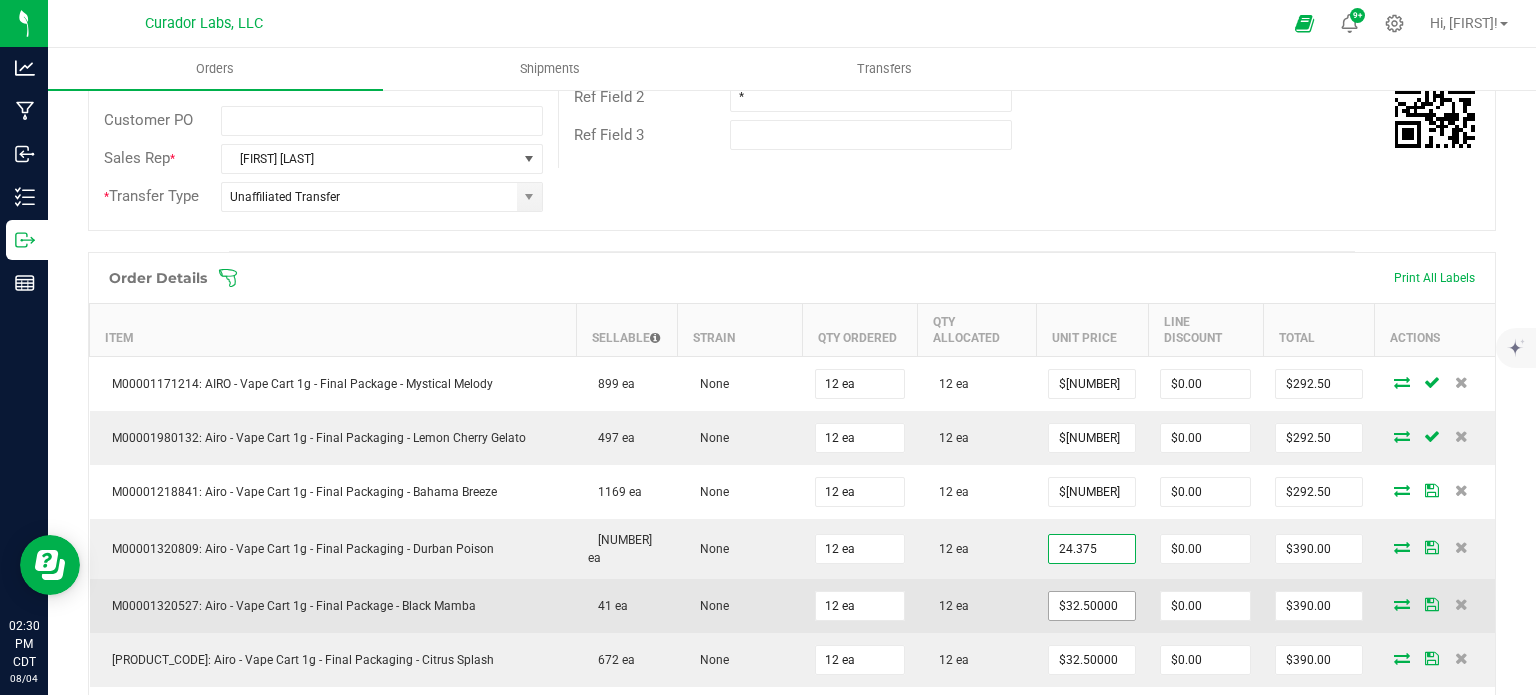 type on "$[NUMBER]" 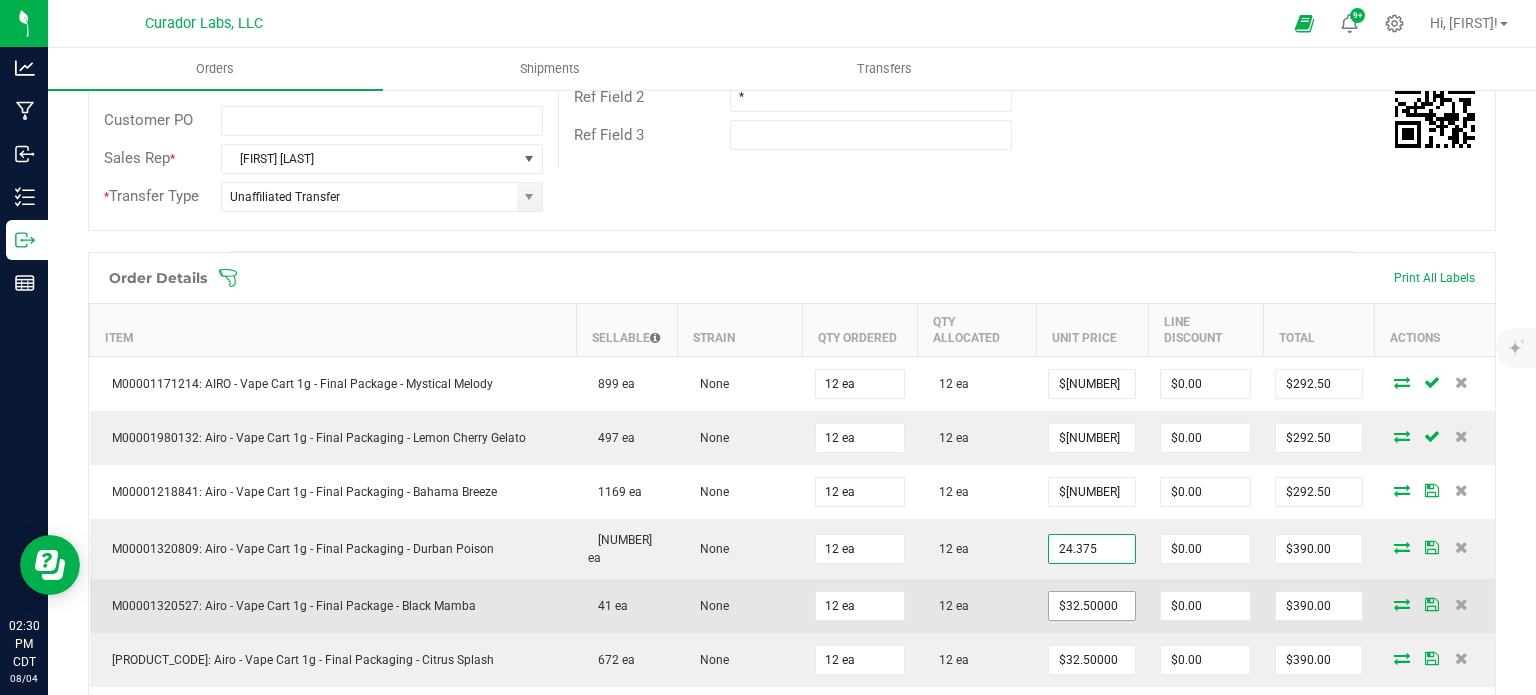 type on "$292.50" 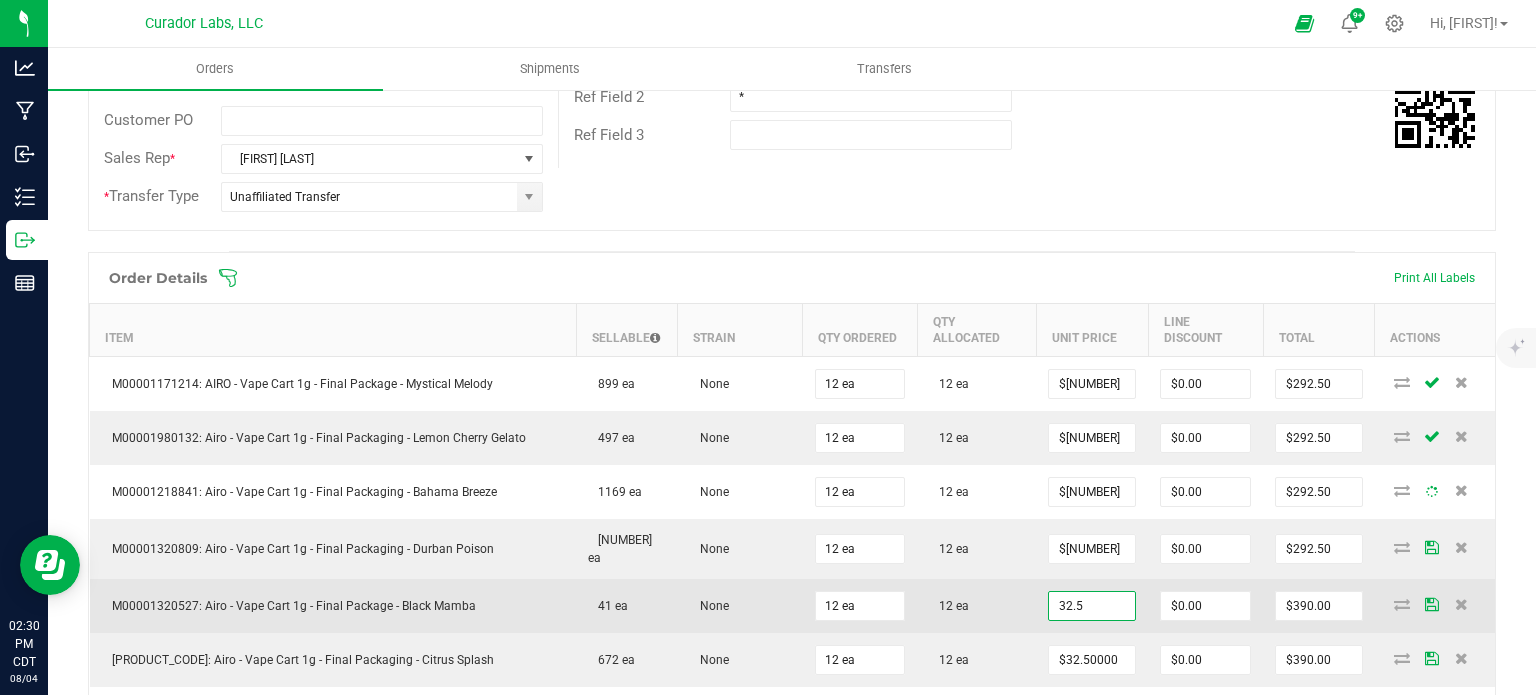 click on "32.5" at bounding box center (1092, 606) 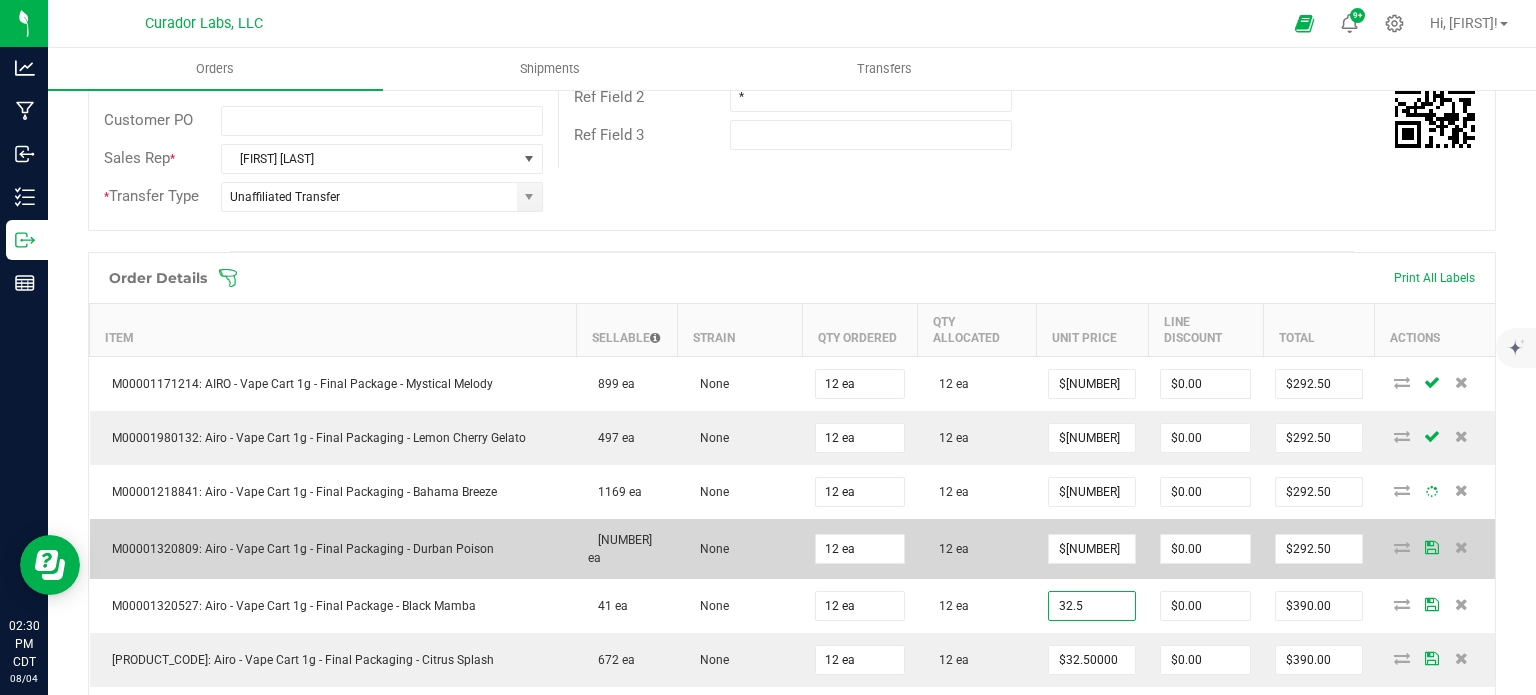 paste on "[PRICE]" 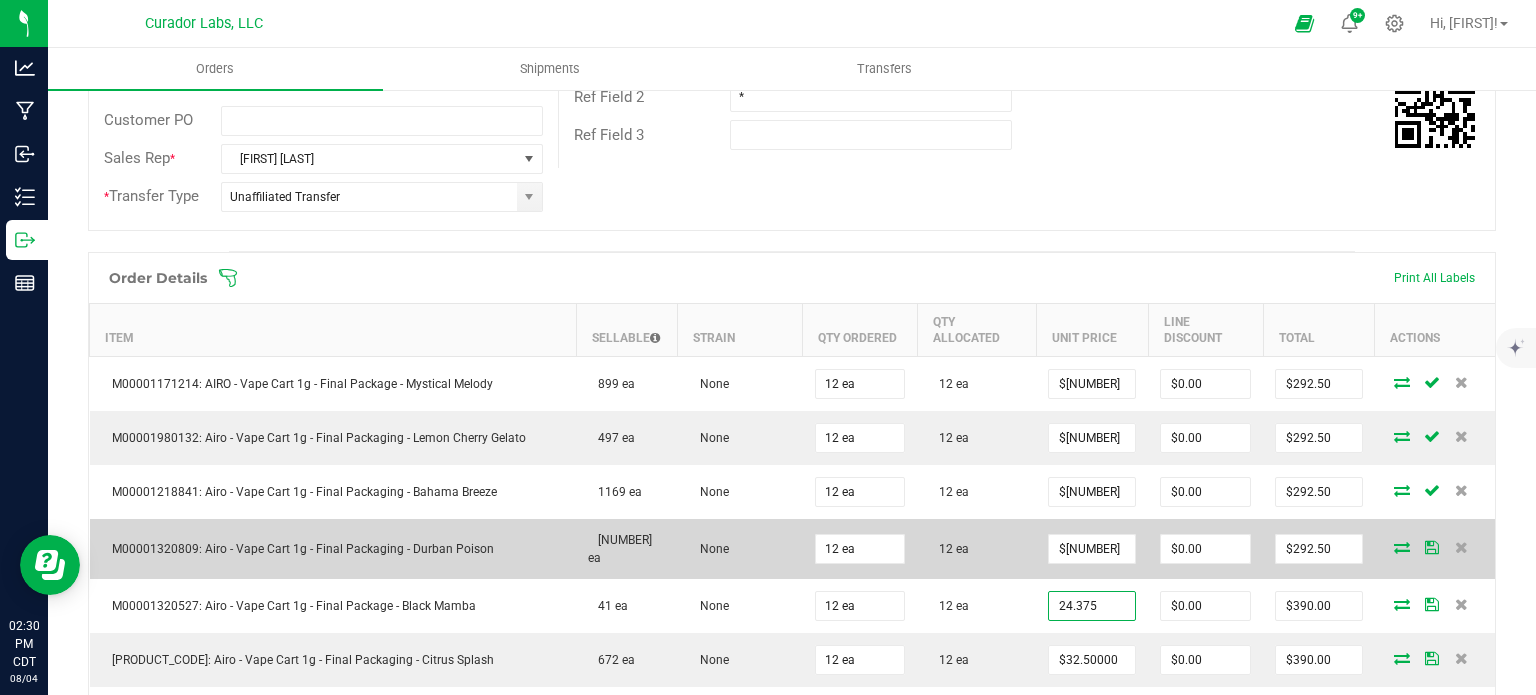 type on "$[NUMBER]" 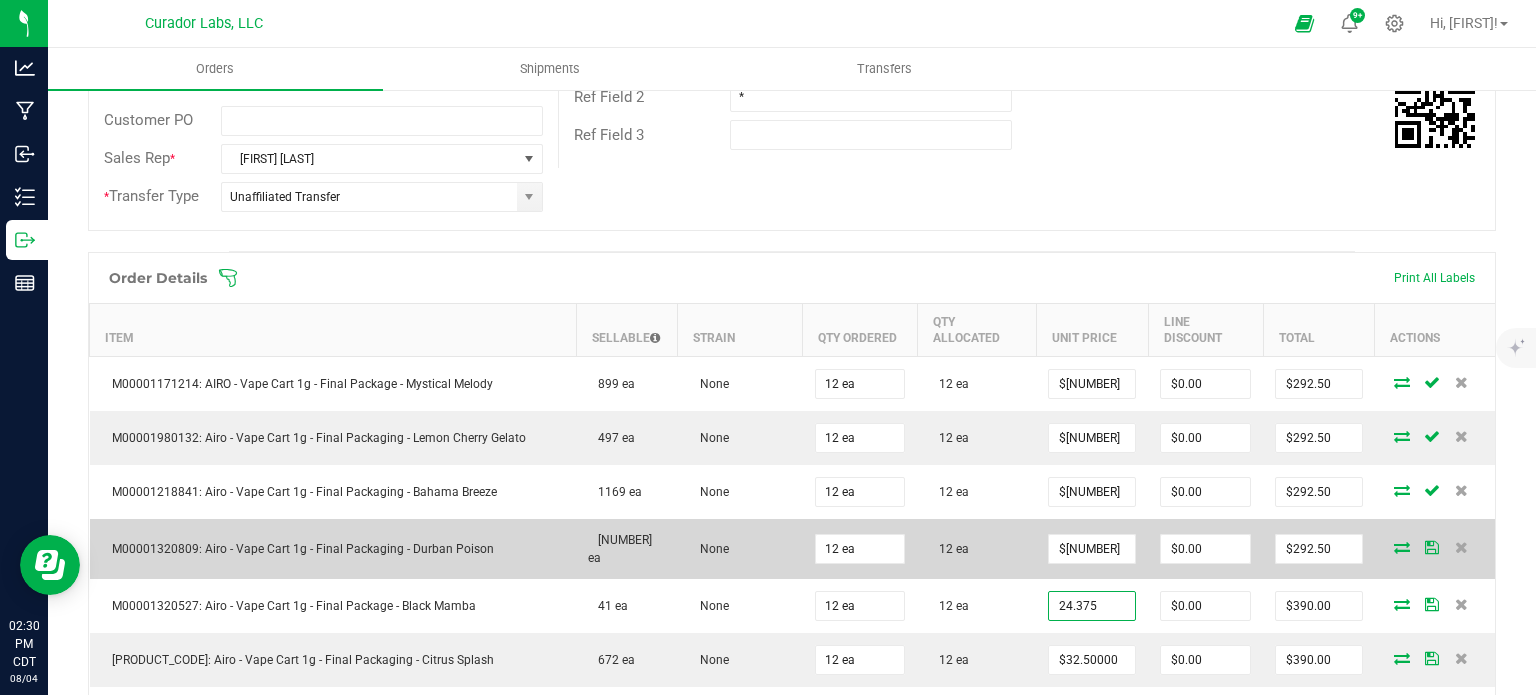 type on "$292.50" 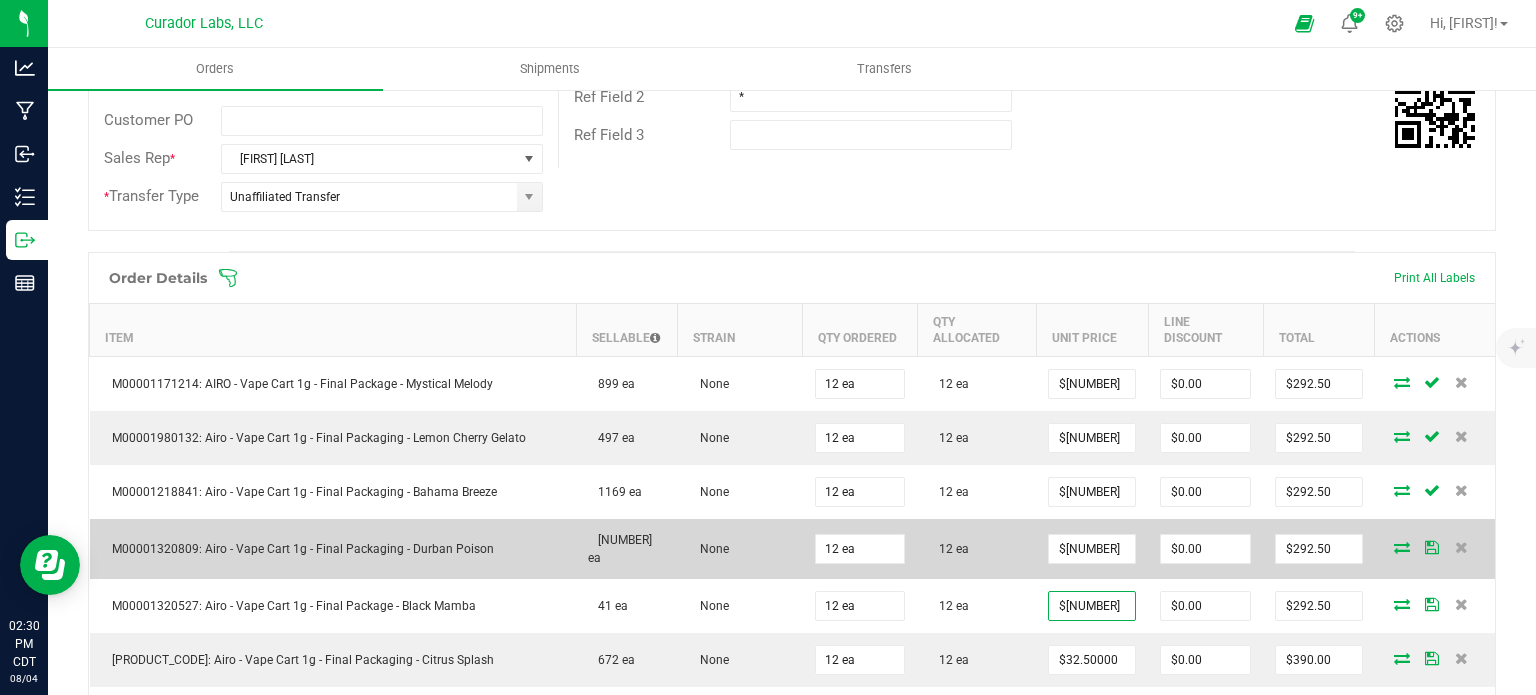 click on "12 ea" at bounding box center [976, 549] 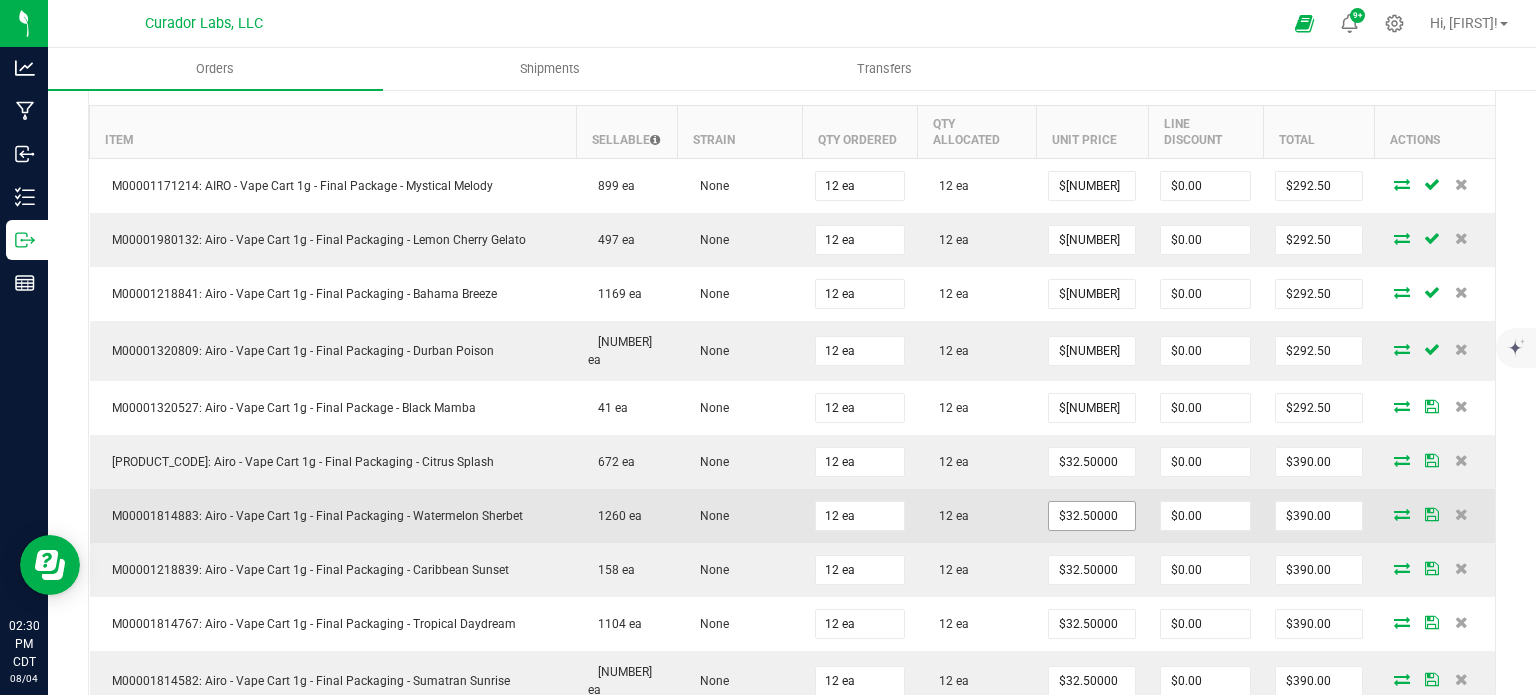 scroll, scrollTop: 600, scrollLeft: 0, axis: vertical 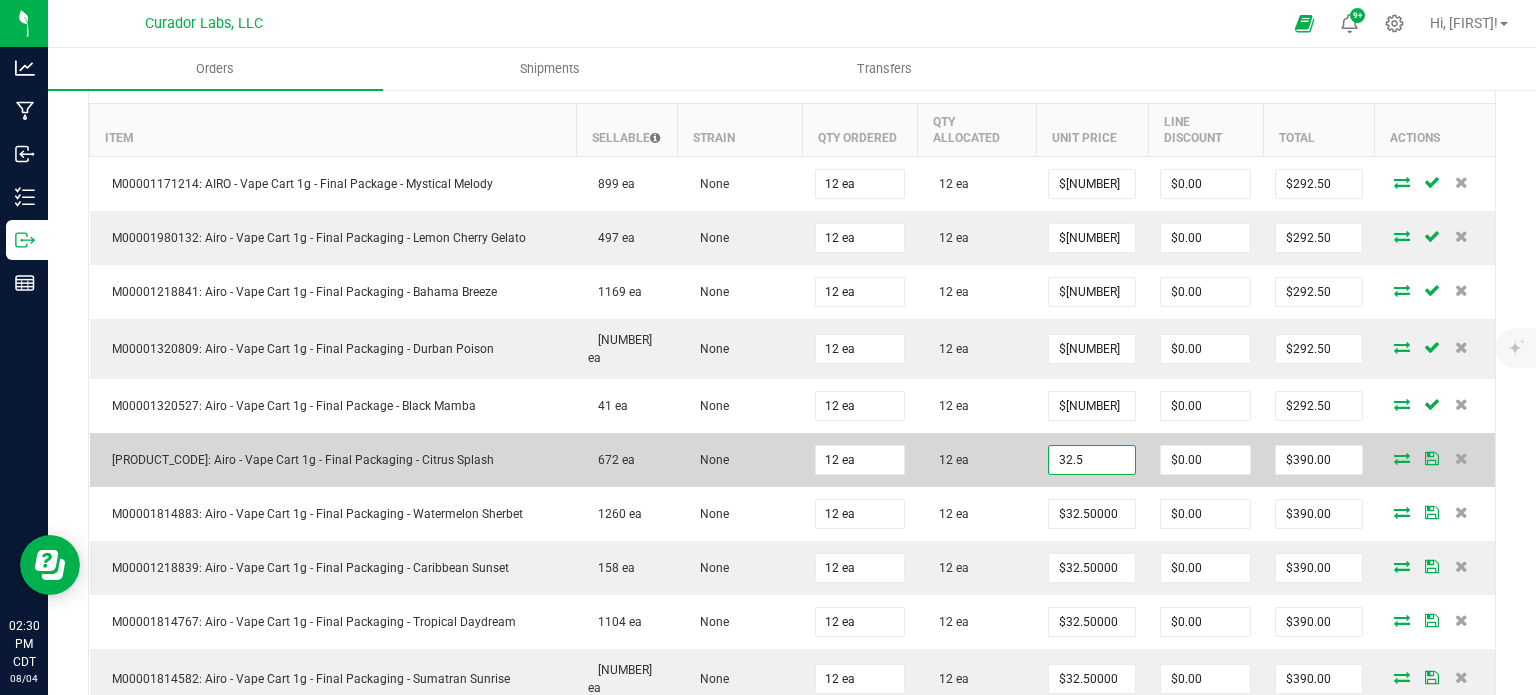 click on "32.5" at bounding box center (1092, 460) 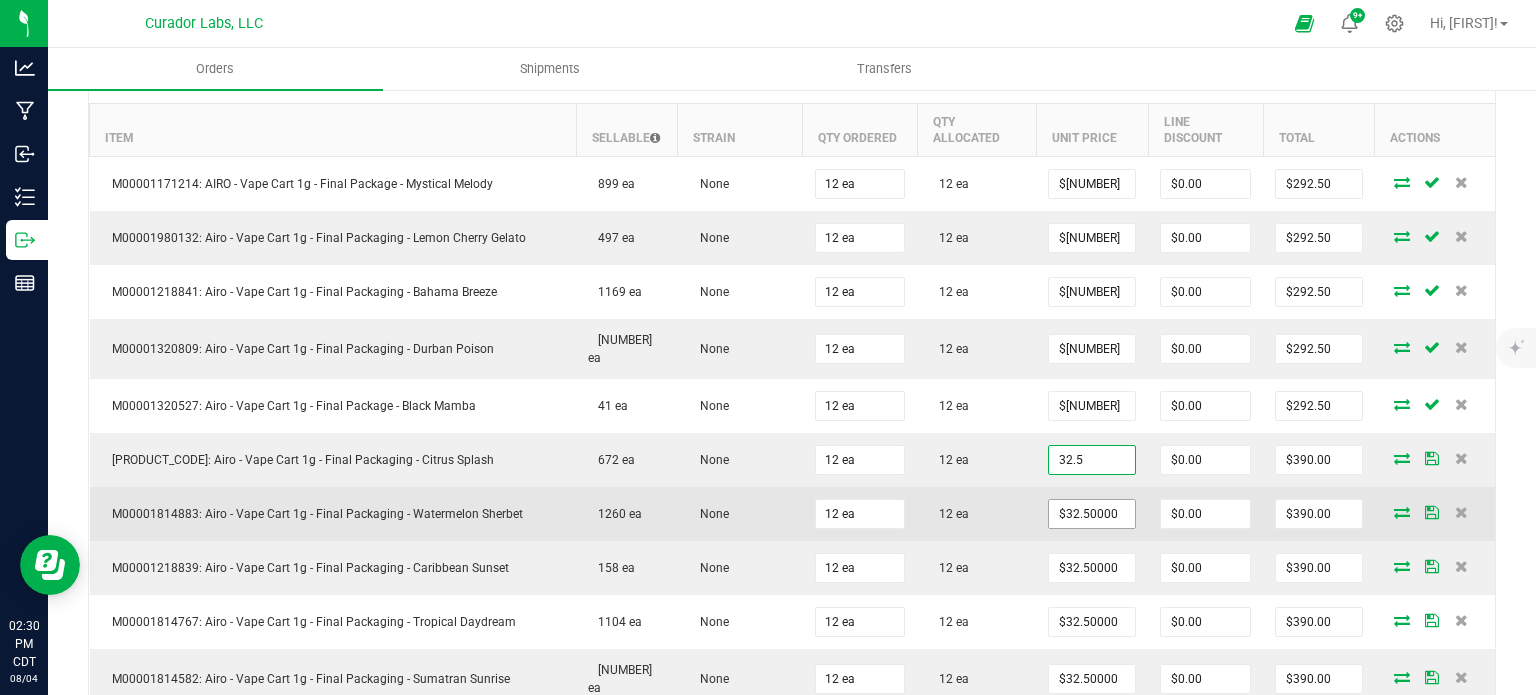 paste on "[PRICE]" 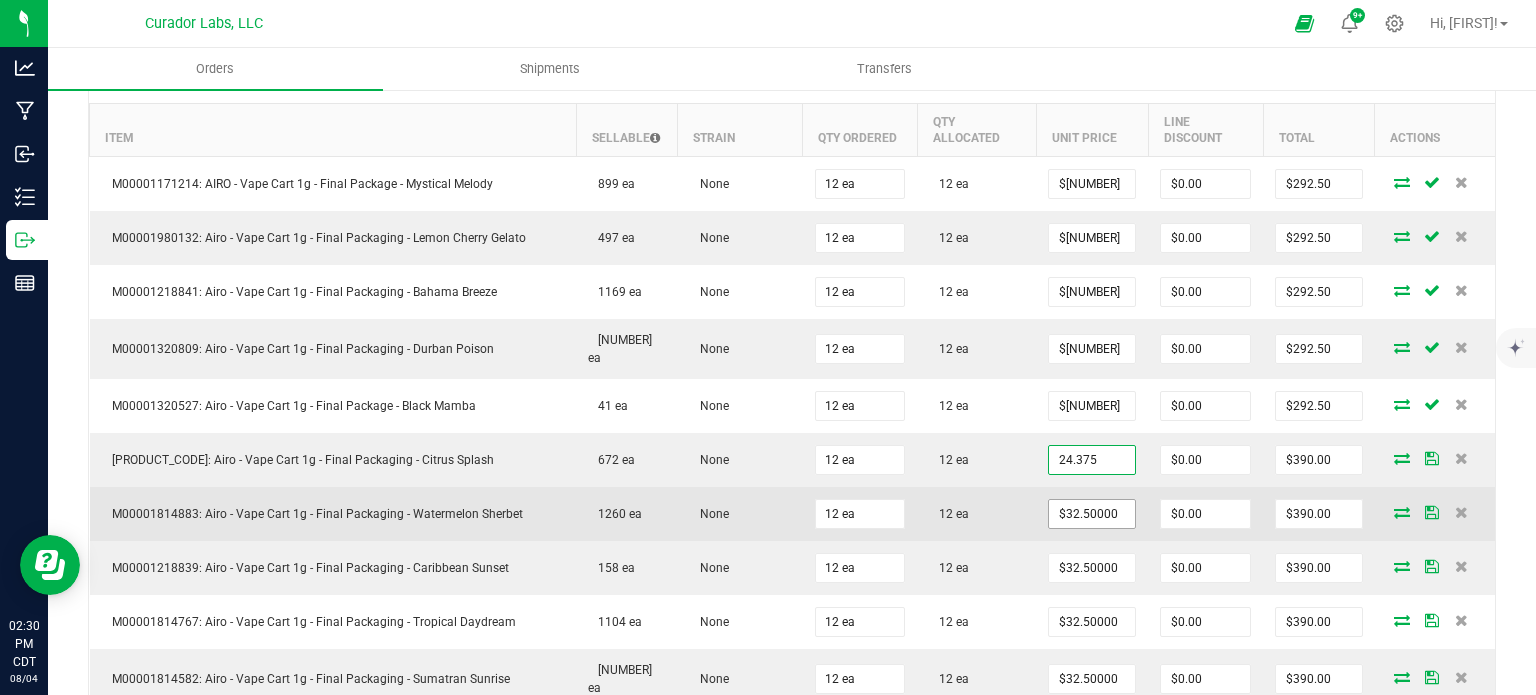 type on "$[NUMBER]" 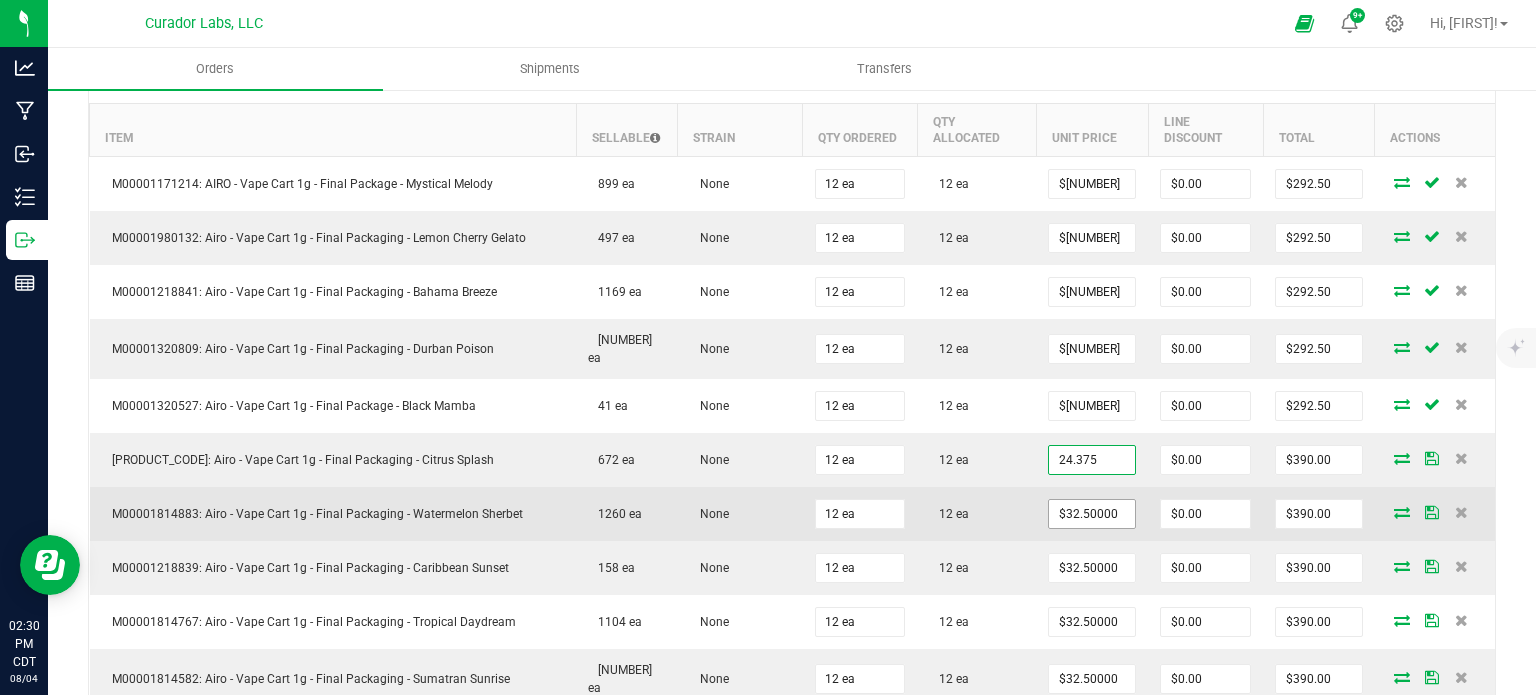 type on "$292.50" 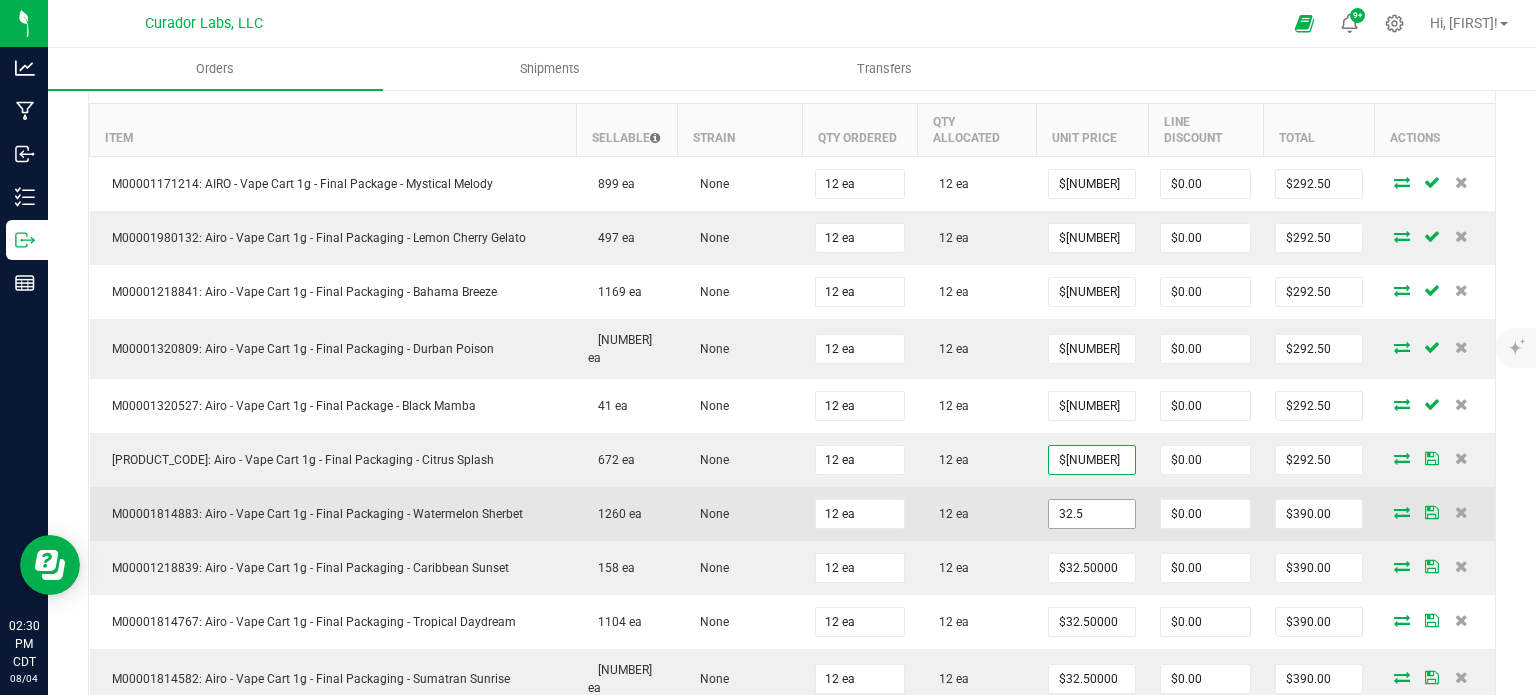 click on "32.5" at bounding box center (1092, 514) 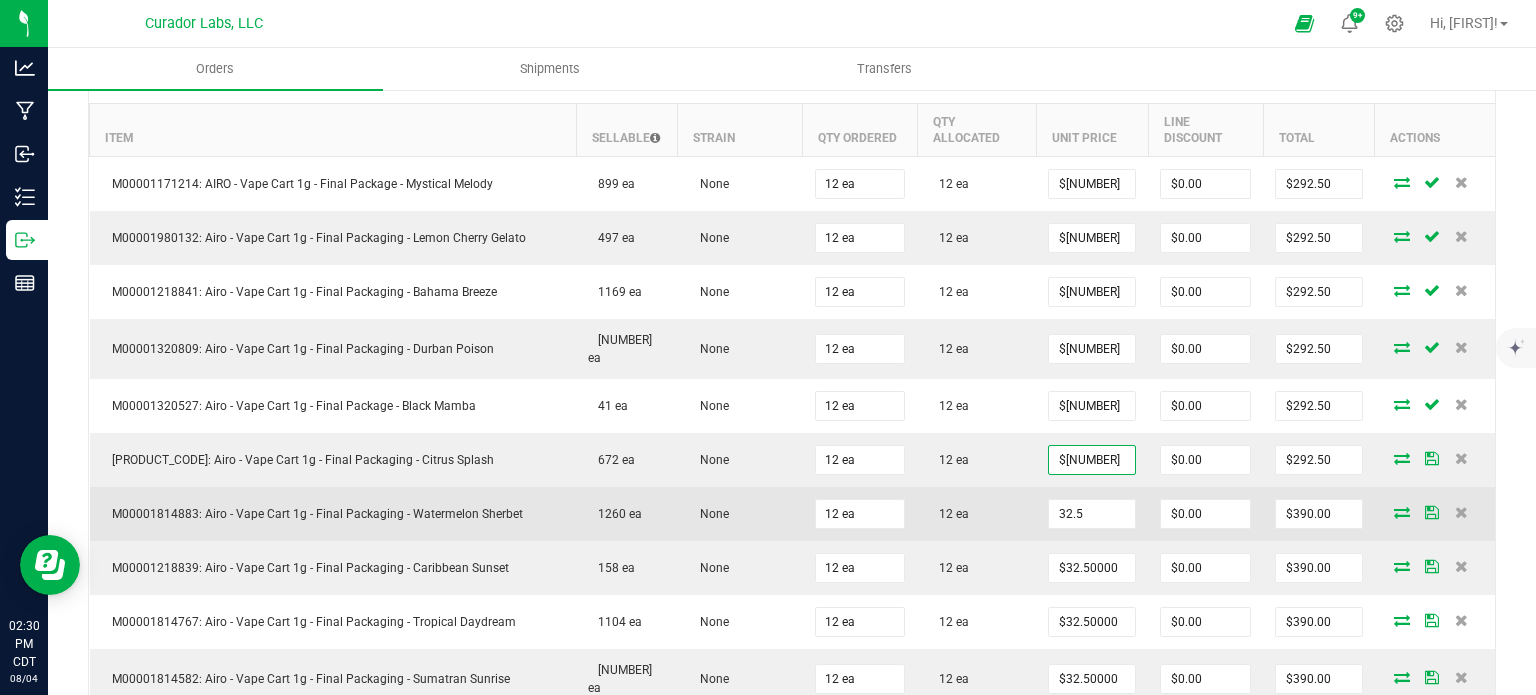 paste on "[PRICE]" 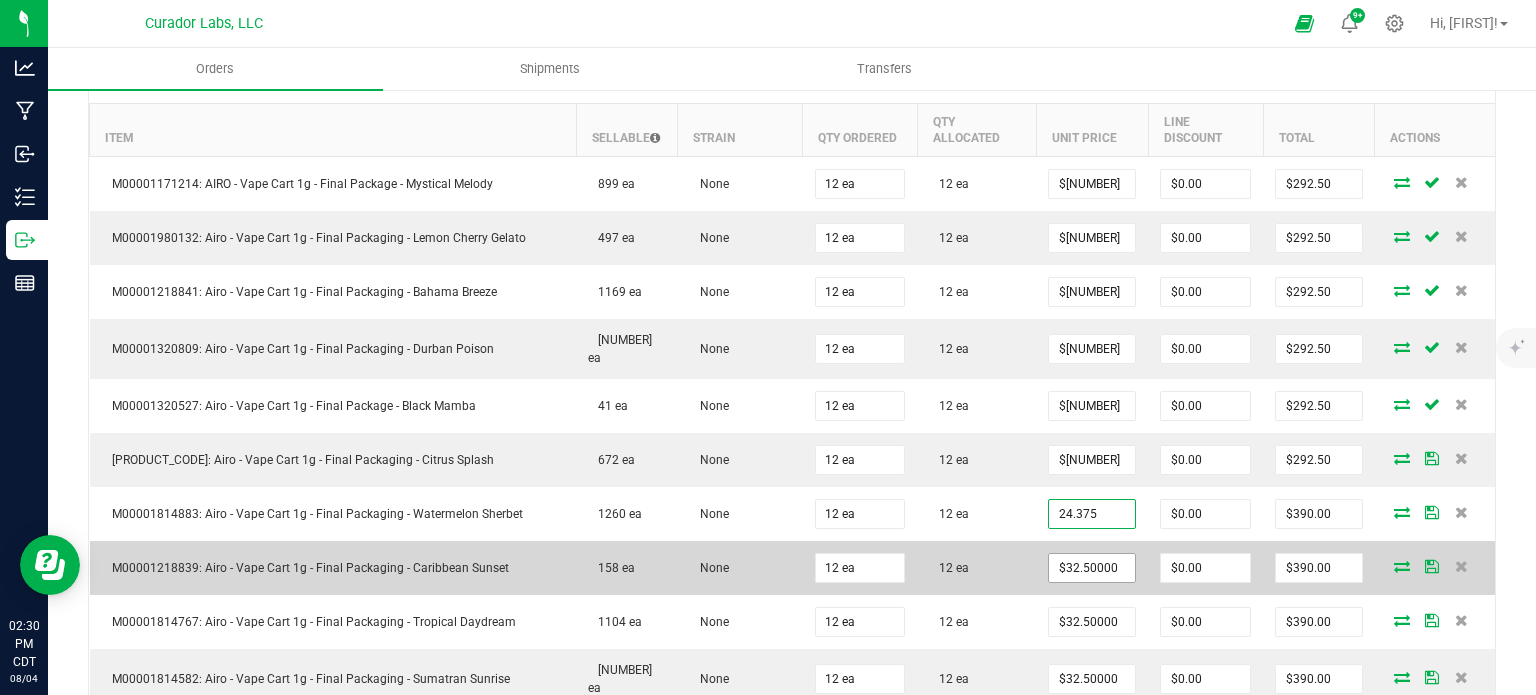 type on "$[NUMBER]" 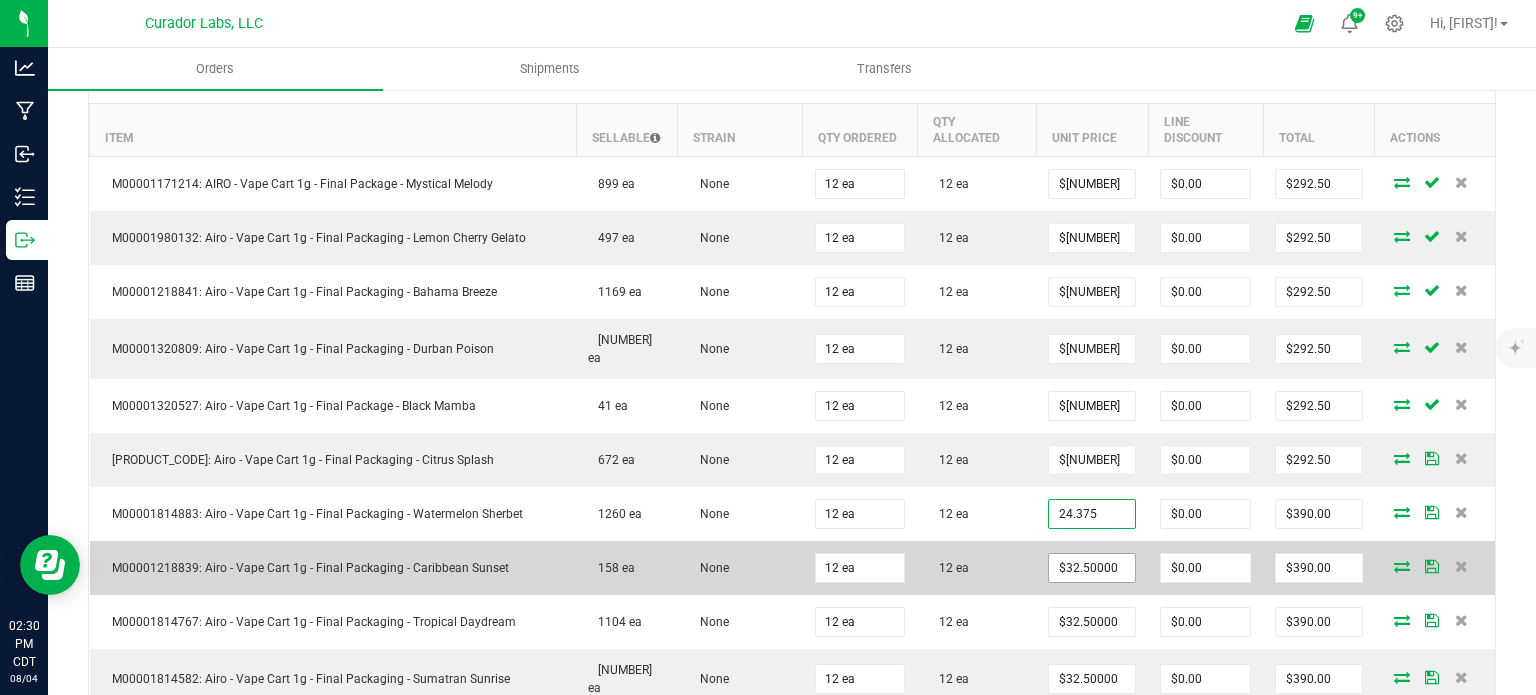 type on "$292.50" 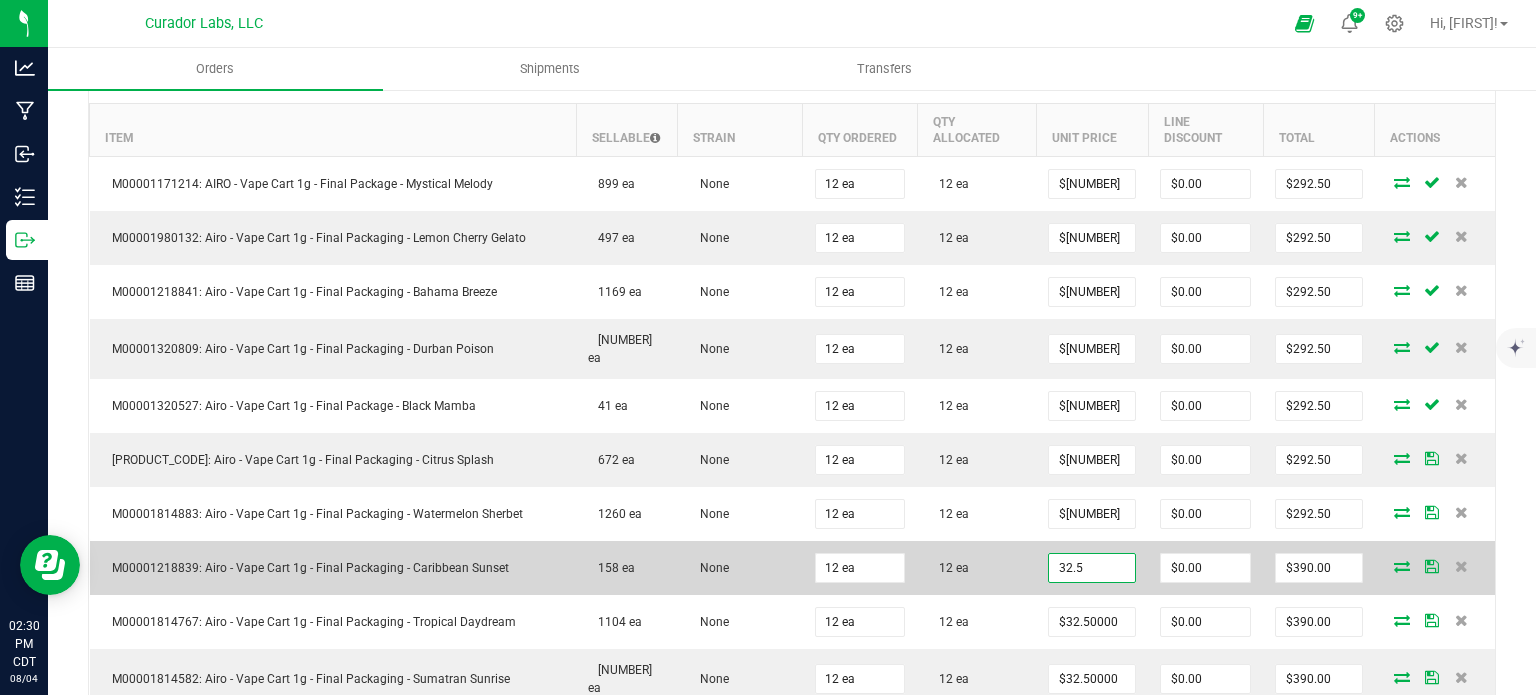 click on "32.5" at bounding box center (1092, 568) 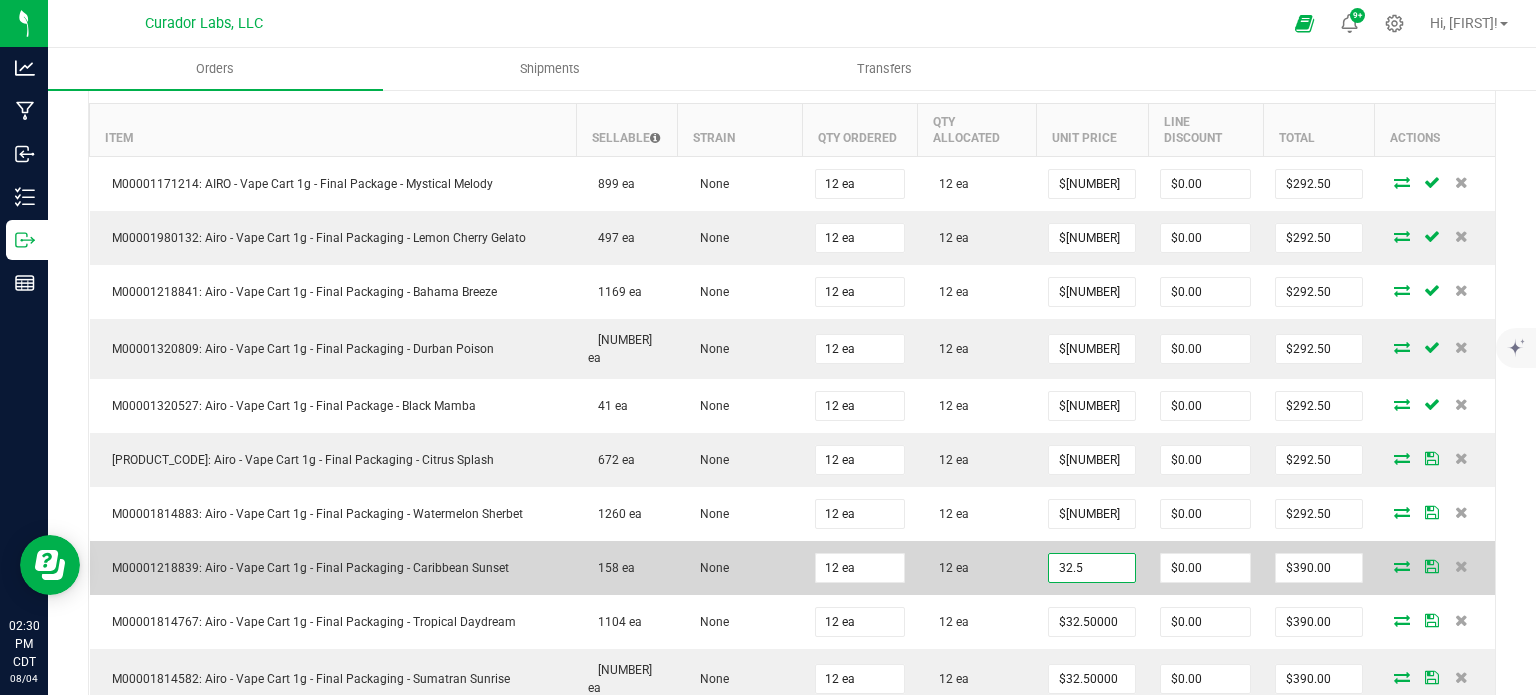 paste on "[PRICE]" 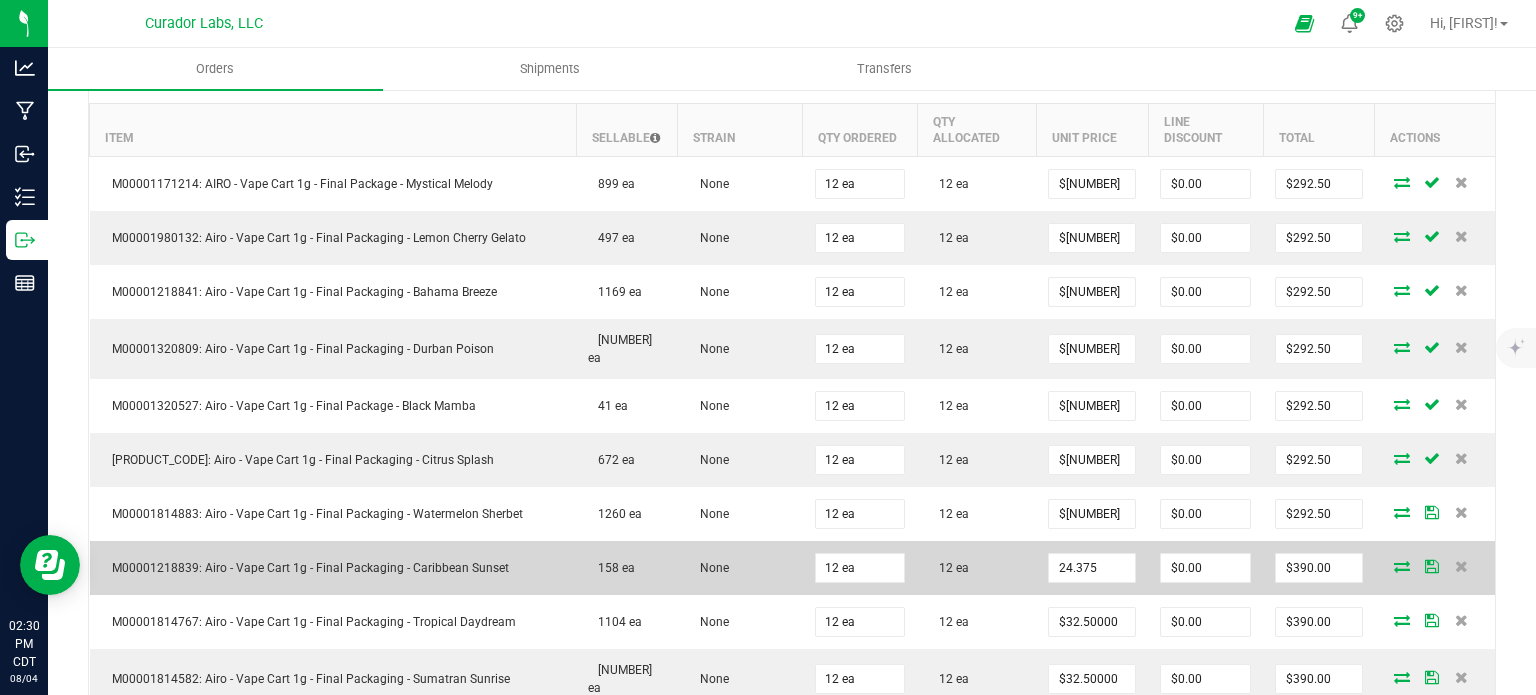 type on "$[NUMBER]" 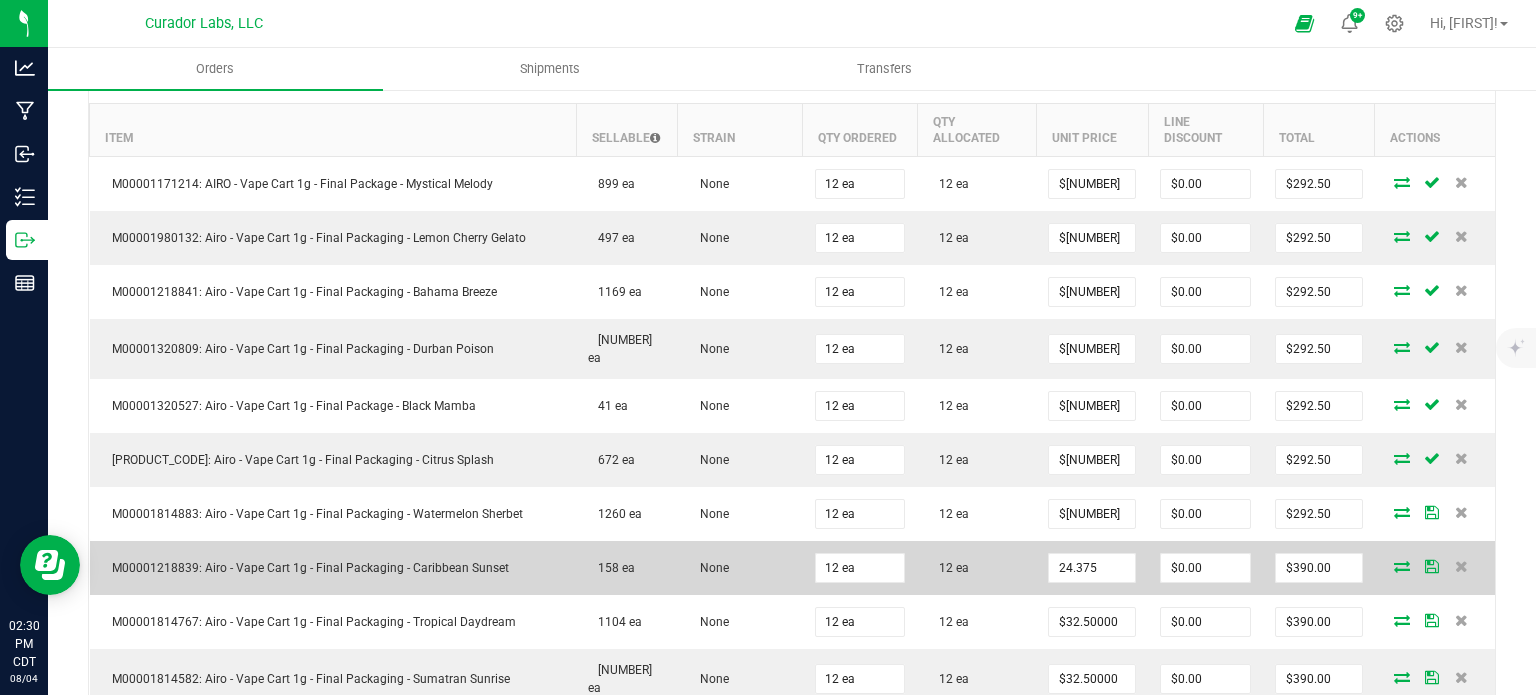type on "$292.50" 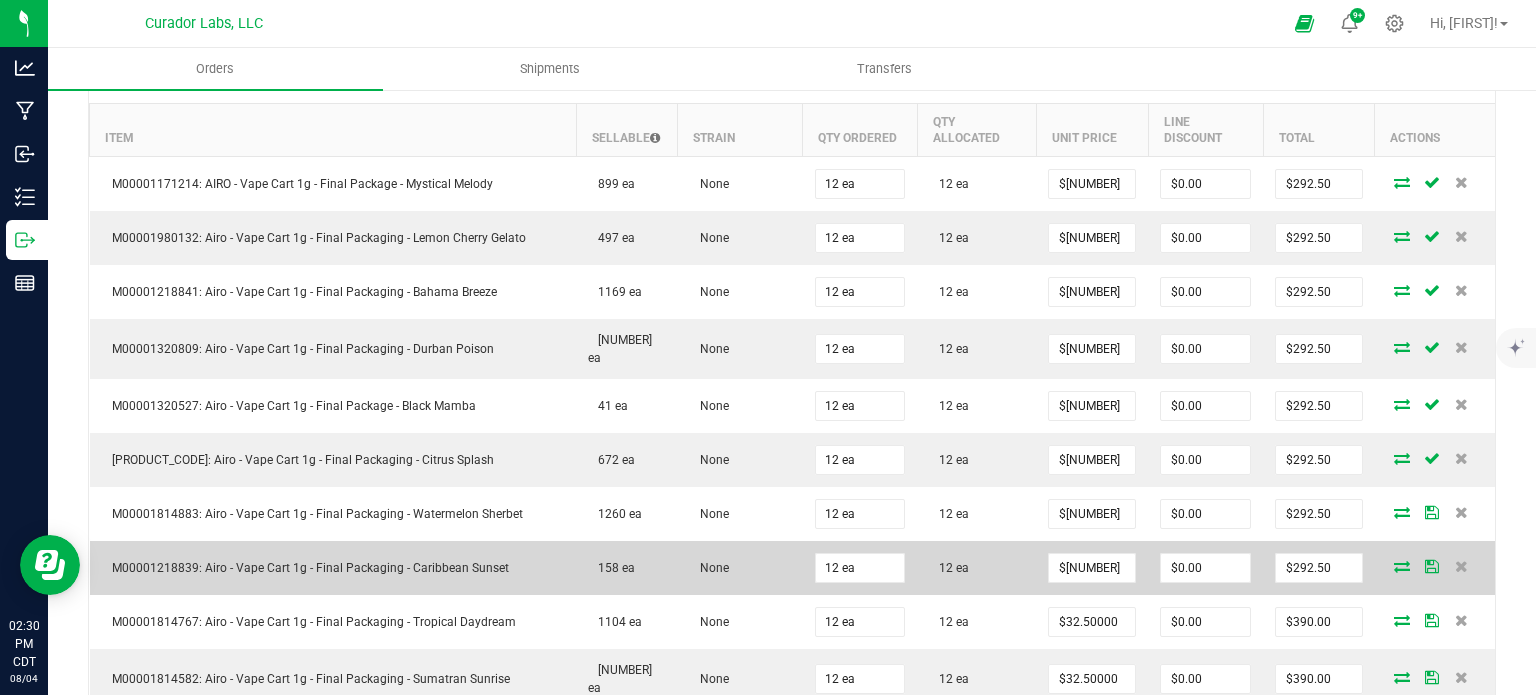 click on "12 ea" at bounding box center [976, 568] 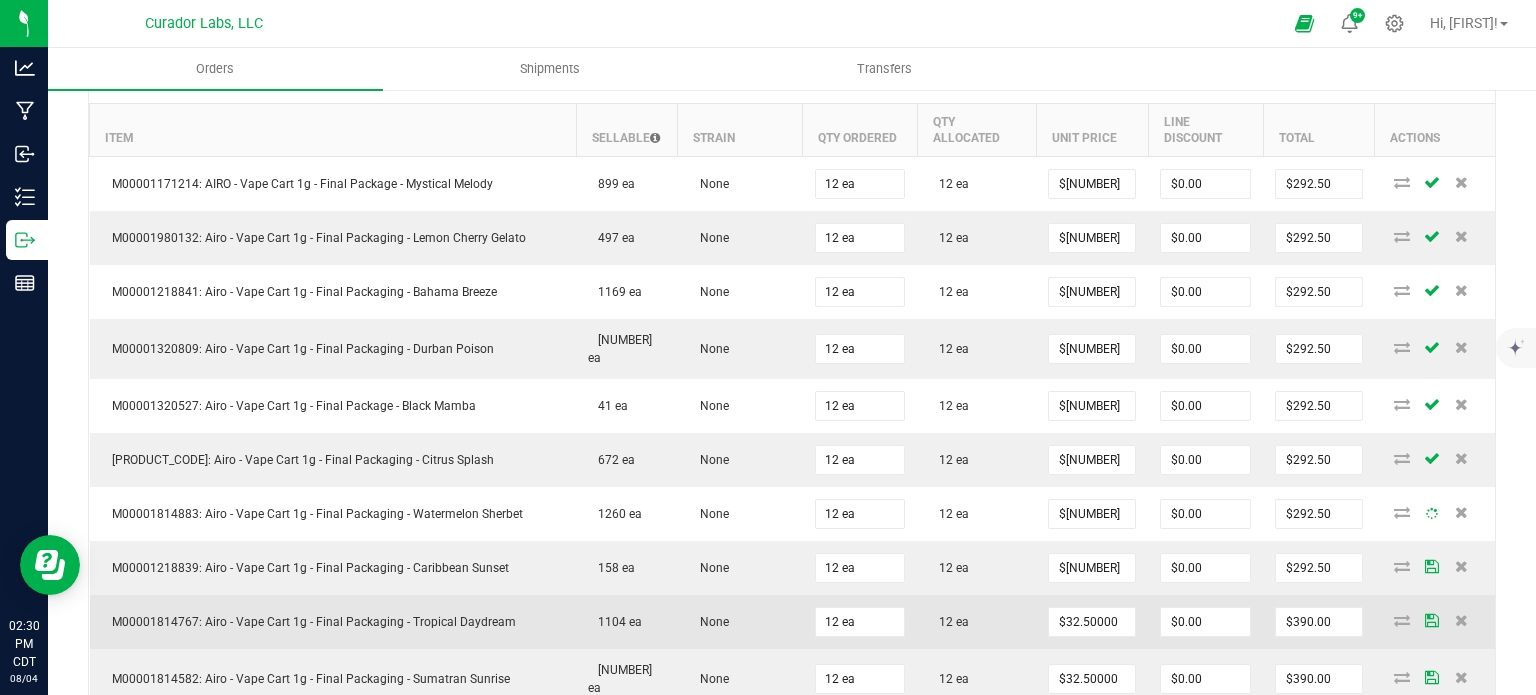 scroll, scrollTop: 700, scrollLeft: 0, axis: vertical 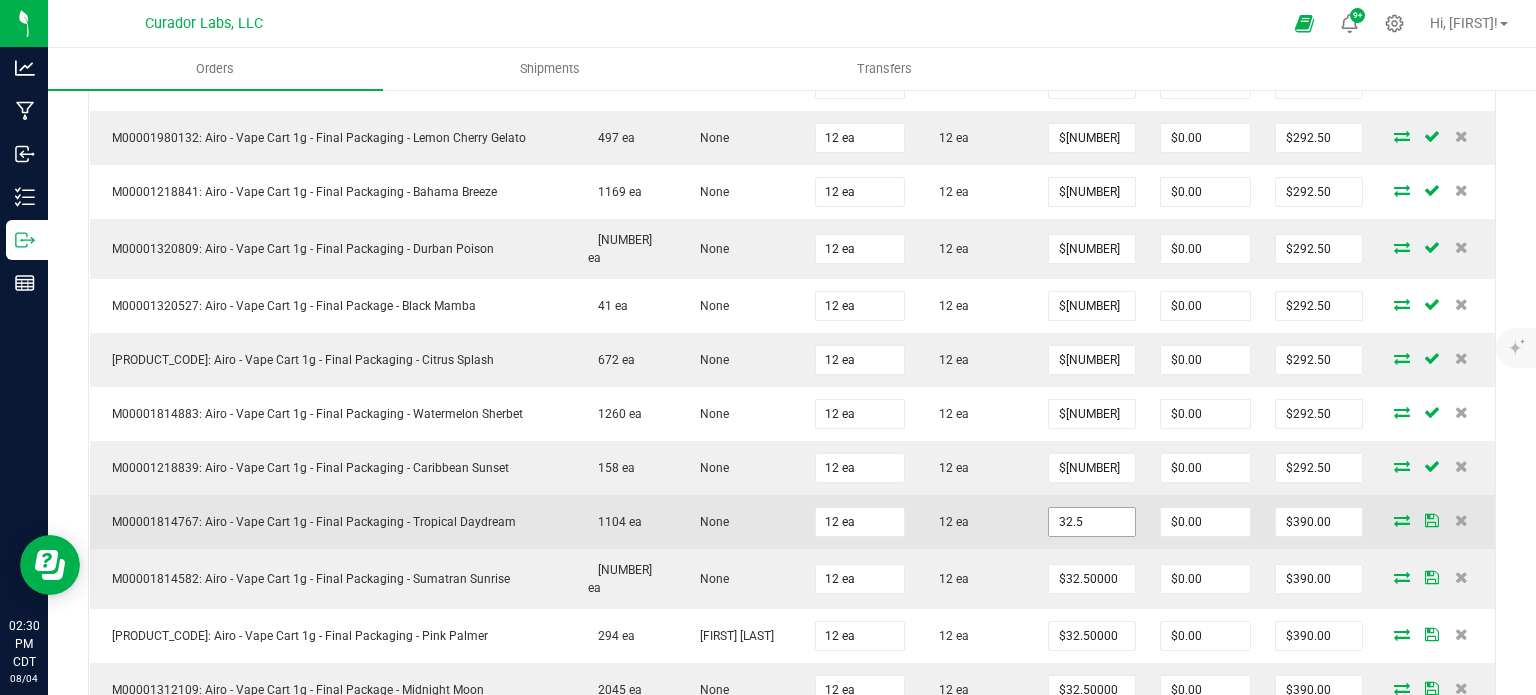 click on "32.5" at bounding box center [1092, 522] 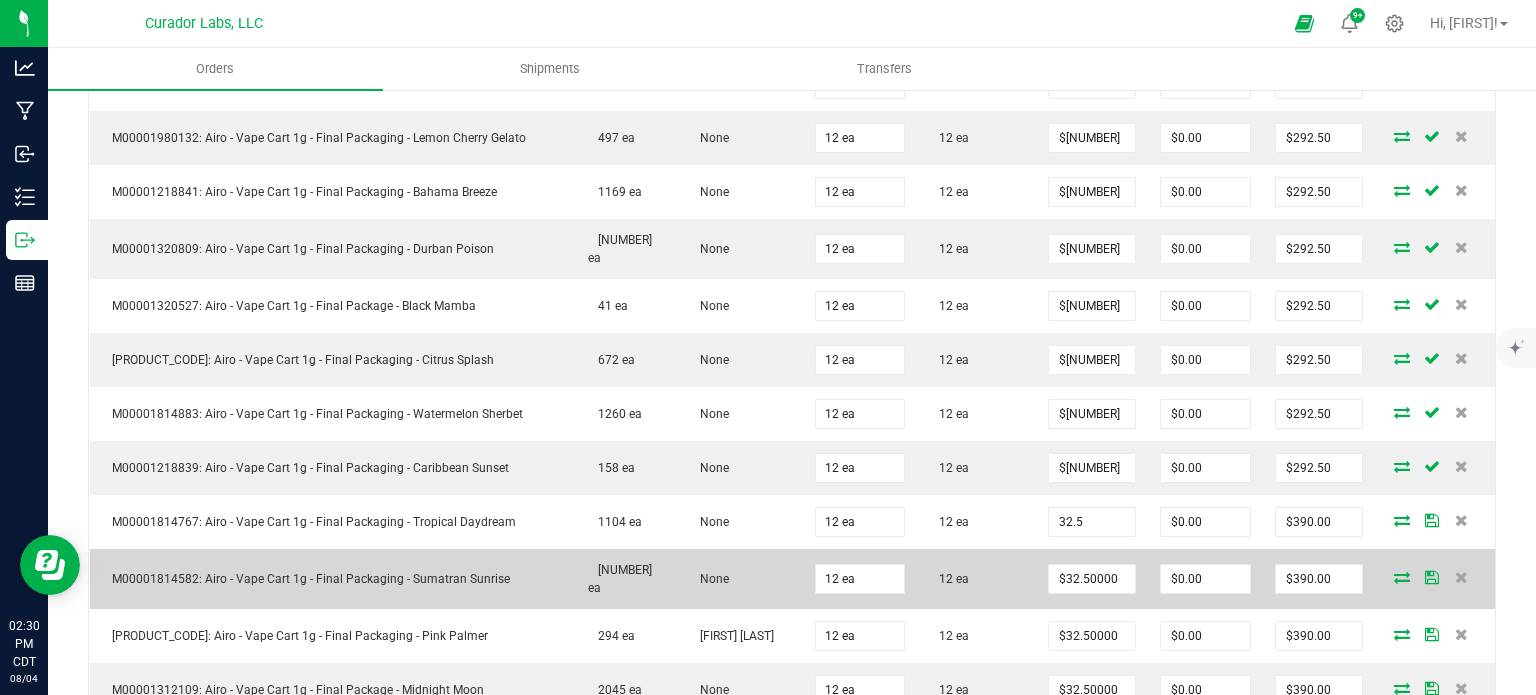 paste on "[PRICE]" 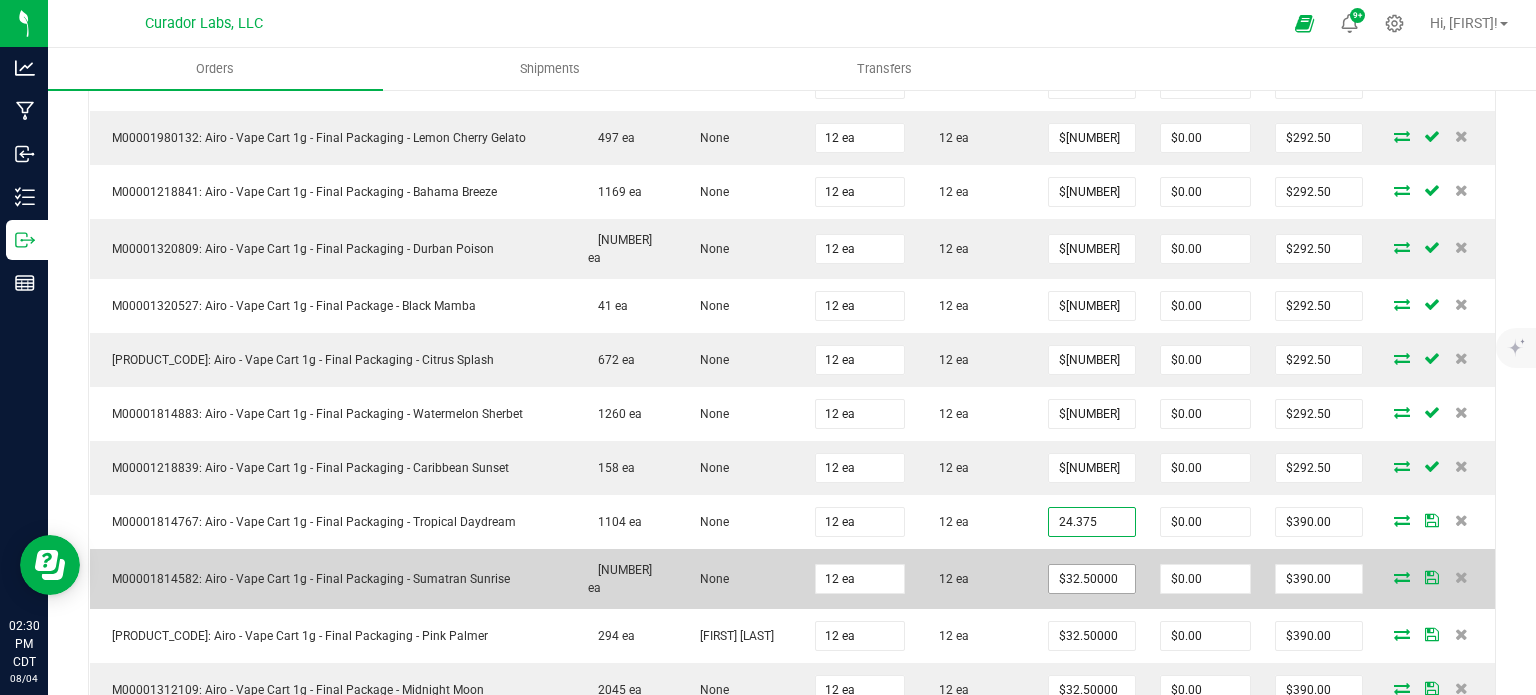 type on "$[NUMBER]" 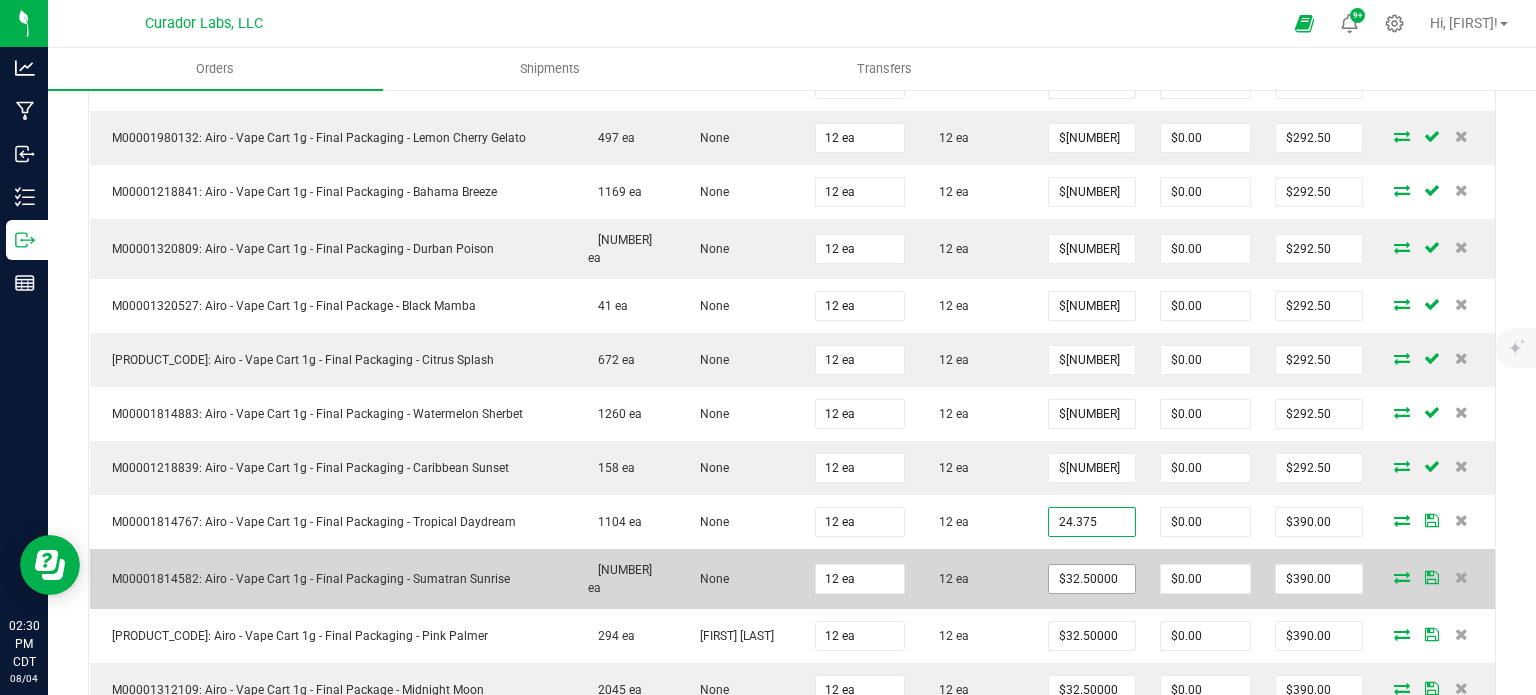 type on "$292.50" 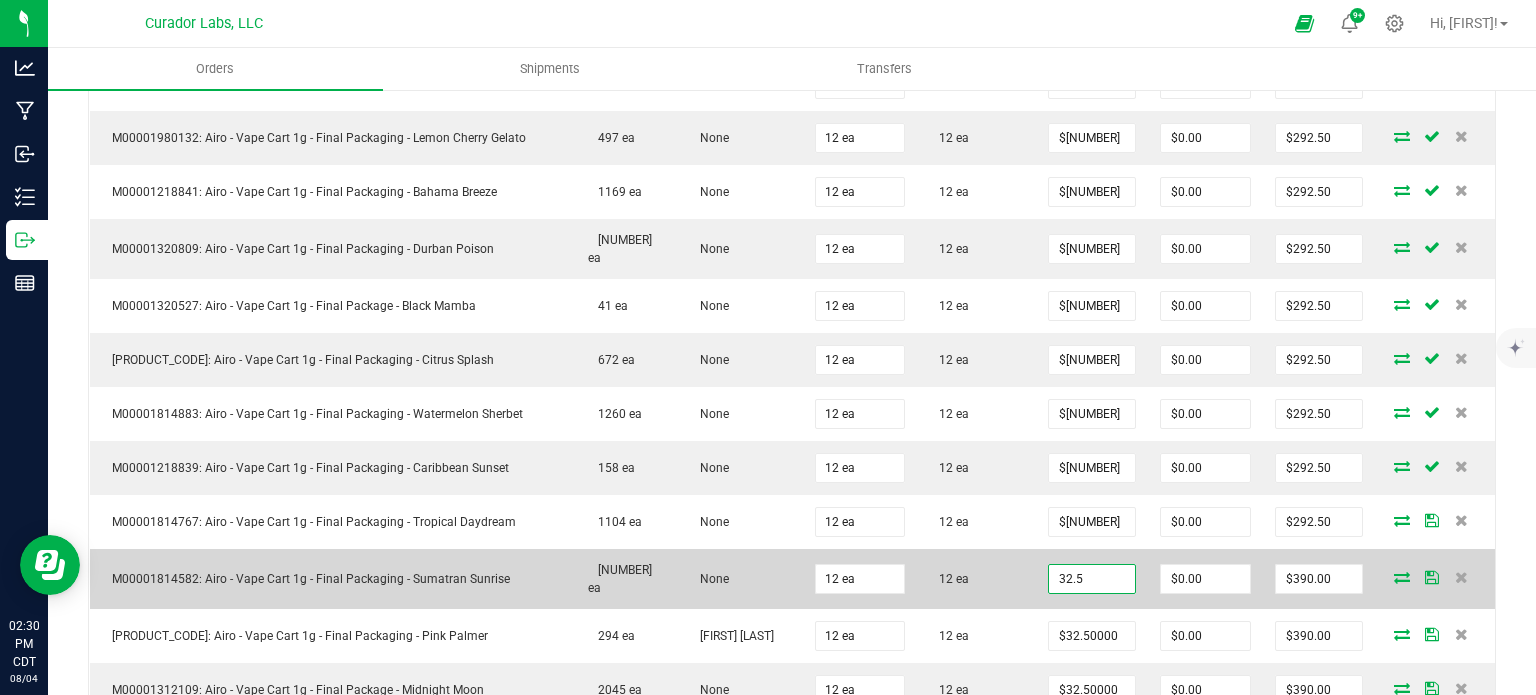 drag, startPoint x: 1064, startPoint y: 569, endPoint x: 979, endPoint y: 555, distance: 86.145226 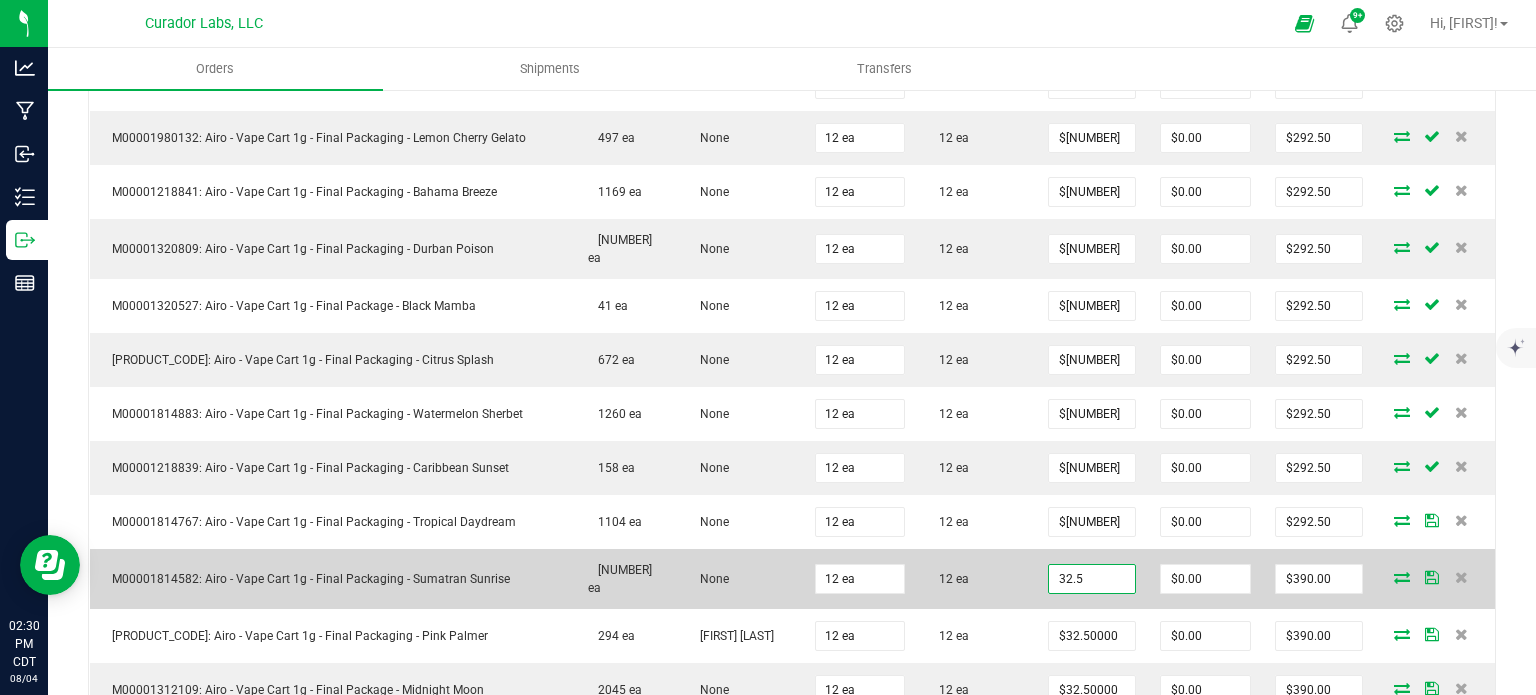 click on "32.5" at bounding box center [1092, 579] 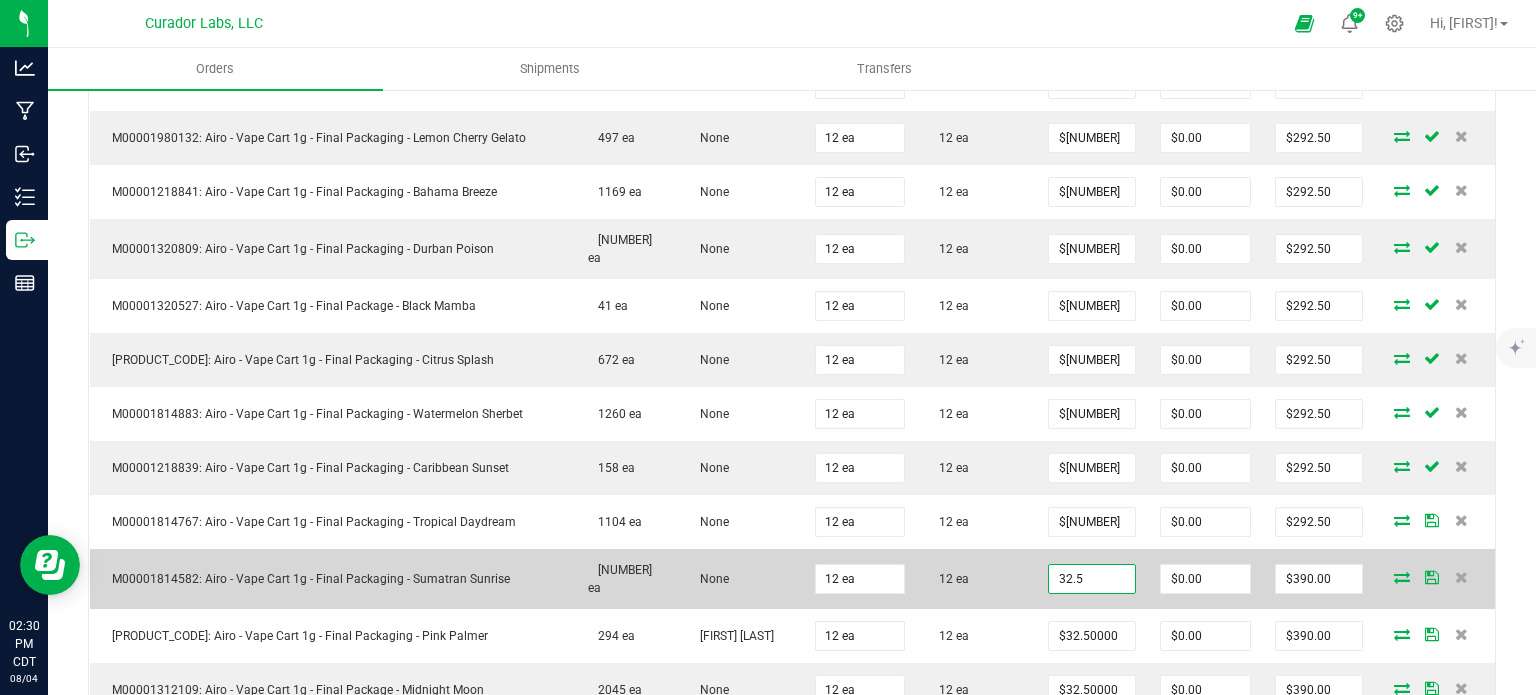 paste on "[PRICE]" 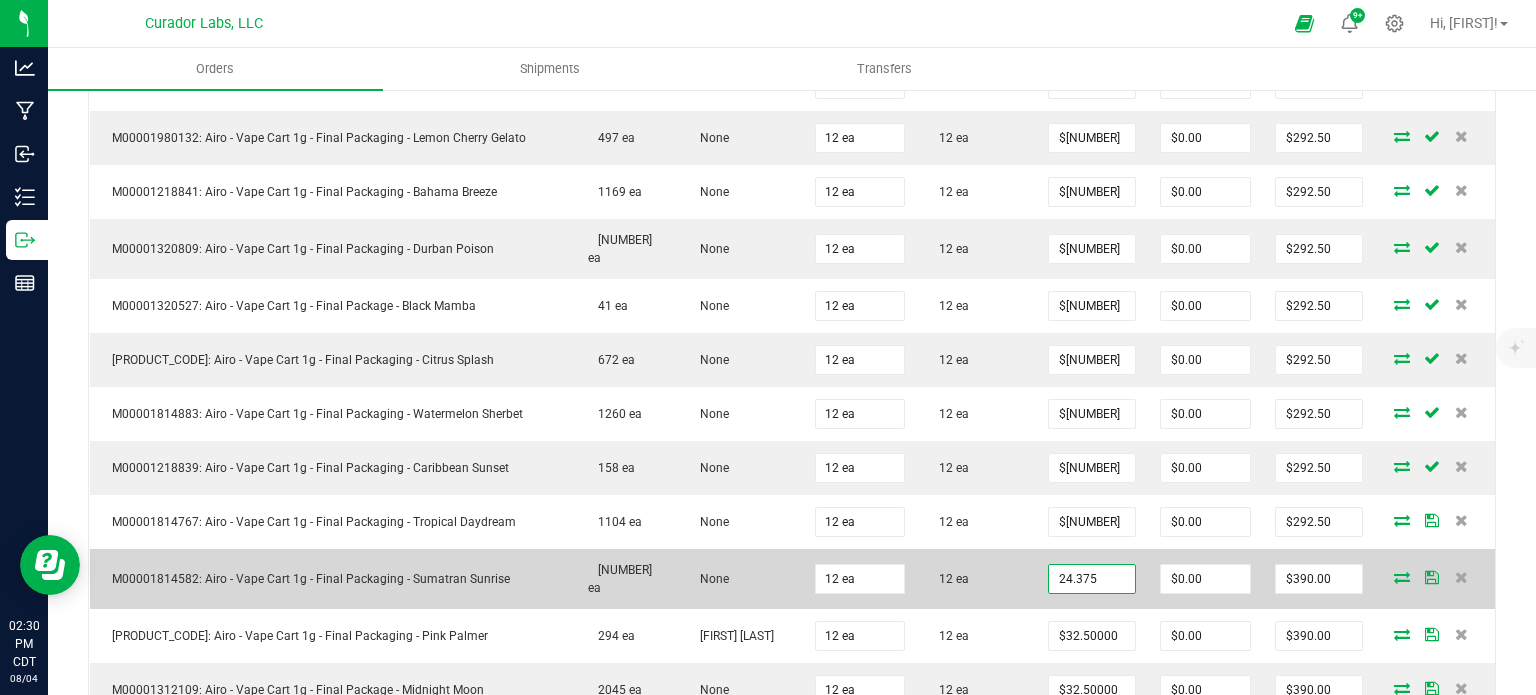 type on "$[NUMBER]" 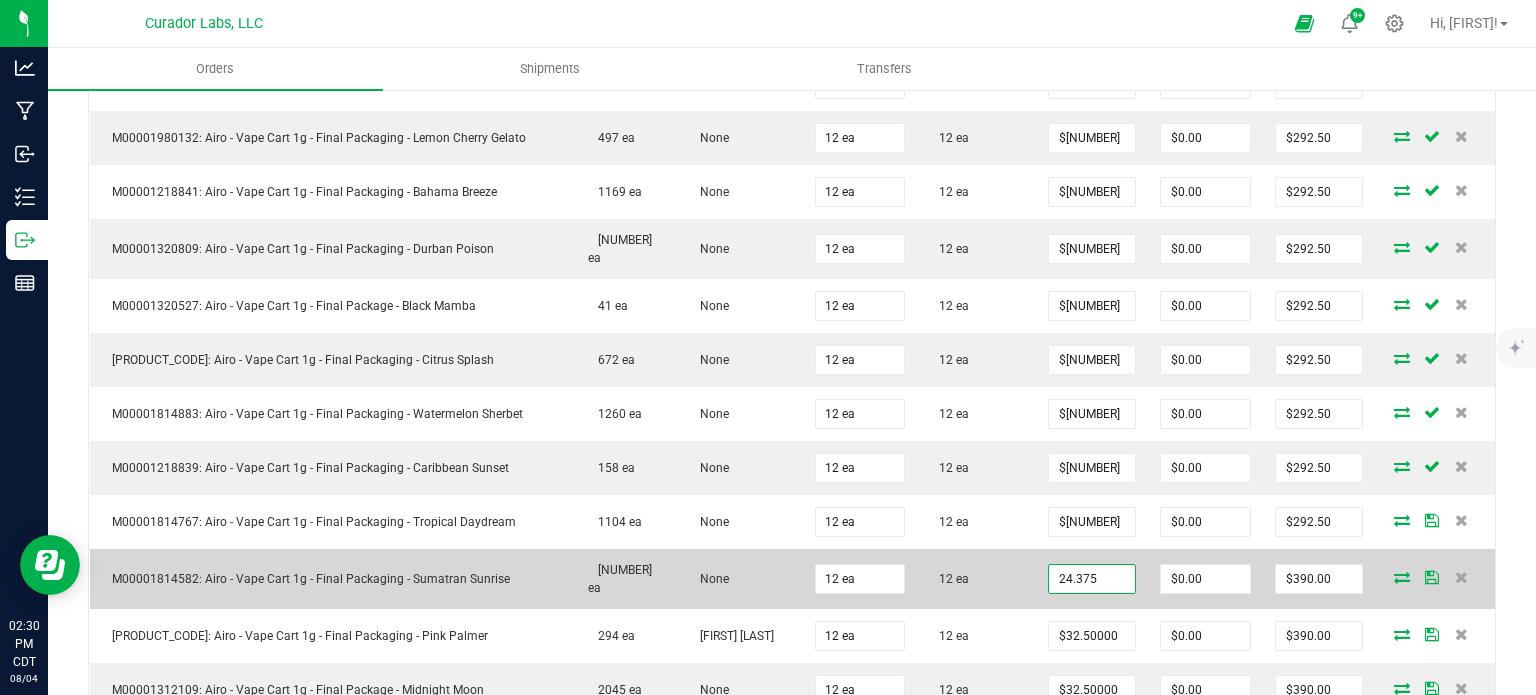 type on "$292.50" 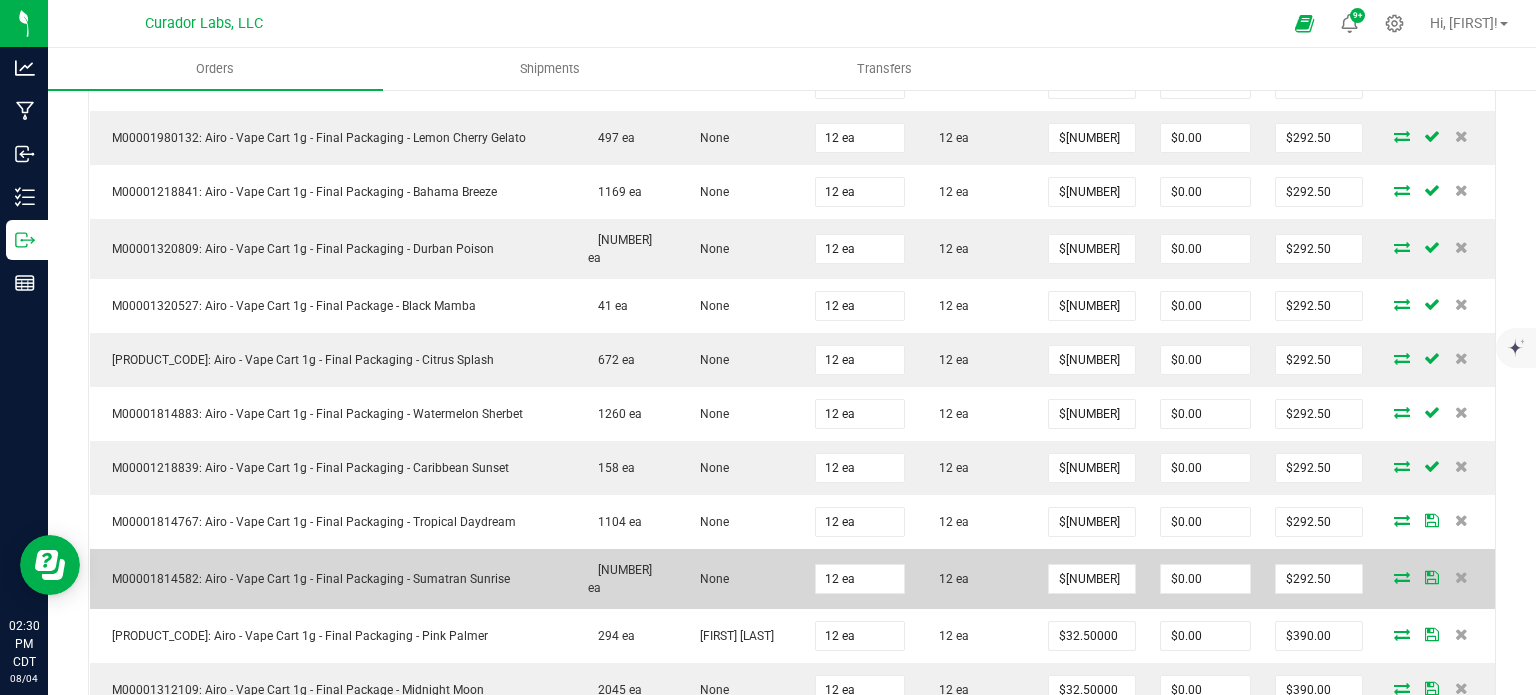 click on "12 ea" at bounding box center (976, 579) 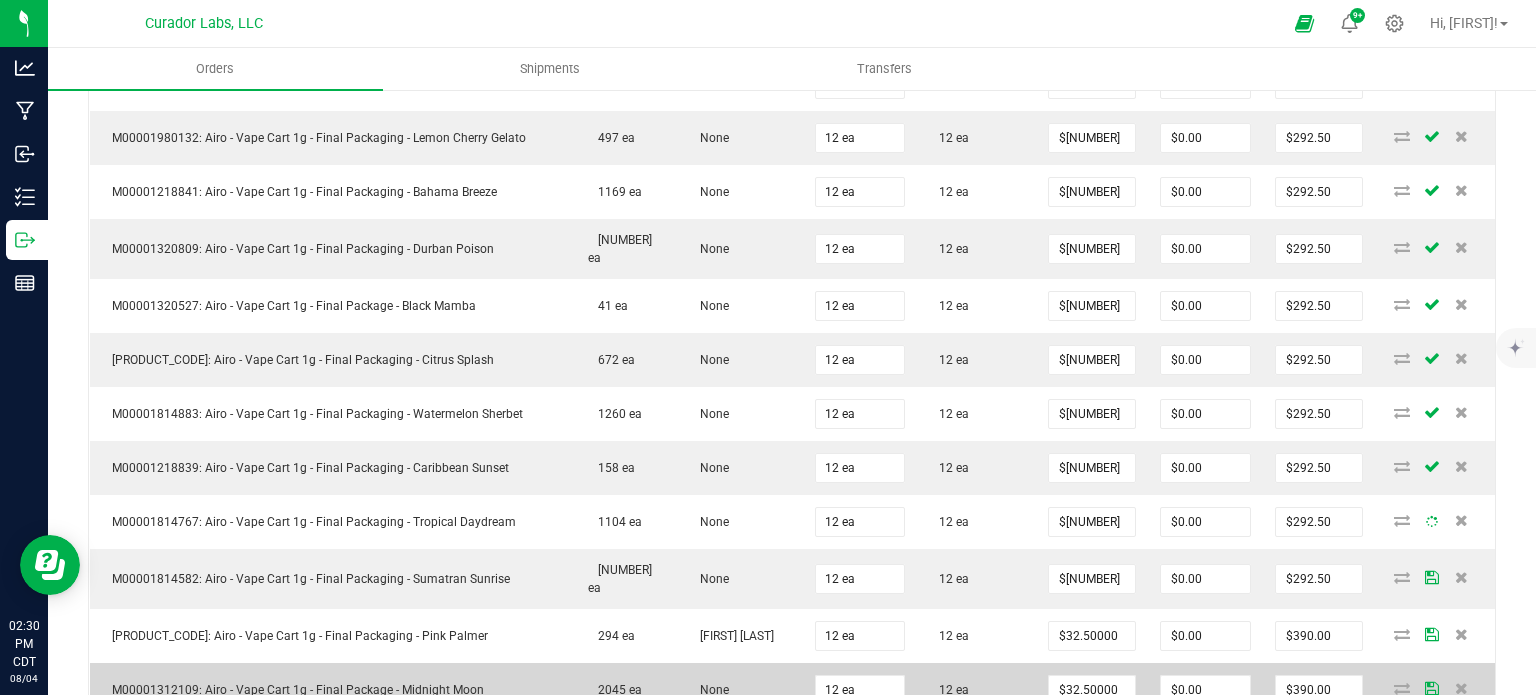 scroll, scrollTop: 800, scrollLeft: 0, axis: vertical 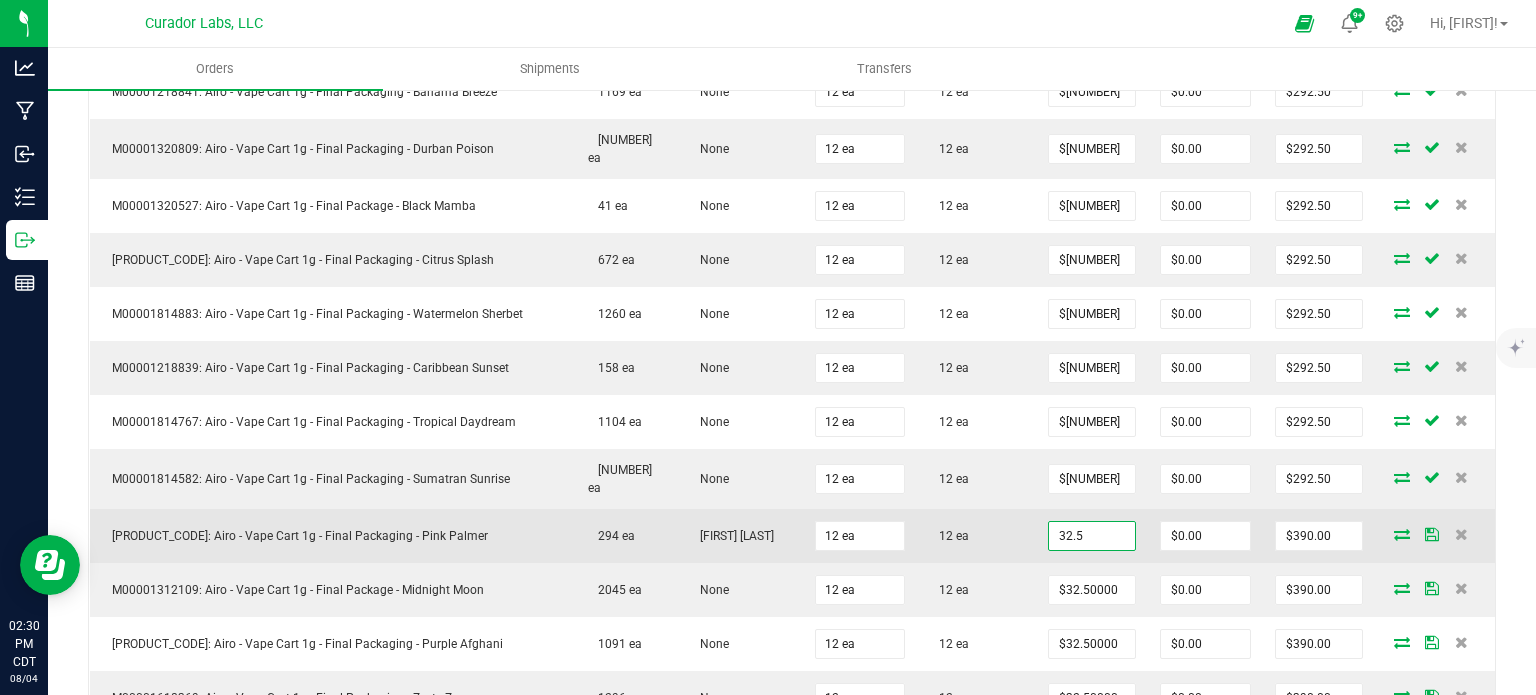 click on "32.5" at bounding box center (1092, 536) 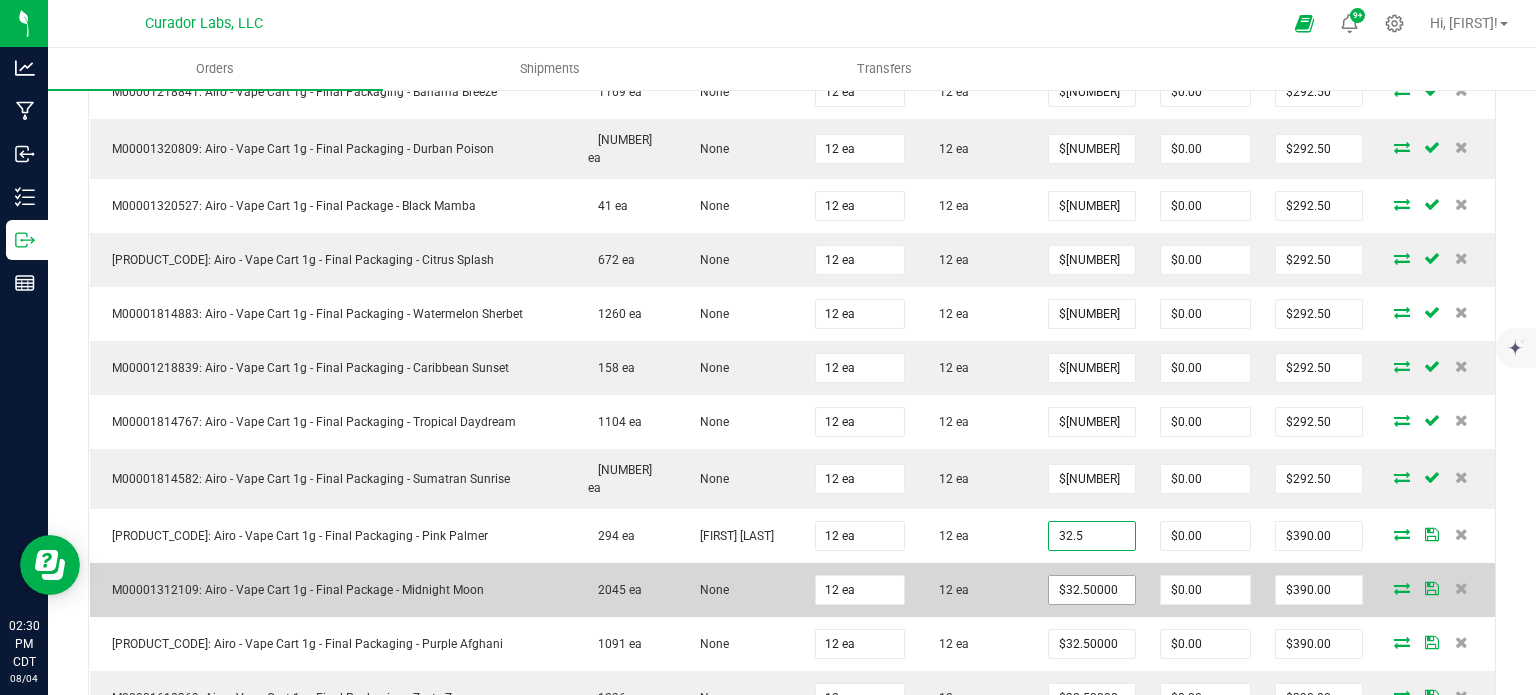 paste on "[PRICE]" 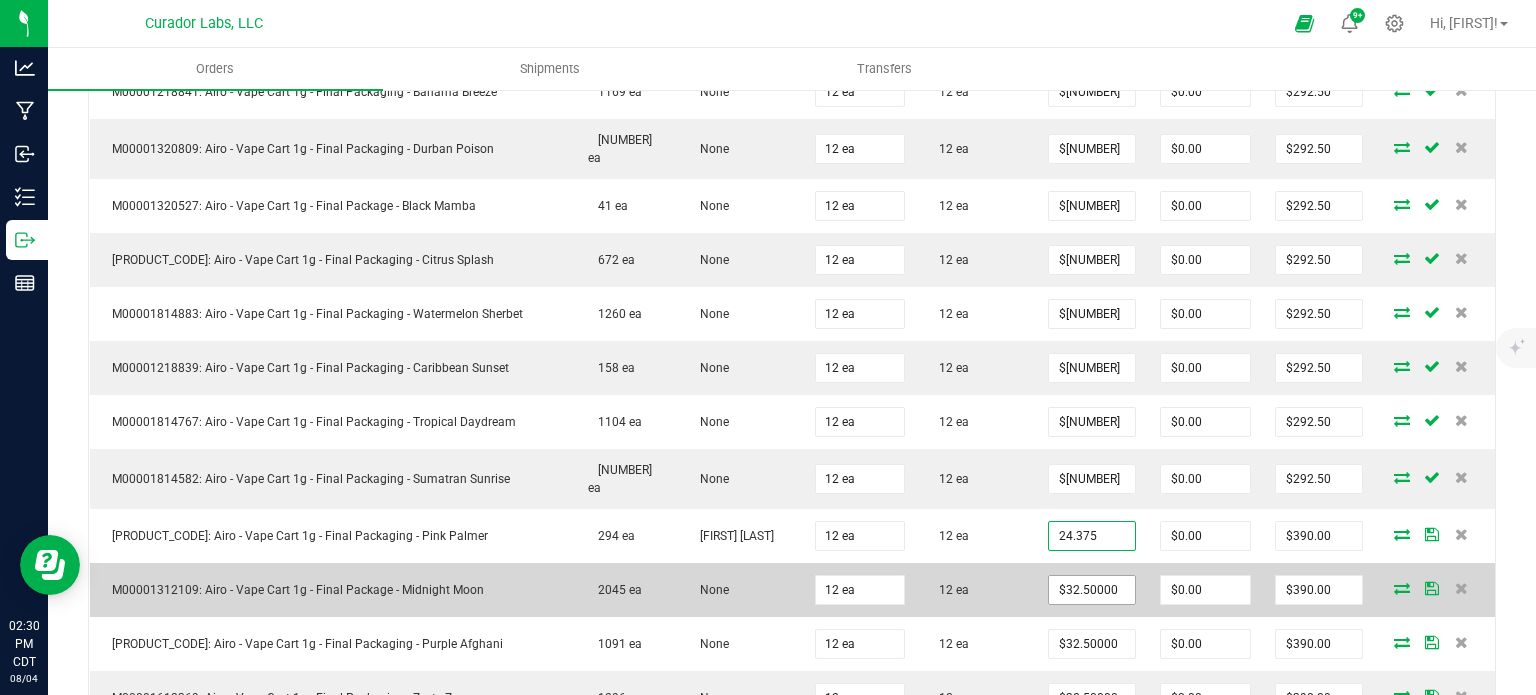 type on "$[NUMBER]" 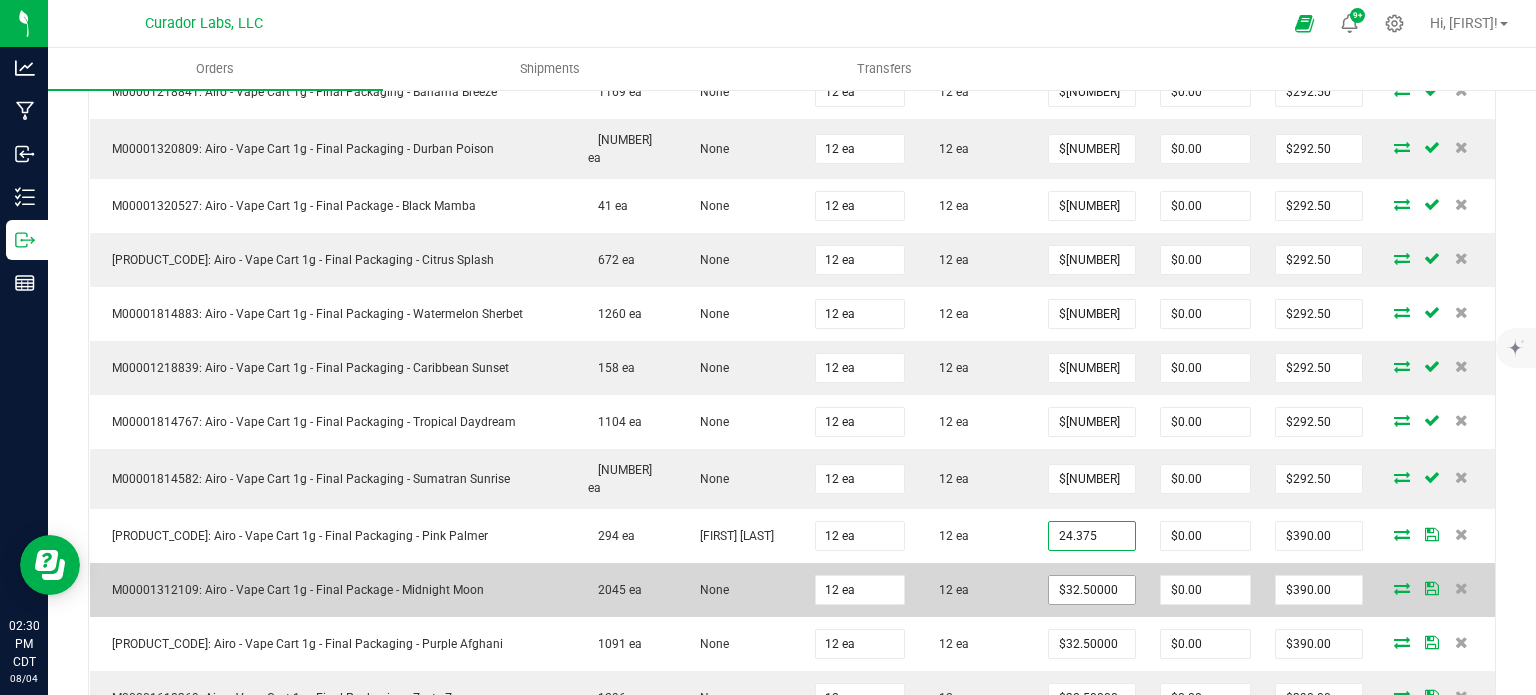 type on "$292.50" 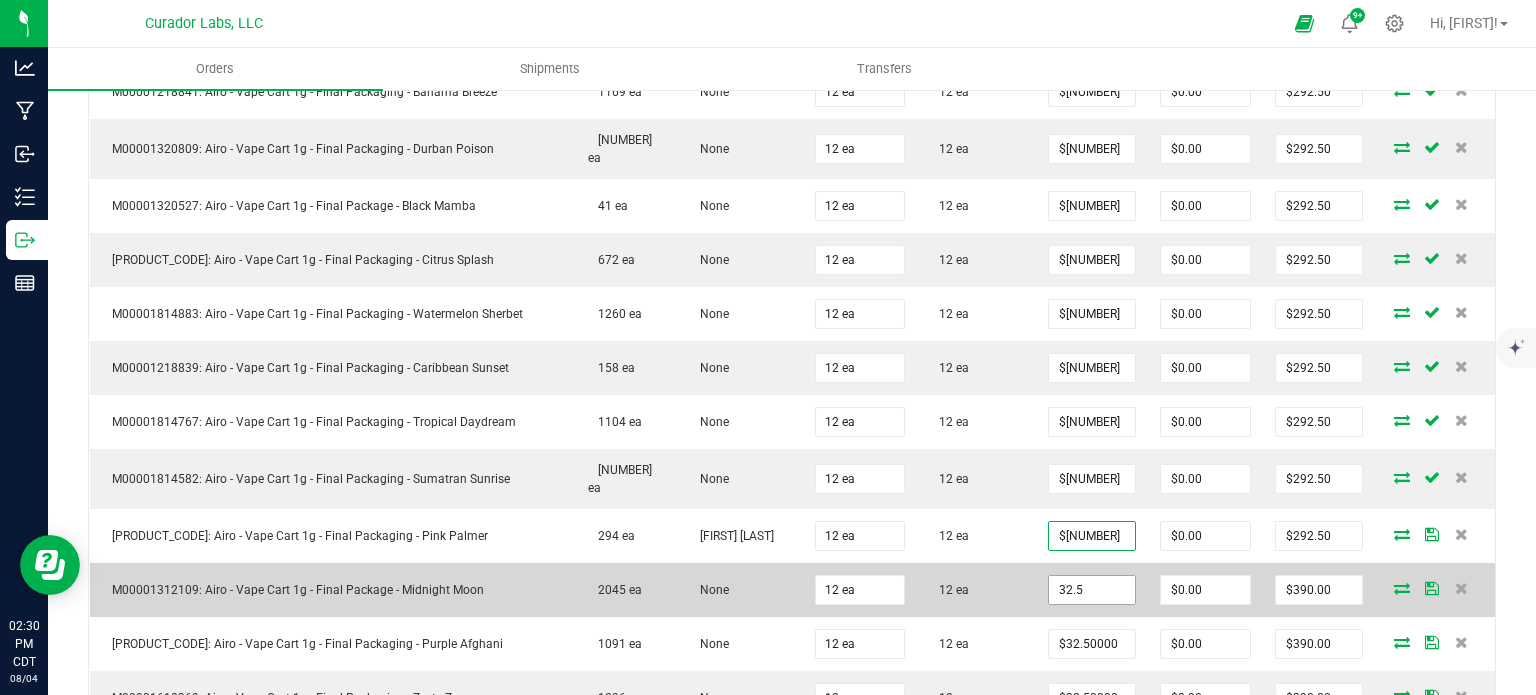 click on "32.5" at bounding box center [1092, 590] 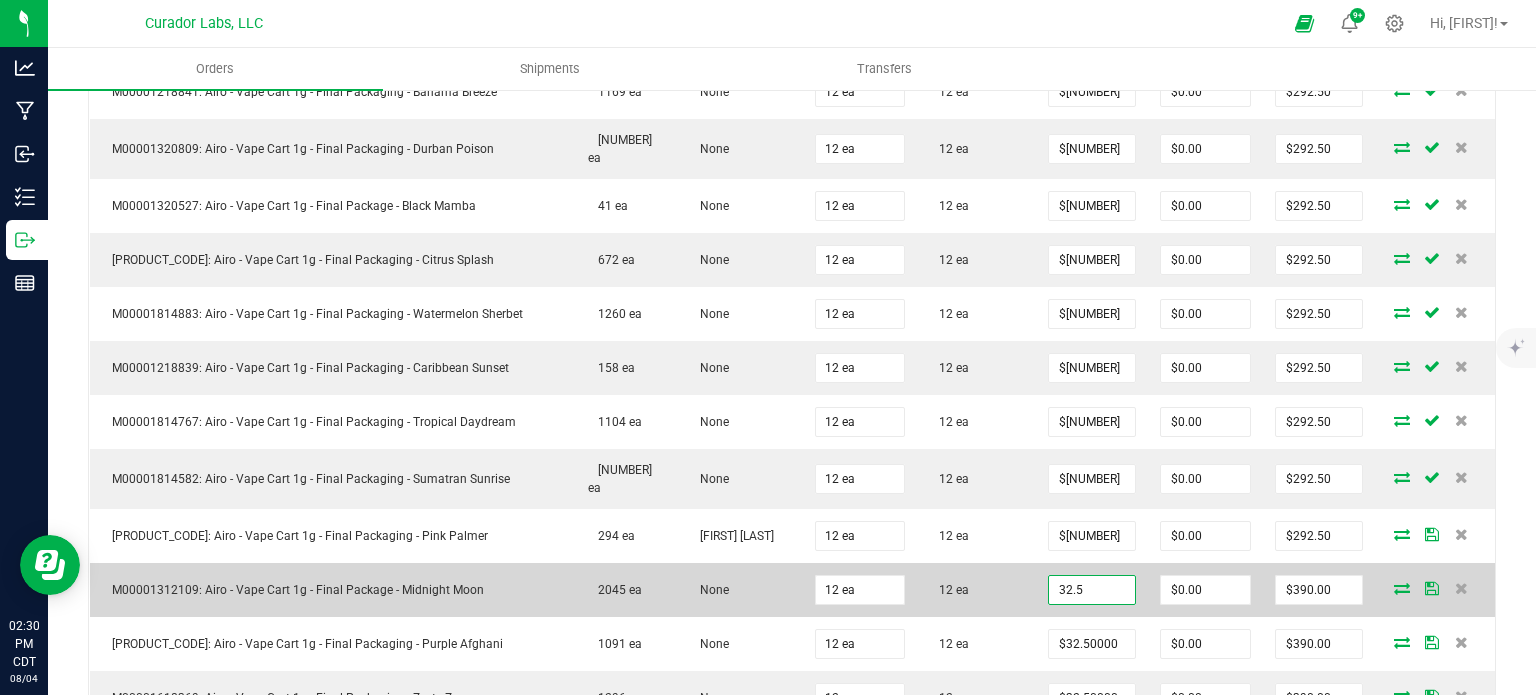 paste on "[PRICE]" 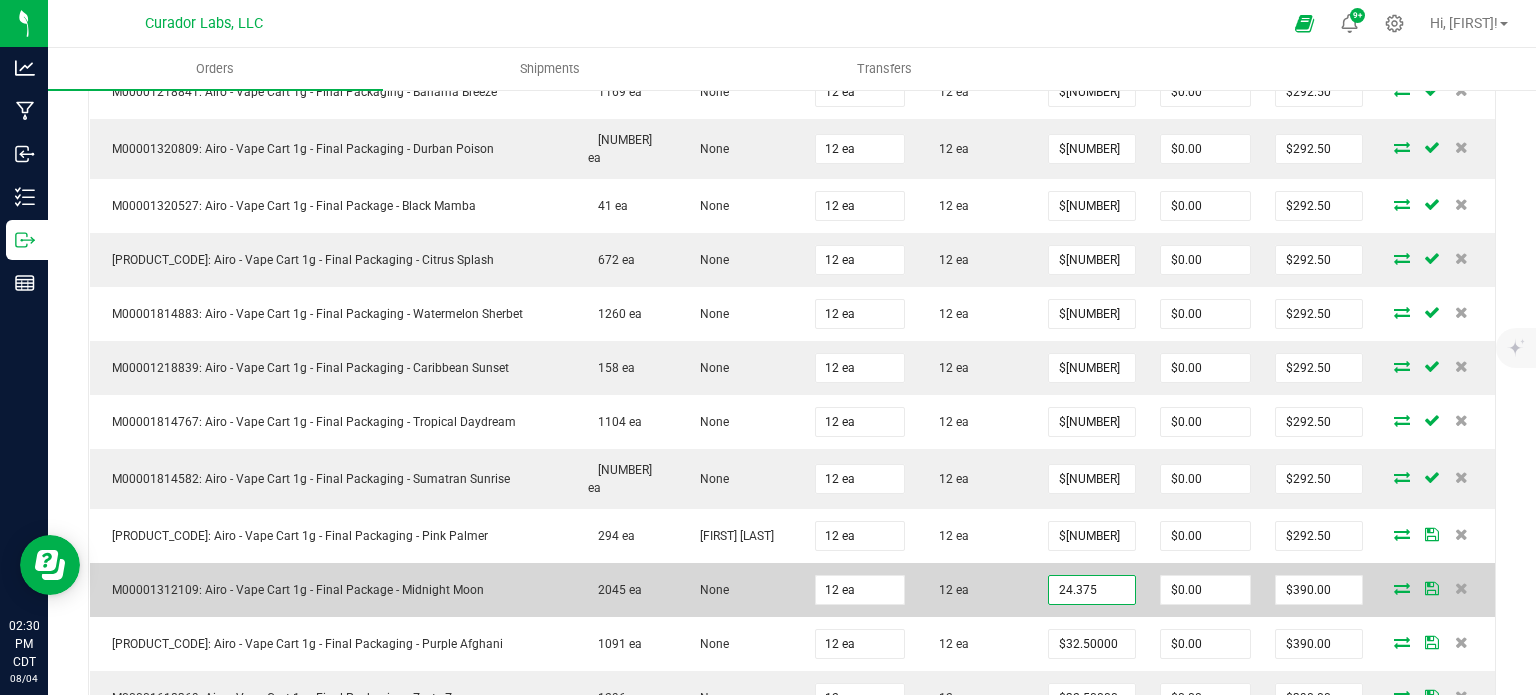 type on "$[NUMBER]" 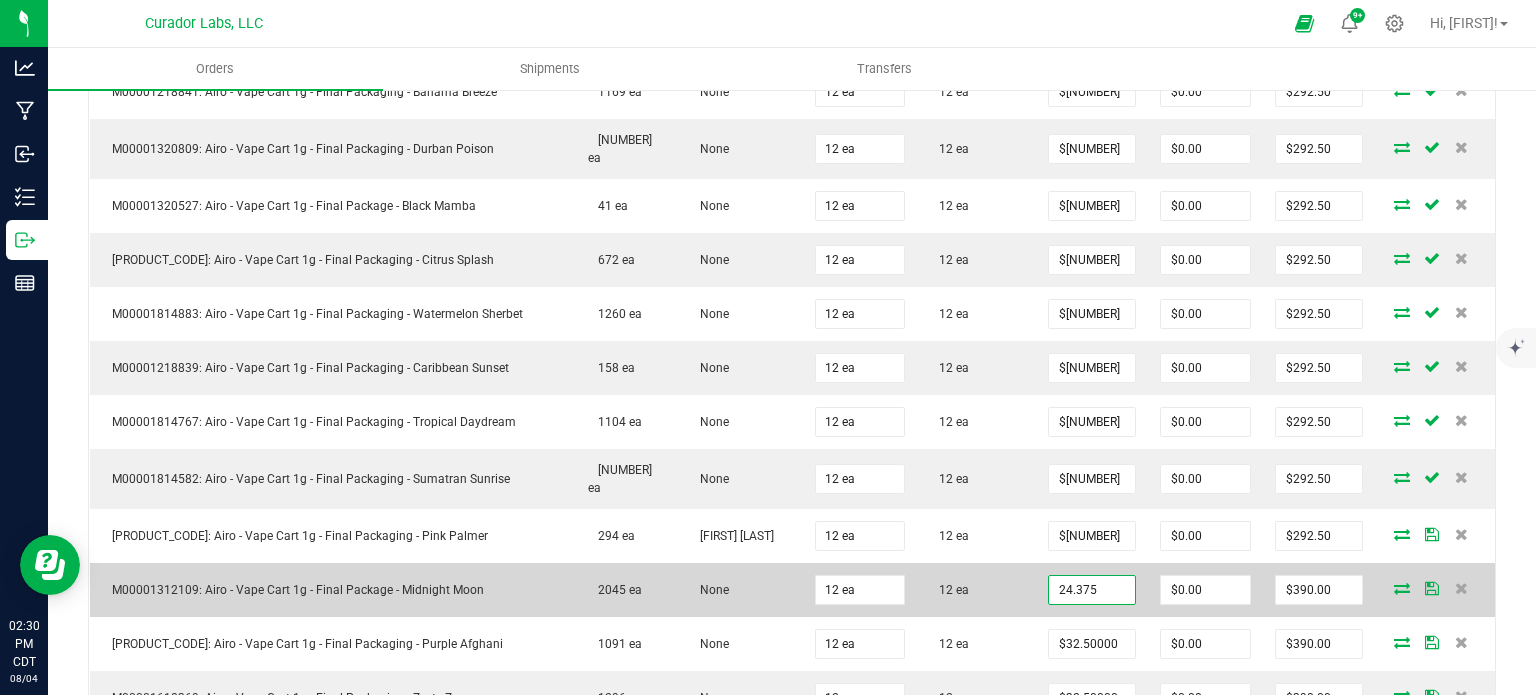 type on "$292.50" 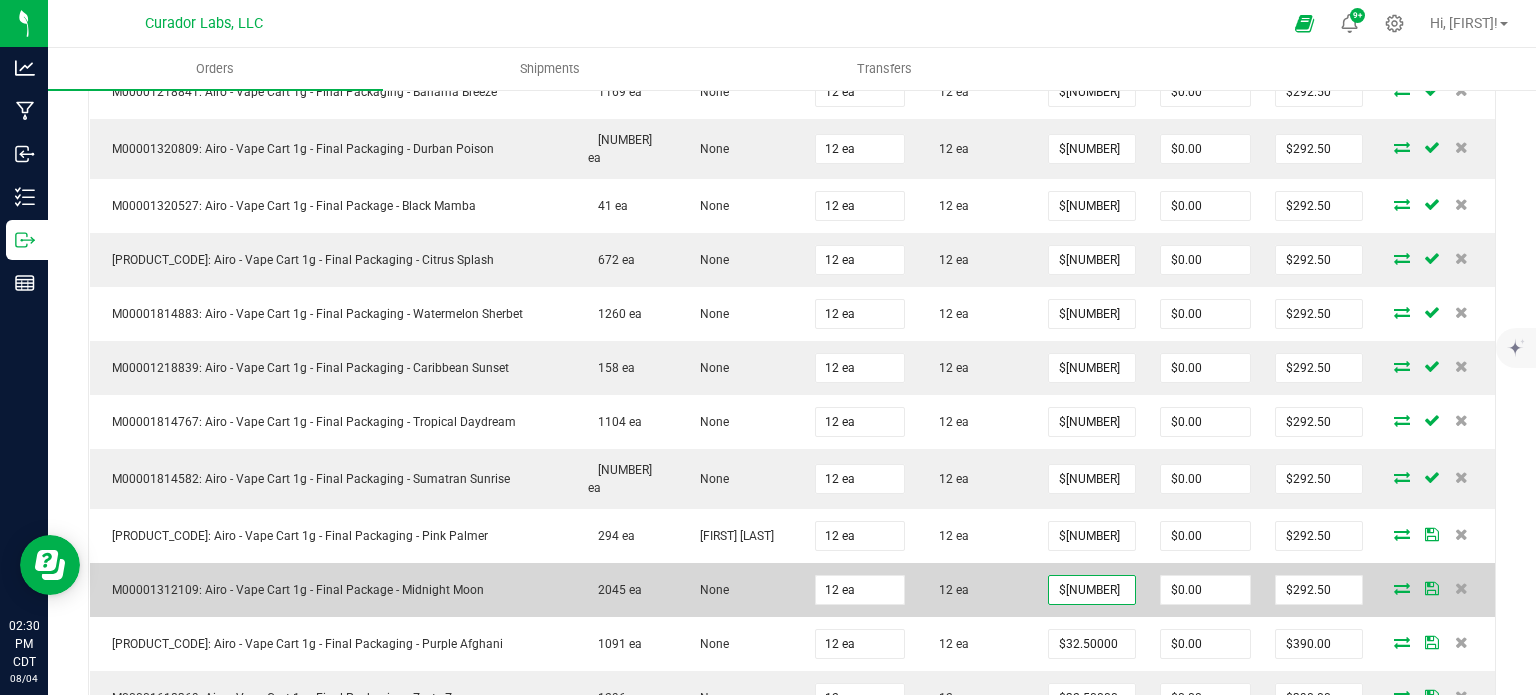 click on "12 ea" at bounding box center (976, 590) 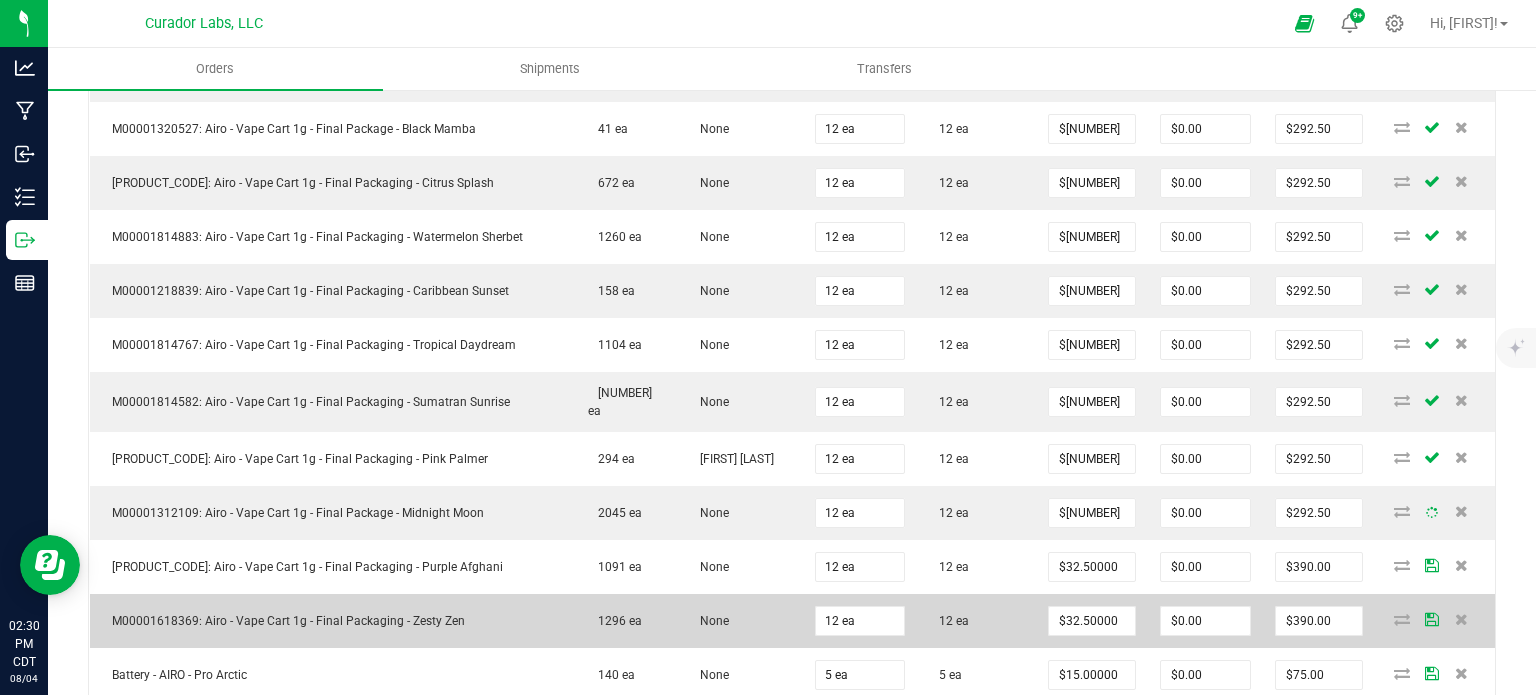 scroll, scrollTop: 900, scrollLeft: 0, axis: vertical 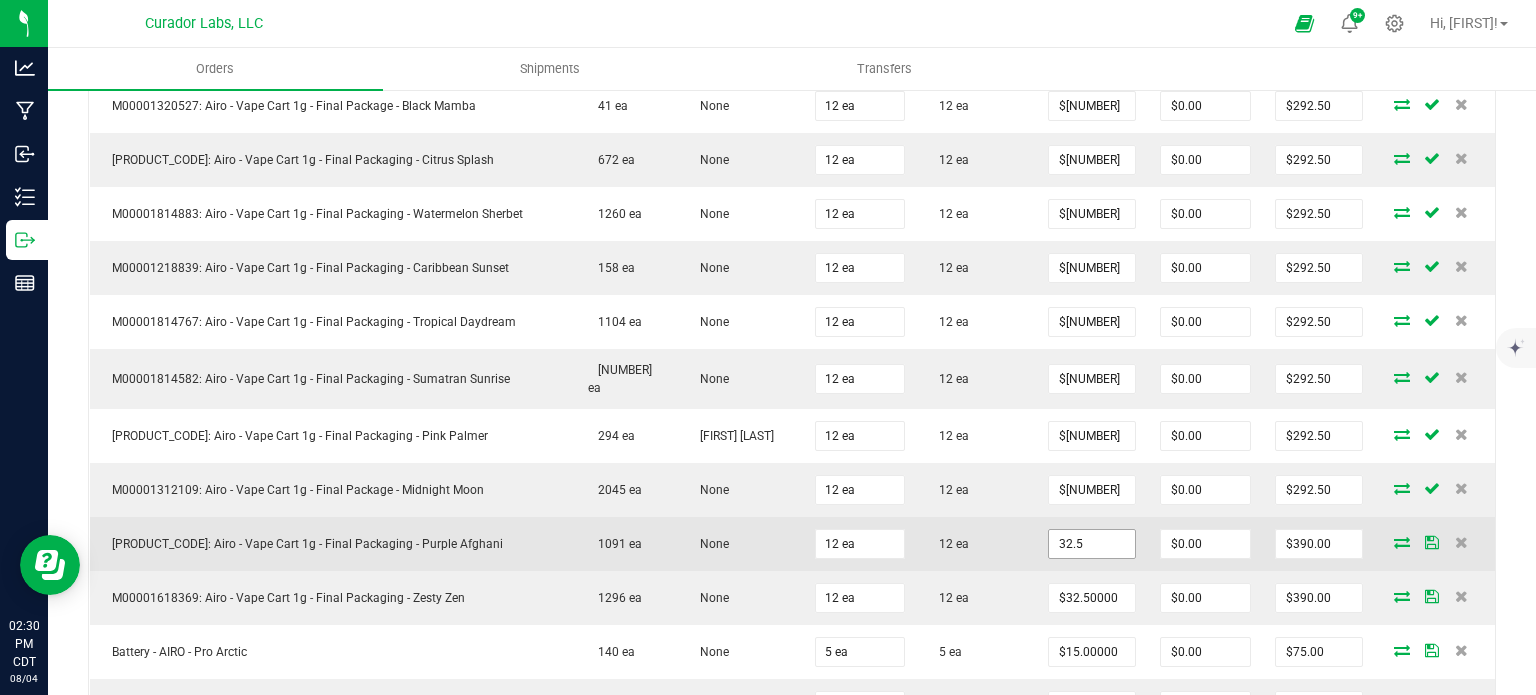 click on "32.5" at bounding box center [1092, 544] 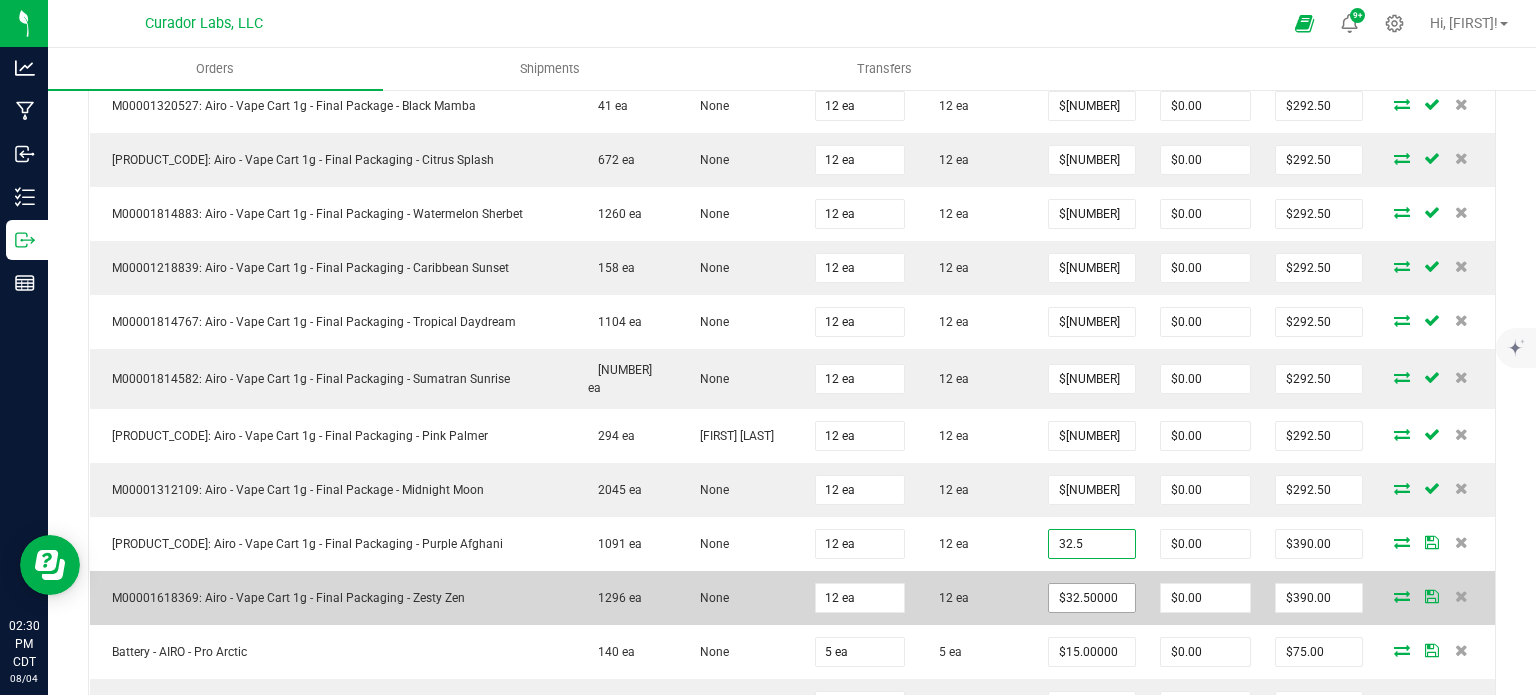 paste on "[PRICE]" 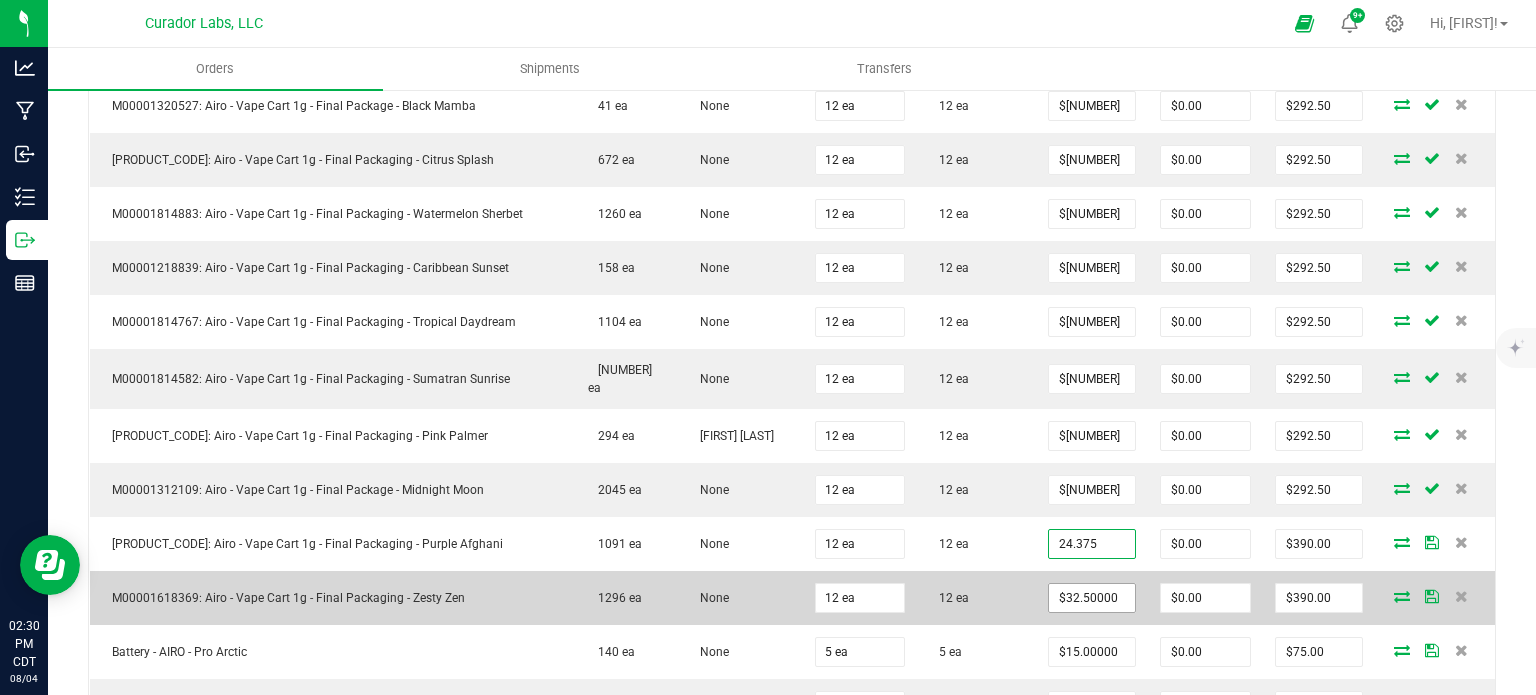 type on "$[NUMBER]" 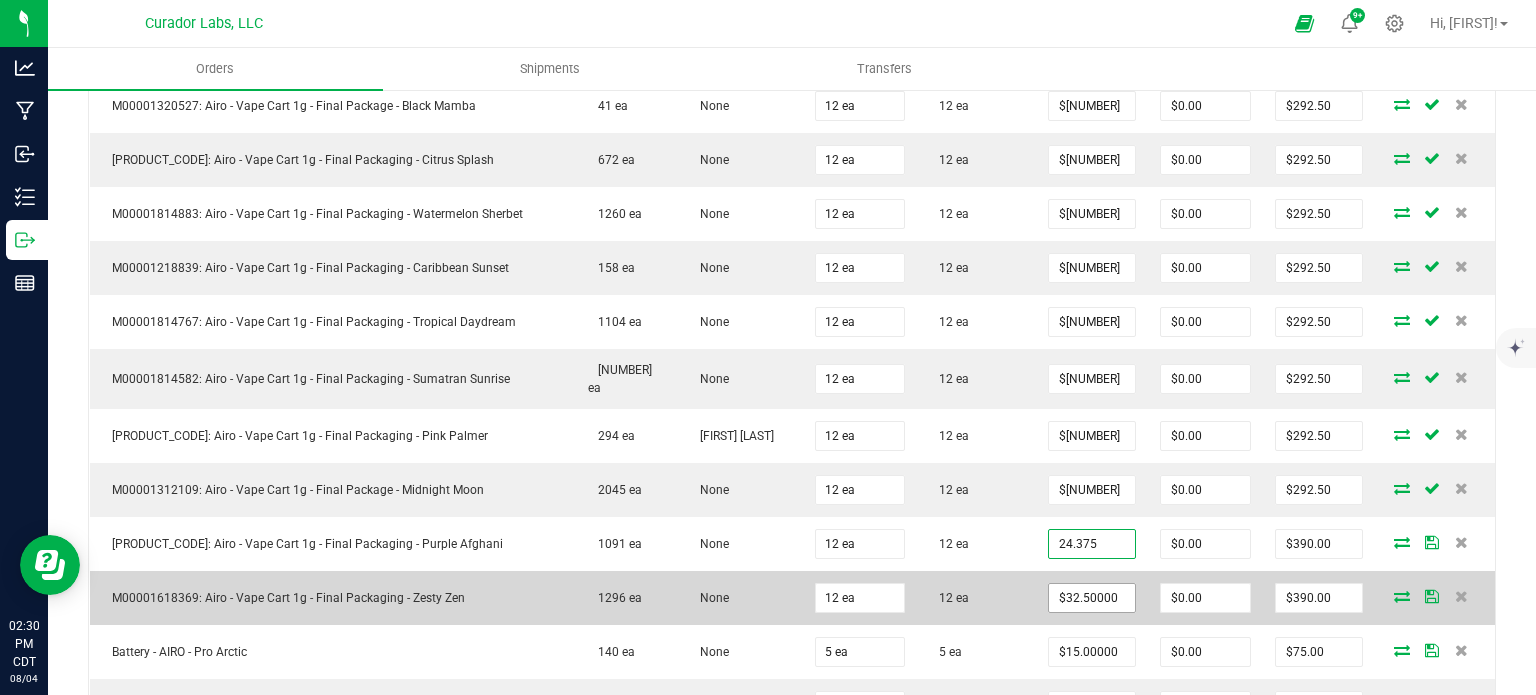 type on "$292.50" 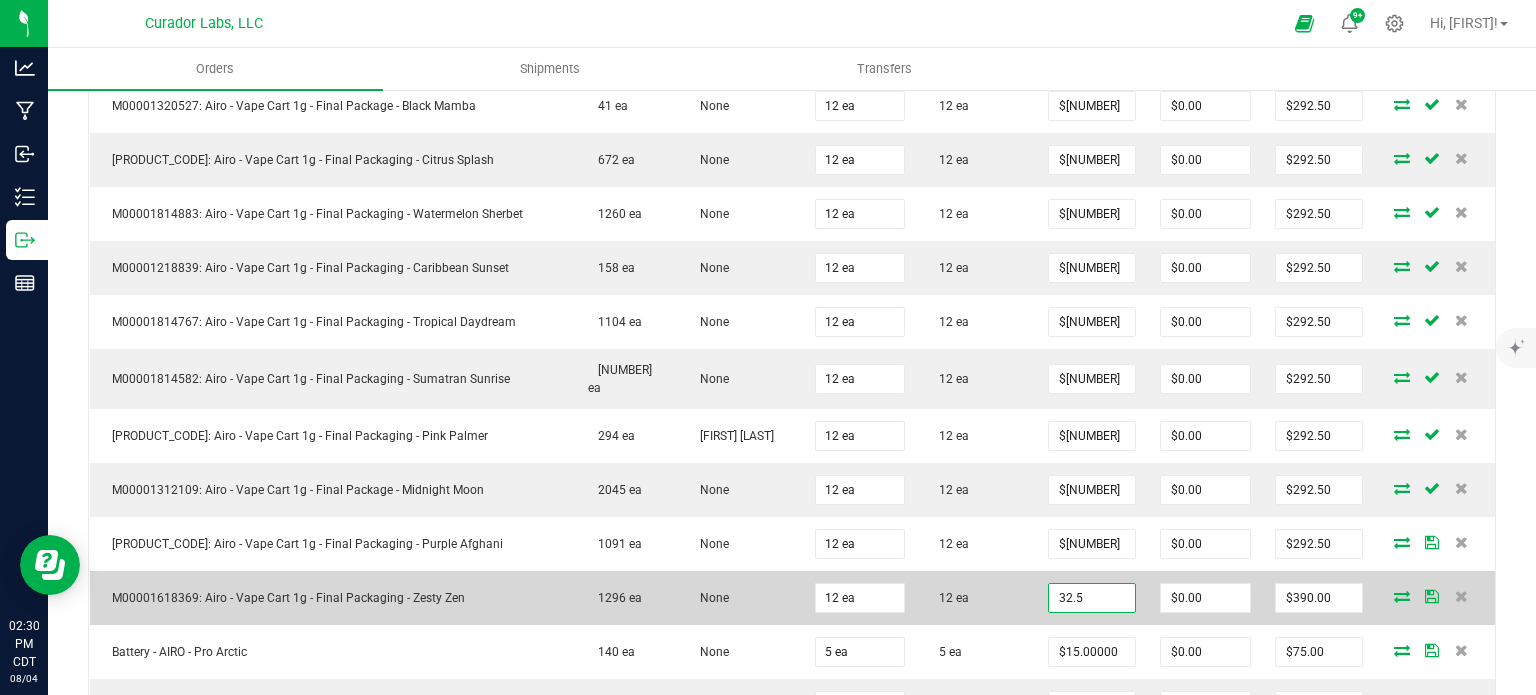 drag, startPoint x: 1086, startPoint y: 571, endPoint x: 987, endPoint y: 568, distance: 99.04544 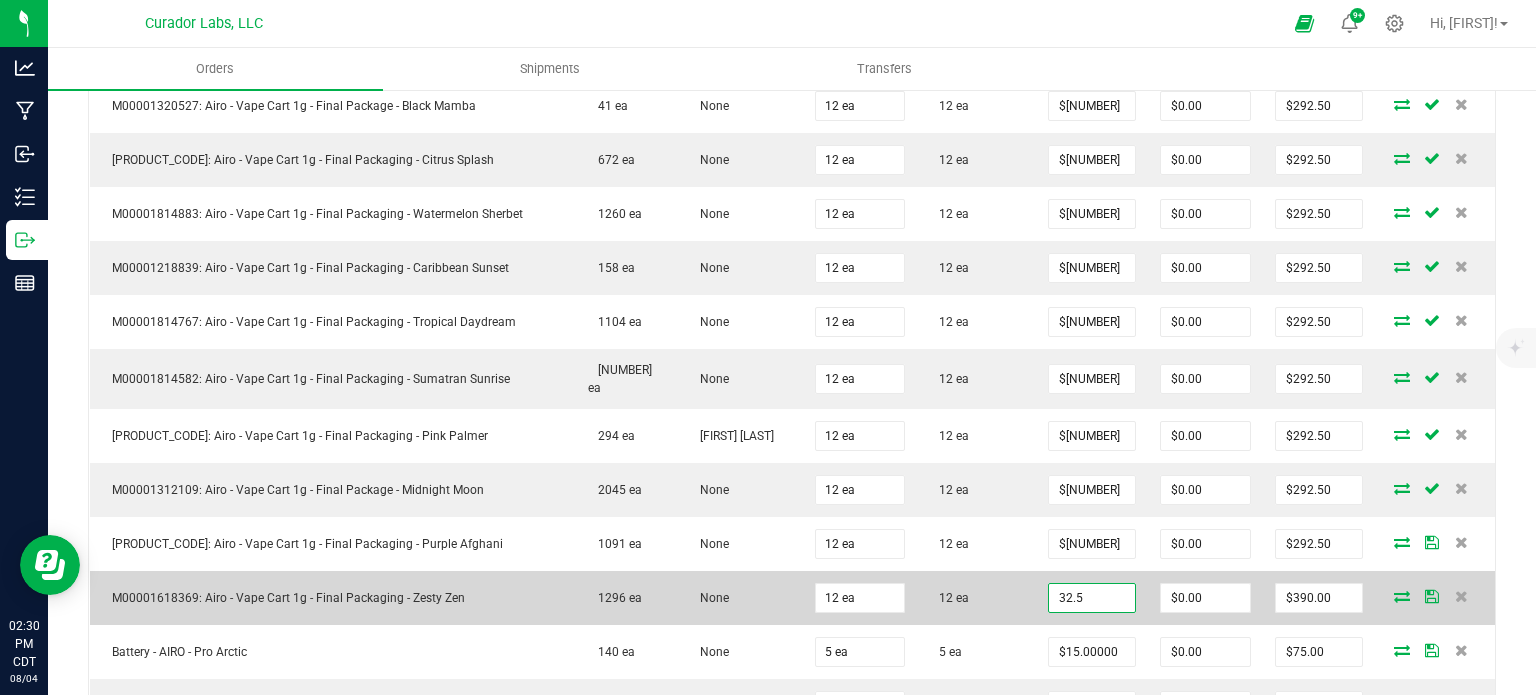 click on "32.5" at bounding box center (1092, 598) 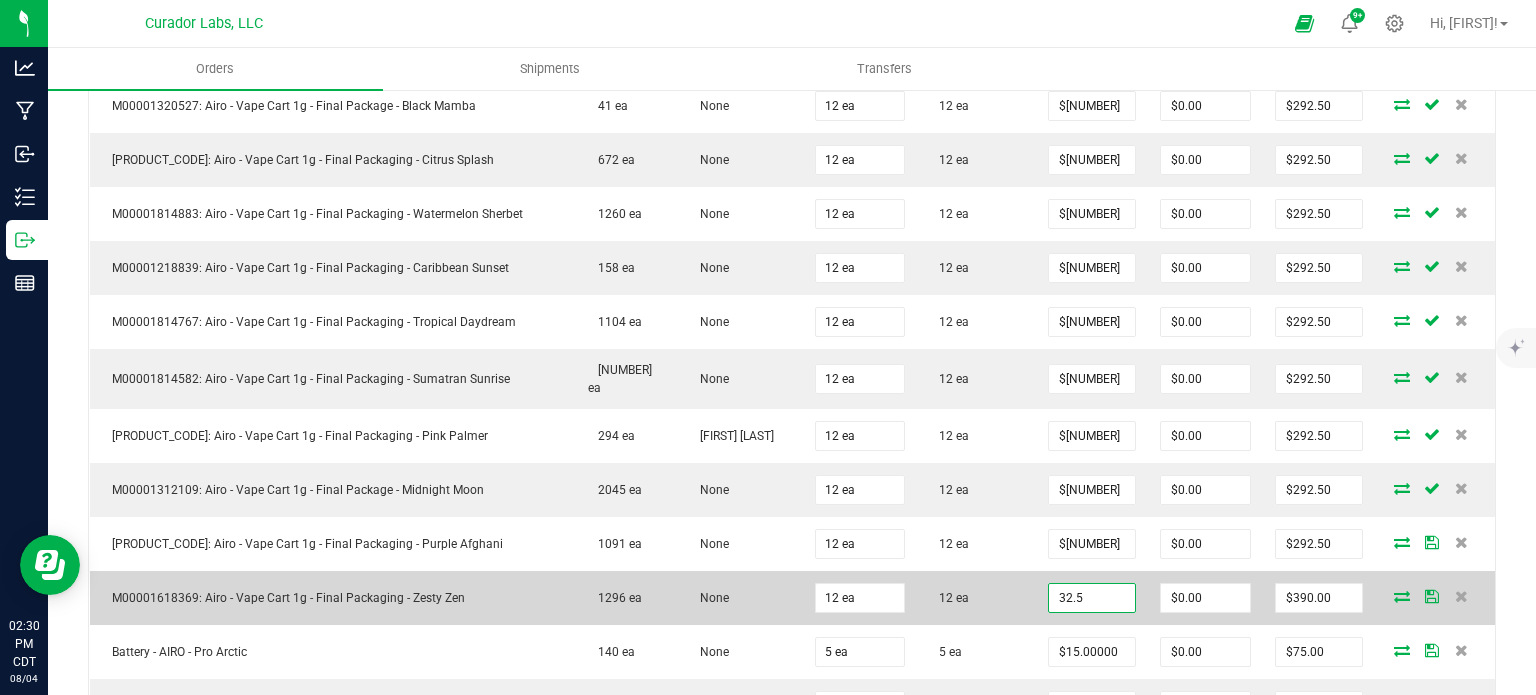 paste on "[PRICE]" 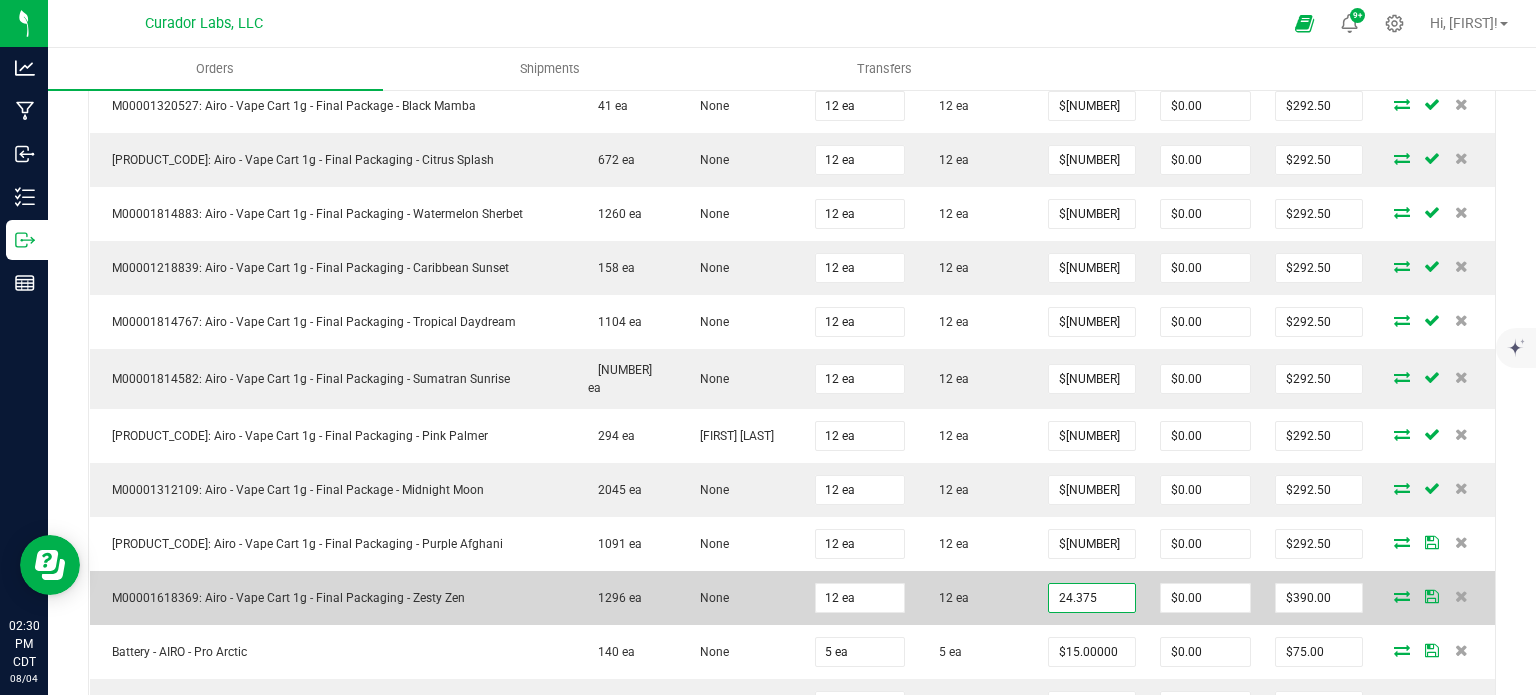 type on "$[NUMBER]" 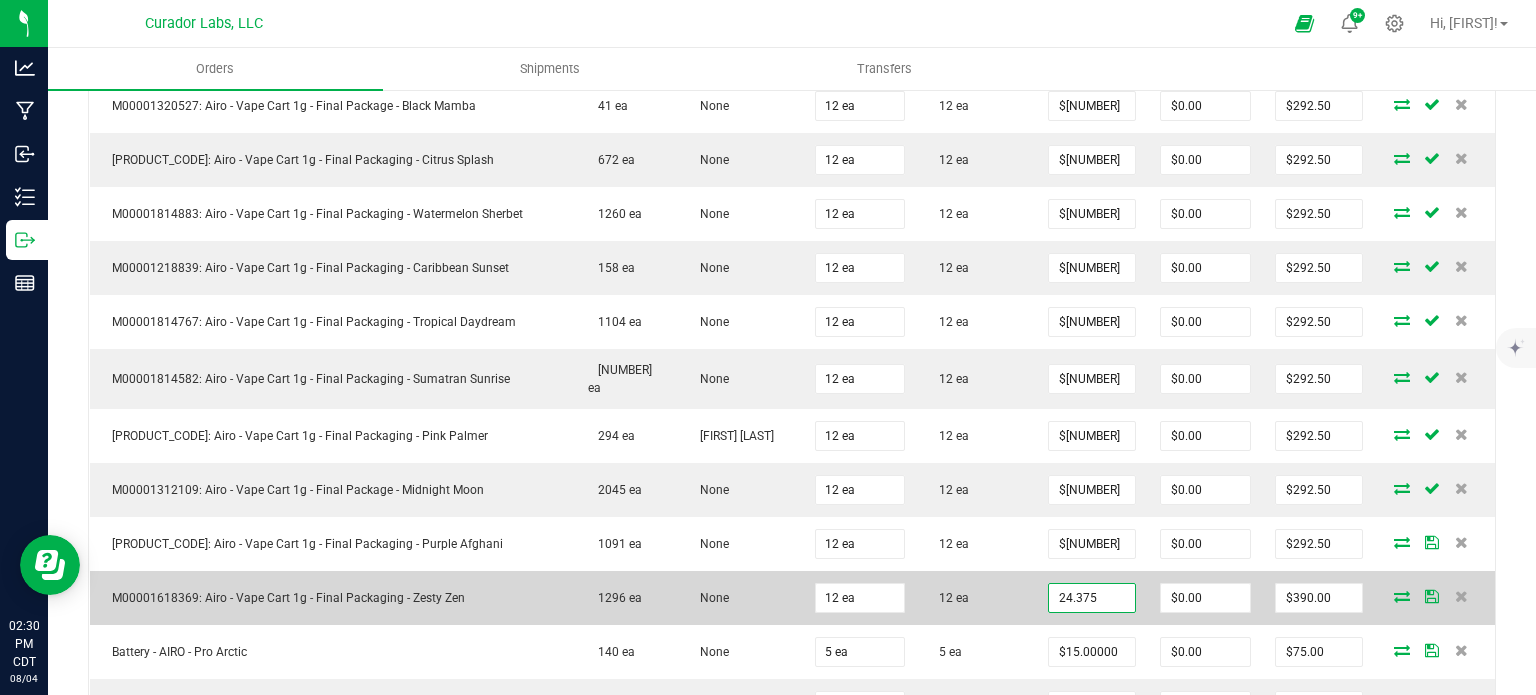 type on "$292.50" 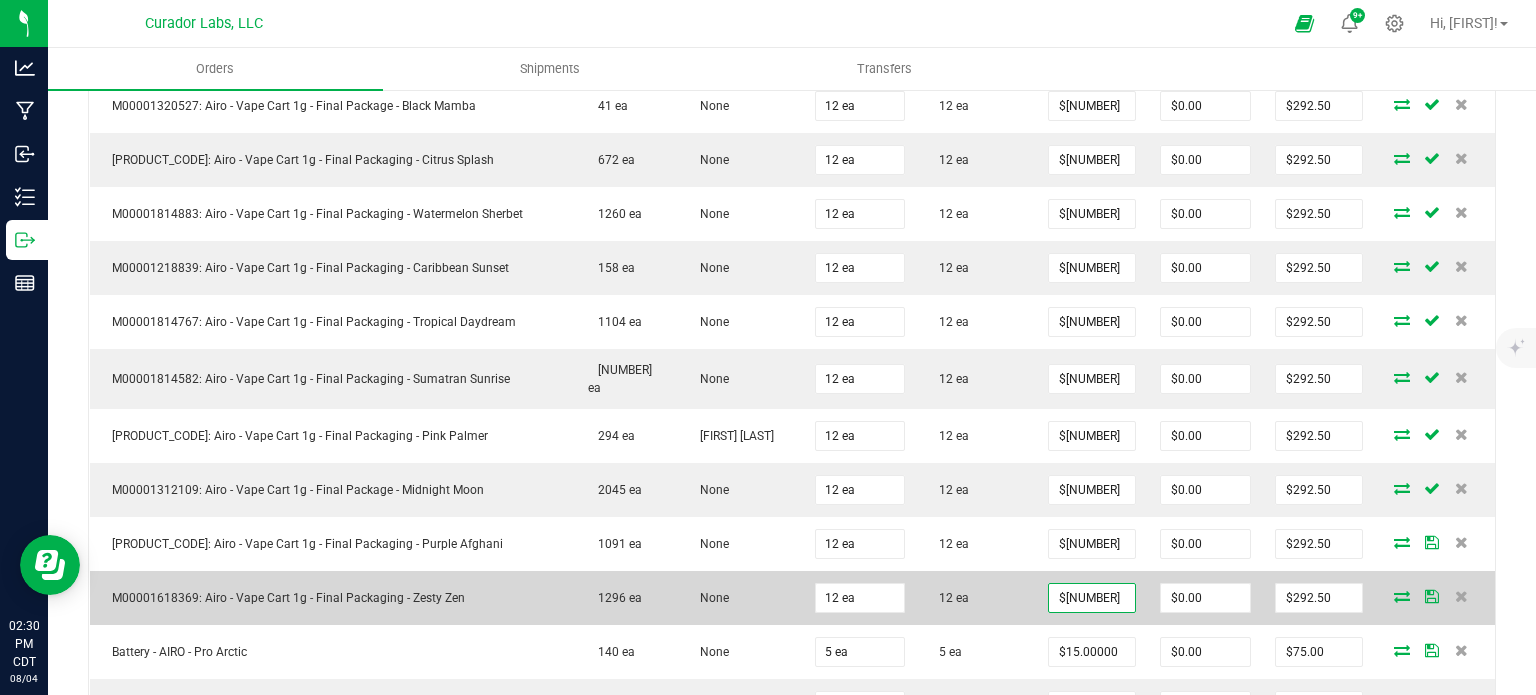 click on "12 ea" at bounding box center (976, 598) 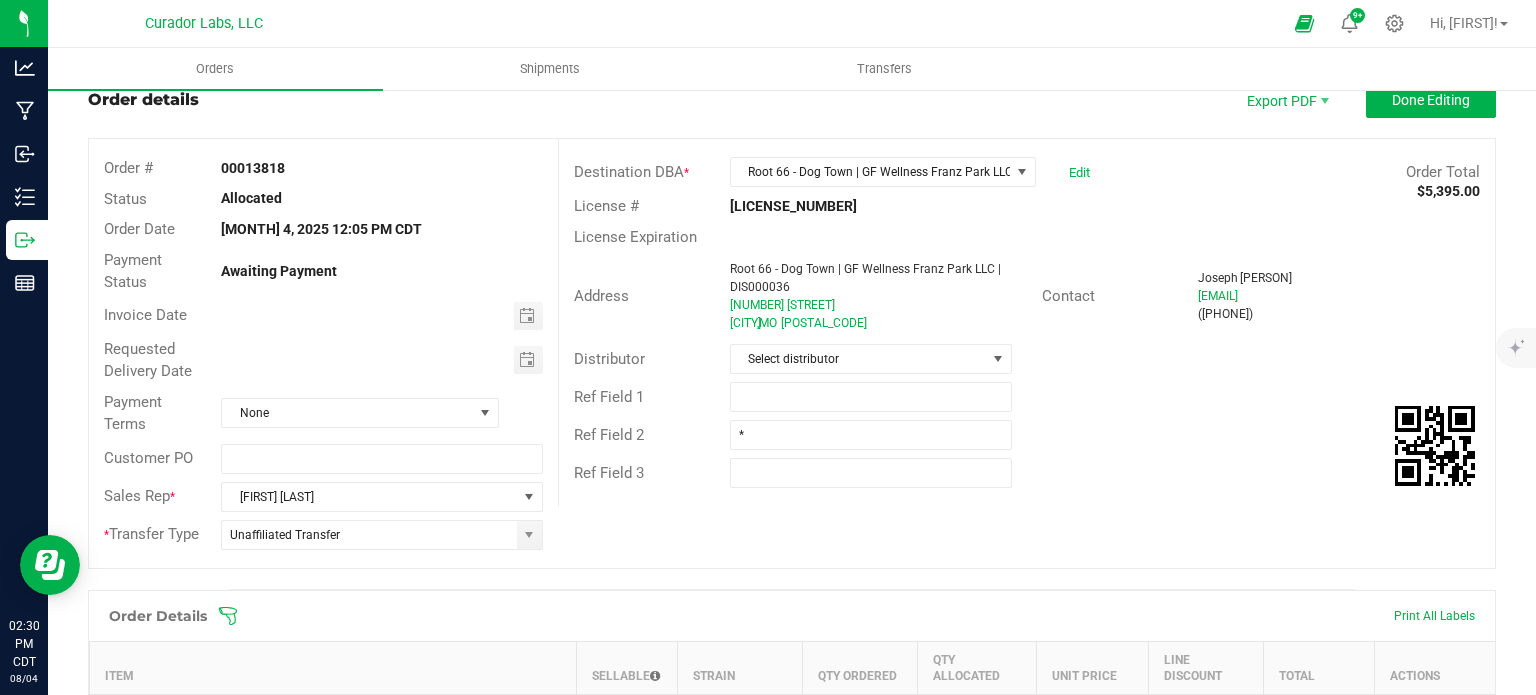 scroll, scrollTop: 0, scrollLeft: 0, axis: both 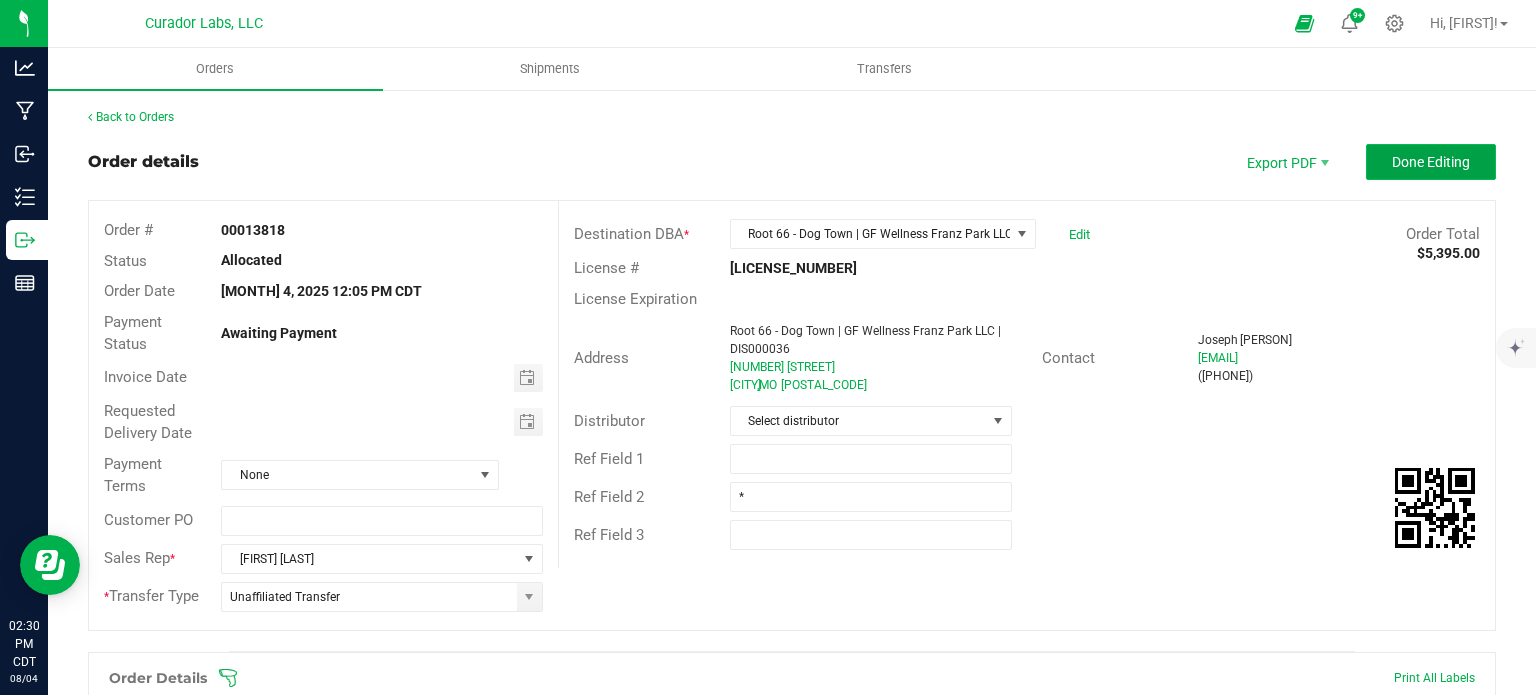 click on "Done Editing" at bounding box center (1431, 162) 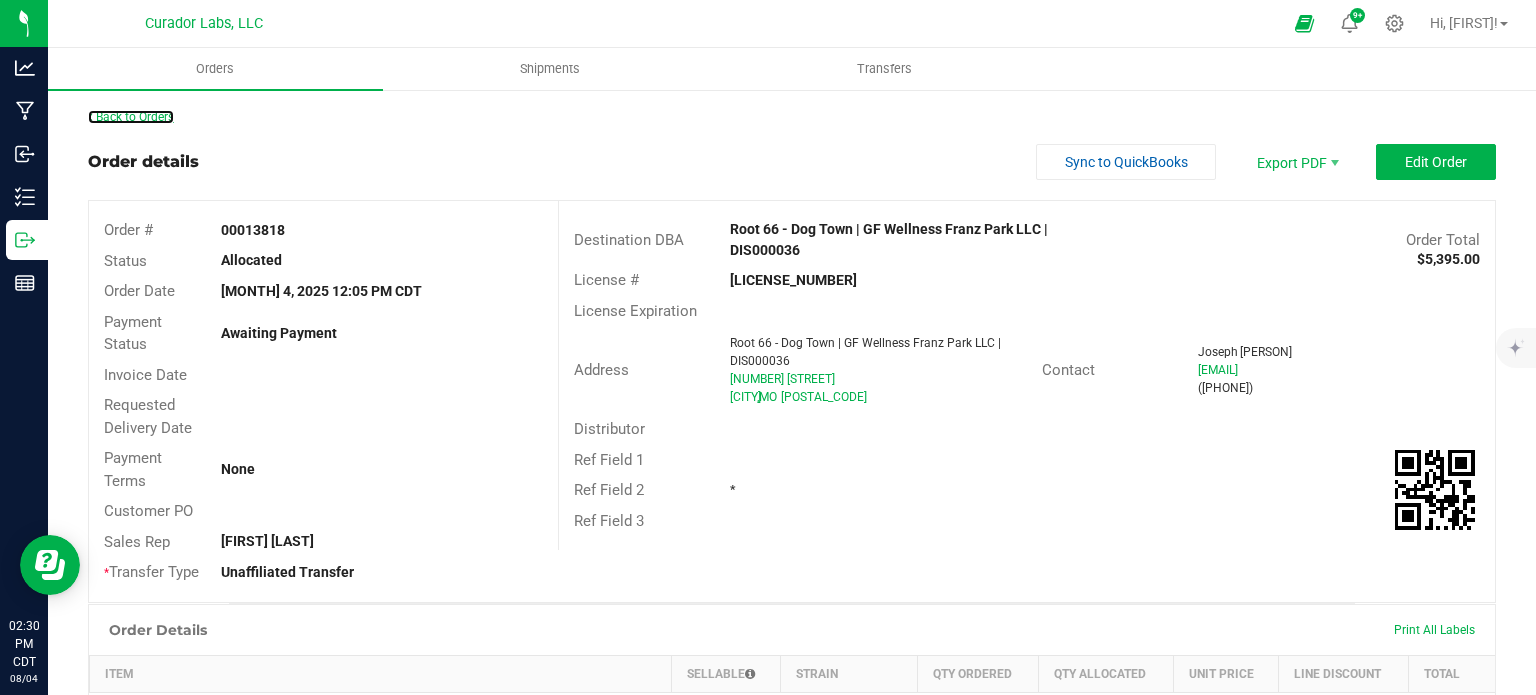 click on "Back to Orders" at bounding box center [131, 117] 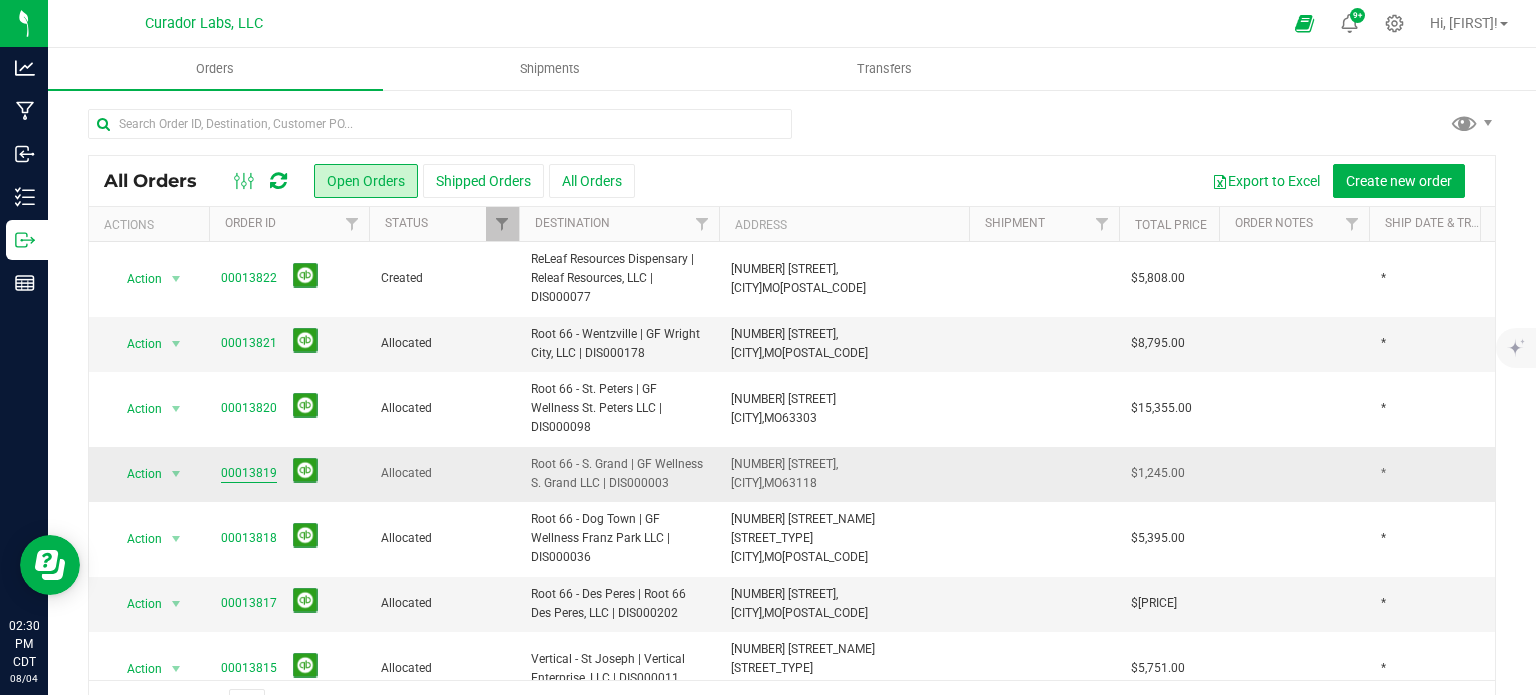 click on "00013819" at bounding box center (249, 473) 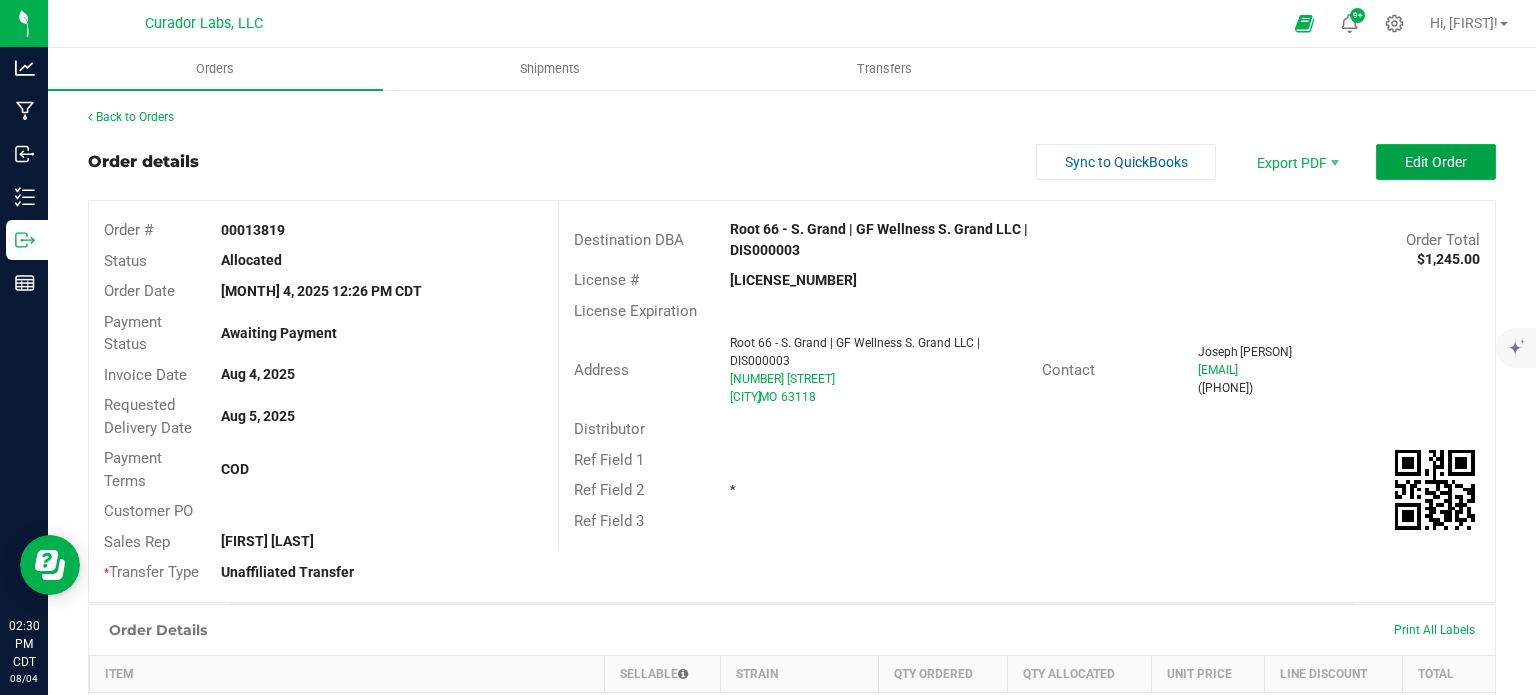 click on "Edit Order" at bounding box center [1436, 162] 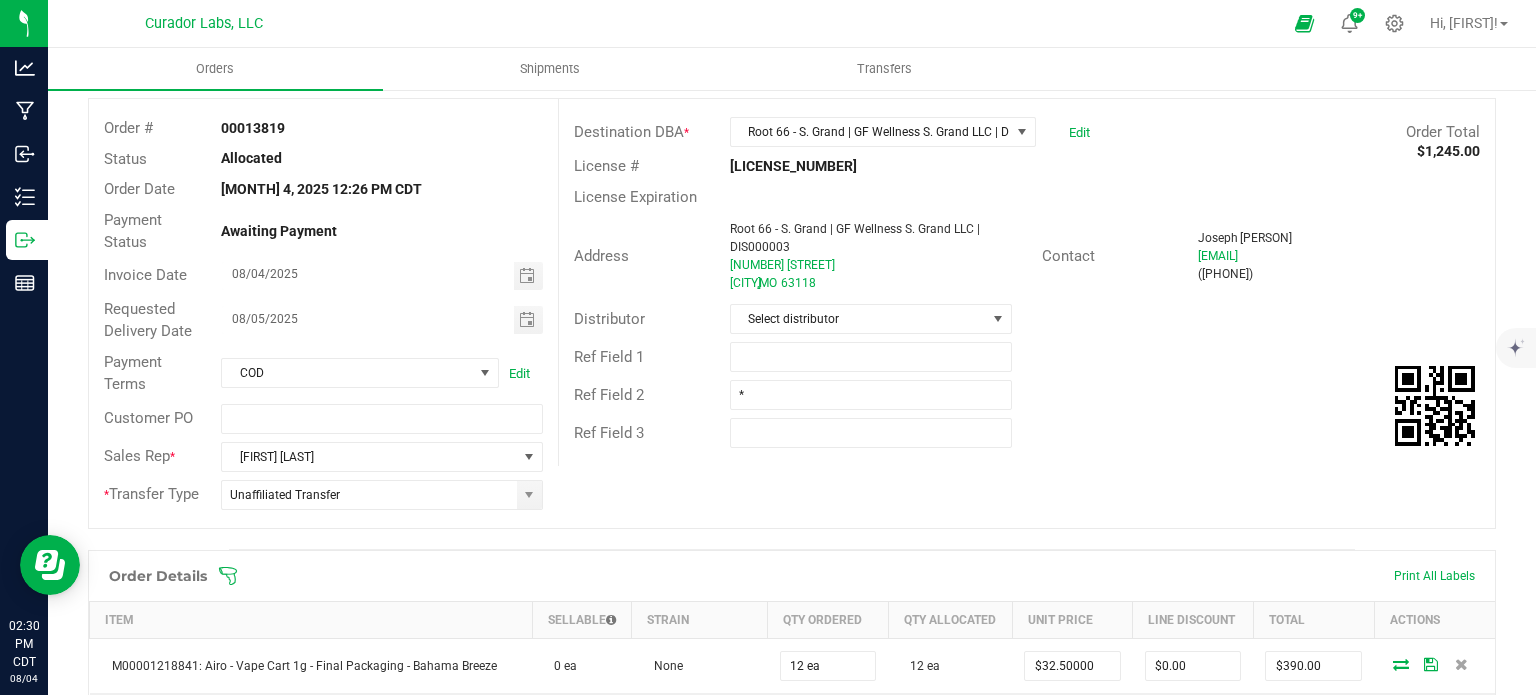 scroll, scrollTop: 400, scrollLeft: 0, axis: vertical 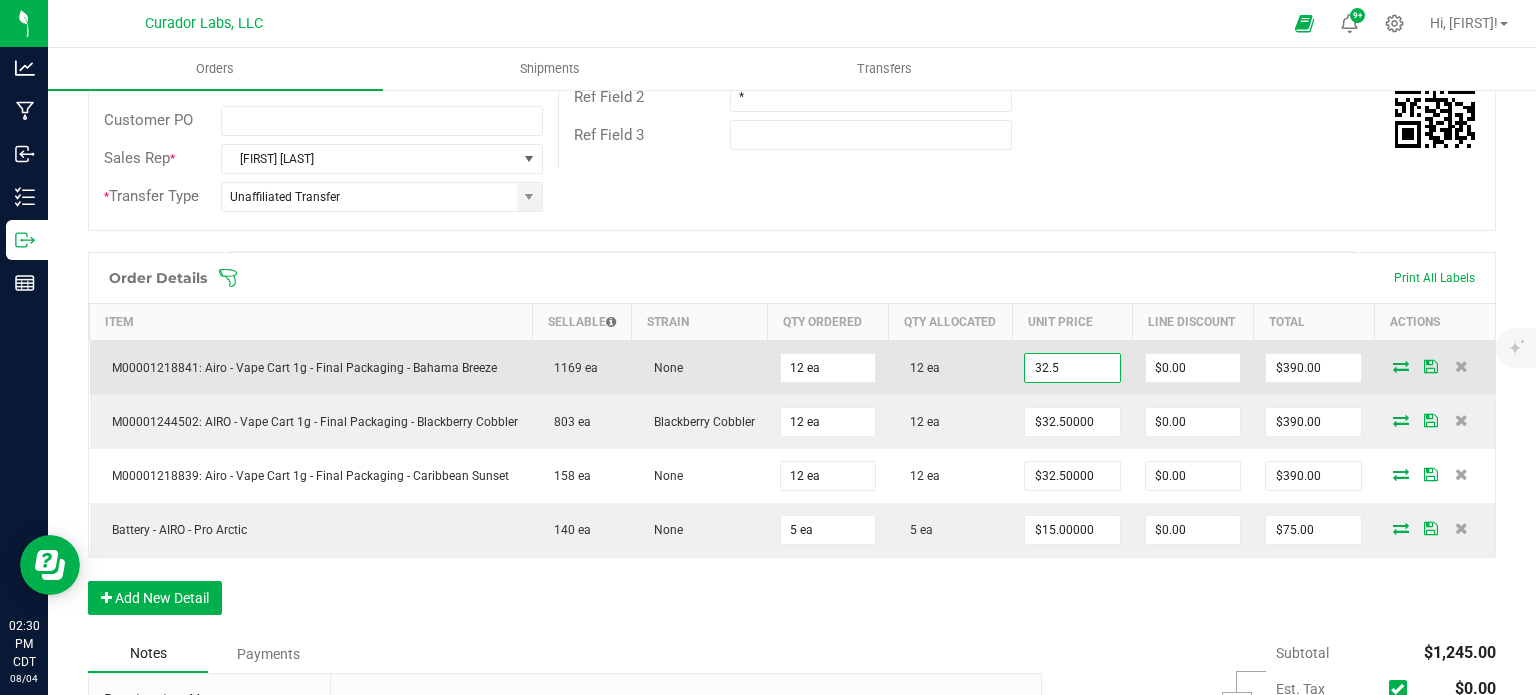 click on "32.5" at bounding box center (1072, 368) 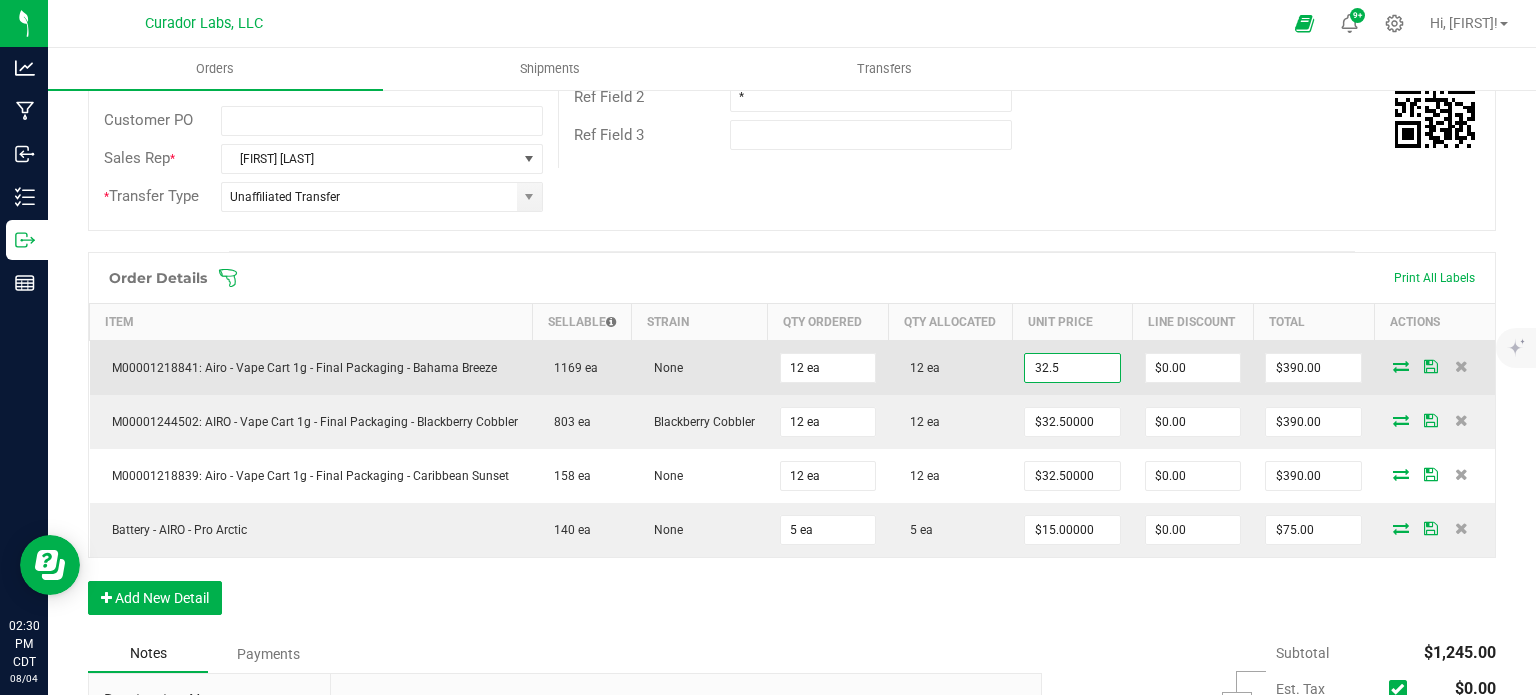 paste on "[PRICE]" 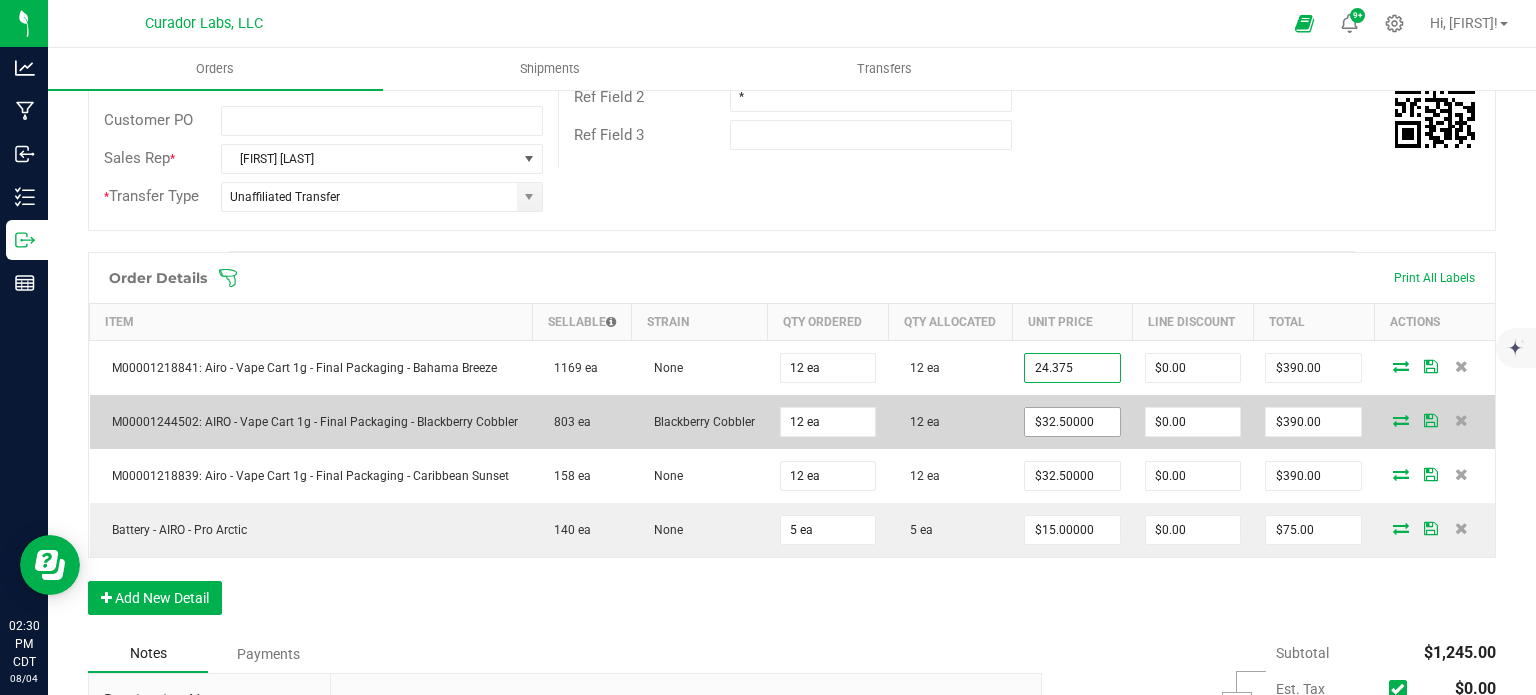 type on "$[NUMBER]" 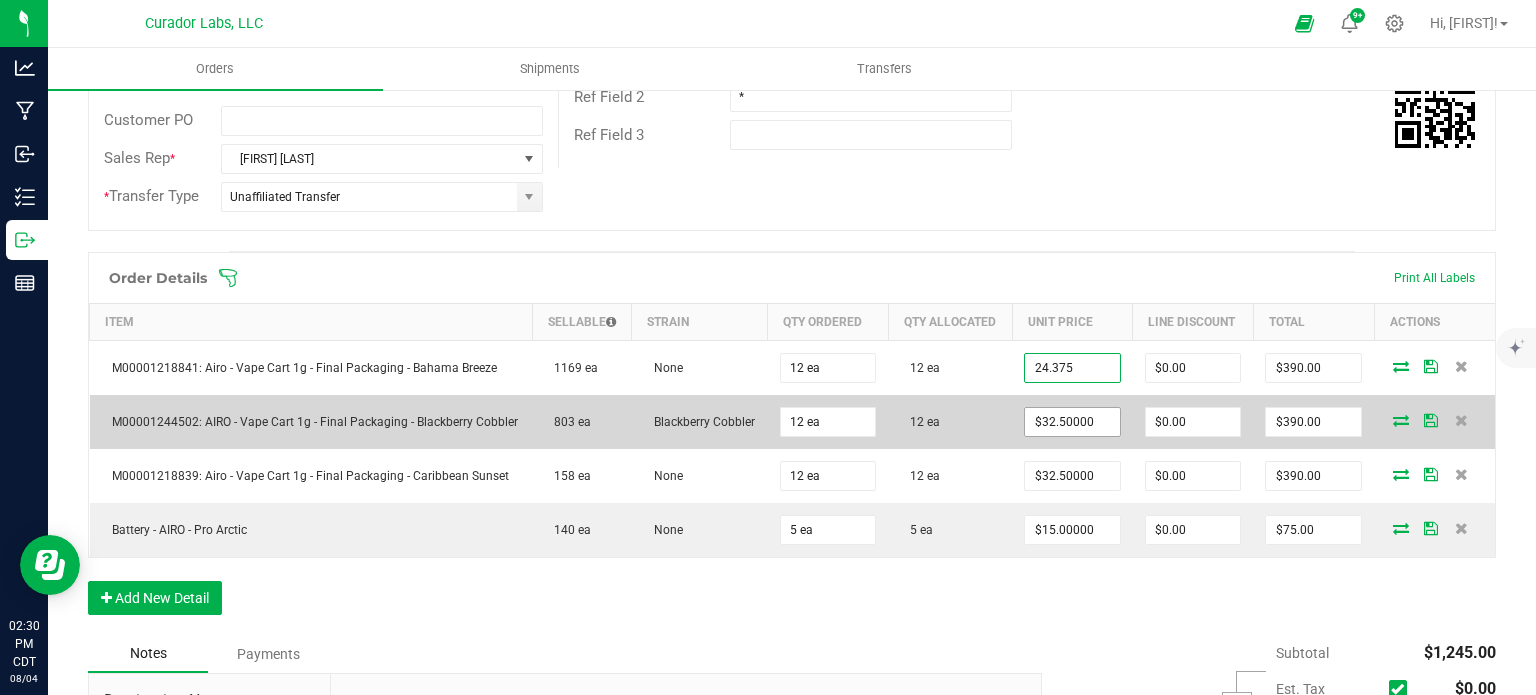 type on "$292.50" 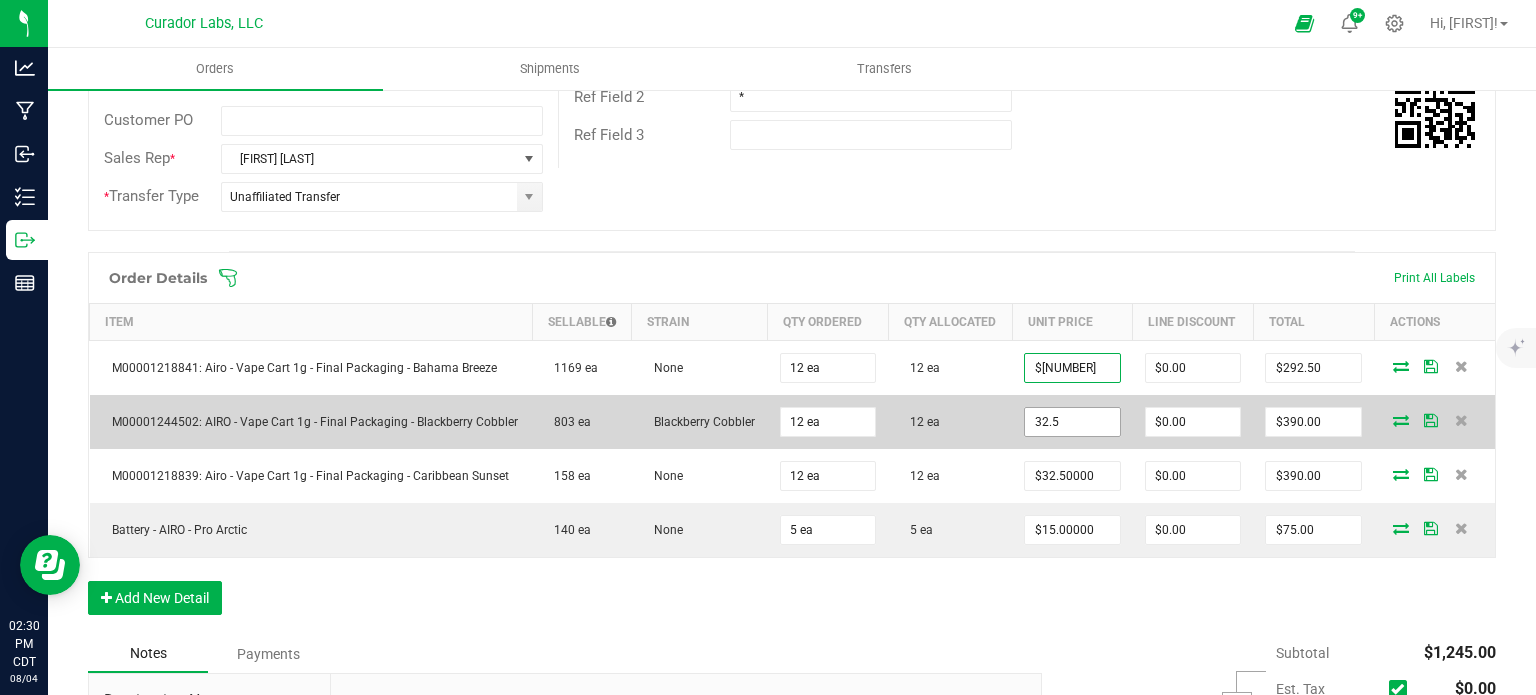 click on "32.5" at bounding box center (1072, 422) 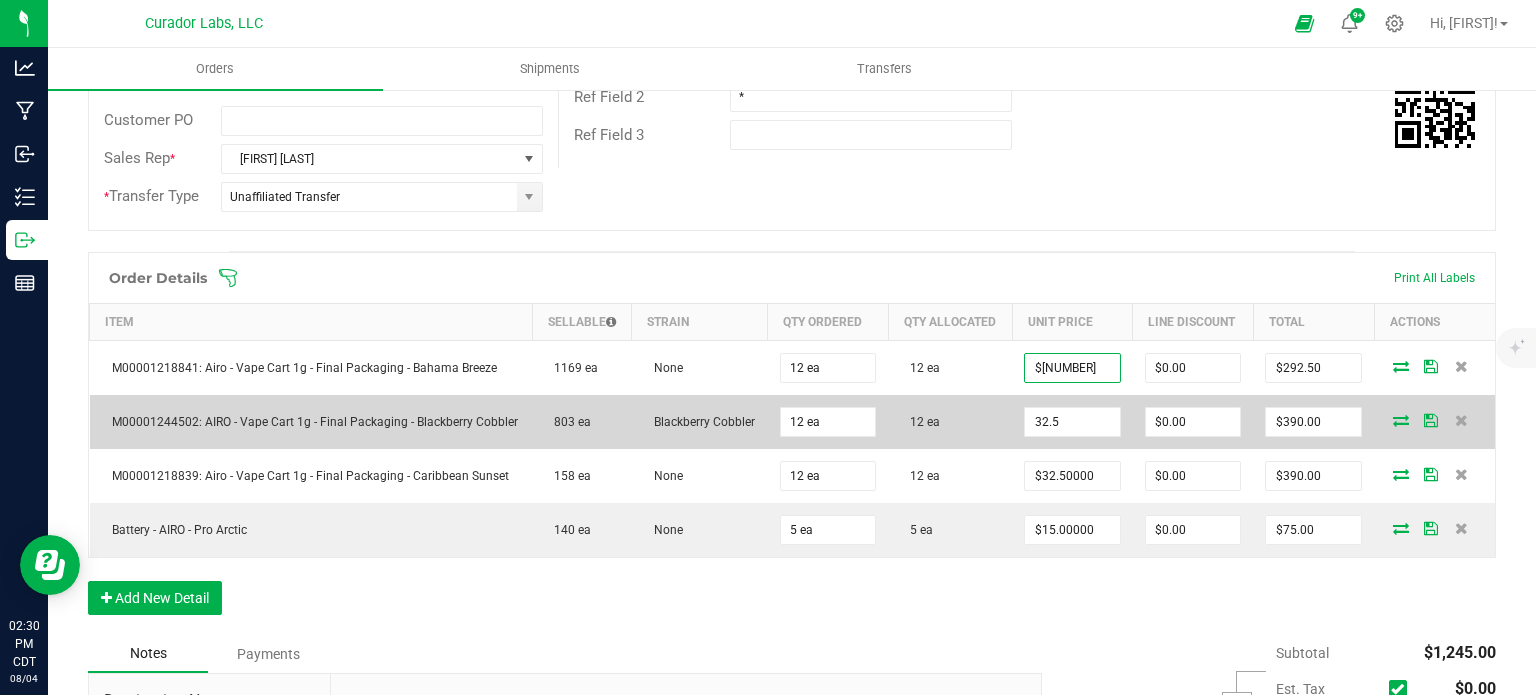 paste on "[PRICE]" 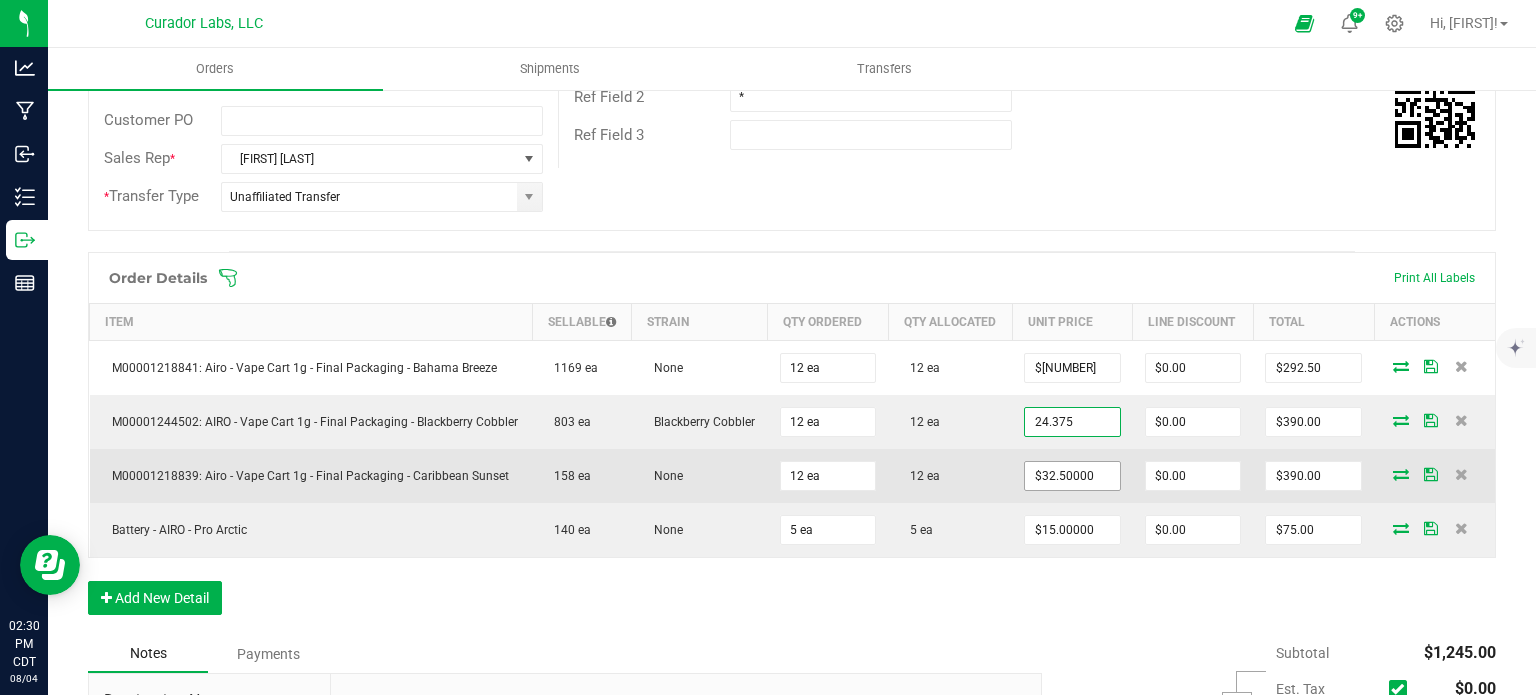 type on "$[NUMBER]" 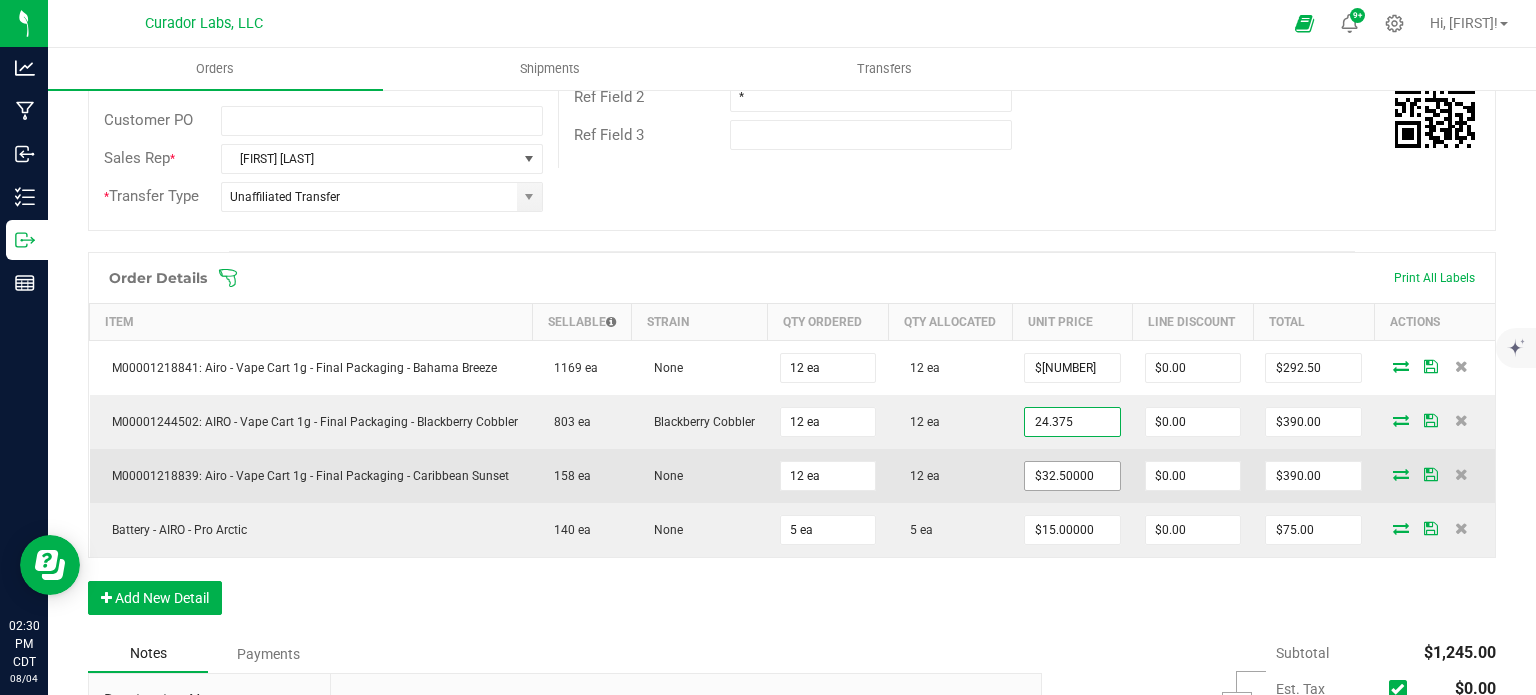type on "$292.50" 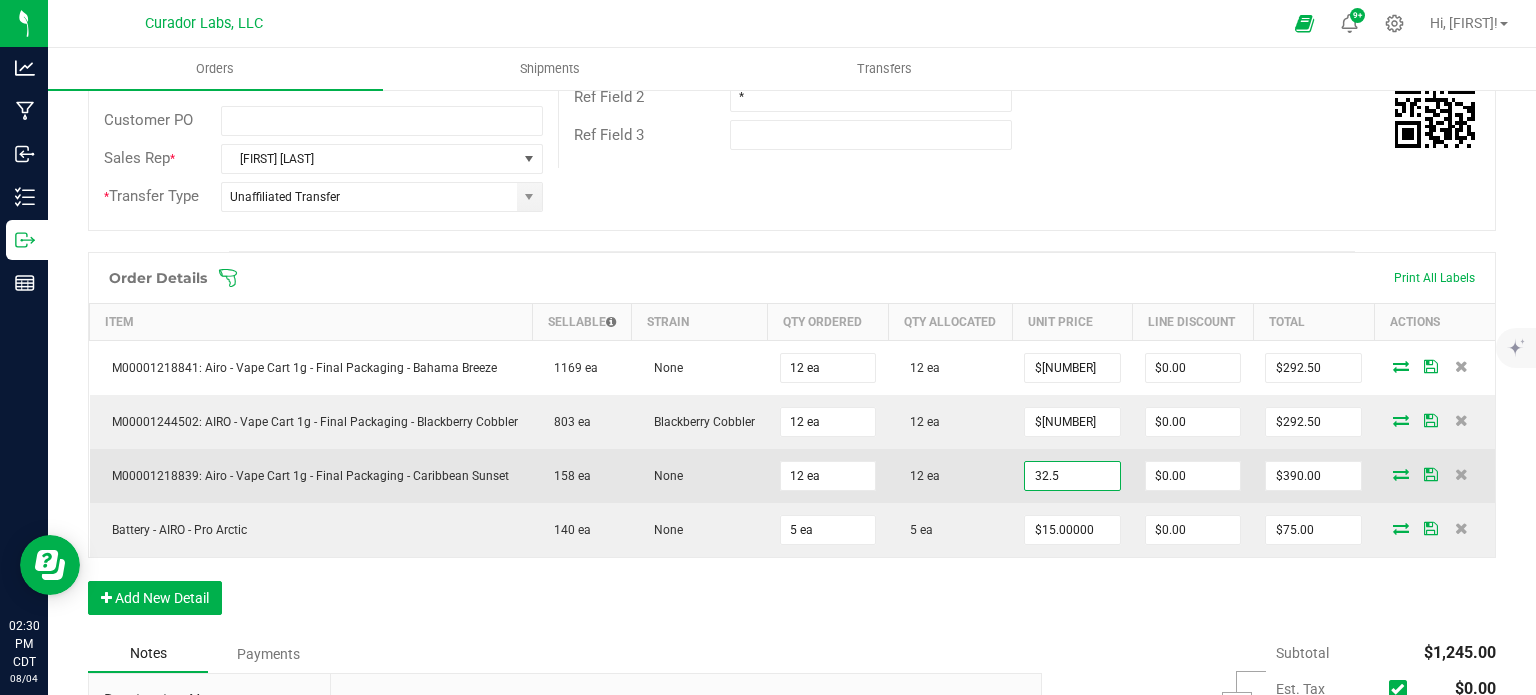 click on "32.5" at bounding box center [1072, 476] 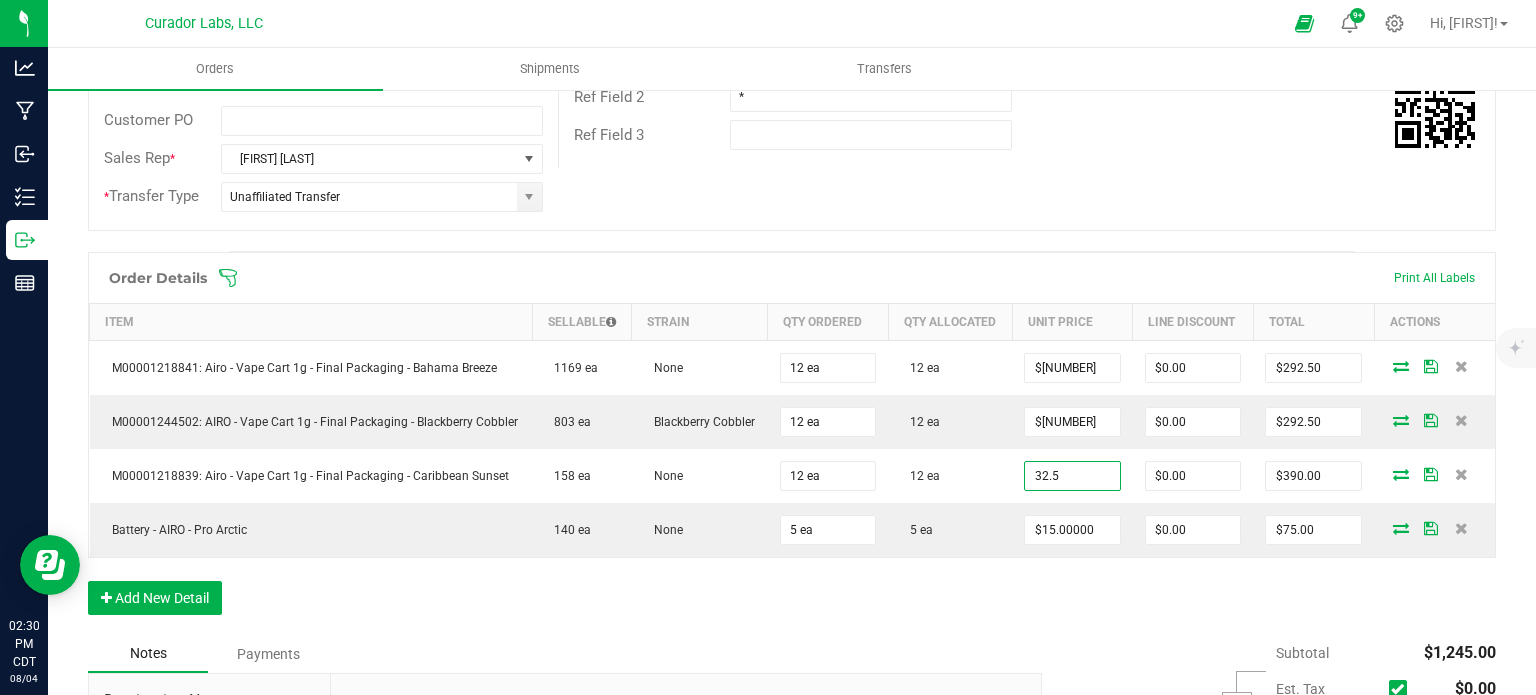 paste on "[PRICE]" 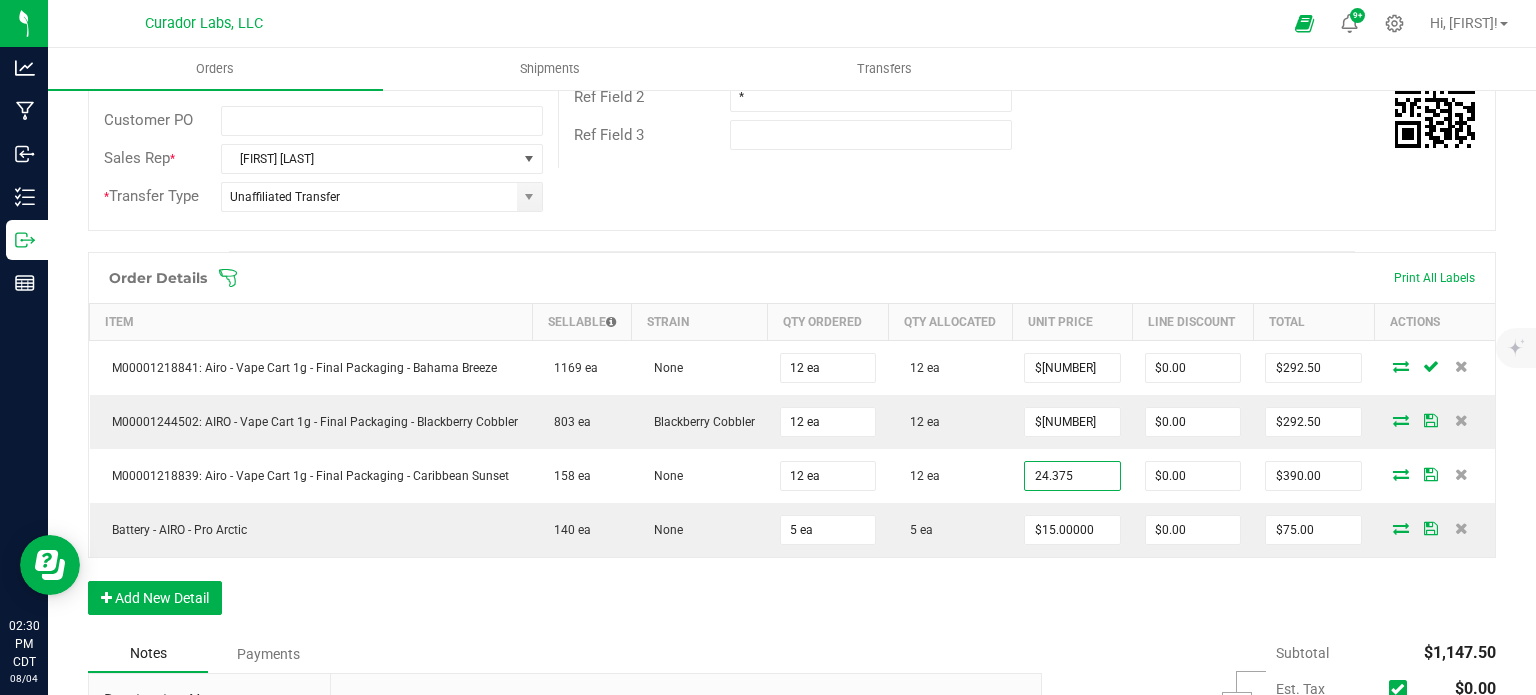 type on "$[NUMBER]" 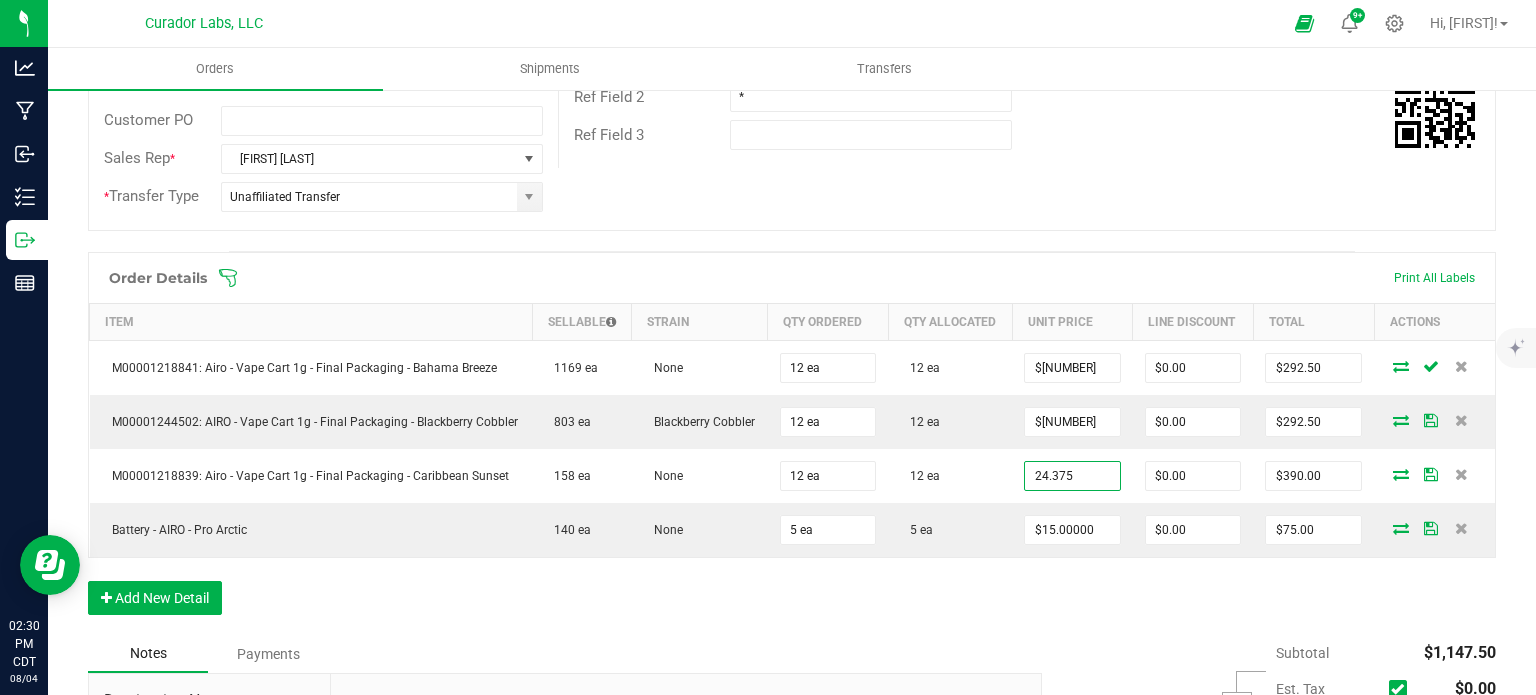 type on "$292.50" 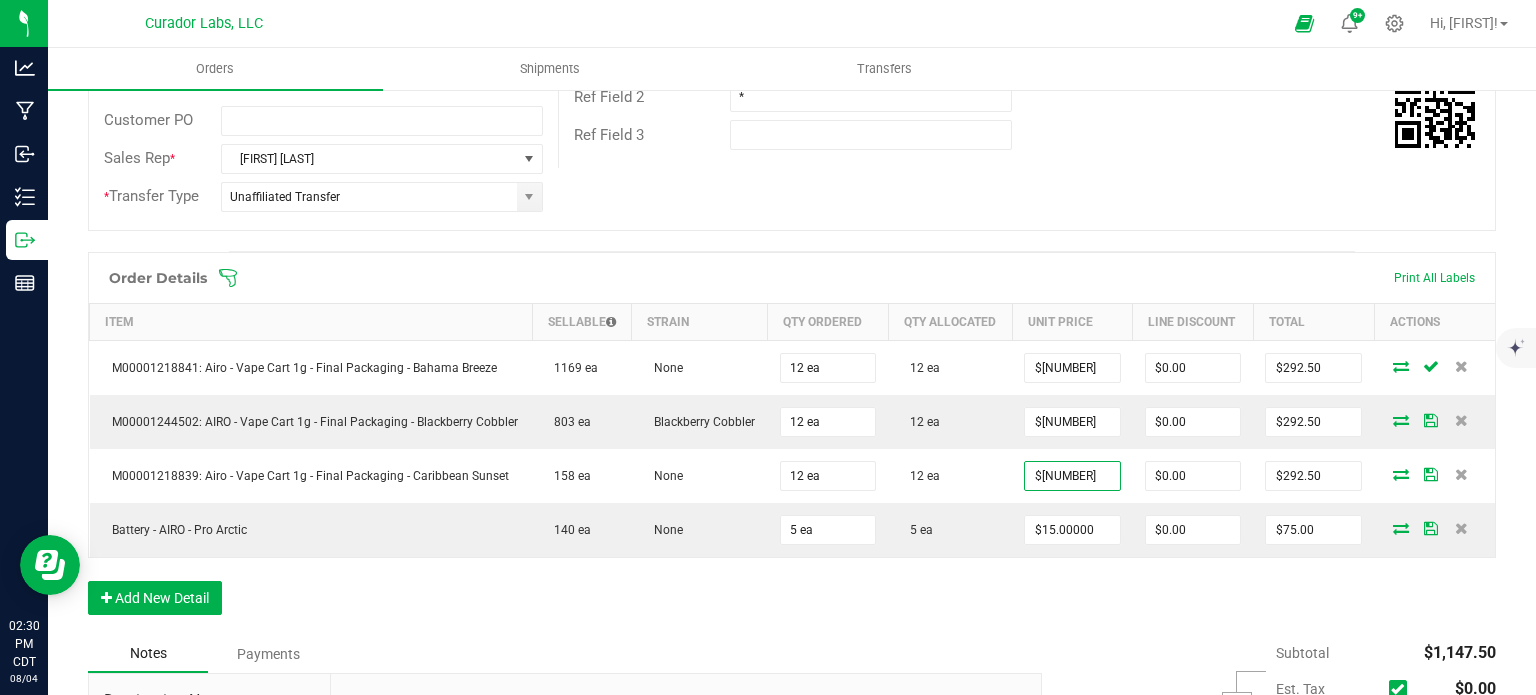 click on "Order Details Print All Labels Item Sellable Strain Qty Ordered Qty Allocated Unit Price Line Discount Total Actions M00001218841: Airo - Vape Cart 1g - Final Packaging - Bahama Breeze 1169 ea None 12 ea 12 ea $[PRICE] $[PRICE] $[PRICE] M00001244502: AIRO - Vape Cart 1g - Final Packaging - Blackberry Cobbler 803 ea Blackberry Cobbler 12 ea 12 ea $[PRICE] $[PRICE] $[PRICE] M00001218839: Airo - Vape Cart 1g - Final Packaging - Caribbean Sunset 158 ea None 12 ea 12 ea $[PRICE] $[PRICE] $[PRICE] Battery - AIRO - Pro Arctic 140 ea None 5 ea 5 ea $[PRICE] $[PRICE] $[PRICE]
Add New Detail" at bounding box center [792, 443] 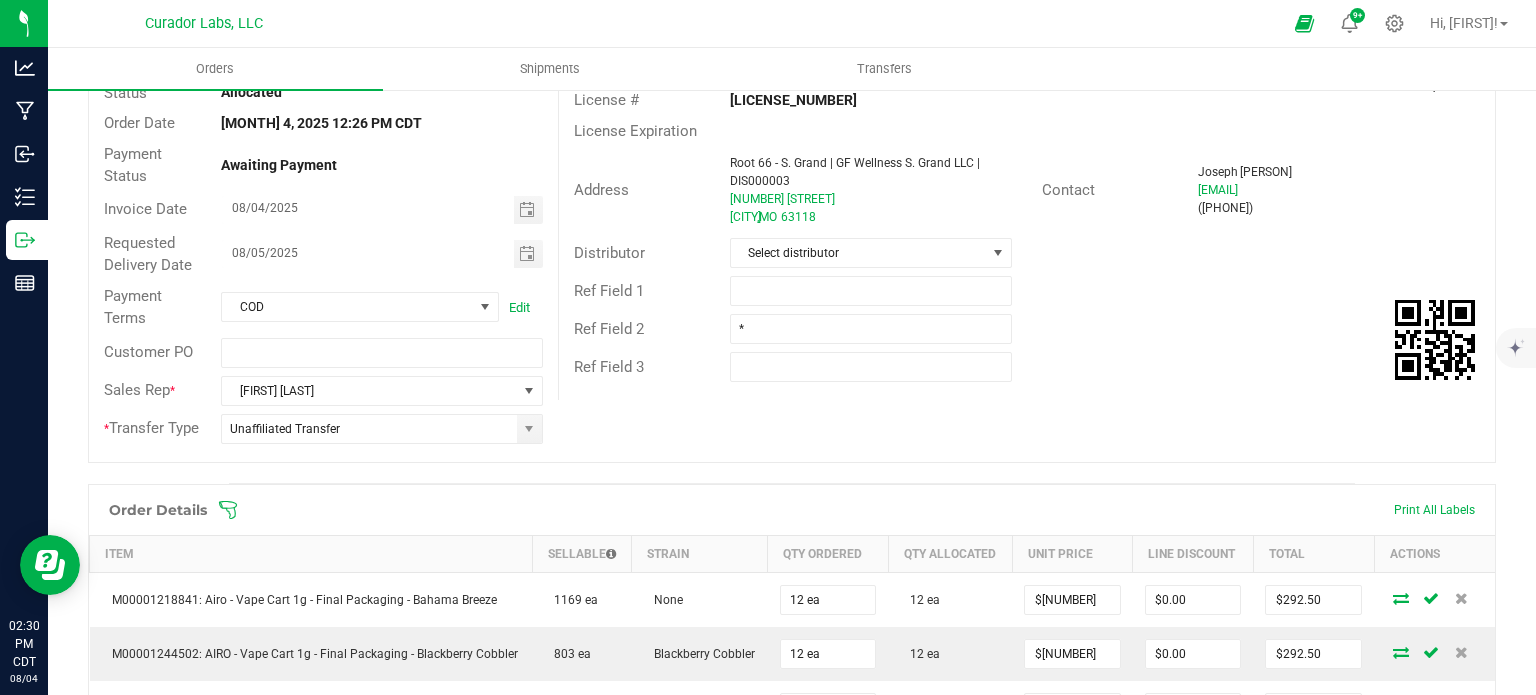scroll, scrollTop: 0, scrollLeft: 0, axis: both 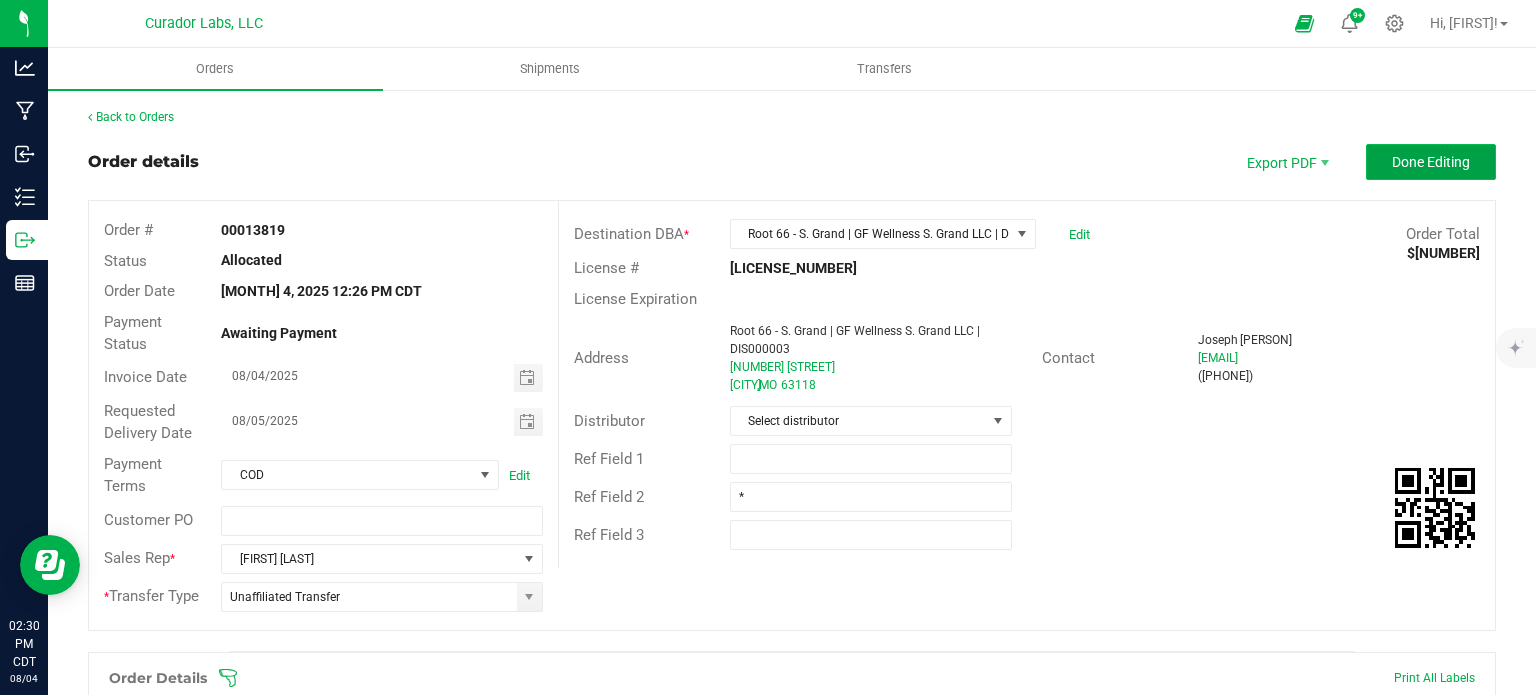 click on "Done Editing" at bounding box center [1431, 162] 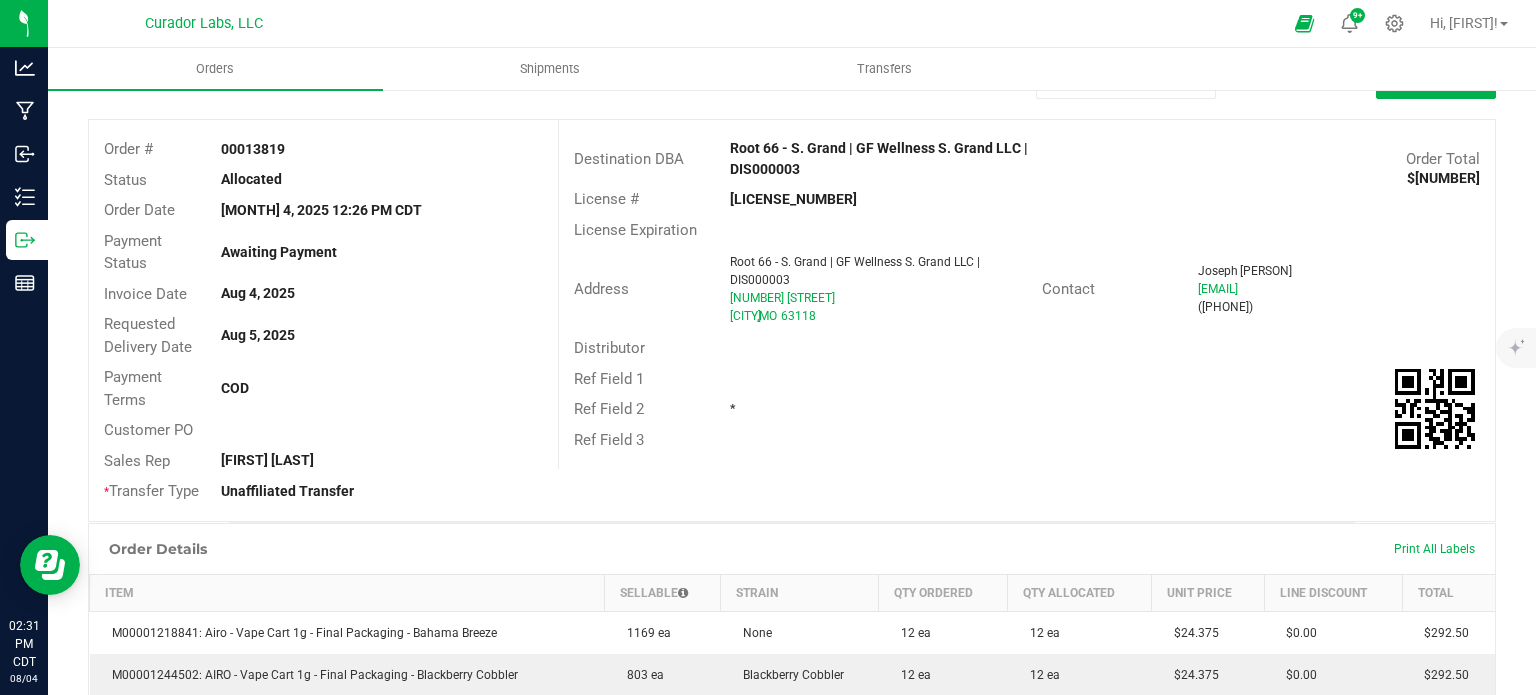 scroll, scrollTop: 0, scrollLeft: 0, axis: both 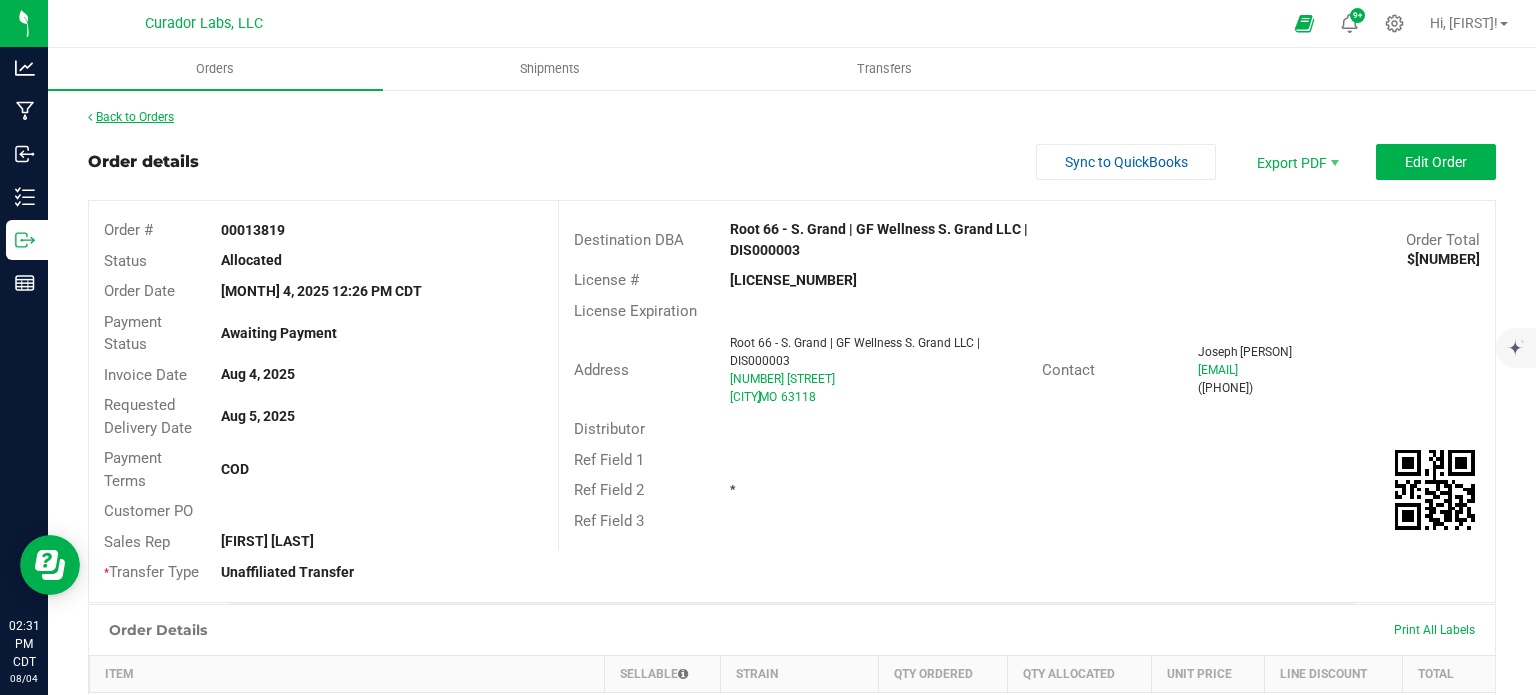 click on "Back to Orders" at bounding box center [131, 117] 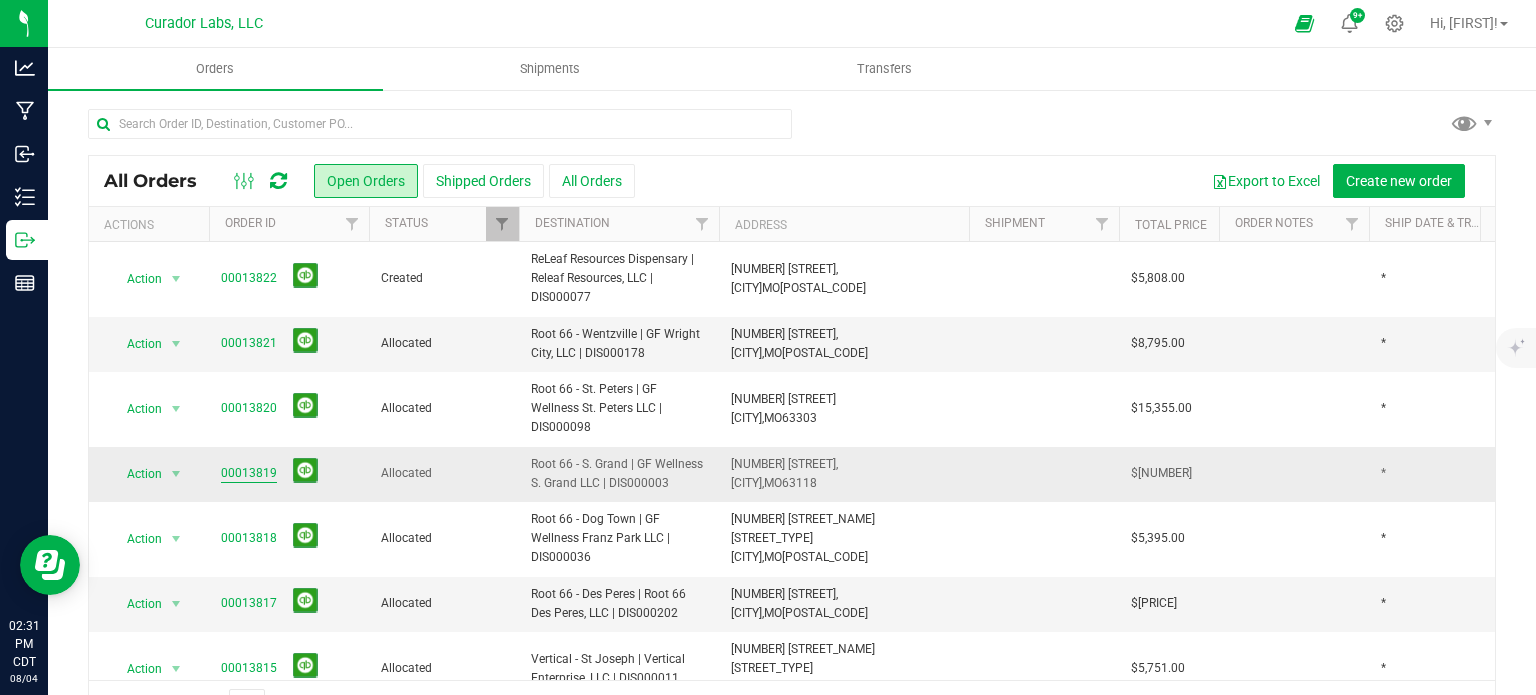 click on "00013819" at bounding box center [249, 473] 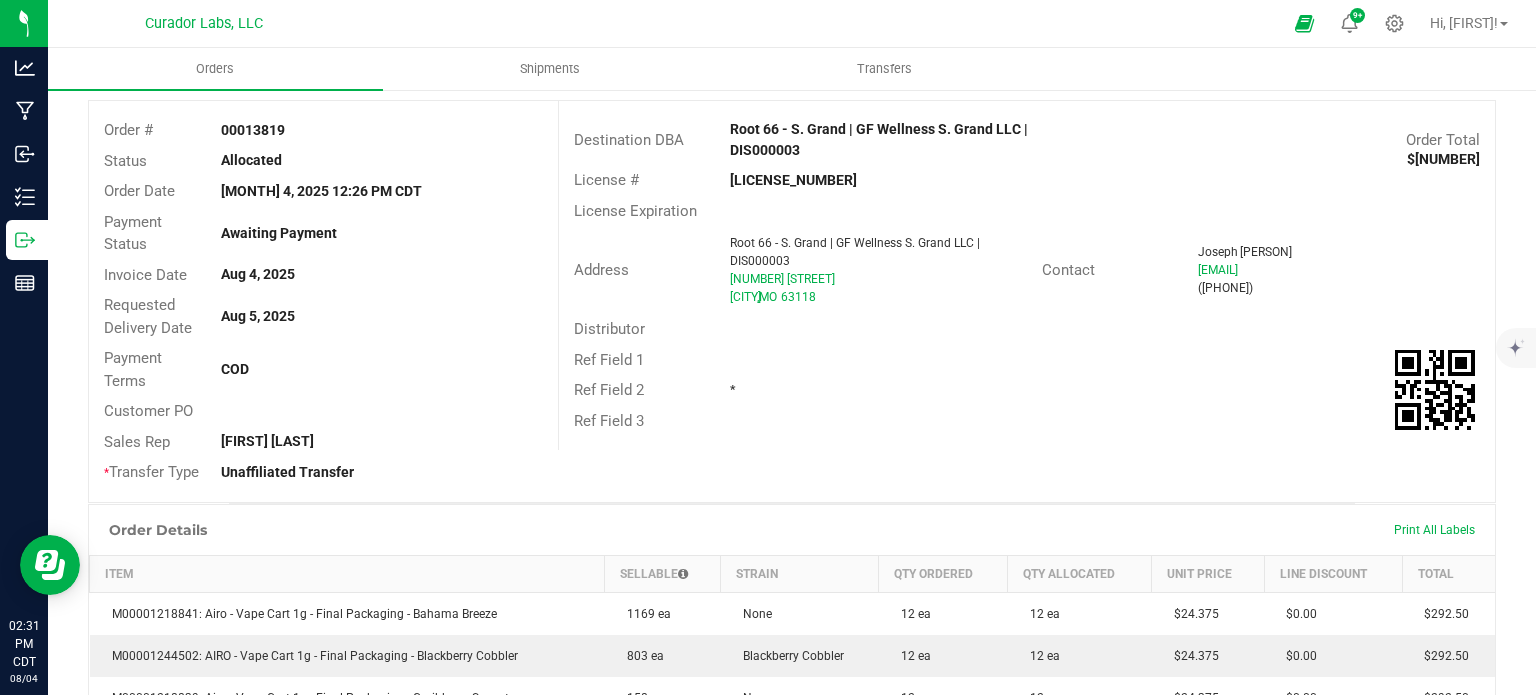 scroll, scrollTop: 0, scrollLeft: 0, axis: both 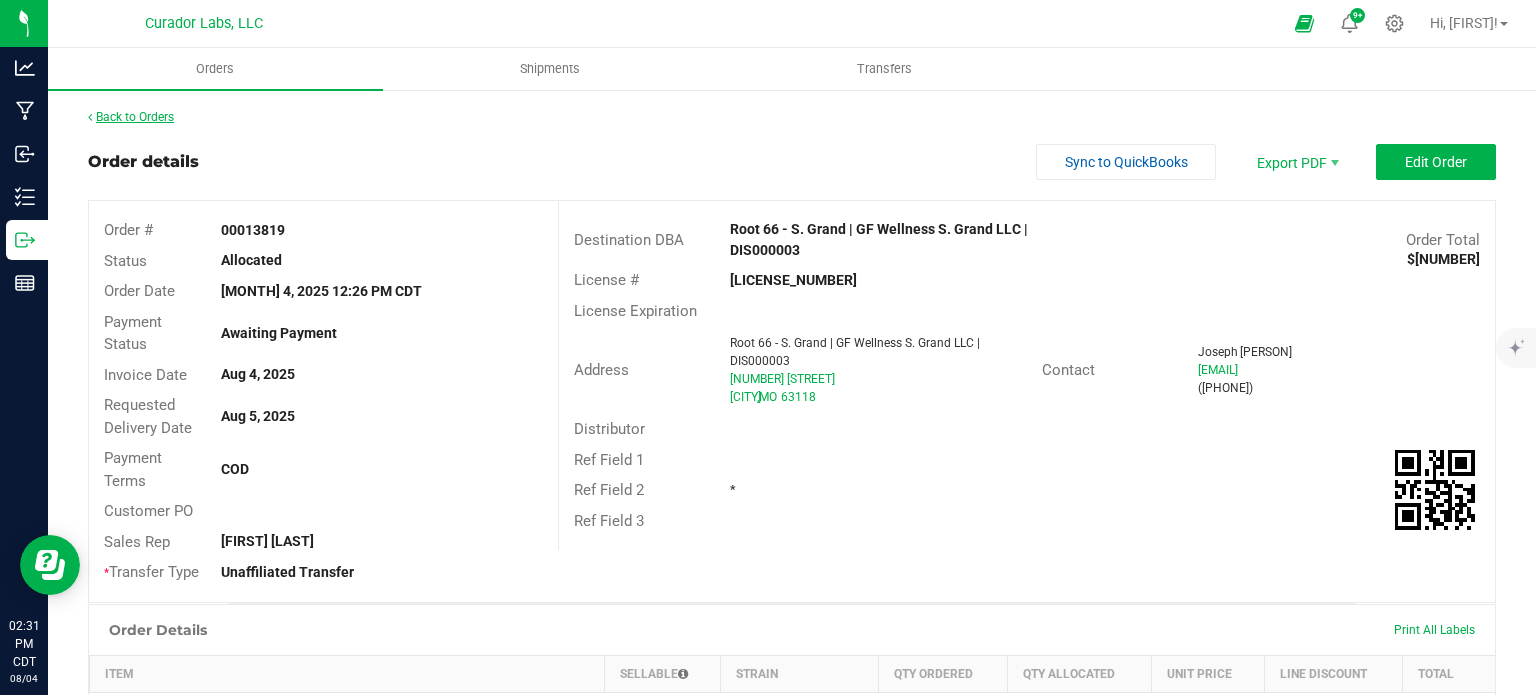 click on "Back to Orders" at bounding box center (131, 117) 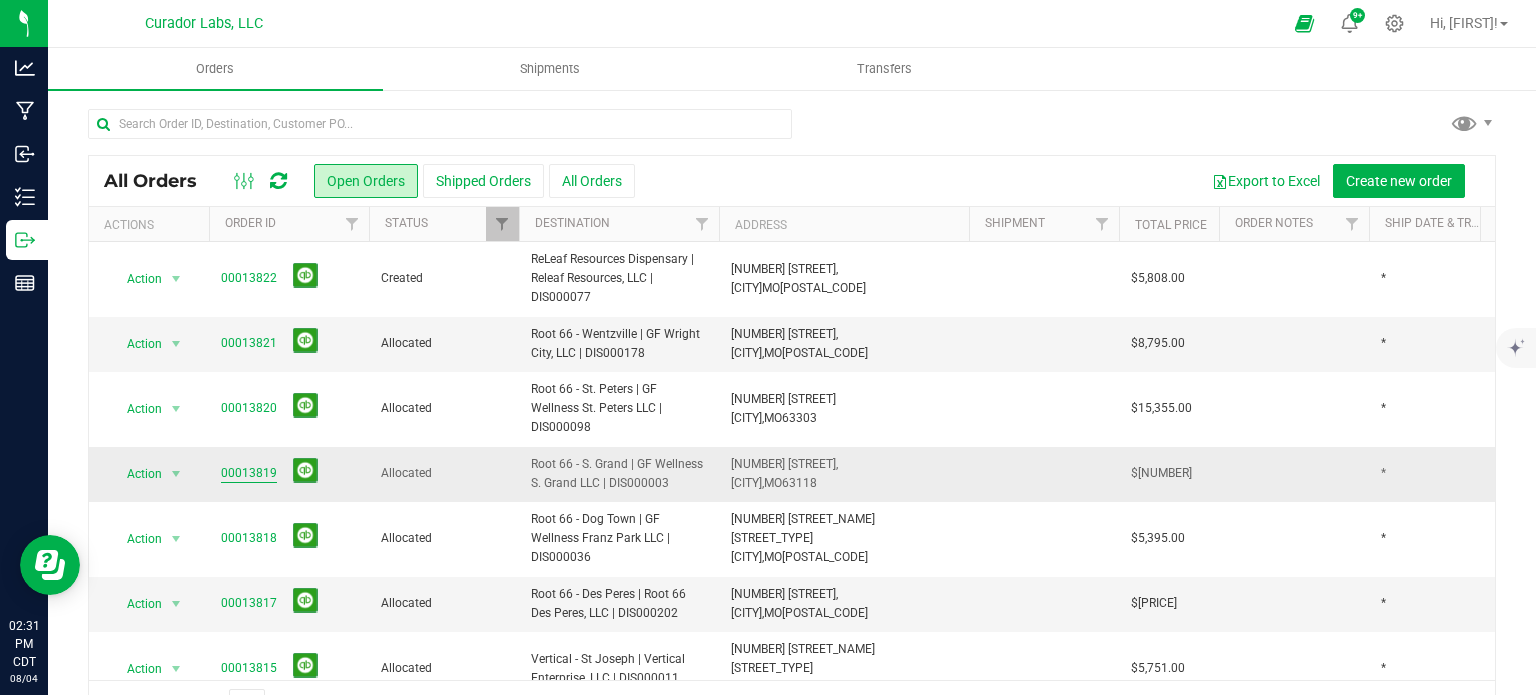 click on "00013819" at bounding box center (249, 473) 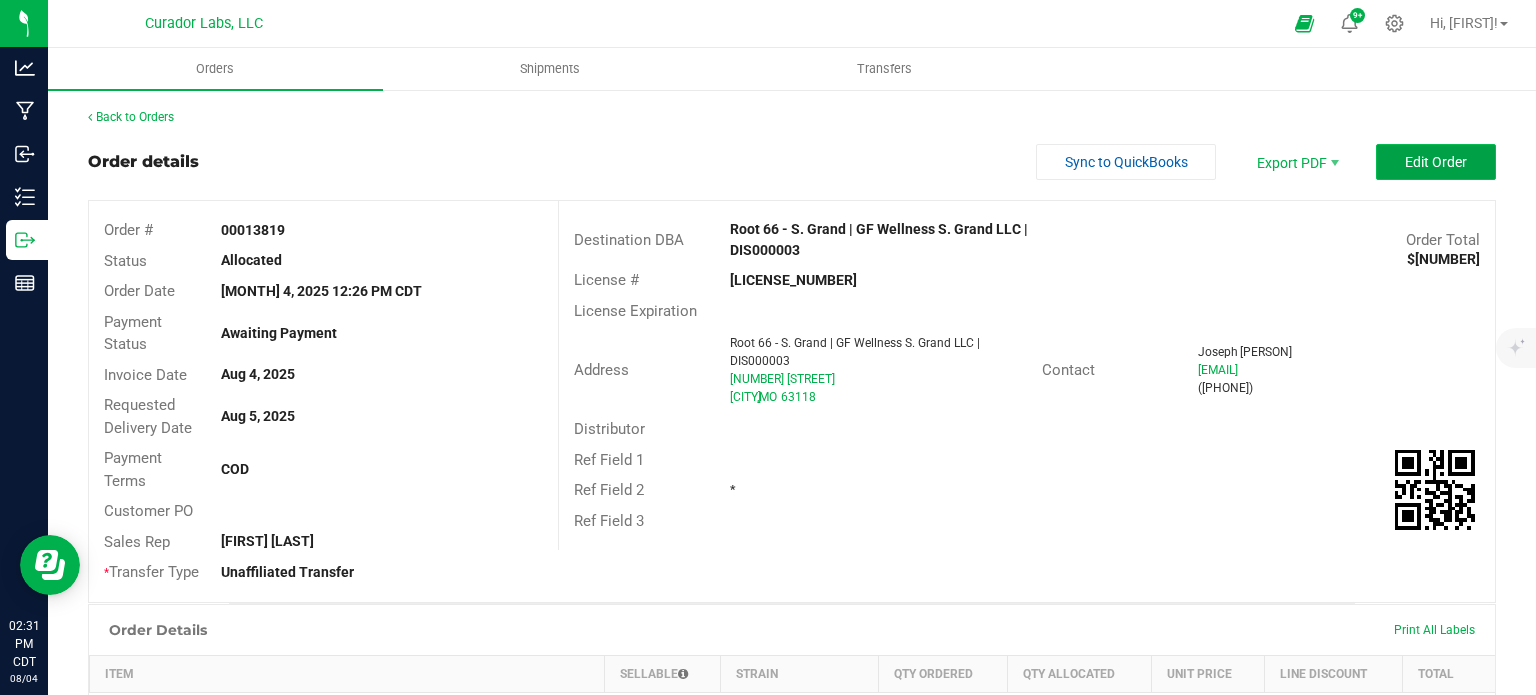 click on "Edit Order" at bounding box center [1436, 162] 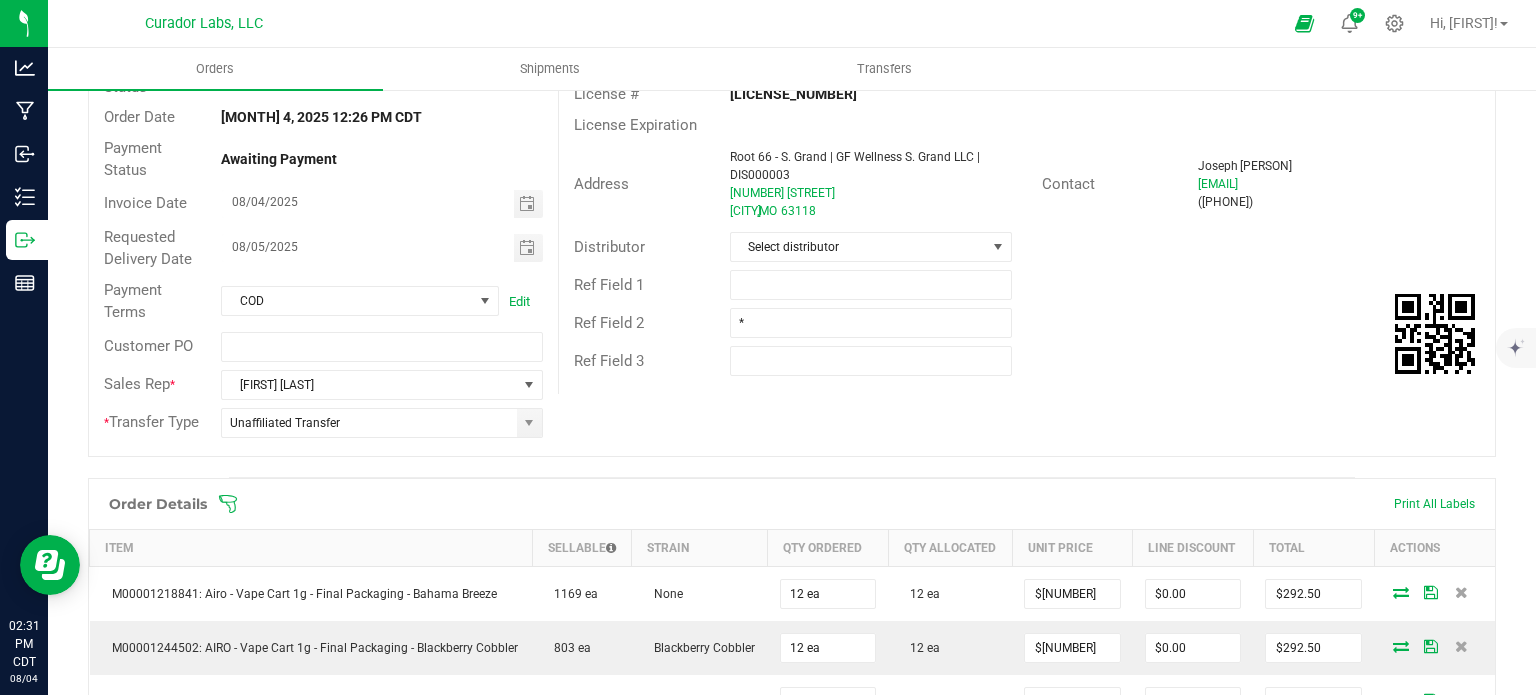 scroll, scrollTop: 300, scrollLeft: 0, axis: vertical 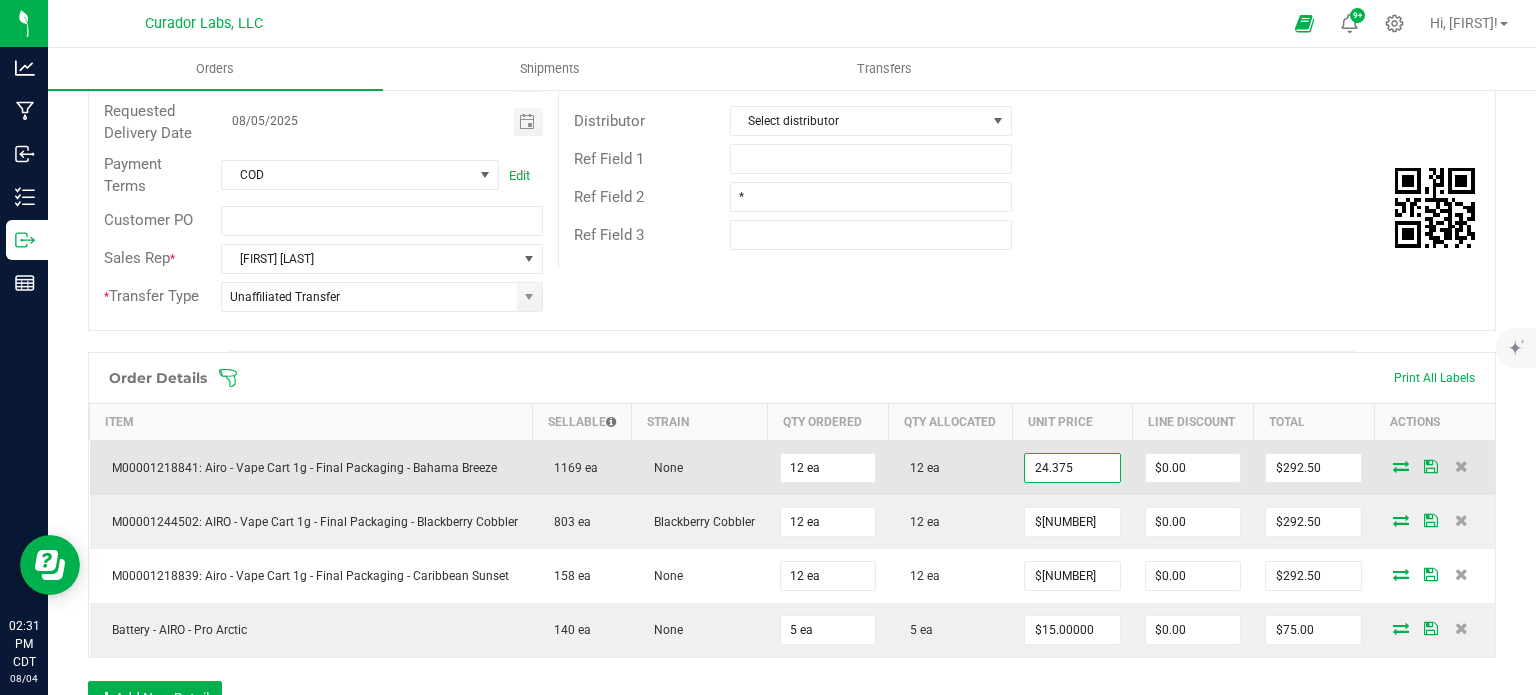 click on "24.375" at bounding box center (1072, 468) 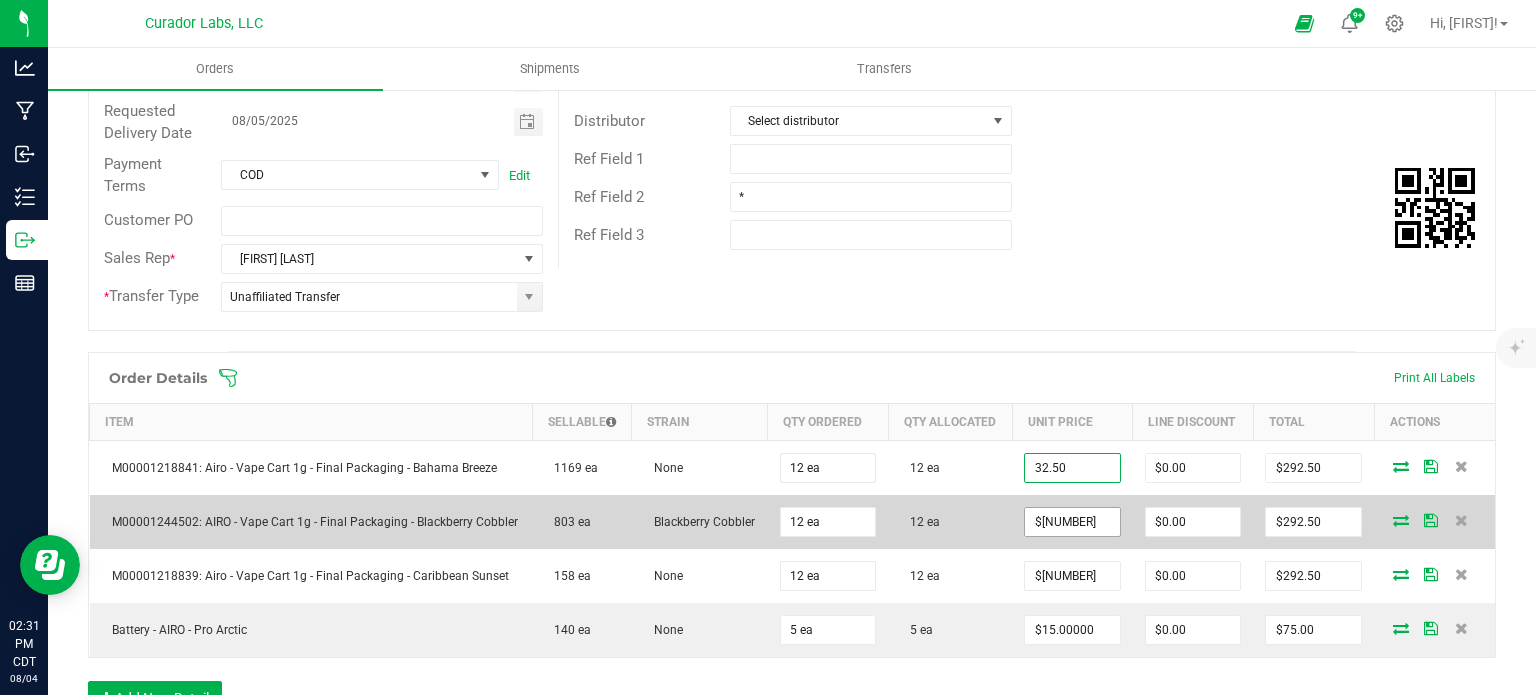 type on "$32.50000" 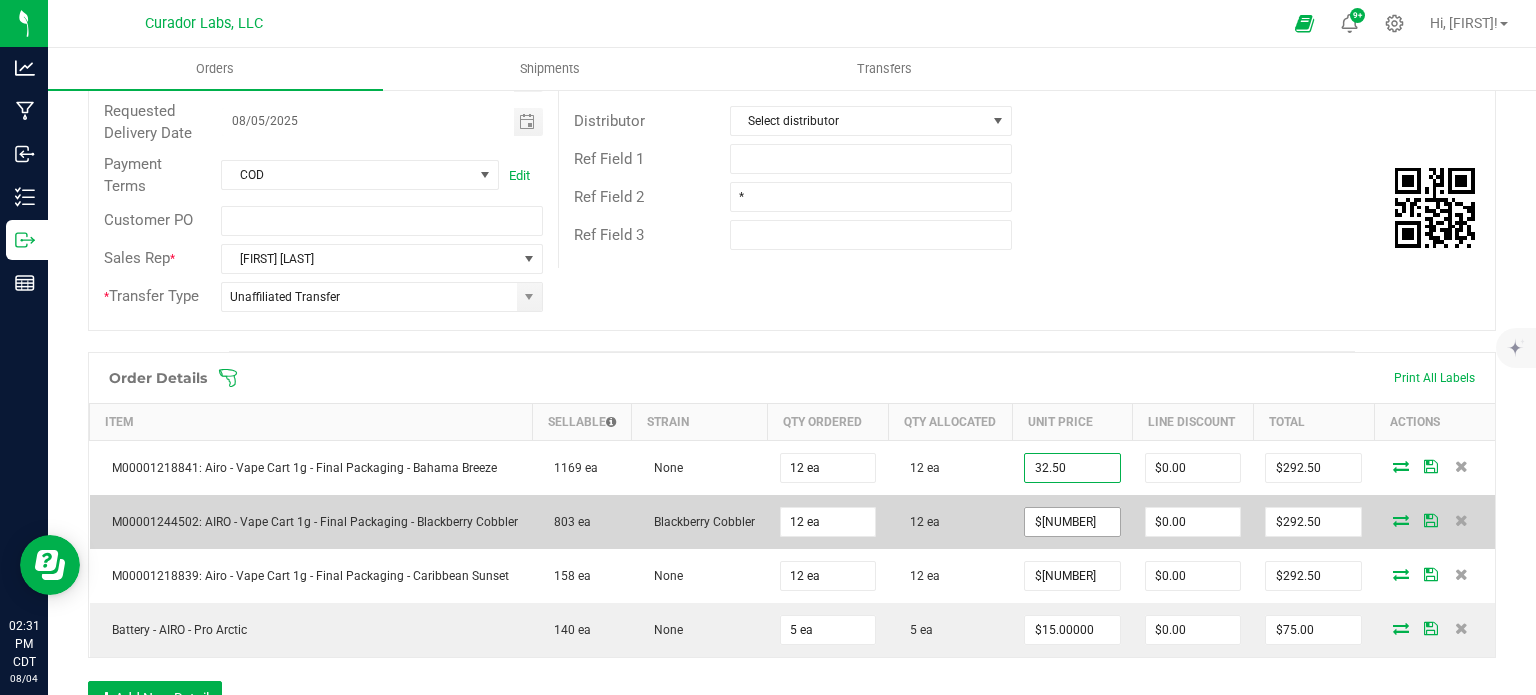 type on "$390.00" 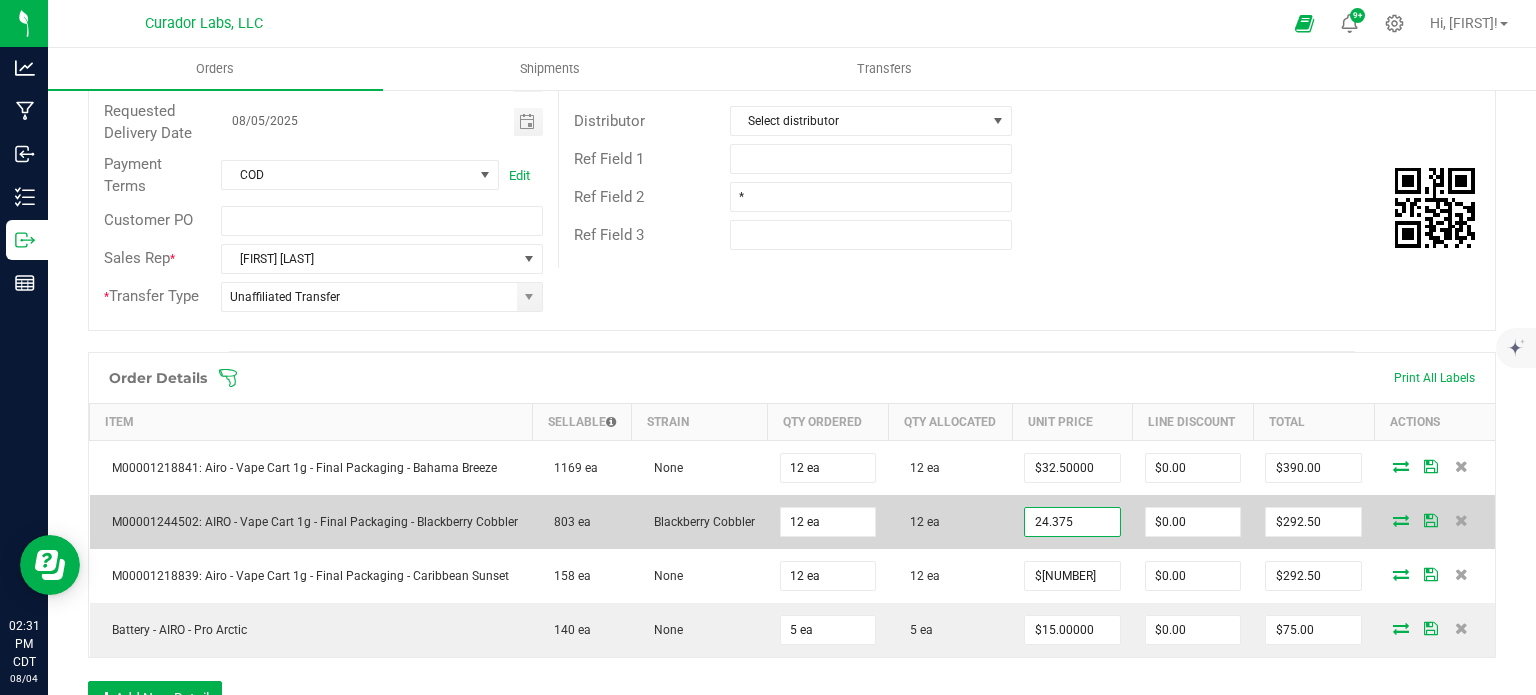 click on "24.375" at bounding box center (1072, 522) 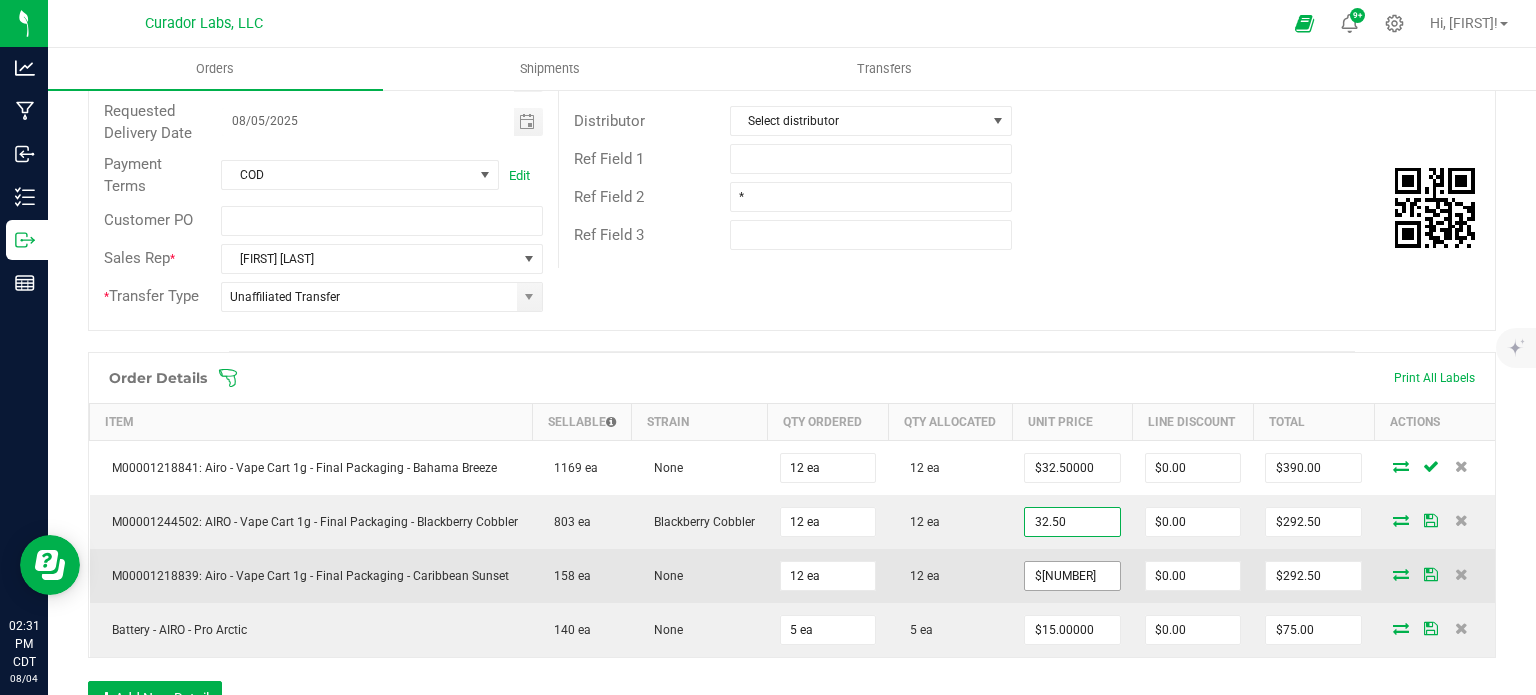 type on "$32.50000" 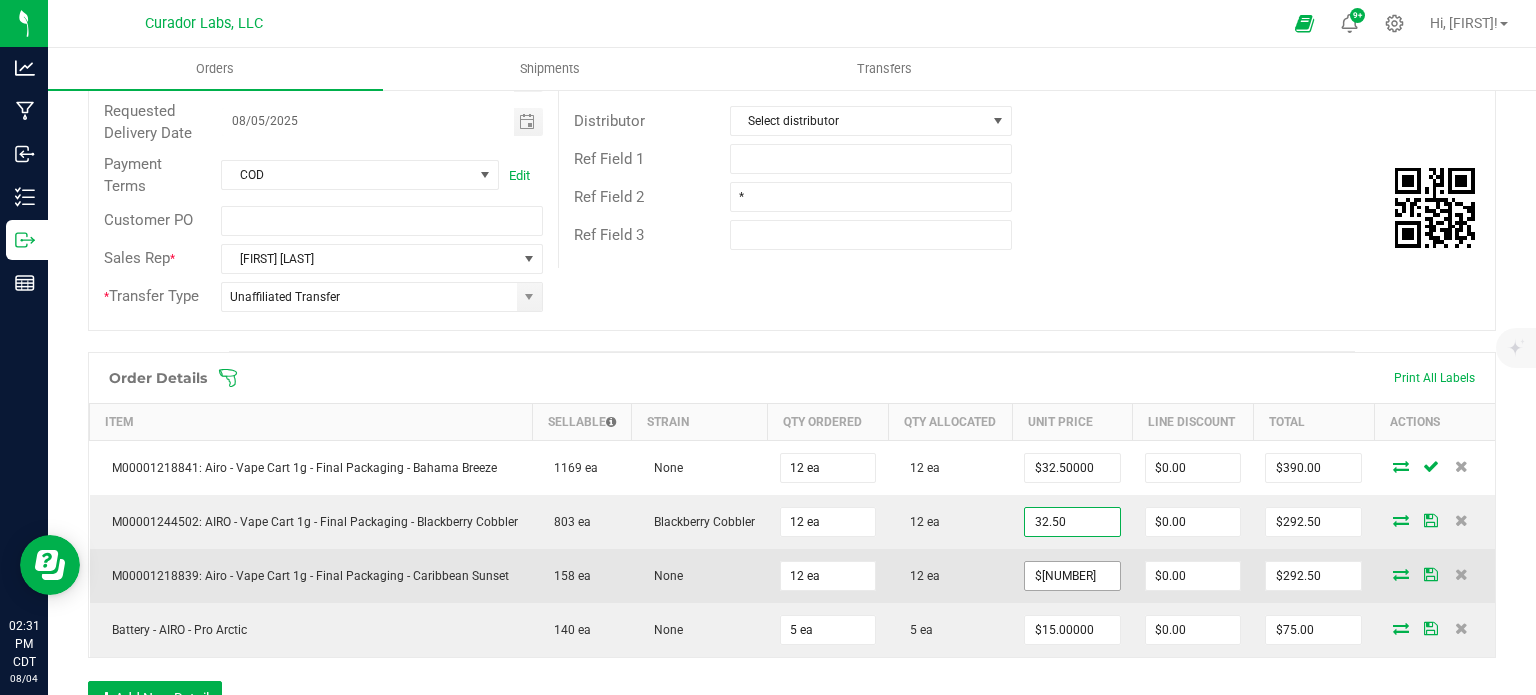 type on "$390.00" 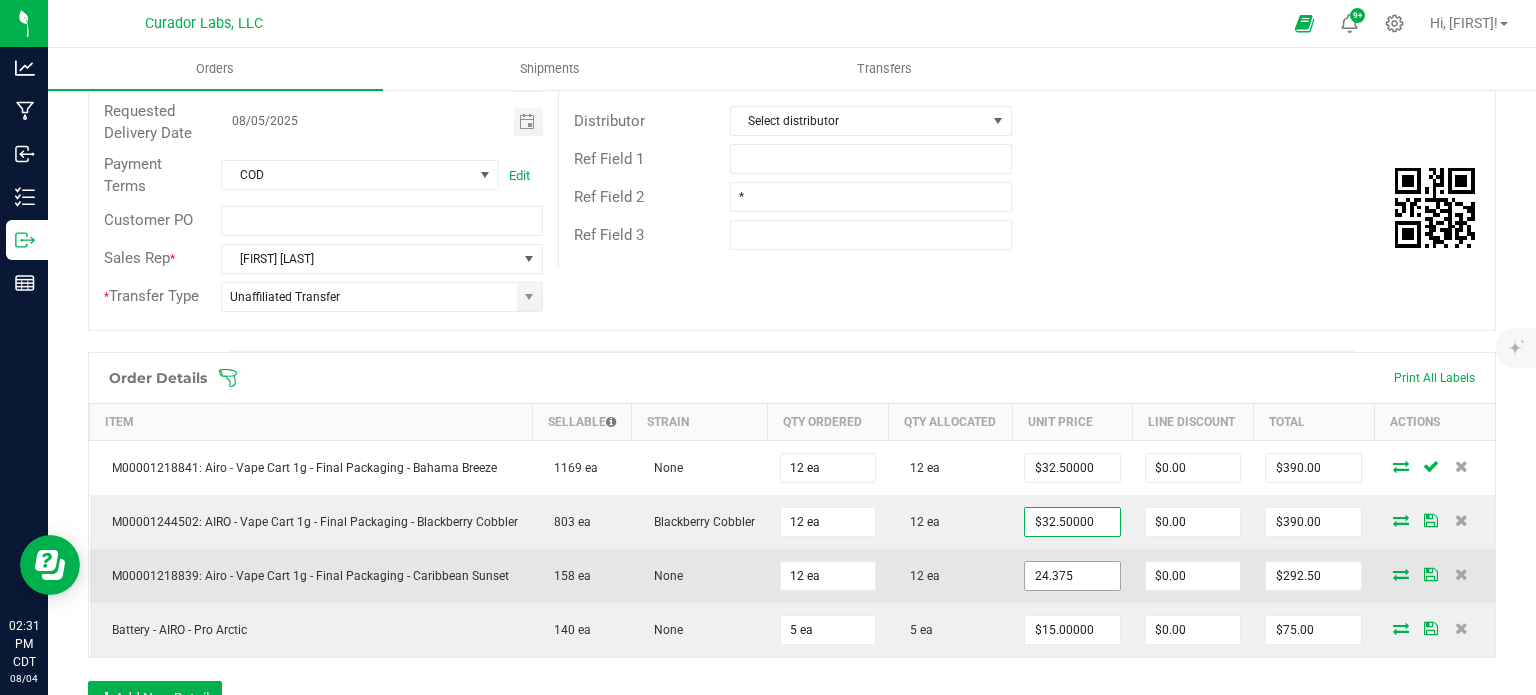 click on "24.375" at bounding box center [1072, 576] 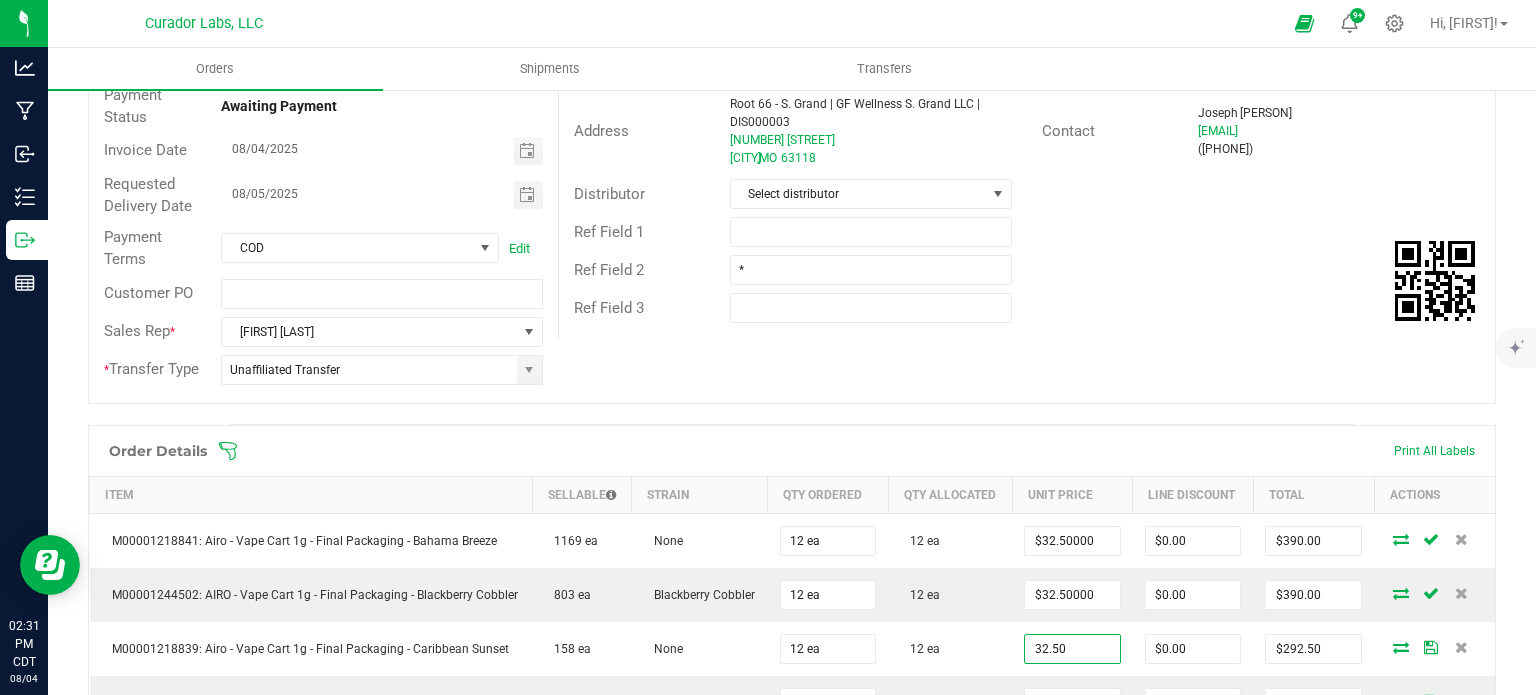 scroll, scrollTop: 0, scrollLeft: 0, axis: both 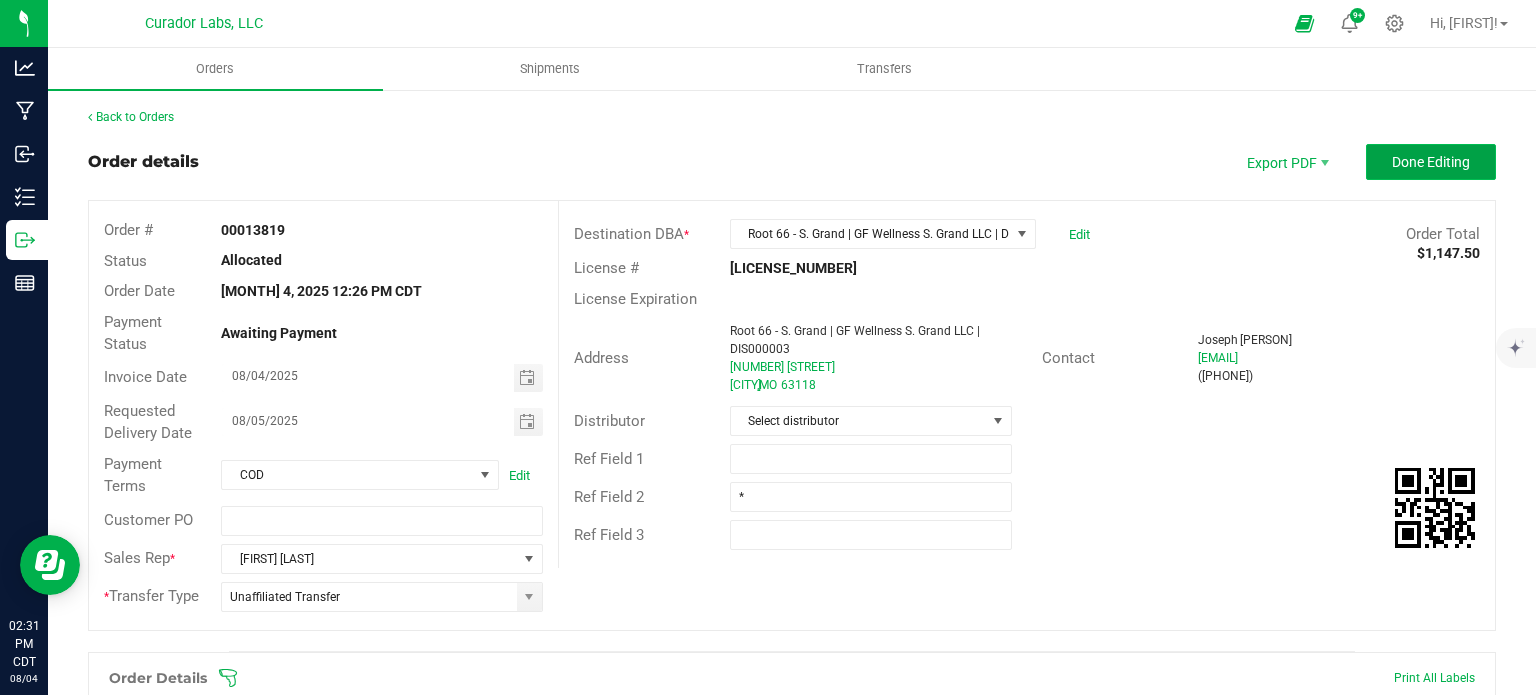type on "$32.50000" 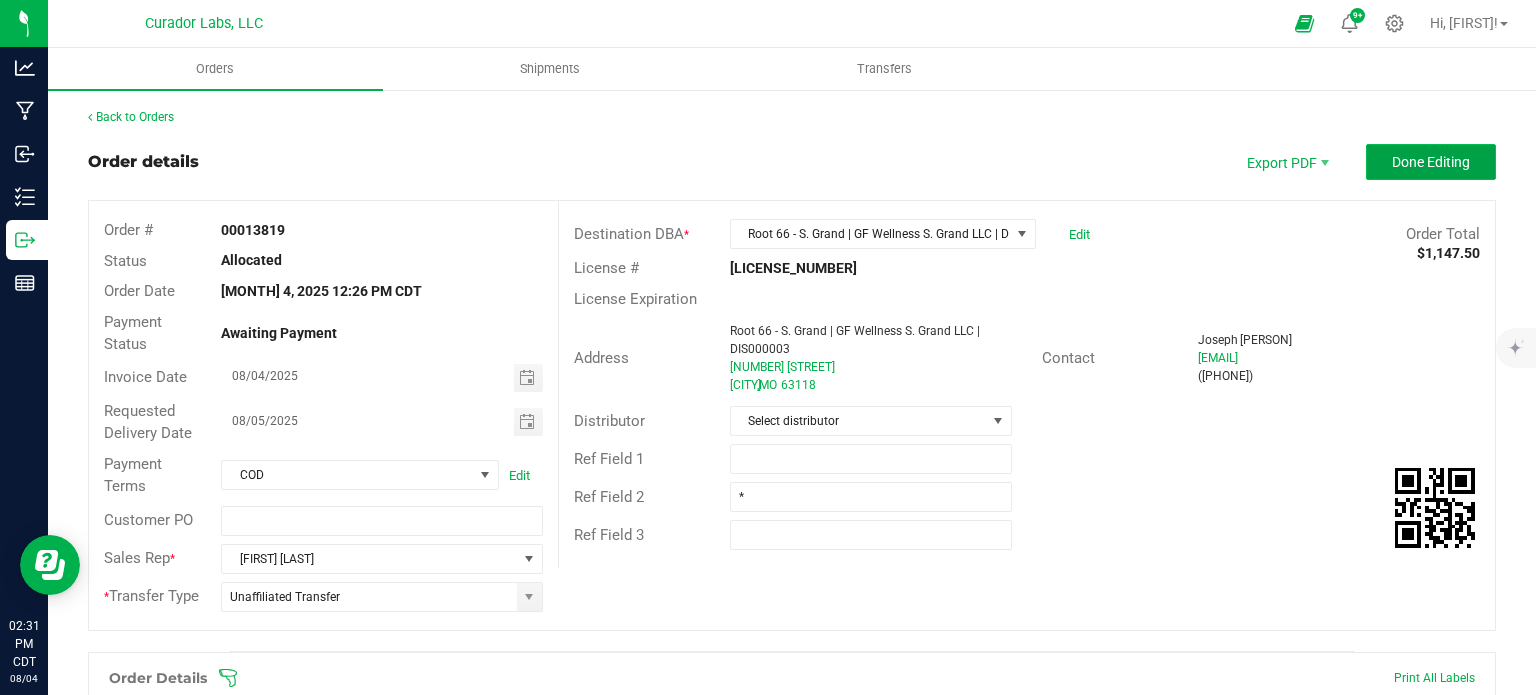type on "$390.00" 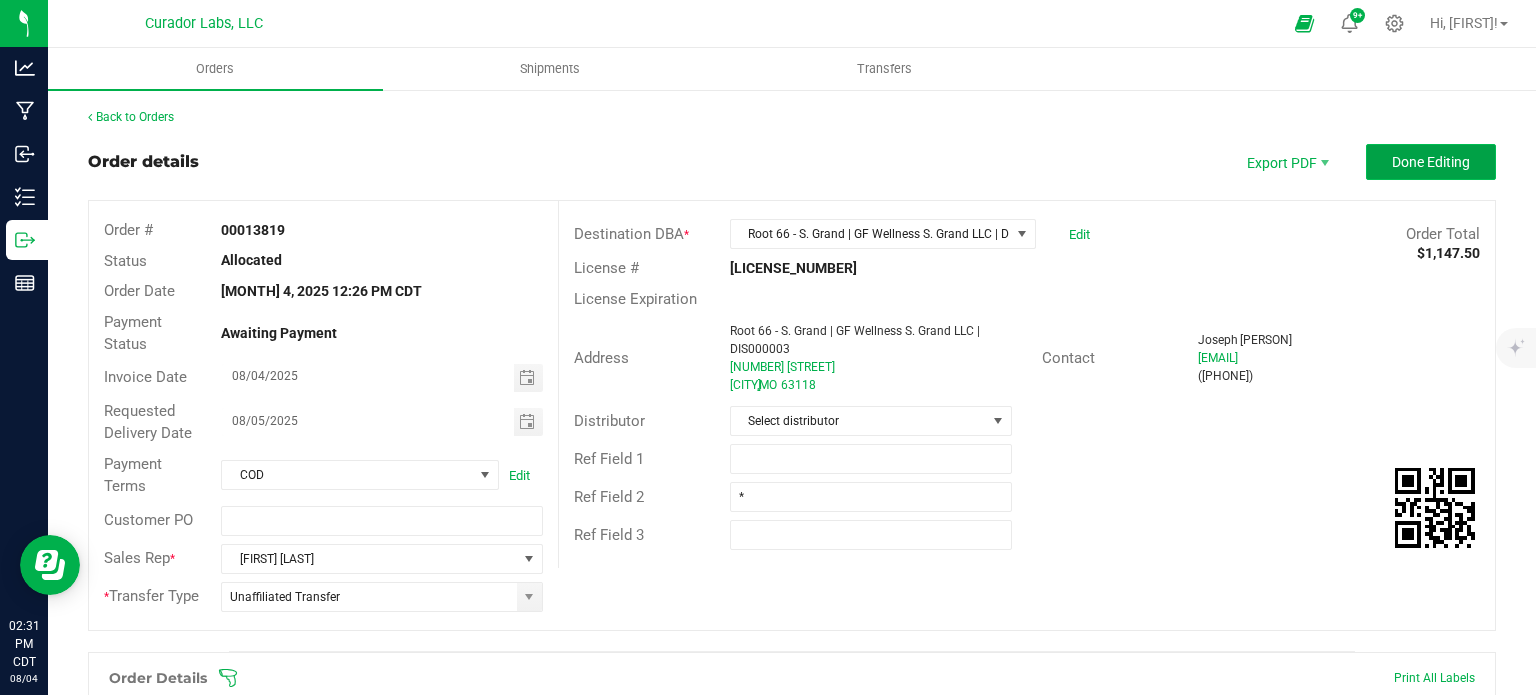 click on "Done Editing" at bounding box center [1431, 162] 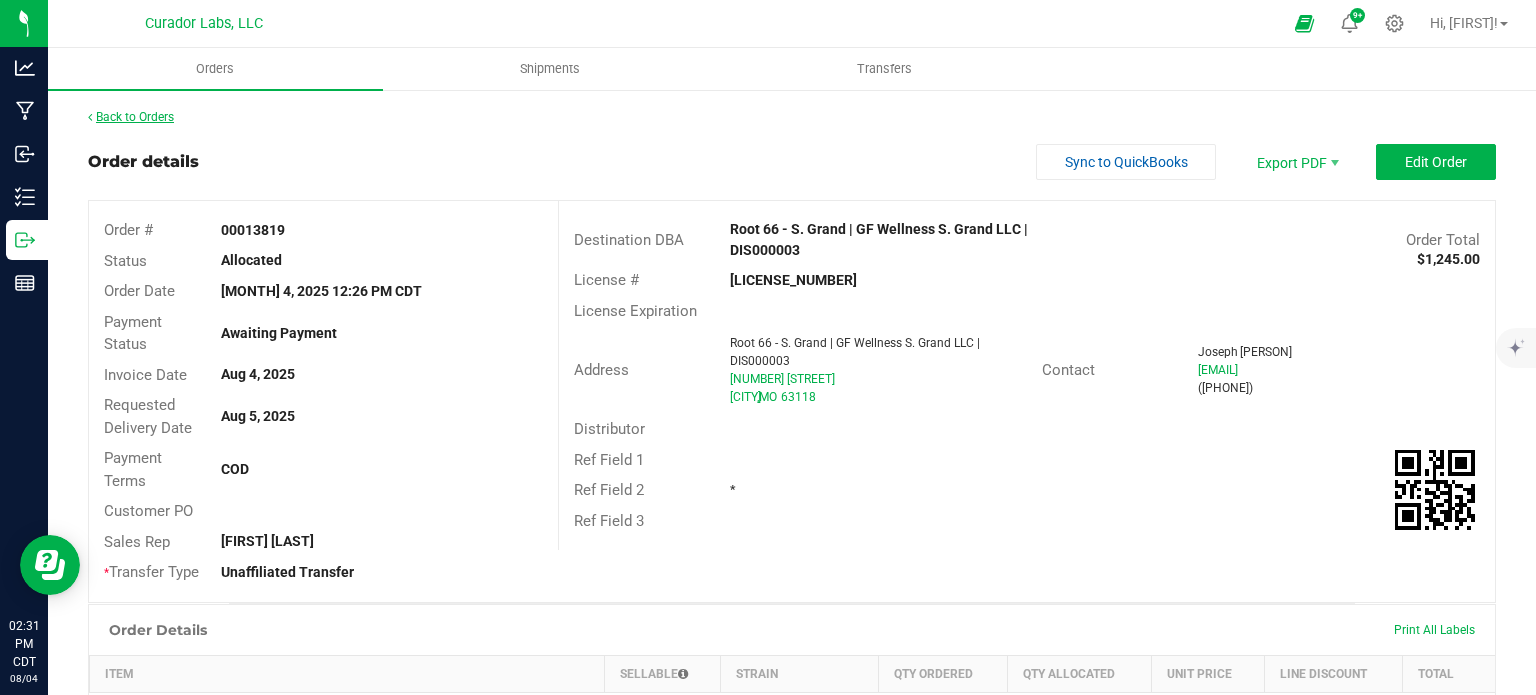 click on "Back to Orders" at bounding box center (131, 117) 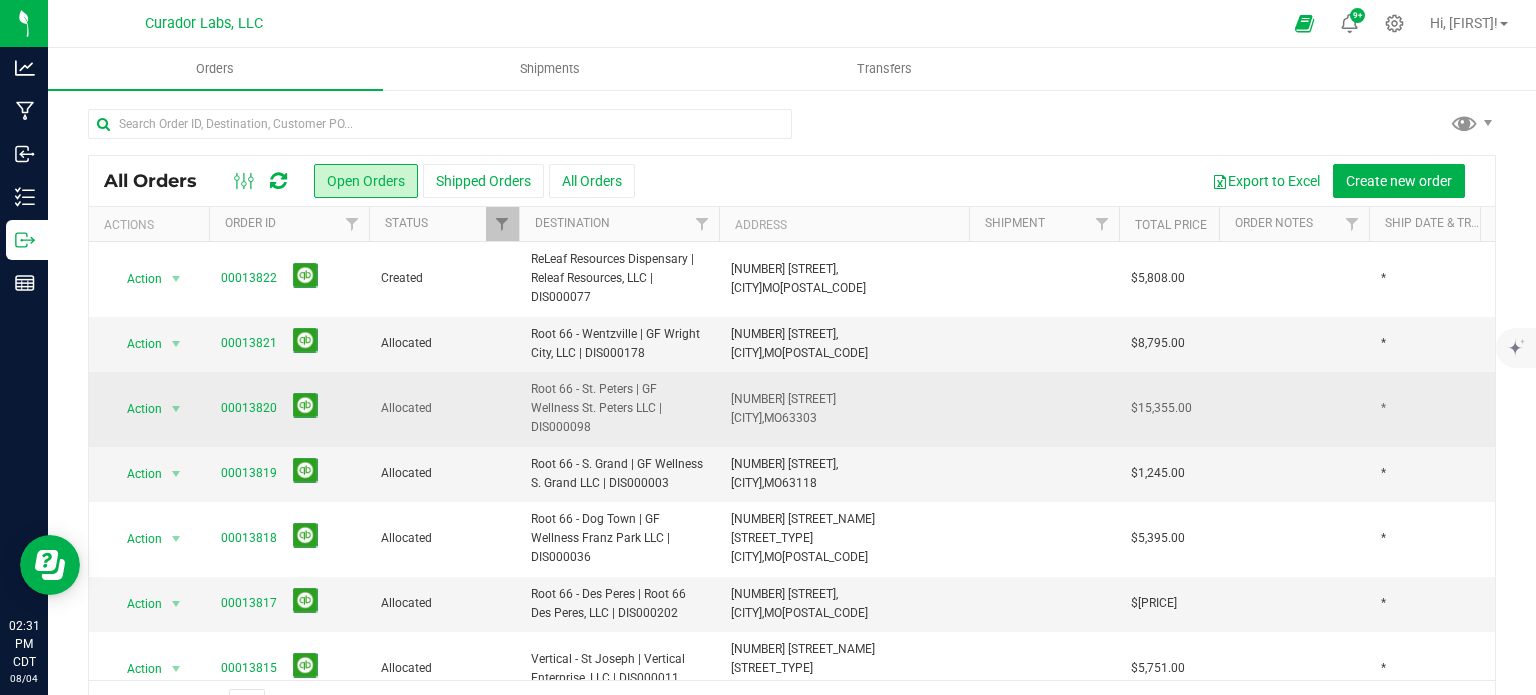 click on "00013820" at bounding box center [289, 408] 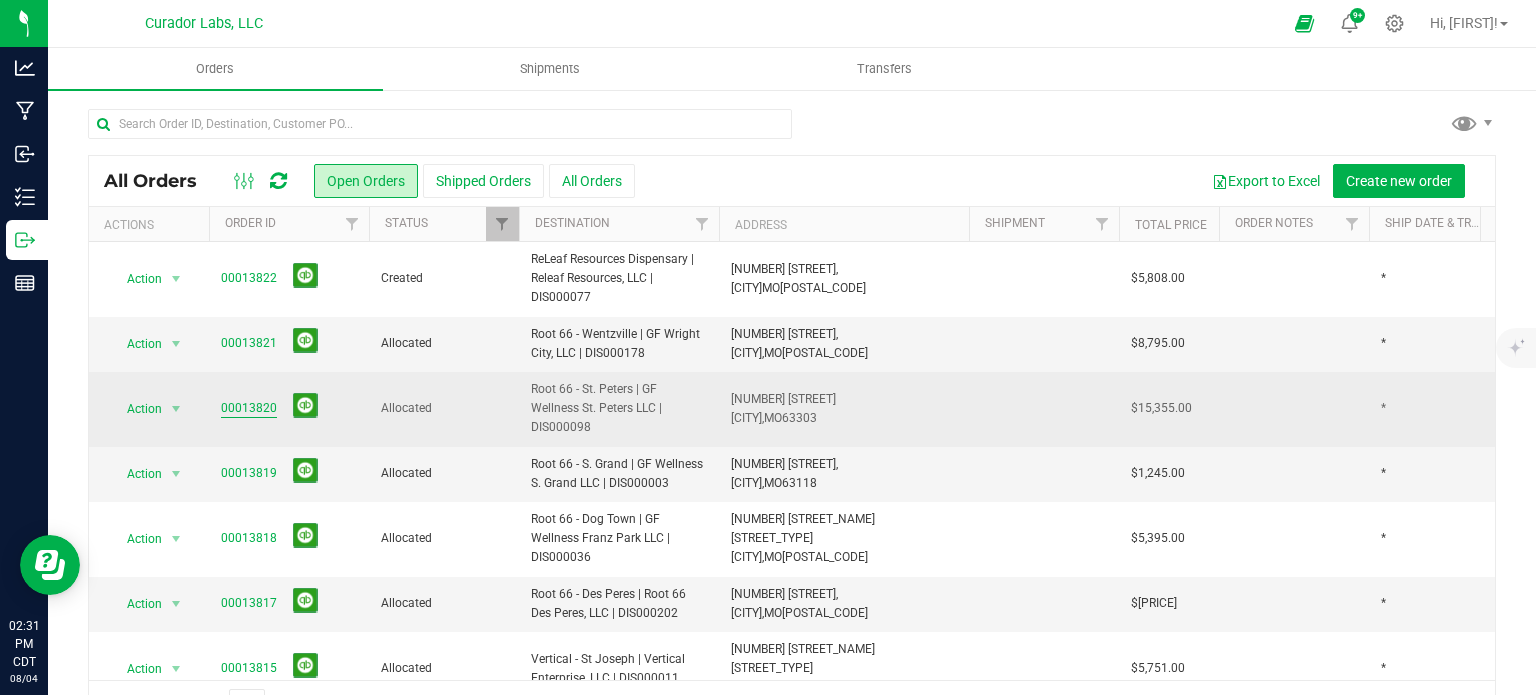 click on "00013820" at bounding box center (249, 408) 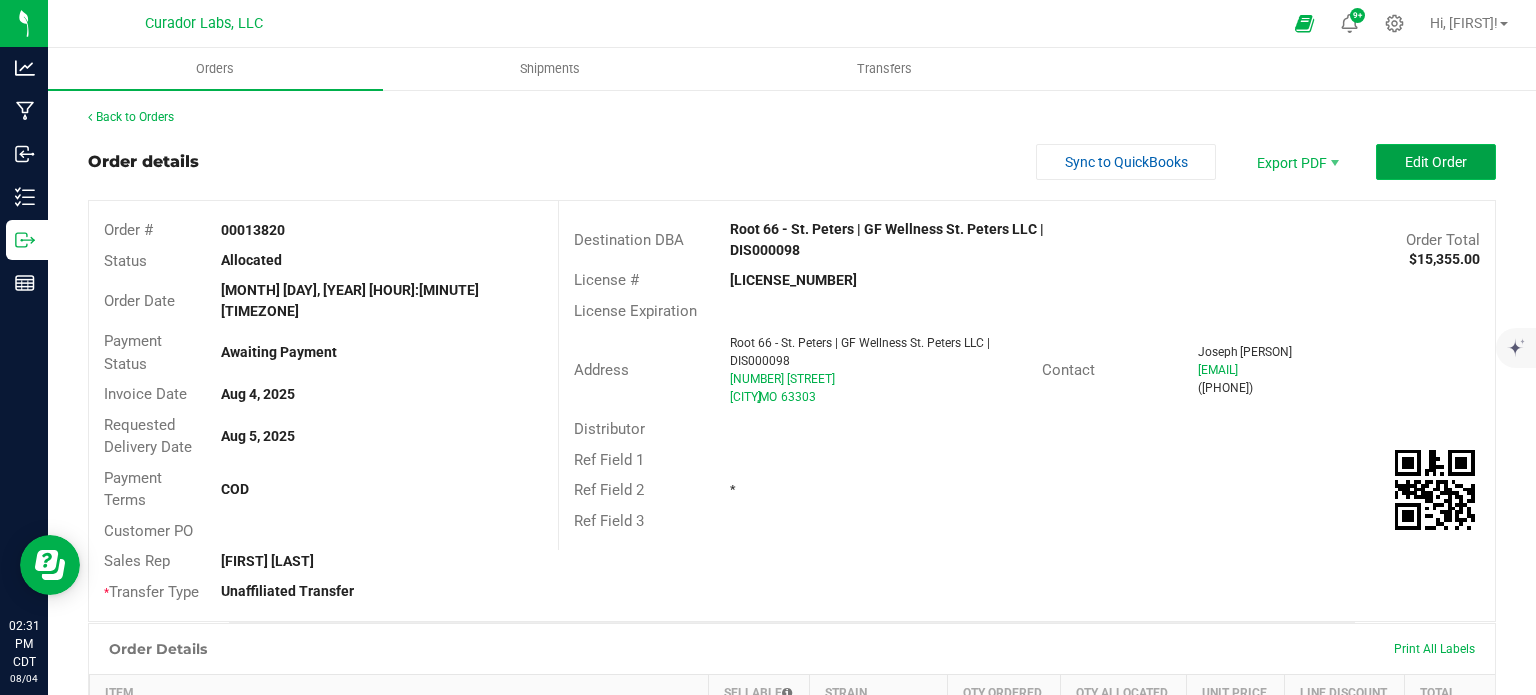 click on "Edit Order" at bounding box center (1436, 162) 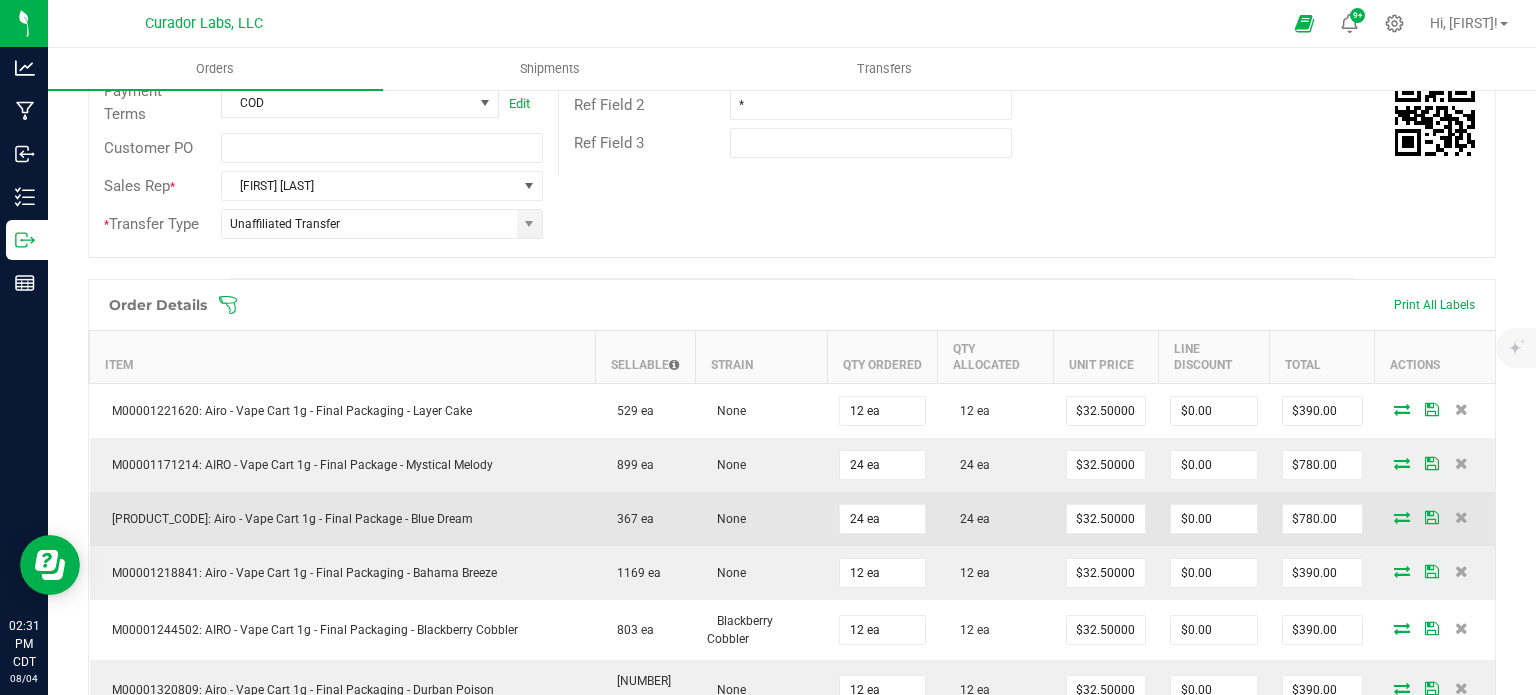 scroll, scrollTop: 400, scrollLeft: 0, axis: vertical 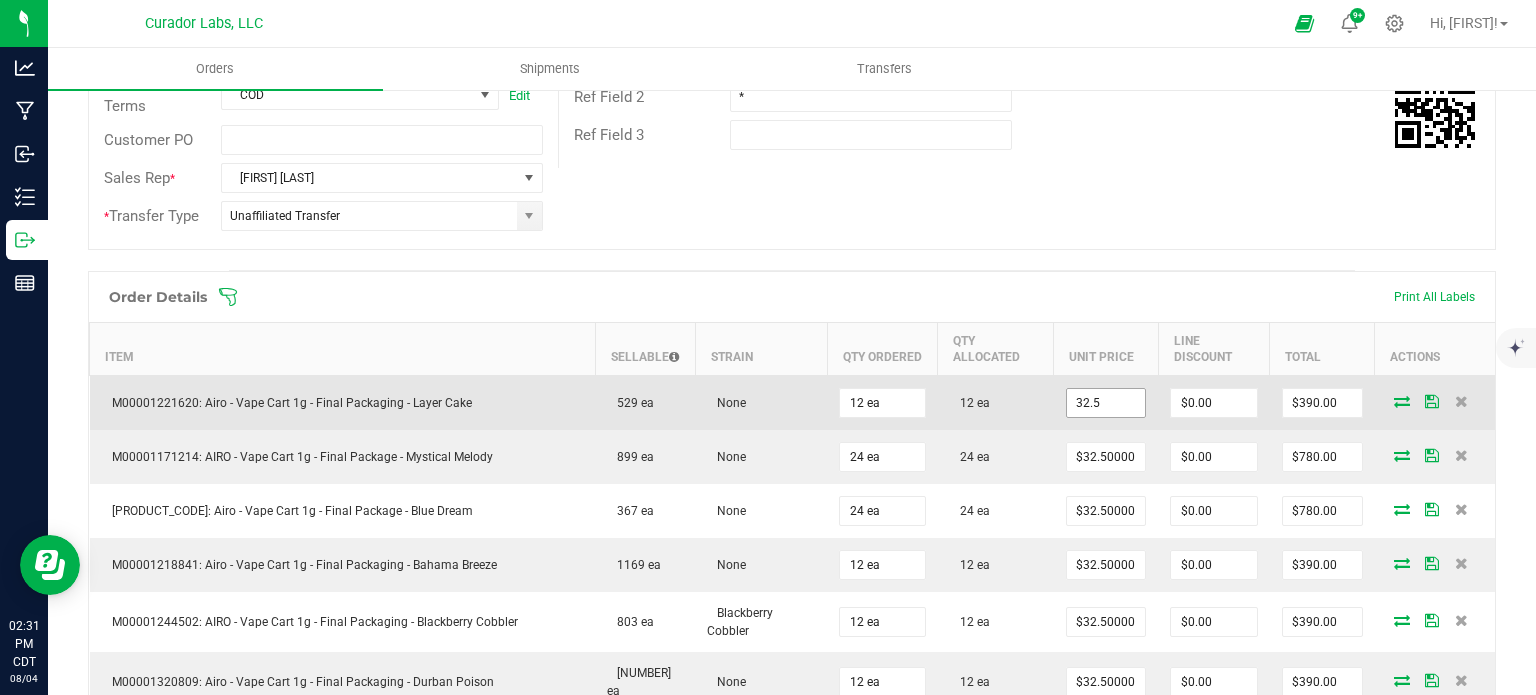 click on "32.5" at bounding box center [1106, 403] 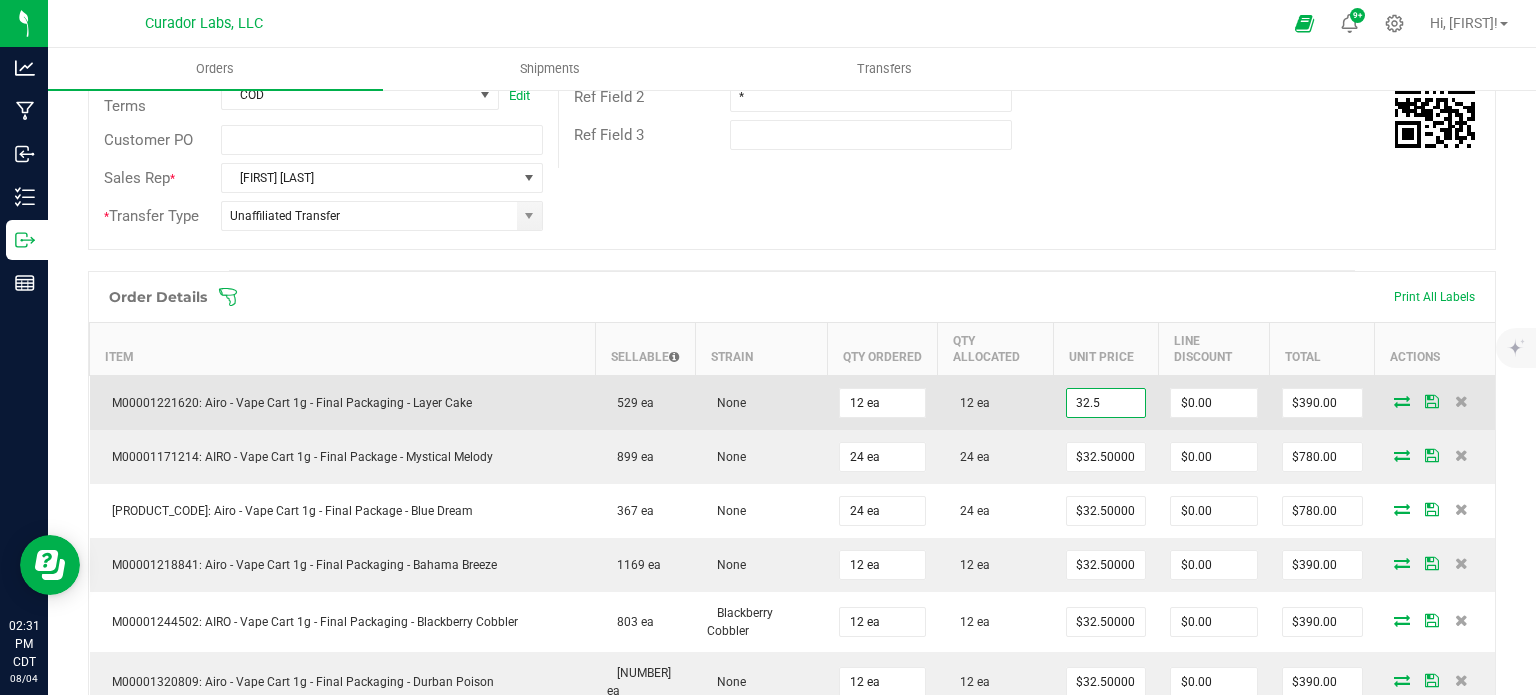 paste on "[PRICE]" 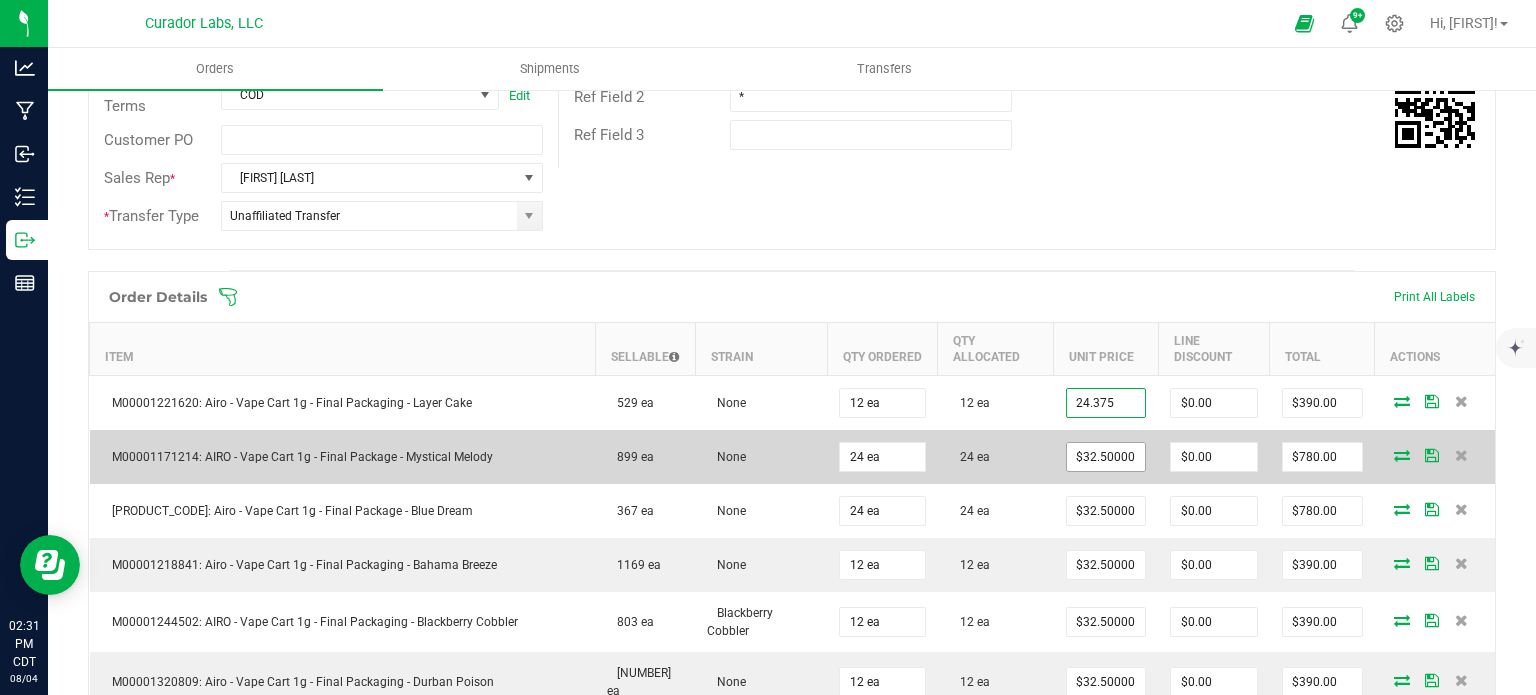 type on "$[NUMBER]" 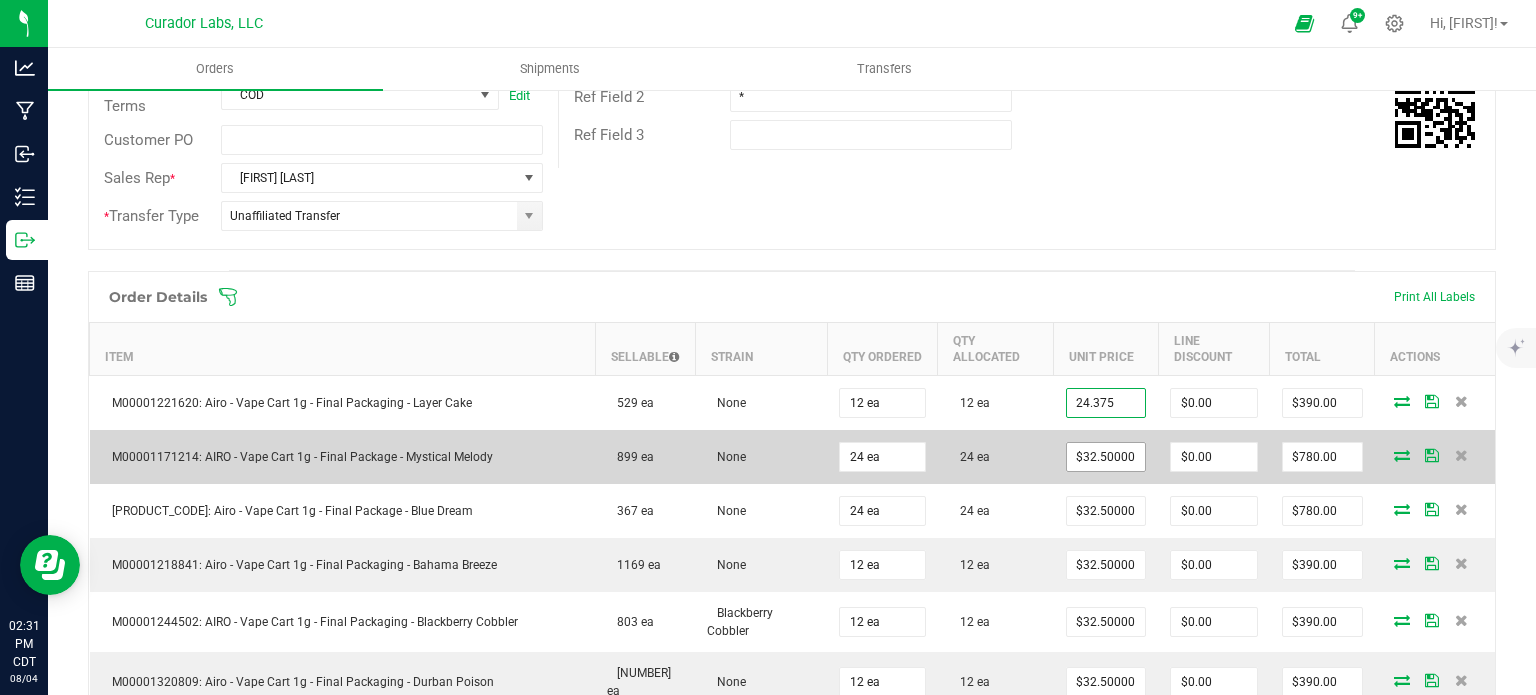 type on "$292.50" 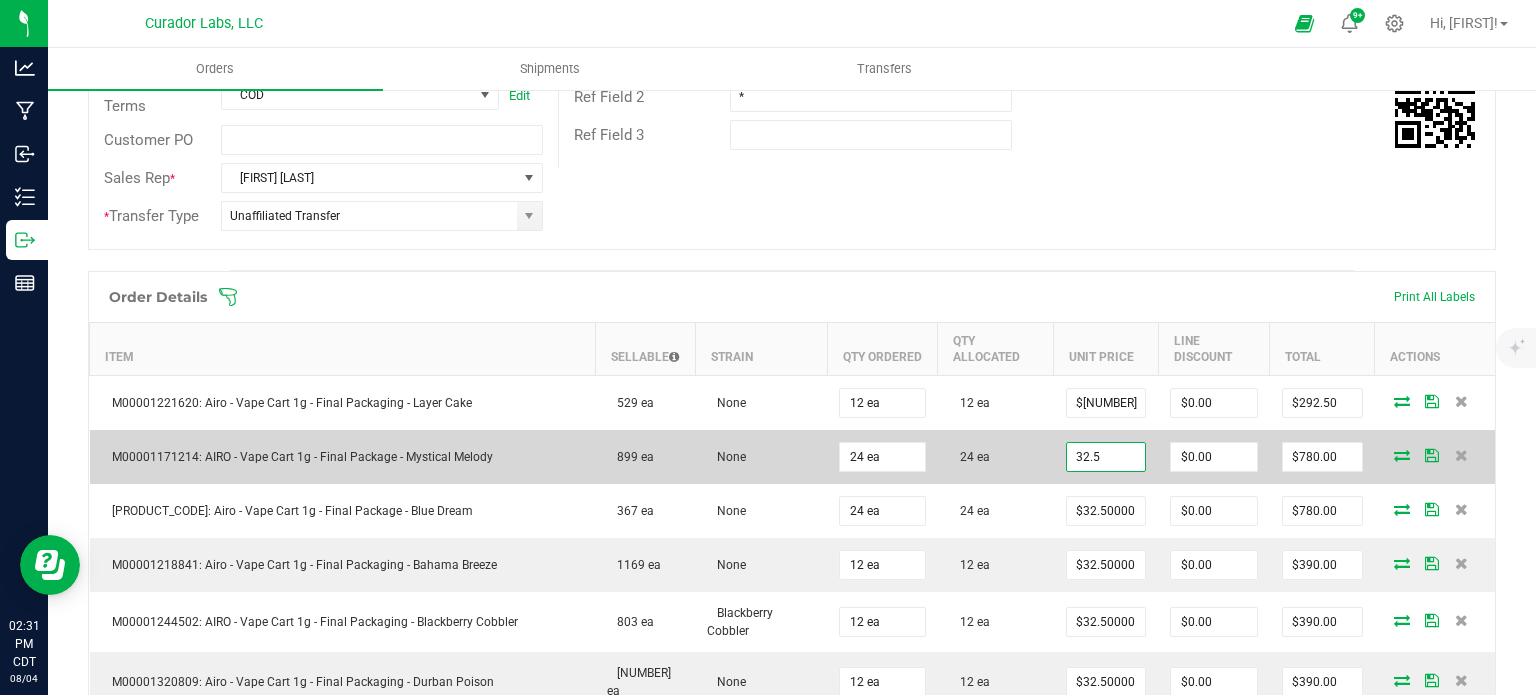 click on "32.5" at bounding box center (1106, 457) 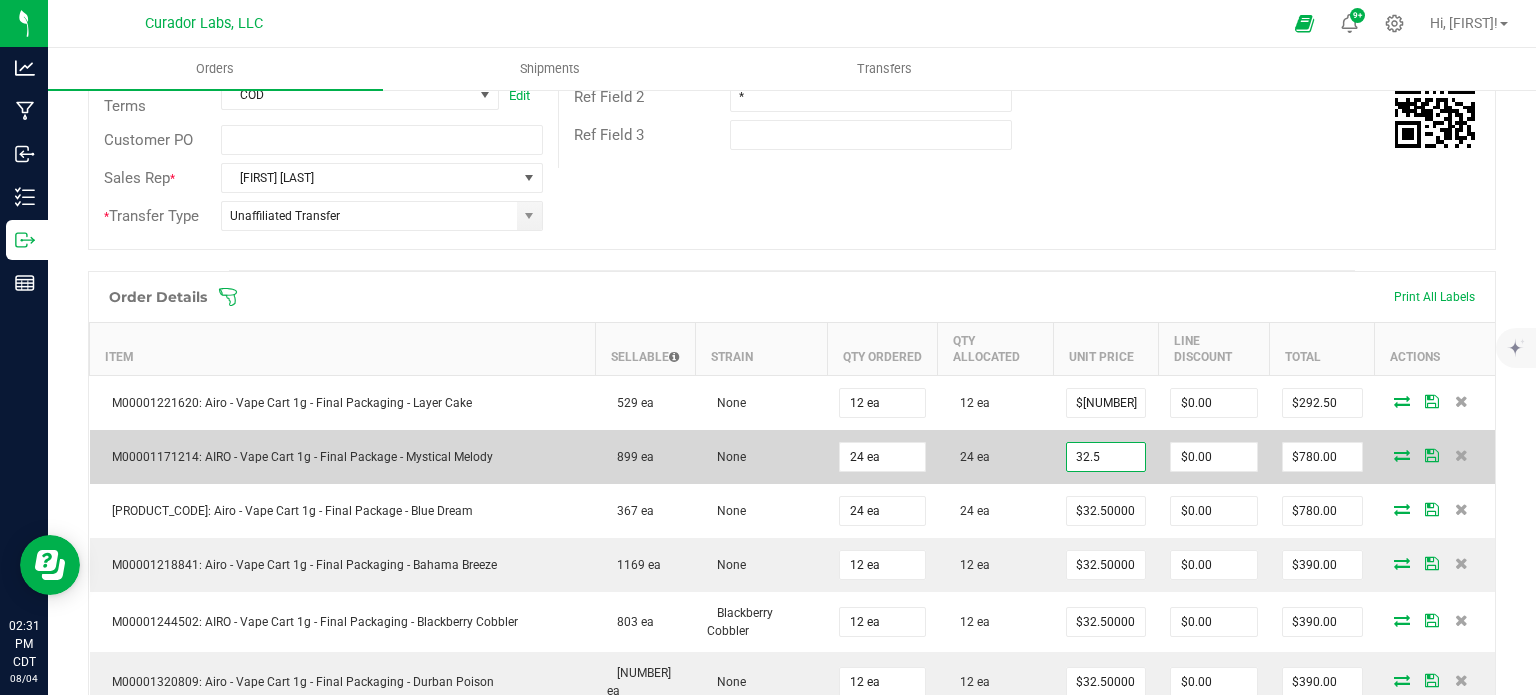 paste on "[PRICE]" 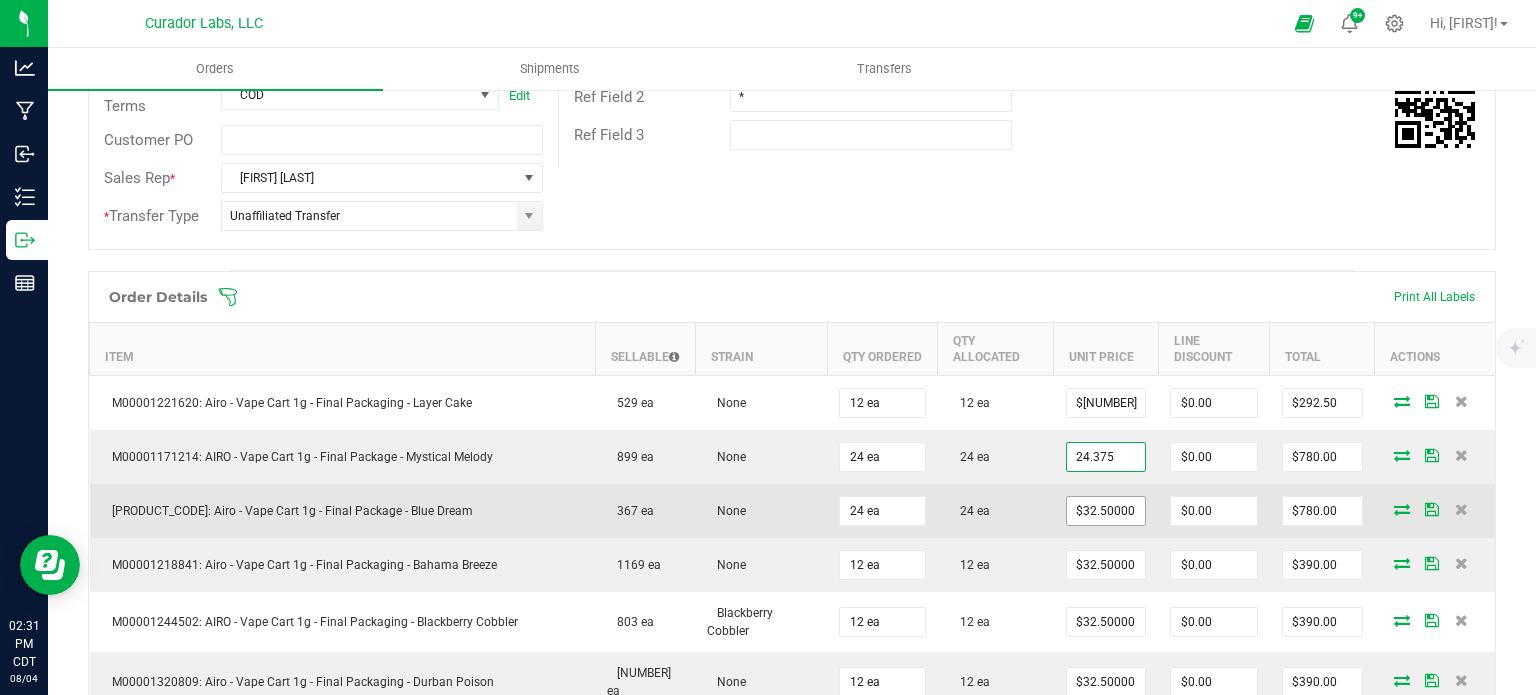 type on "$[NUMBER]" 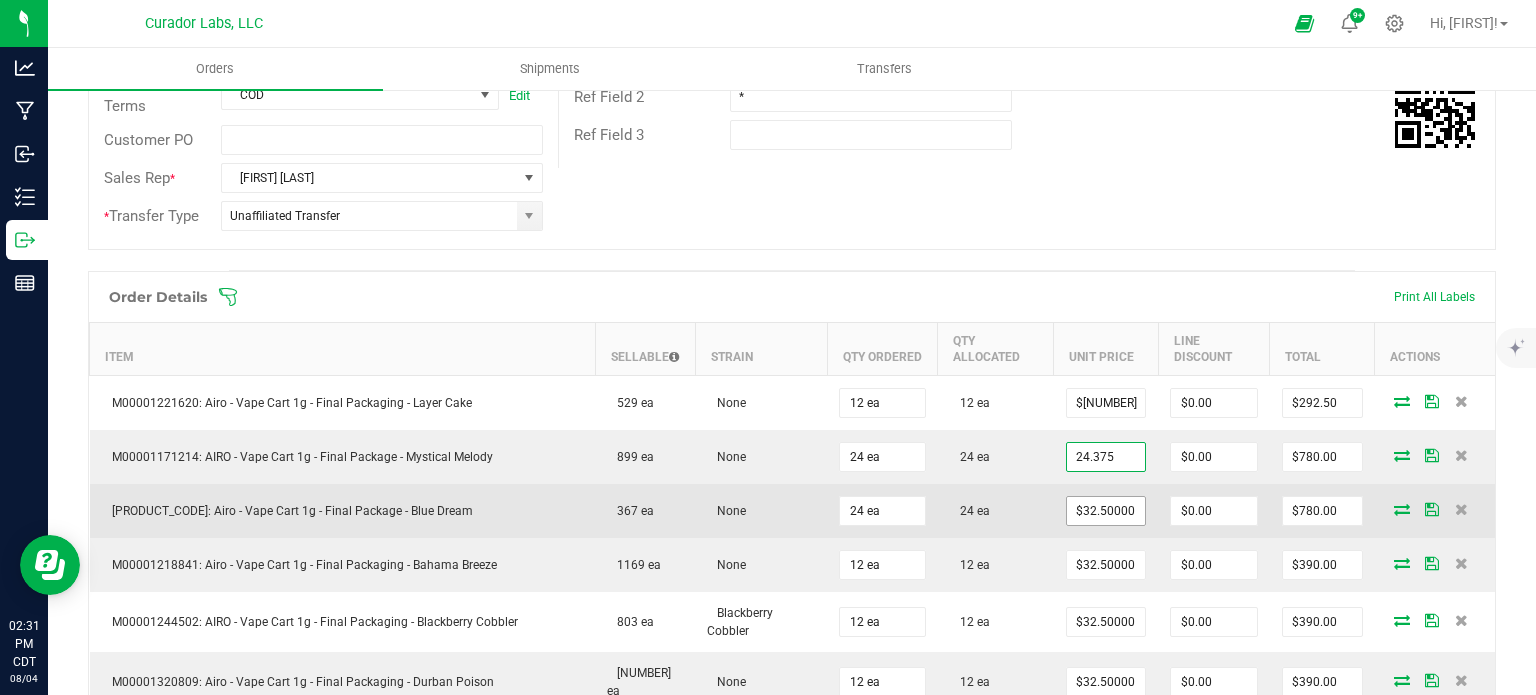 type on "$585.00" 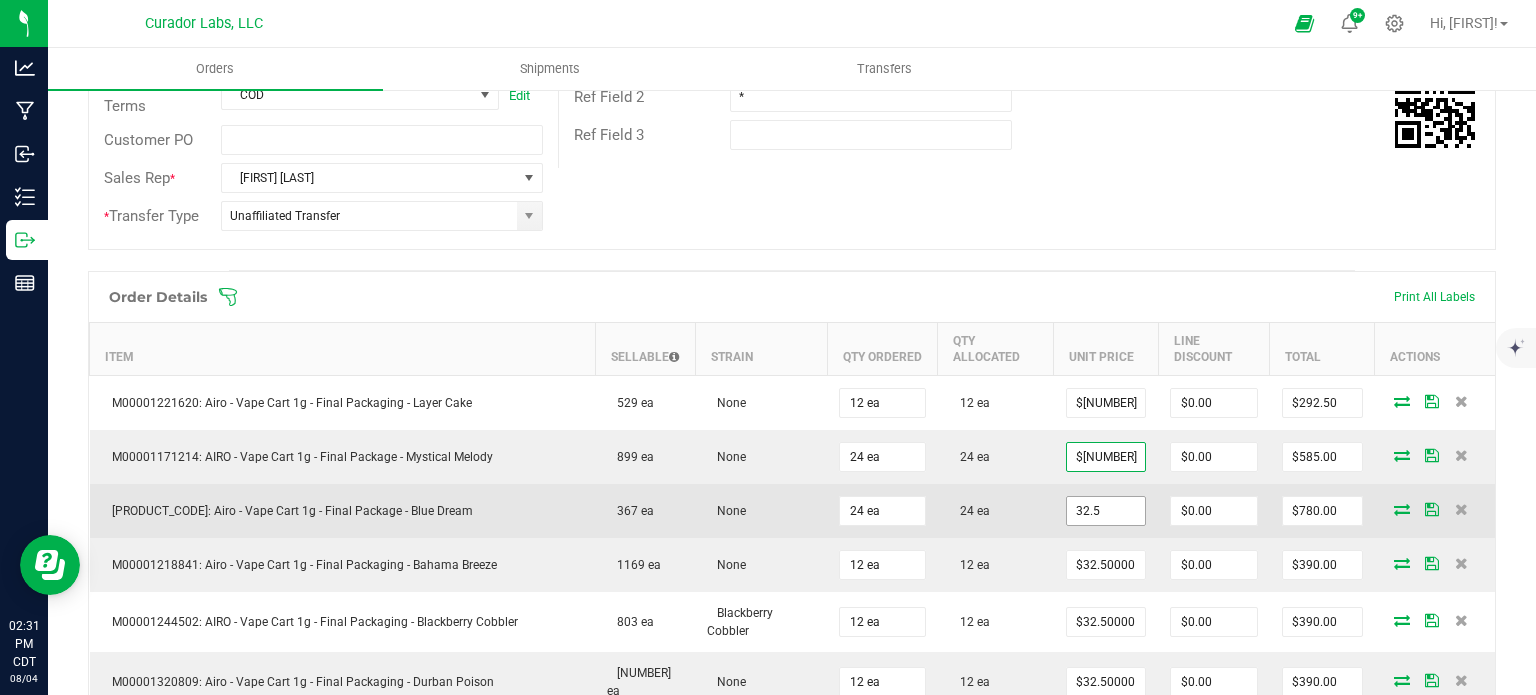 click on "32.5" at bounding box center (1106, 511) 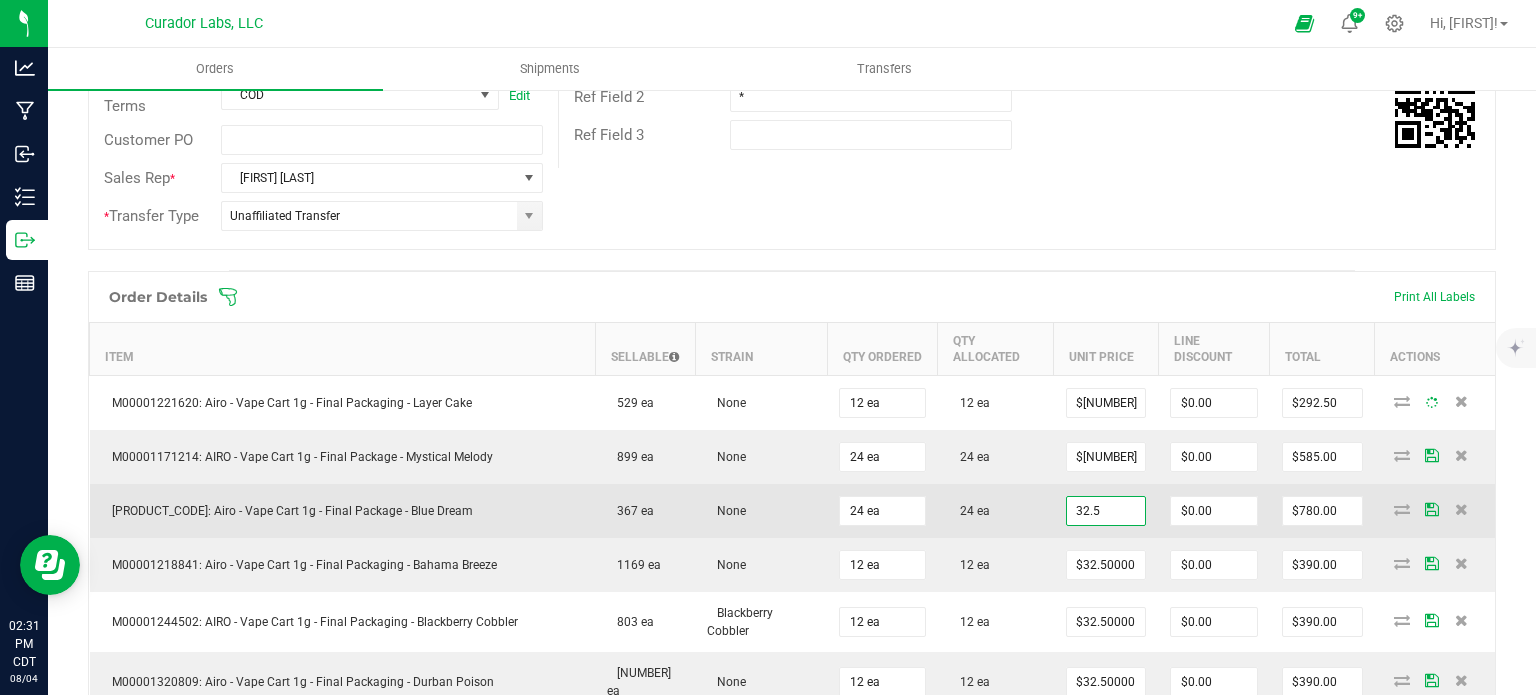 paste on "[PRICE]" 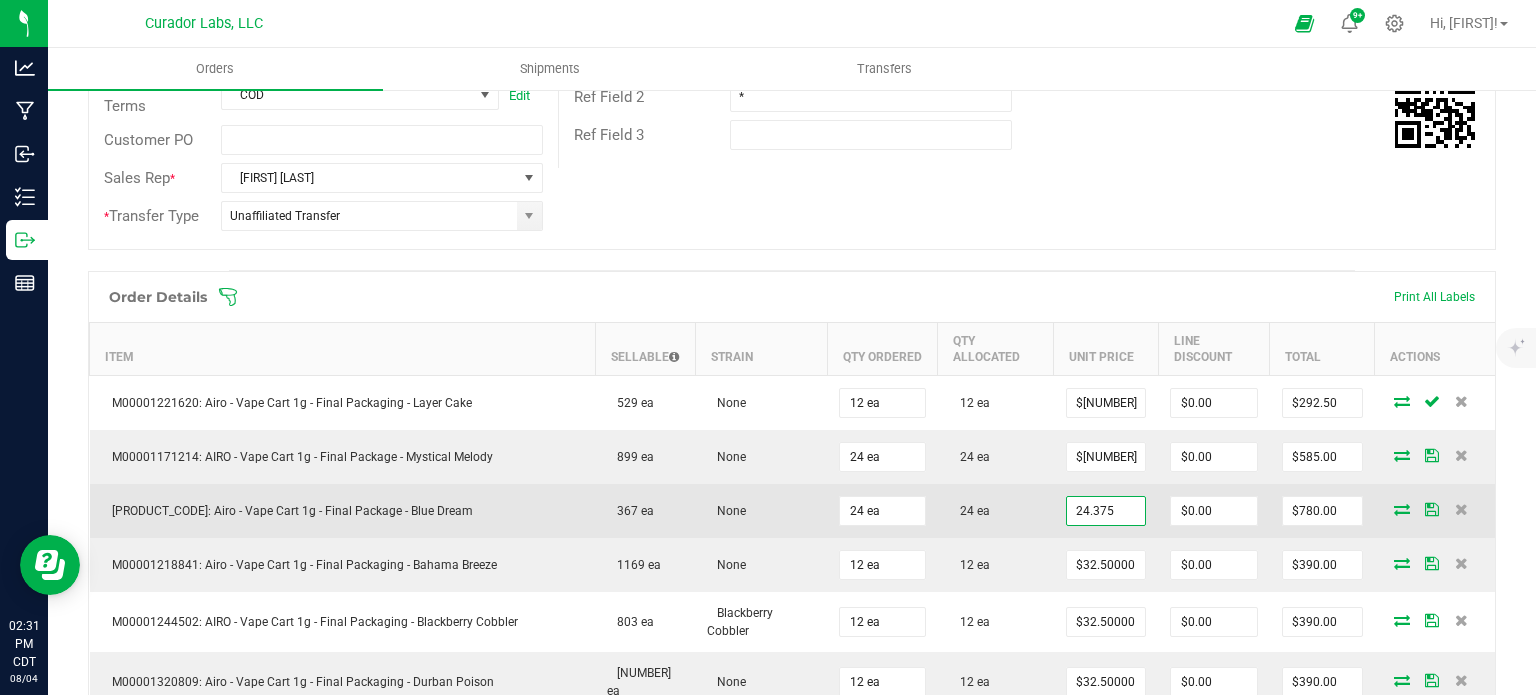 type on "$[NUMBER]" 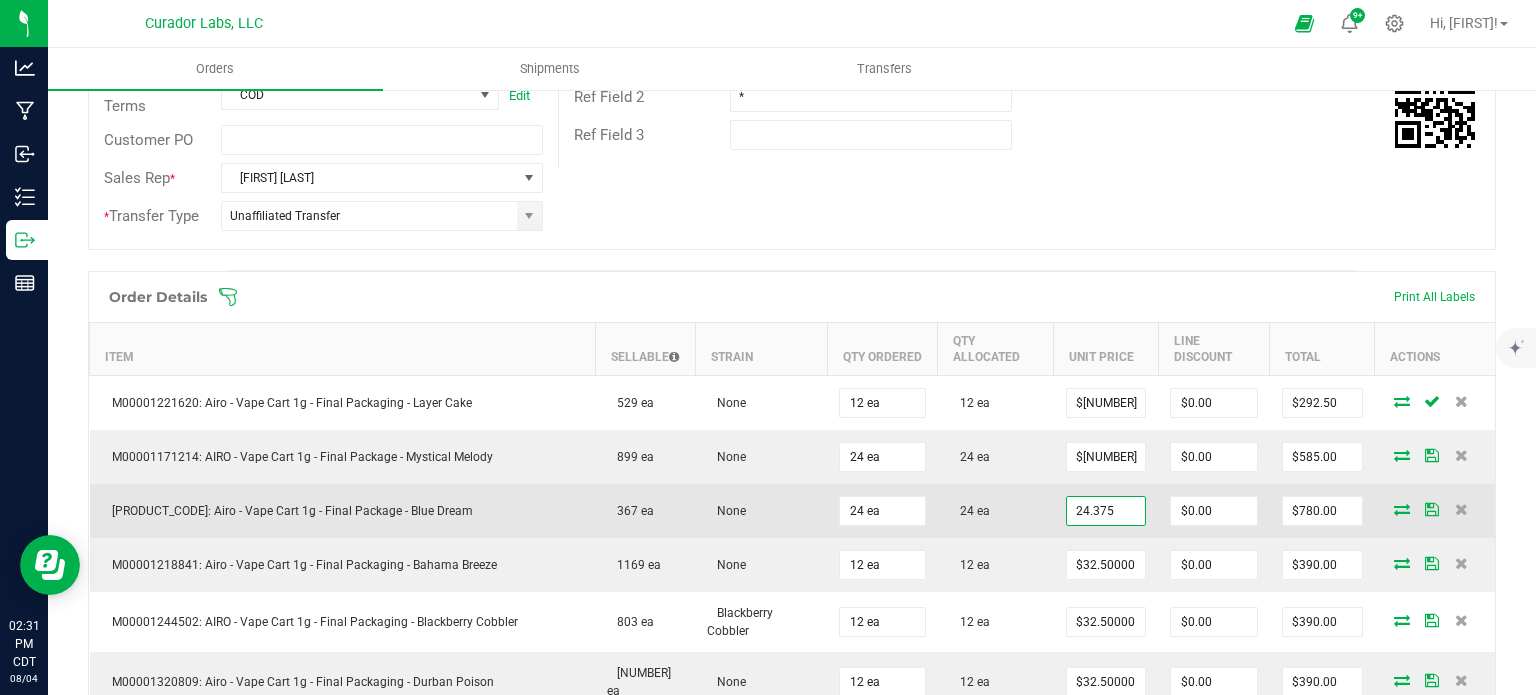 type on "$585.00" 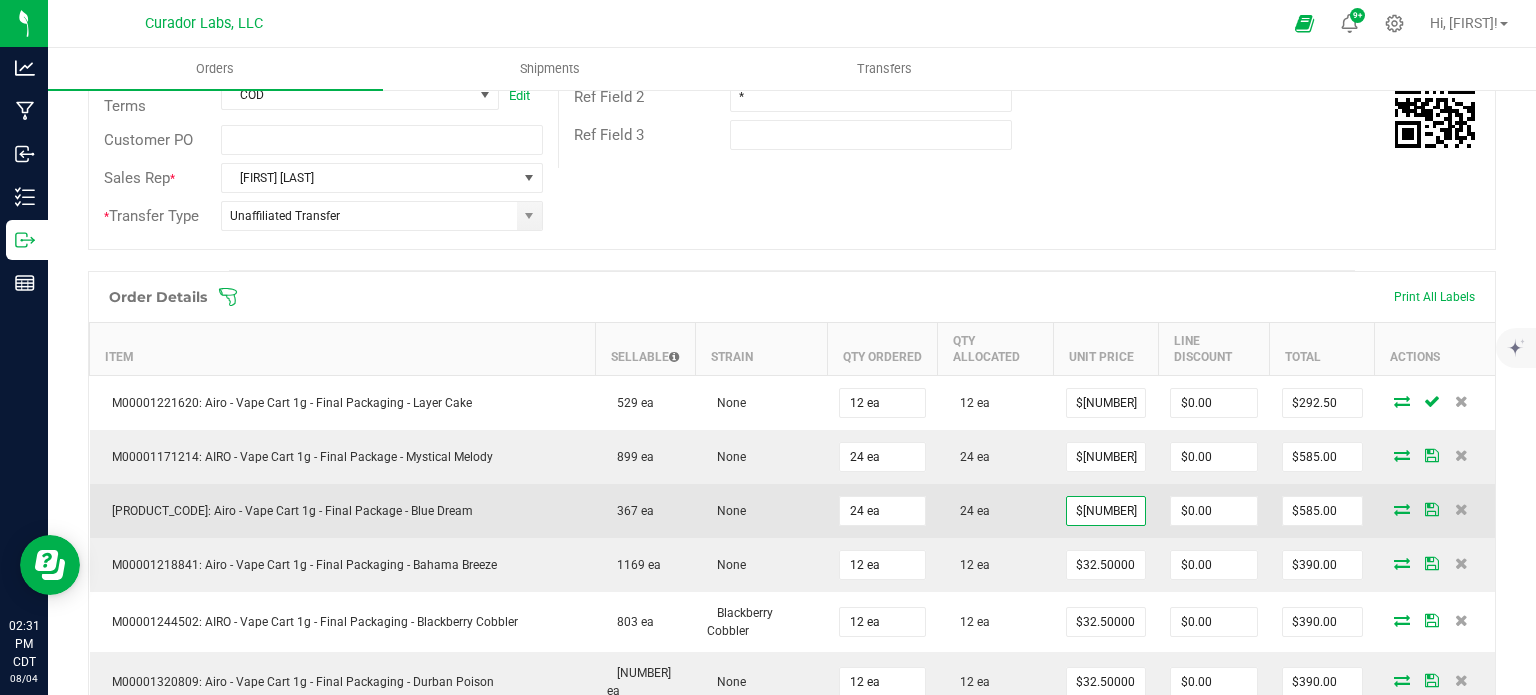 click on "24 ea" at bounding box center (970, 511) 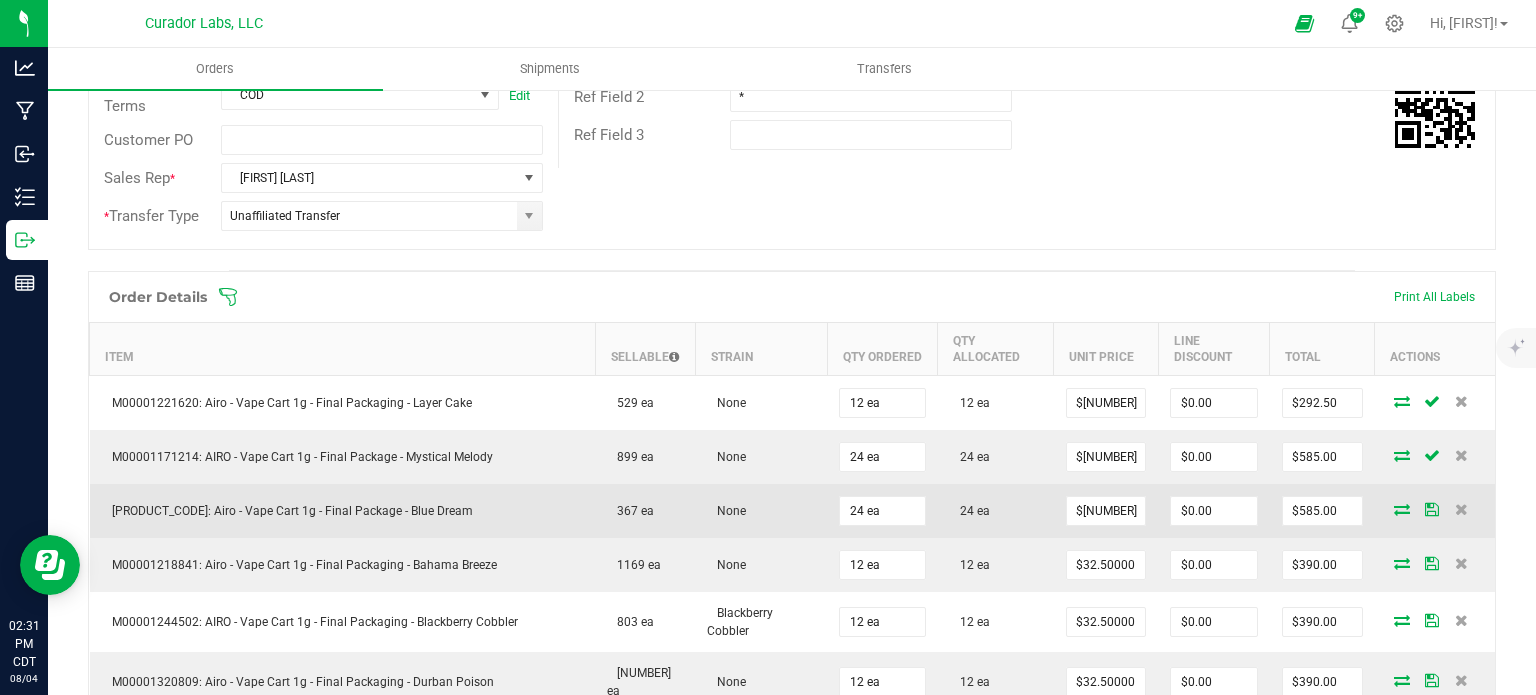 scroll, scrollTop: 600, scrollLeft: 0, axis: vertical 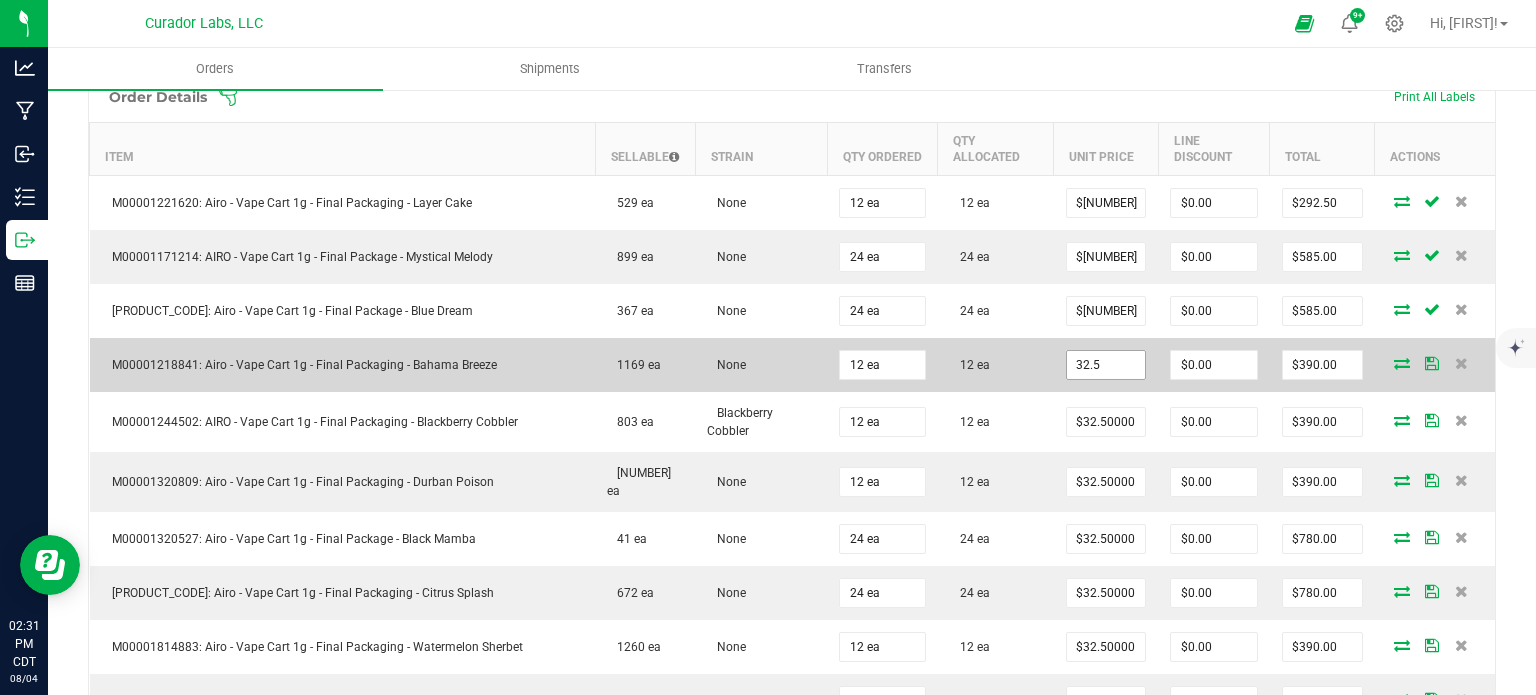 click on "32.5" at bounding box center (1106, 365) 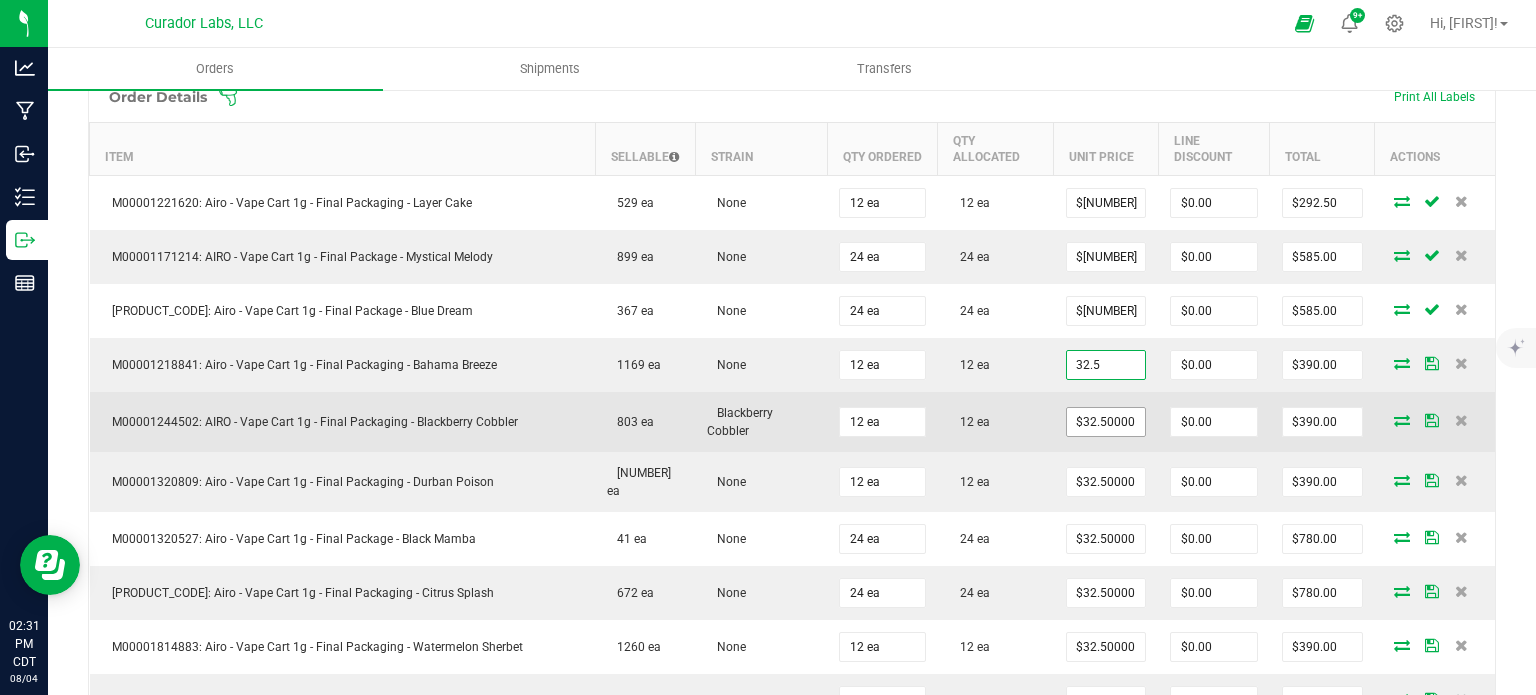 paste on "[PRICE]" 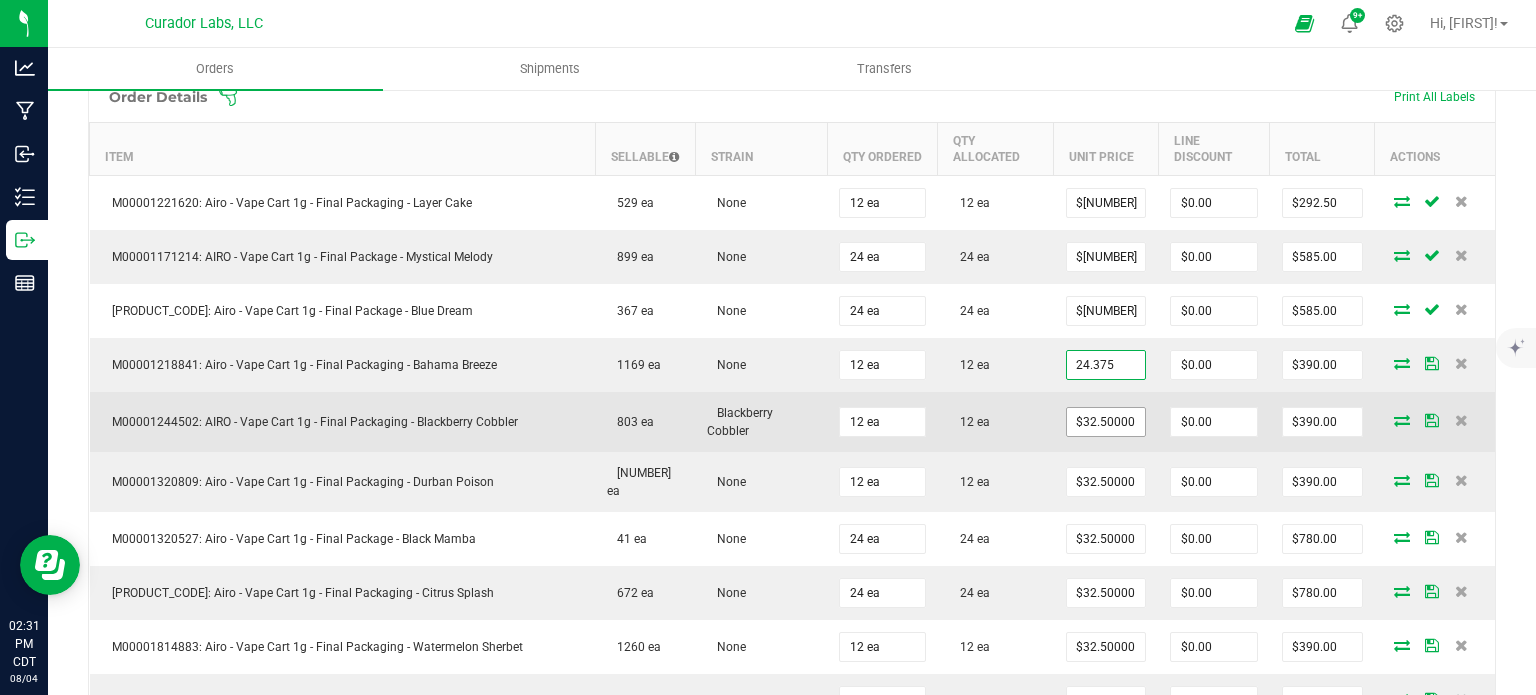 type on "$[NUMBER]" 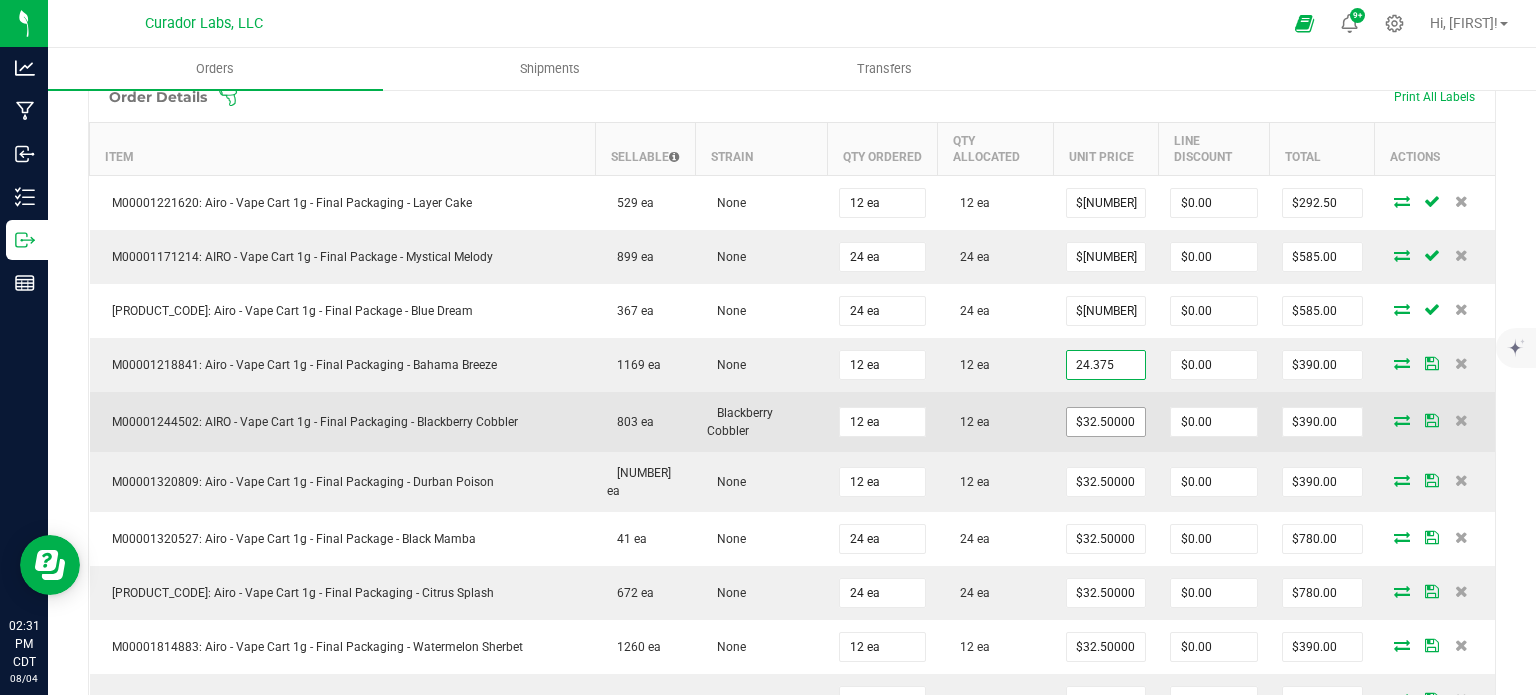 type on "$292.50" 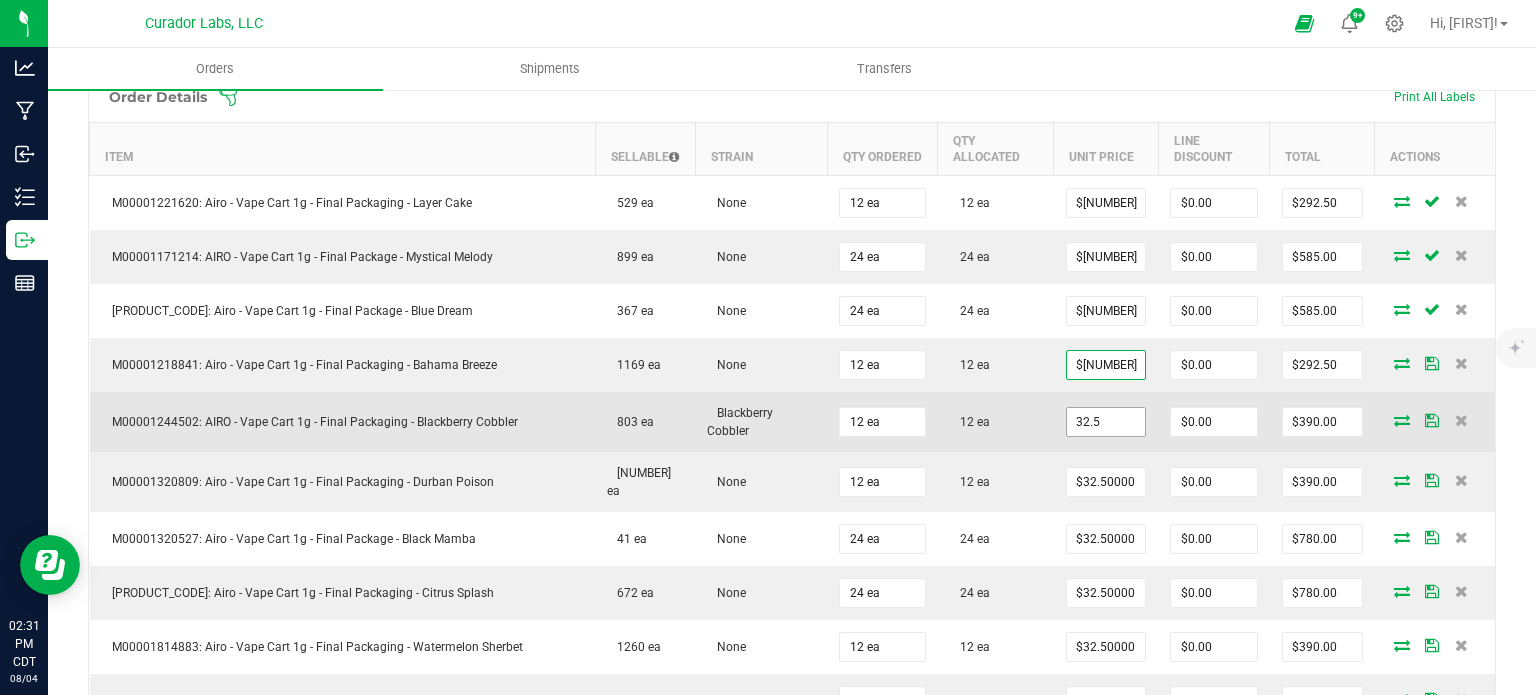 click on "32.5" at bounding box center [1106, 422] 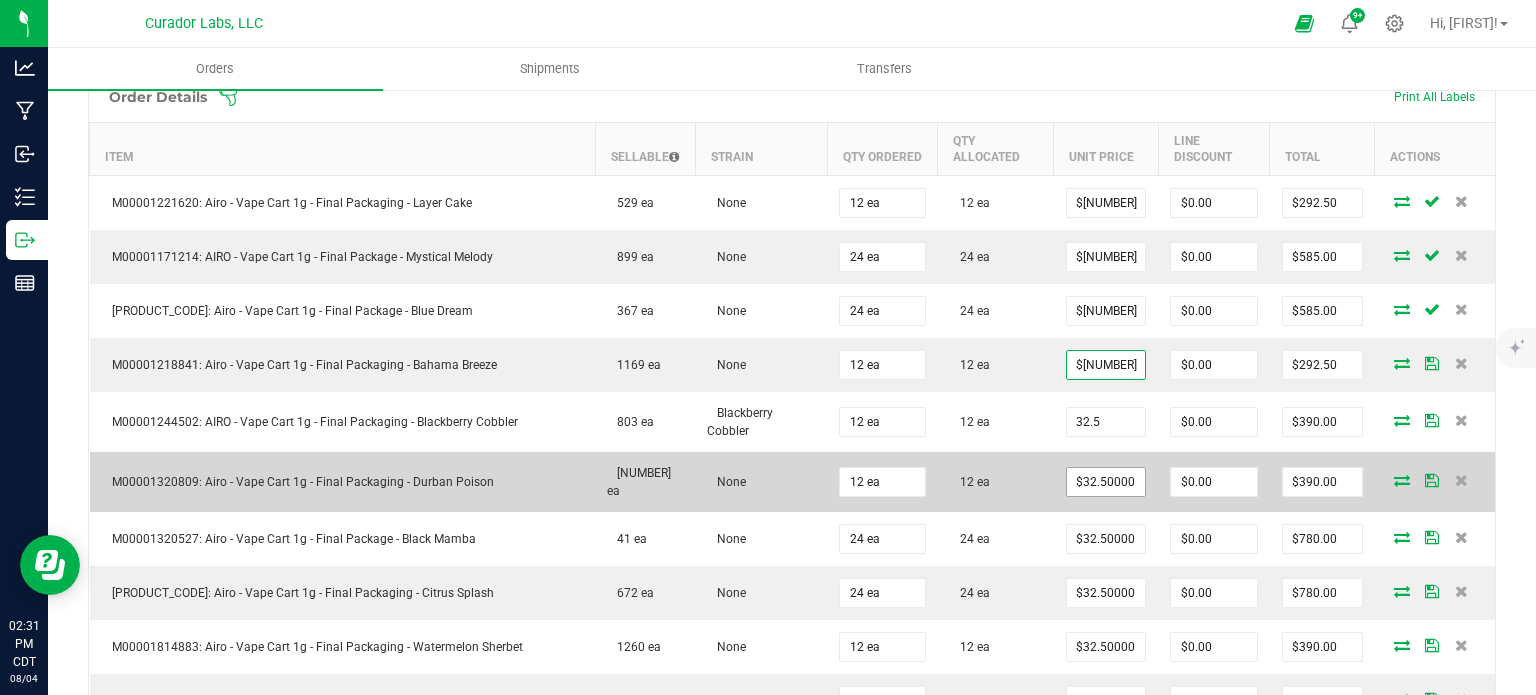 paste on "[PRICE]" 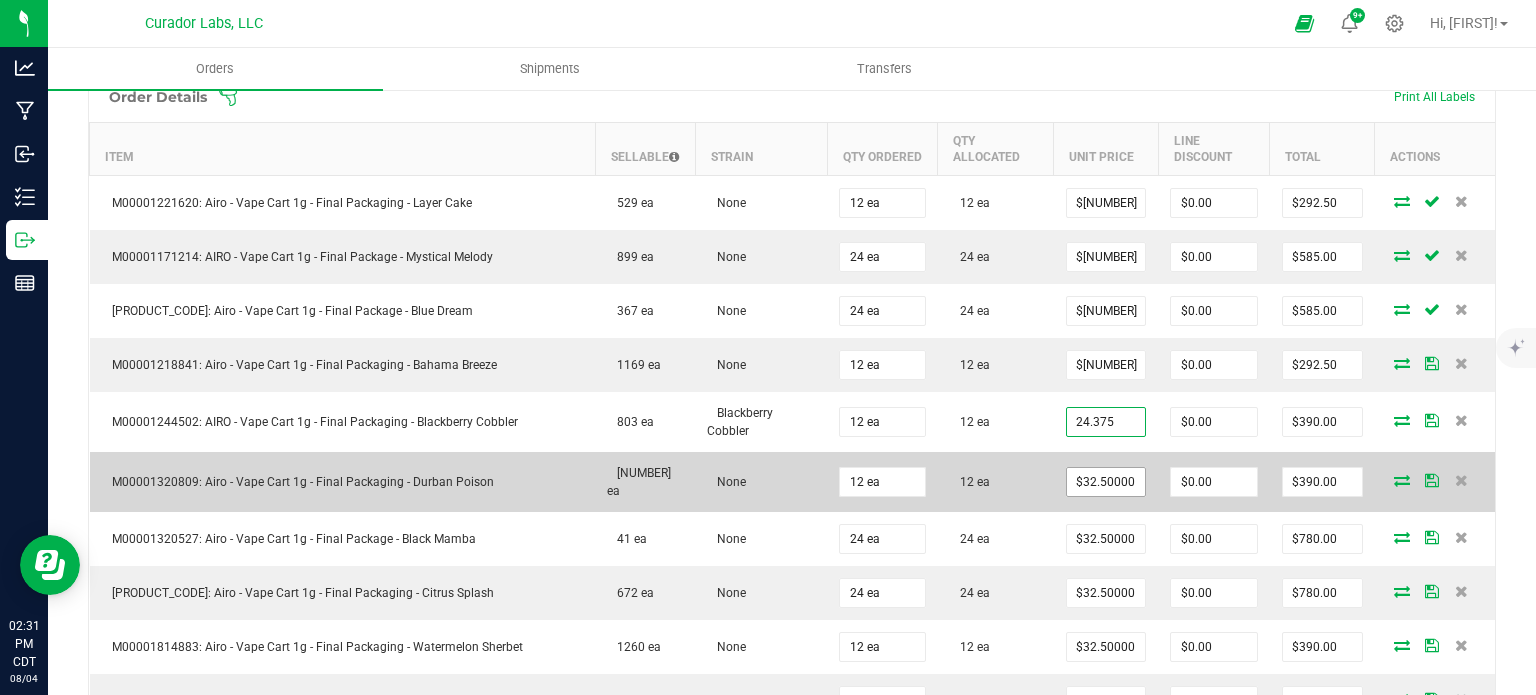 type on "$[NUMBER]" 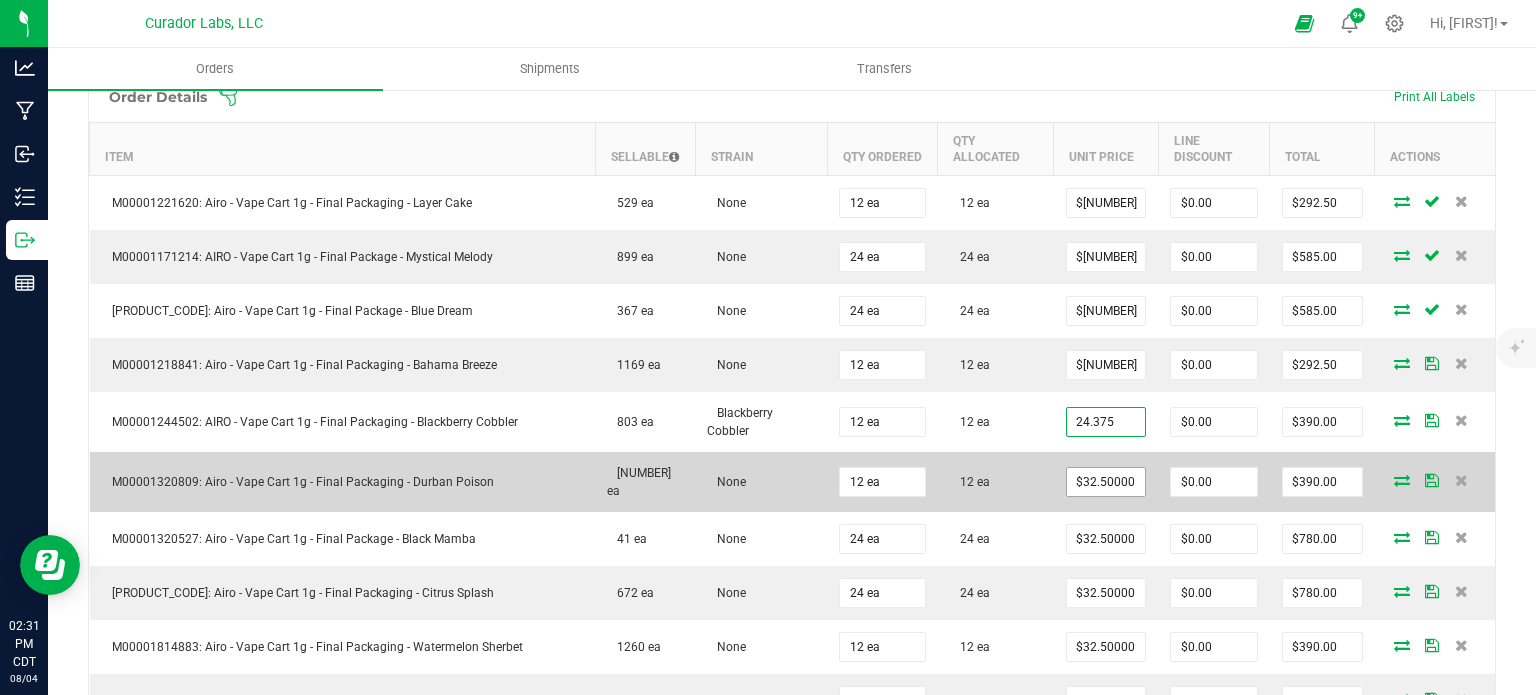 type on "$292.50" 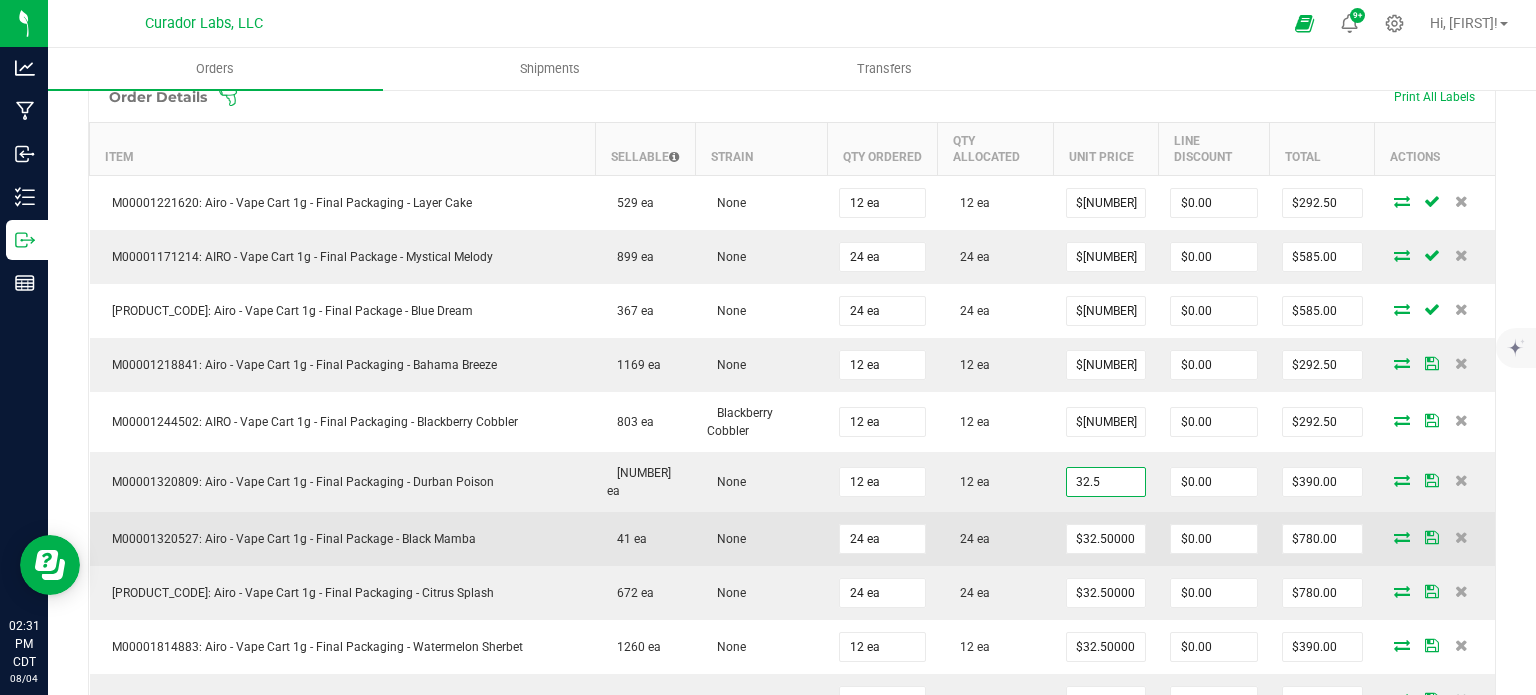 drag, startPoint x: 1098, startPoint y: 453, endPoint x: 1034, endPoint y: 489, distance: 73.43024 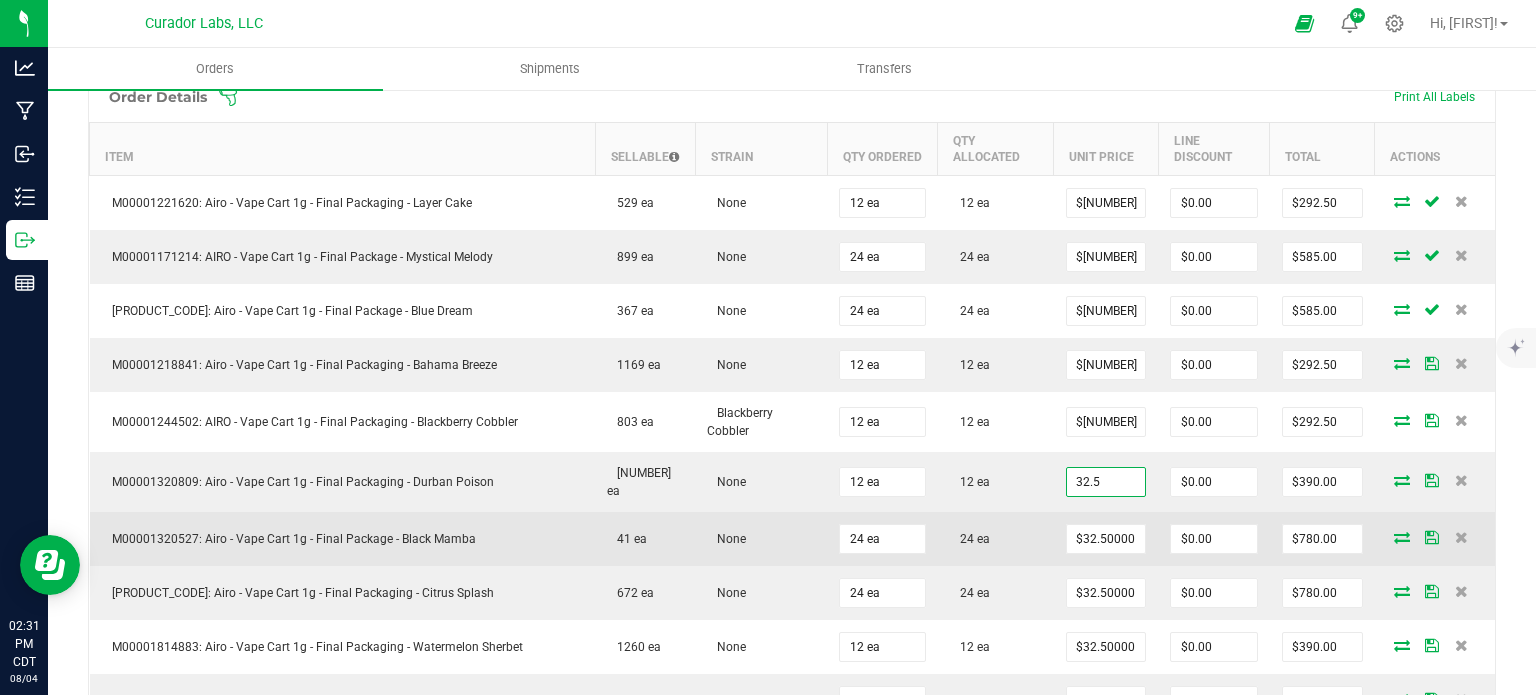 click on "32.5" at bounding box center [1106, 482] 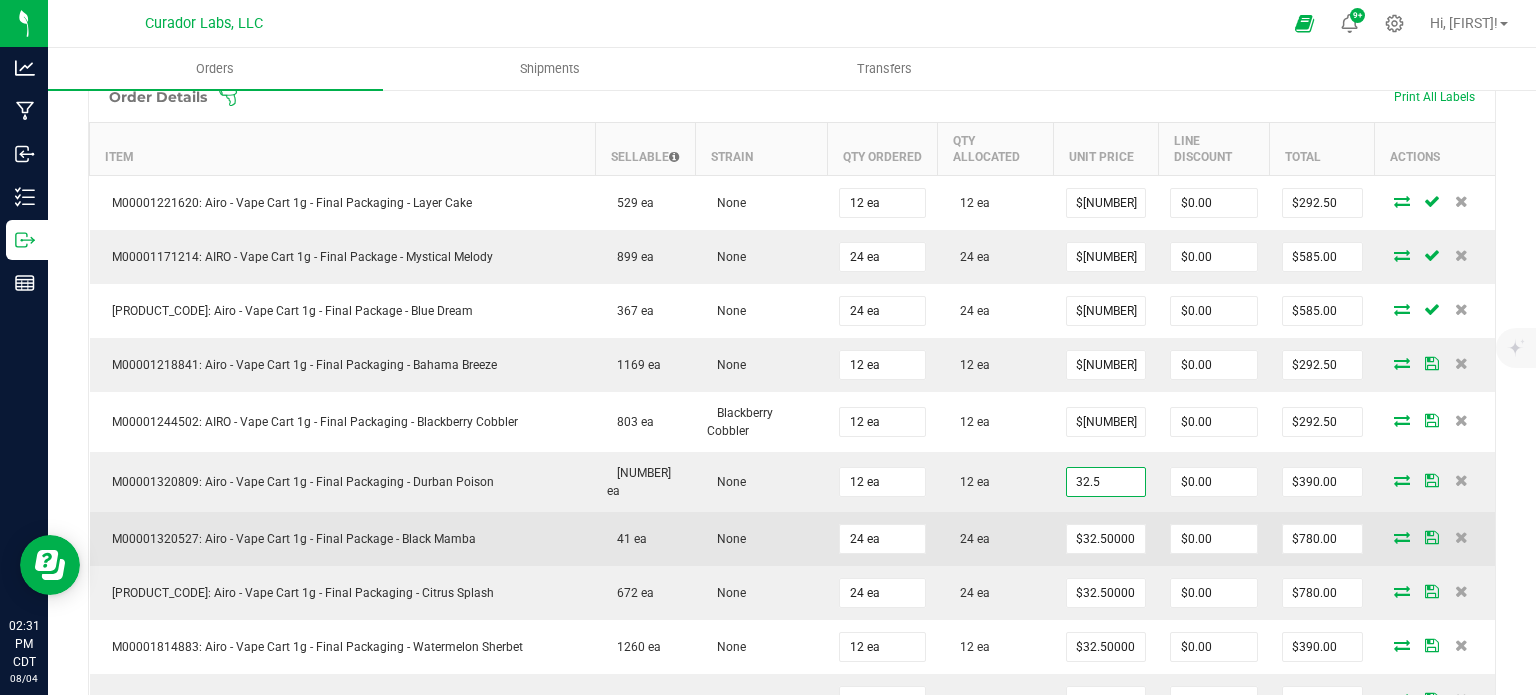 paste on "[PRICE]" 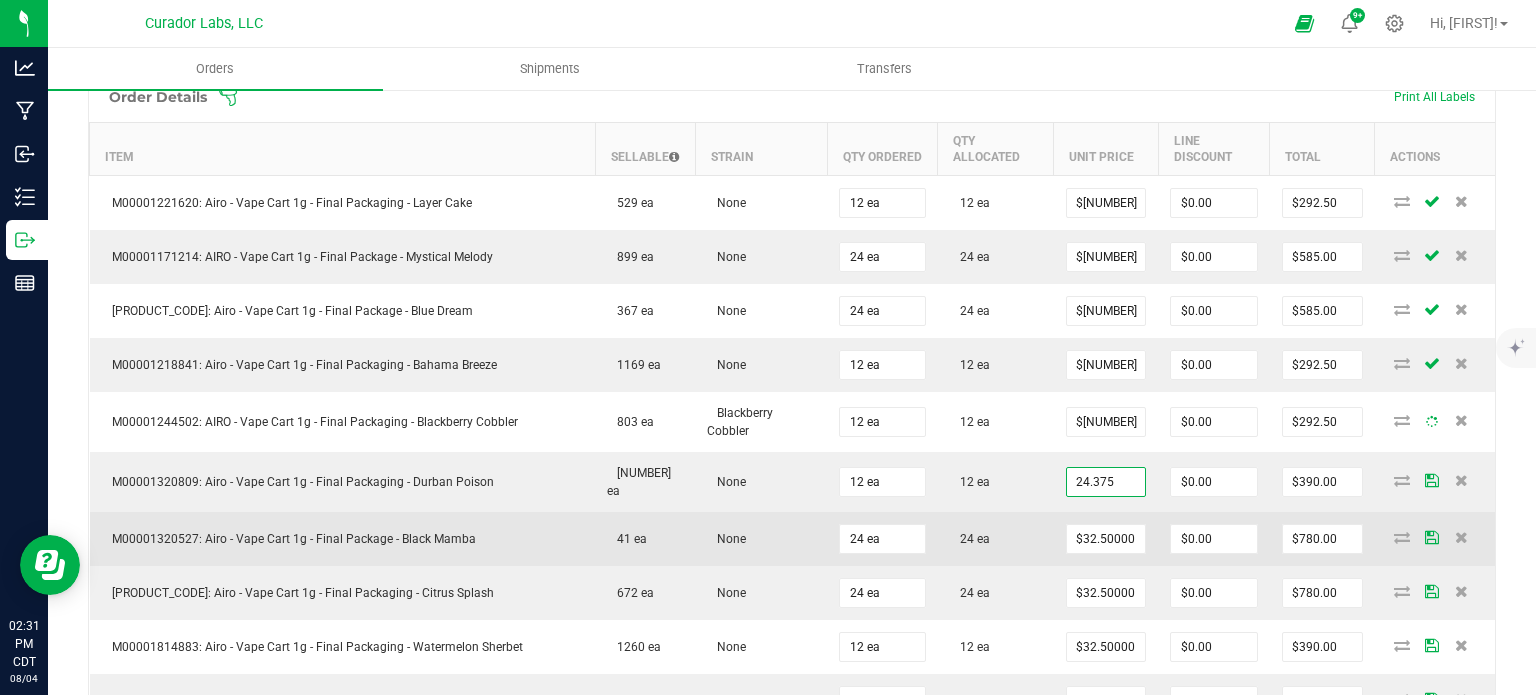 type on "$[NUMBER]" 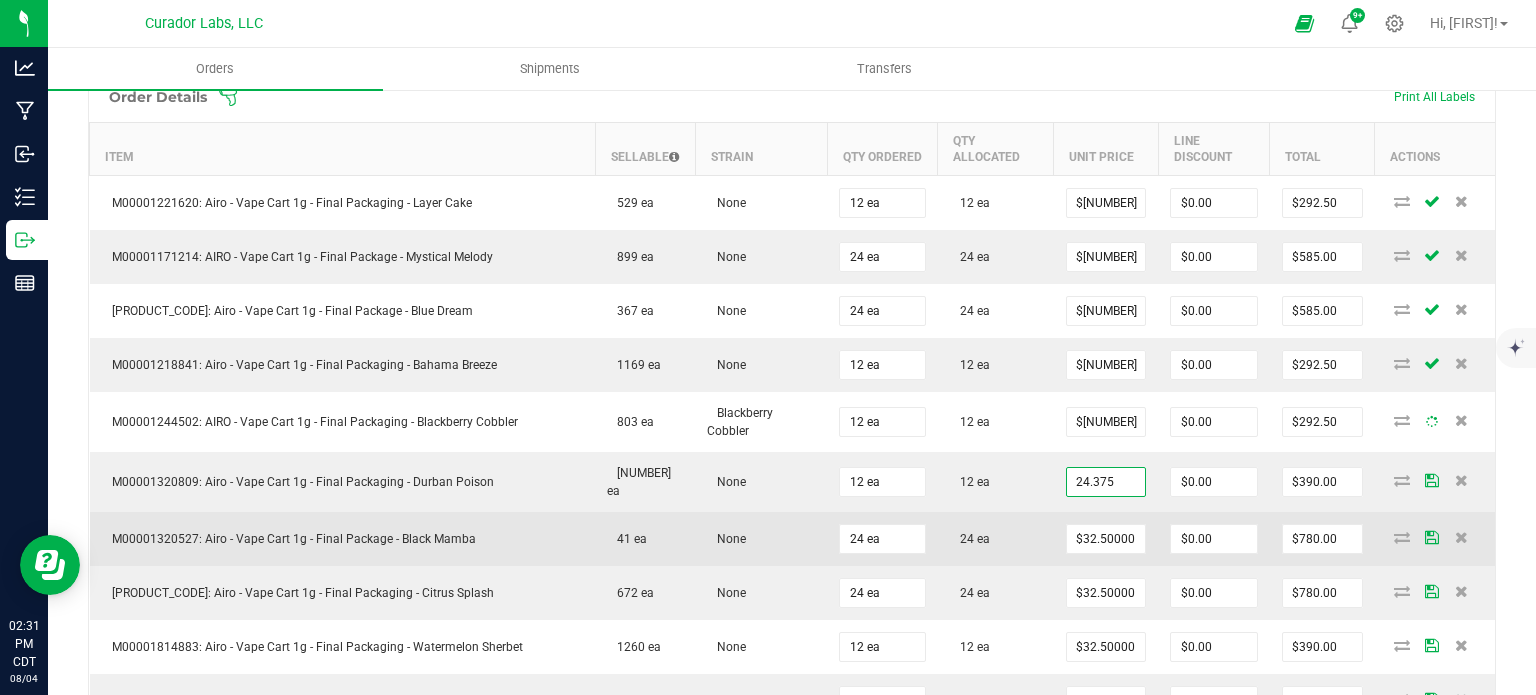 type on "$292.50" 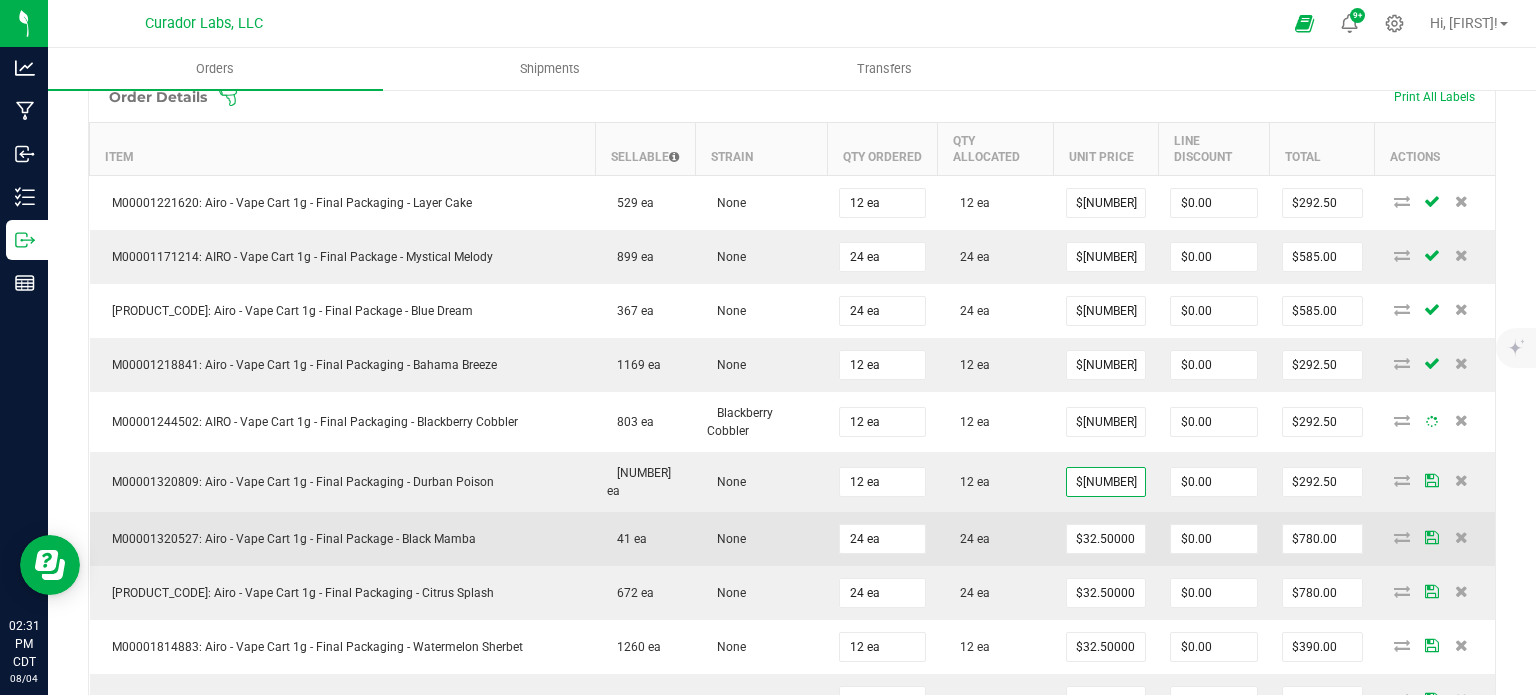 click on "$32.50000" at bounding box center [1106, 539] 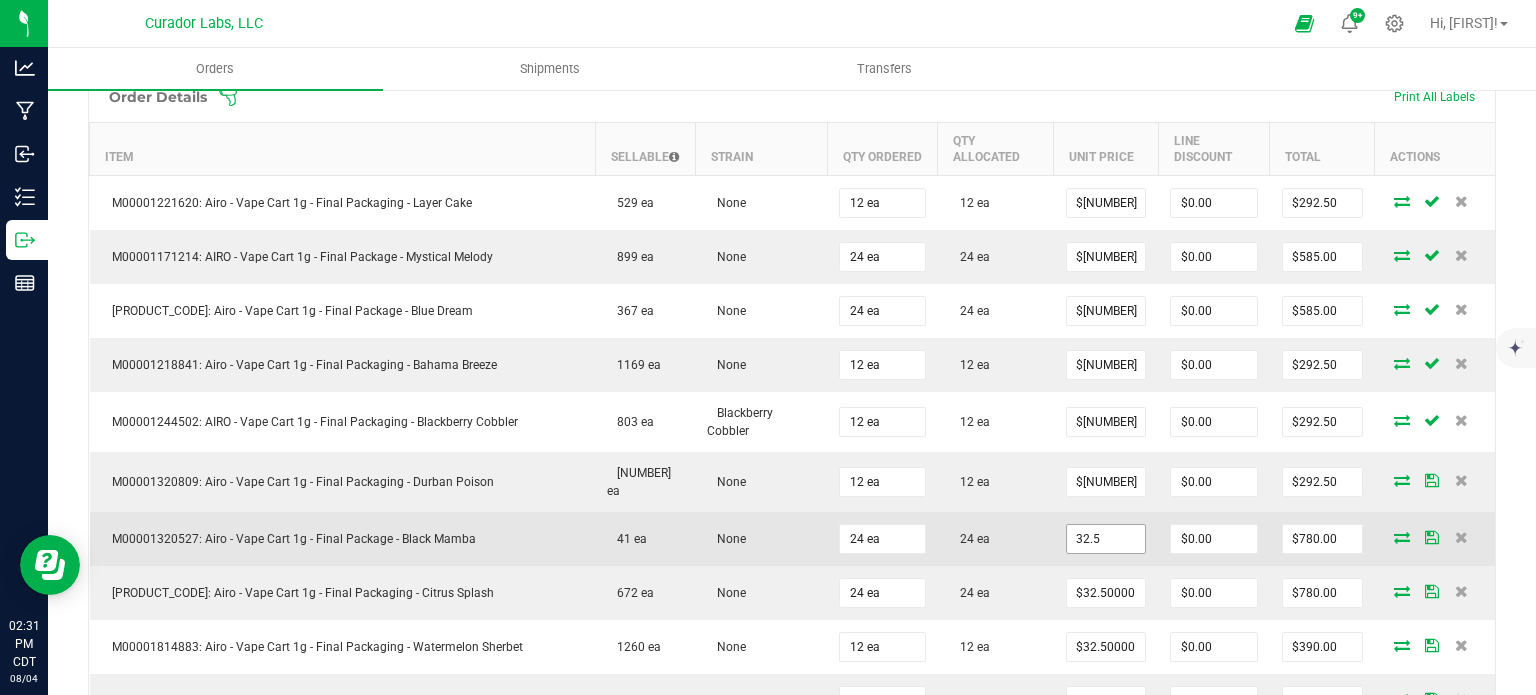 click on "32.5" at bounding box center [1106, 539] 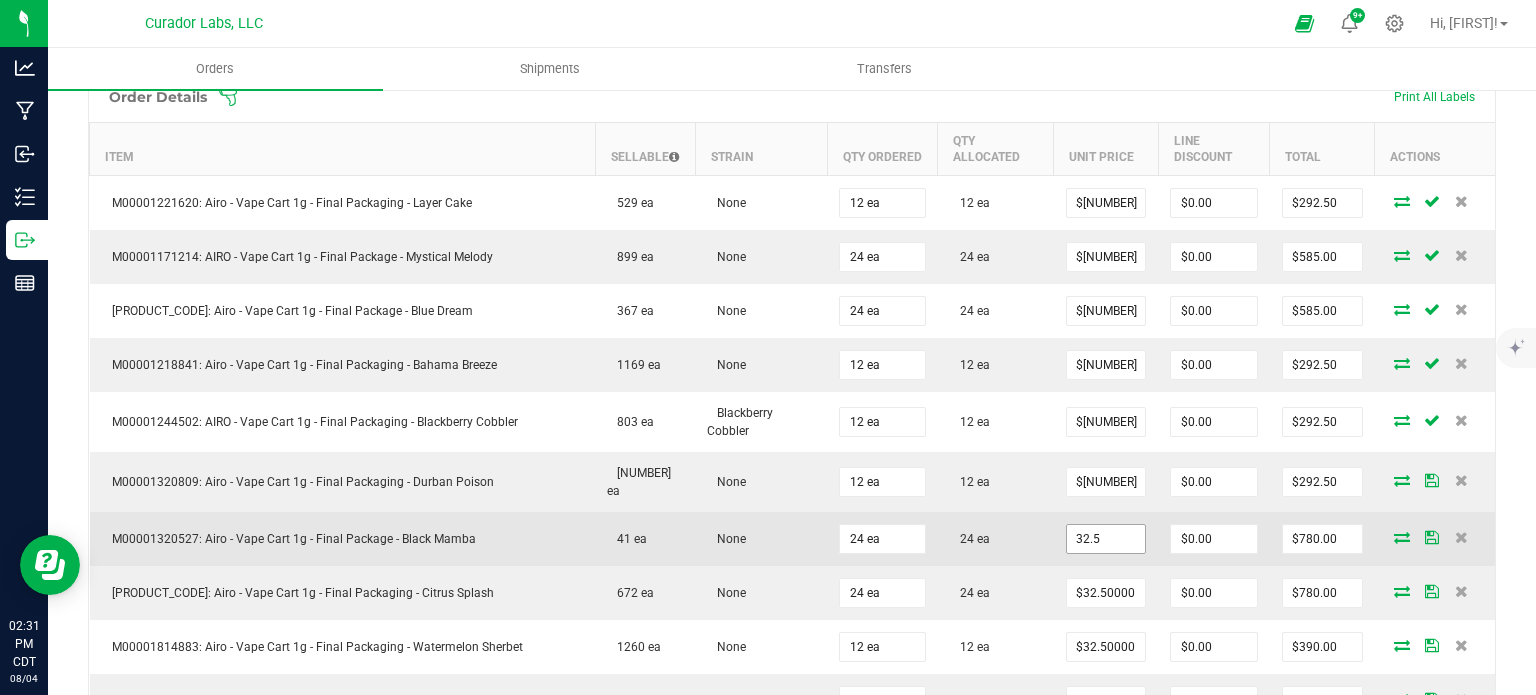 paste on "[PRICE]" 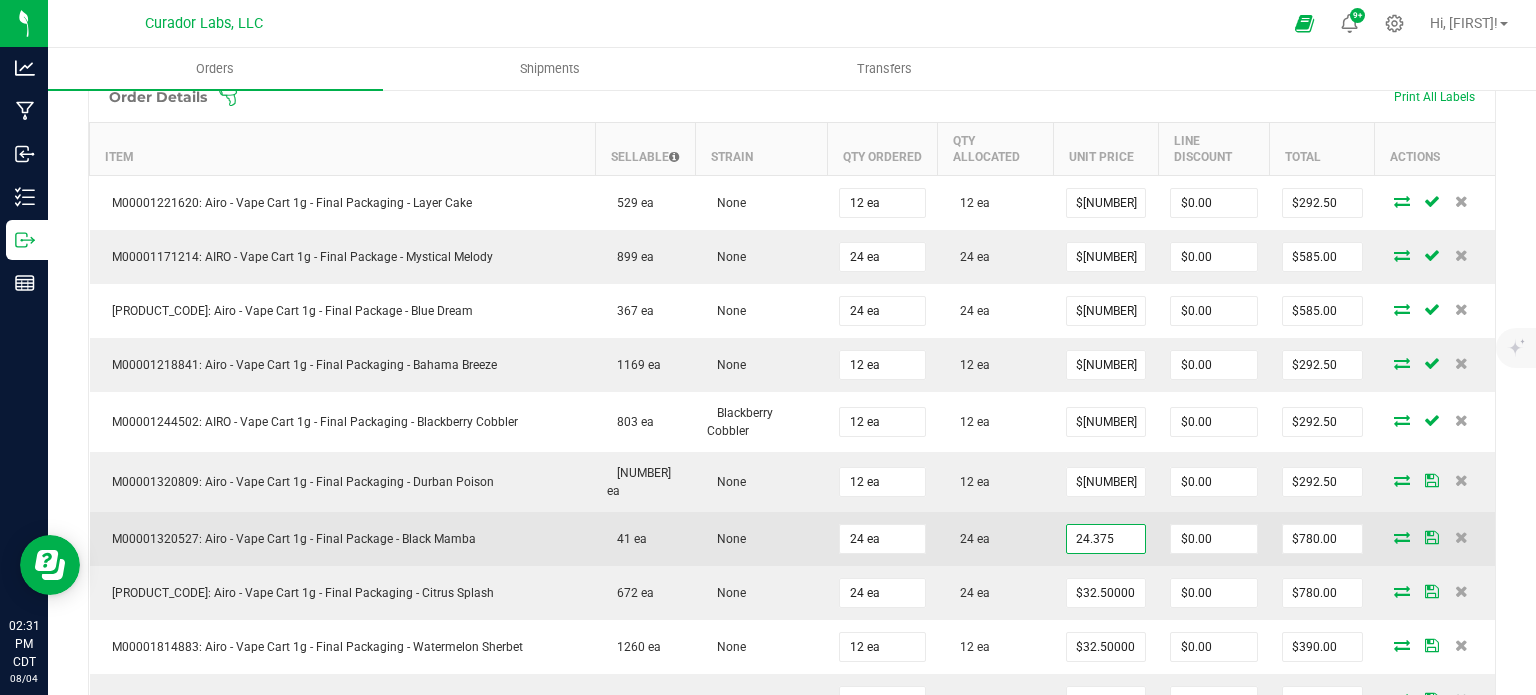 type on "$[NUMBER]" 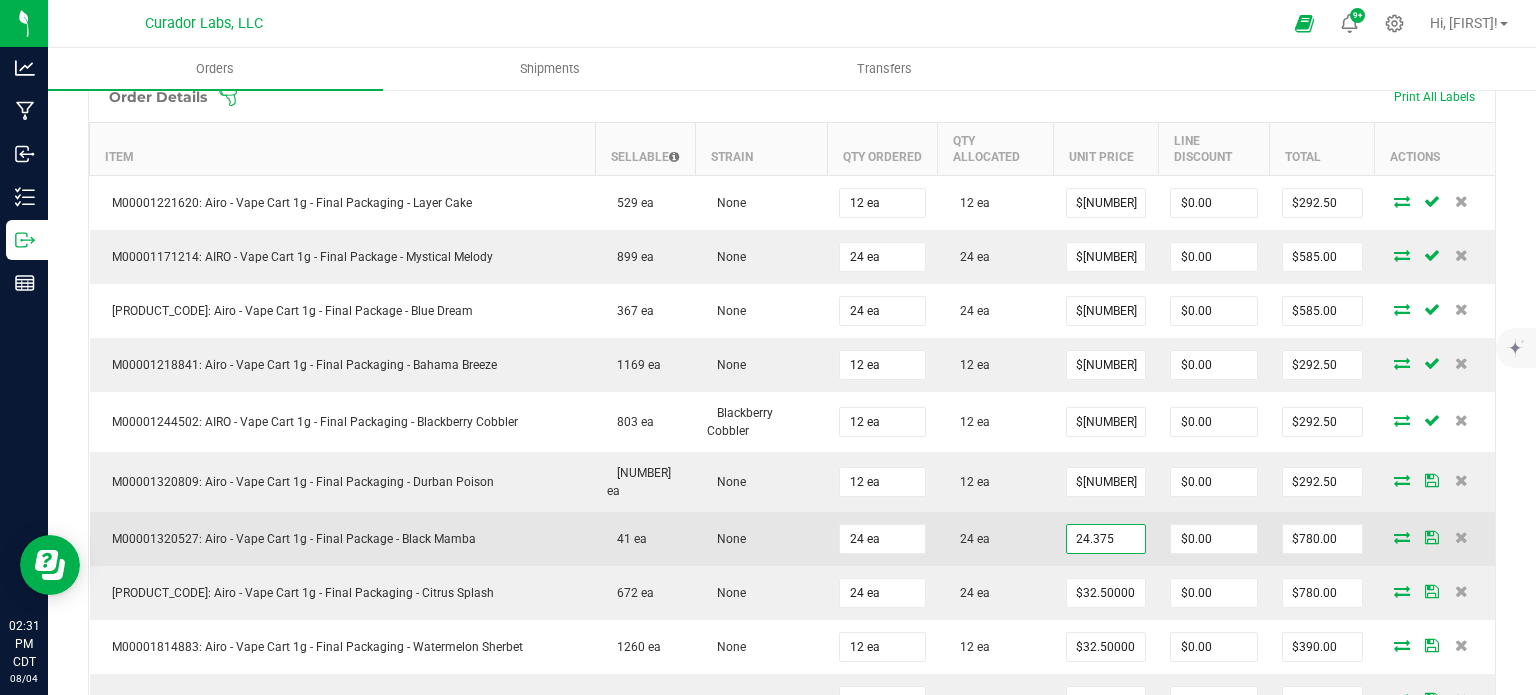 type on "$585.00" 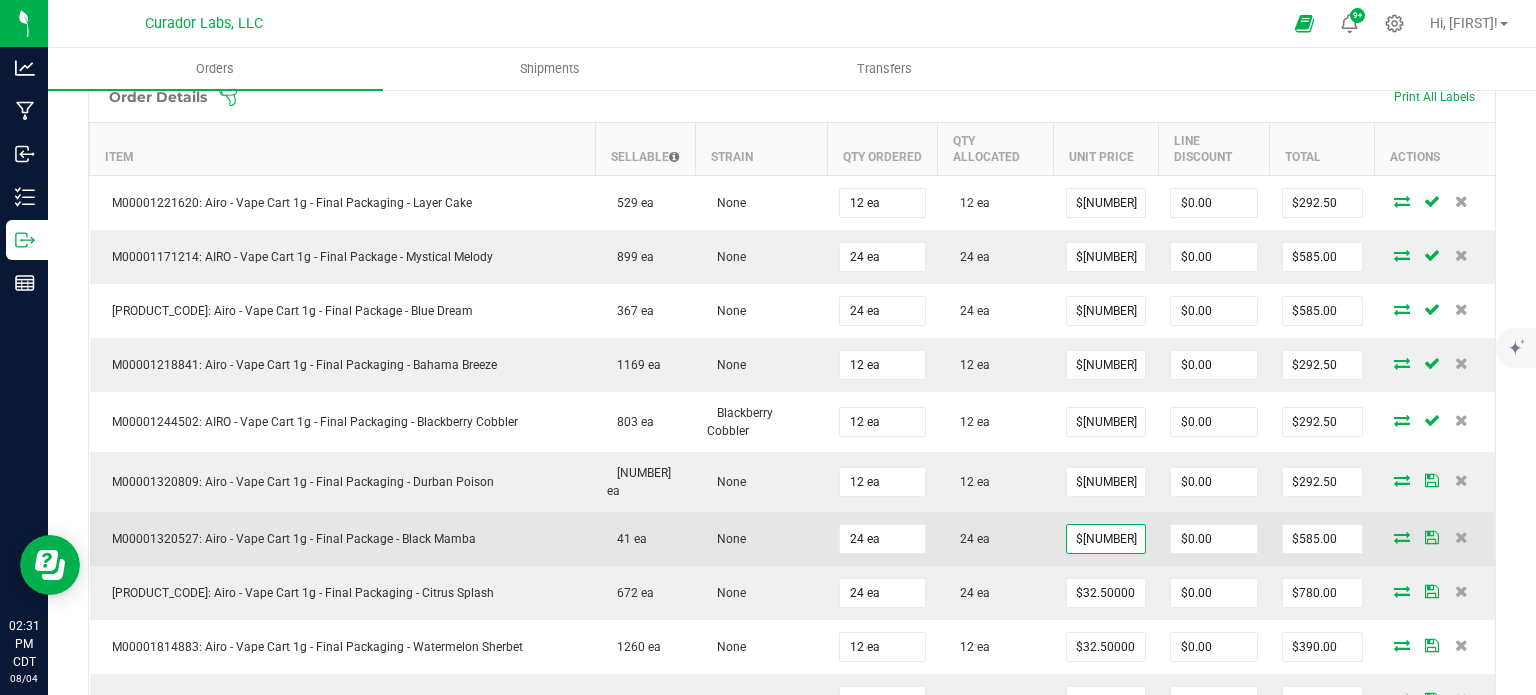 click on "24 ea" at bounding box center (996, 539) 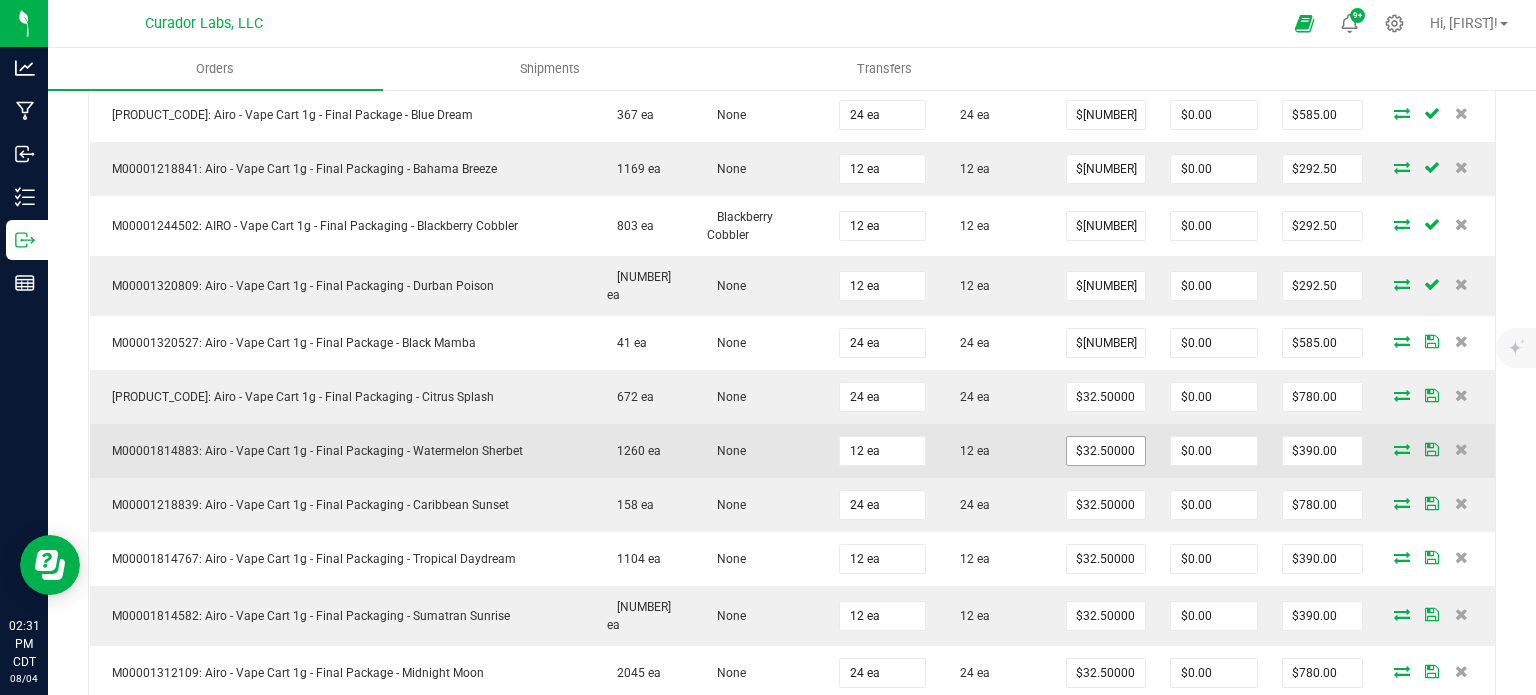scroll, scrollTop: 800, scrollLeft: 0, axis: vertical 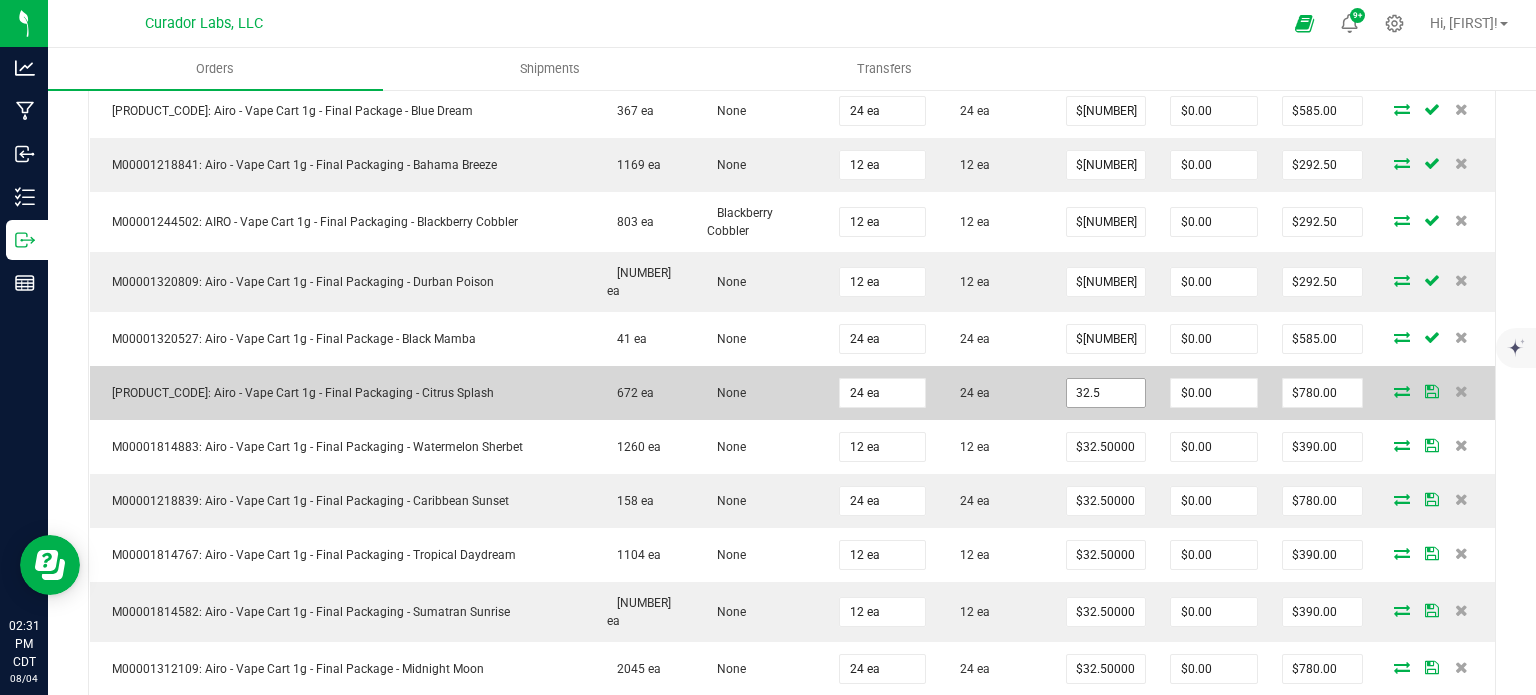 click on "32.5" at bounding box center (1106, 393) 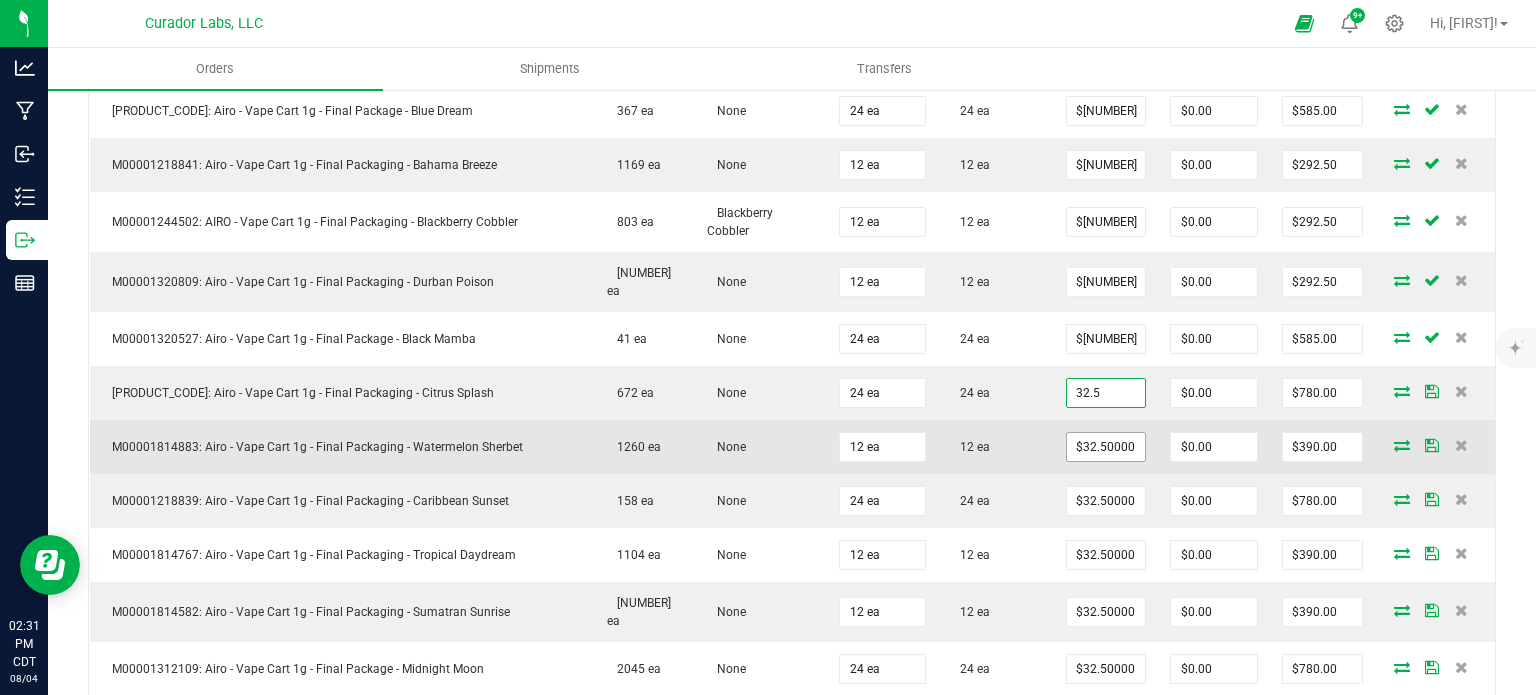 paste on "[PRICE]" 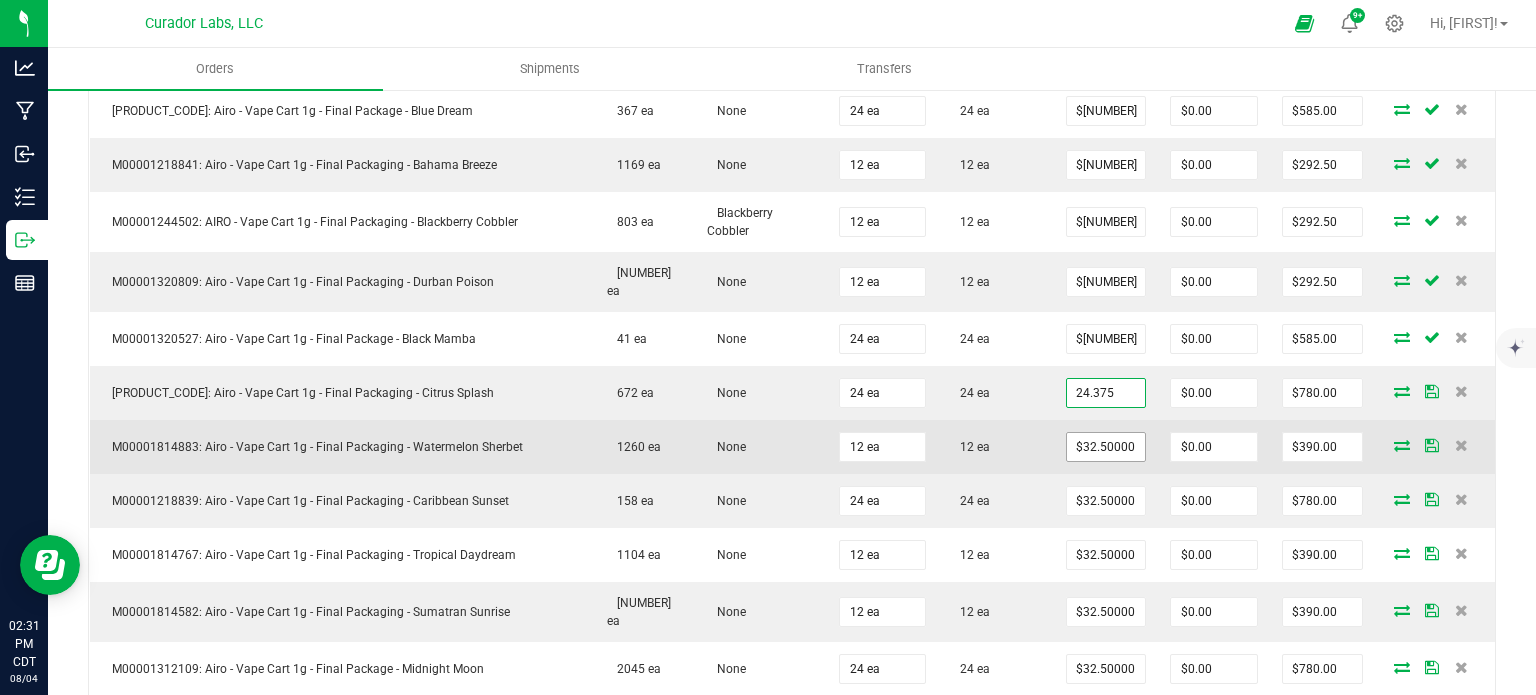 type on "$[NUMBER]" 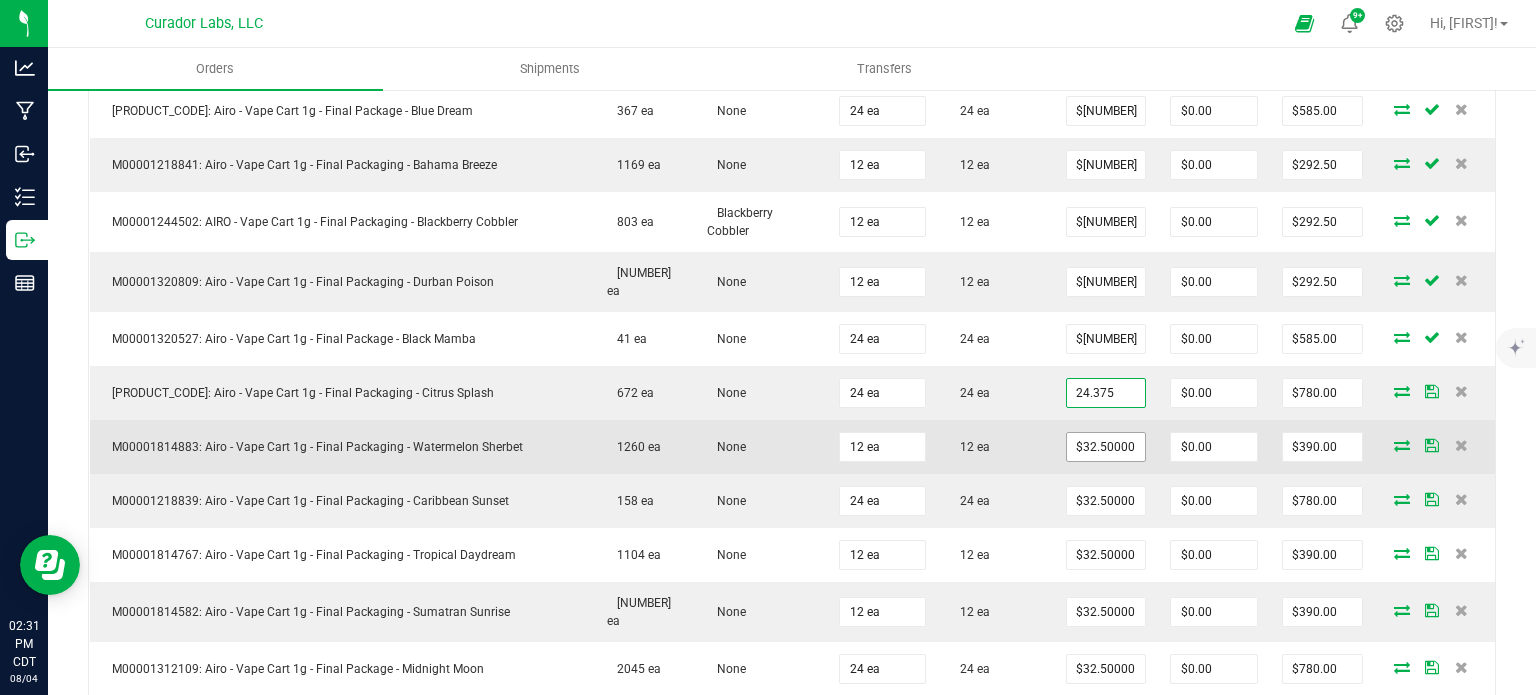 type on "$585.00" 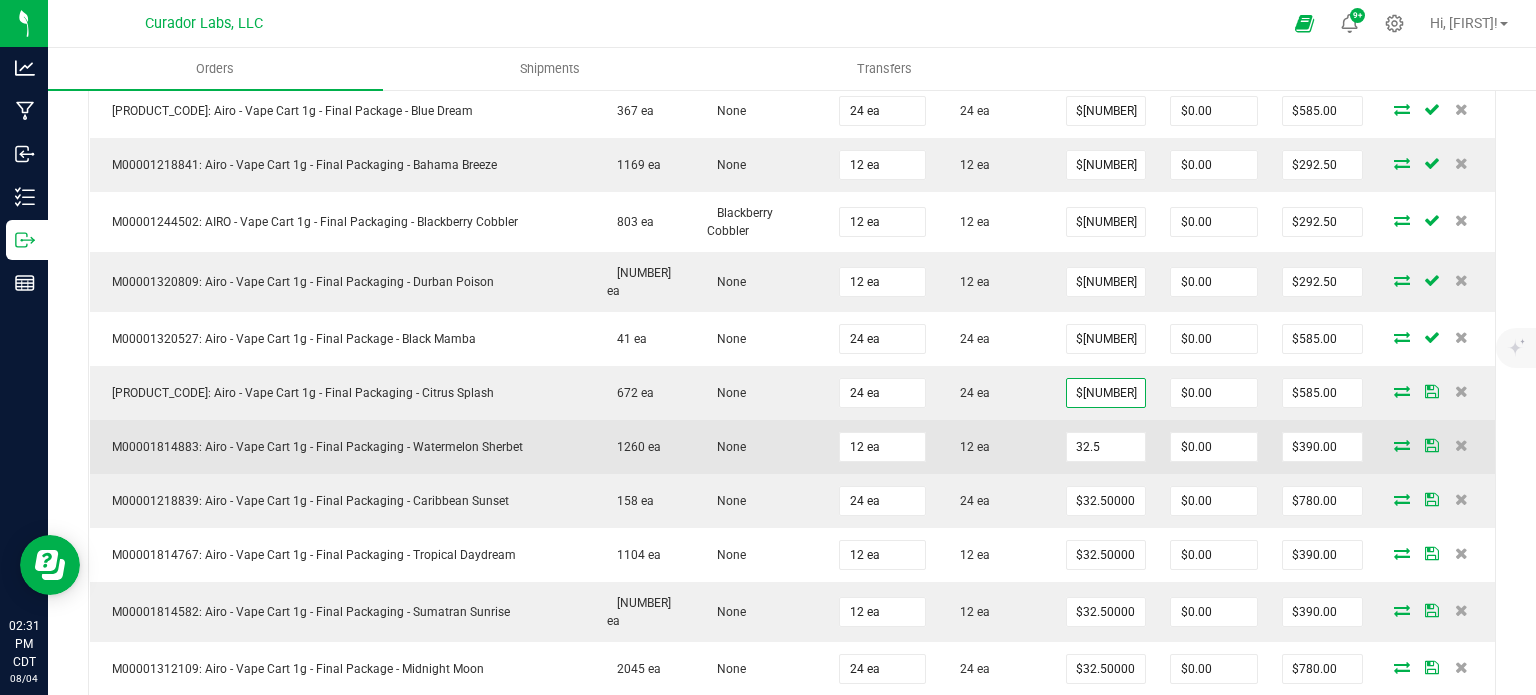 drag, startPoint x: 1116, startPoint y: 419, endPoint x: 1022, endPoint y: 435, distance: 95.35198 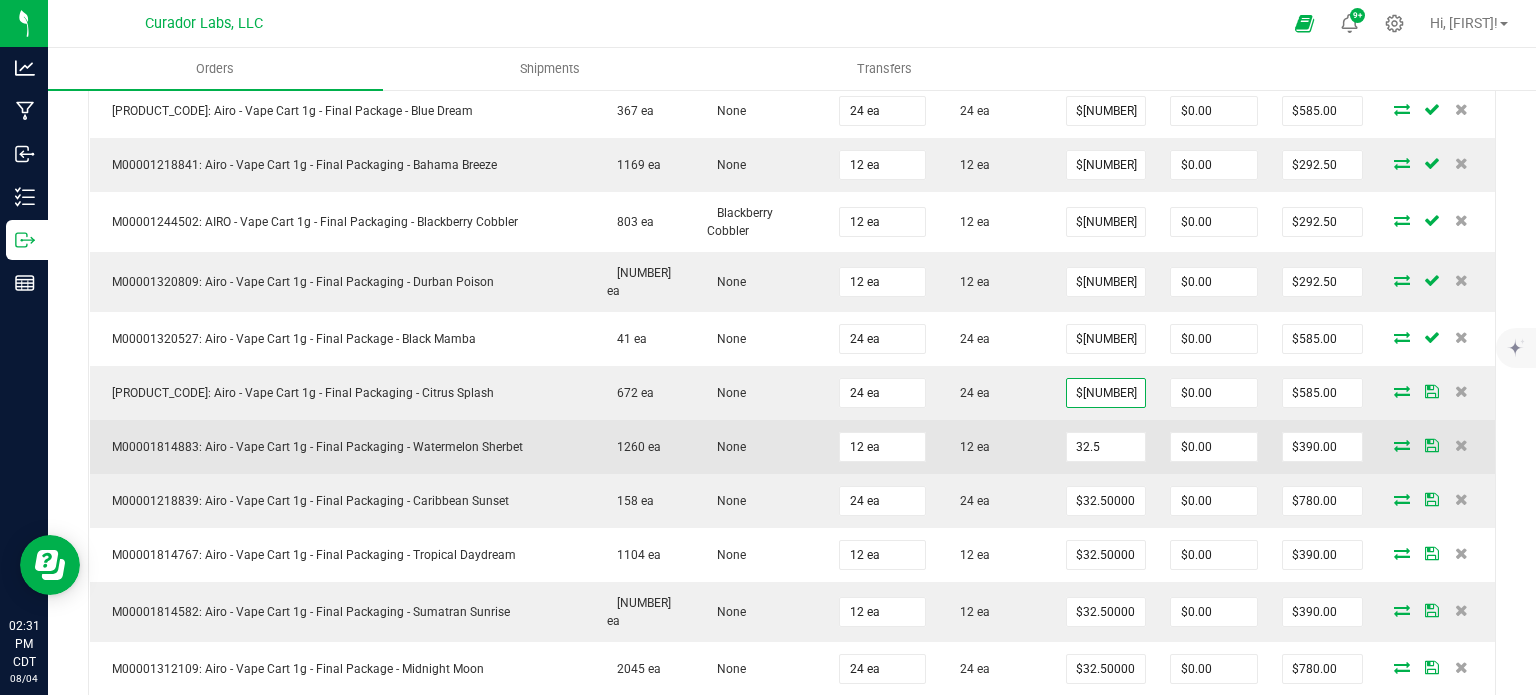 click on "32.5" at bounding box center (1106, 447) 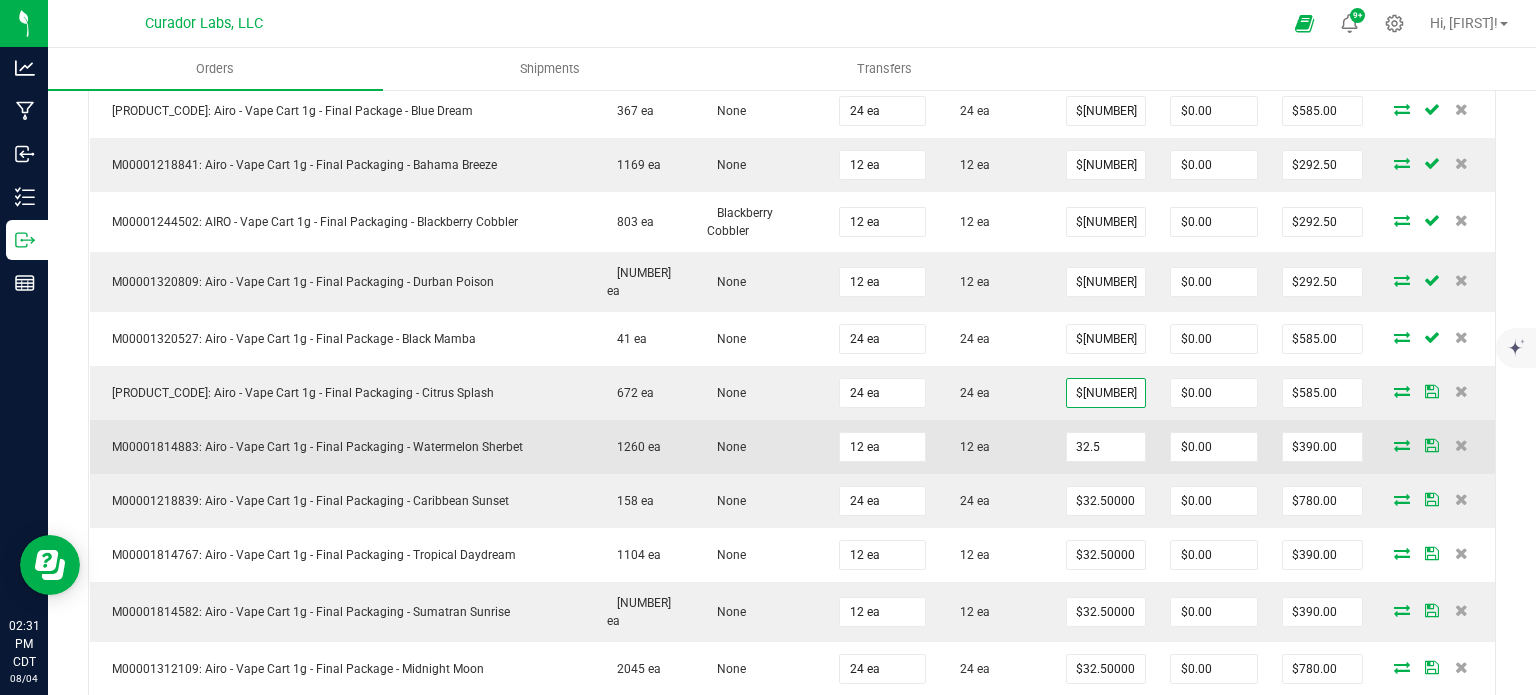 paste on "[PRICE]" 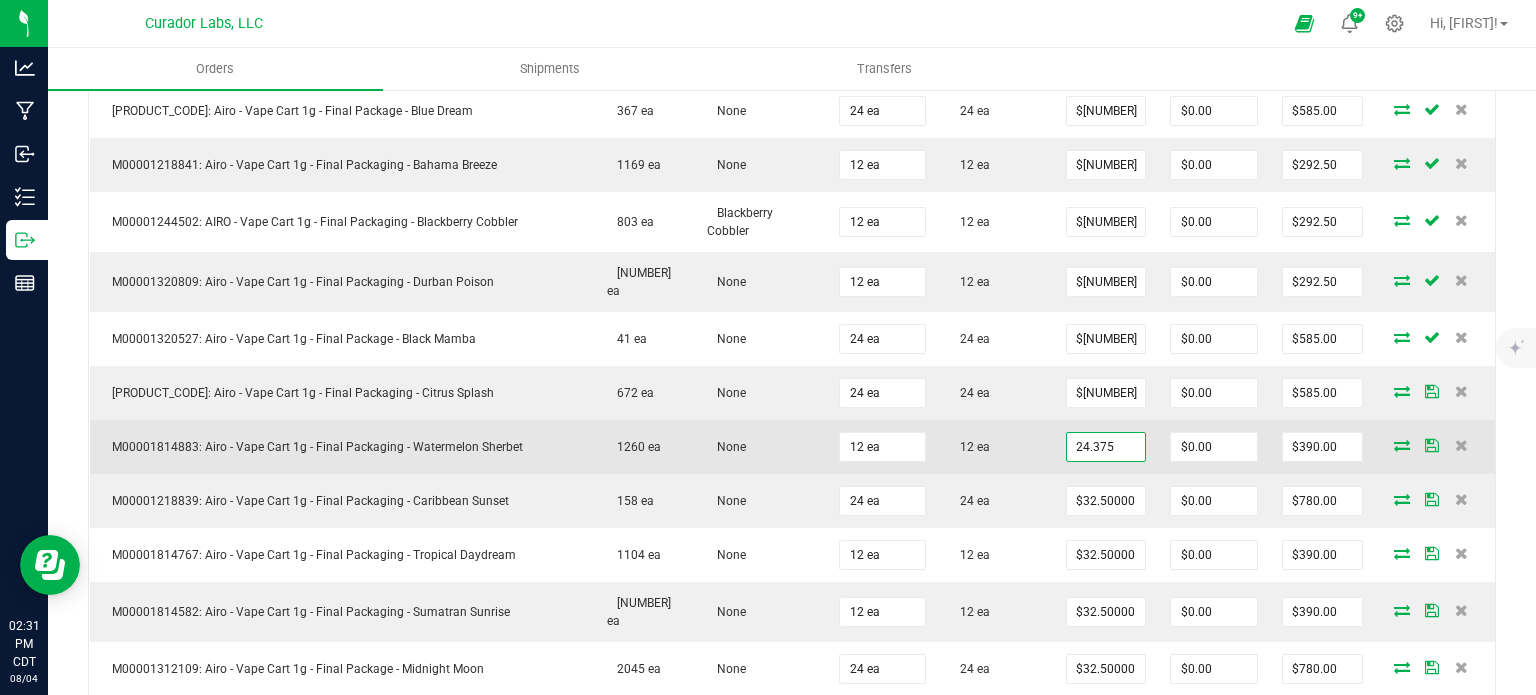 type on "$[NUMBER]" 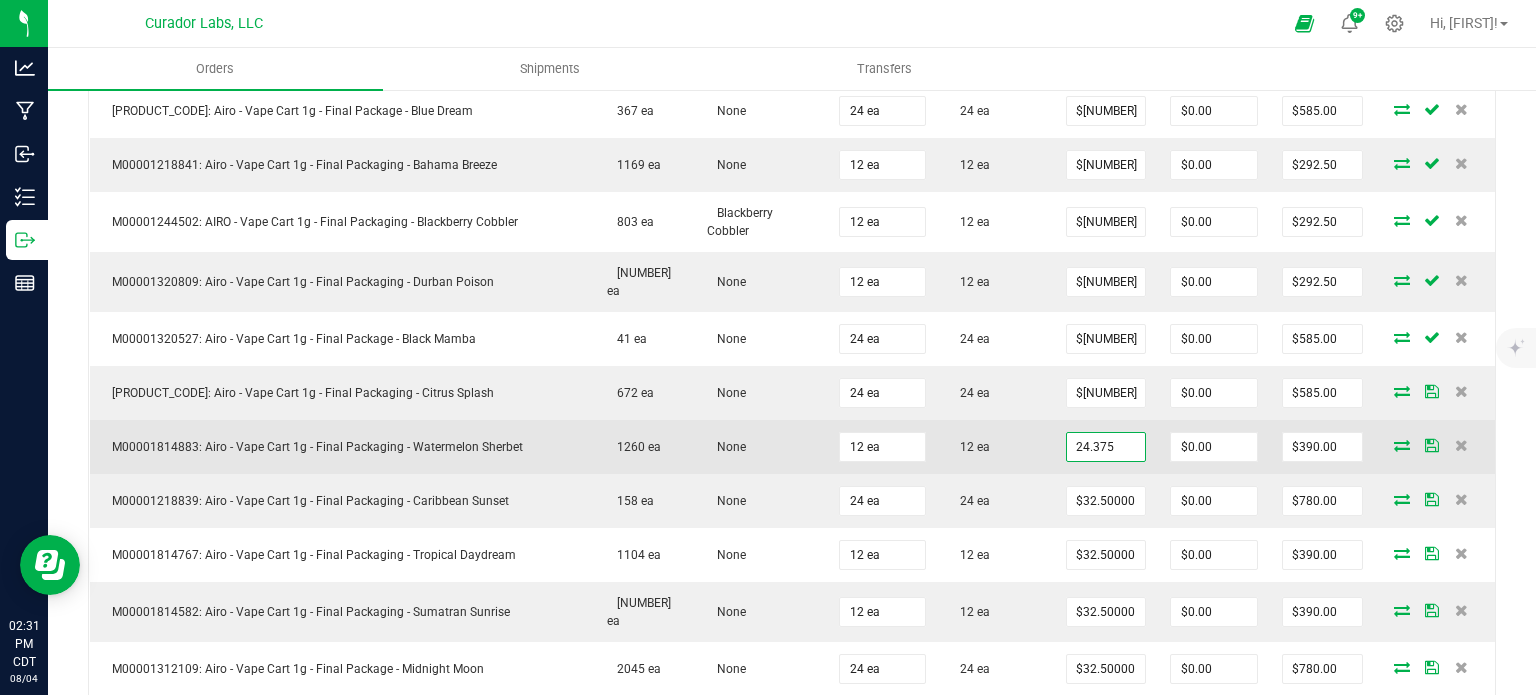 type on "$292.50" 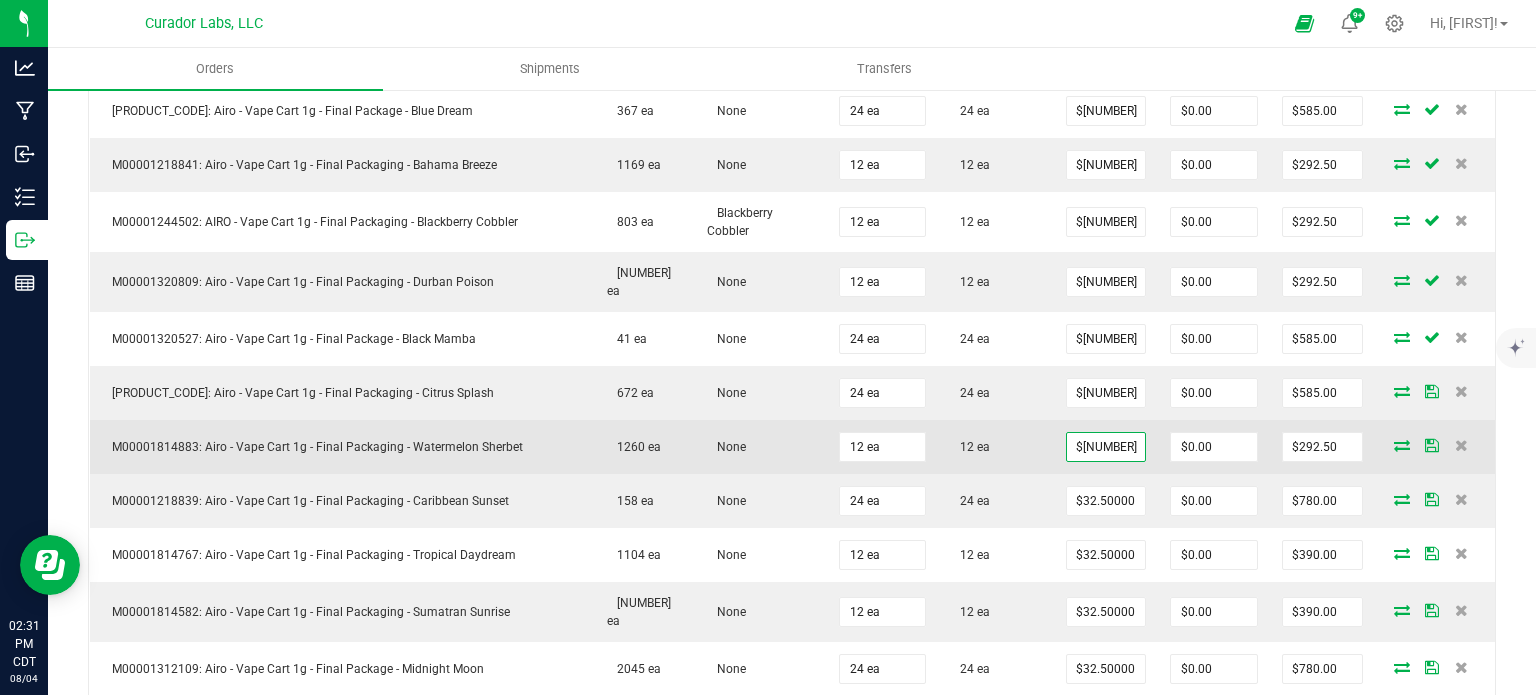 click on "12 ea" at bounding box center (996, 447) 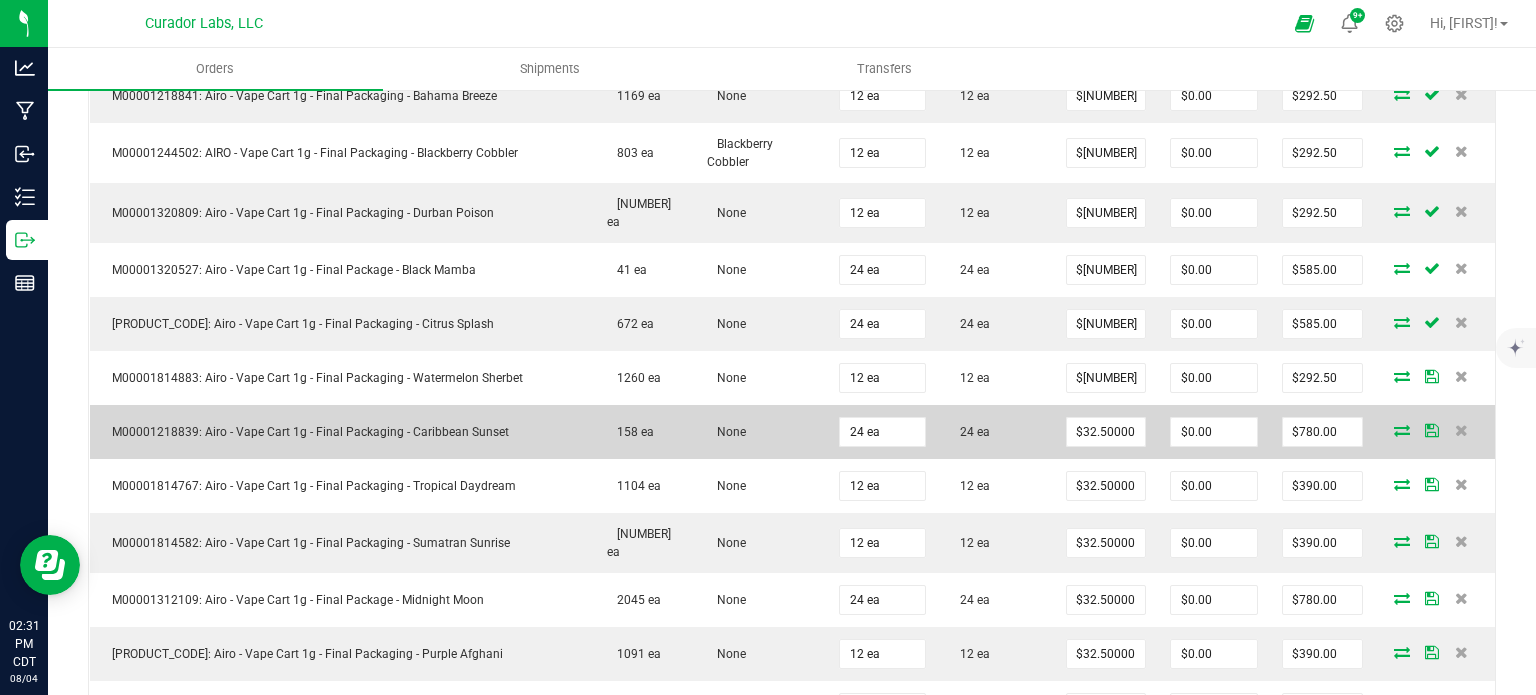 scroll, scrollTop: 900, scrollLeft: 0, axis: vertical 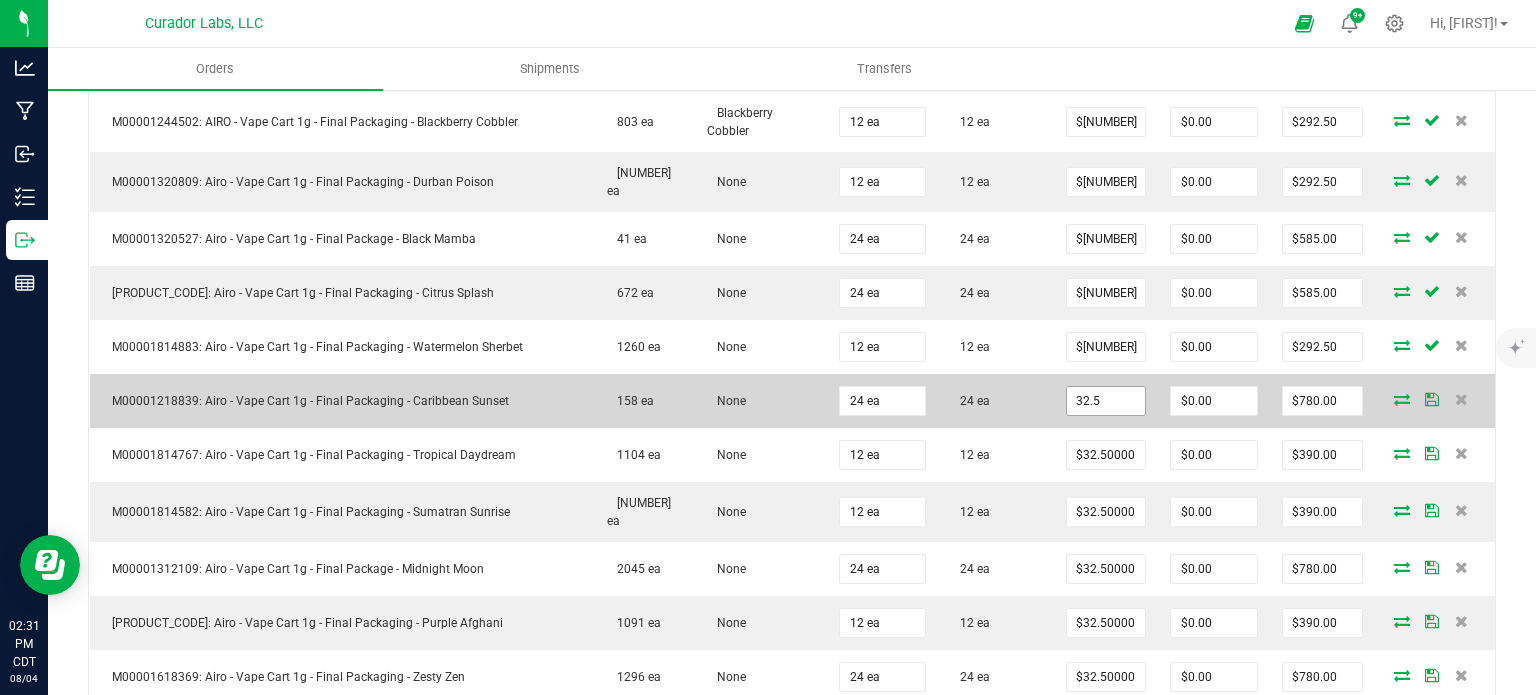 click on "32.5" at bounding box center [1106, 401] 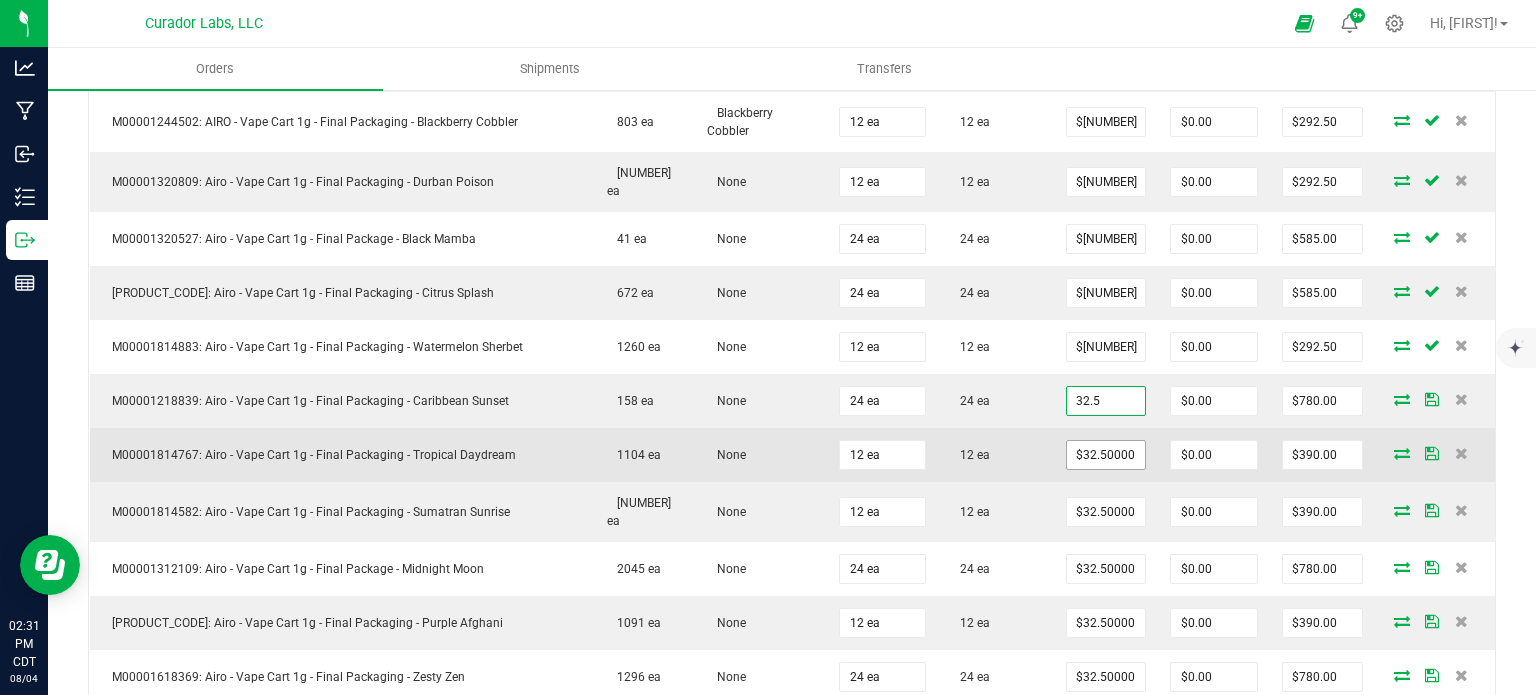 paste on "[PRICE]" 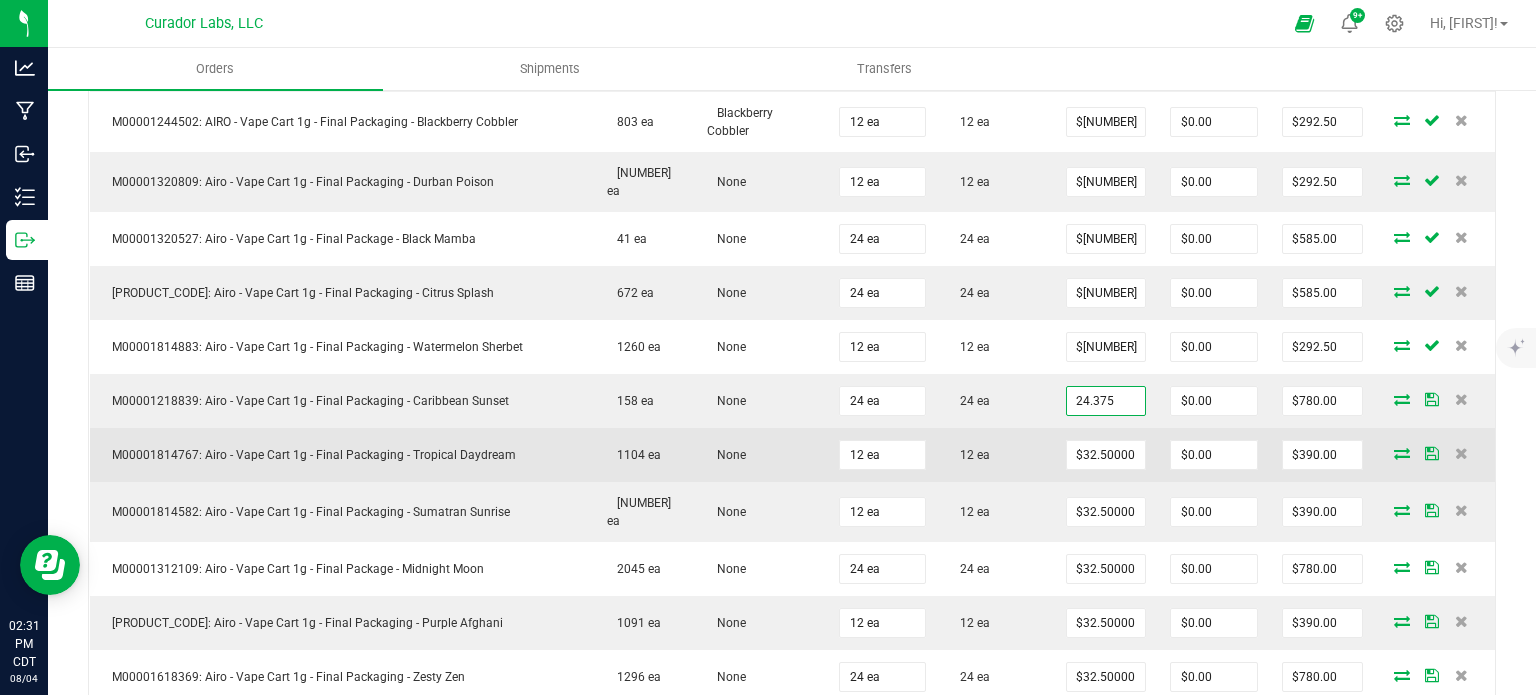 type on "$[NUMBER]" 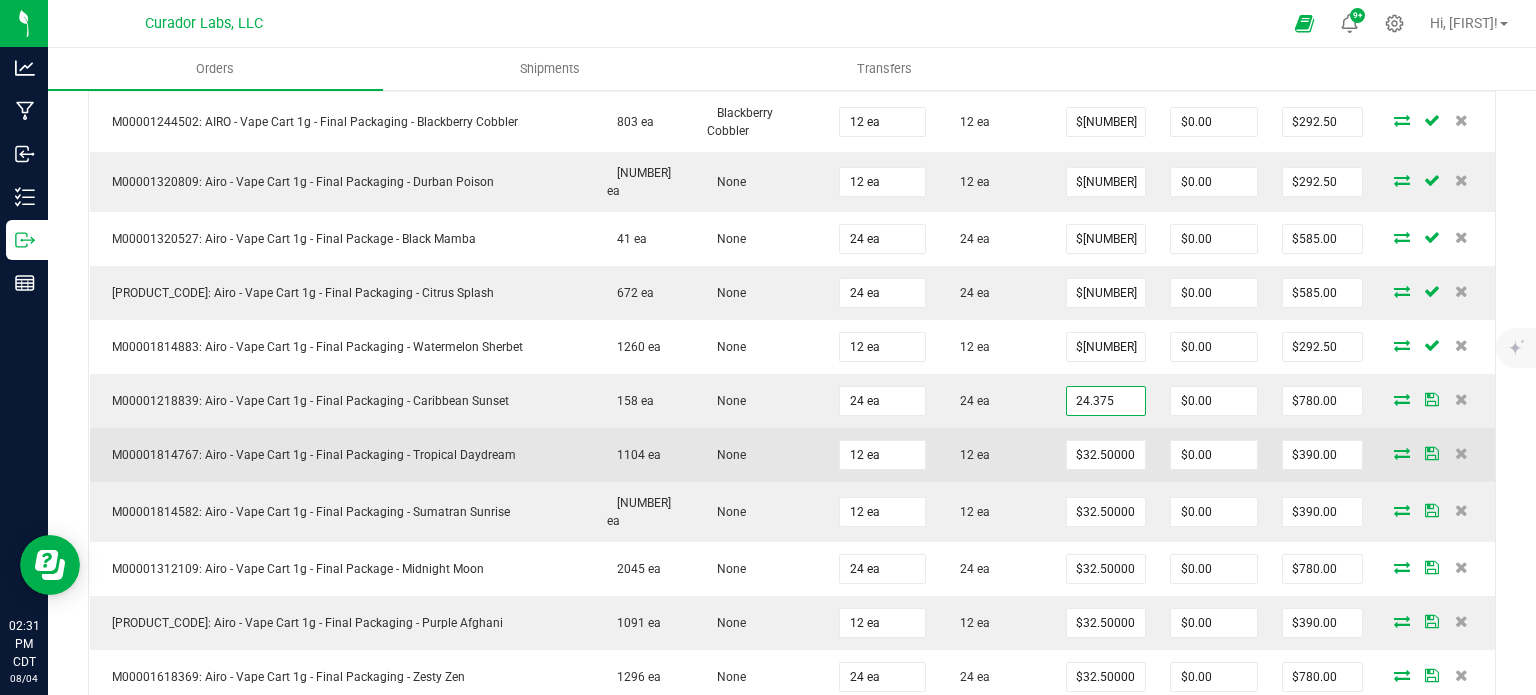 type on "$585.00" 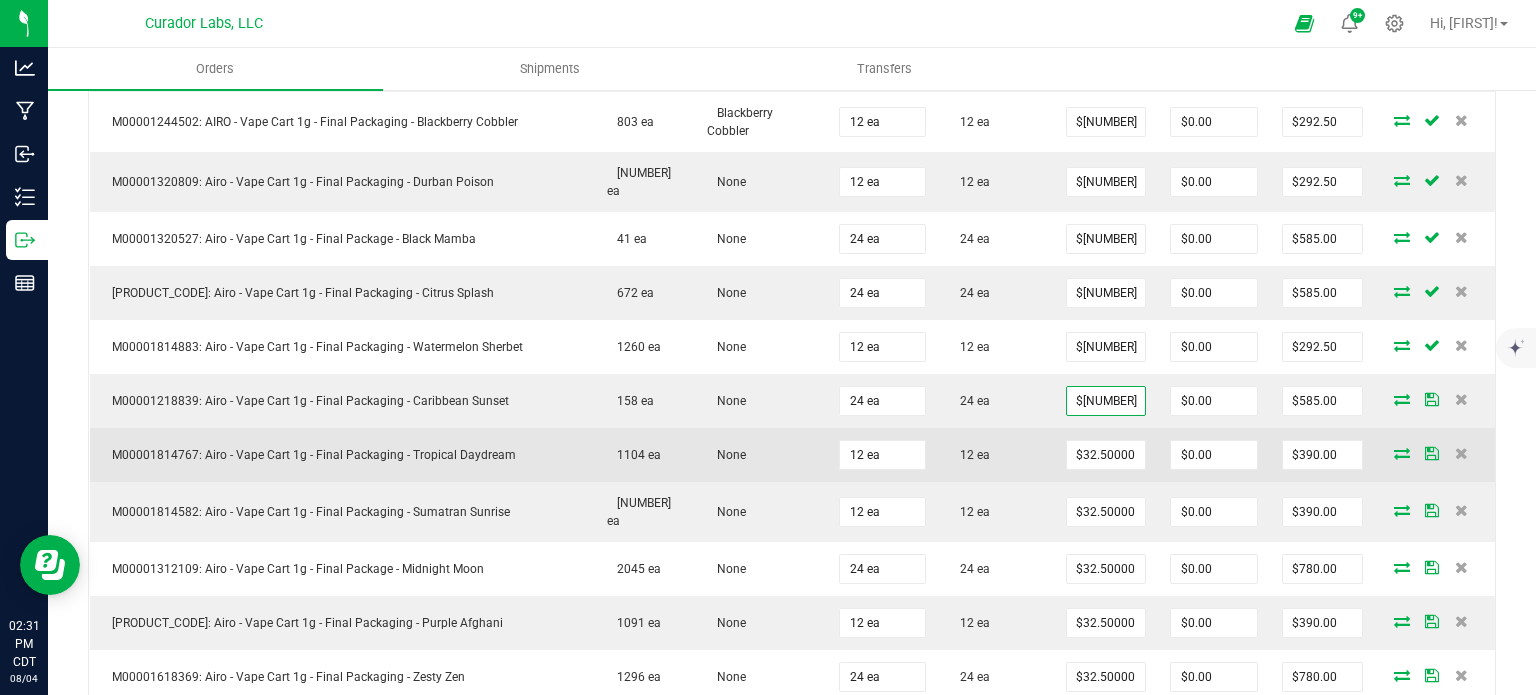 click on "$32.50000" at bounding box center (1106, 455) 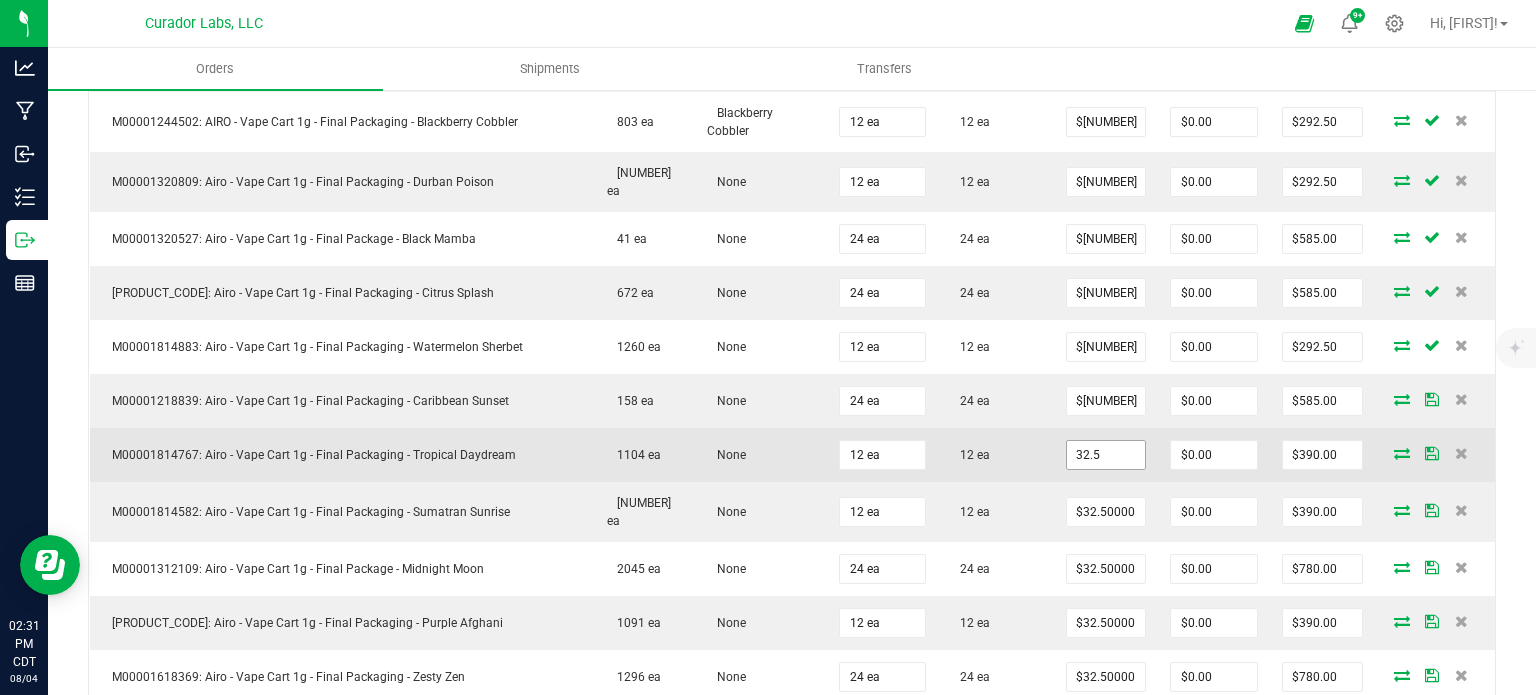 drag, startPoint x: 1074, startPoint y: 429, endPoint x: 999, endPoint y: 443, distance: 76.29548 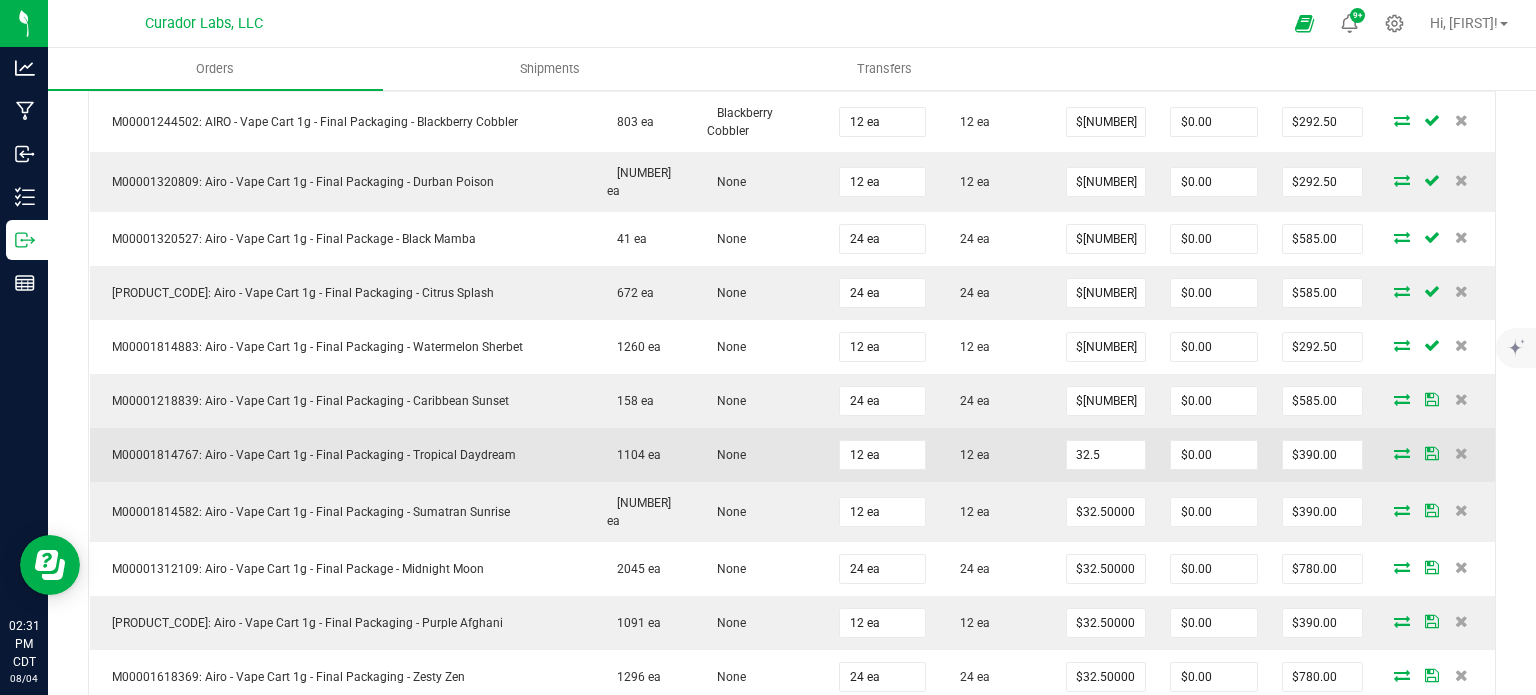 click on "32.5" at bounding box center (1106, 455) 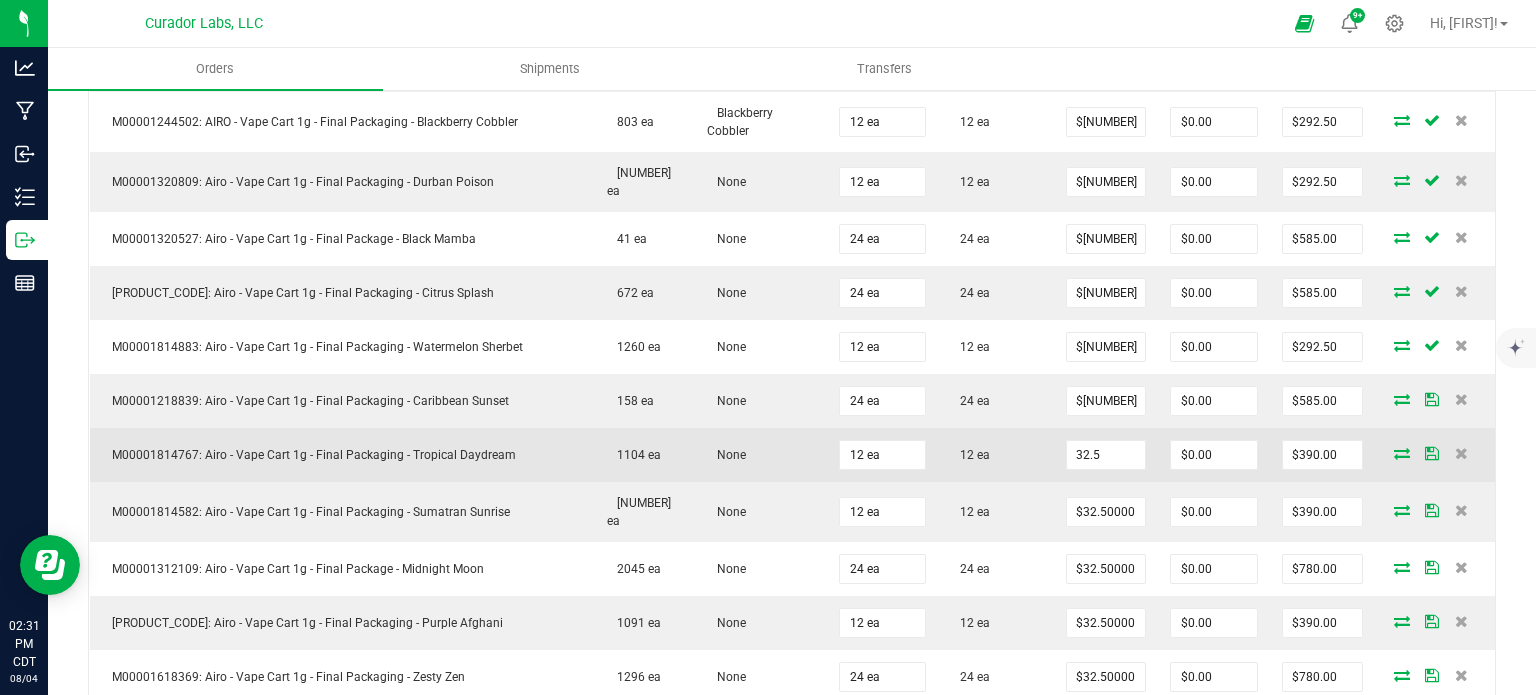 paste on "[PRICE]" 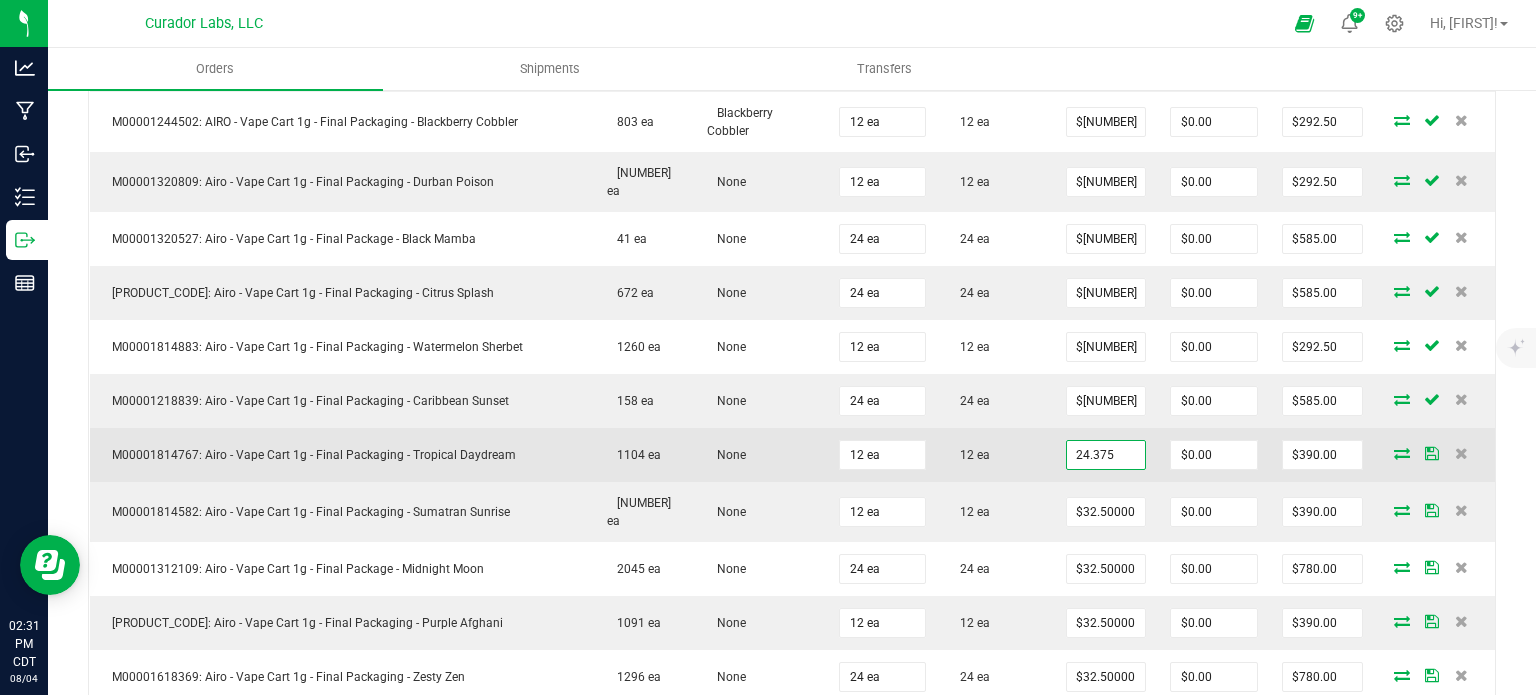 type on "$[NUMBER]" 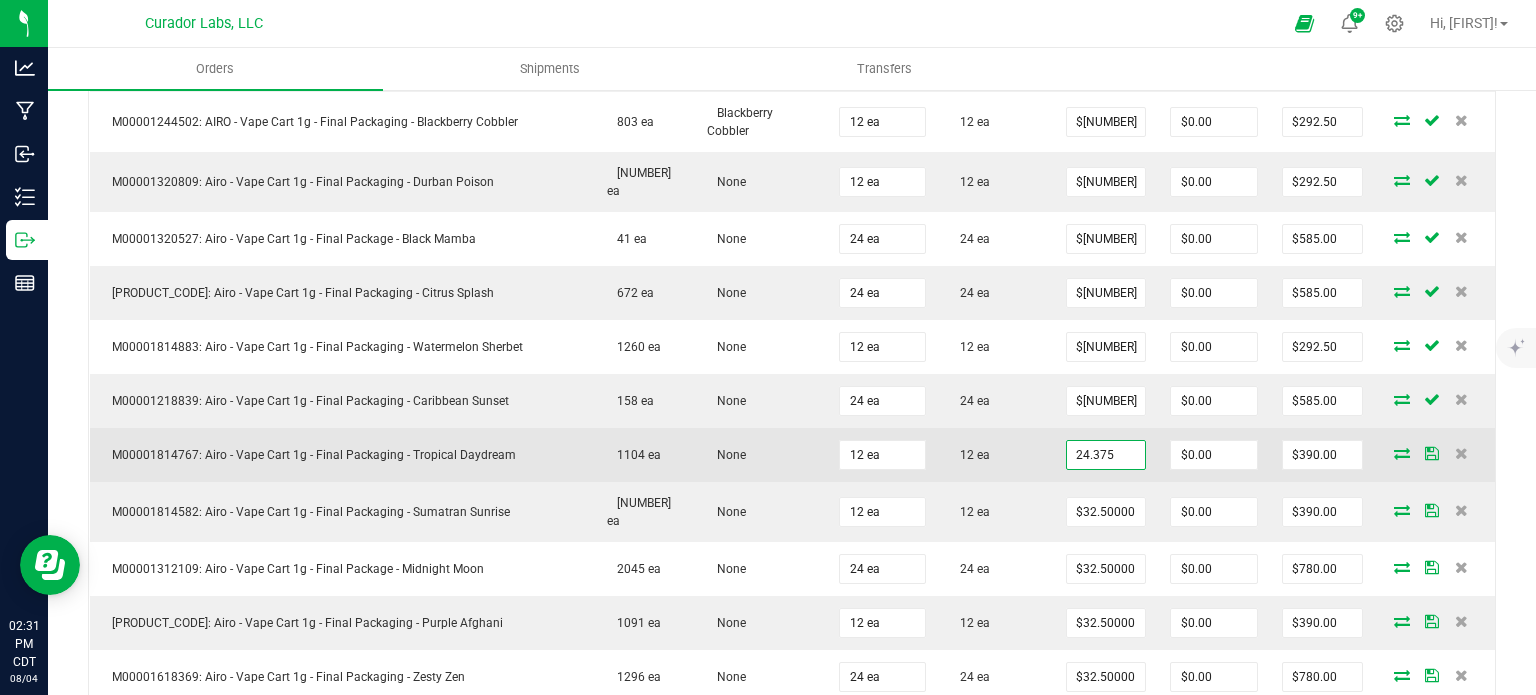 type on "$292.50" 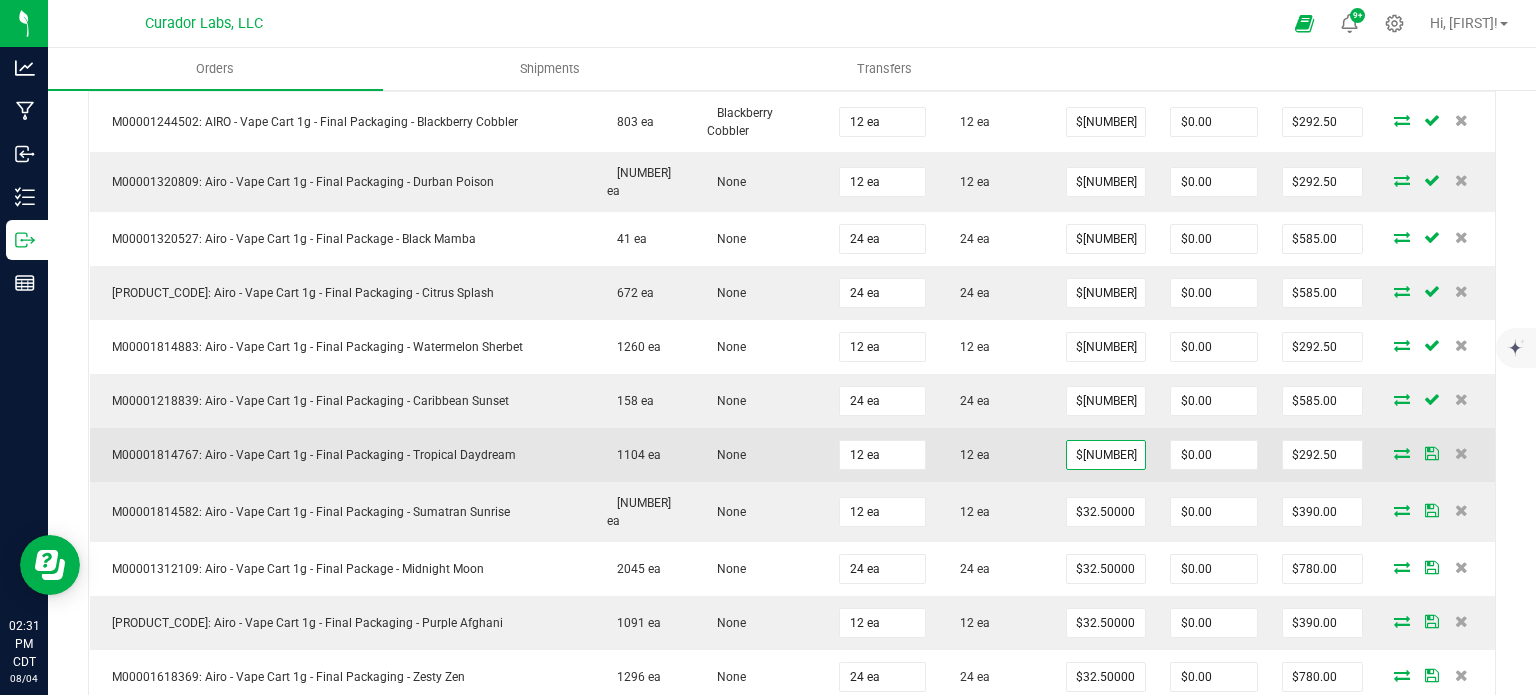 click on "12 ea" at bounding box center [996, 455] 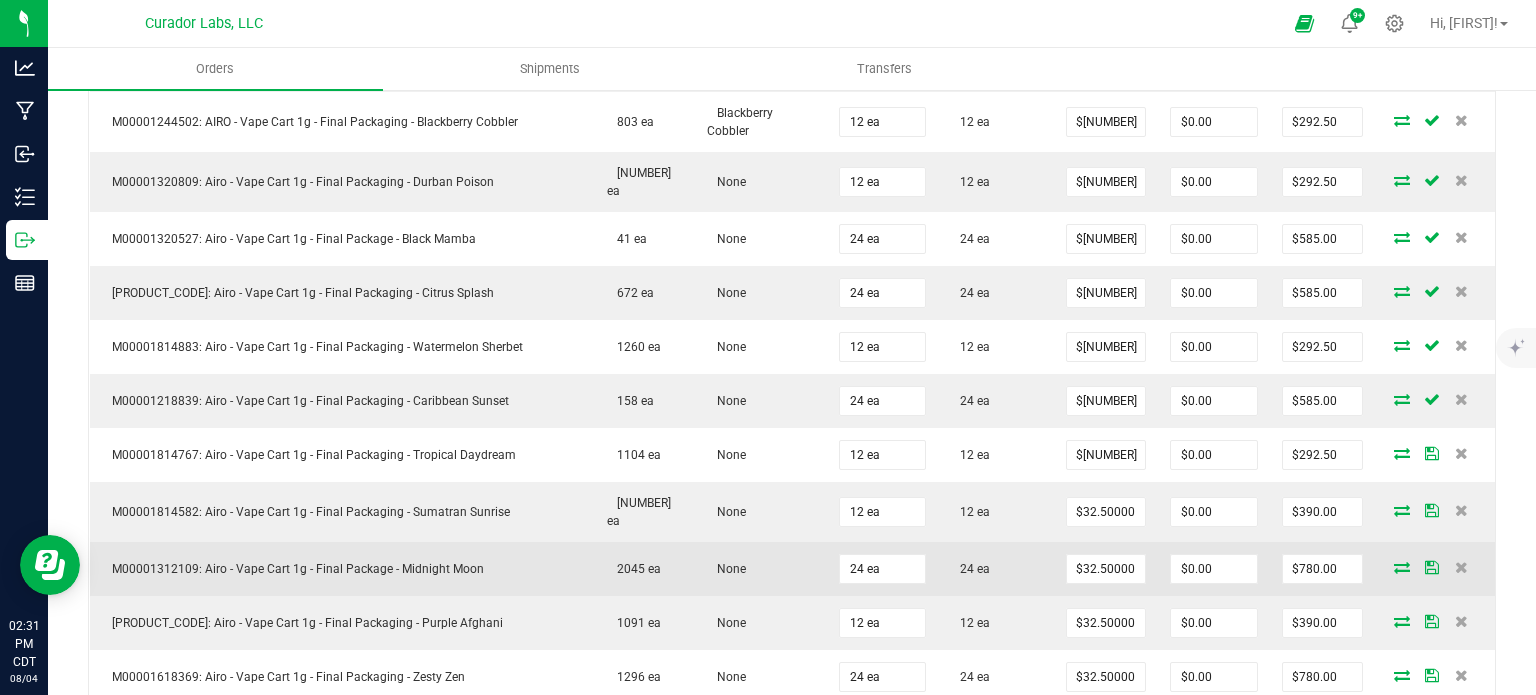 scroll, scrollTop: 1000, scrollLeft: 0, axis: vertical 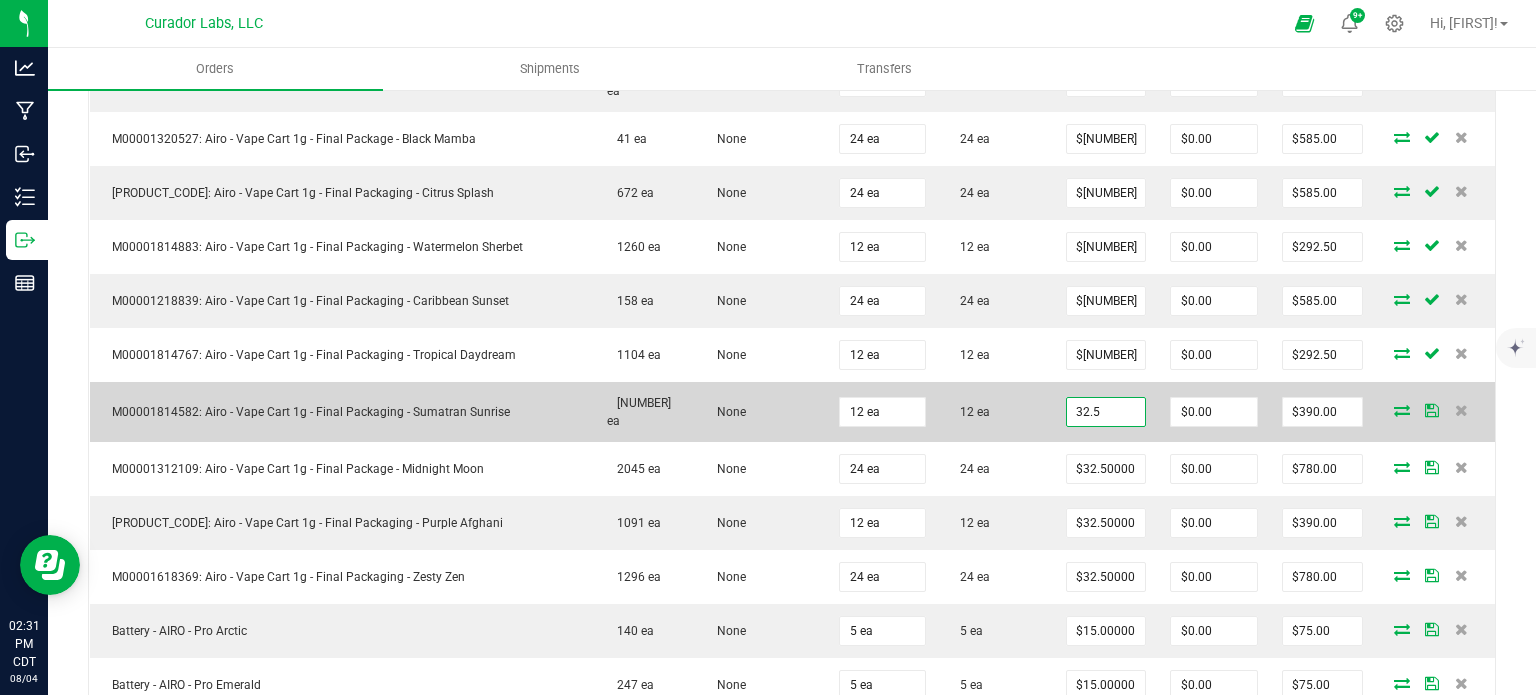click on "32.5" at bounding box center [1106, 412] 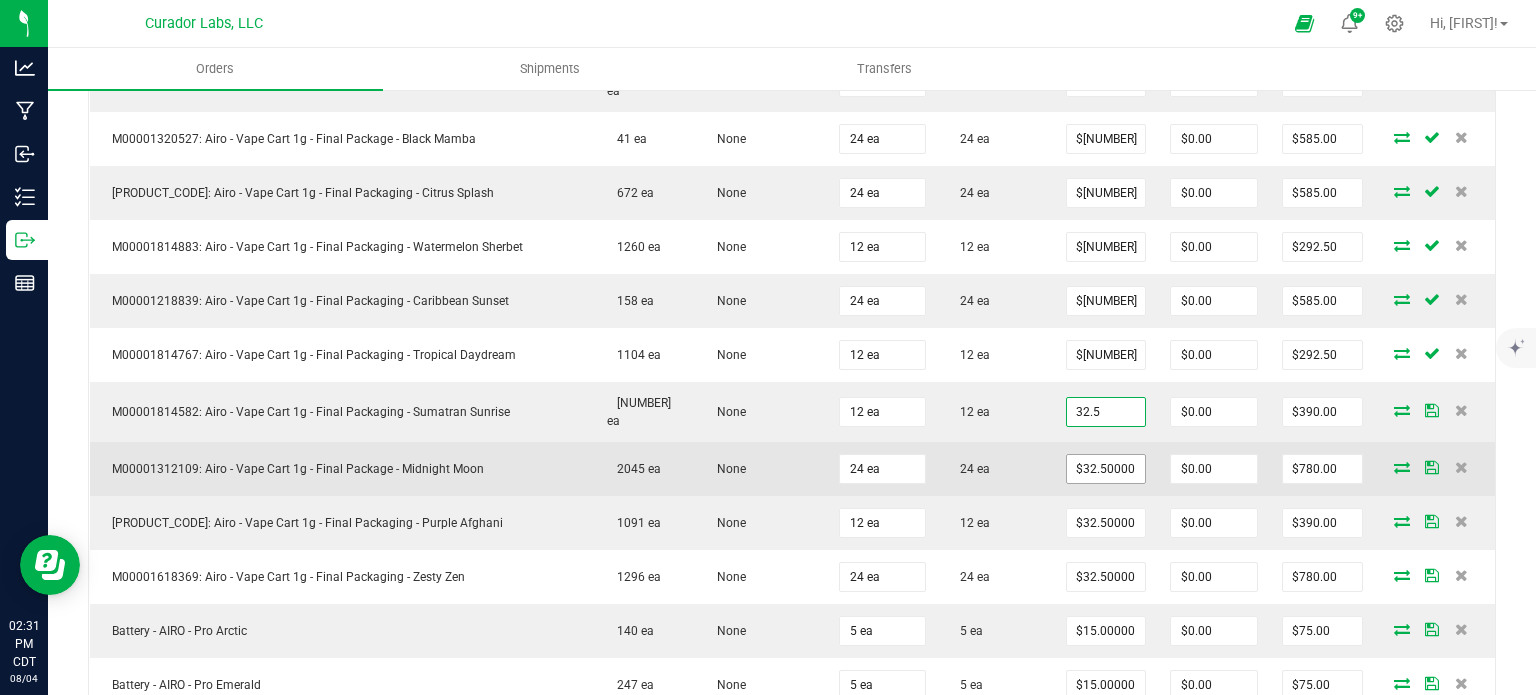 paste on "[PRICE]" 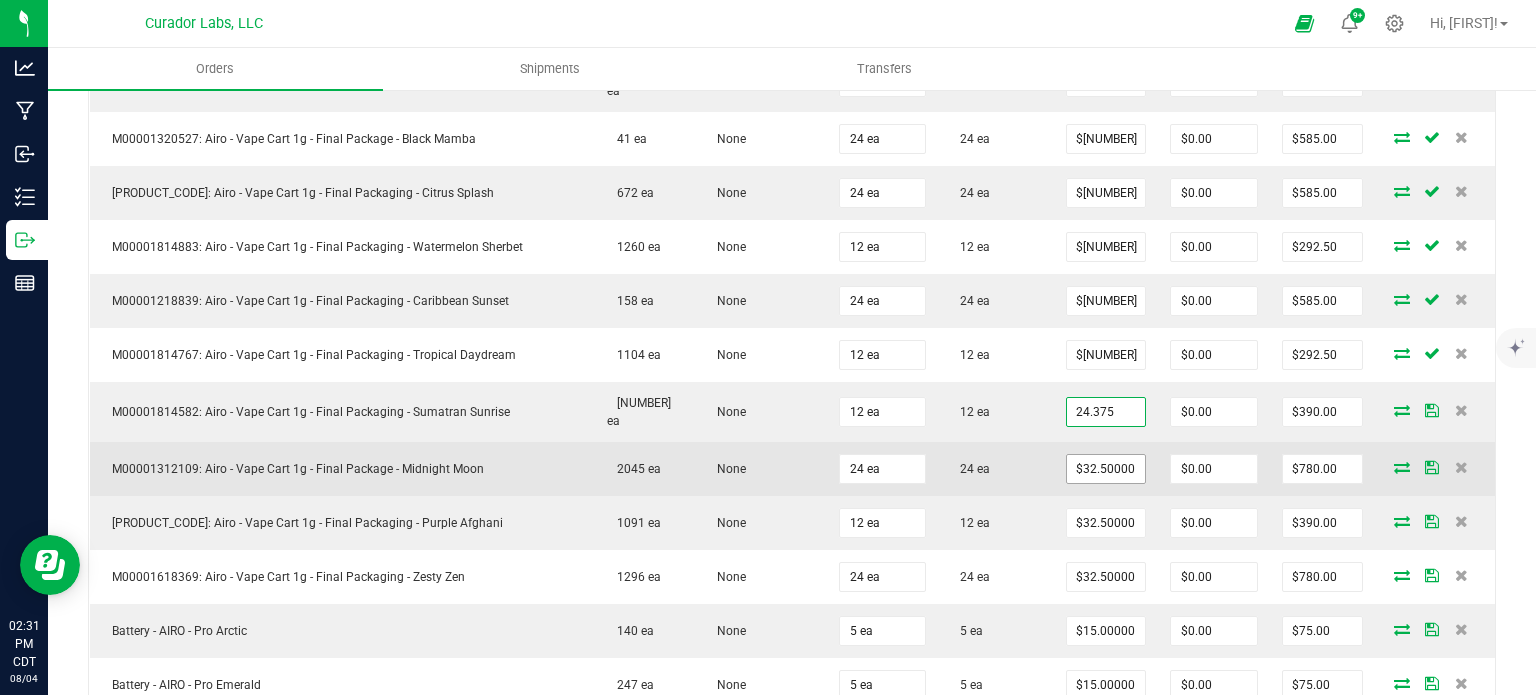 type on "$[NUMBER]" 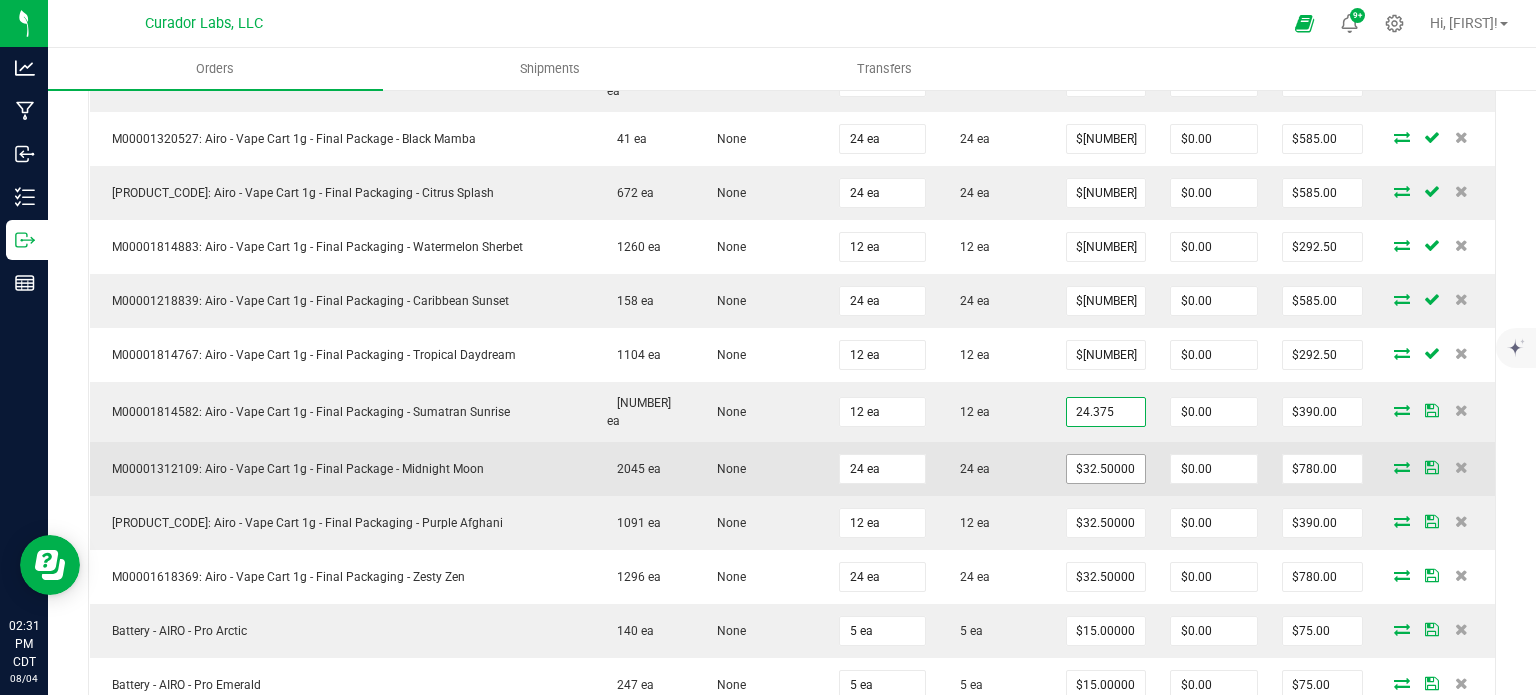 type on "$292.50" 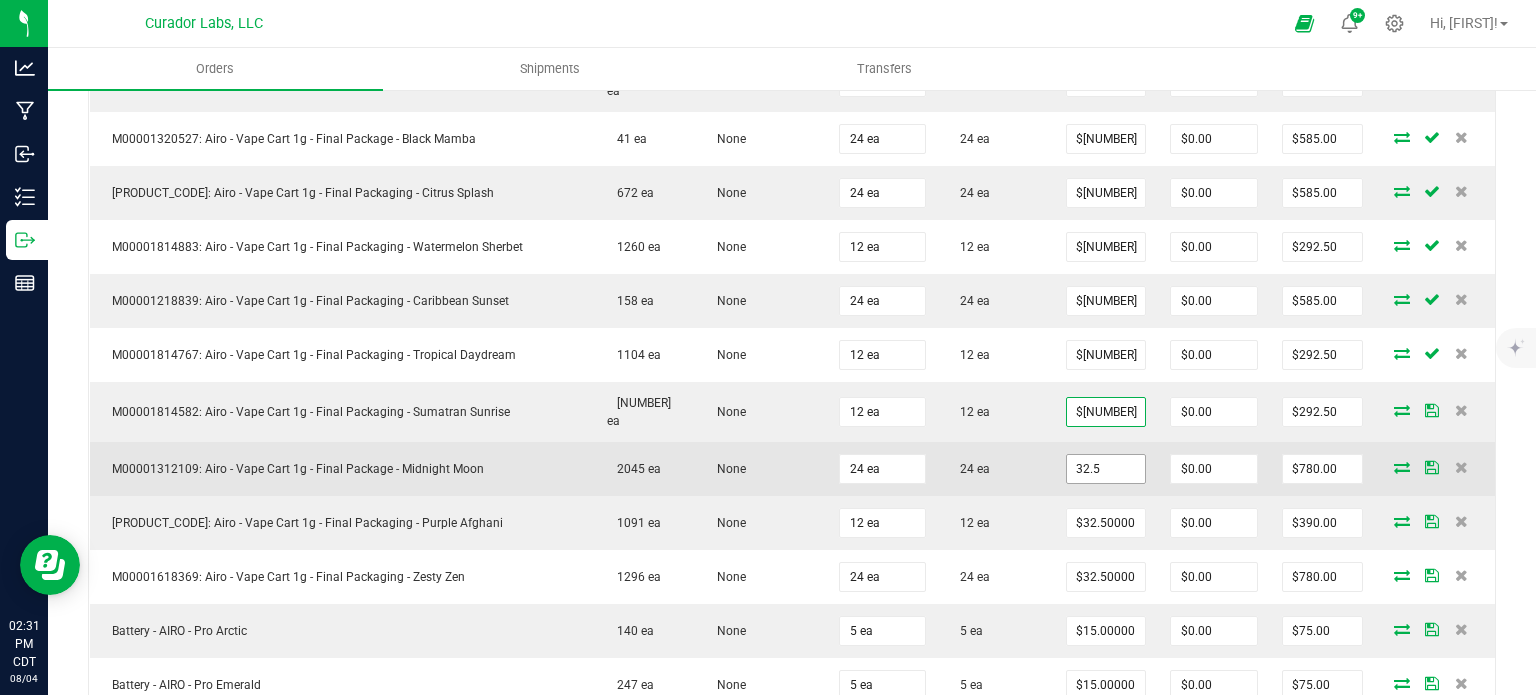 click on "32.5" at bounding box center (1106, 469) 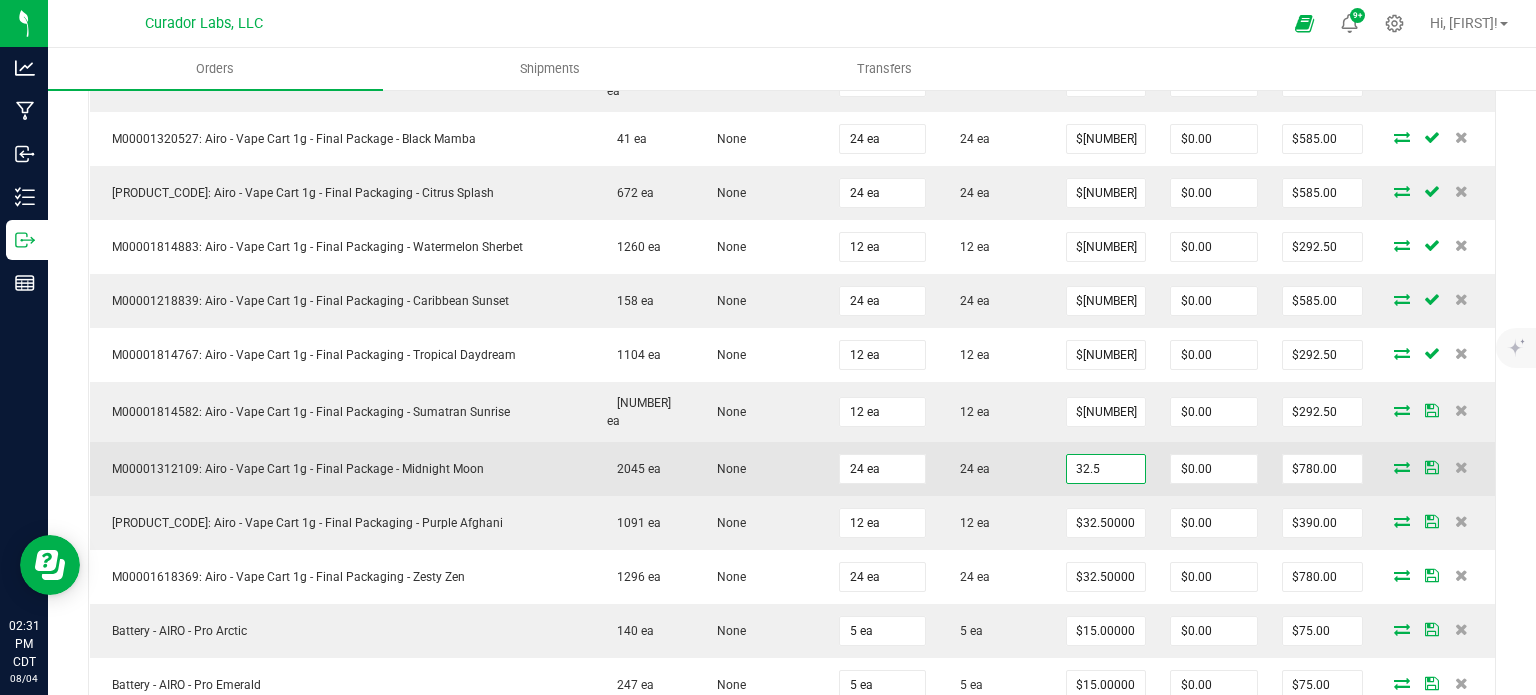 paste on "[PRICE]" 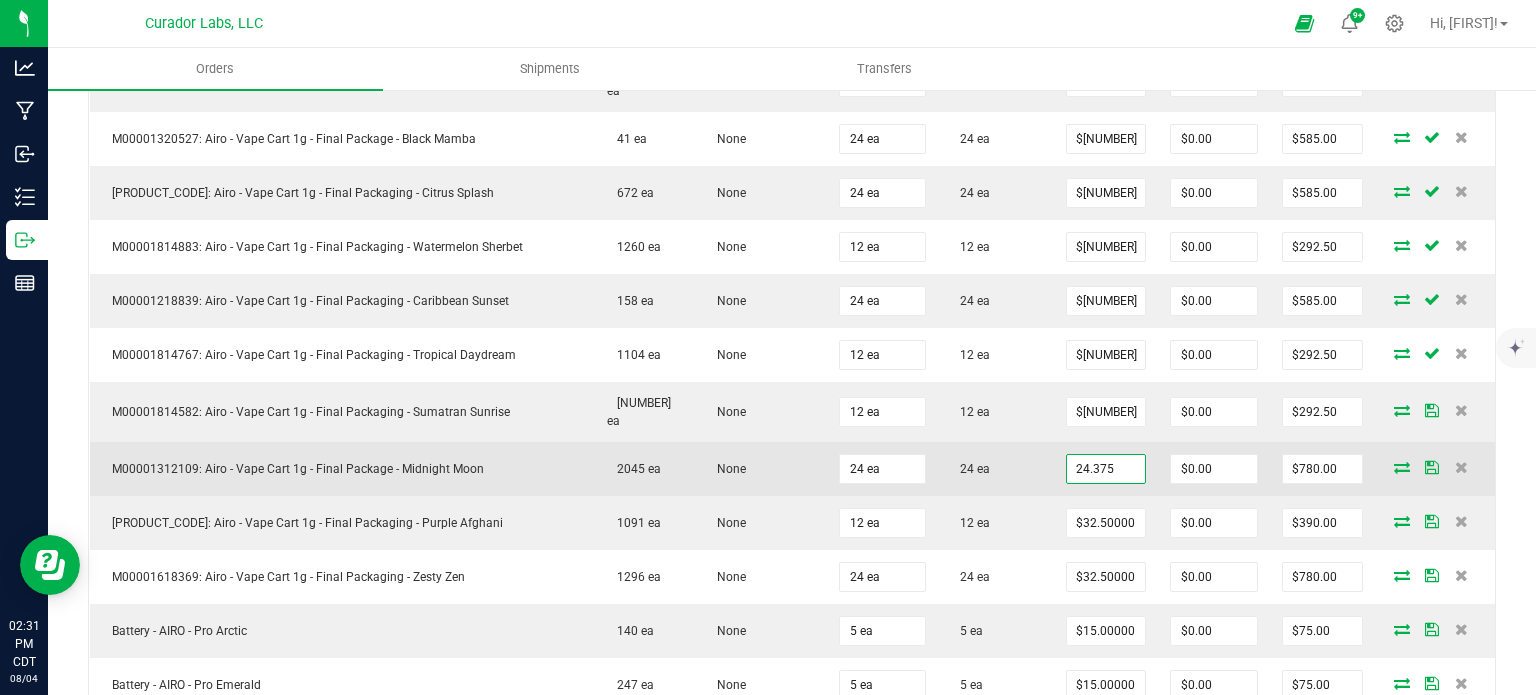 type on "$[NUMBER]" 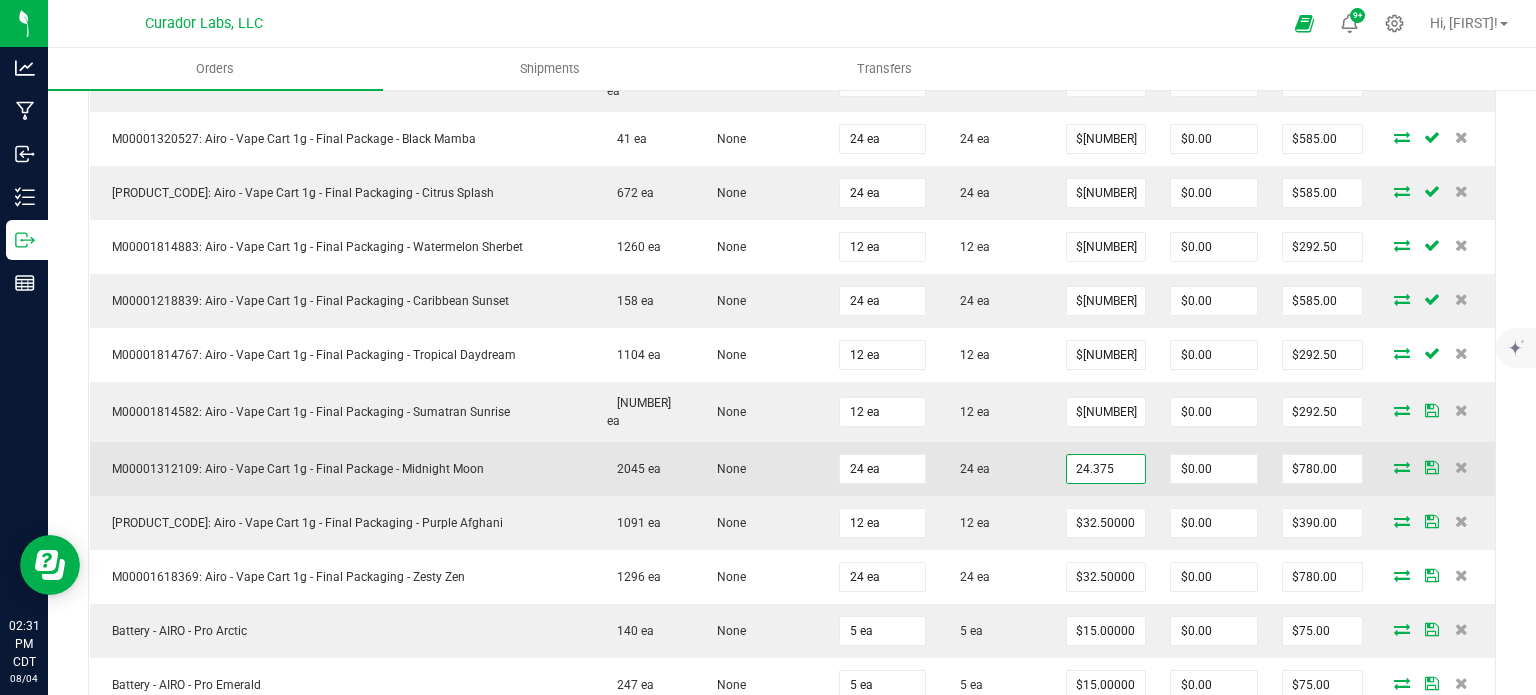 type on "$585.00" 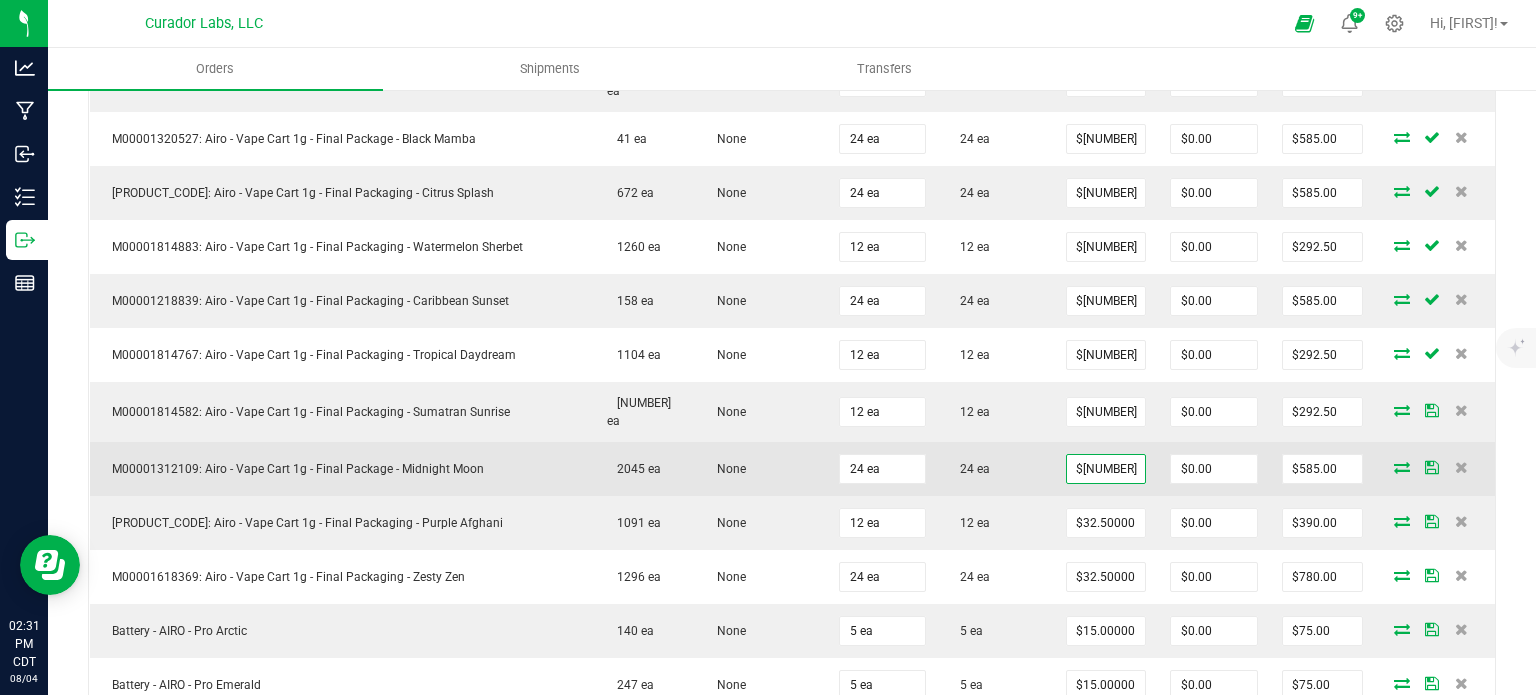 click on "24 ea" at bounding box center (996, 469) 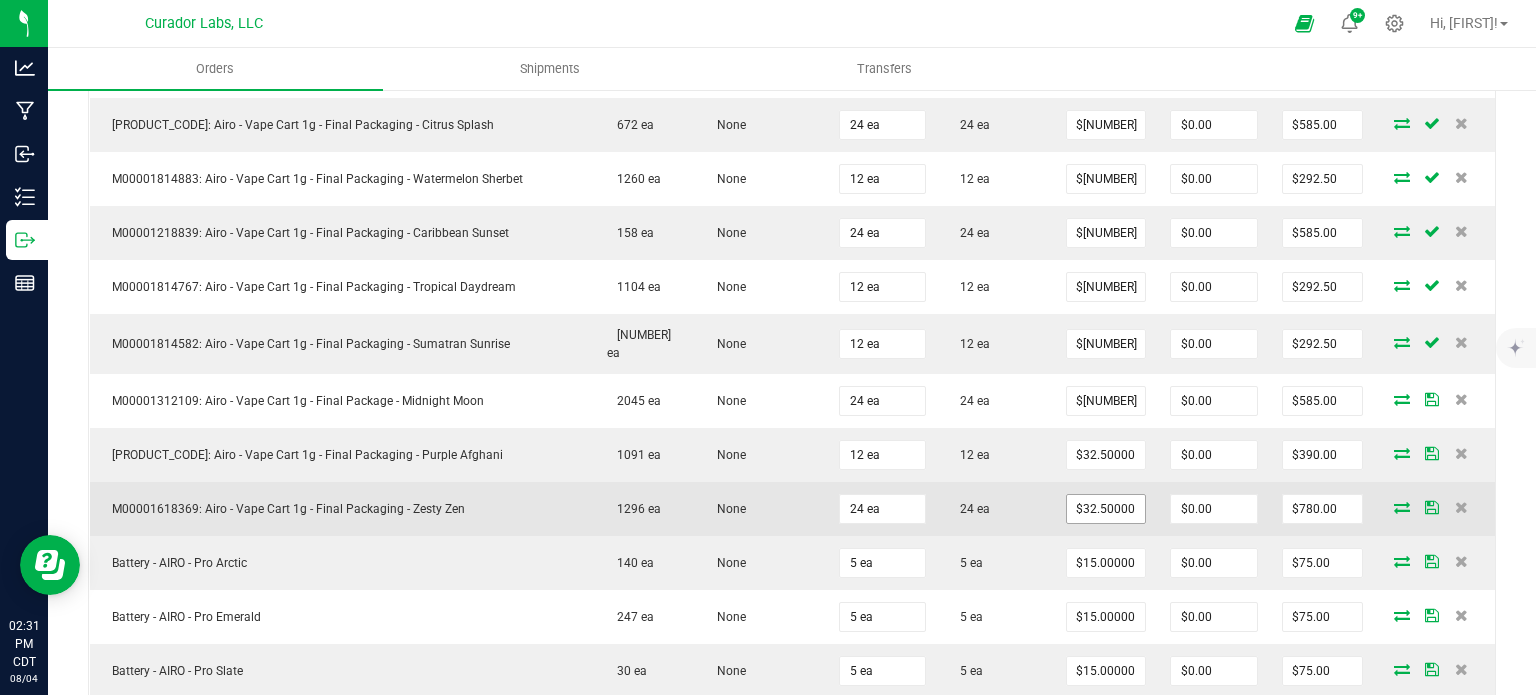 scroll, scrollTop: 1100, scrollLeft: 0, axis: vertical 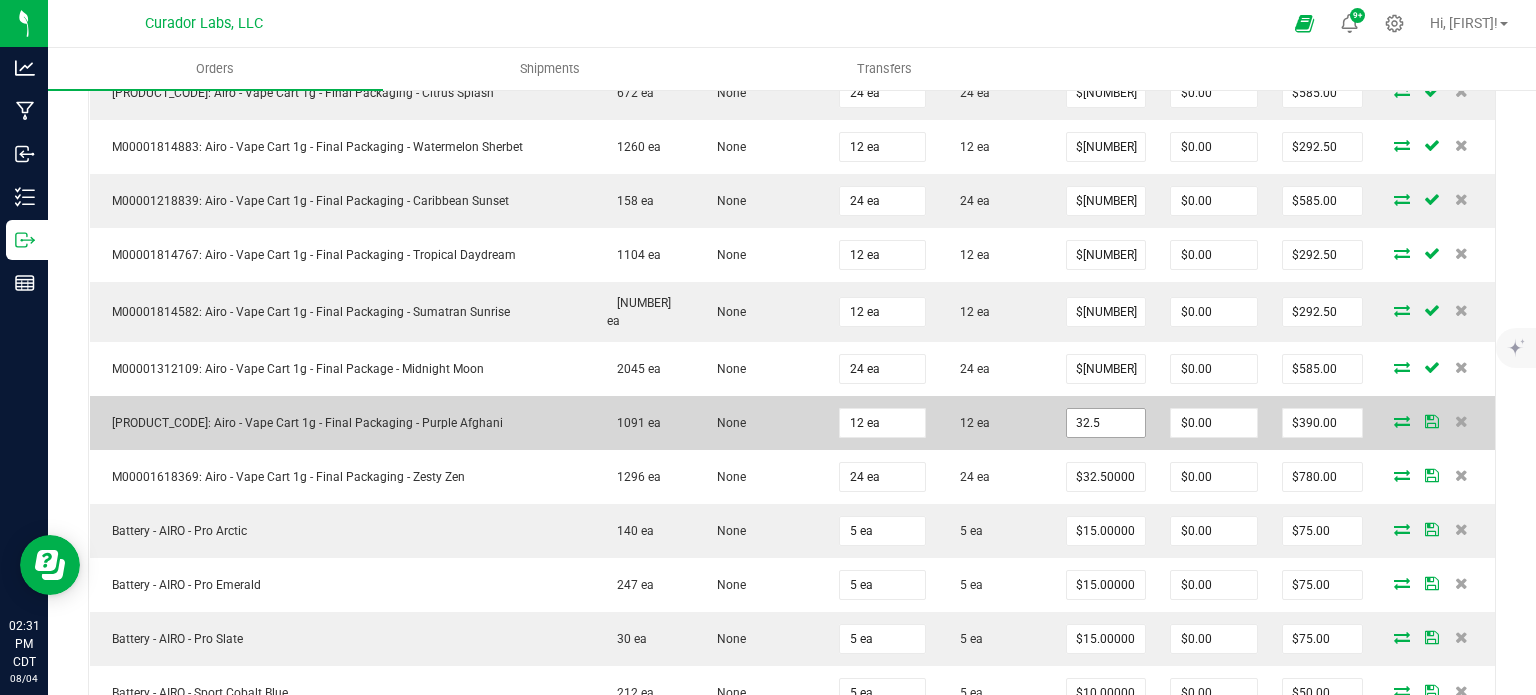 click on "32.5" at bounding box center [1106, 423] 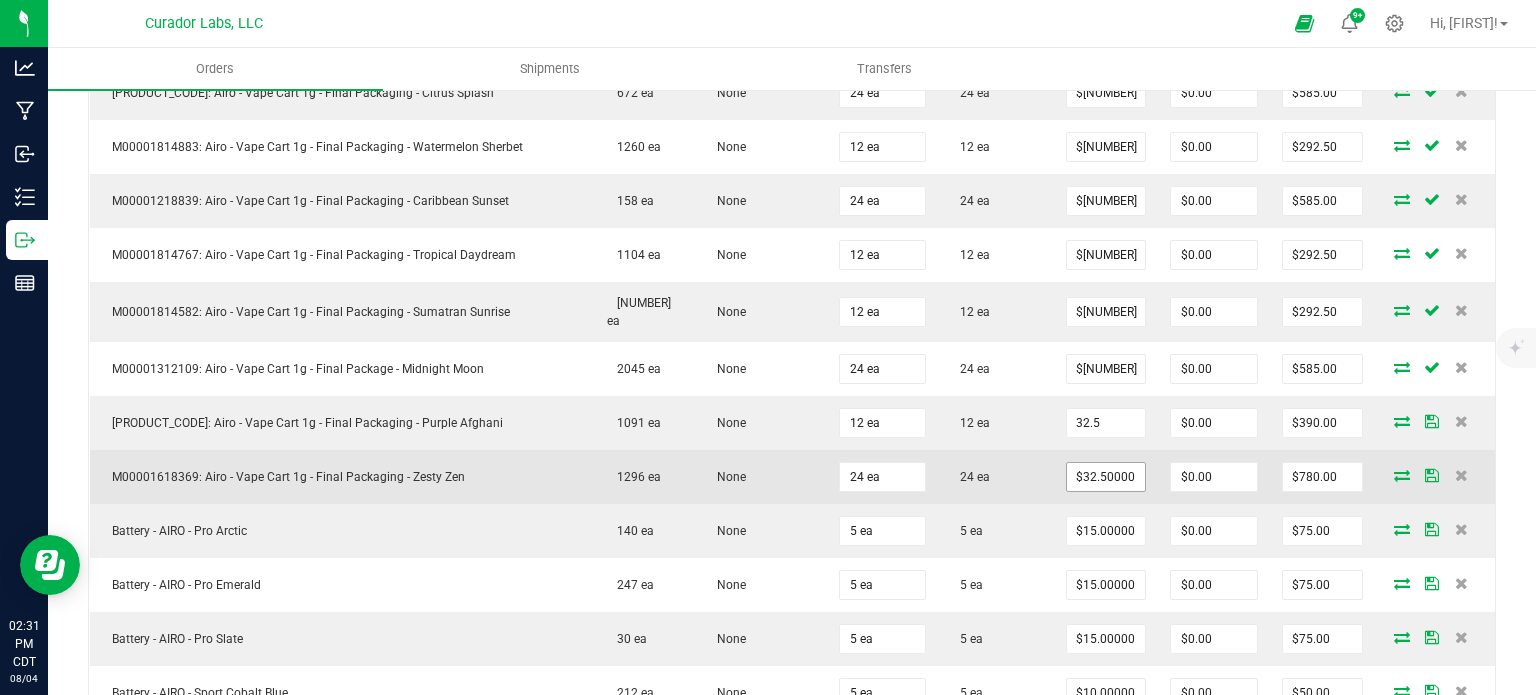 paste on "[PRICE]" 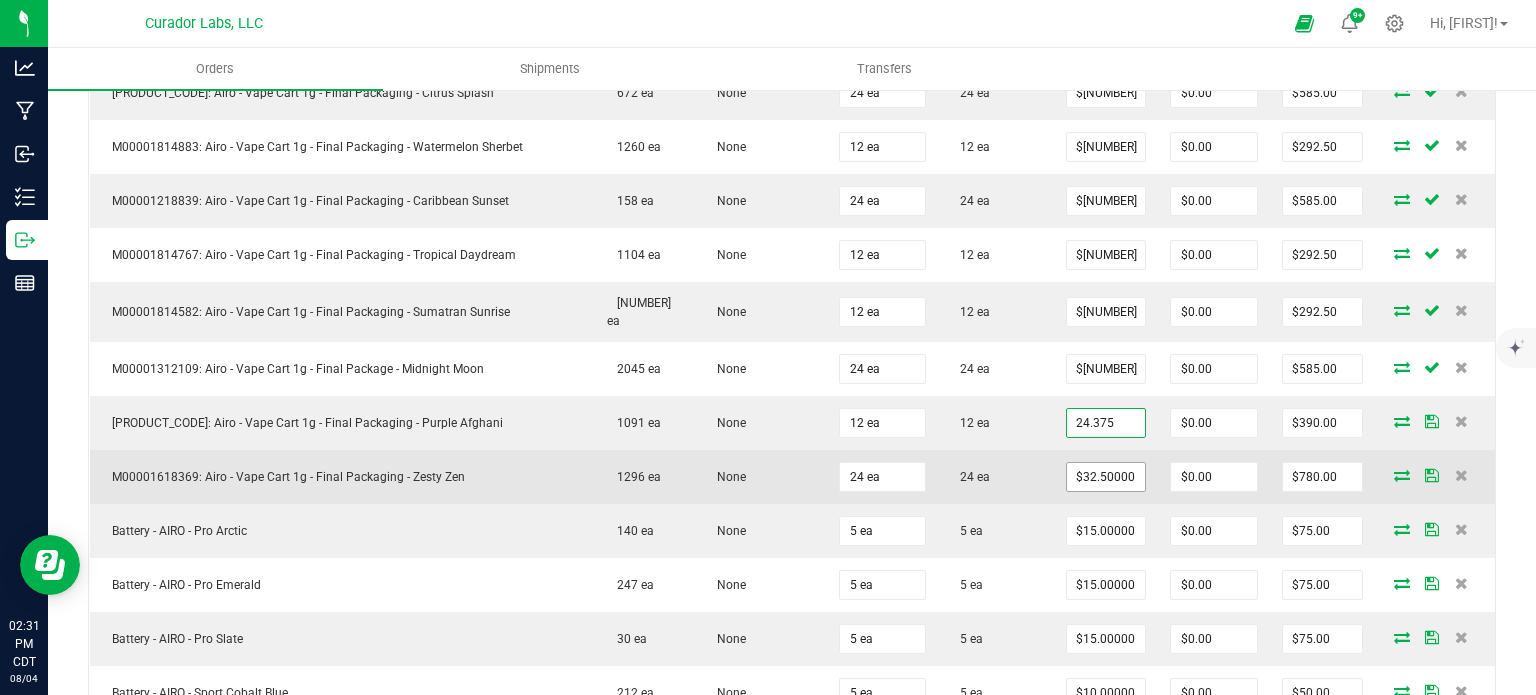 type on "$[NUMBER]" 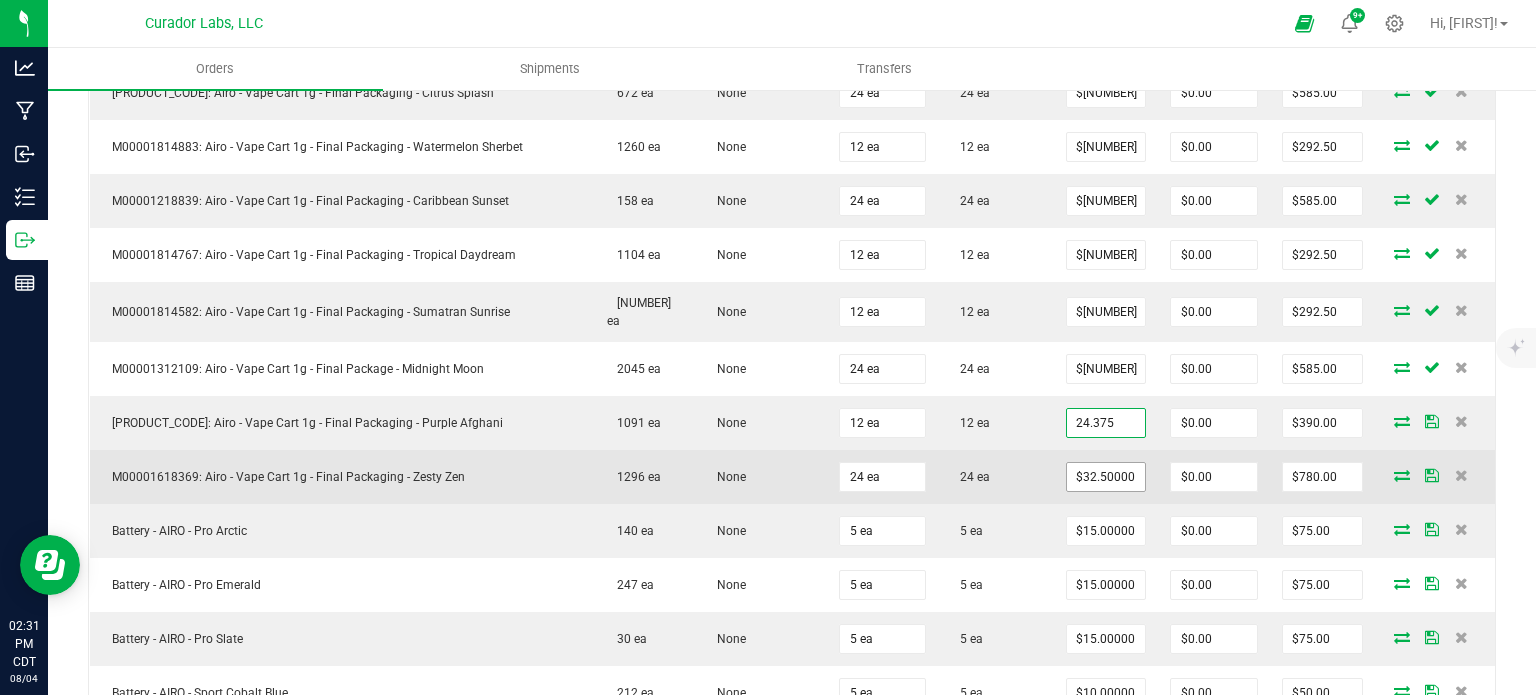 type on "$292.50" 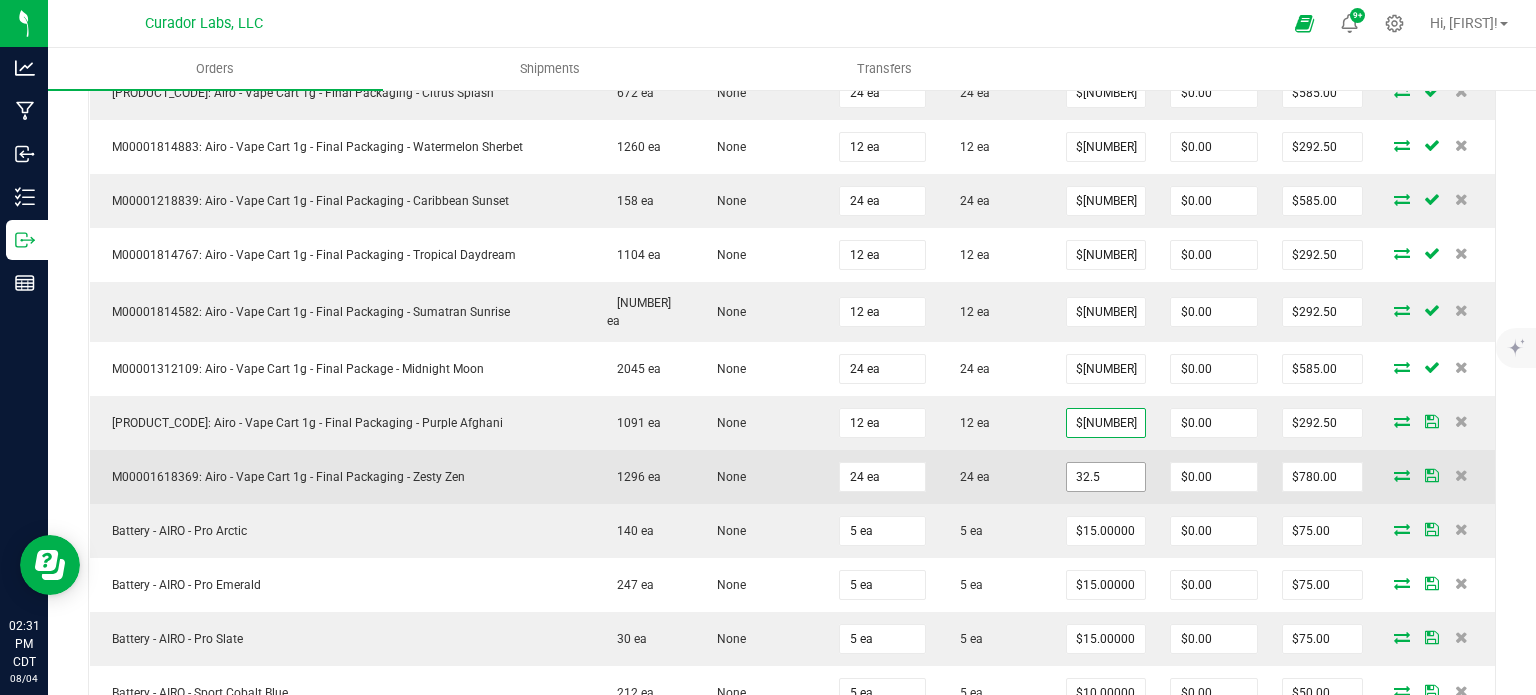 click on "32.5" at bounding box center (1106, 477) 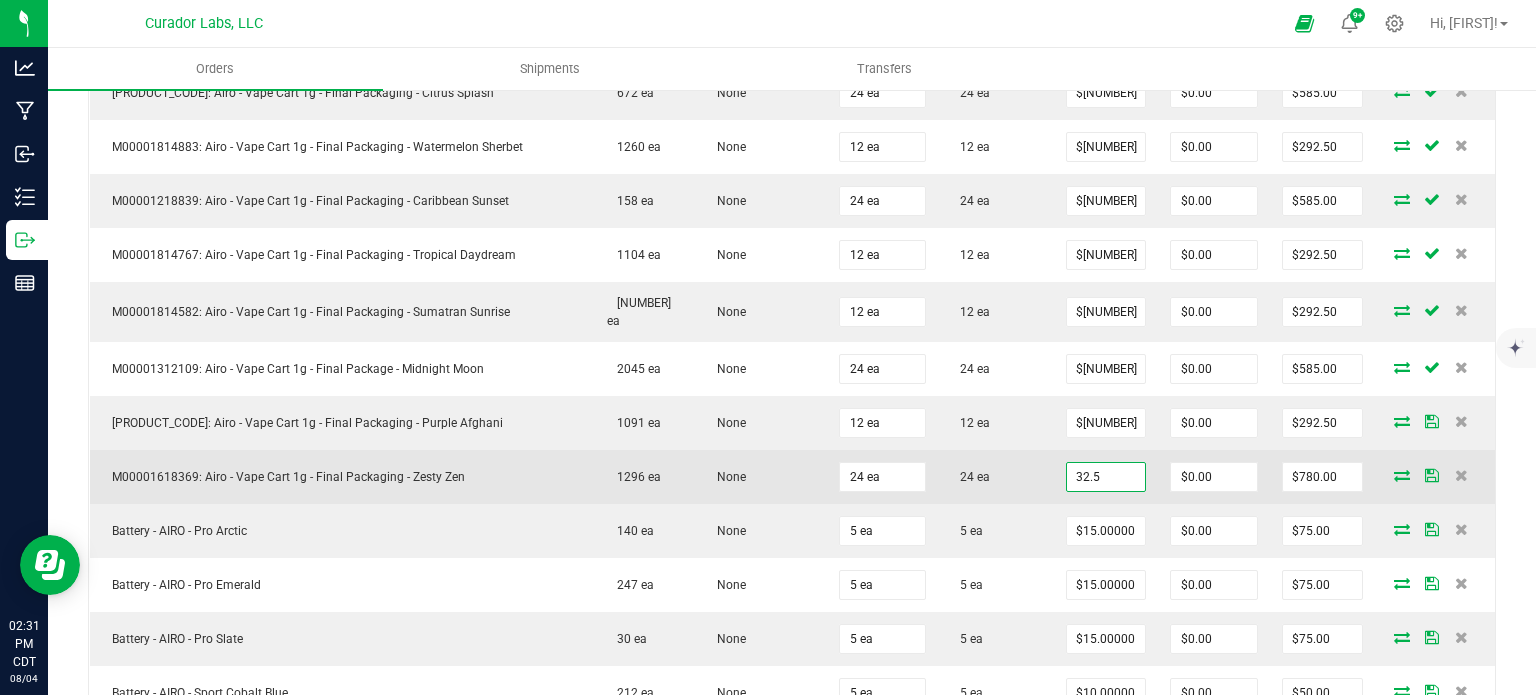 paste on "[PRICE]" 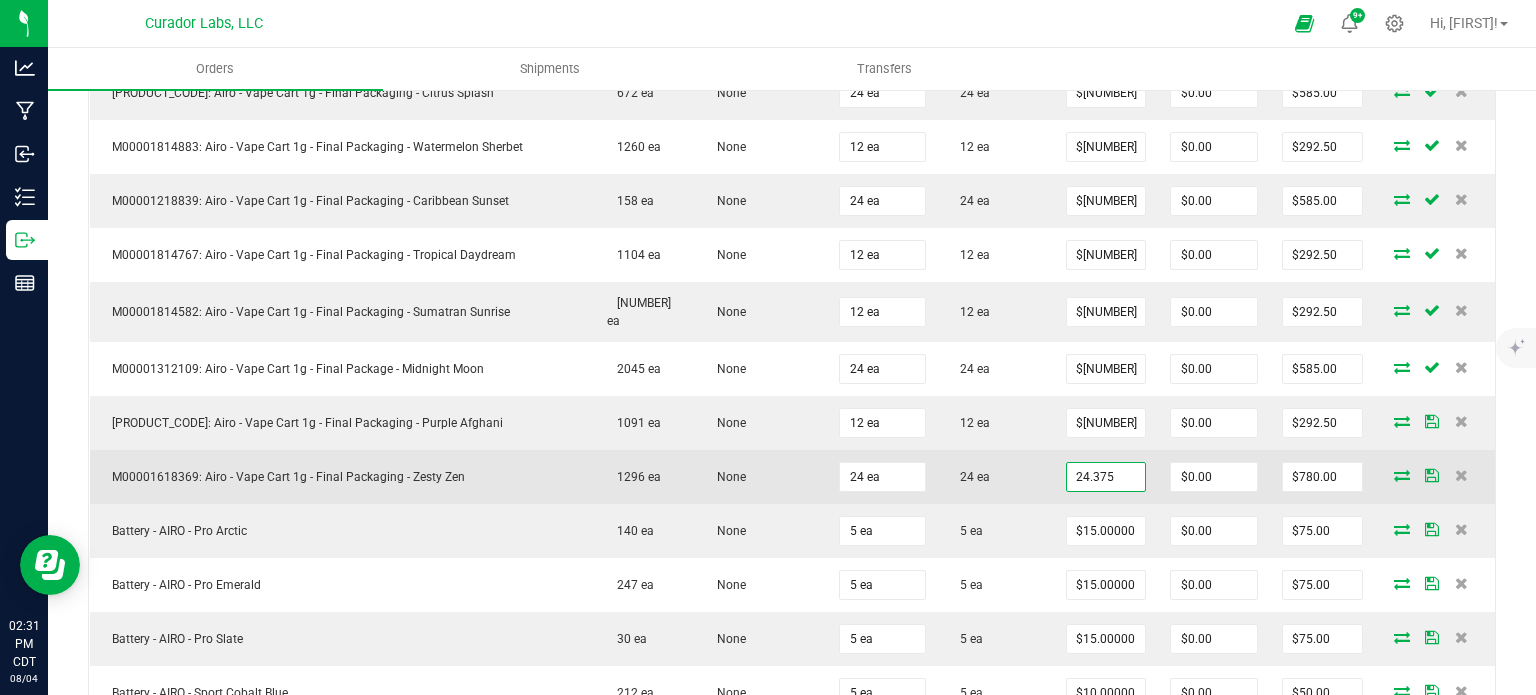 type on "$[NUMBER]" 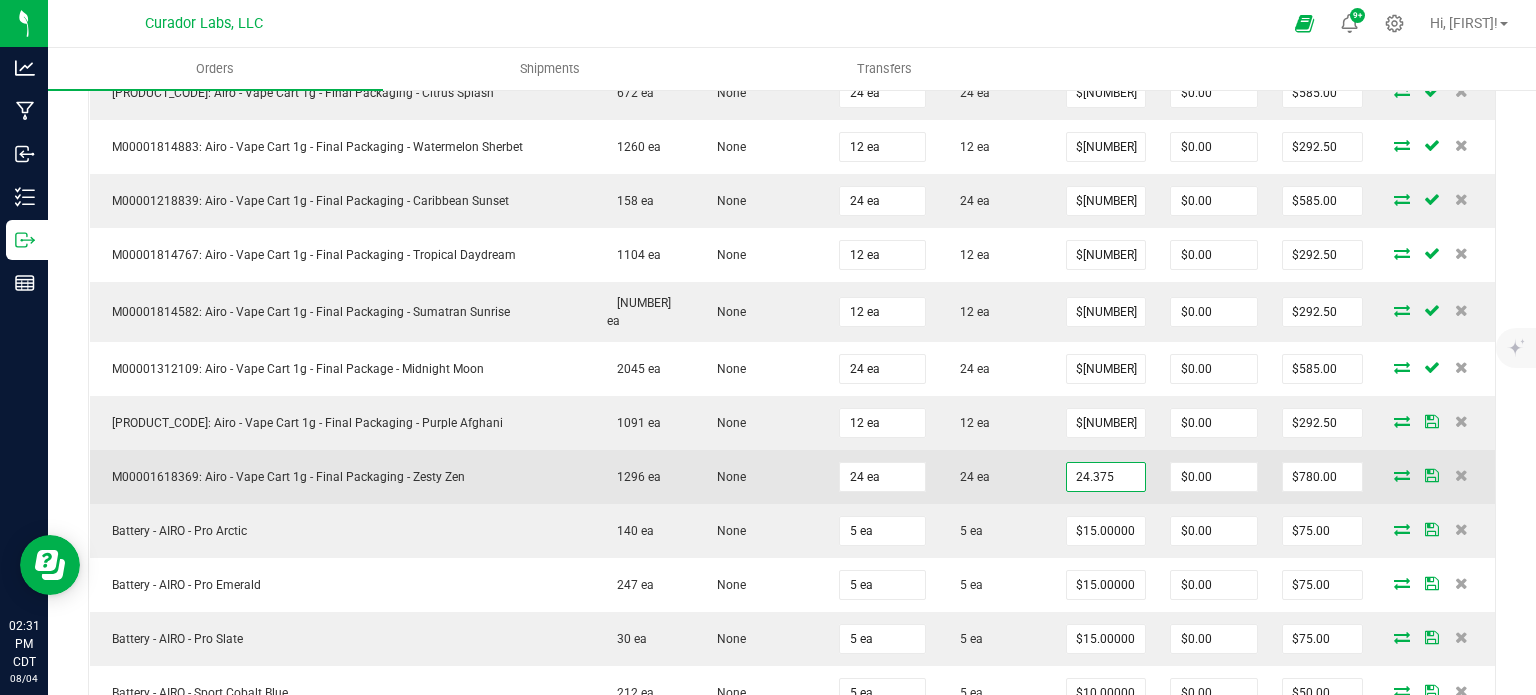 type on "$585.00" 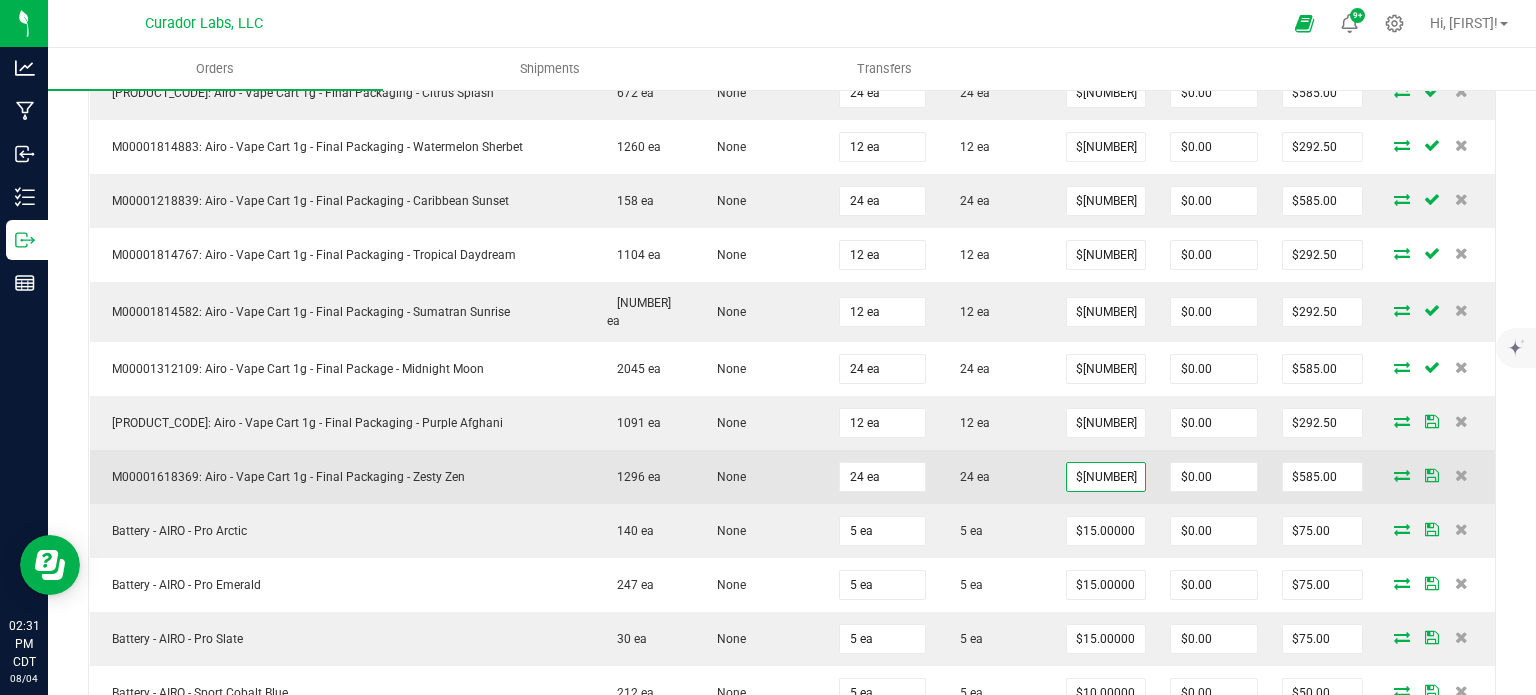 click on "24 ea" at bounding box center [996, 477] 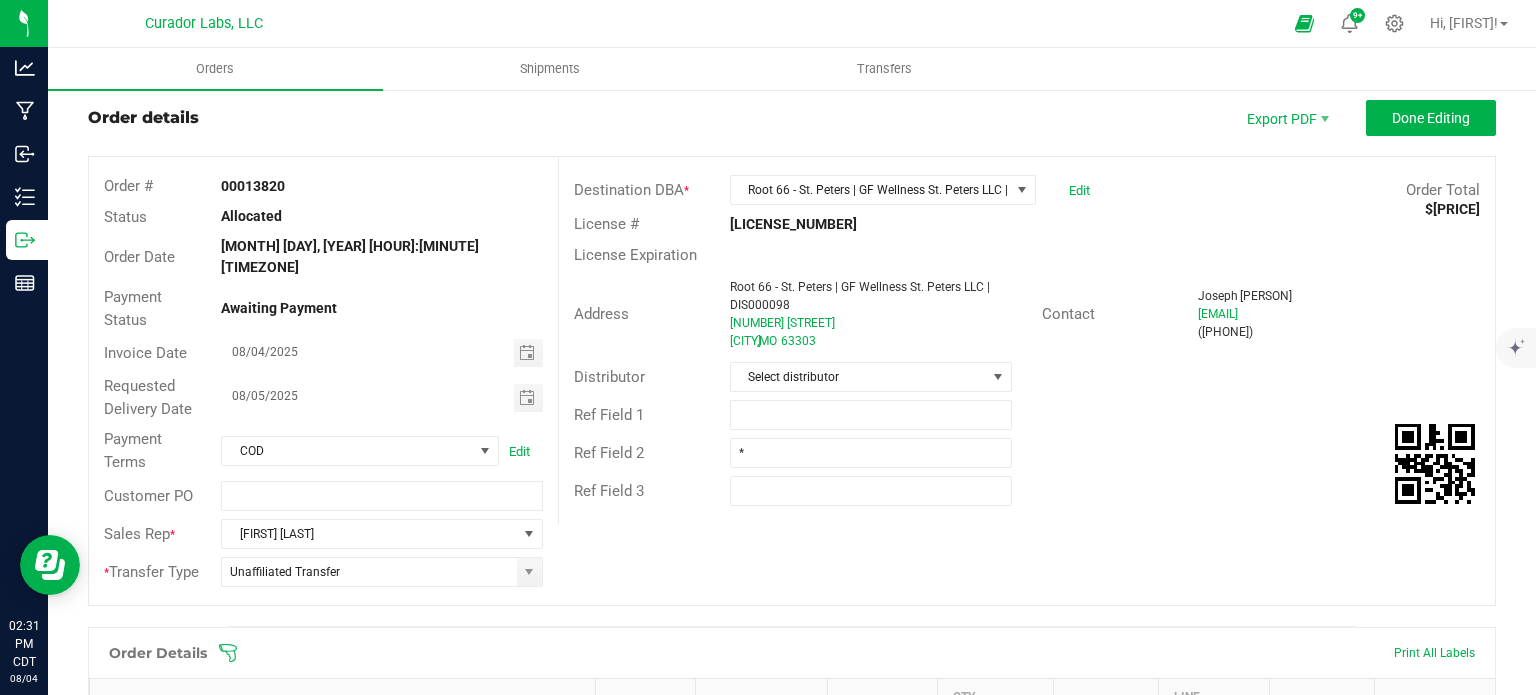 scroll, scrollTop: 0, scrollLeft: 0, axis: both 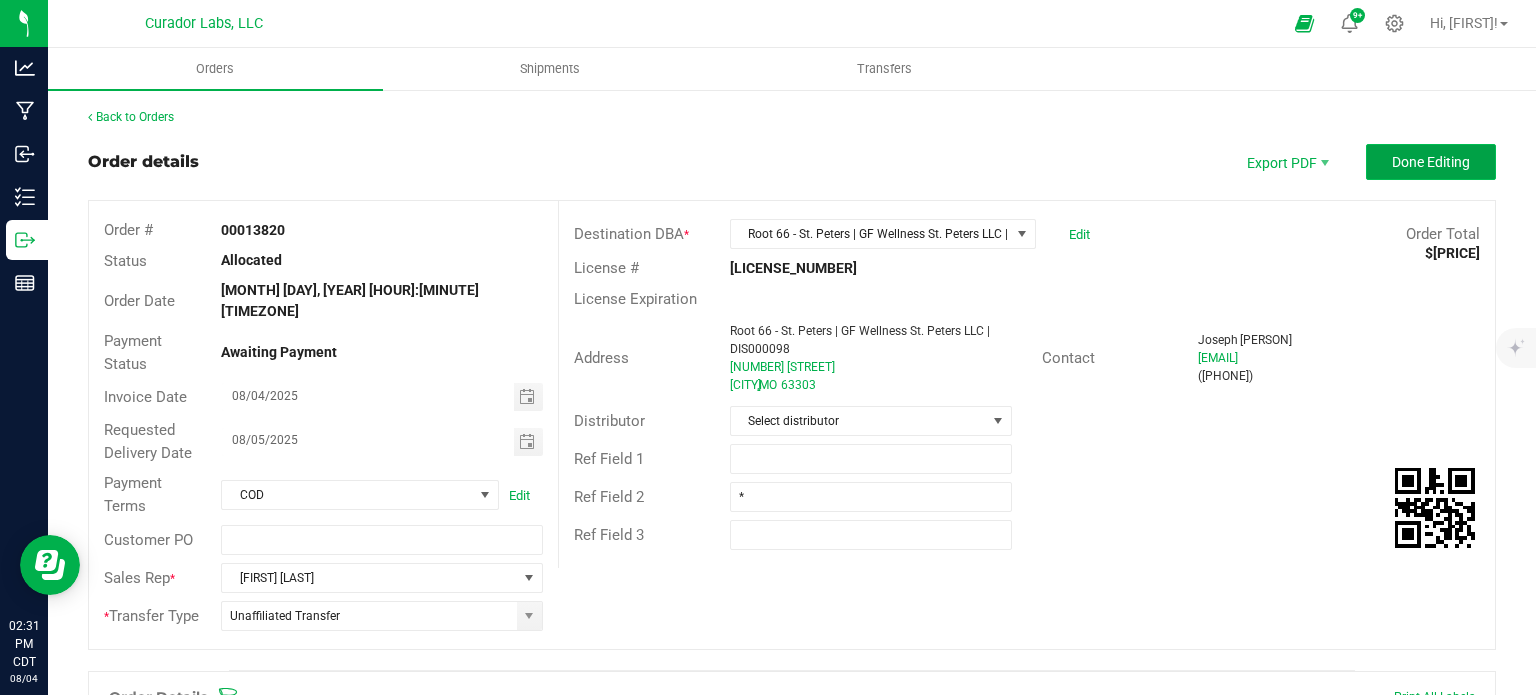 click on "Done Editing" at bounding box center (1431, 162) 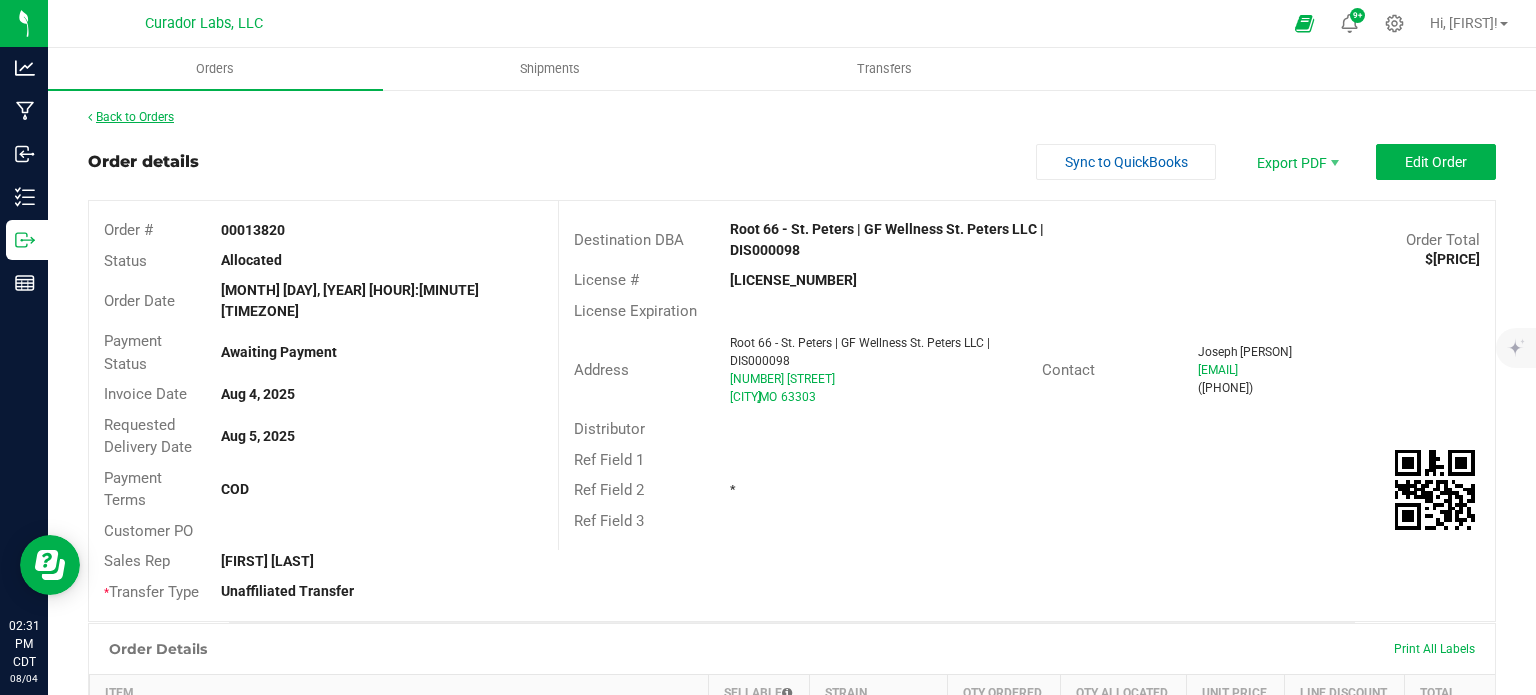 click on "Back to Orders" at bounding box center (131, 117) 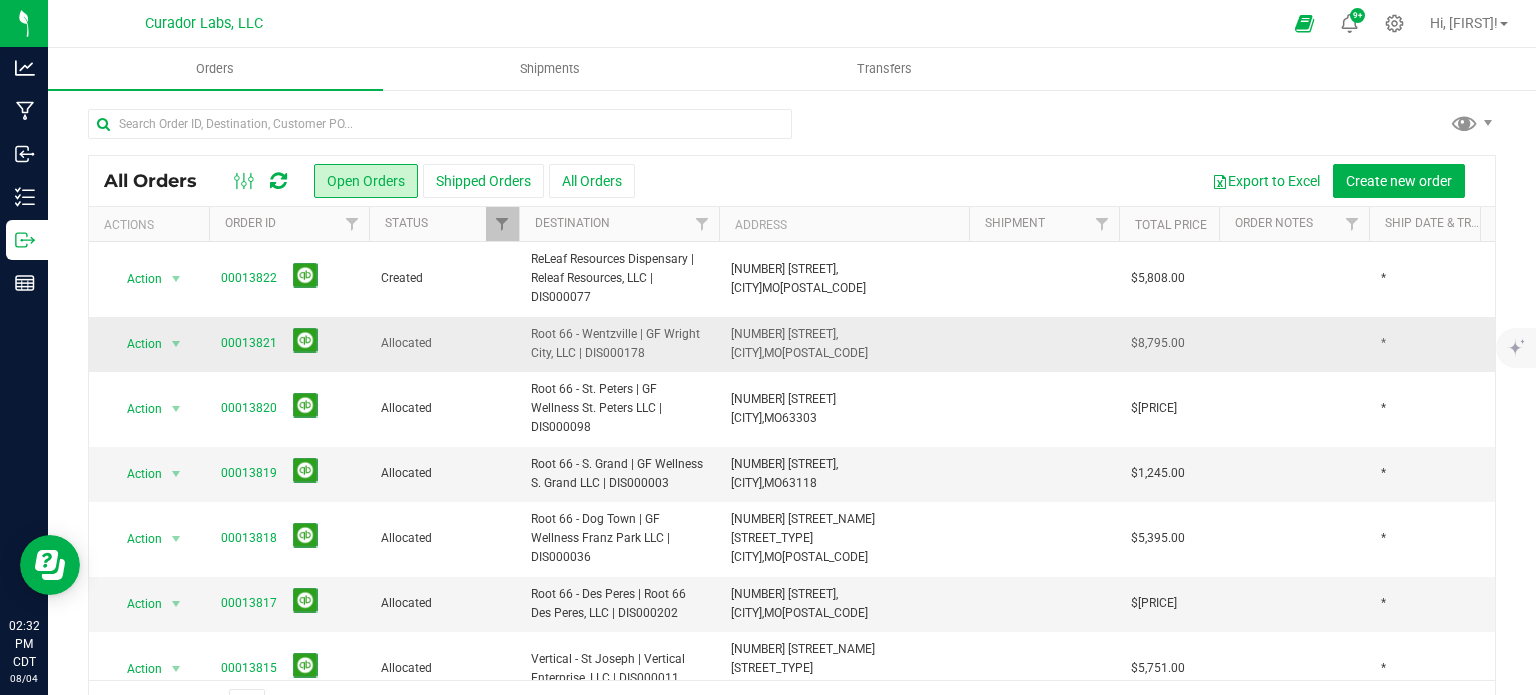 click on "00013821" at bounding box center [289, 343] 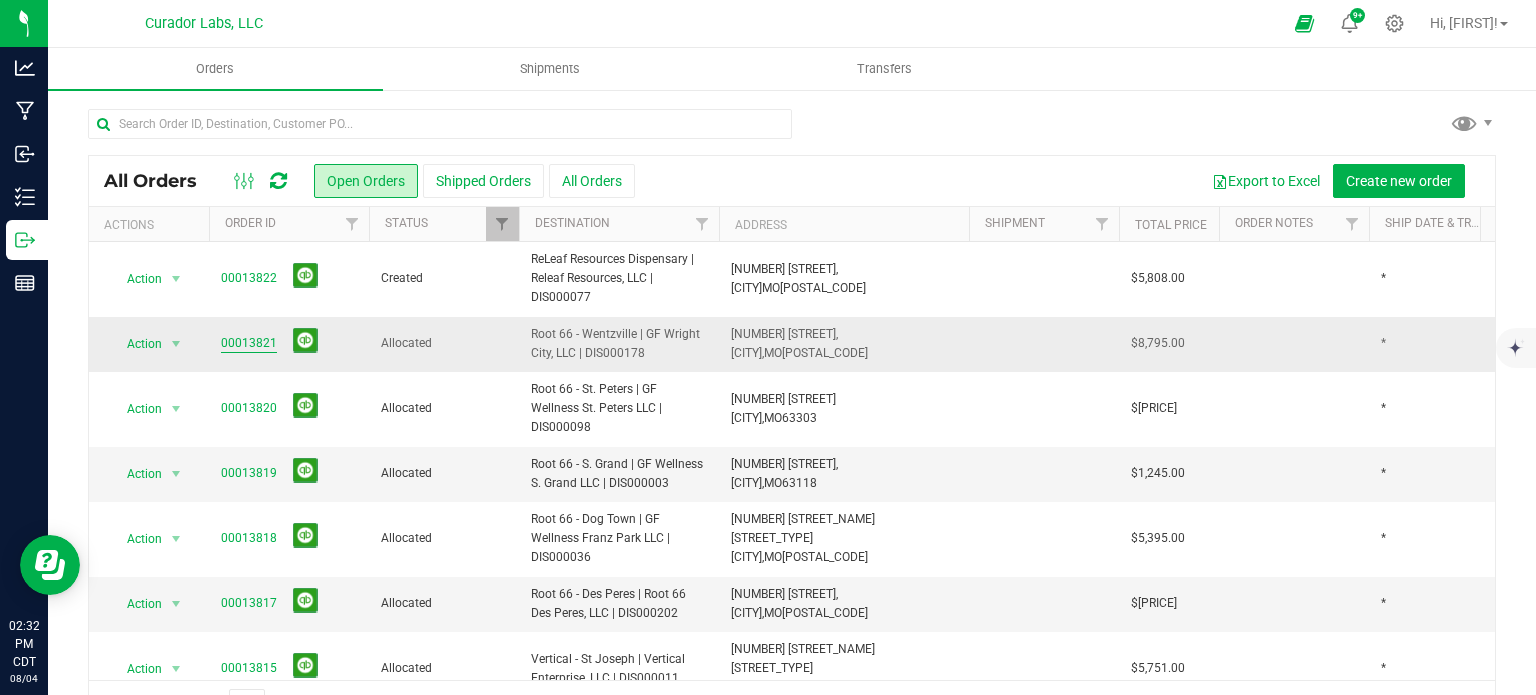 click on "00013821" at bounding box center (249, 343) 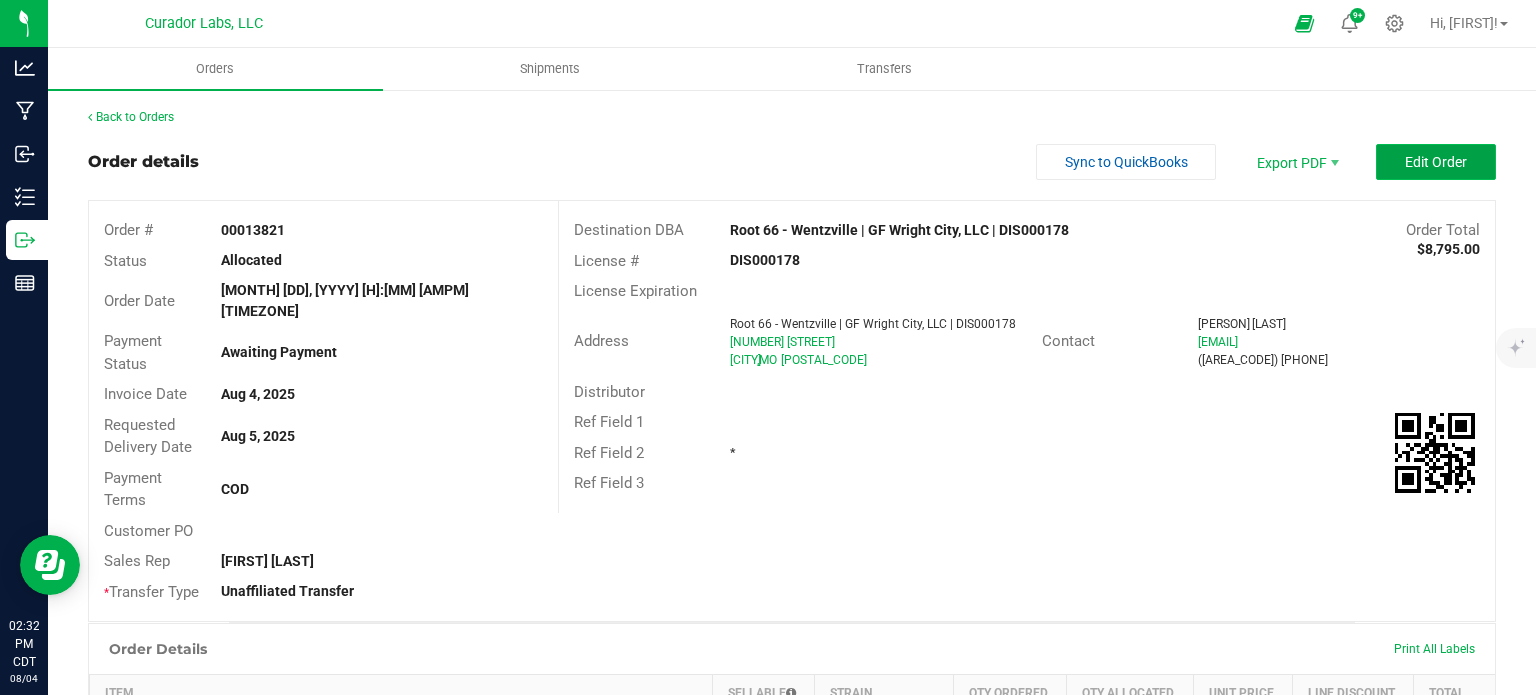 click on "Edit Order" at bounding box center (1436, 162) 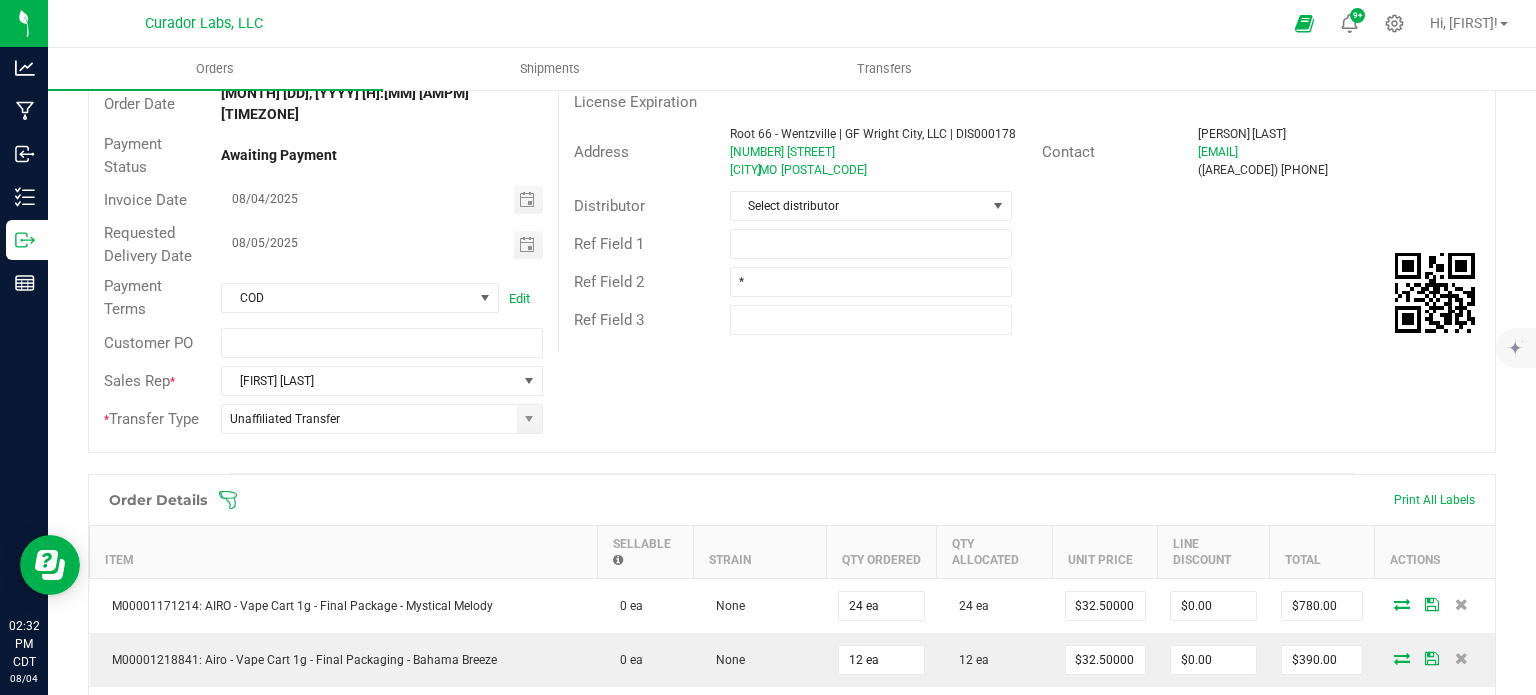scroll, scrollTop: 200, scrollLeft: 0, axis: vertical 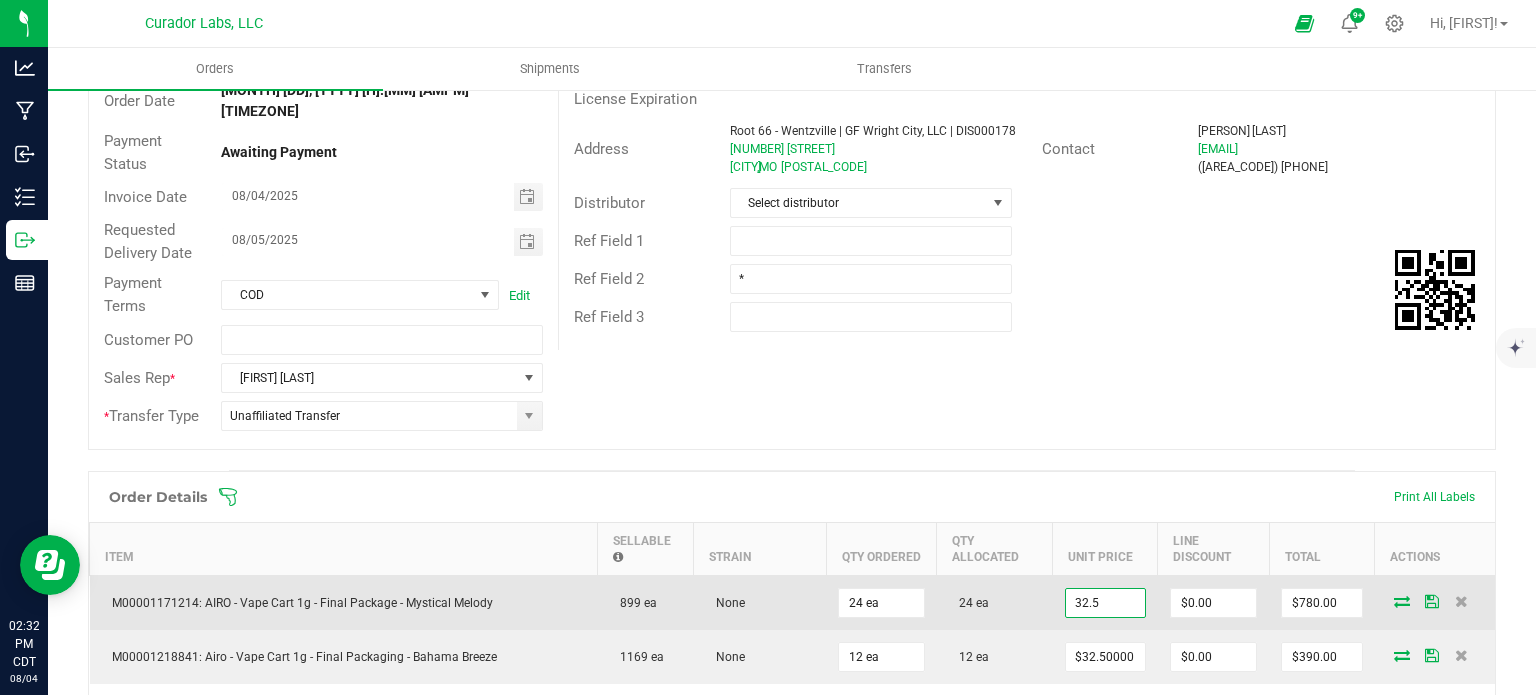 click on "32.5" at bounding box center (1105, 603) 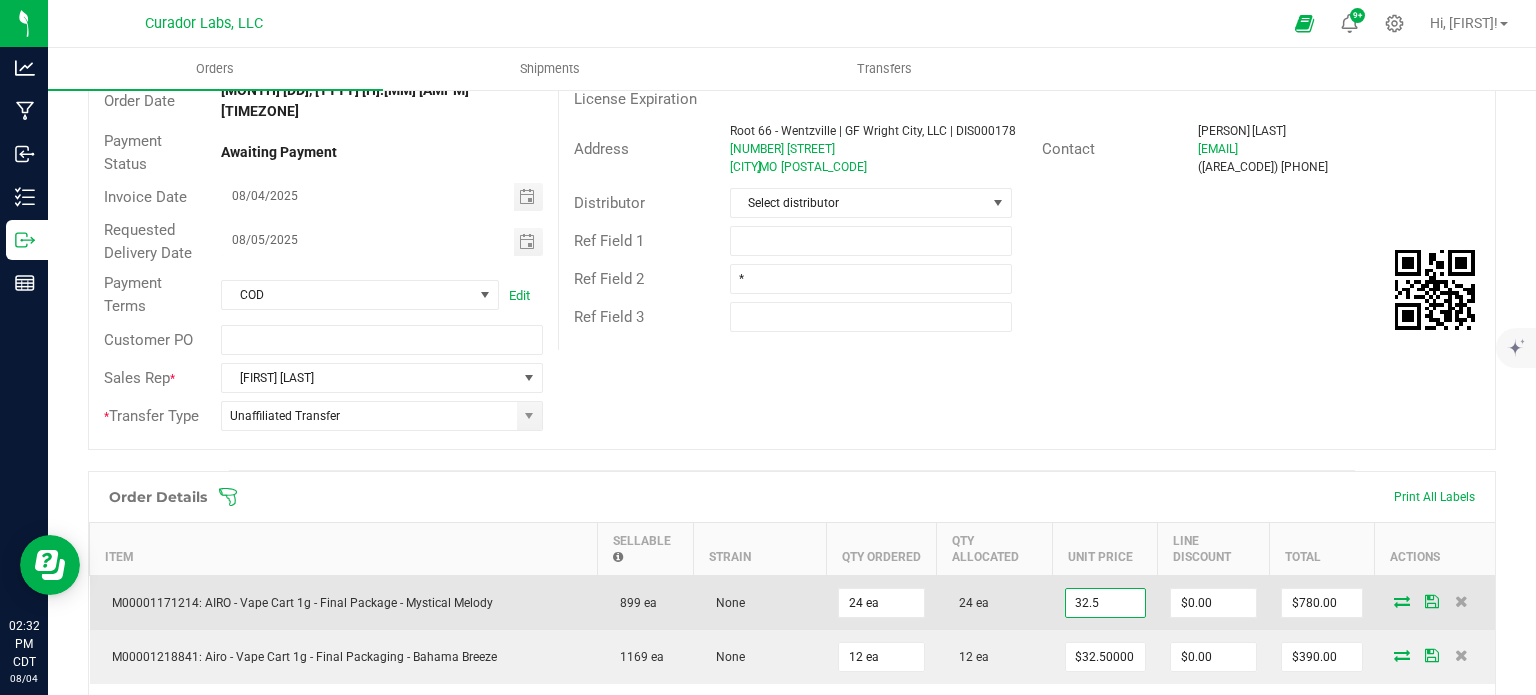 paste on "[PRICE]" 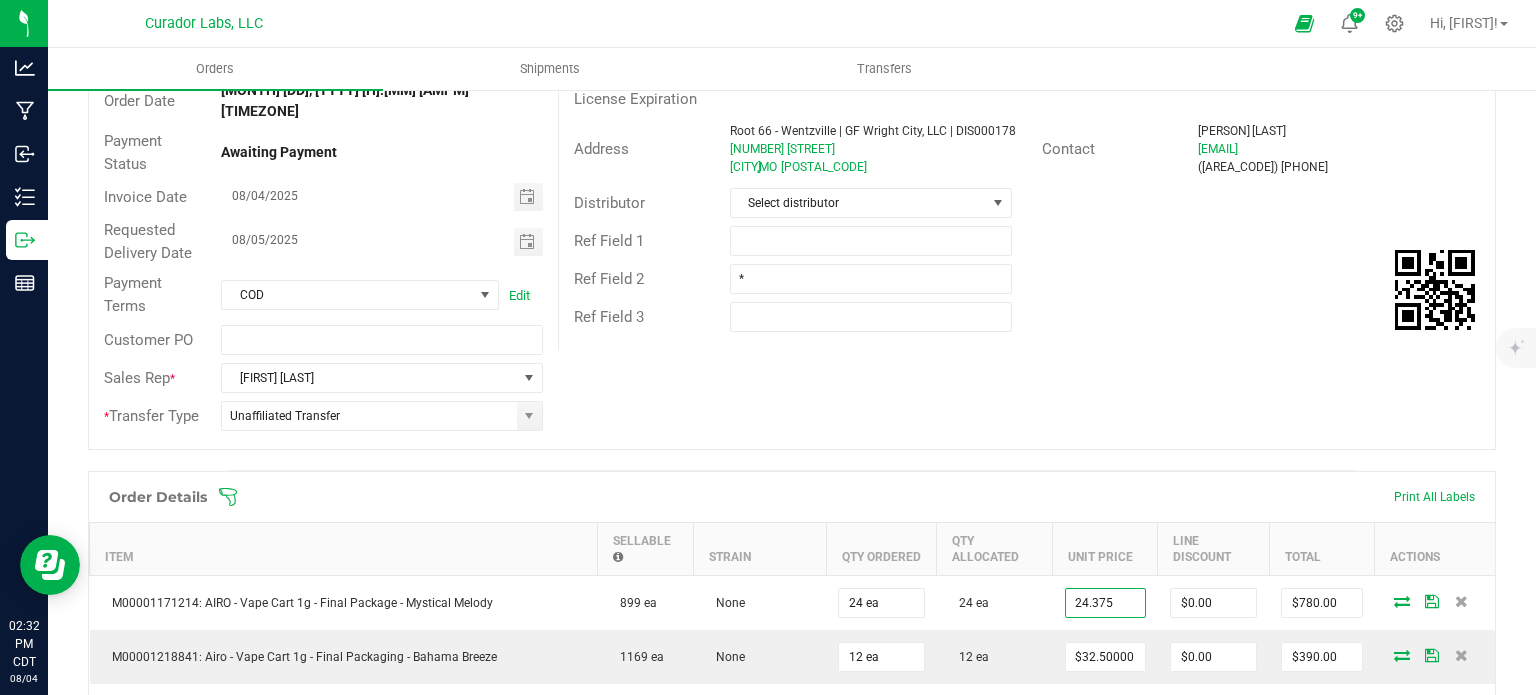 type on "$[NUMBER]" 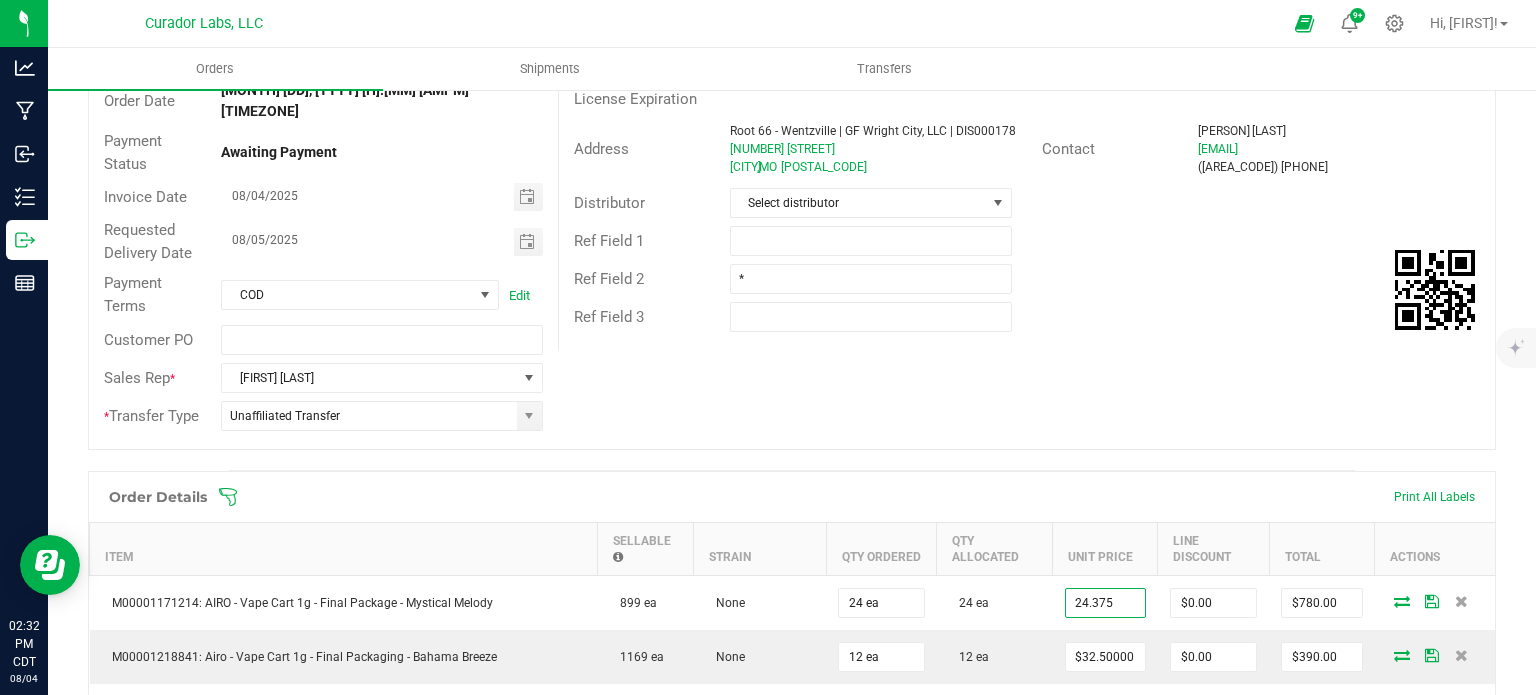 type on "$585.00" 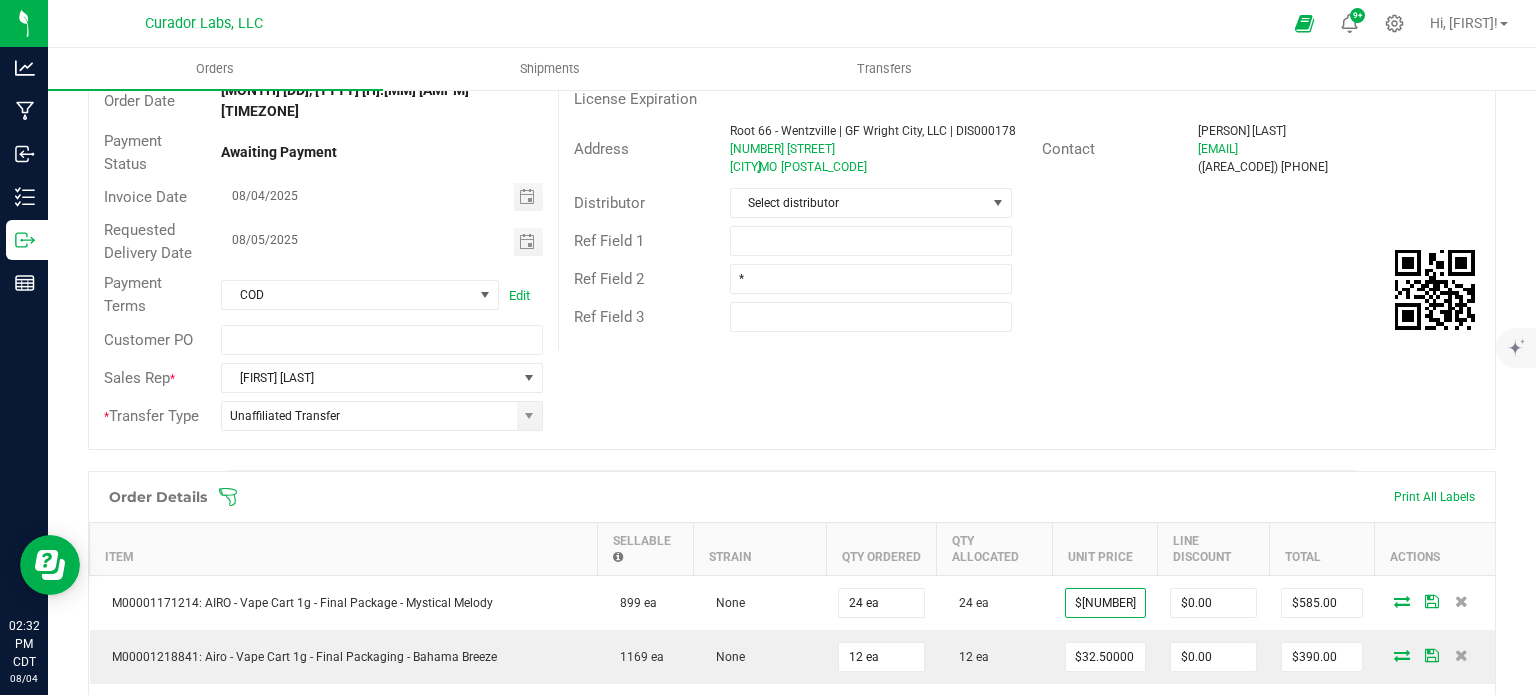 click on "Order #   [ORDER_NUMBER]   Status   Allocated   Order Date   [MONTH] [DD], [YYYY] [H]:[MM] [AMPM] [TIMEZONE]   Payment Status   Awaiting Payment   Invoice Date  [MM]/[DD]/[YYYY]  Requested Delivery Date  [MM]/[DD]/[YYYY]  Payment Terms  COD  Edit   Customer PO   Sales Rep   *  [PERSON] *  Transfer Type  Unaffiliated Transfer  Destination DBA  * [COMPANY_NAME] | [COMPANY_NAME], [LLC] | [LICENSE_NUMBER]  Edit   Order Total   [PRICE]   License #   [LICENSE_NUMBER]   License Expiration   Address  [COMPANY_NAME] | [COMPANY_NAME], [LLC] | [LICENSE_NUMBER] [NUMBER] [STREET] [CITY]  ,  [STATE] [POSTAL_CODE]  Contact  [PERSON] [EMAIL]  ([PHONE_NUMBER])   Distributor  Select distributor  Ref Field 1   Ref Field 2  *  Ref Field 3" at bounding box center (792, 225) 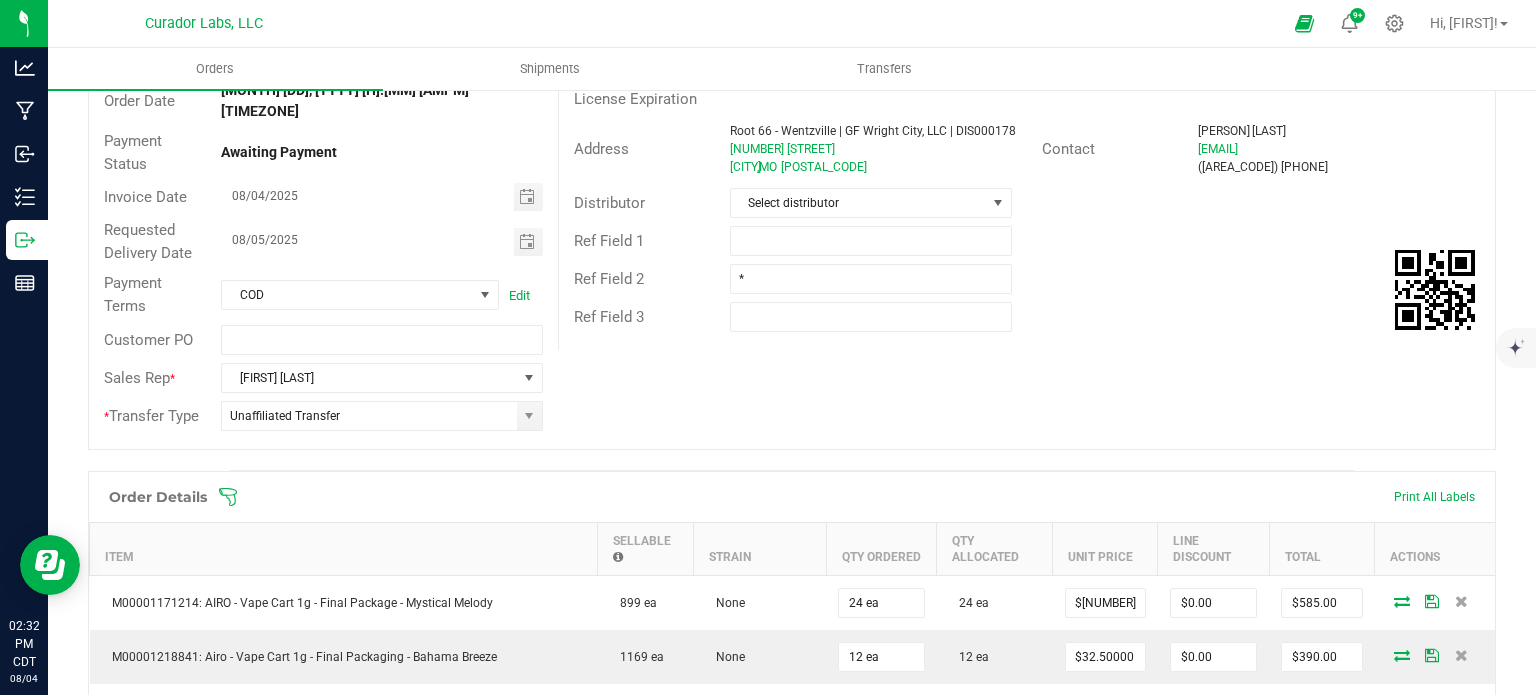 scroll, scrollTop: 600, scrollLeft: 0, axis: vertical 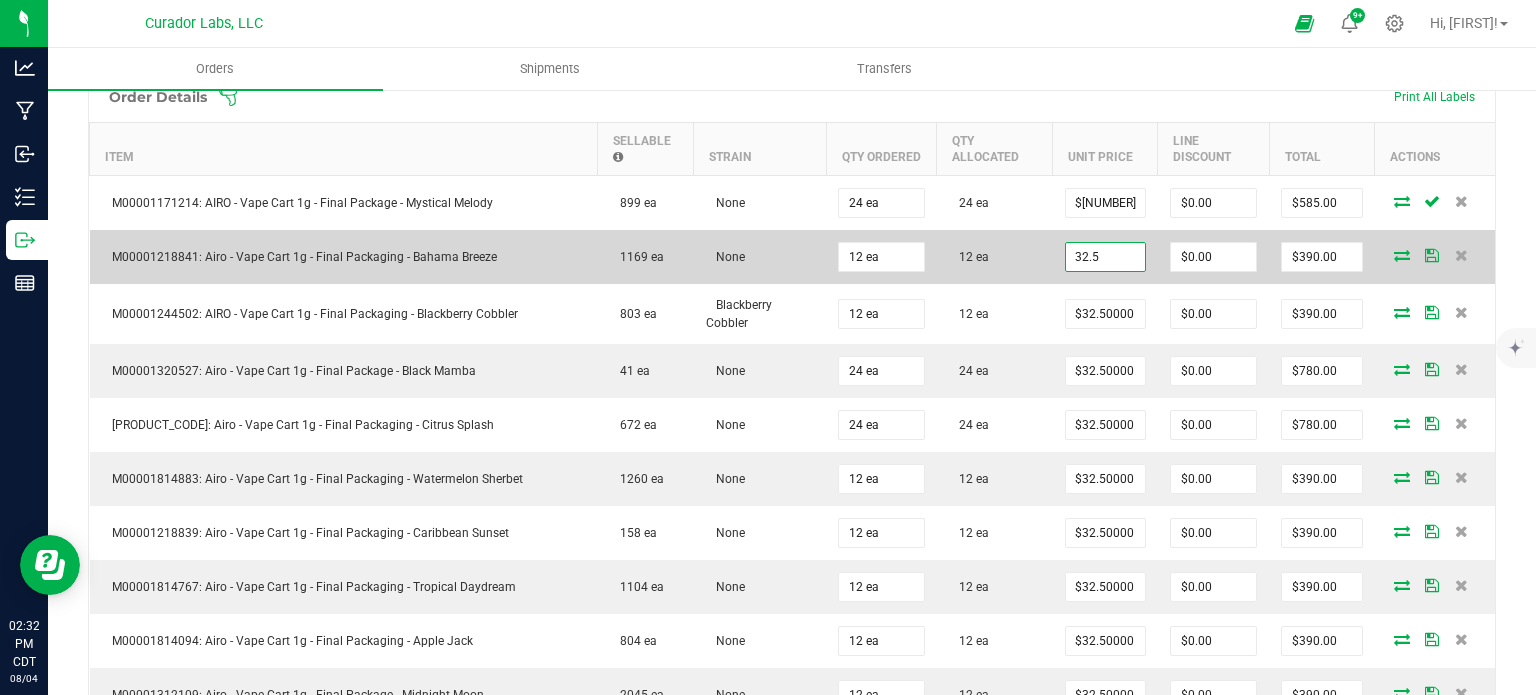 click on "32.5" at bounding box center [1105, 257] 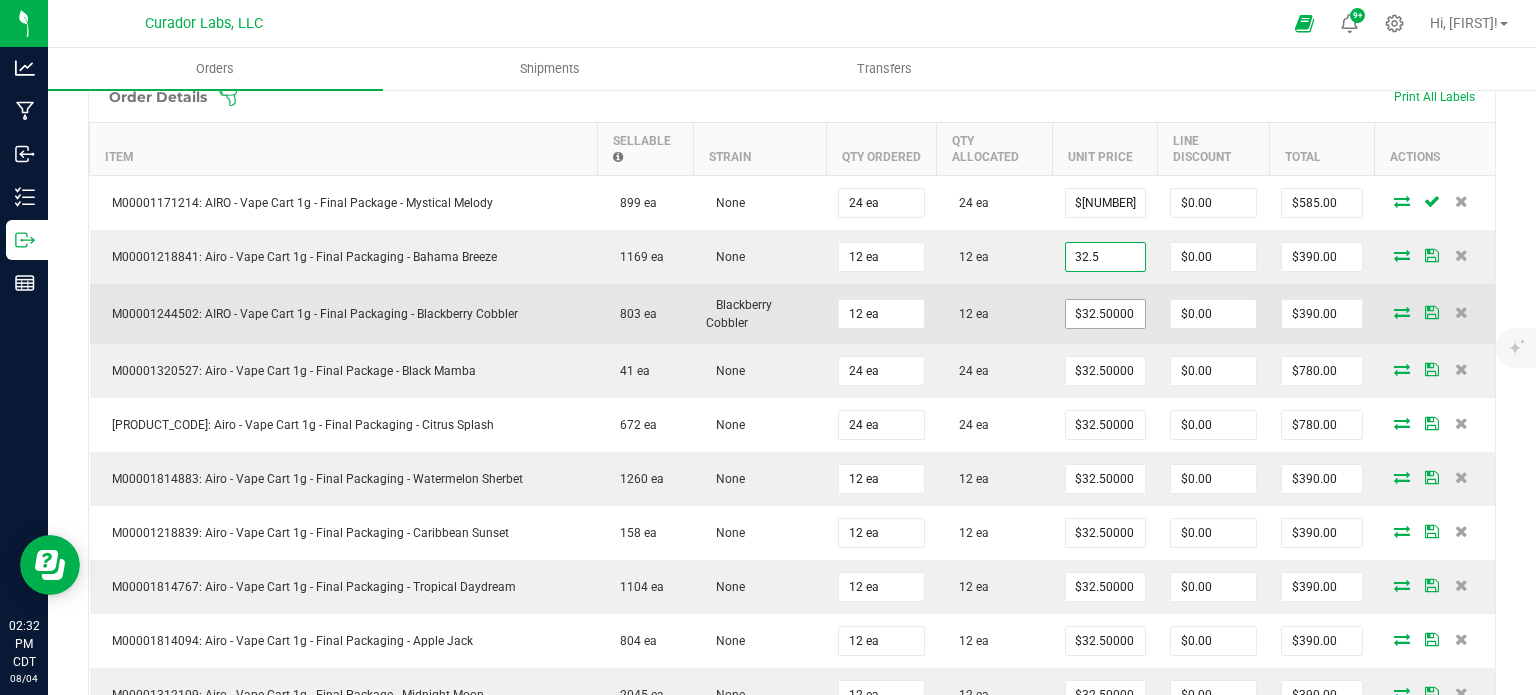 paste on "[PRICE]" 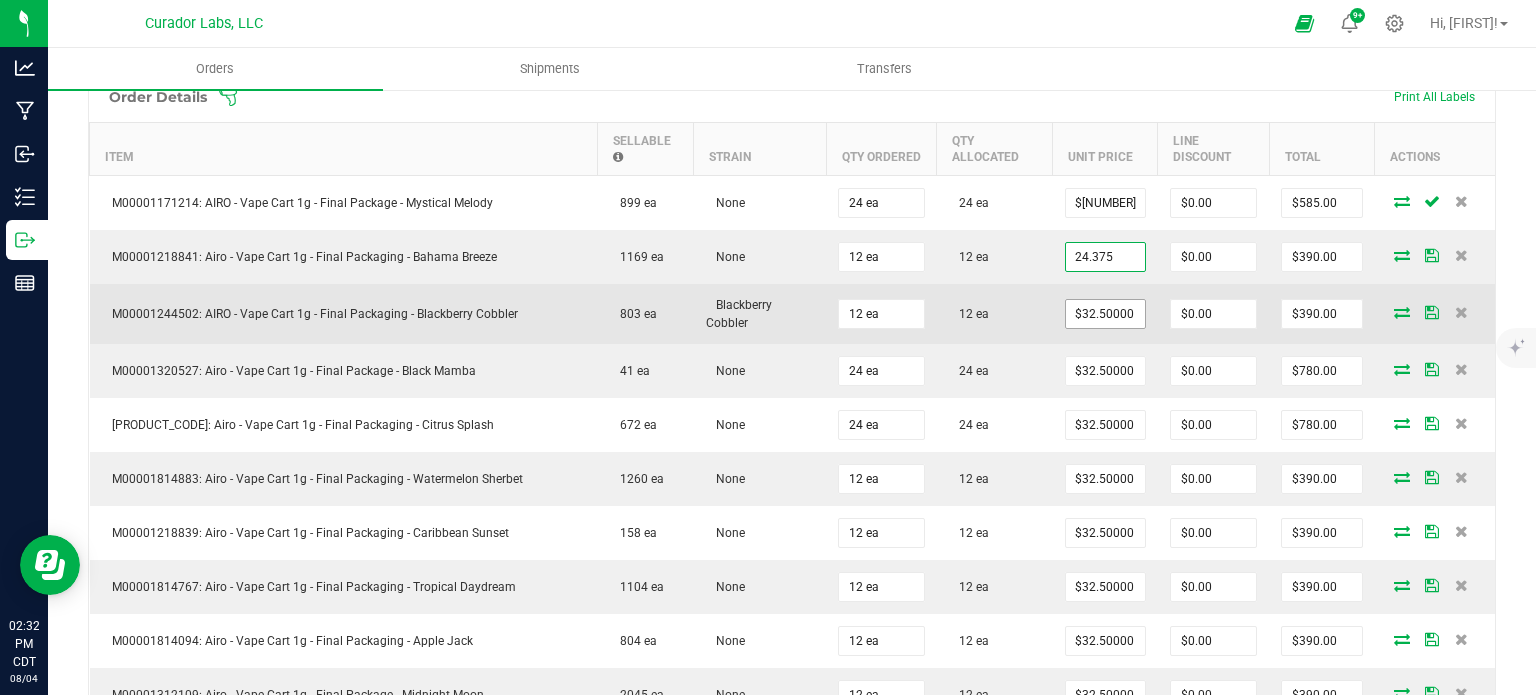 type 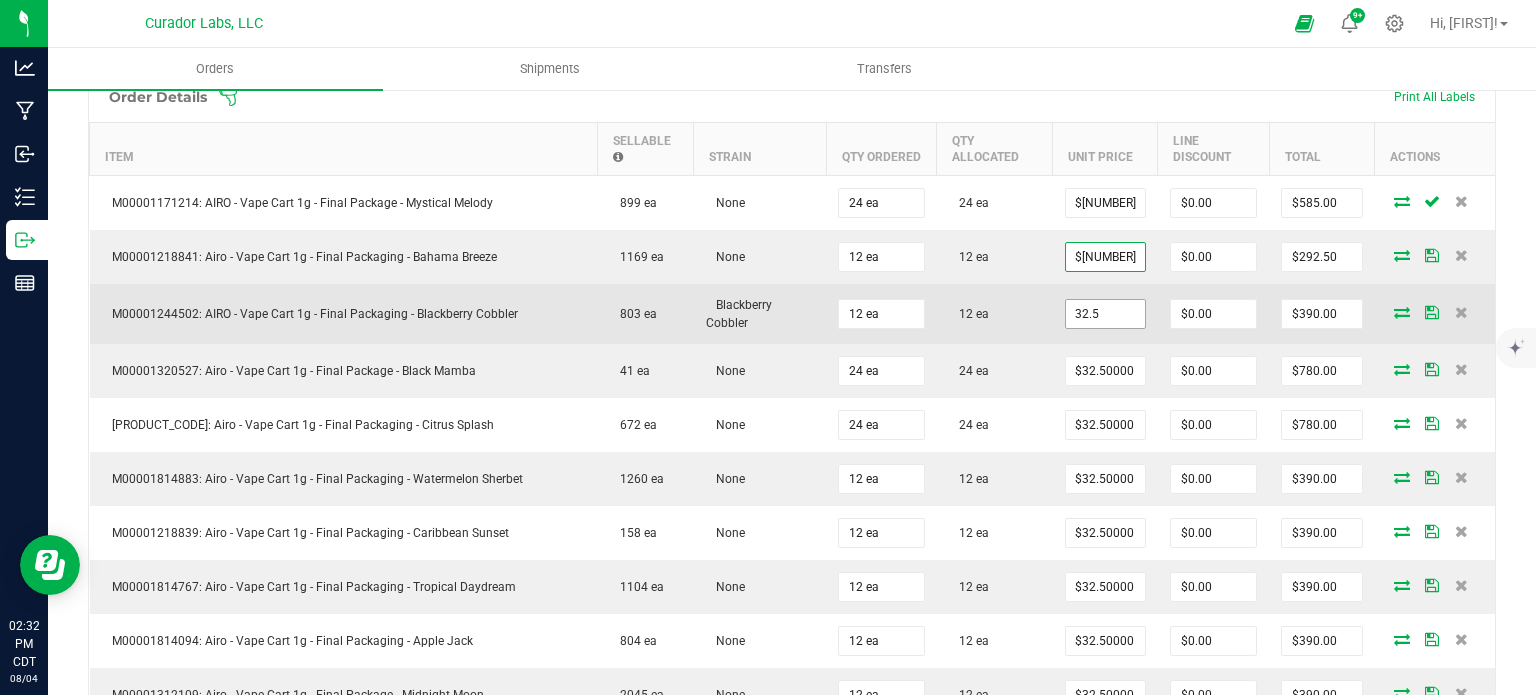 click on "32.5" at bounding box center (1105, 314) 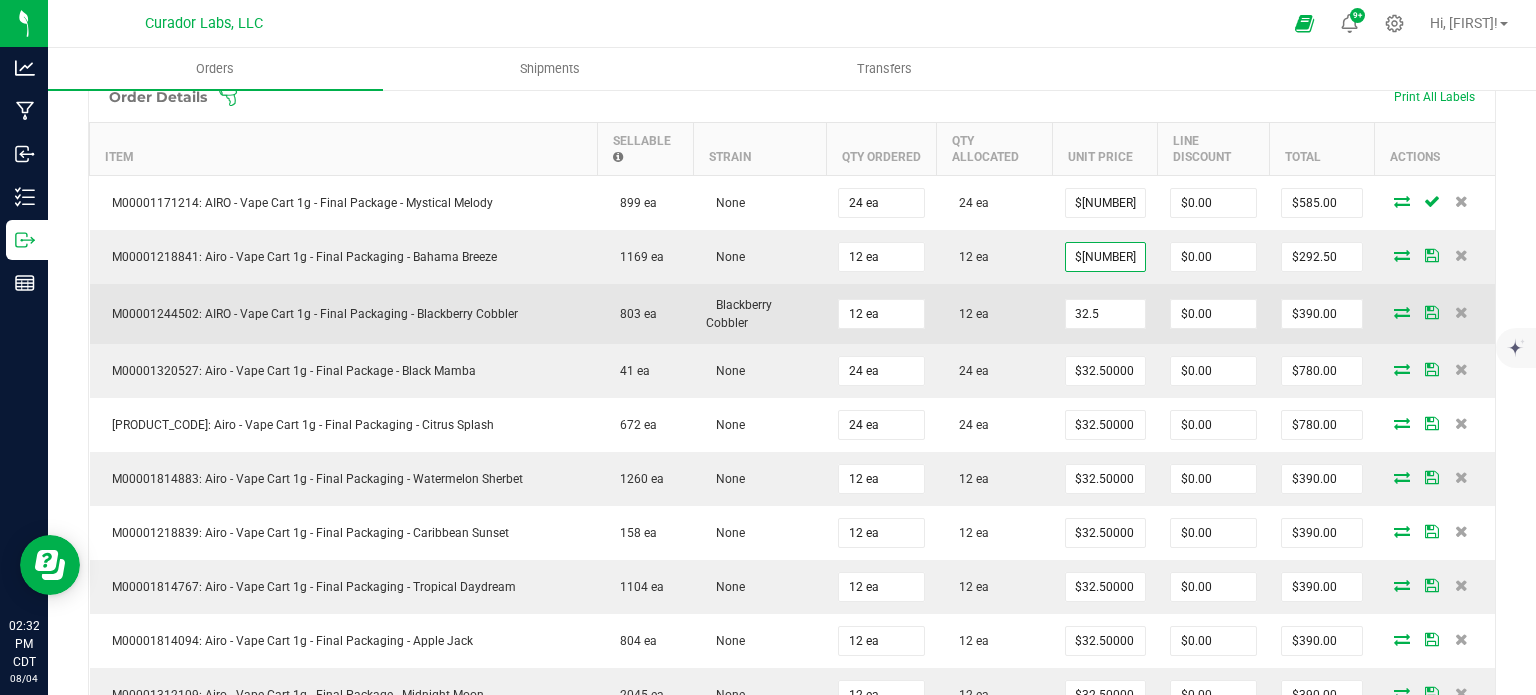 paste on "[PRICE]" 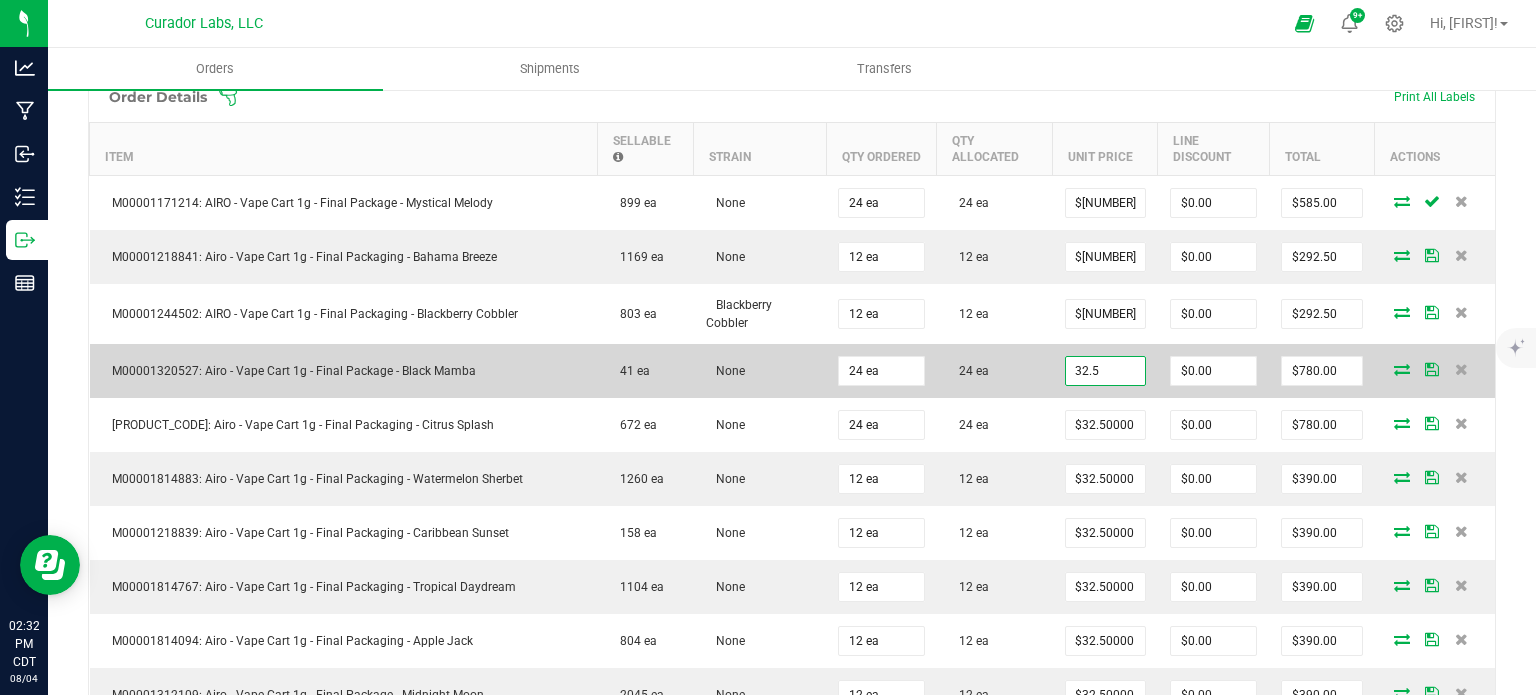 click on "32.5" at bounding box center [1105, 371] 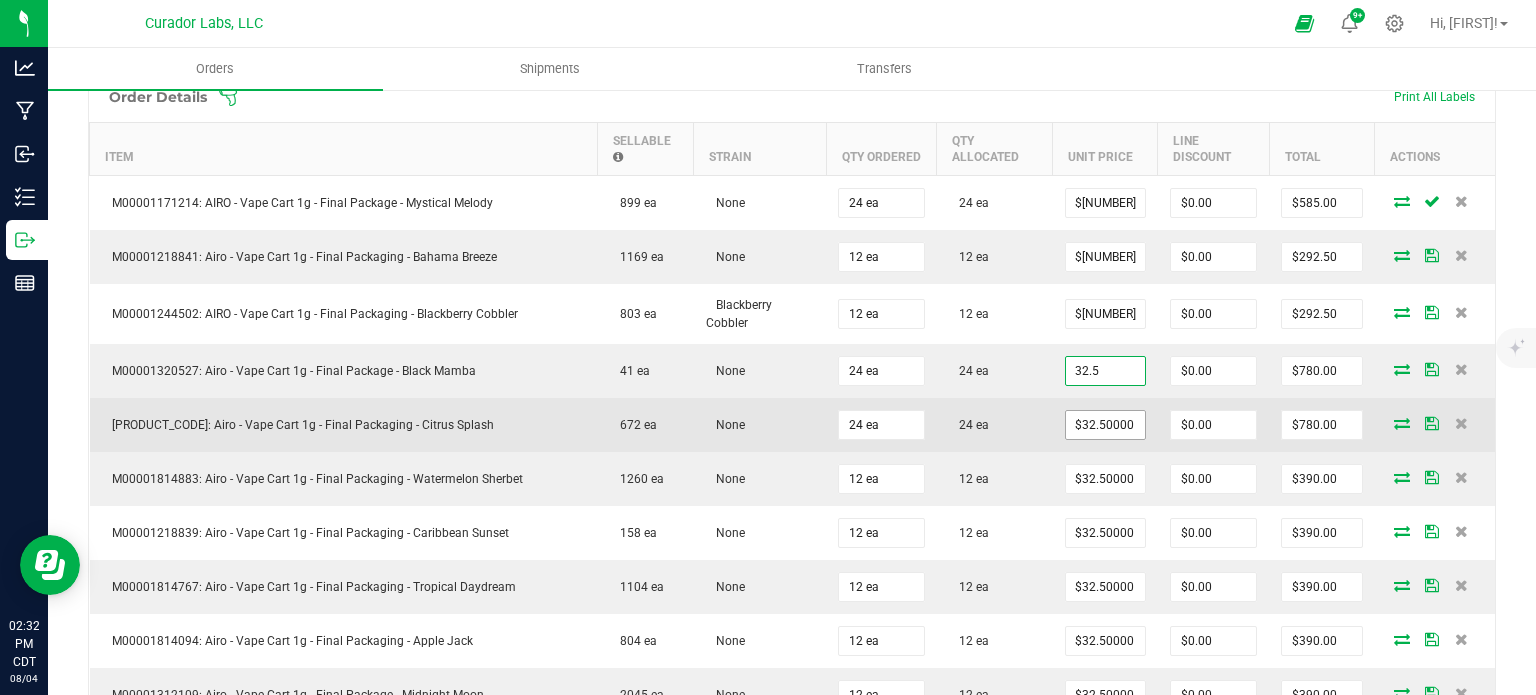 paste on "[PRICE]" 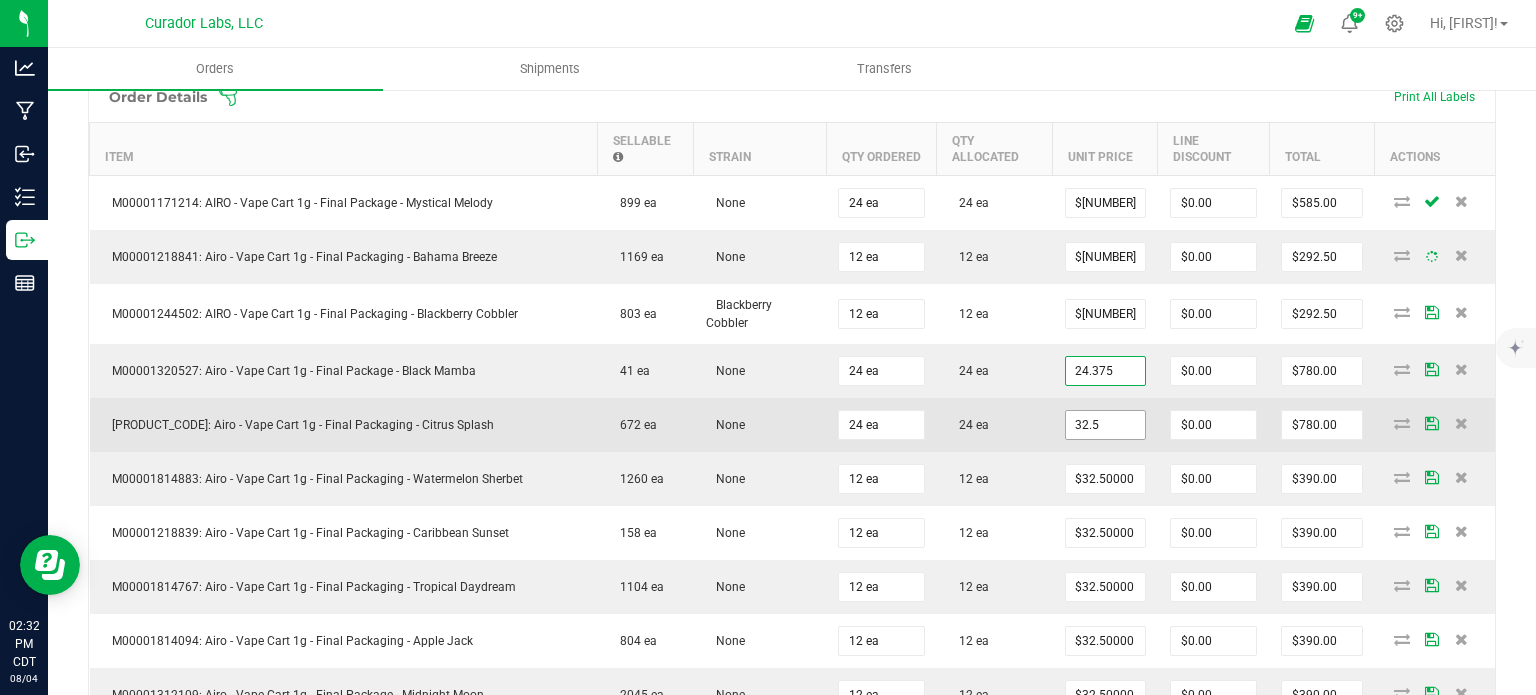 click on "32.5" at bounding box center (1105, 425) 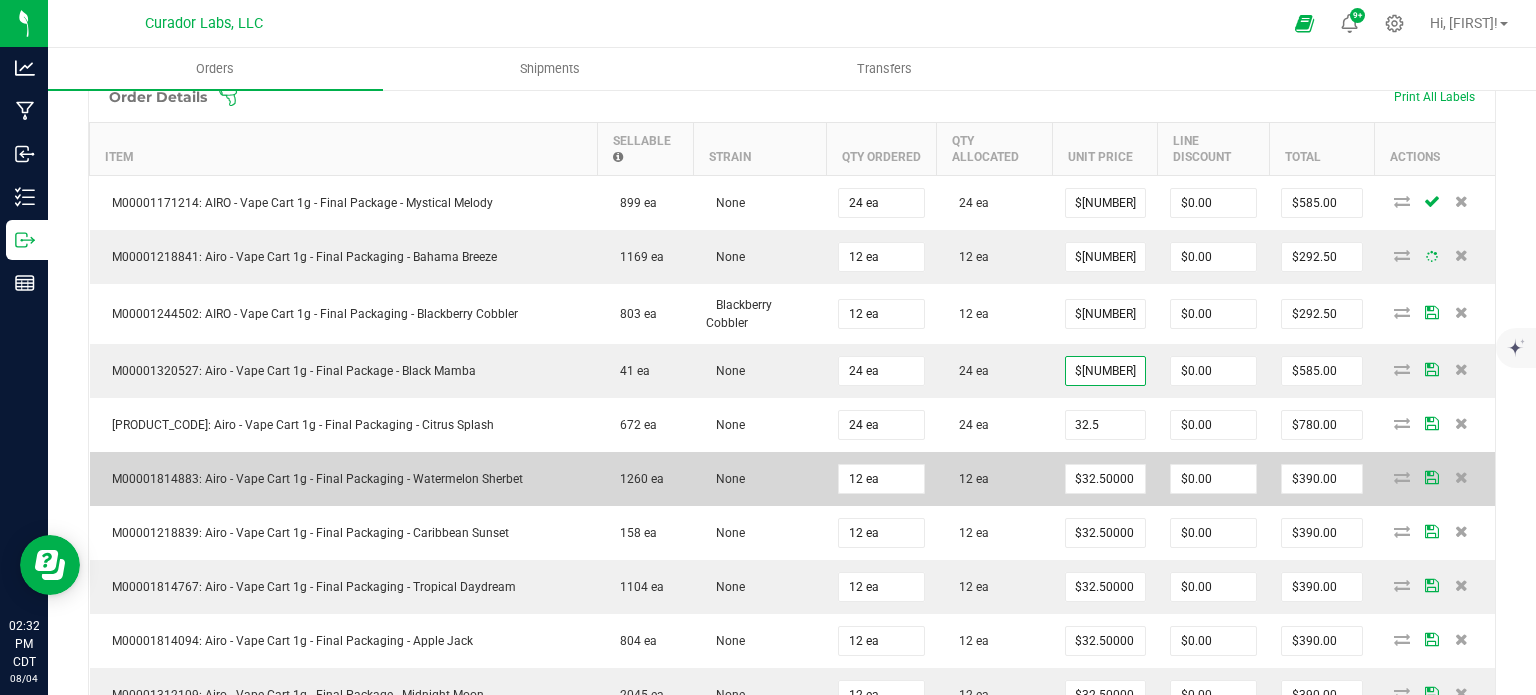 paste on "24" 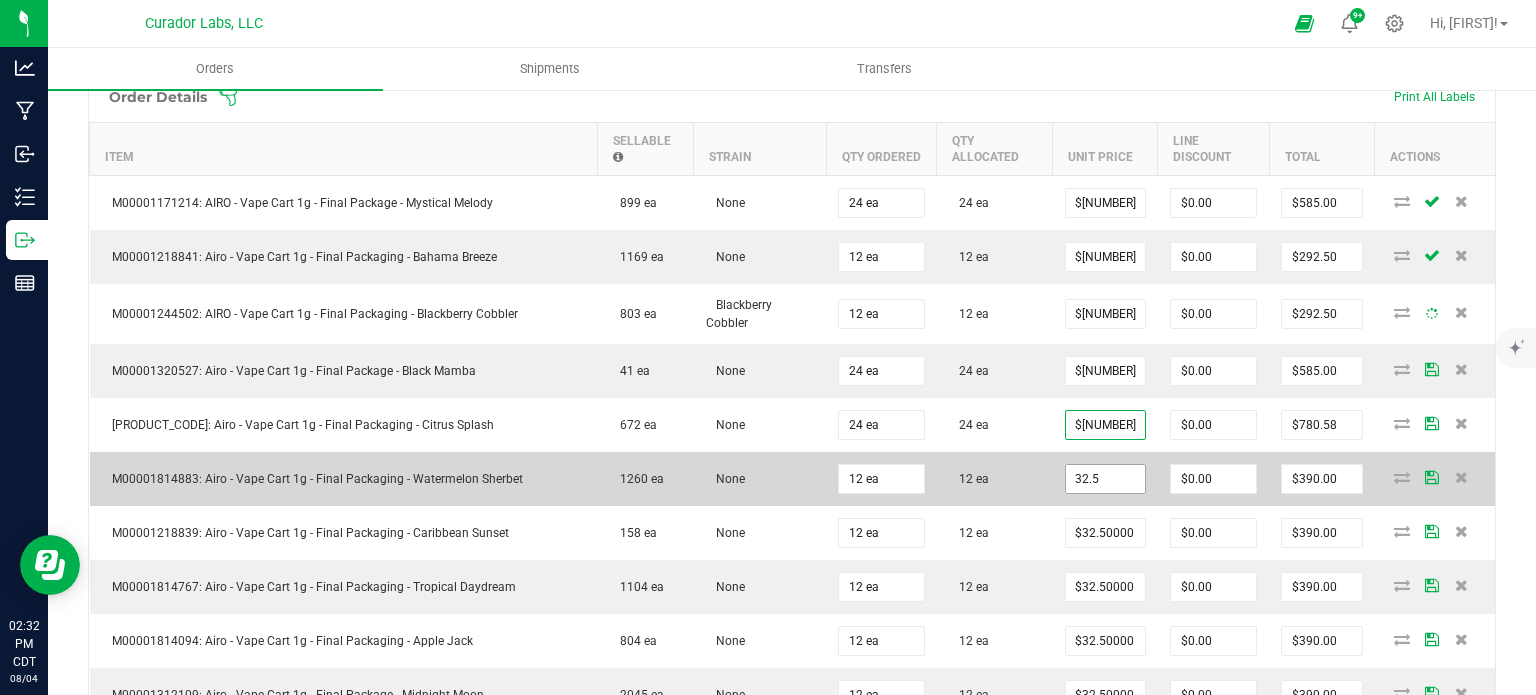 click on "32.5" at bounding box center [1105, 479] 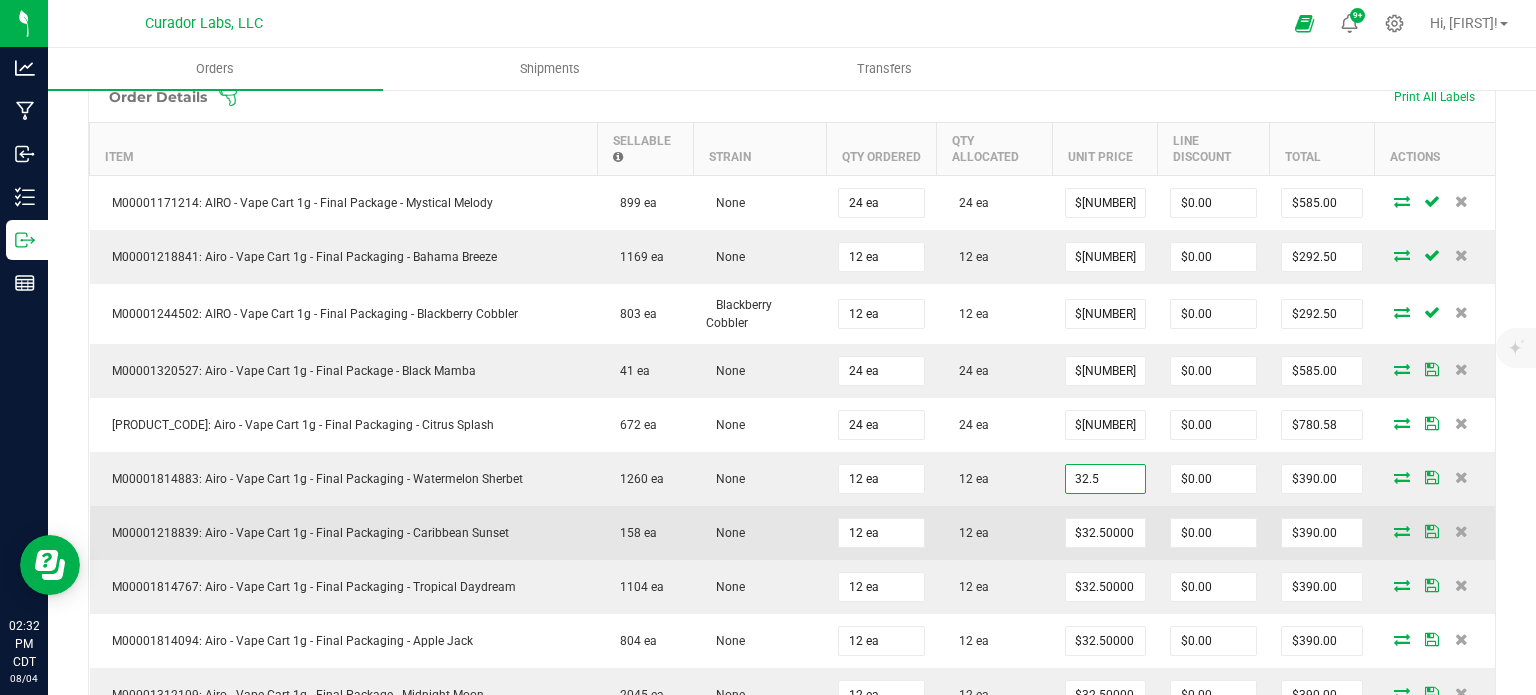 paste on "[PRICE]" 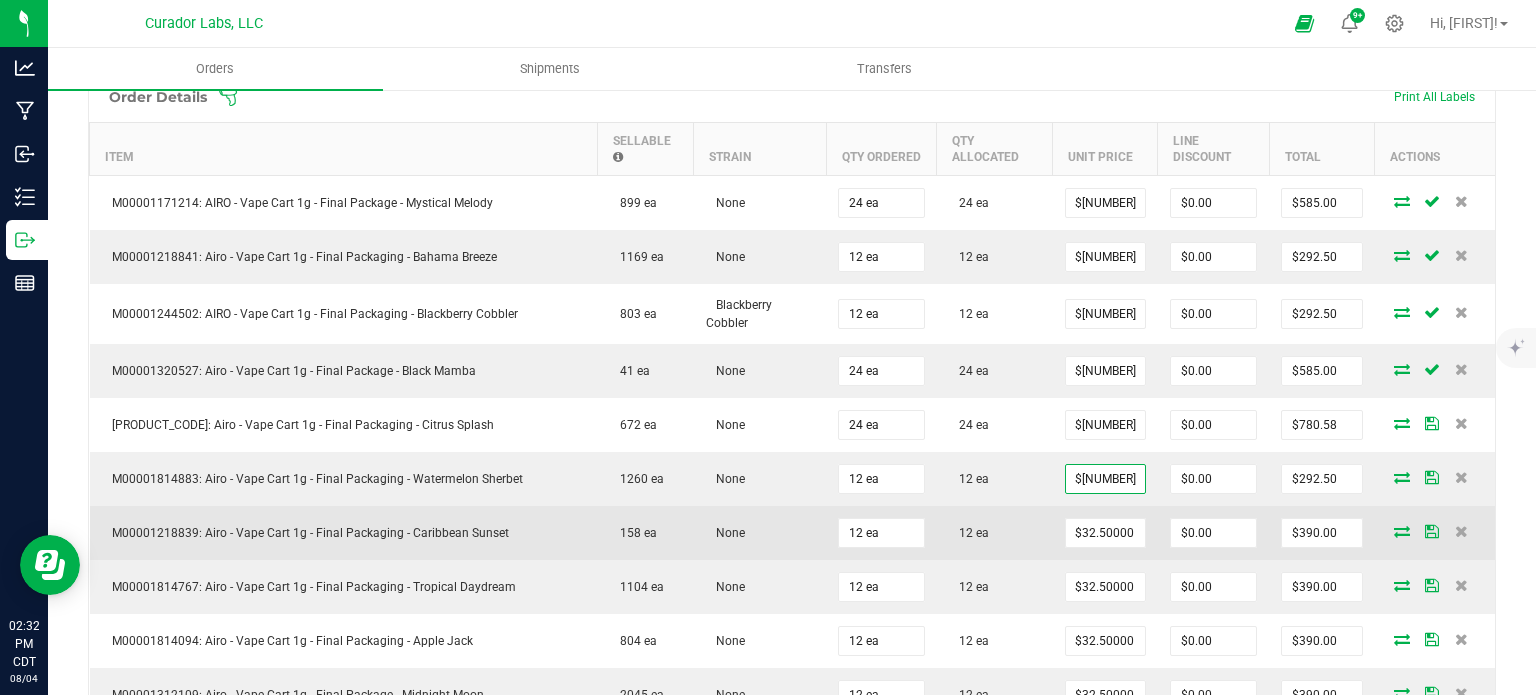 click on "12 ea" at bounding box center [995, 533] 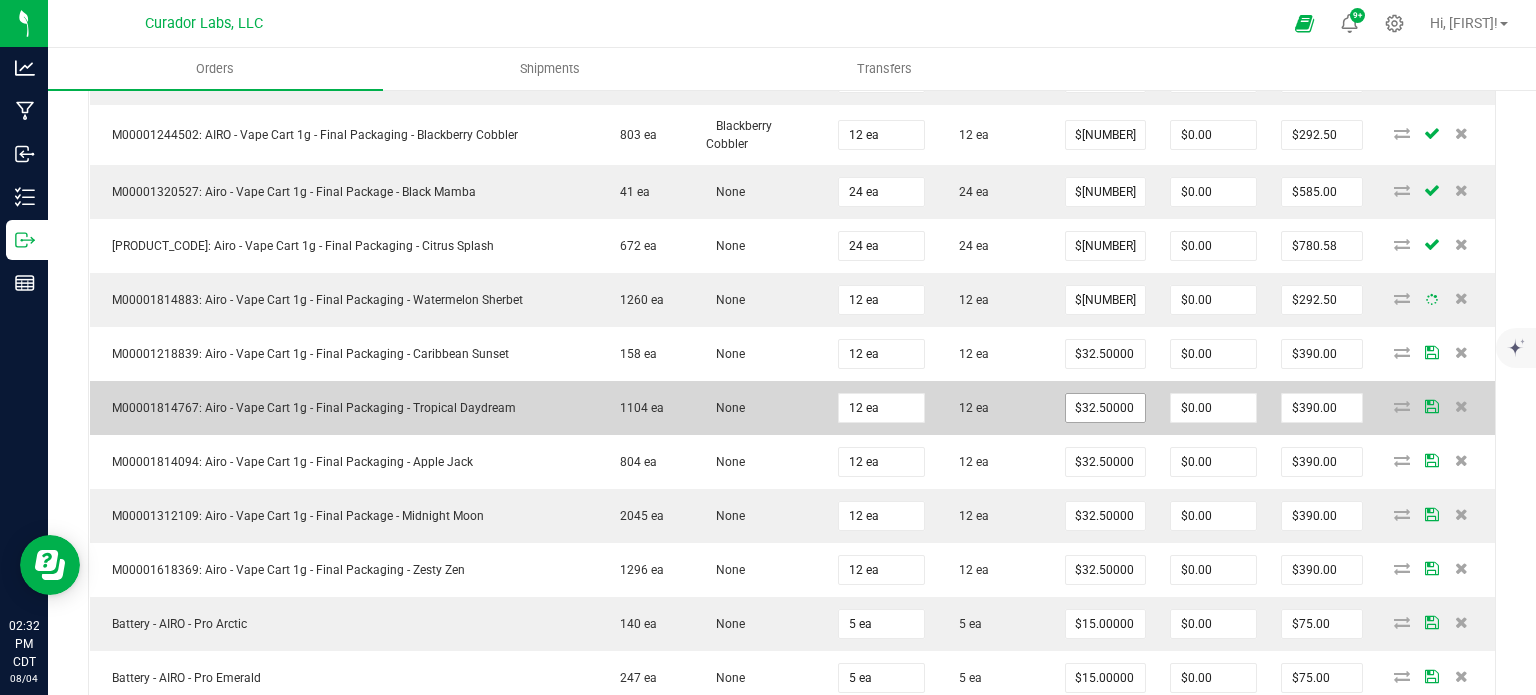 scroll, scrollTop: 800, scrollLeft: 0, axis: vertical 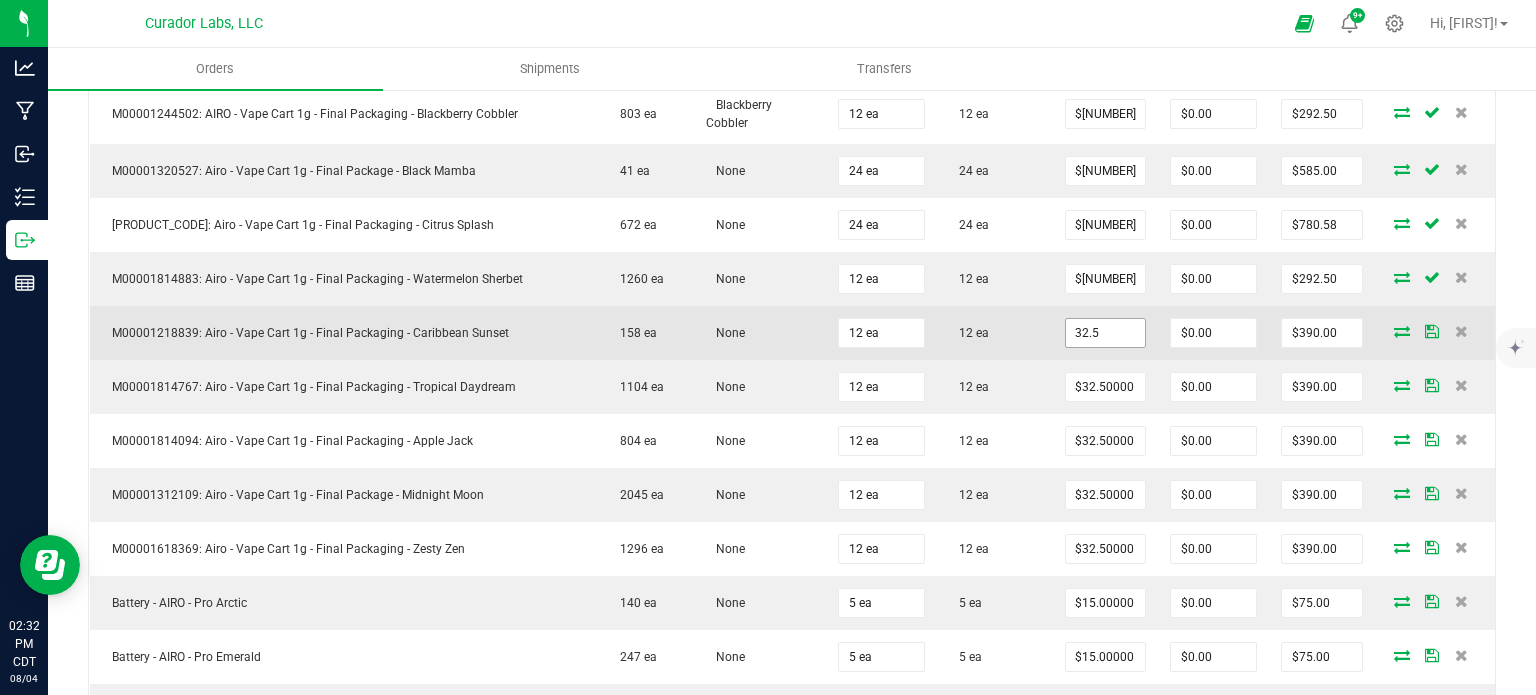 click on "32.5" at bounding box center (1105, 333) 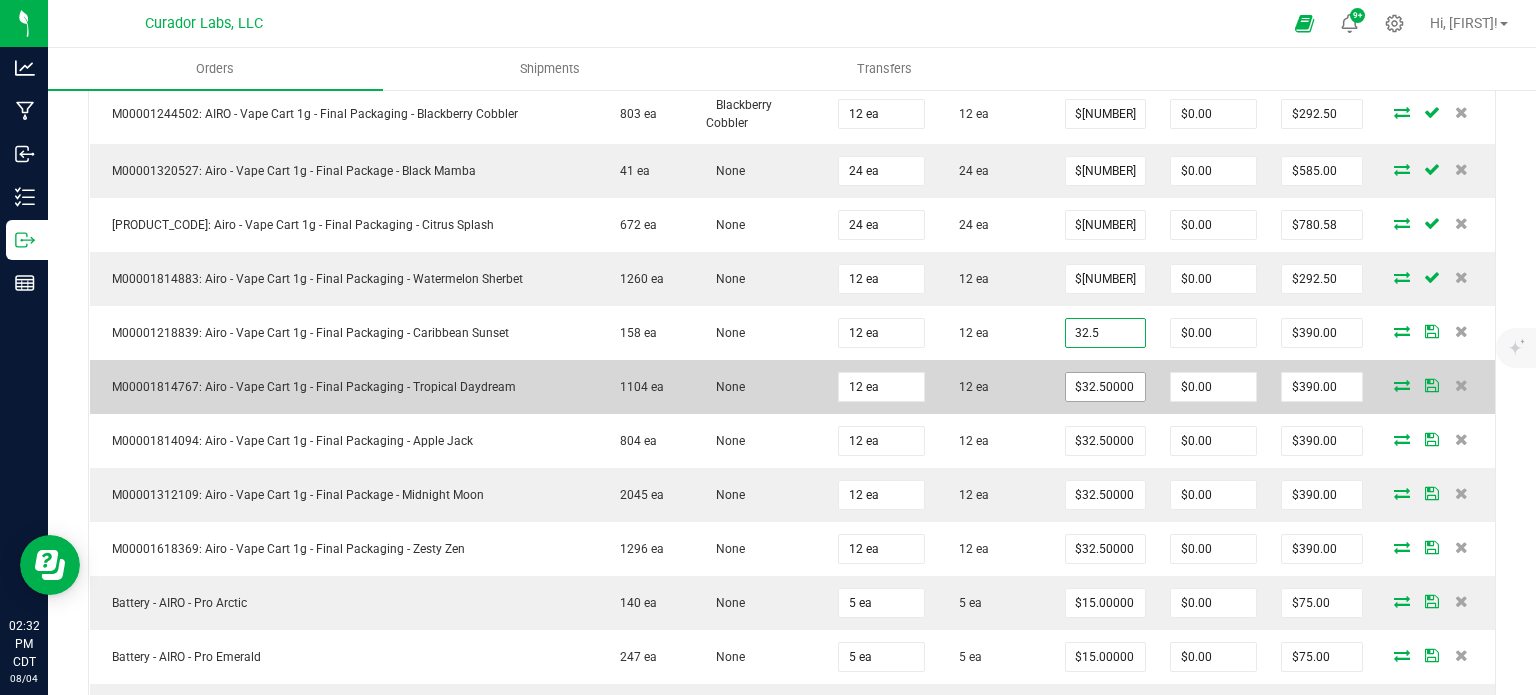 paste on "[PRICE]" 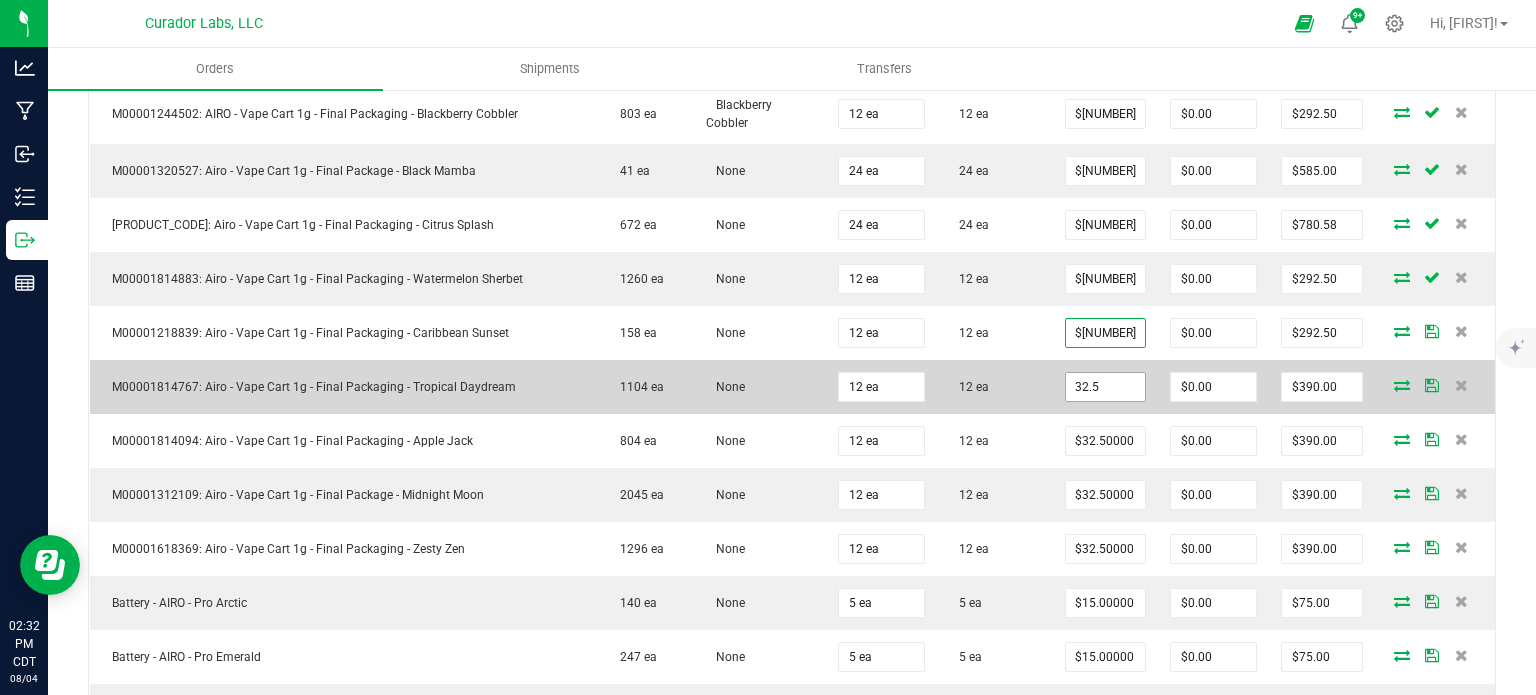 click on "32.5" at bounding box center [1105, 387] 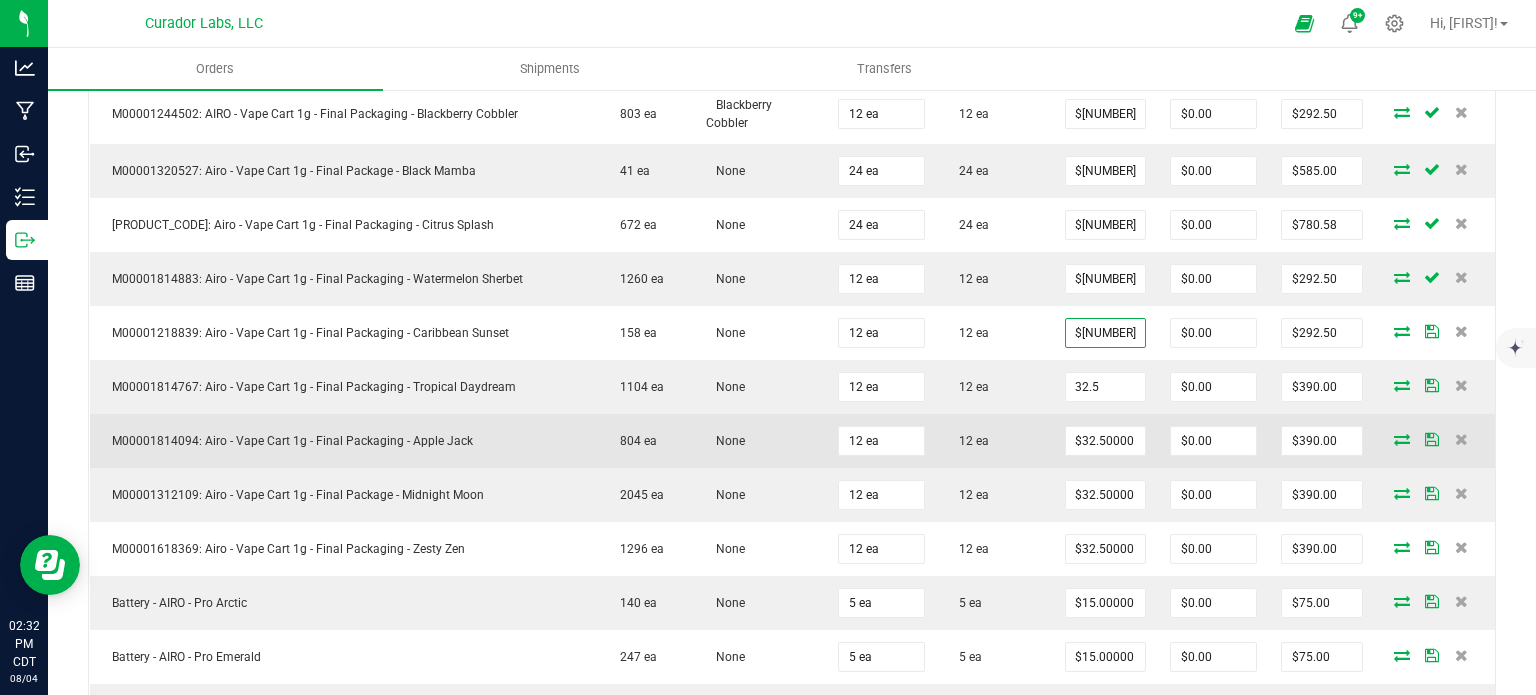 paste on "[PRICE]" 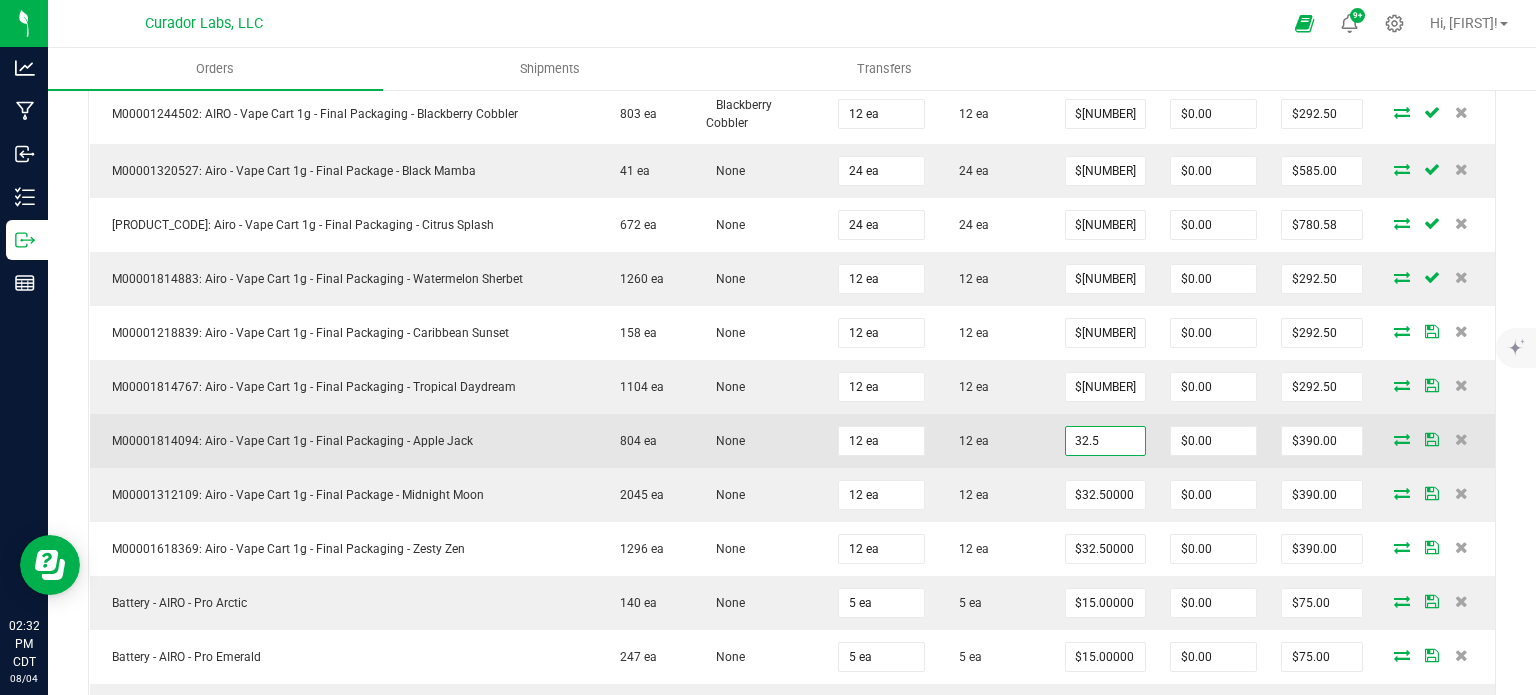 drag, startPoint x: 1098, startPoint y: 422, endPoint x: 998, endPoint y: 423, distance: 100.005 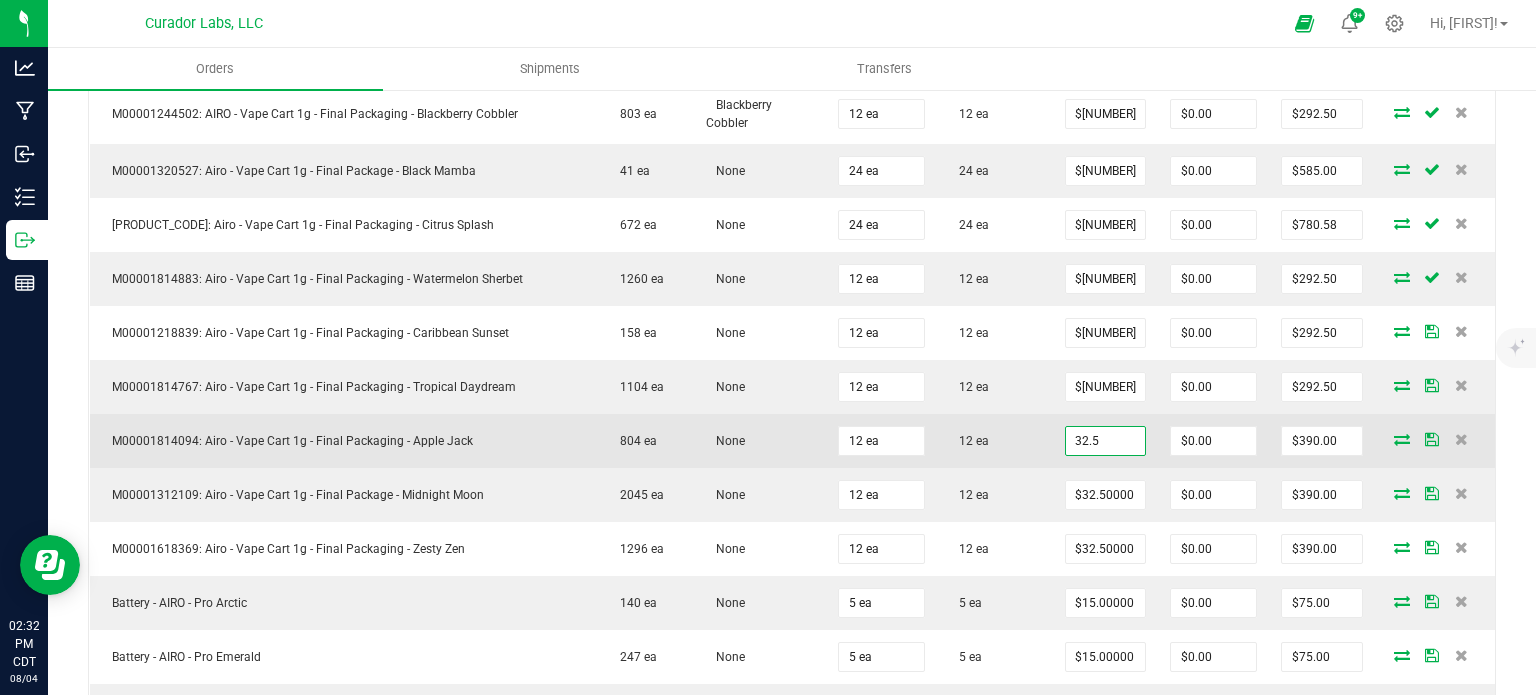 click on "32.5" at bounding box center (1105, 441) 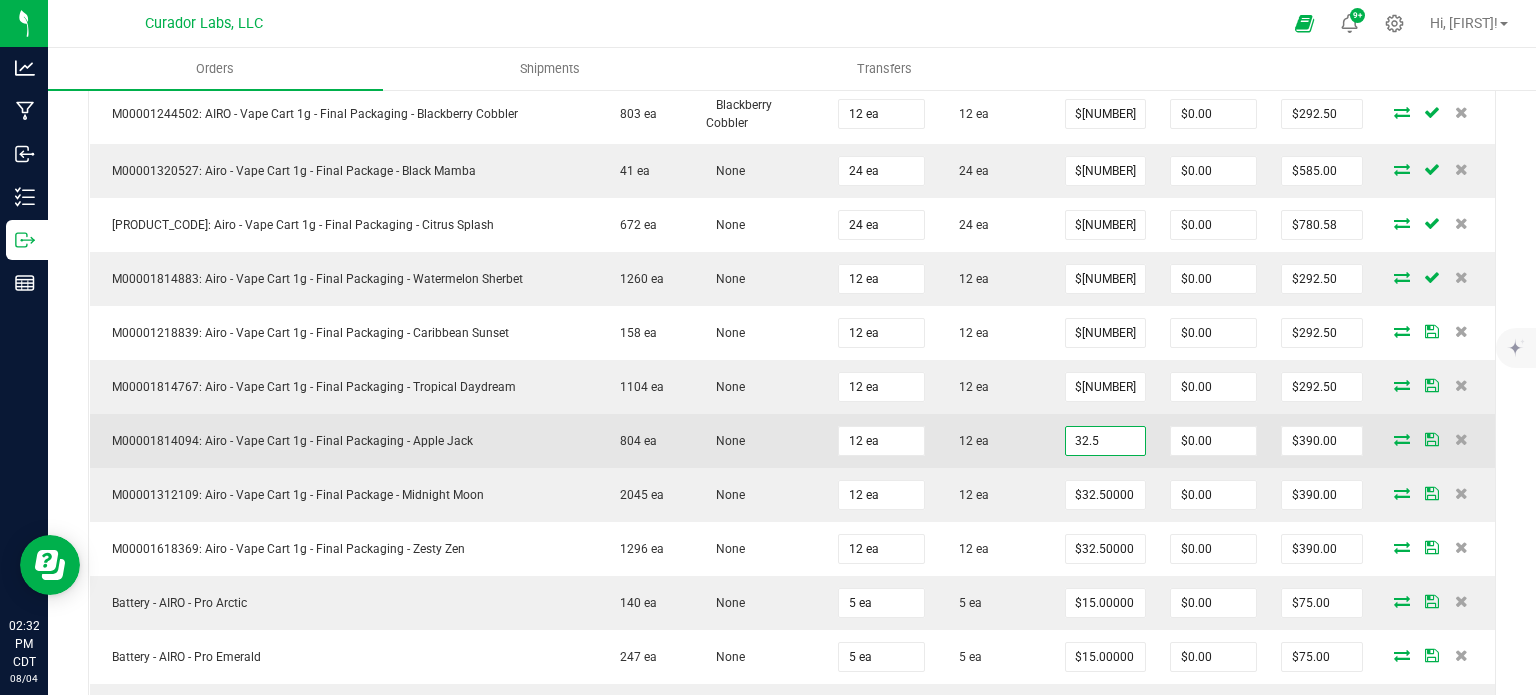 paste on "[PRICE]" 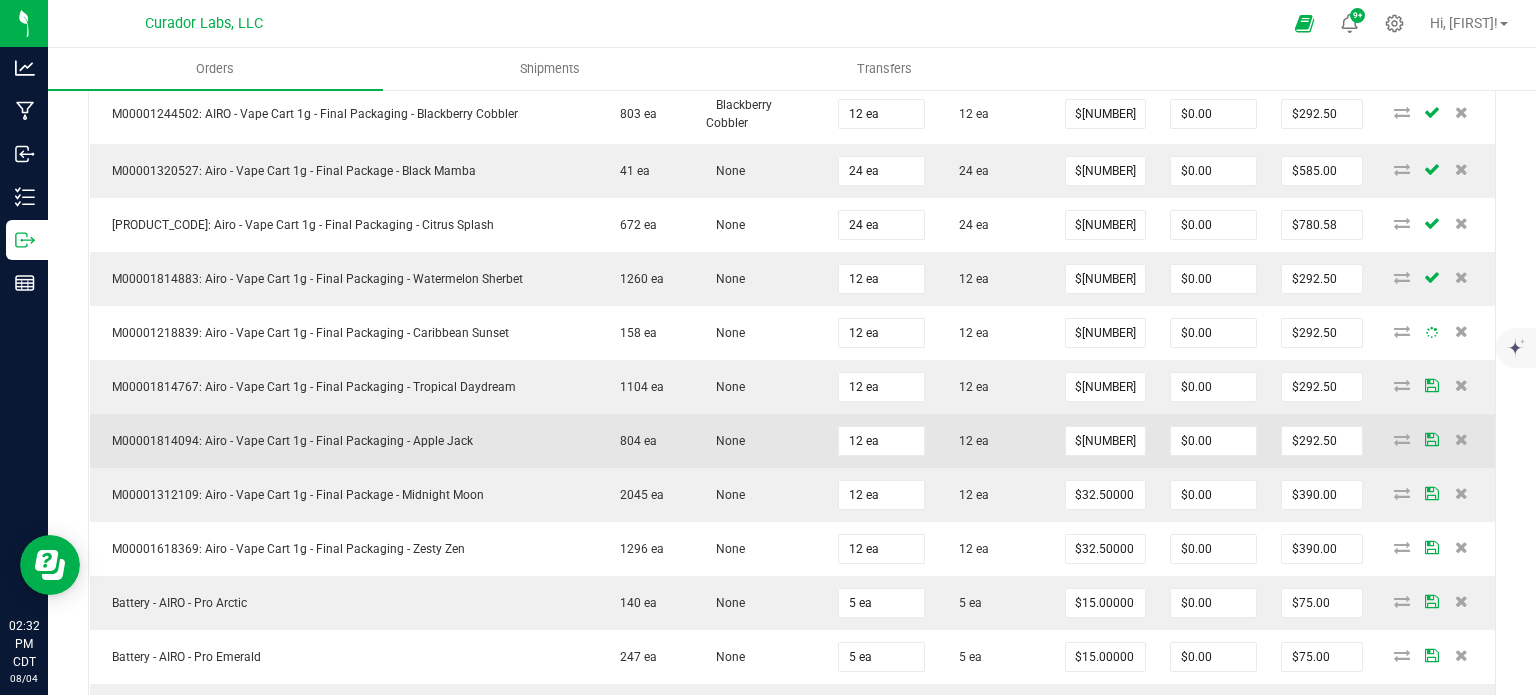 click on "12 ea" at bounding box center [995, 441] 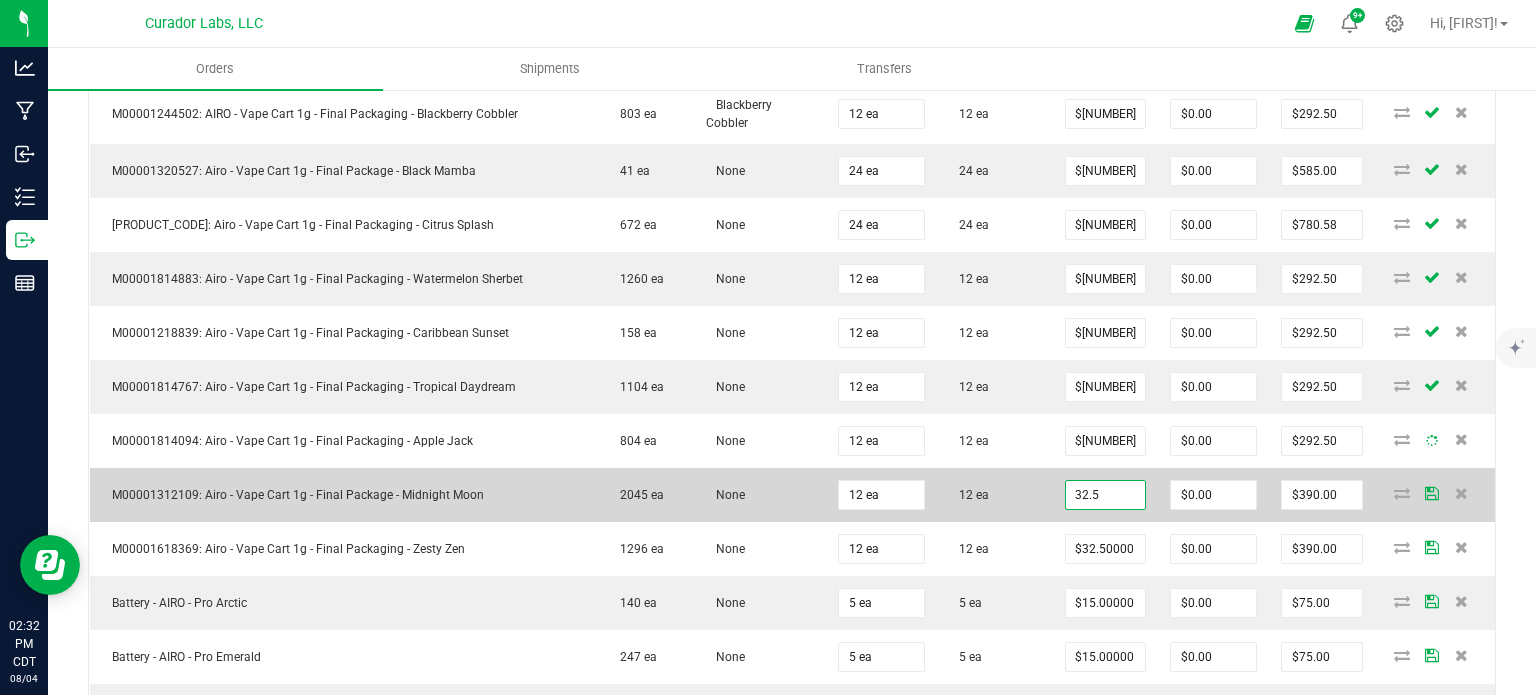 click on "32.5" at bounding box center (1105, 495) 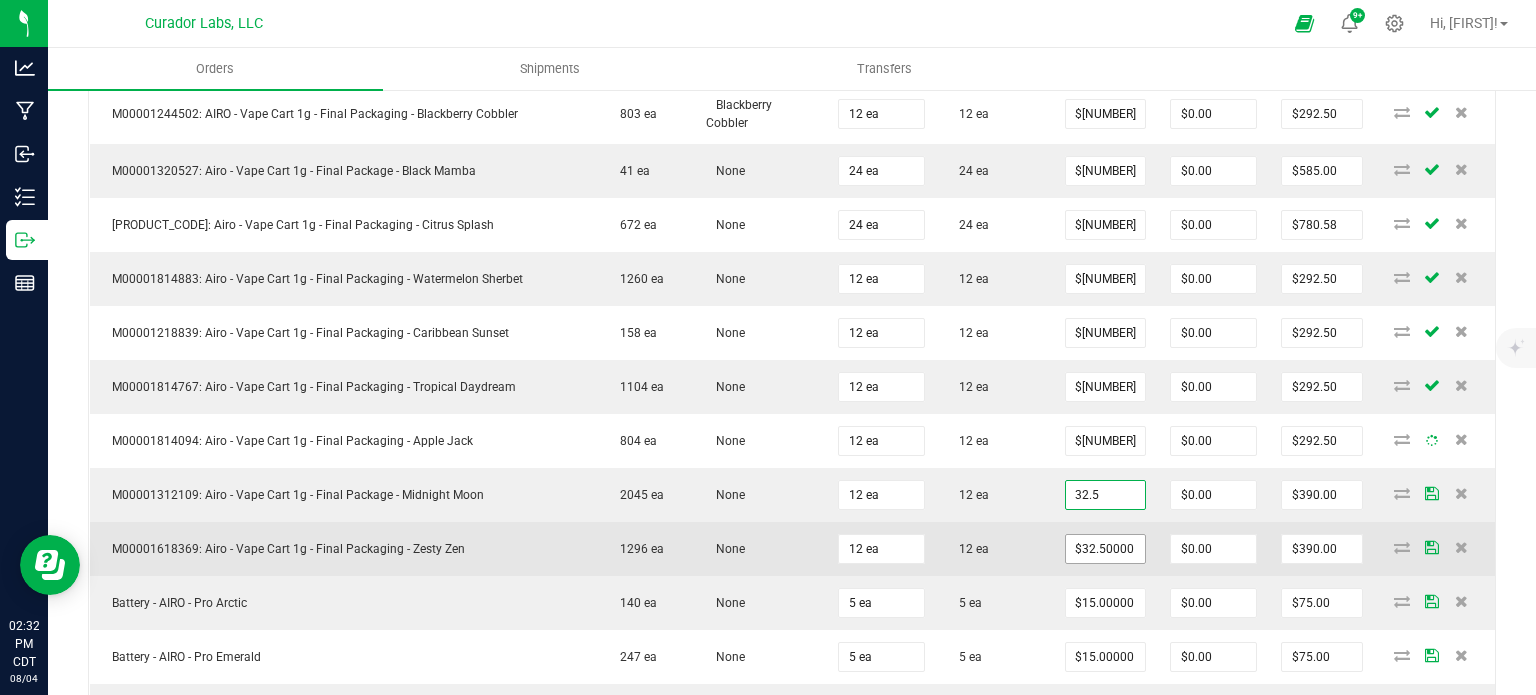 paste on "[PRICE]" 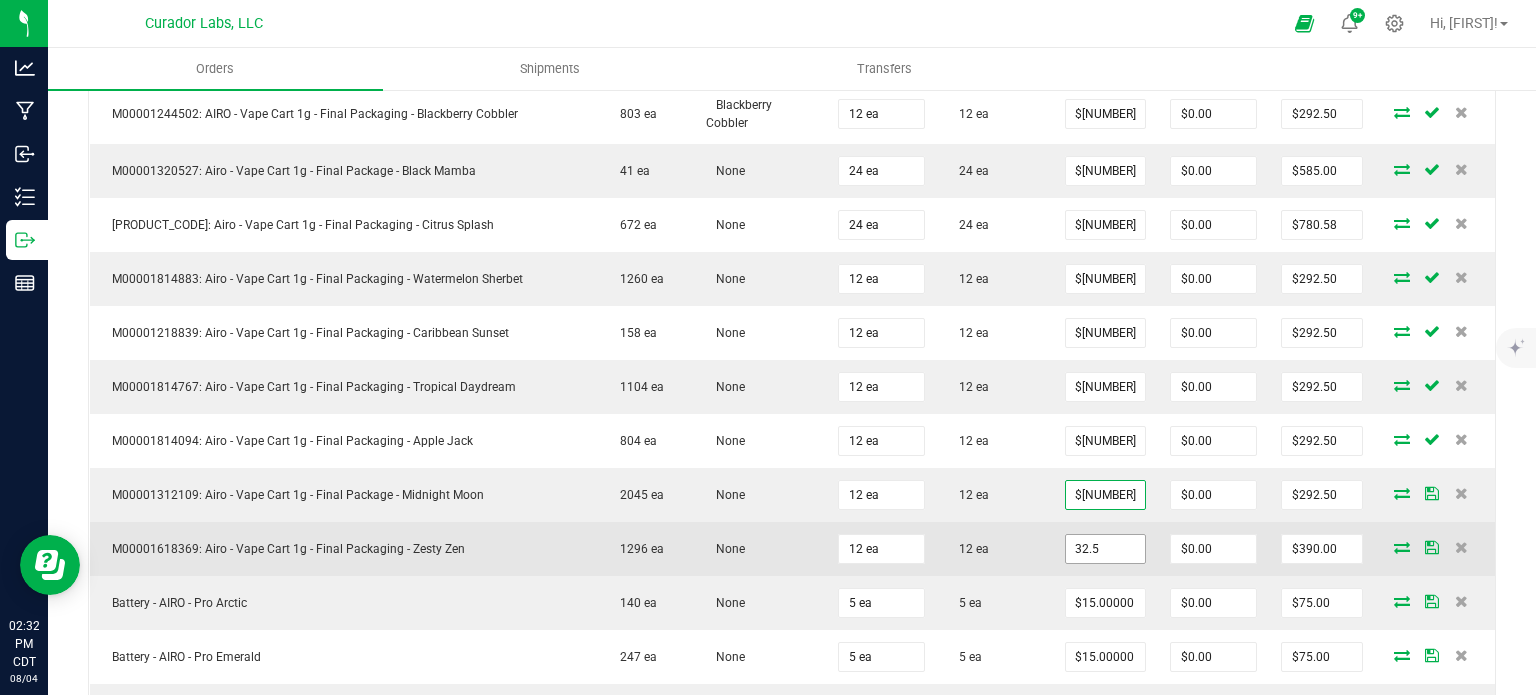 click on "32.5" at bounding box center (1105, 549) 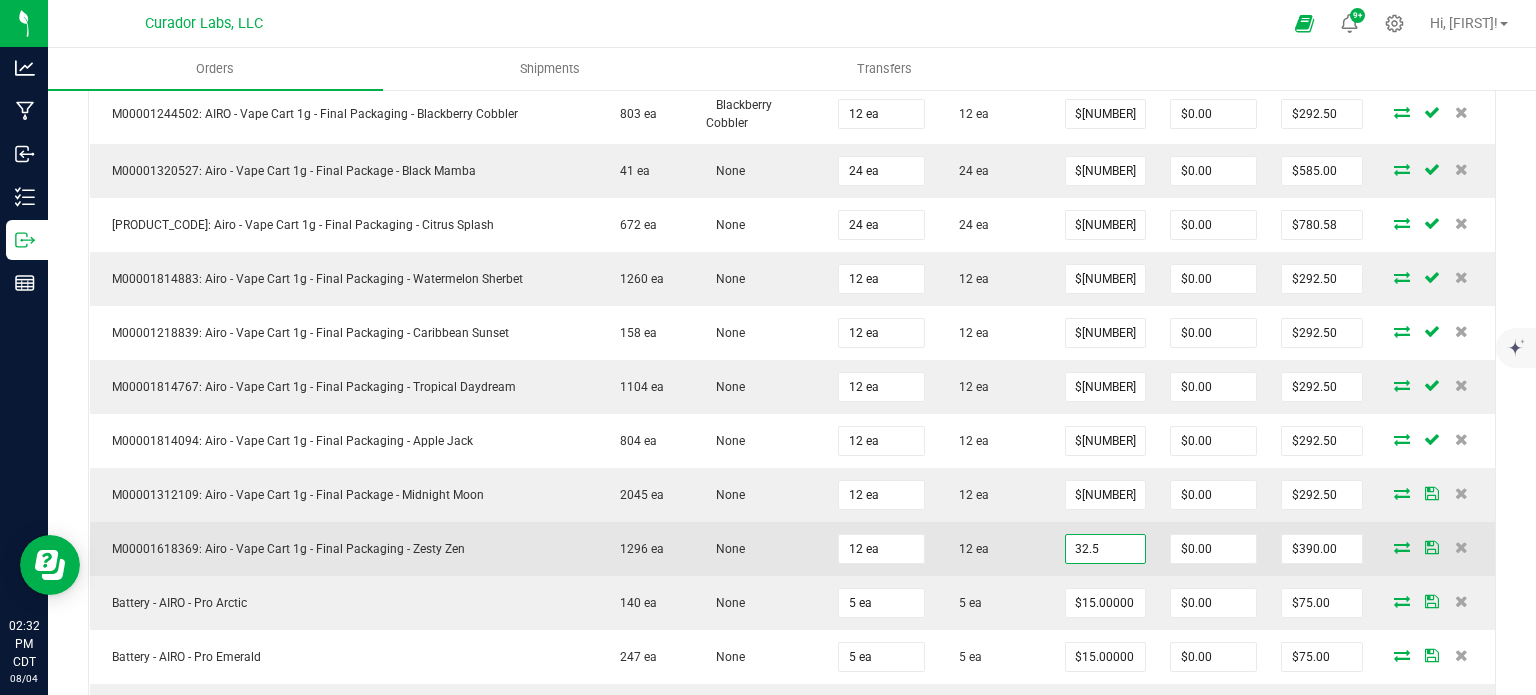 paste on "[PRICE]" 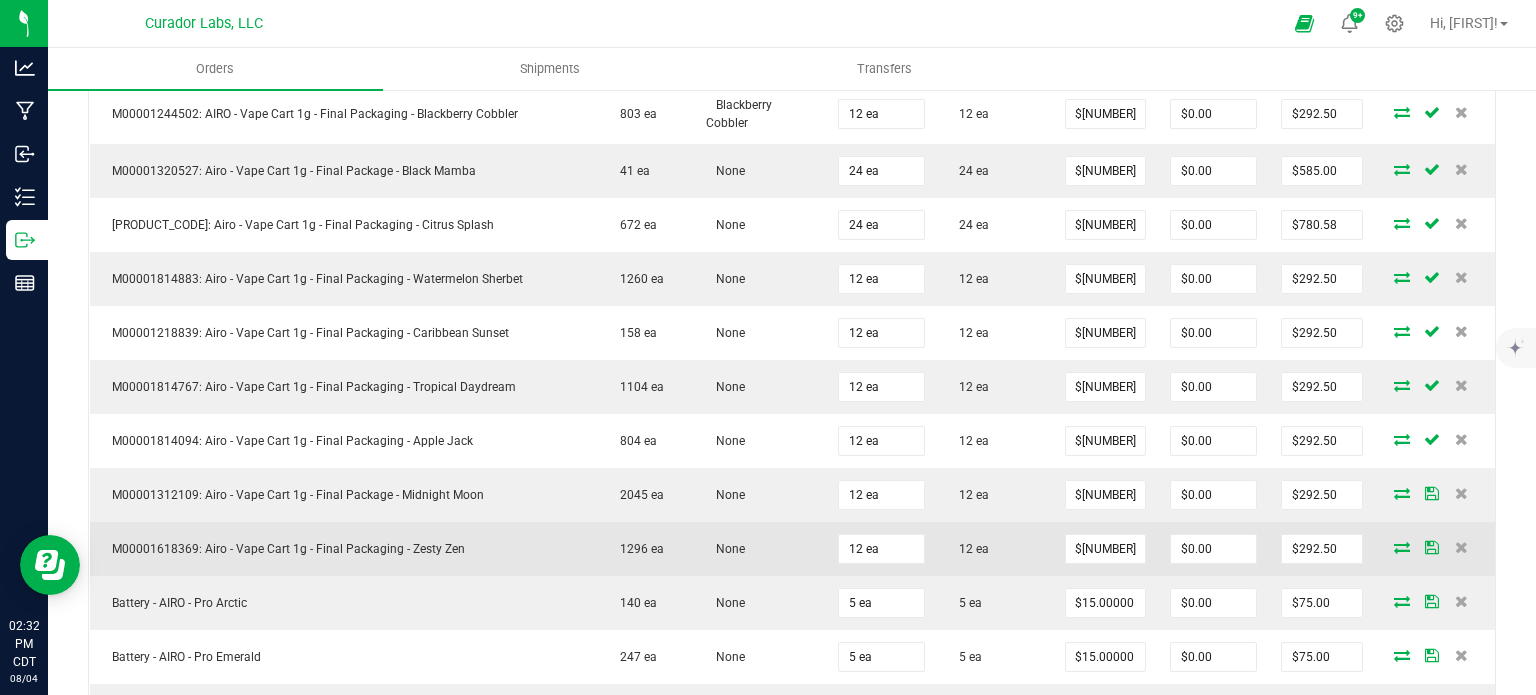 click on "12 ea" at bounding box center (995, 549) 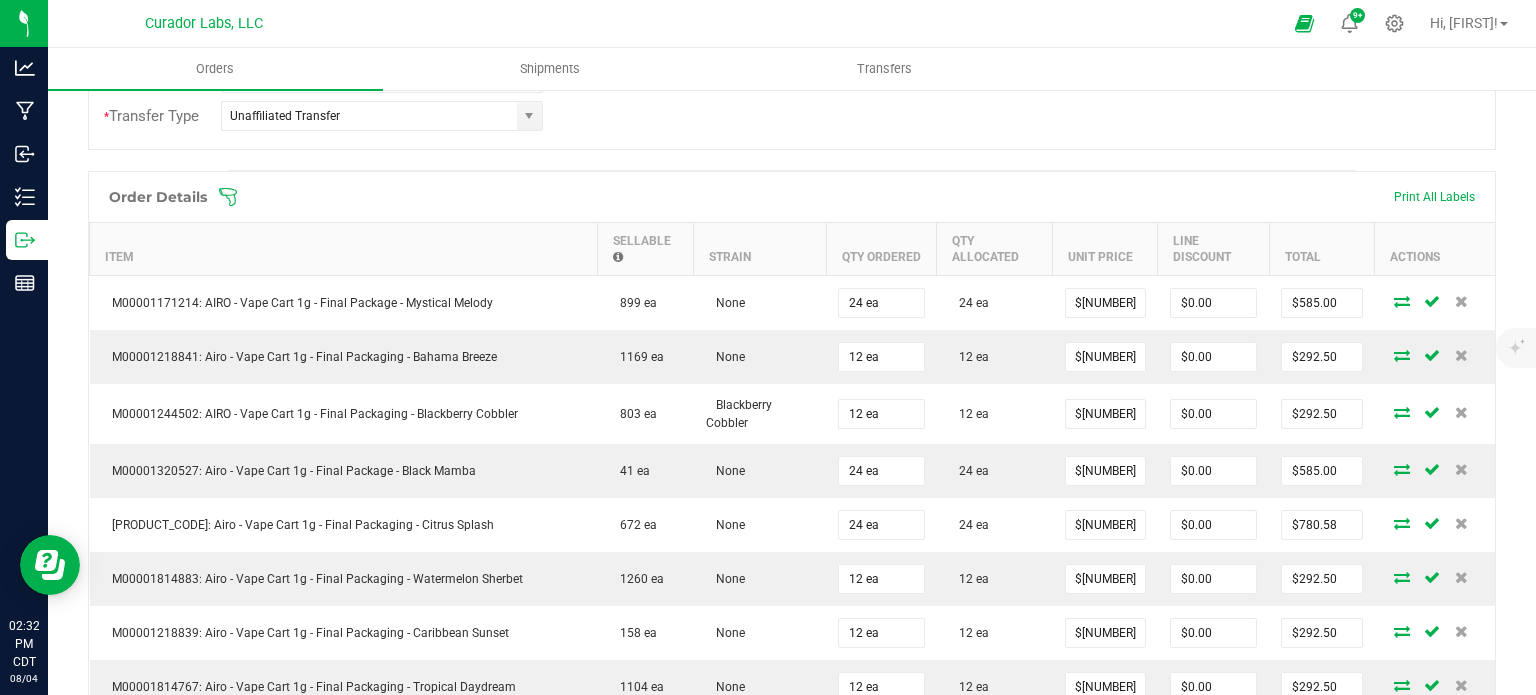 scroll, scrollTop: 0, scrollLeft: 0, axis: both 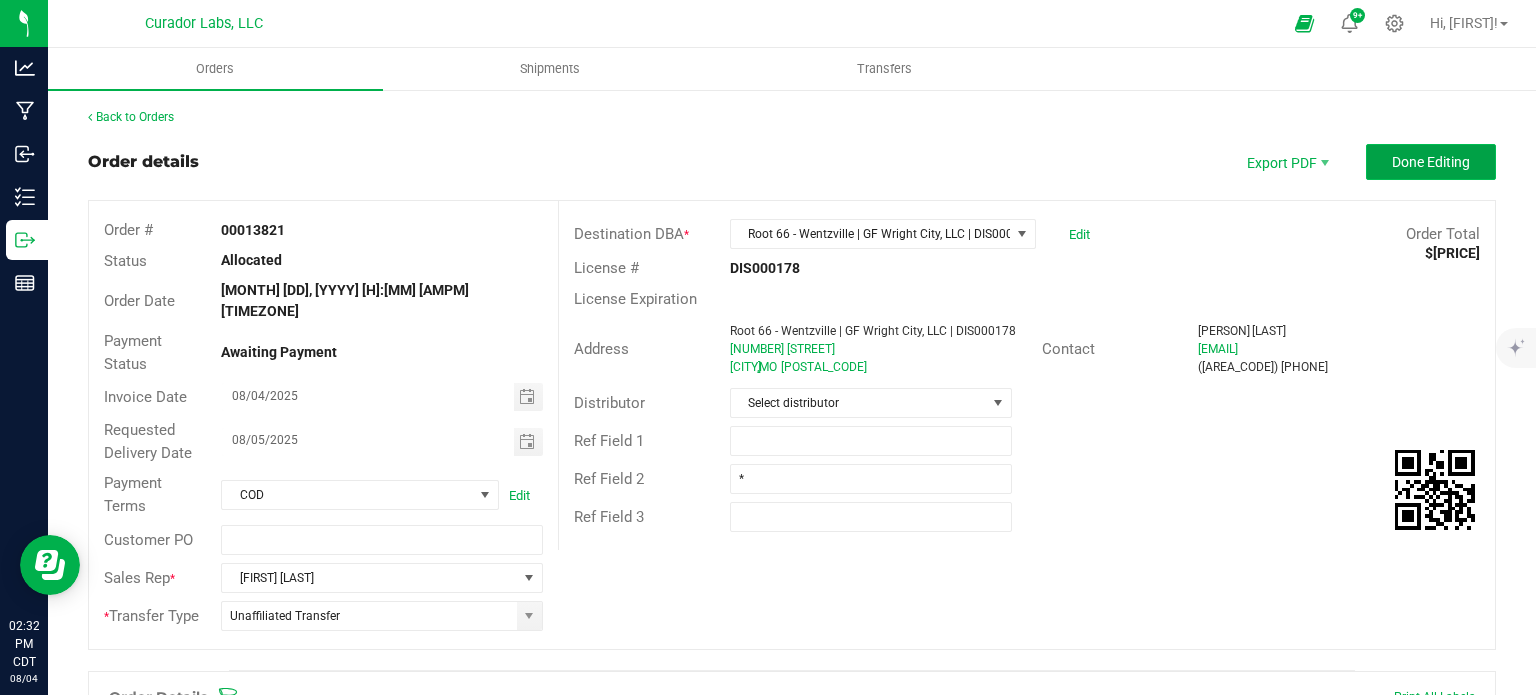 click on "Done Editing" at bounding box center [1431, 162] 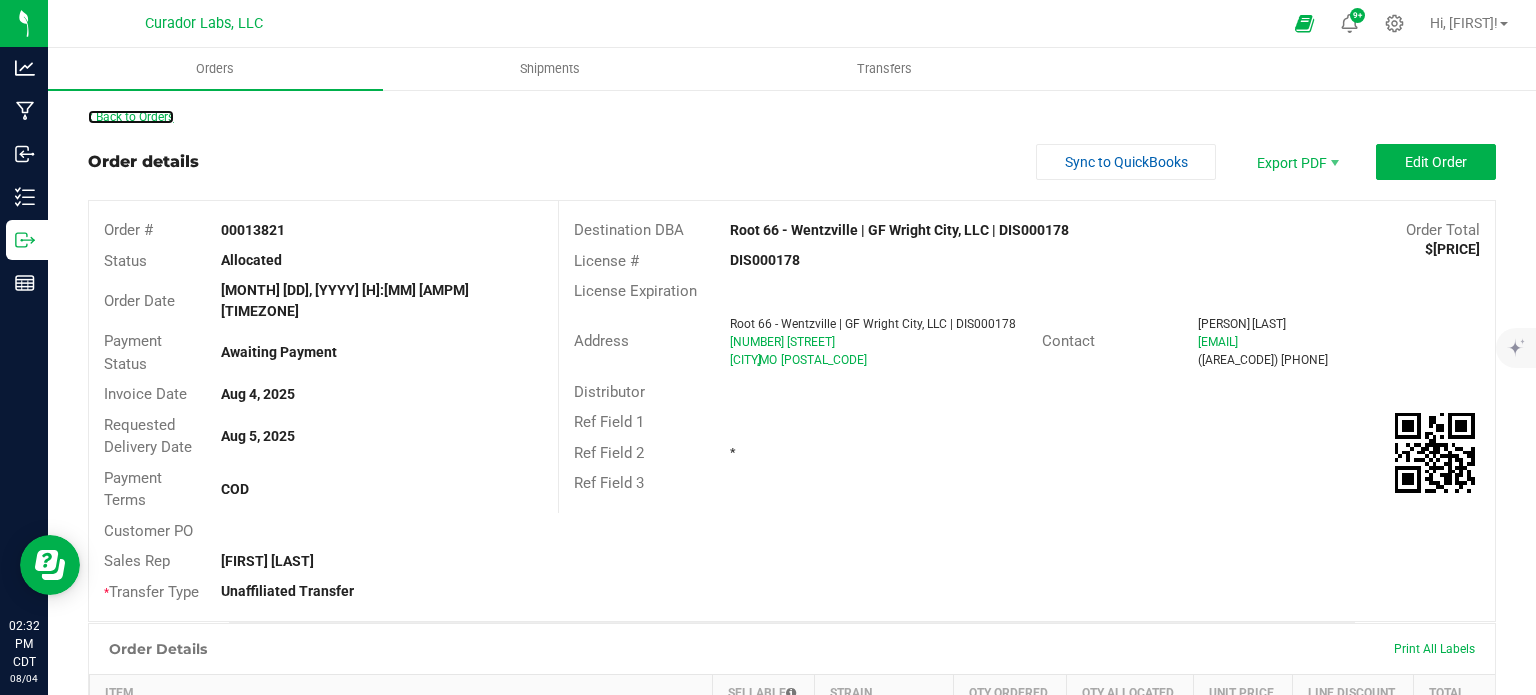 click on "Back to Orders" at bounding box center (131, 117) 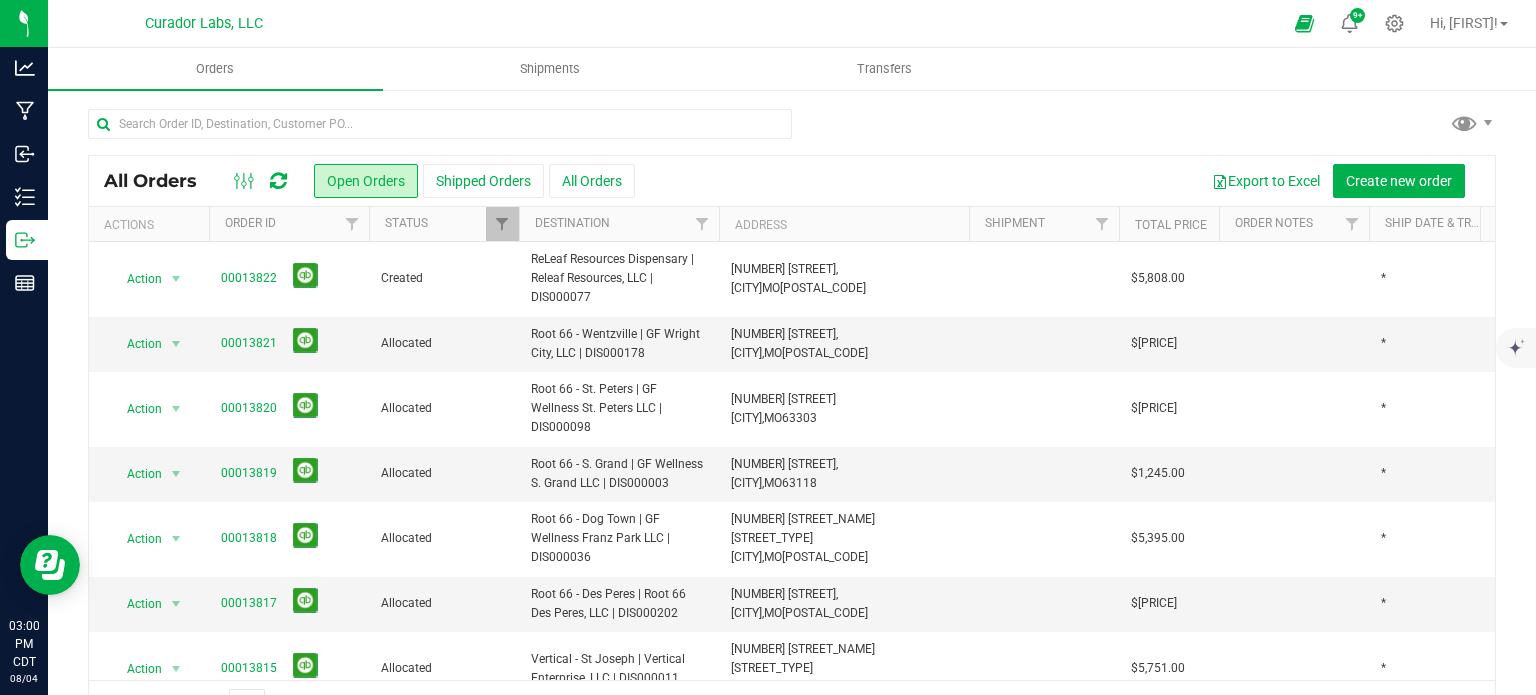 click at bounding box center [278, 181] 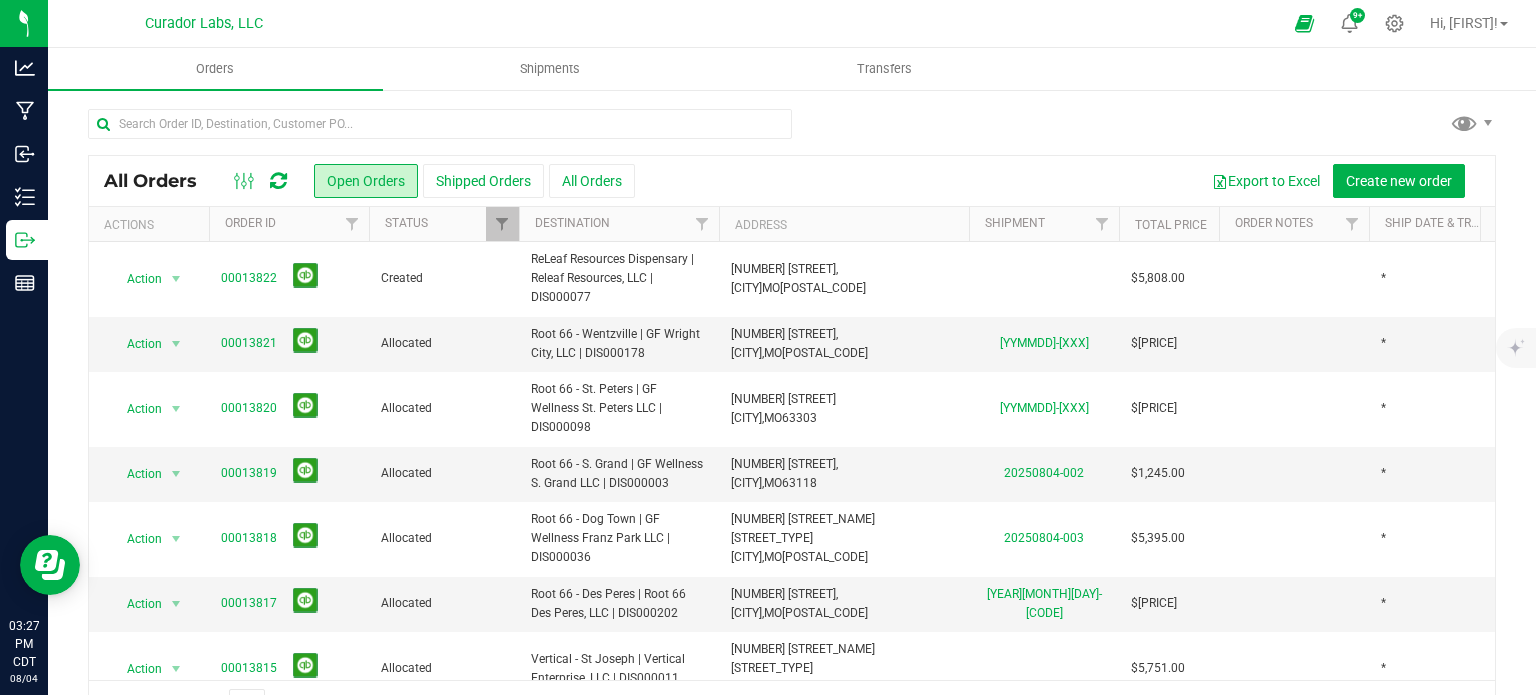 click at bounding box center [278, 181] 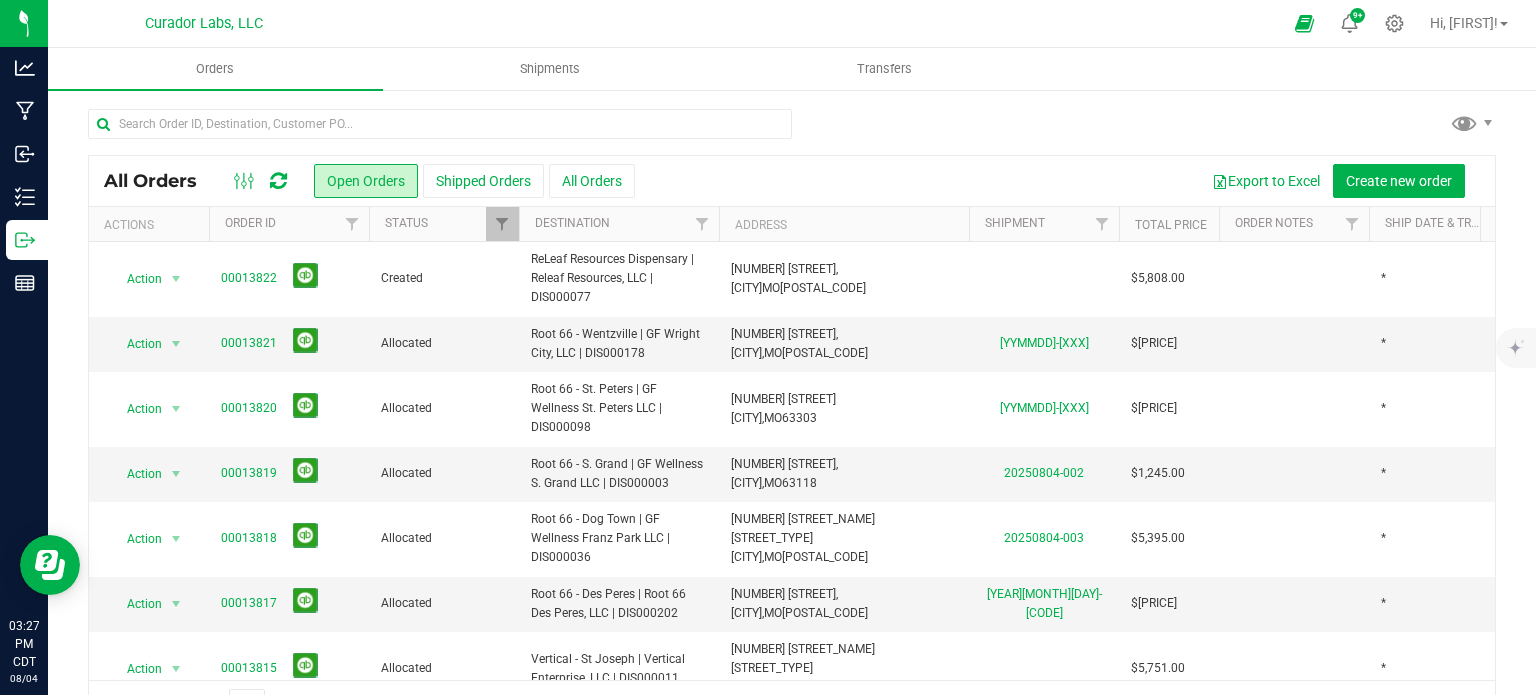 click at bounding box center (278, 181) 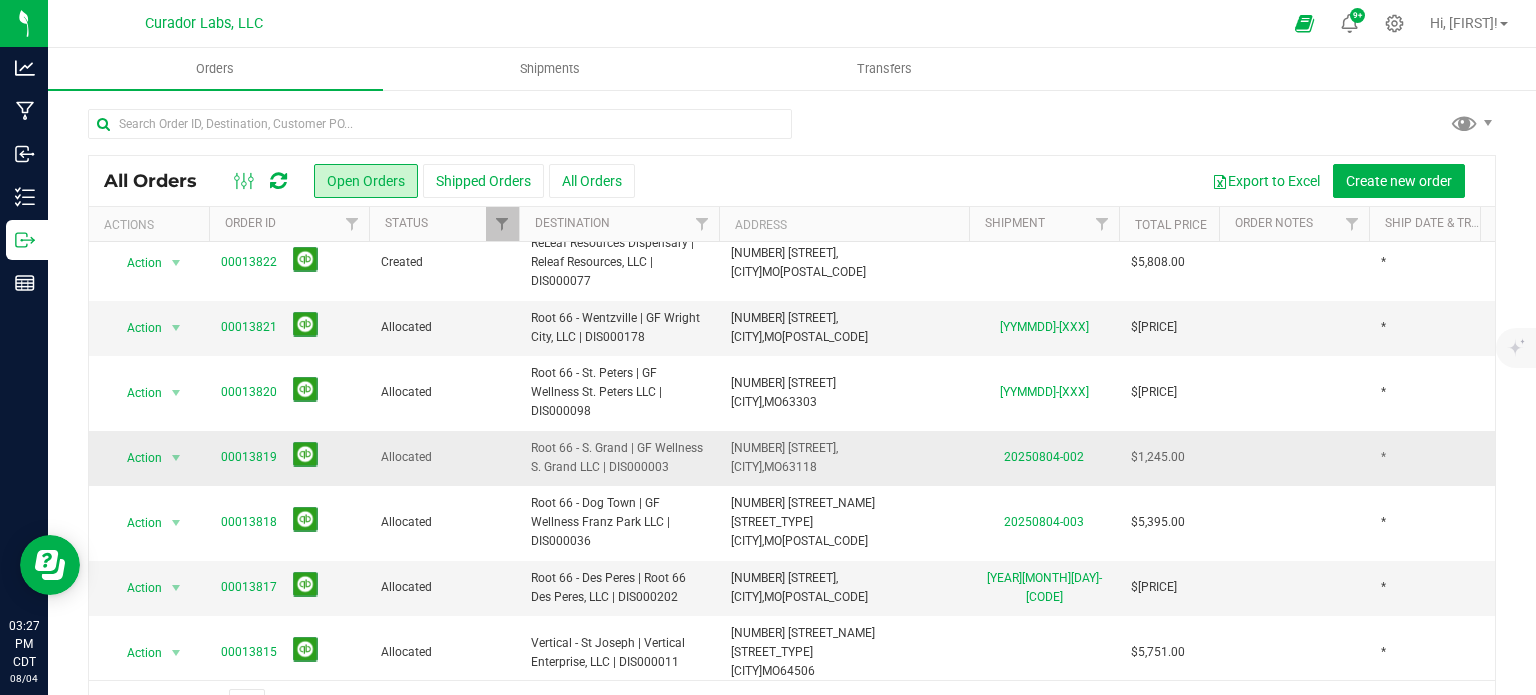 scroll, scrollTop: 20, scrollLeft: 0, axis: vertical 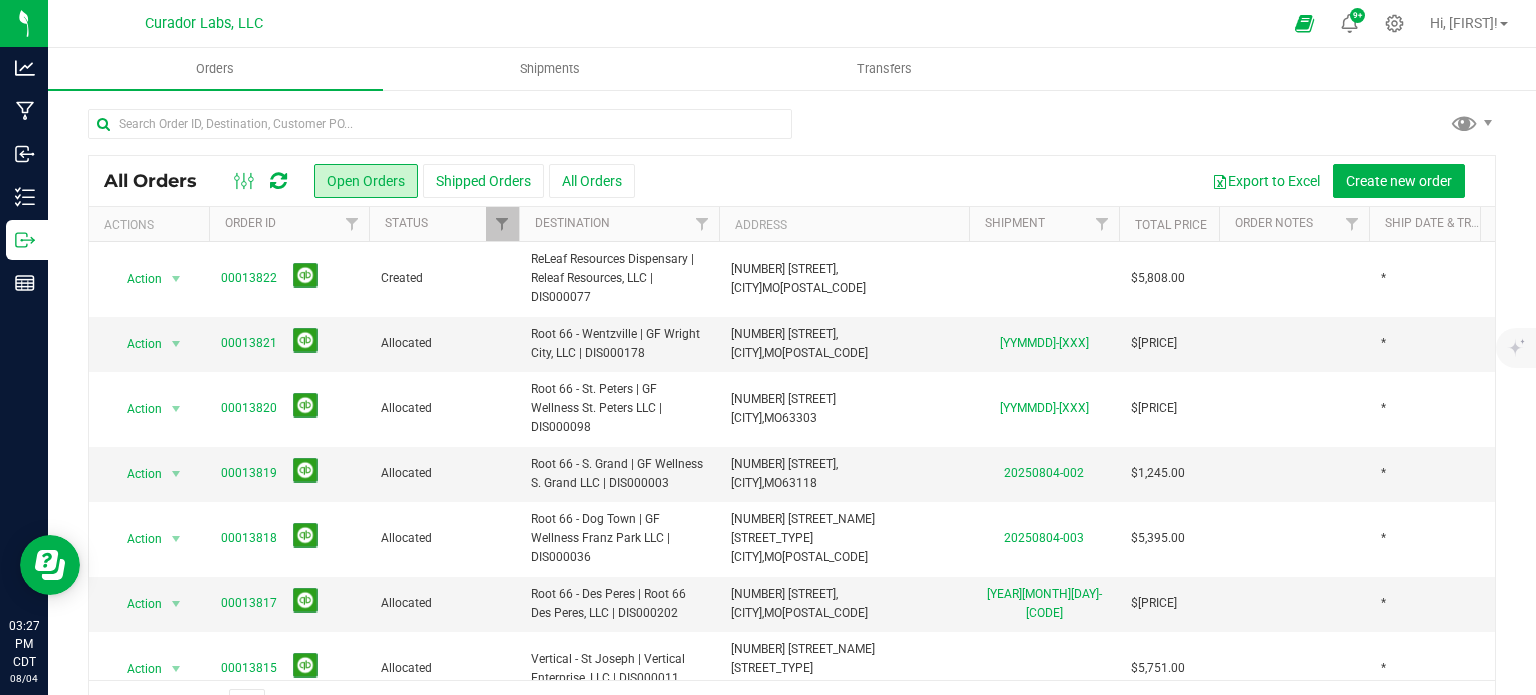click at bounding box center [278, 181] 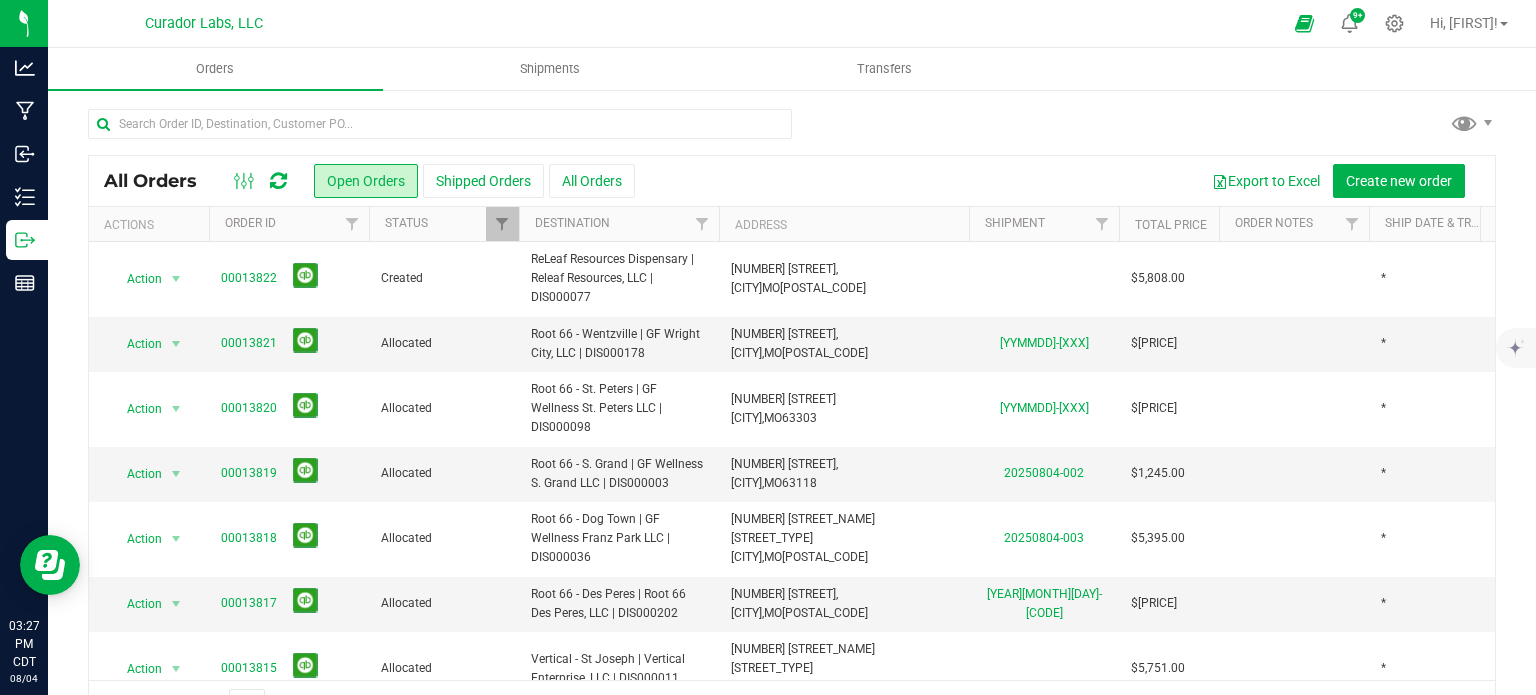 scroll, scrollTop: 0, scrollLeft: 561, axis: horizontal 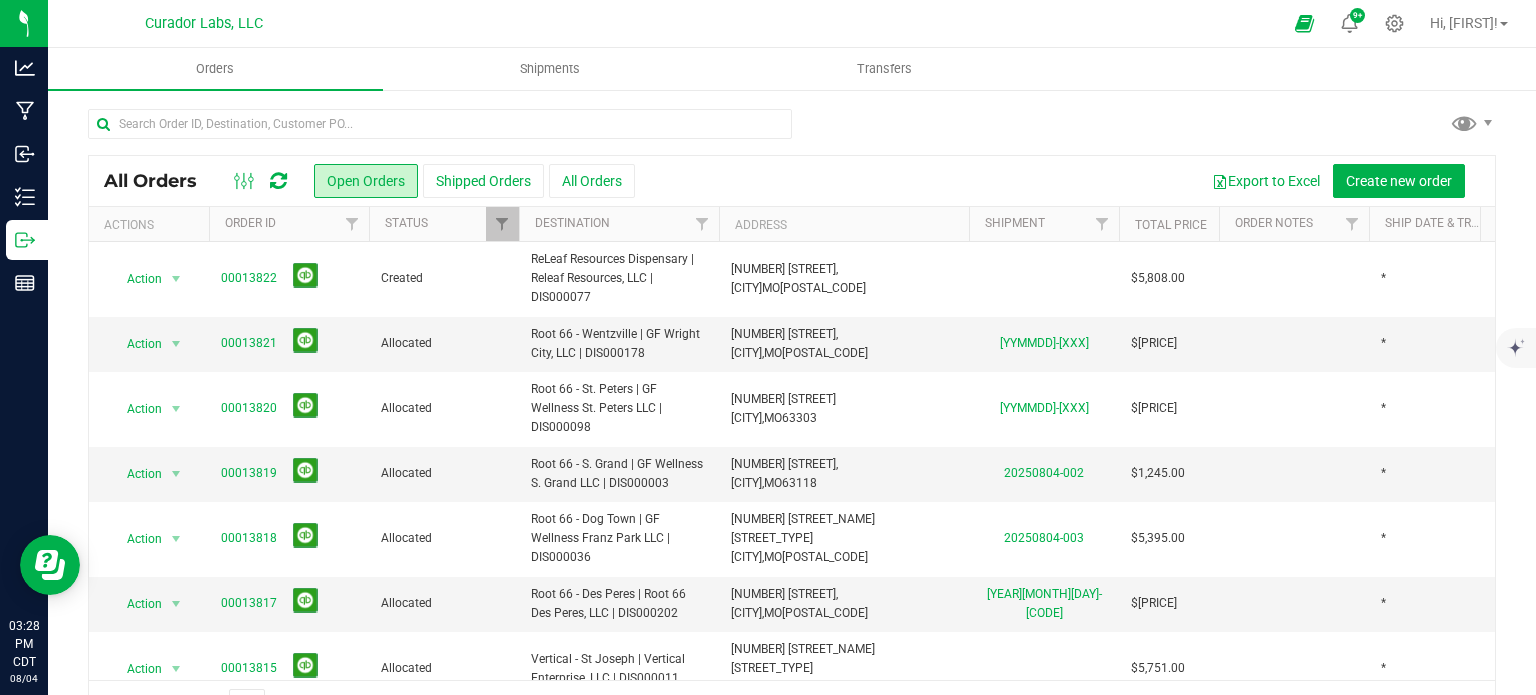 click at bounding box center (278, 181) 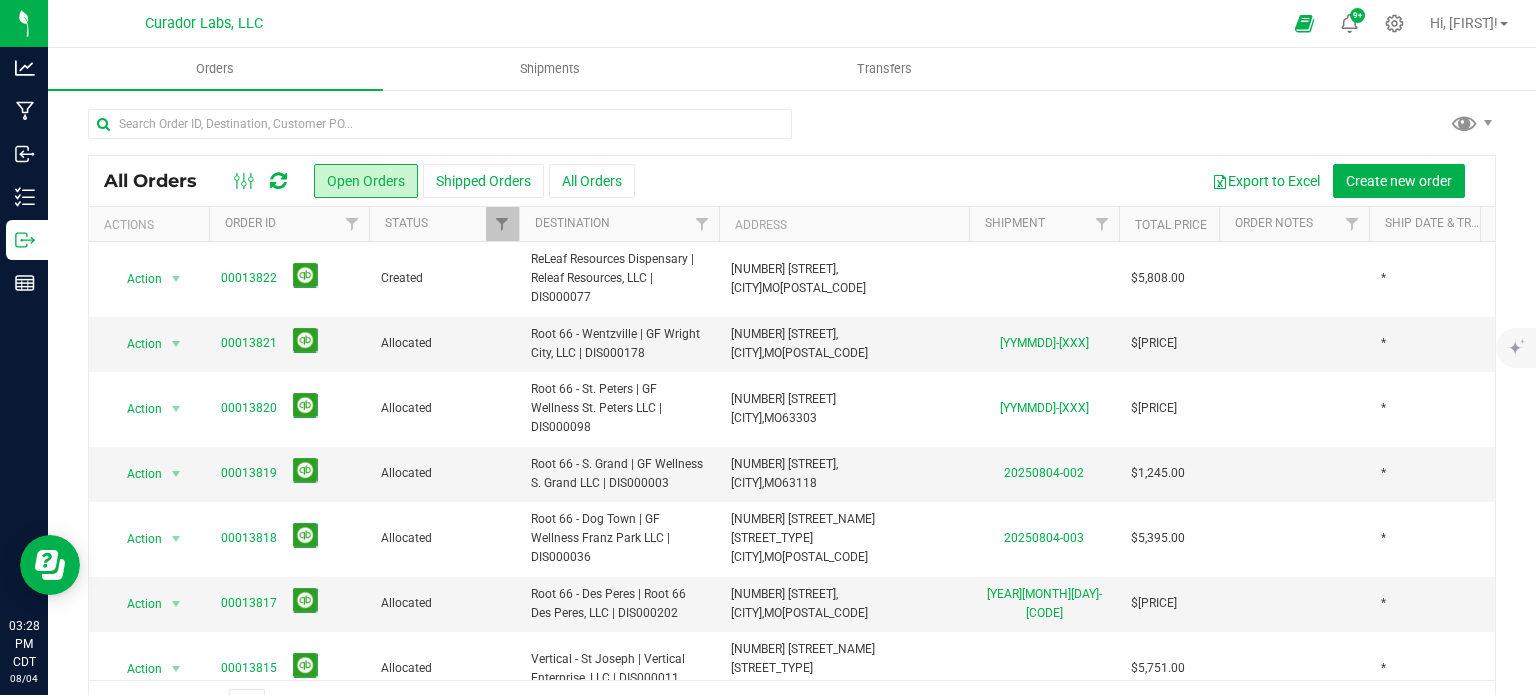 click at bounding box center (278, 181) 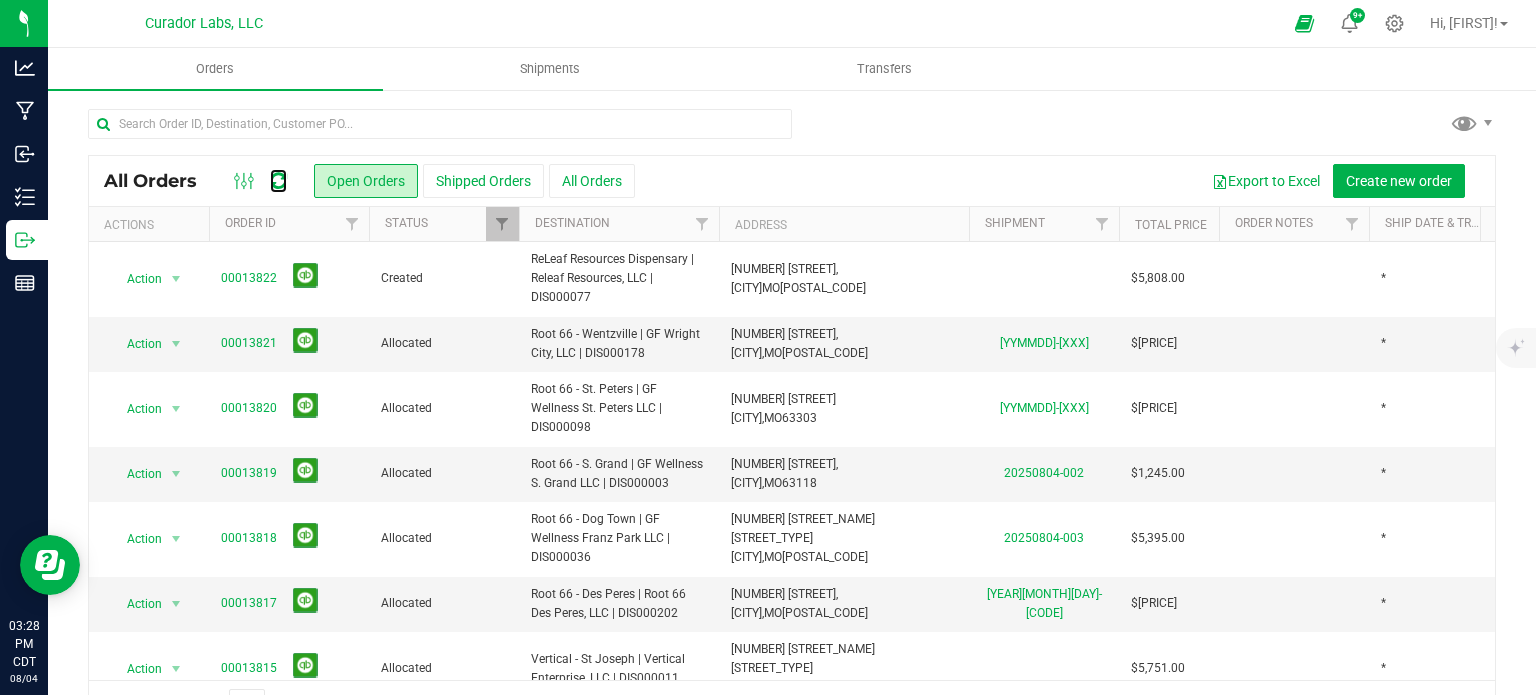 click at bounding box center [260, 181] 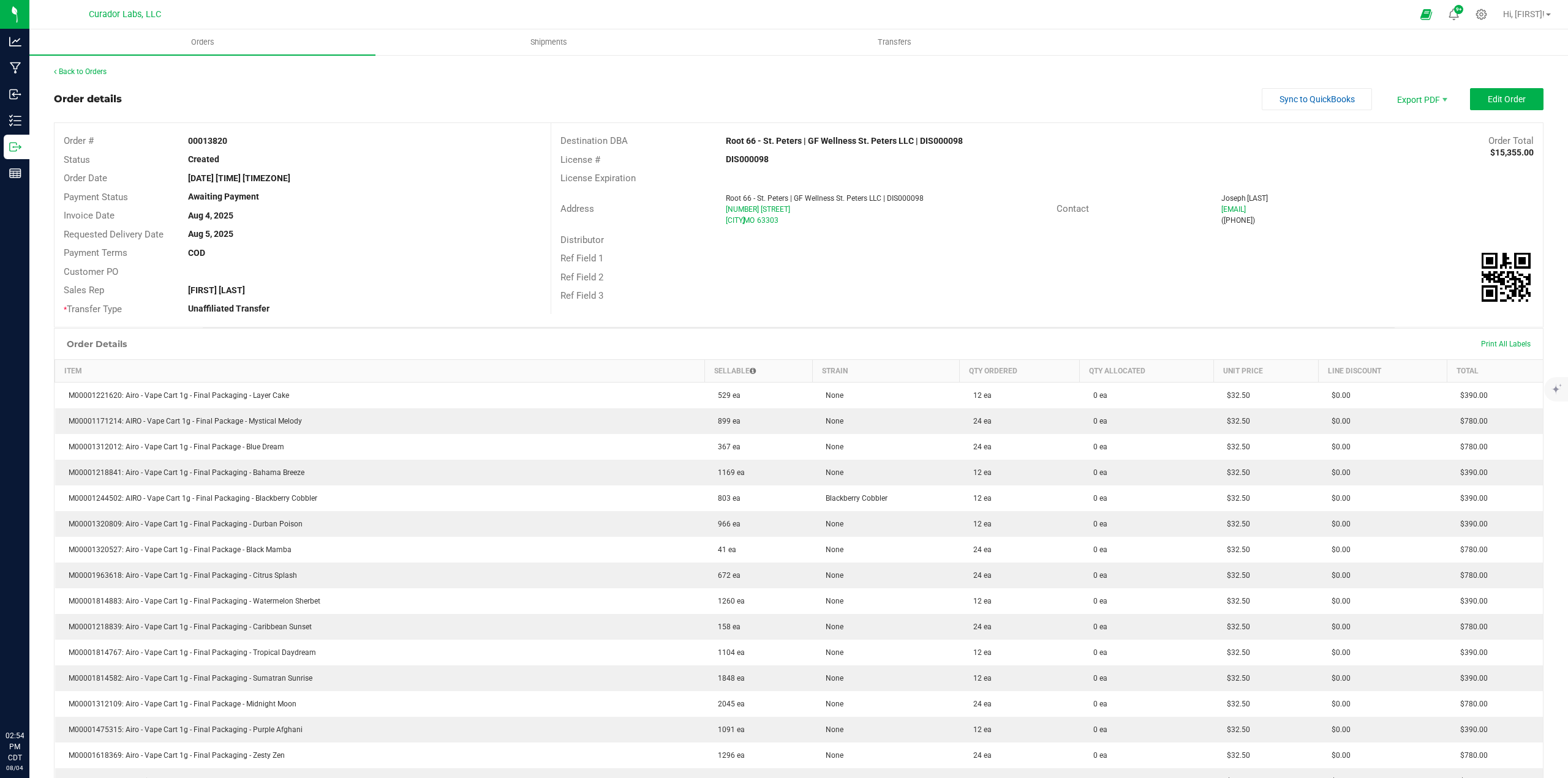 scroll, scrollTop: 0, scrollLeft: 0, axis: both 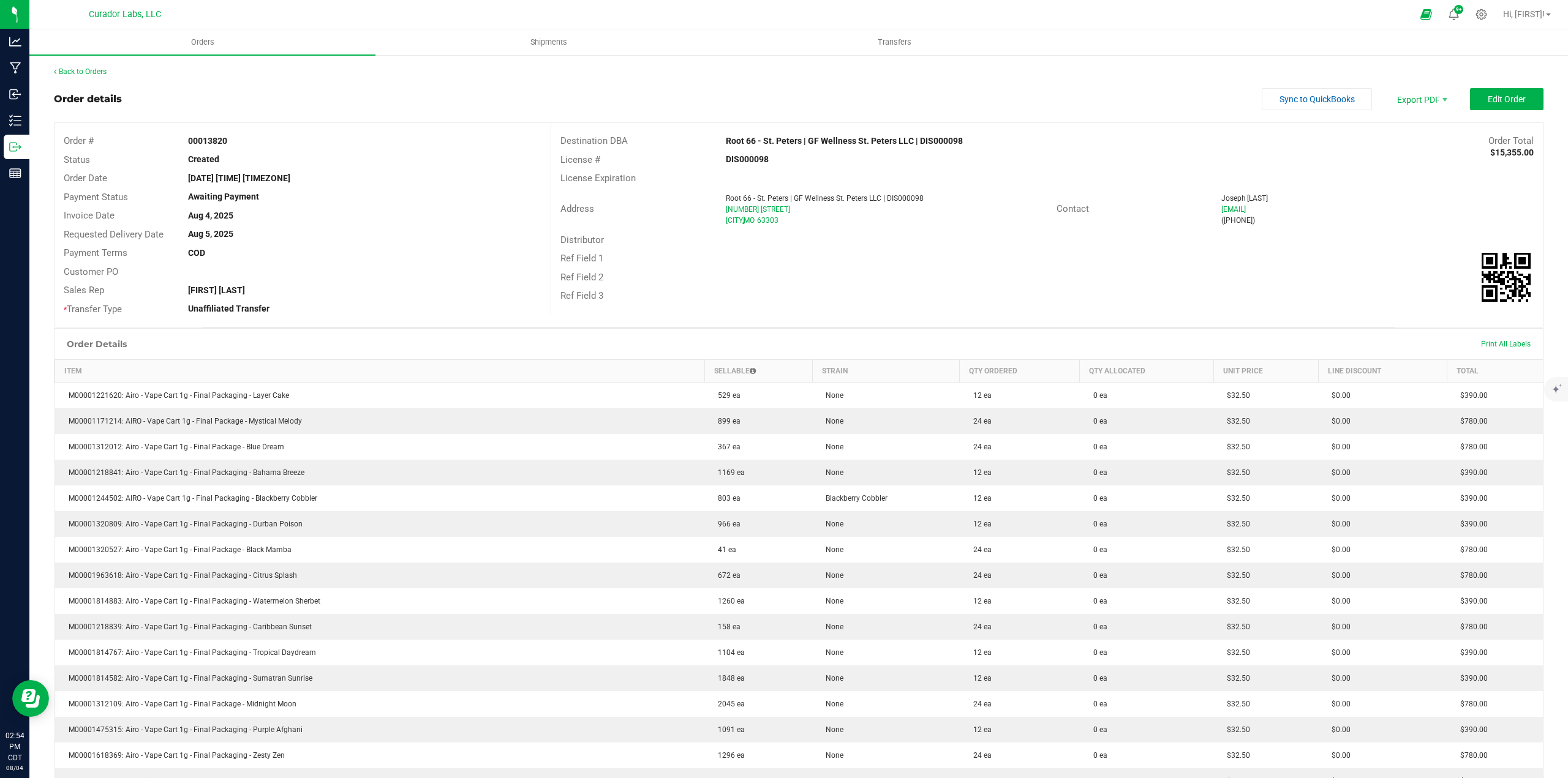 click on "Back to Orders
Order details   Sync to QuickBooks   Export PDF   Edit Order   Order #   00013820   Status   Created   Order Date   Aug 4, 2025 12:28 PM CDT   Payment Status   Awaiting Payment   Invoice Date   Aug 4, 2025   Requested Delivery Date   Aug 5, 2025   Payment Terms   COD   Customer PO      Sales Rep   Matt Wolf  *  Transfer Type   Unaffiliated Transfer   Destination DBA   Root 66 - St. Peters | GF Wellness St. Peters LLC | DIS000098   Order Total   $15,355.00   License #   DIS000098   License Expiration   Address  Root 66 - St. Peters | GF Wellness St. Peters LLC | DIS000098 3004 S Saint Peters Pkwy Saint Peters  ,  MO 63303  Contact  Joseph Delia joe.delia@uscannacm.com  (636) 262-4163   Distributor      Ref Field 1      Ref Field 2      Ref Field 3
Order Details Print All Labels Item  Sellable  Strain Qty Ordered" at bounding box center [799, 775] 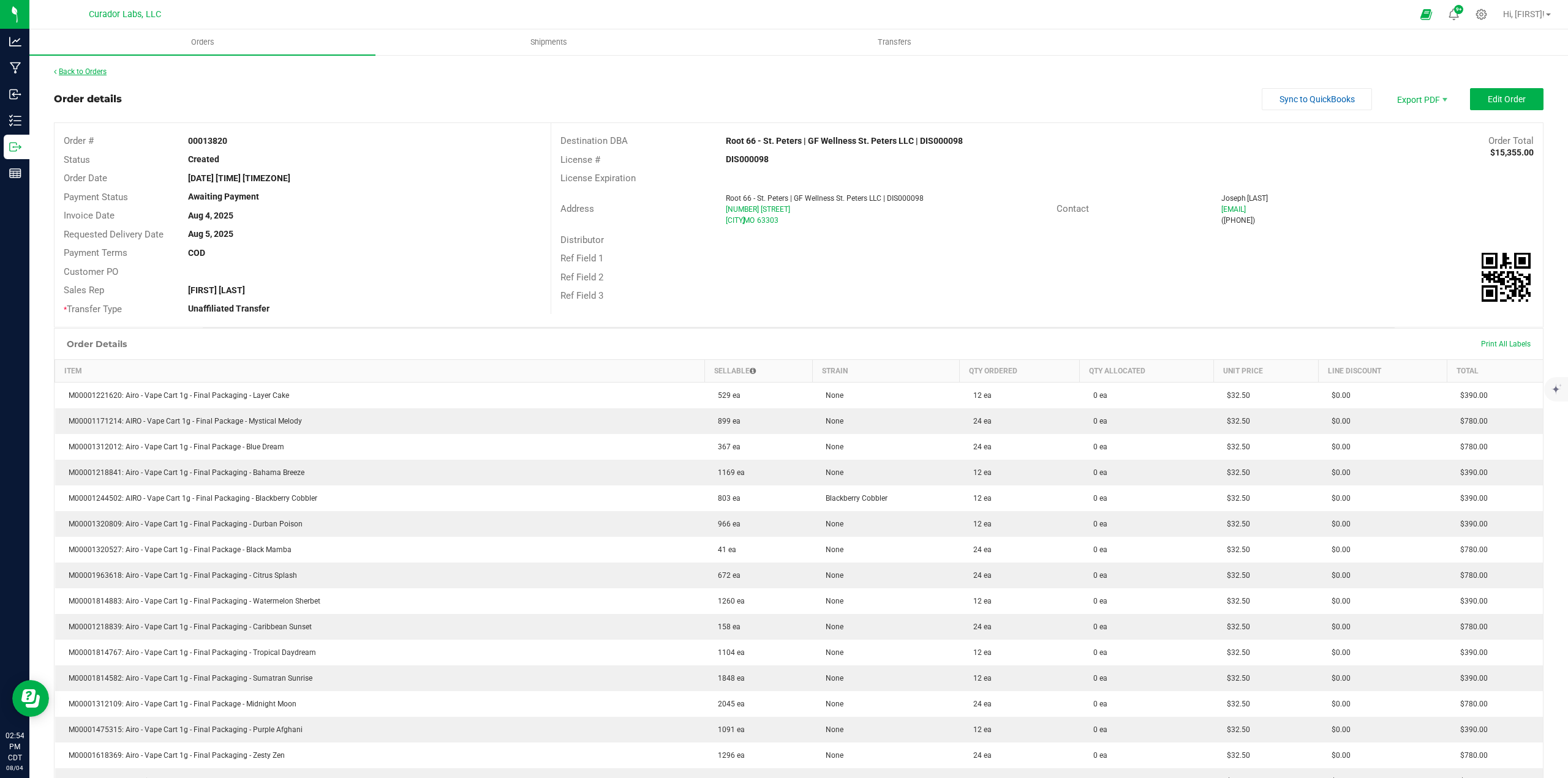 click on "Back to Orders" at bounding box center (80, 72) 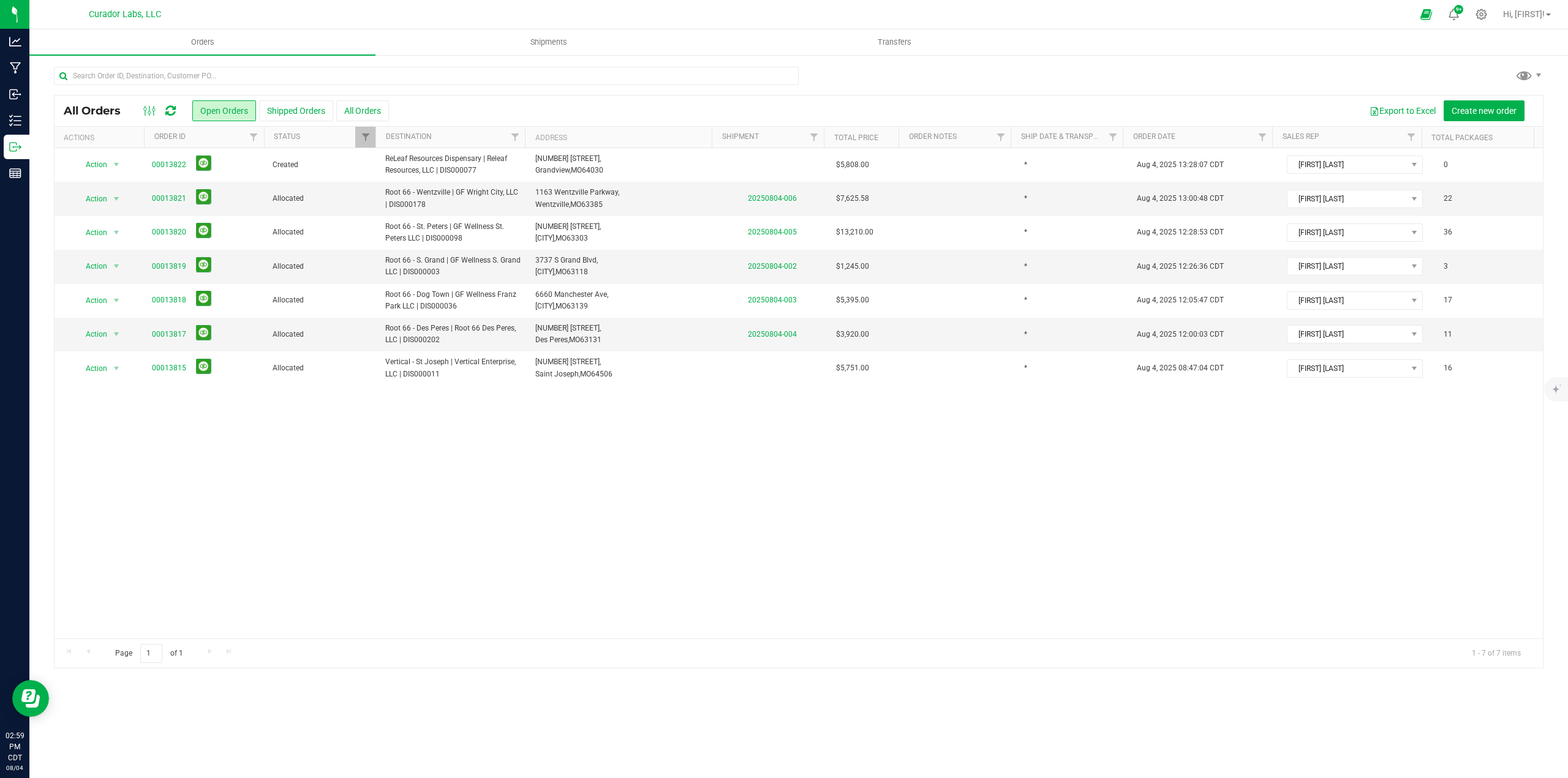 click at bounding box center [170, 111] 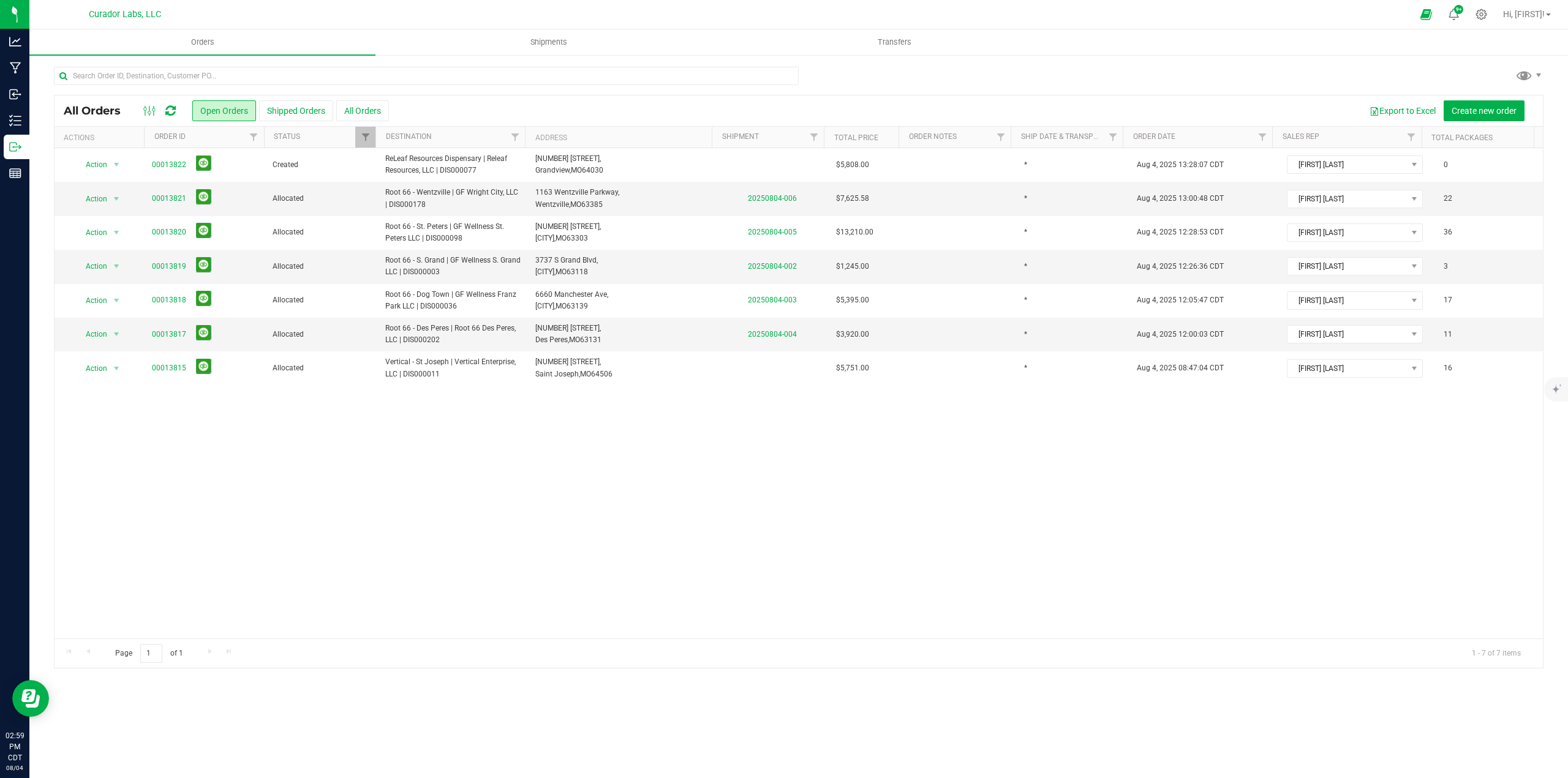 click at bounding box center [170, 111] 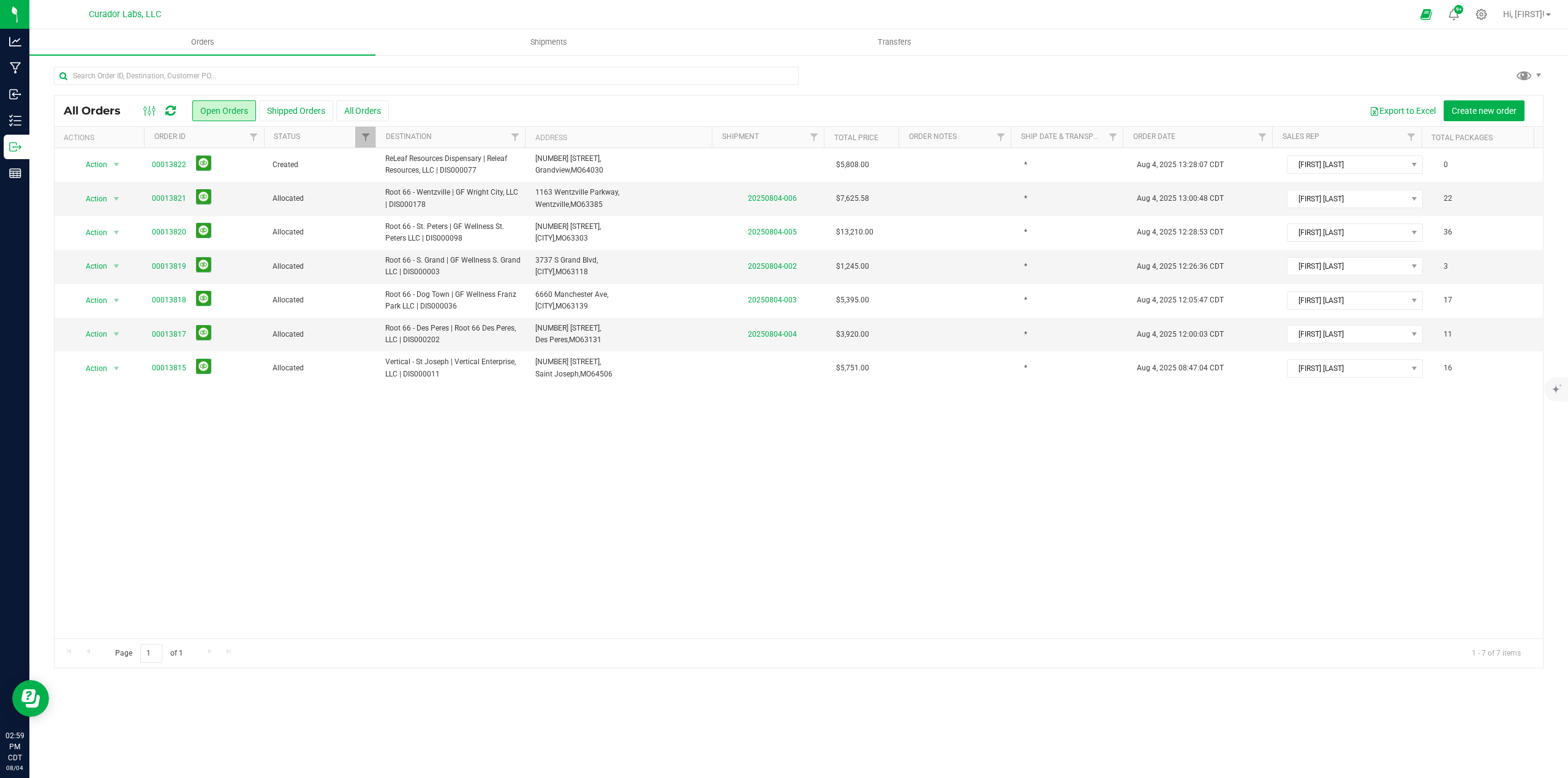 click at bounding box center (170, 111) 